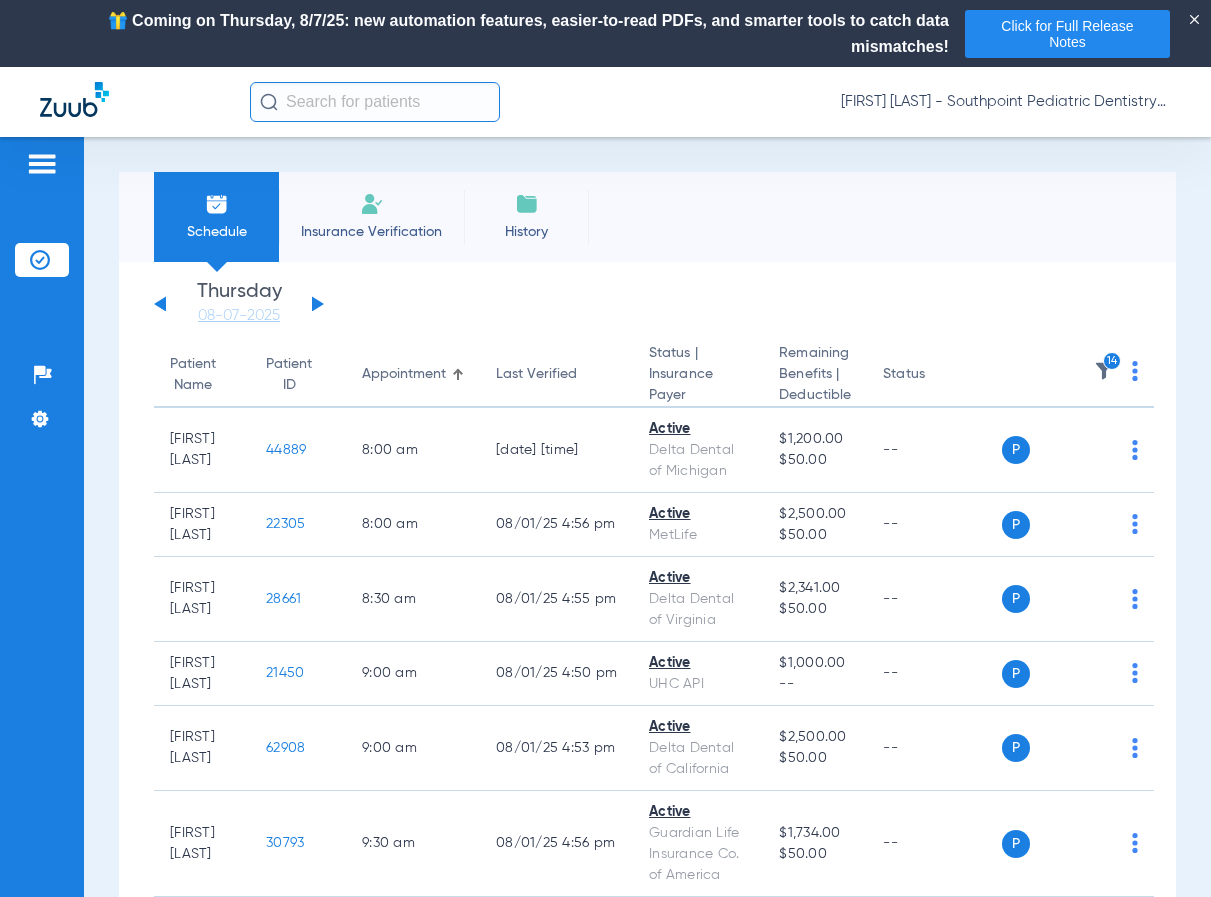 scroll, scrollTop: 0, scrollLeft: 0, axis: both 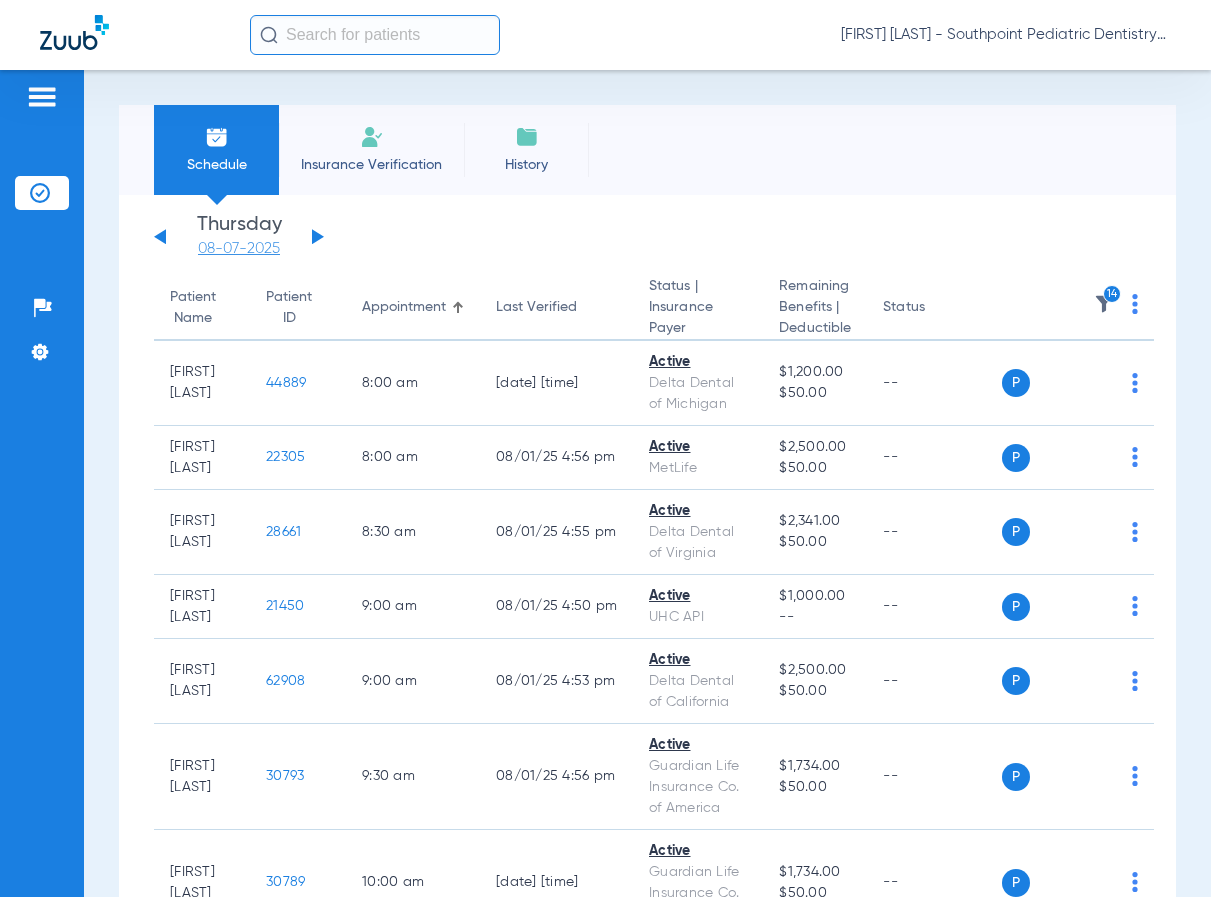 click on "08-07-2025" 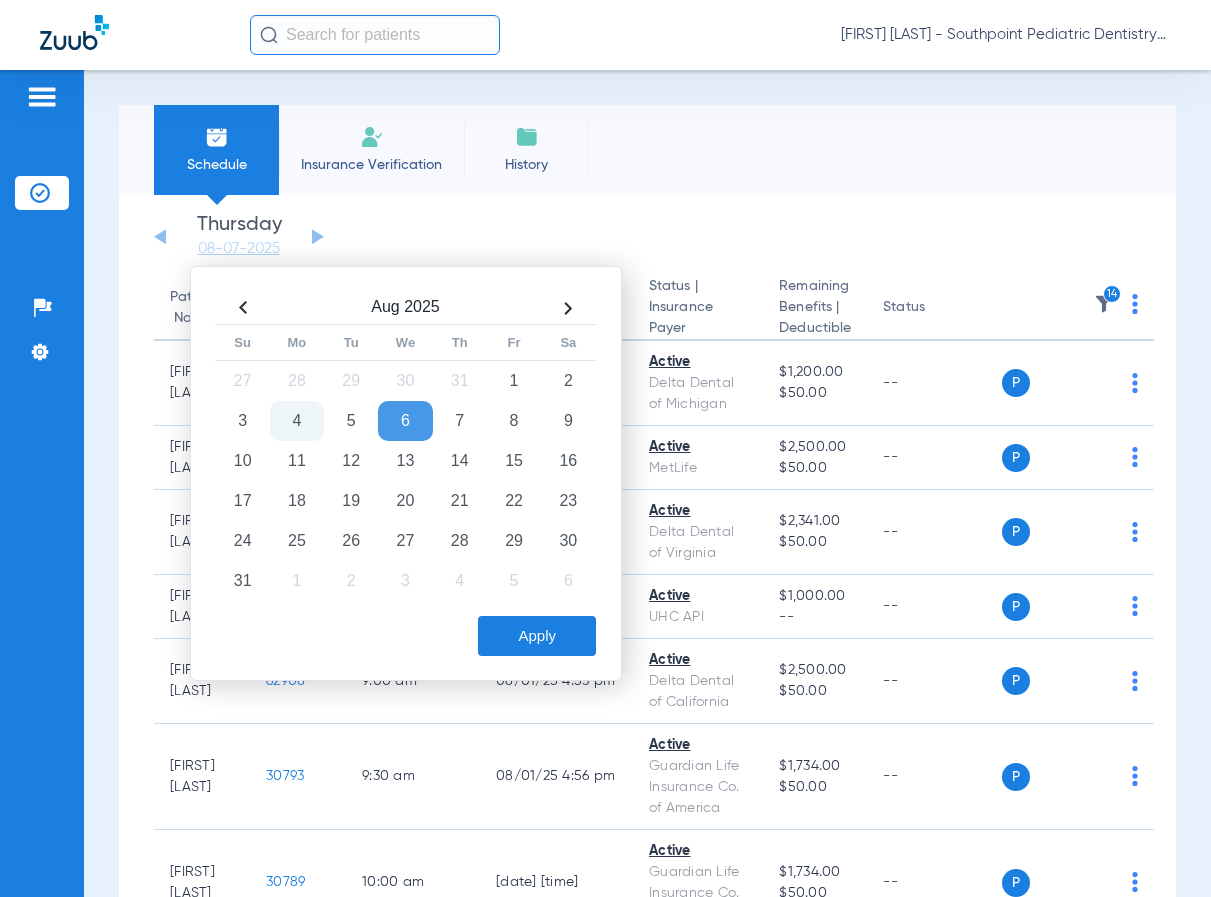 click on "4" 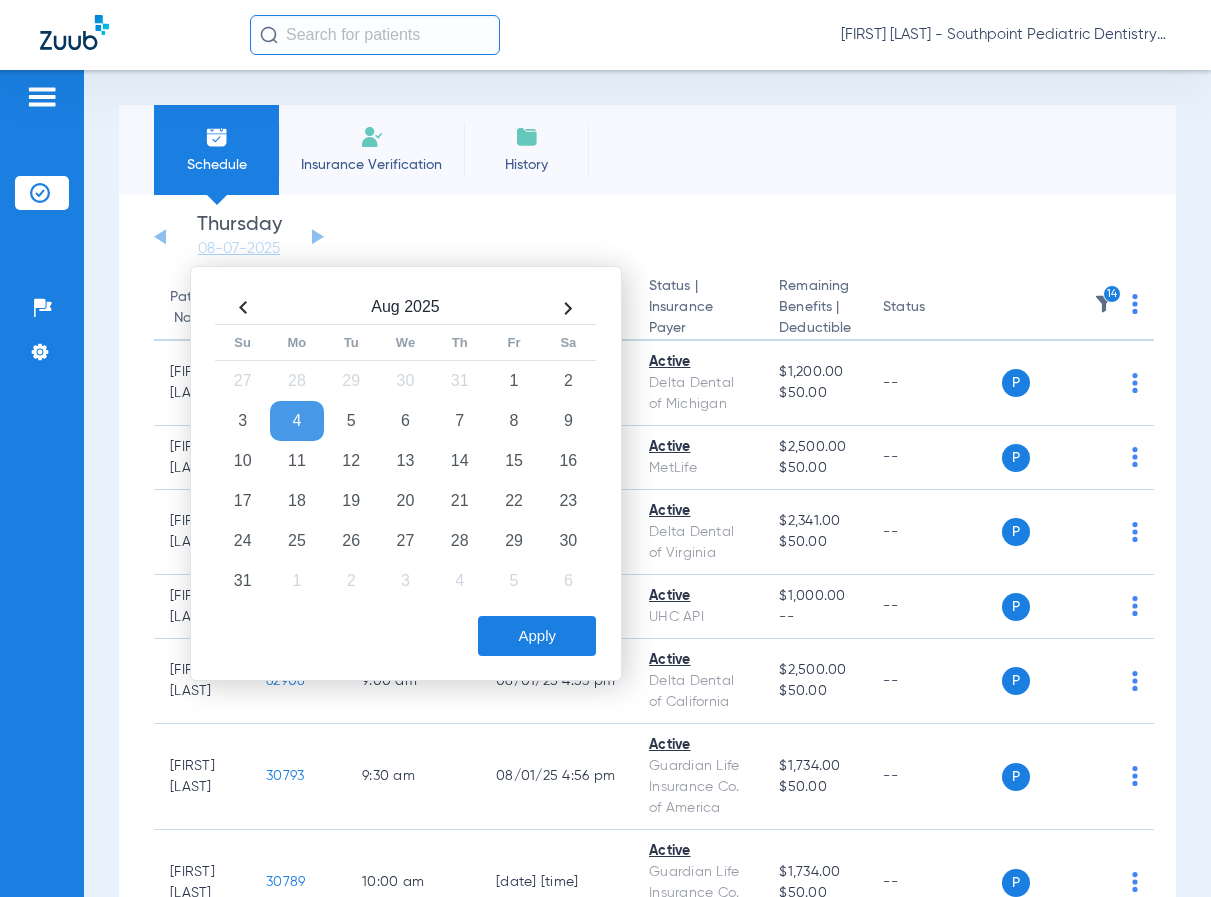 click on "Apply" 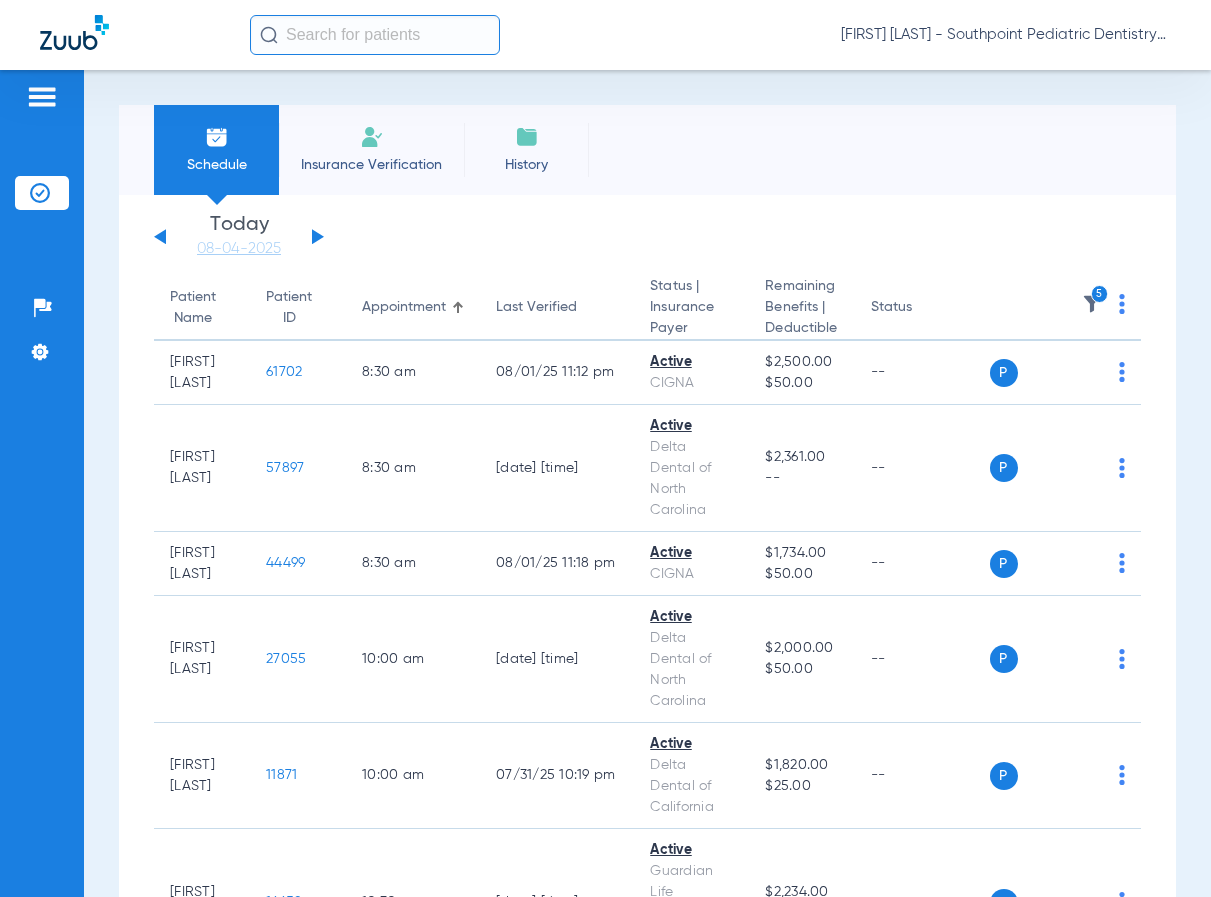 click 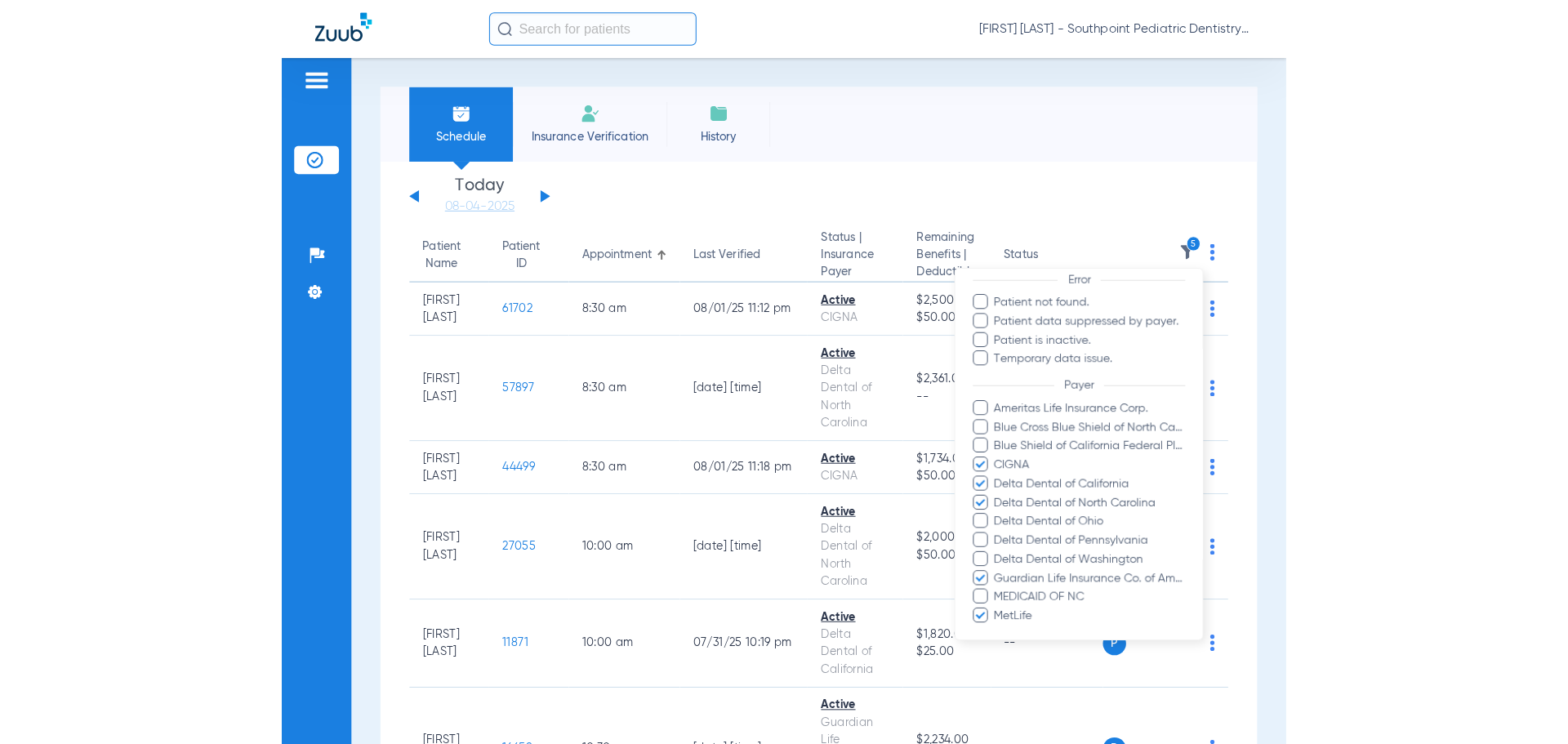 scroll, scrollTop: 181, scrollLeft: 0, axis: vertical 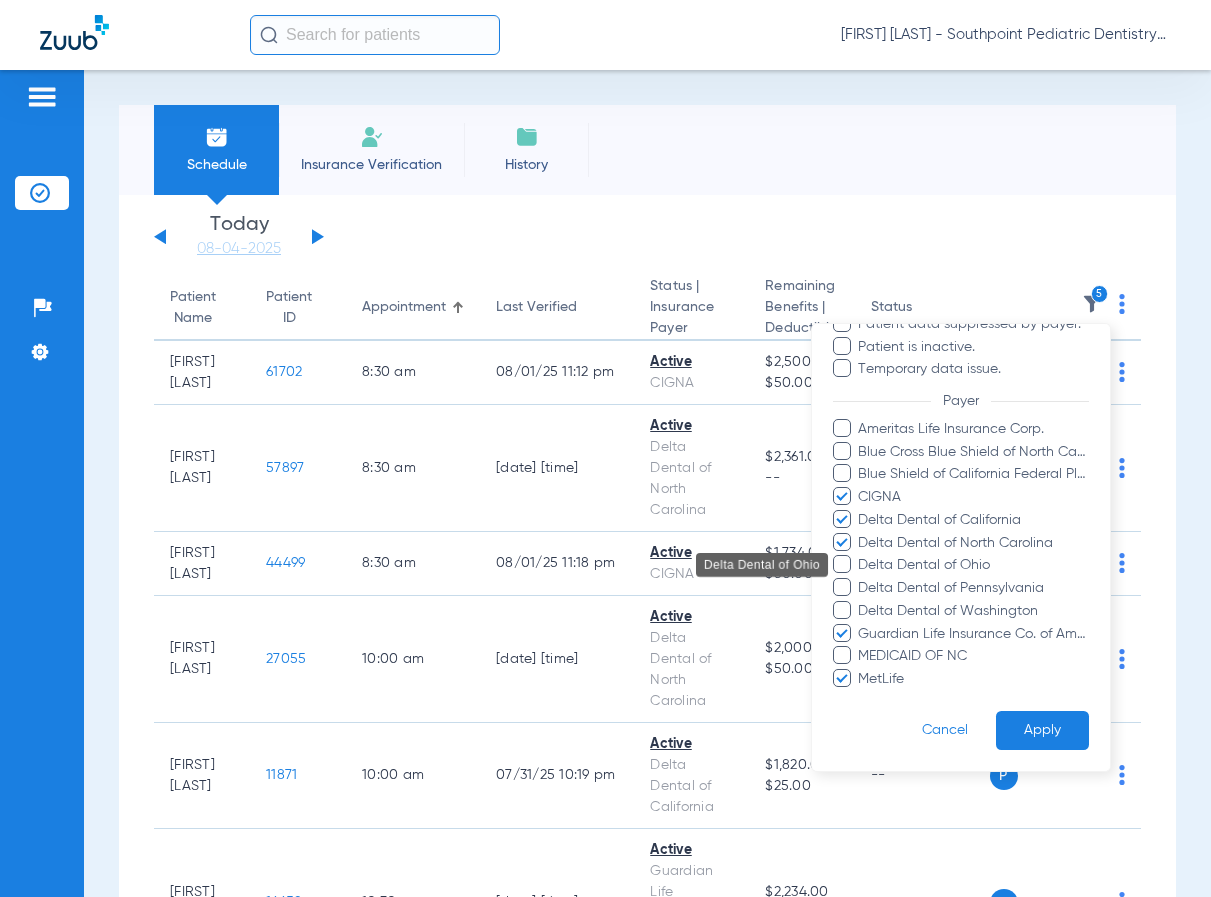 drag, startPoint x: 874, startPoint y: 569, endPoint x: 877, endPoint y: 585, distance: 16.27882 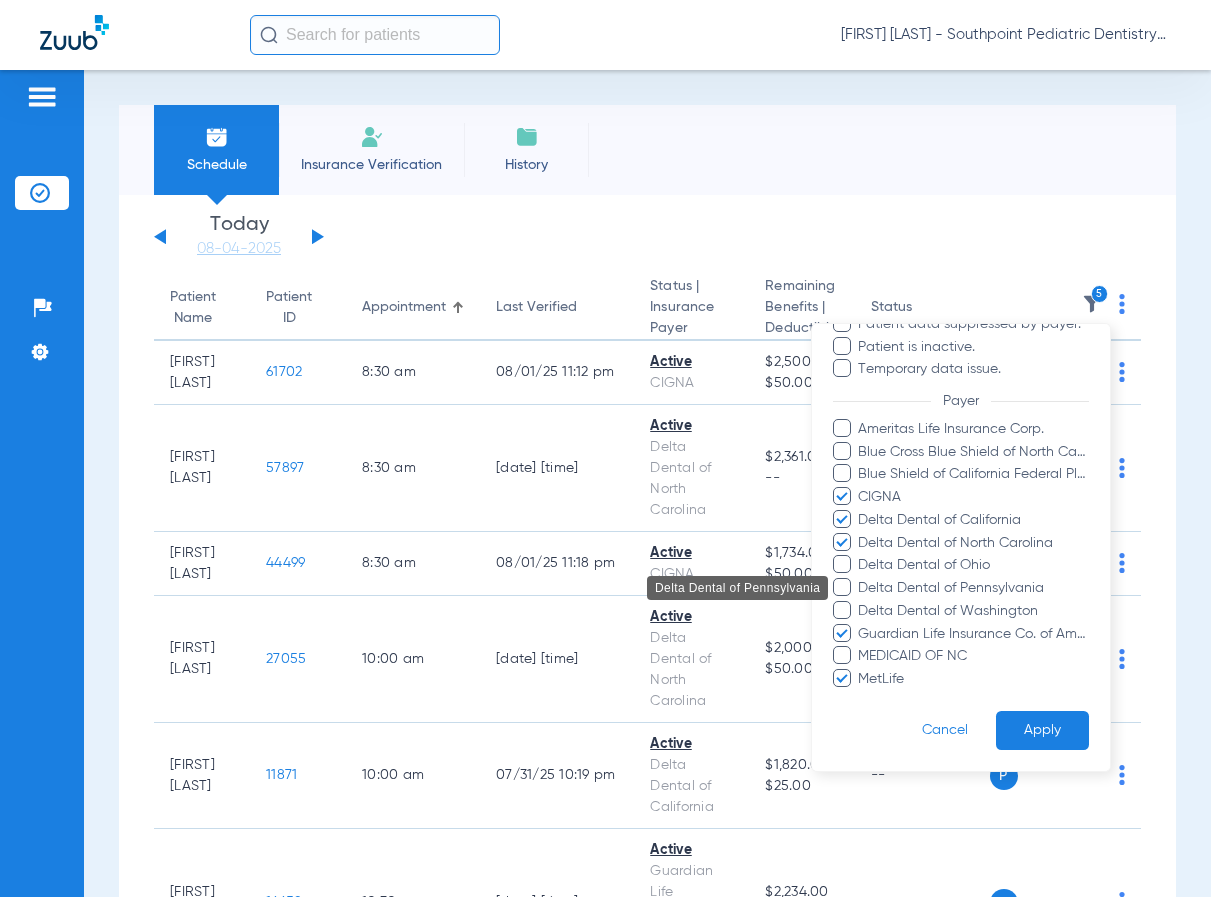 click on "Delta Dental of Pennsylvania" at bounding box center (973, 588) 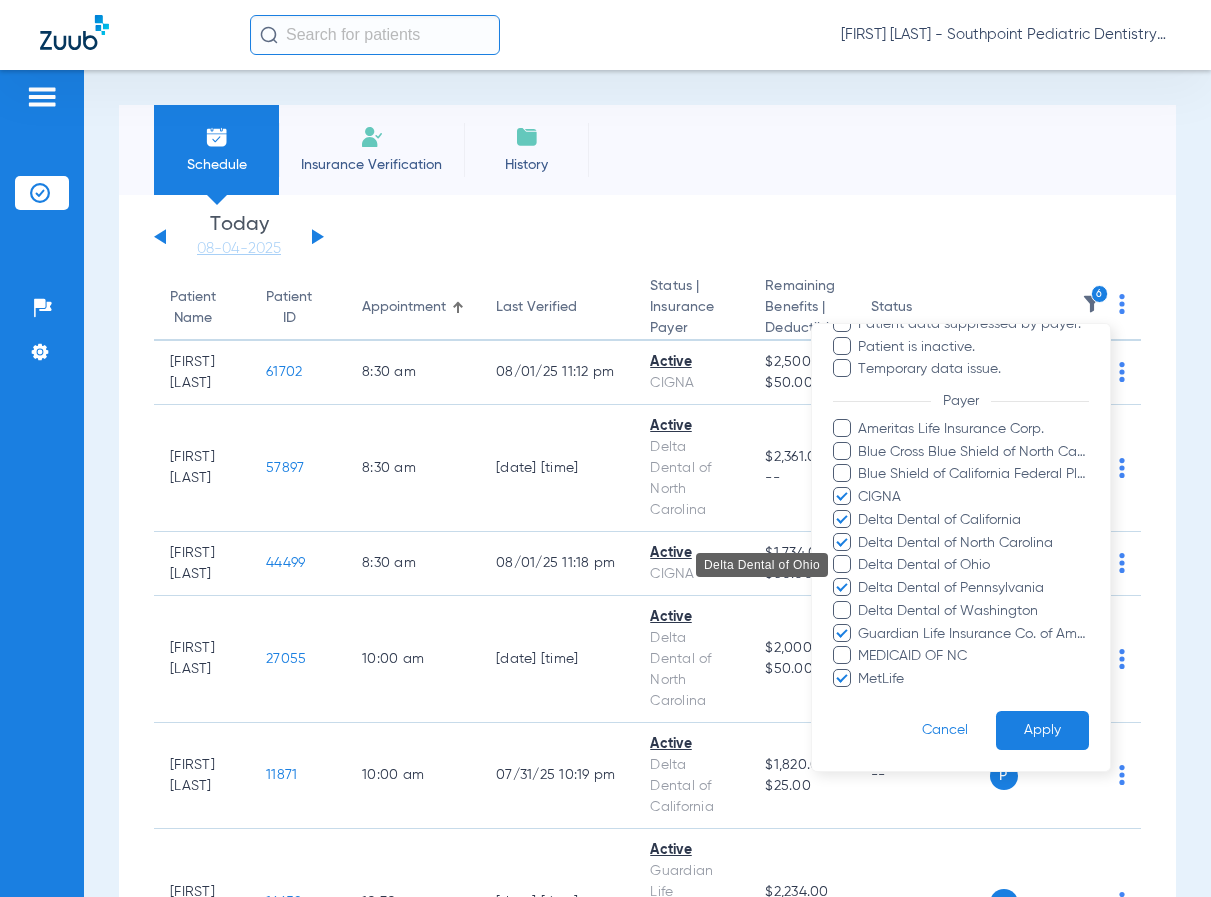 click on "Delta Dental of Ohio" at bounding box center (973, 565) 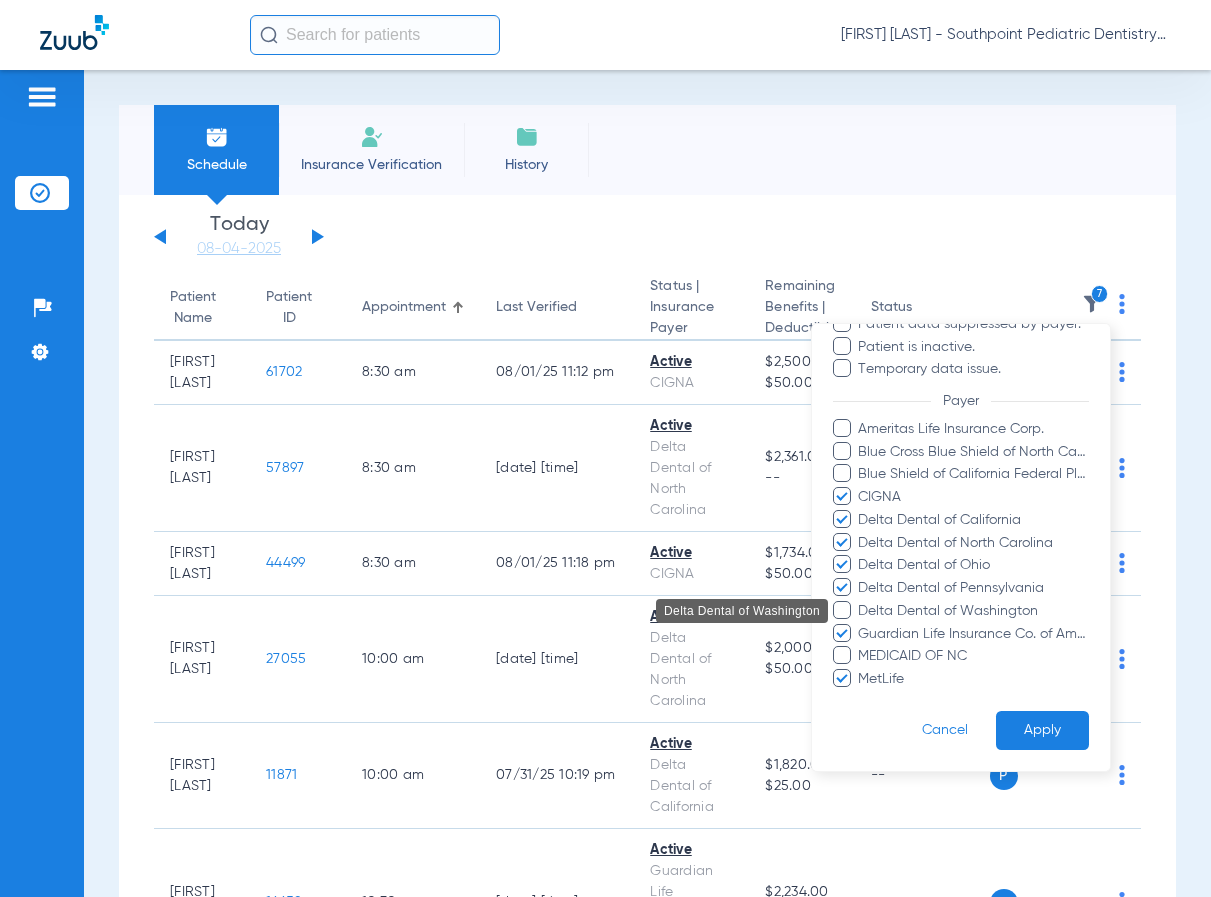 click on "Delta Dental of Washington" at bounding box center (973, 610) 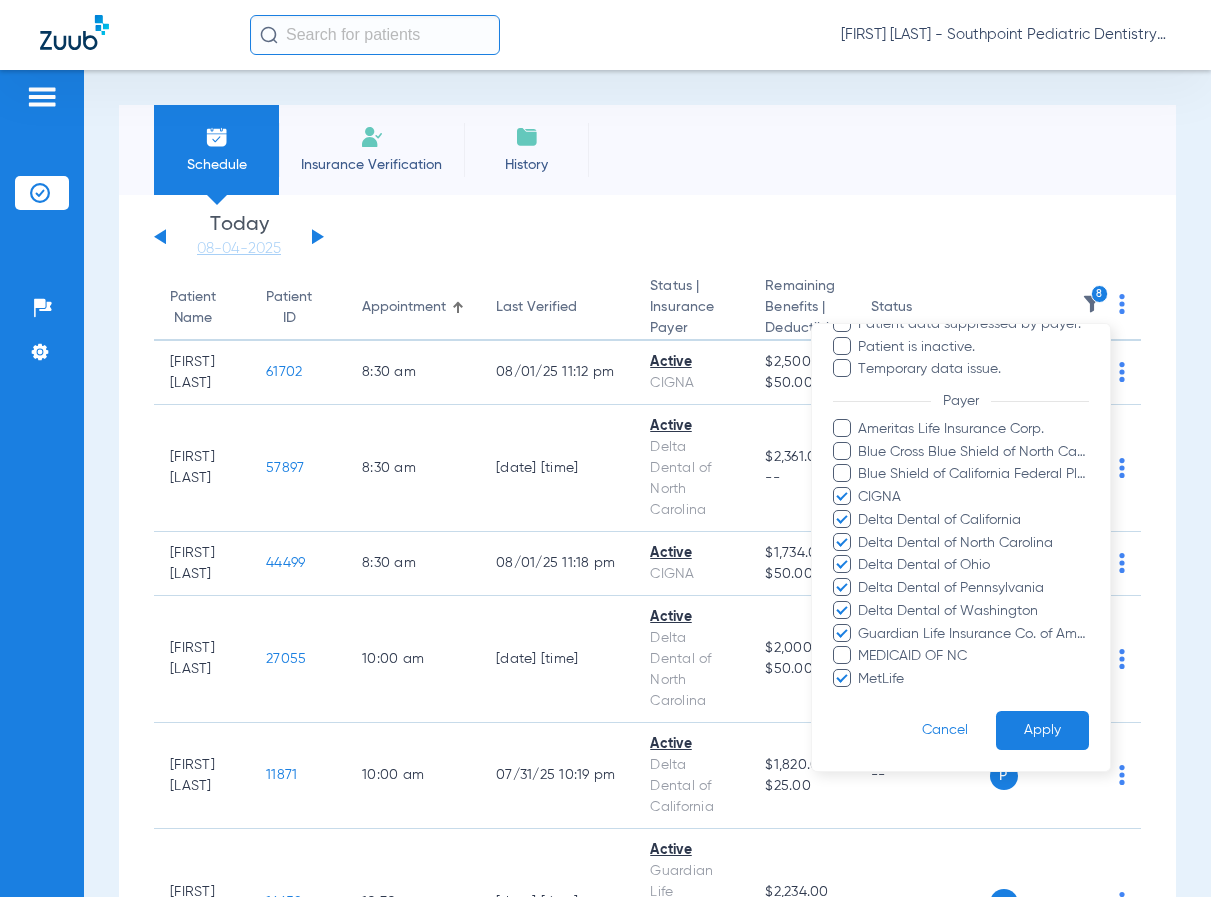 click on "Apply" at bounding box center (1042, 730) 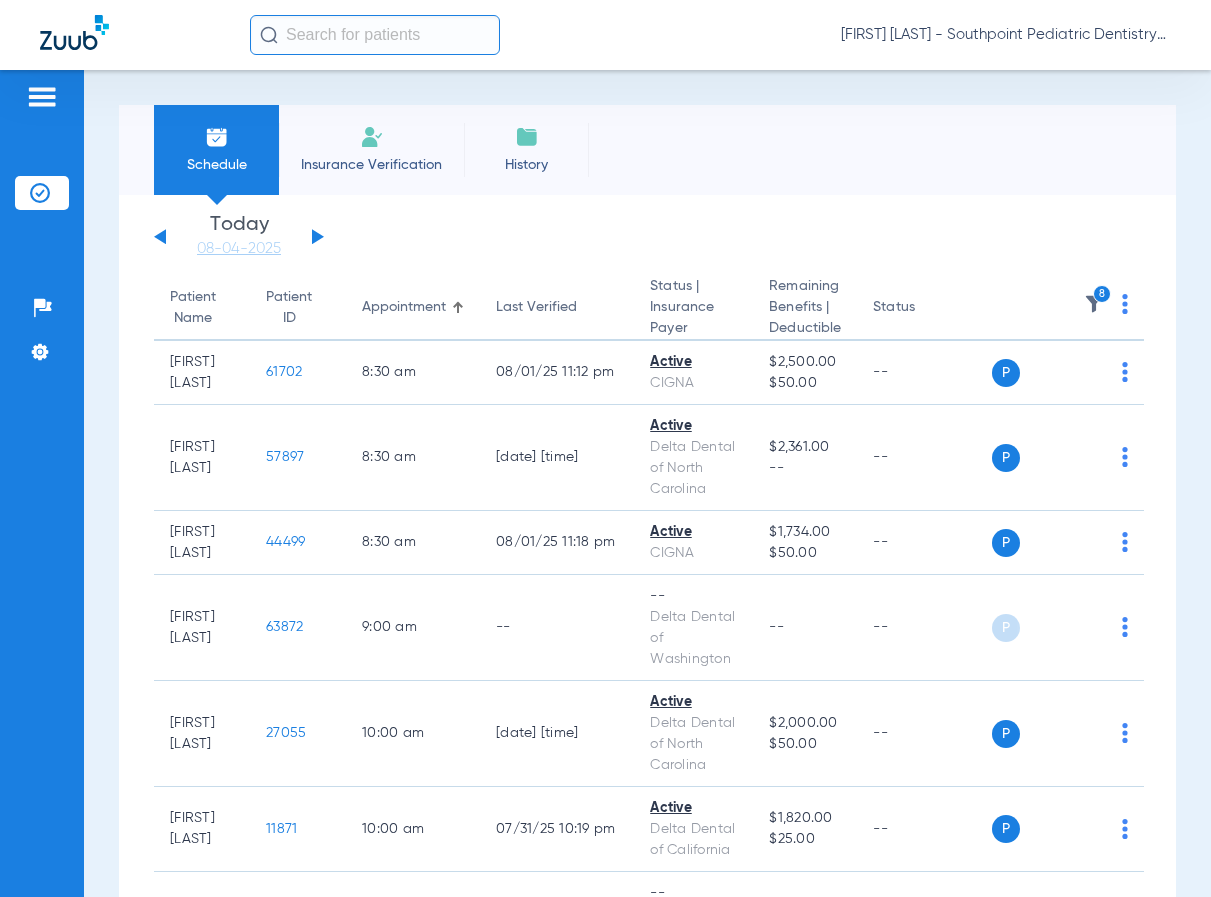 click 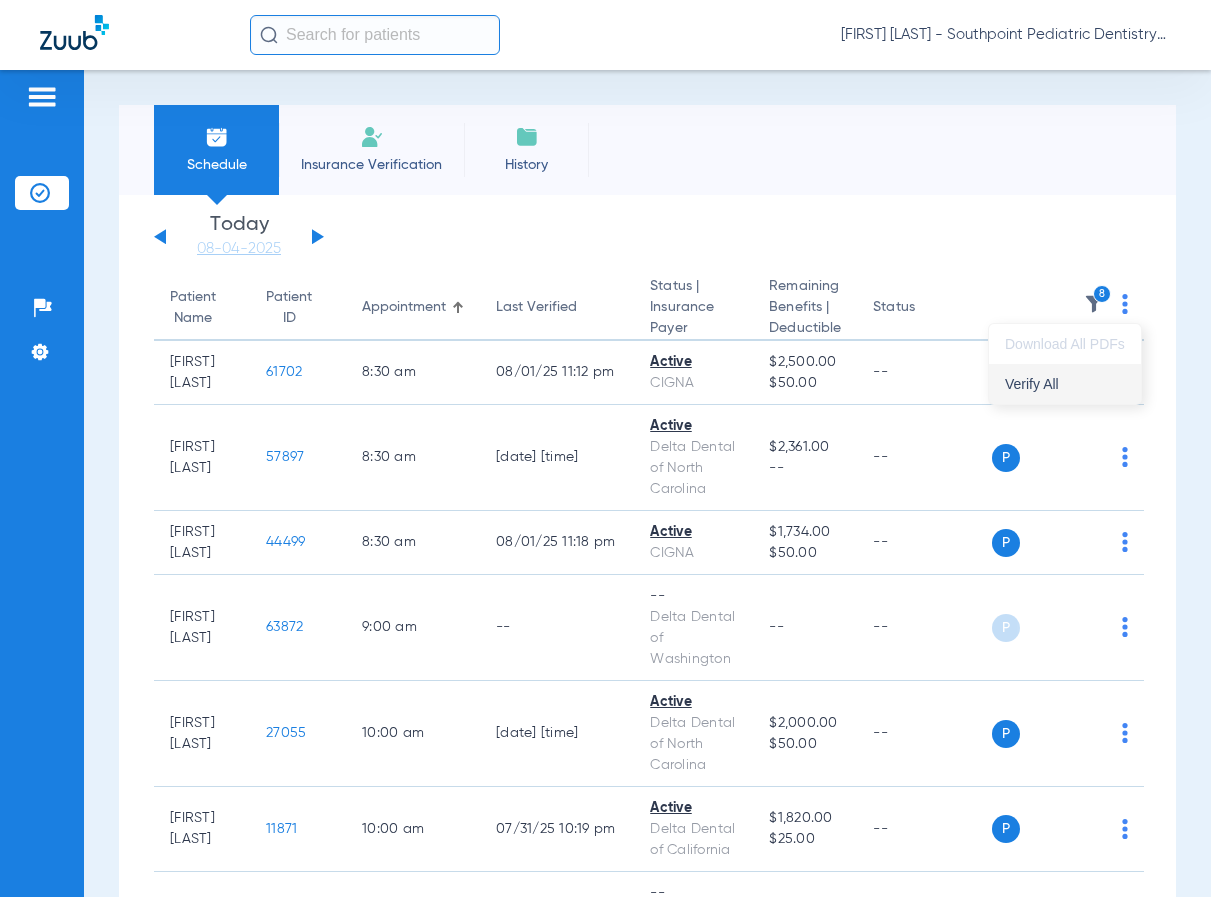 click on "Verify All" at bounding box center (1065, 384) 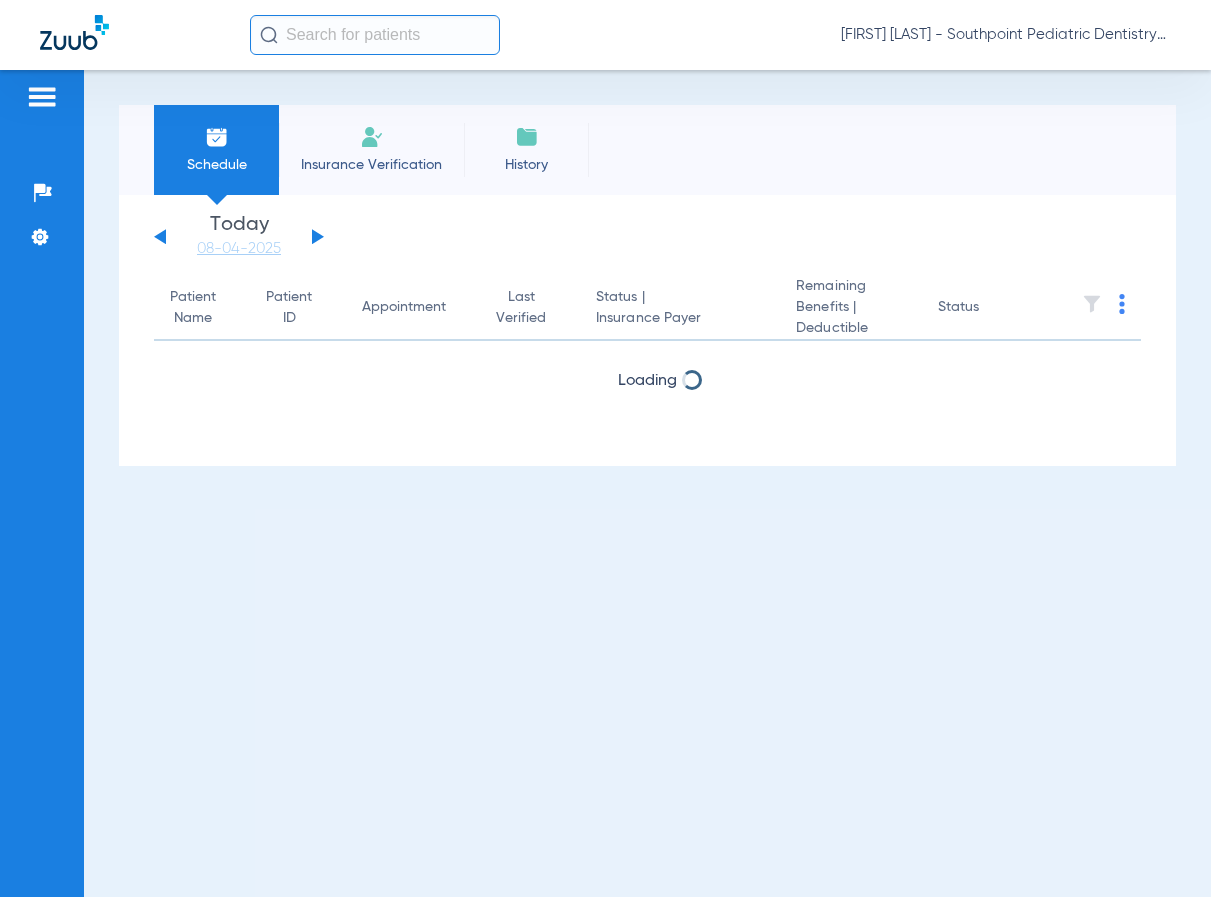 scroll, scrollTop: 0, scrollLeft: 0, axis: both 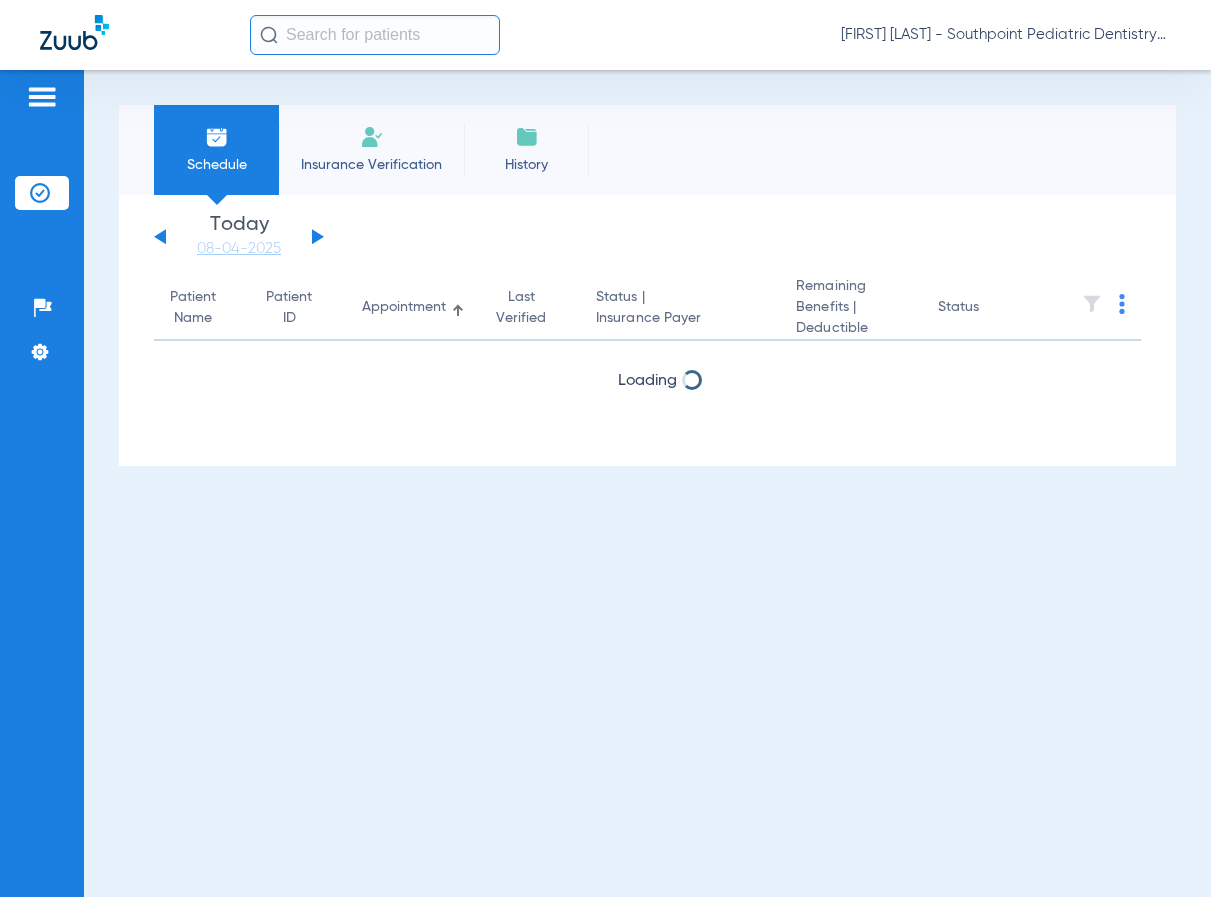 drag, startPoint x: 267, startPoint y: 242, endPoint x: 377, endPoint y: 347, distance: 152.06906 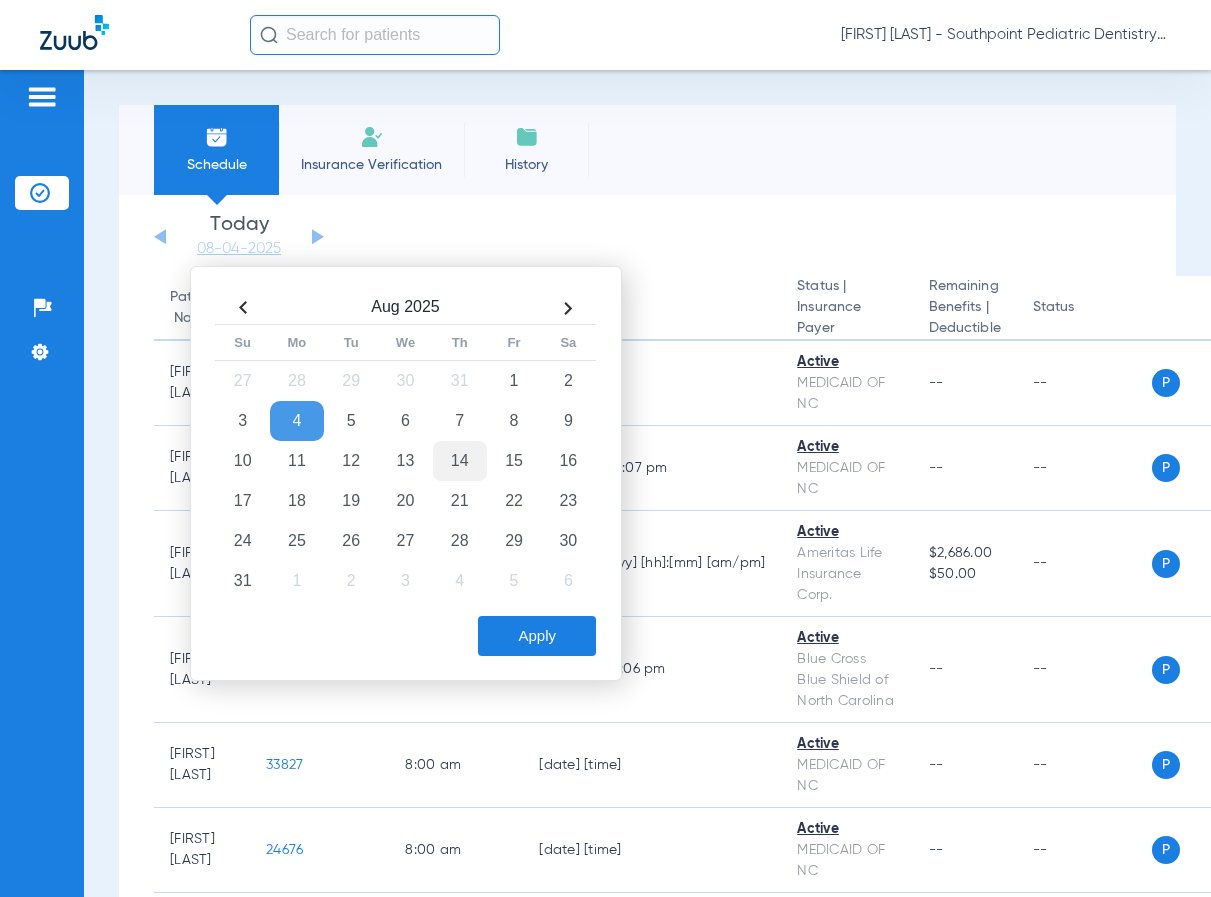 click on "7" 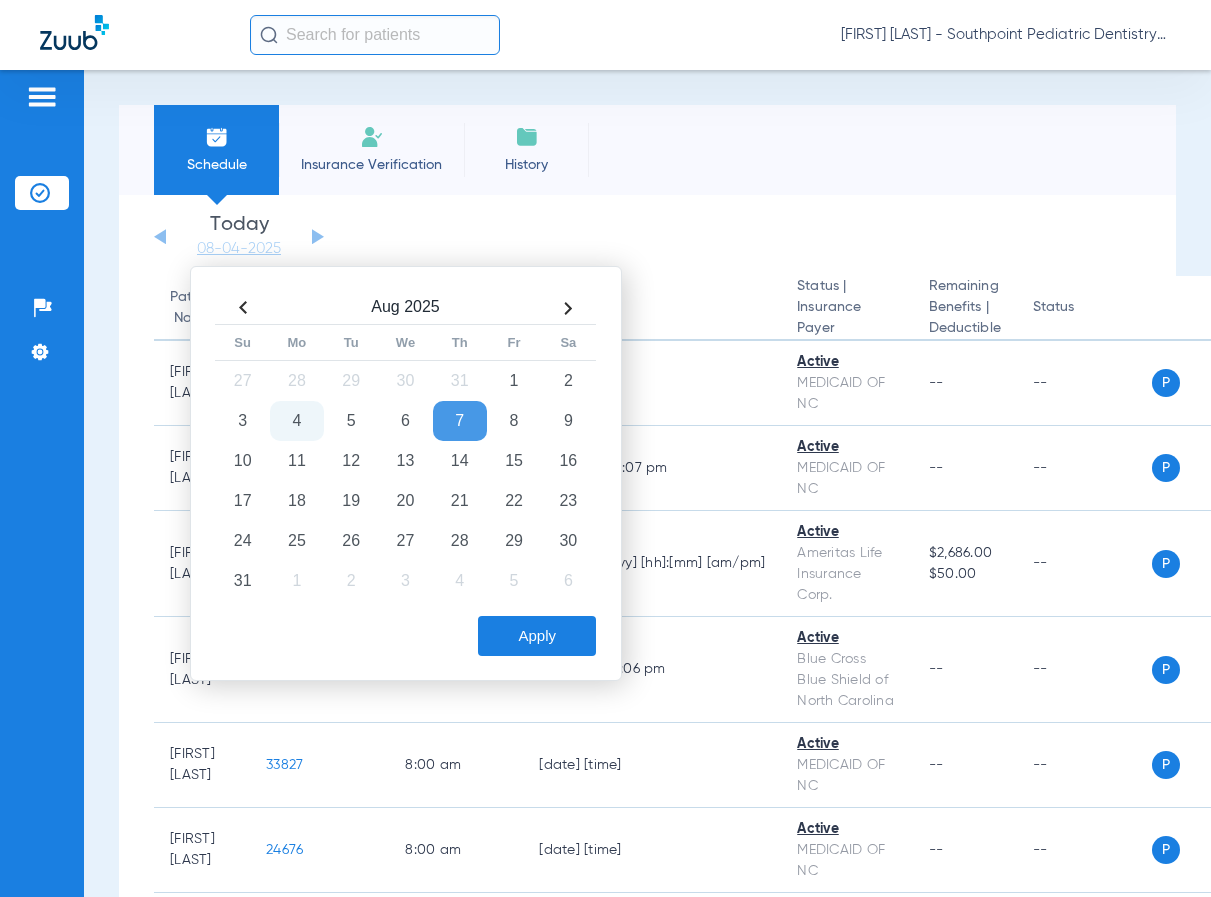 click on "Apply" 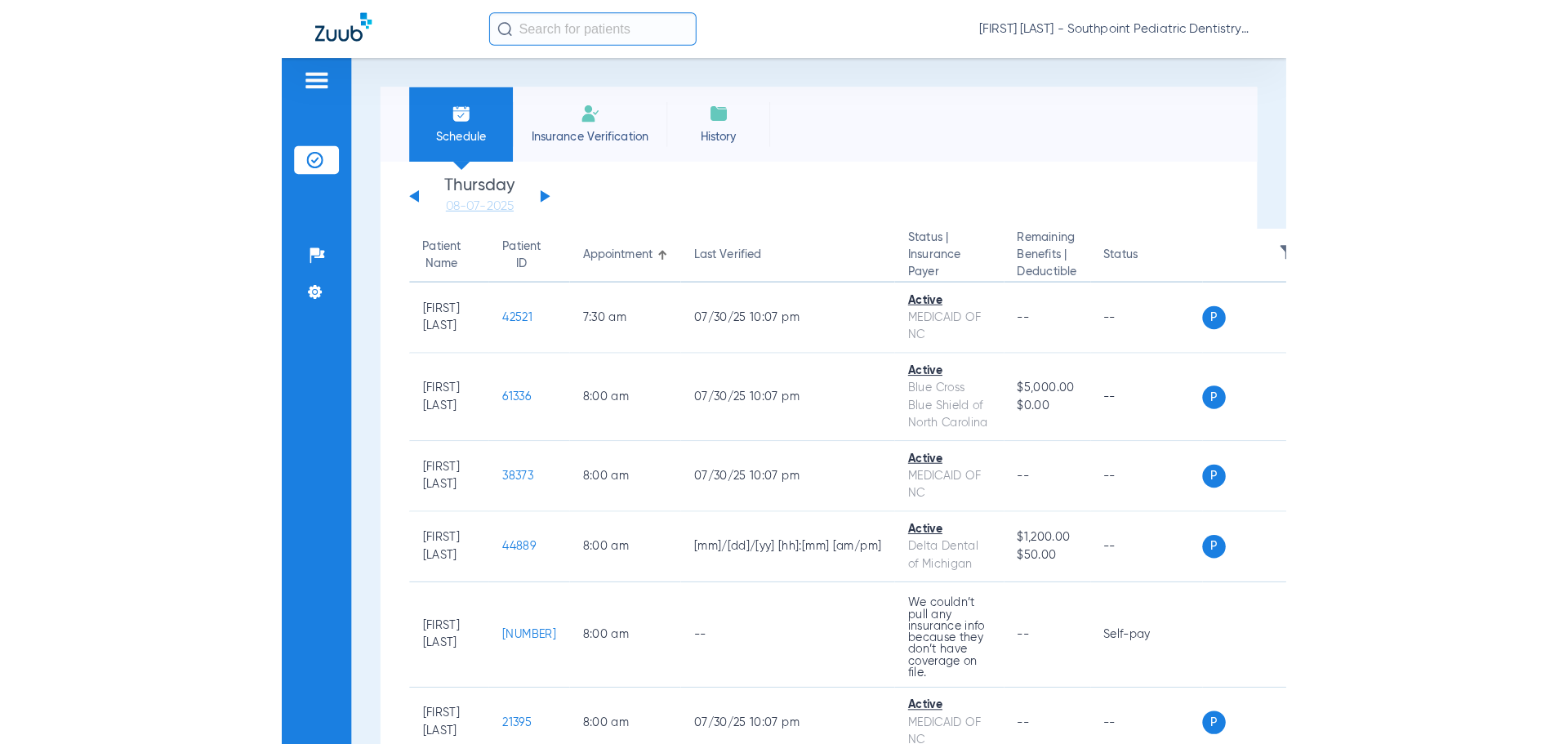 scroll, scrollTop: 447, scrollLeft: 0, axis: vertical 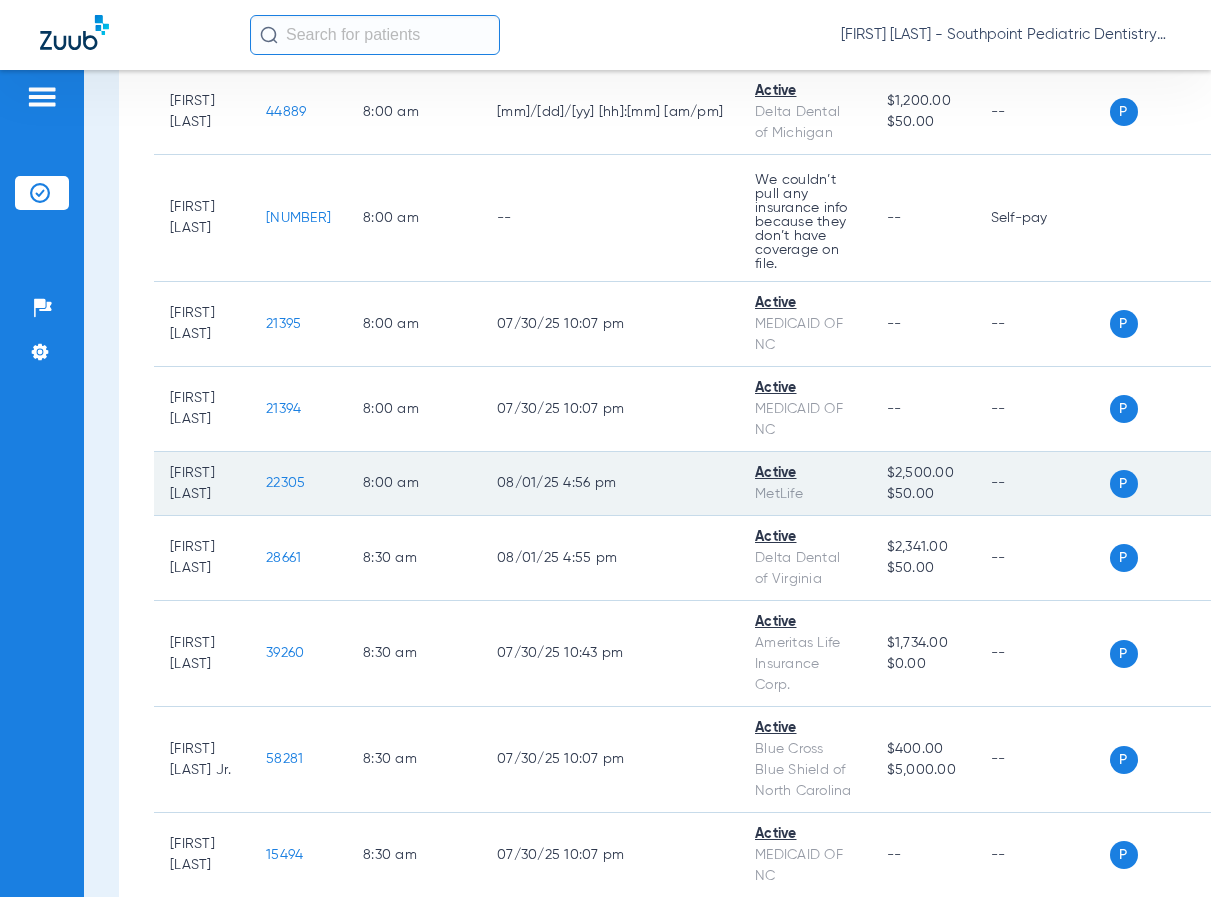 click on "22305" 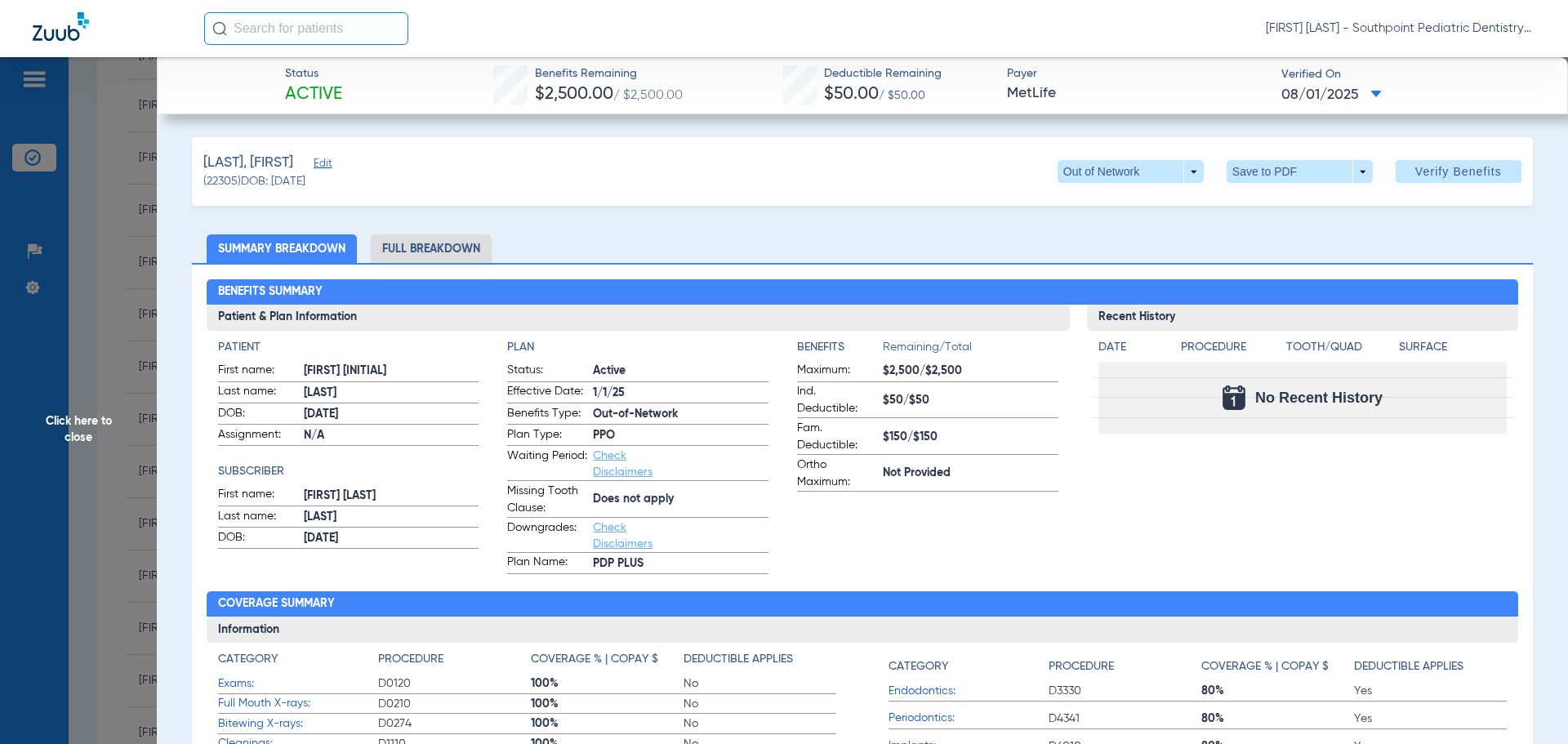 click on "Full Breakdown" 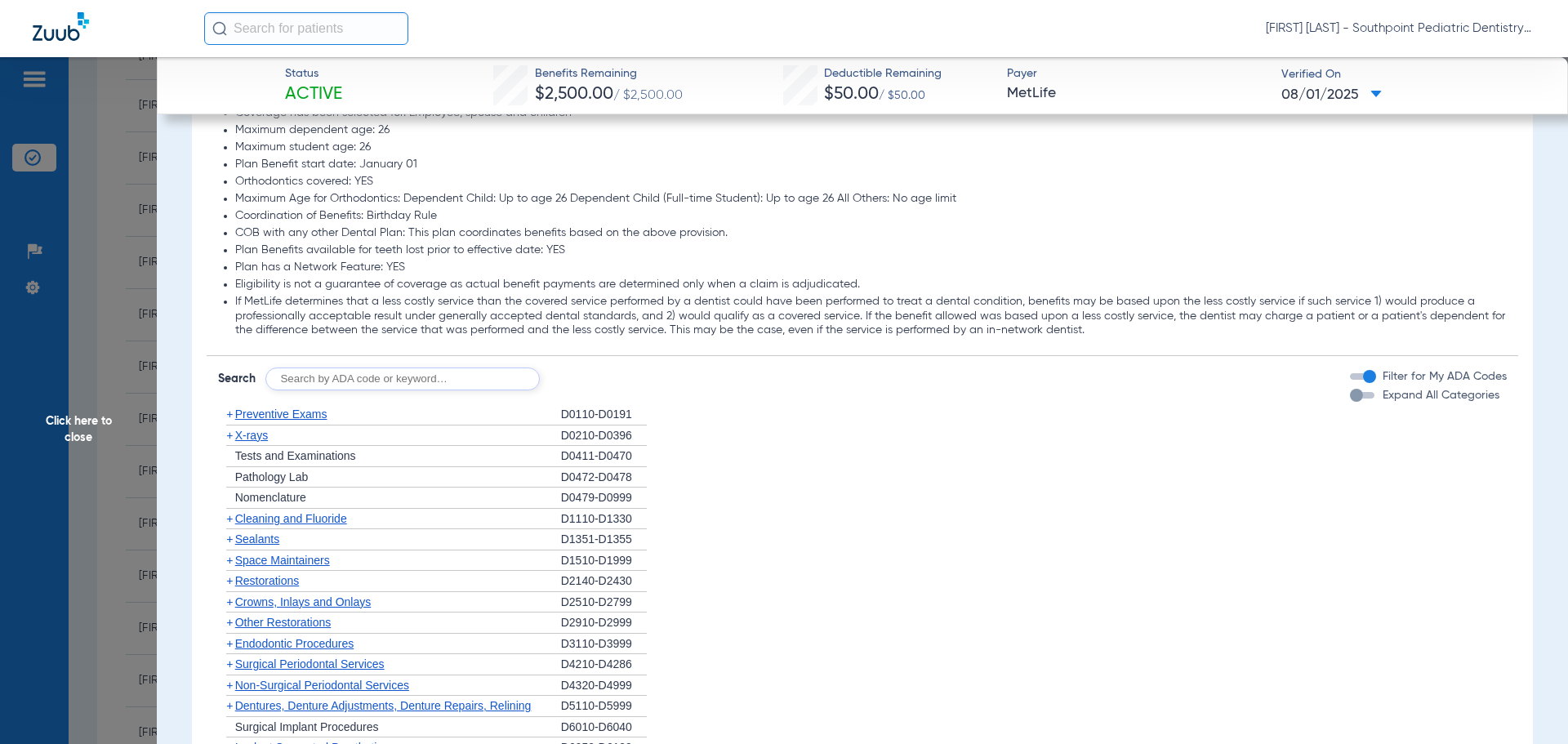 scroll, scrollTop: 1960, scrollLeft: 0, axis: vertical 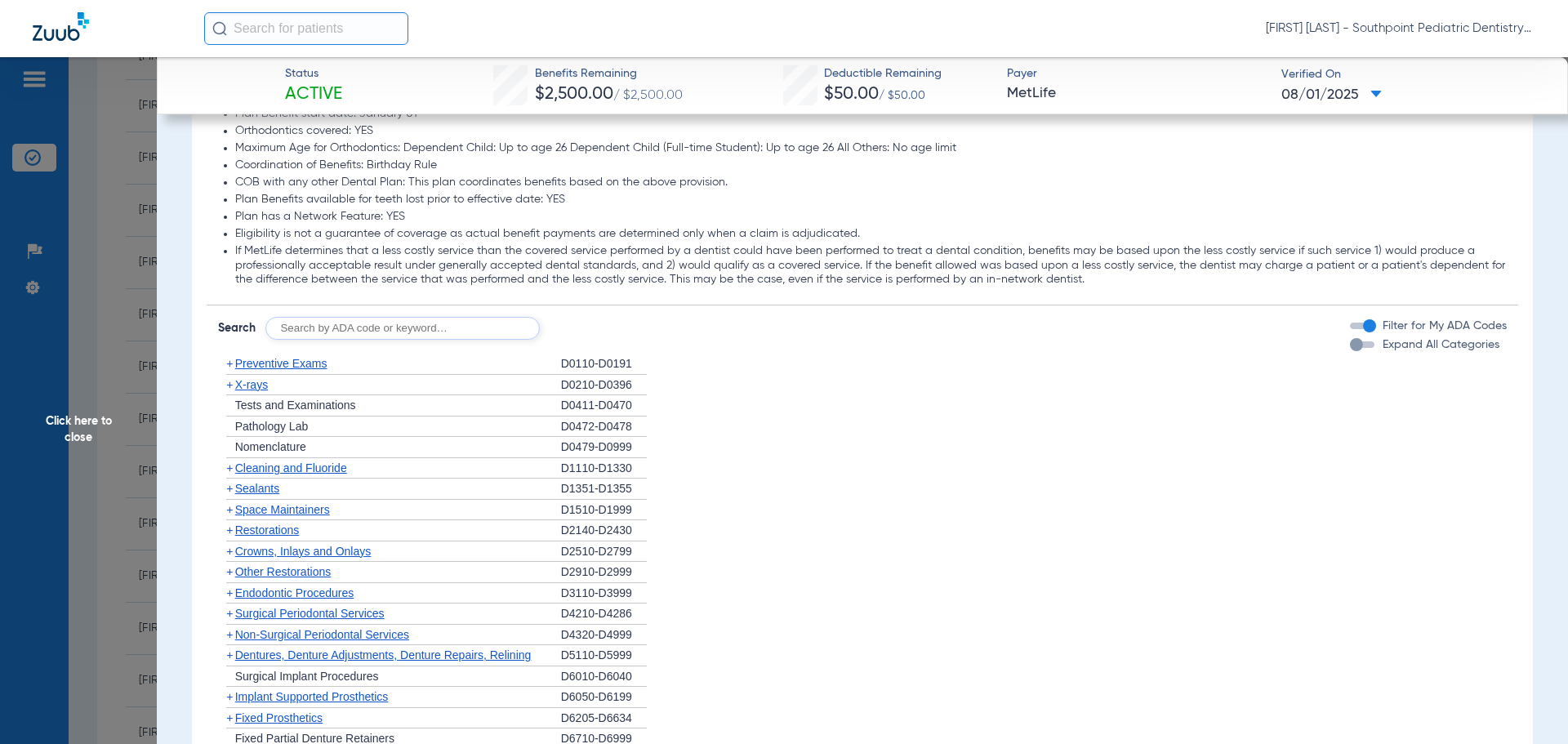 click on "+   Preventive Exams" 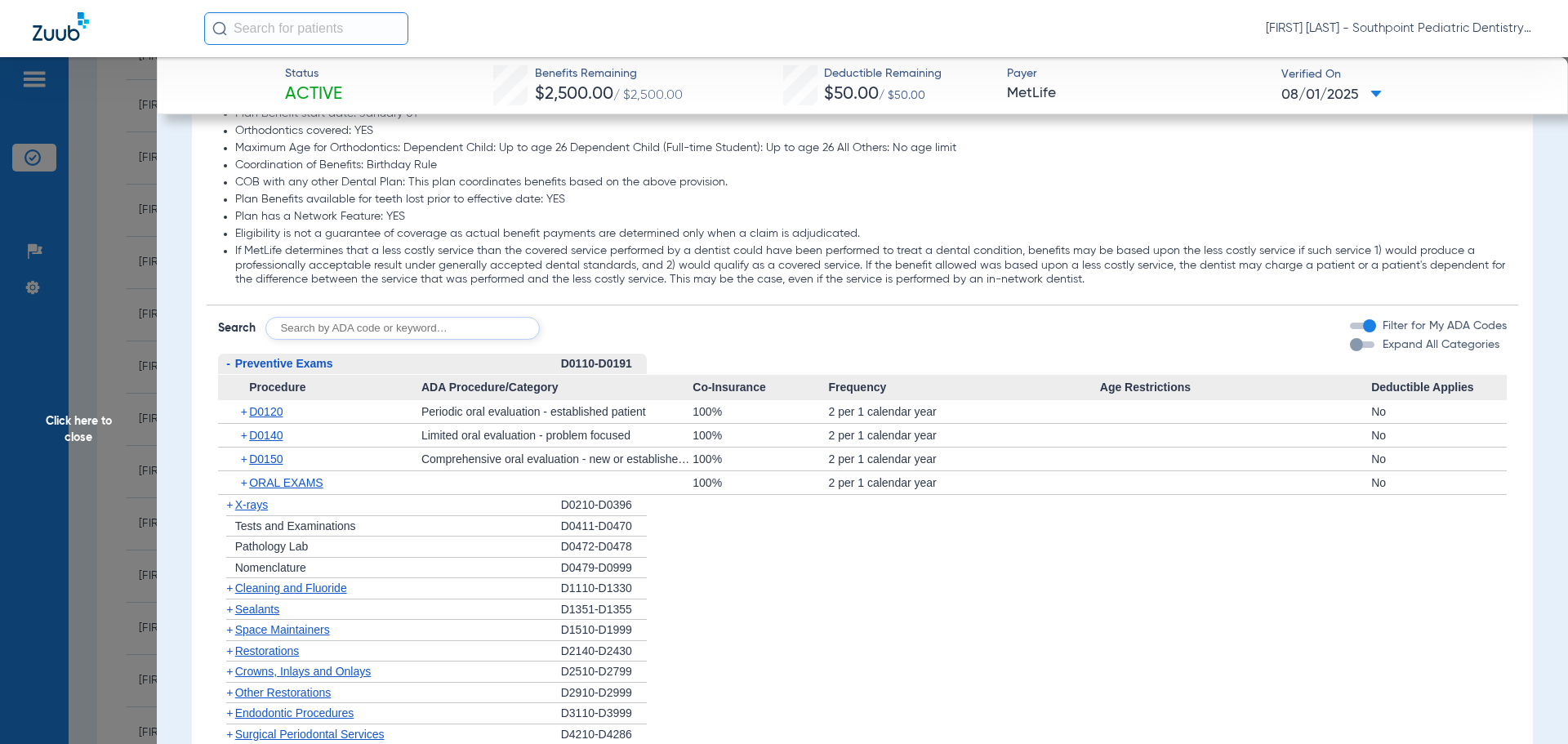 click on "-   Preventive Exams" 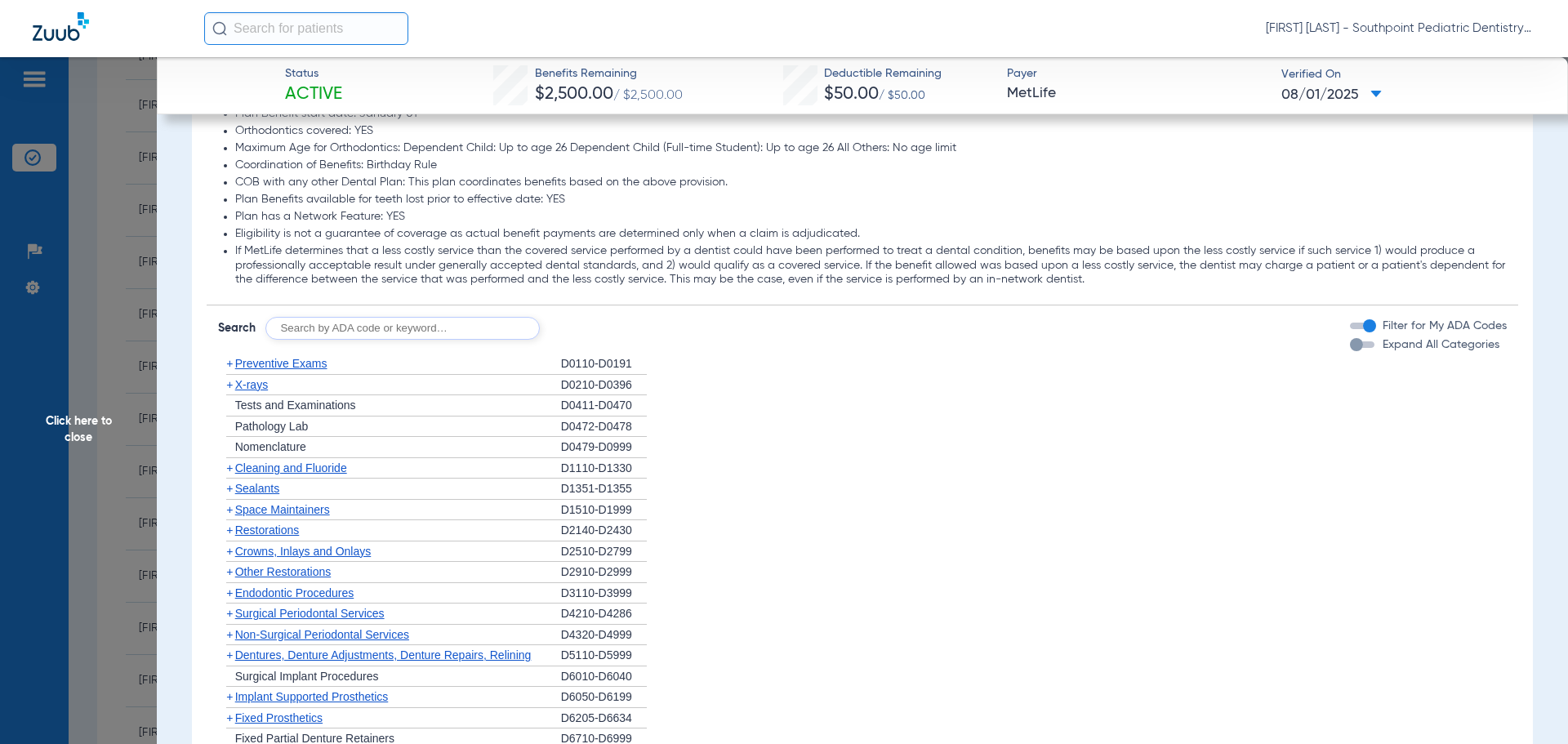 click on "+   X-rays" 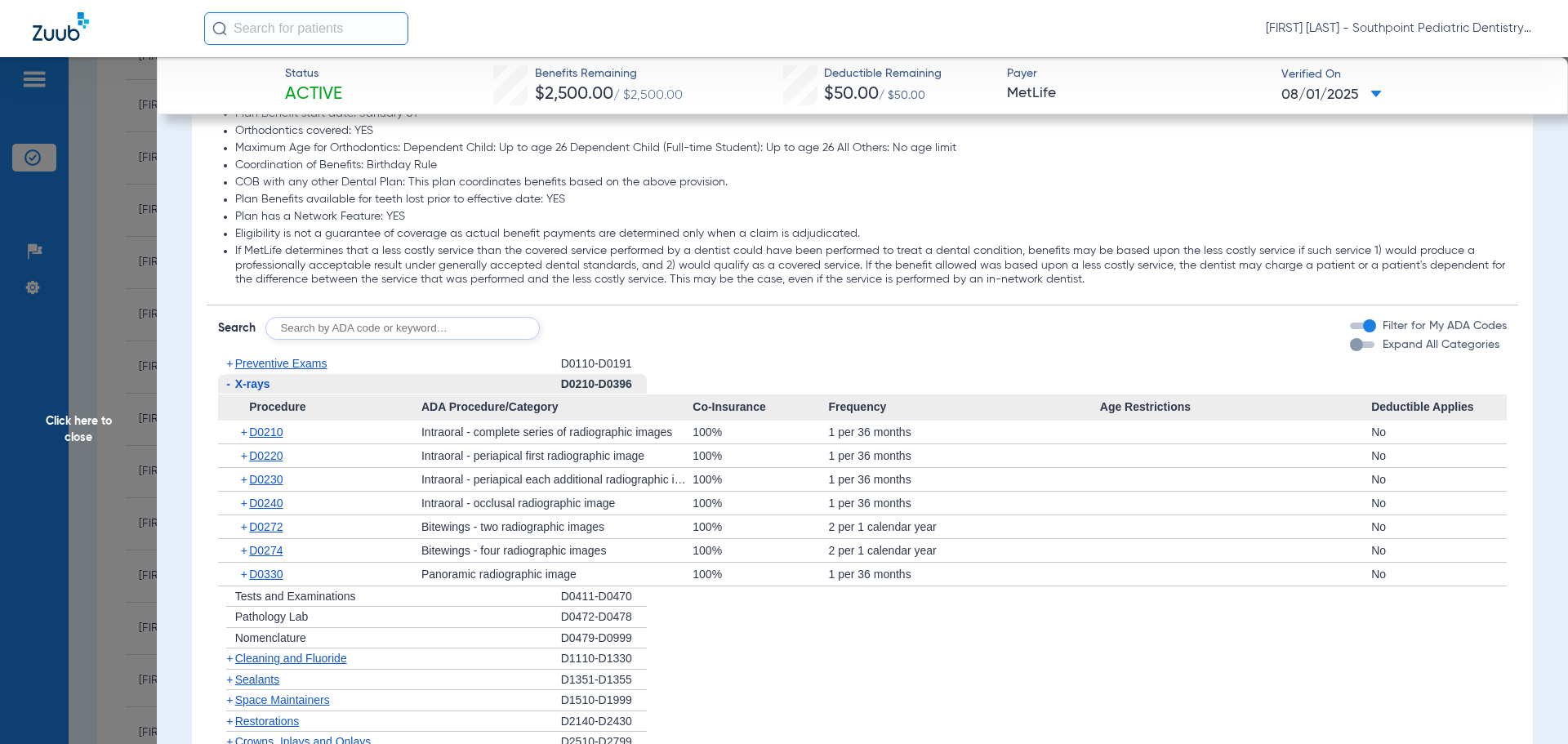 click on "-   X-rays" 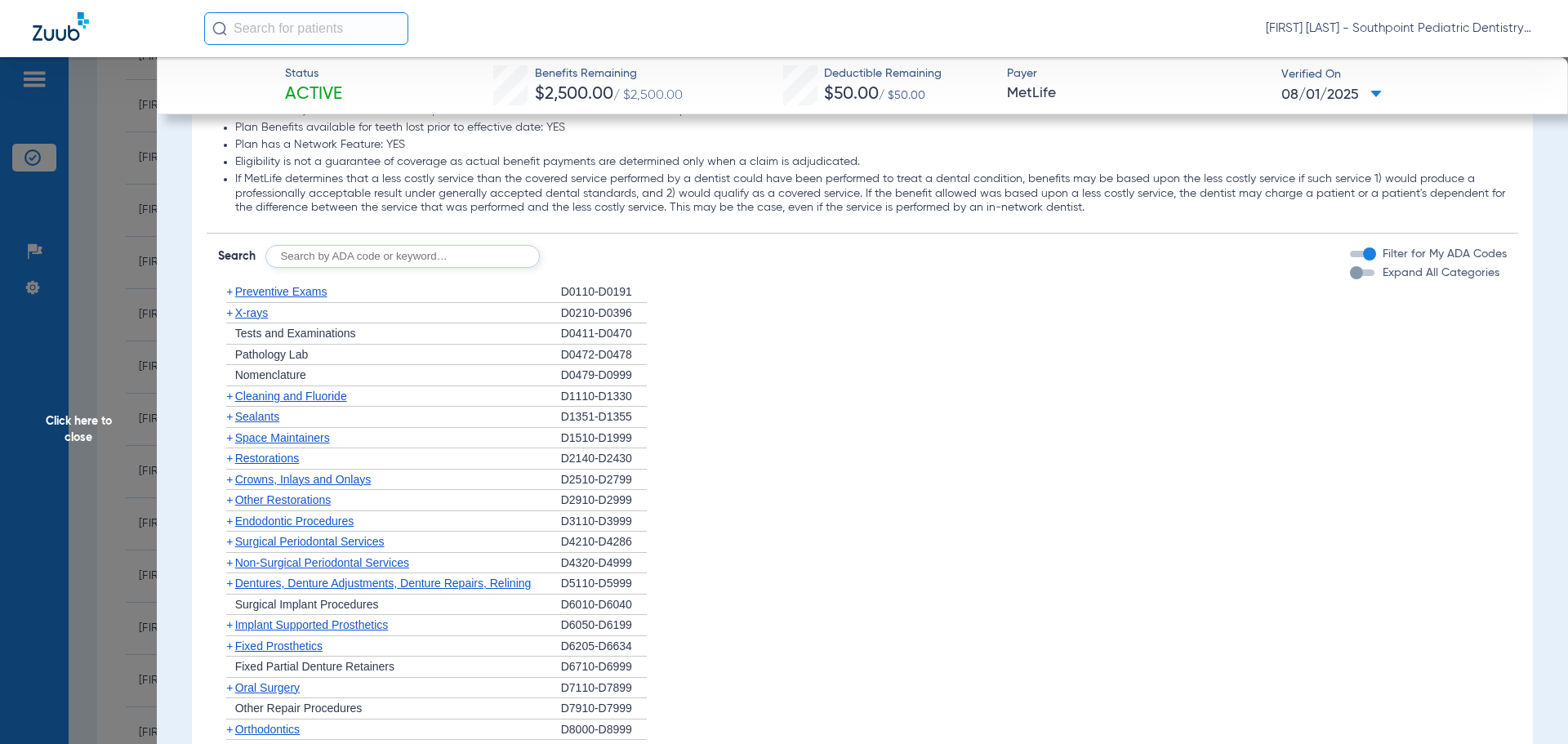 scroll, scrollTop: 2042, scrollLeft: 0, axis: vertical 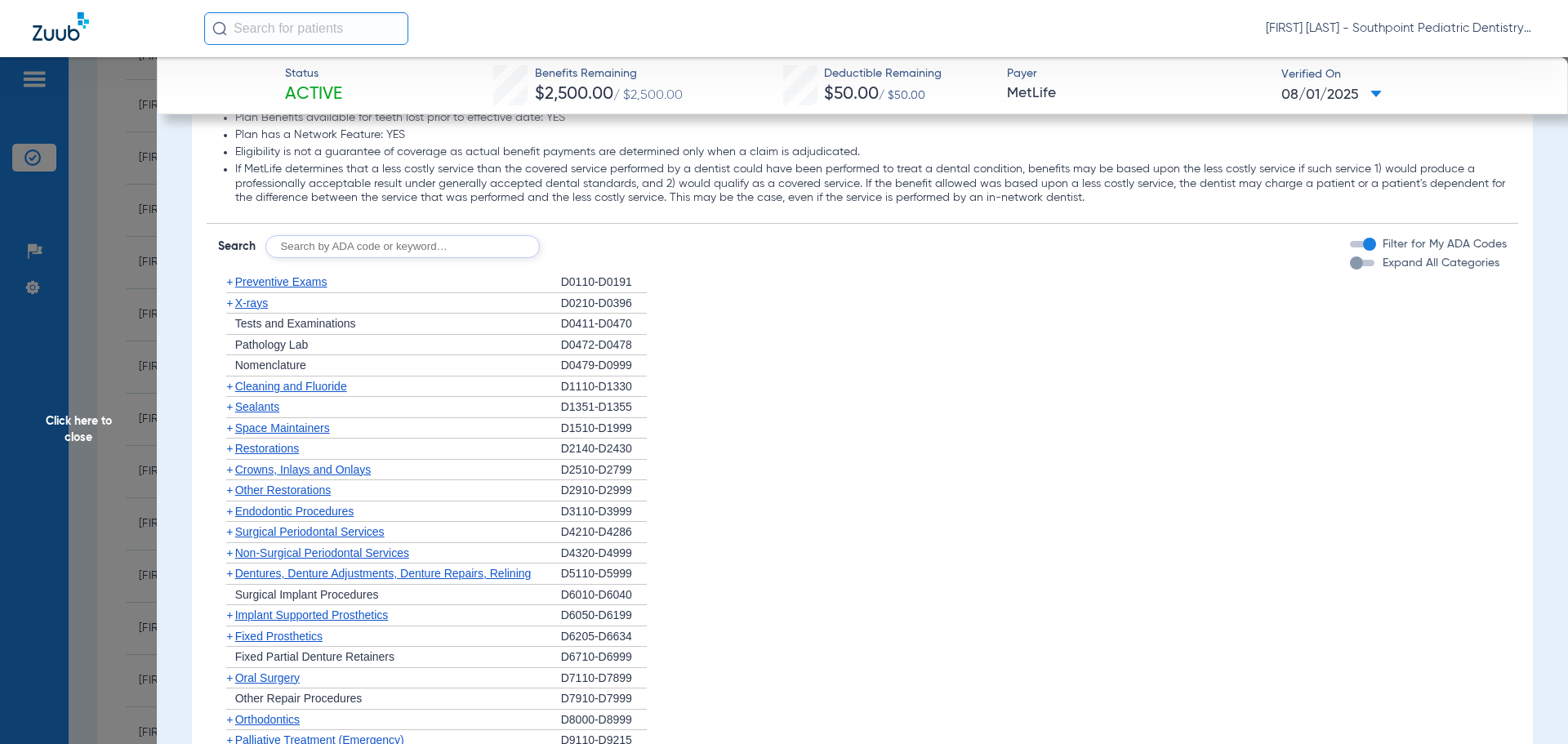 click on "+   Cleaning and Fluoride" 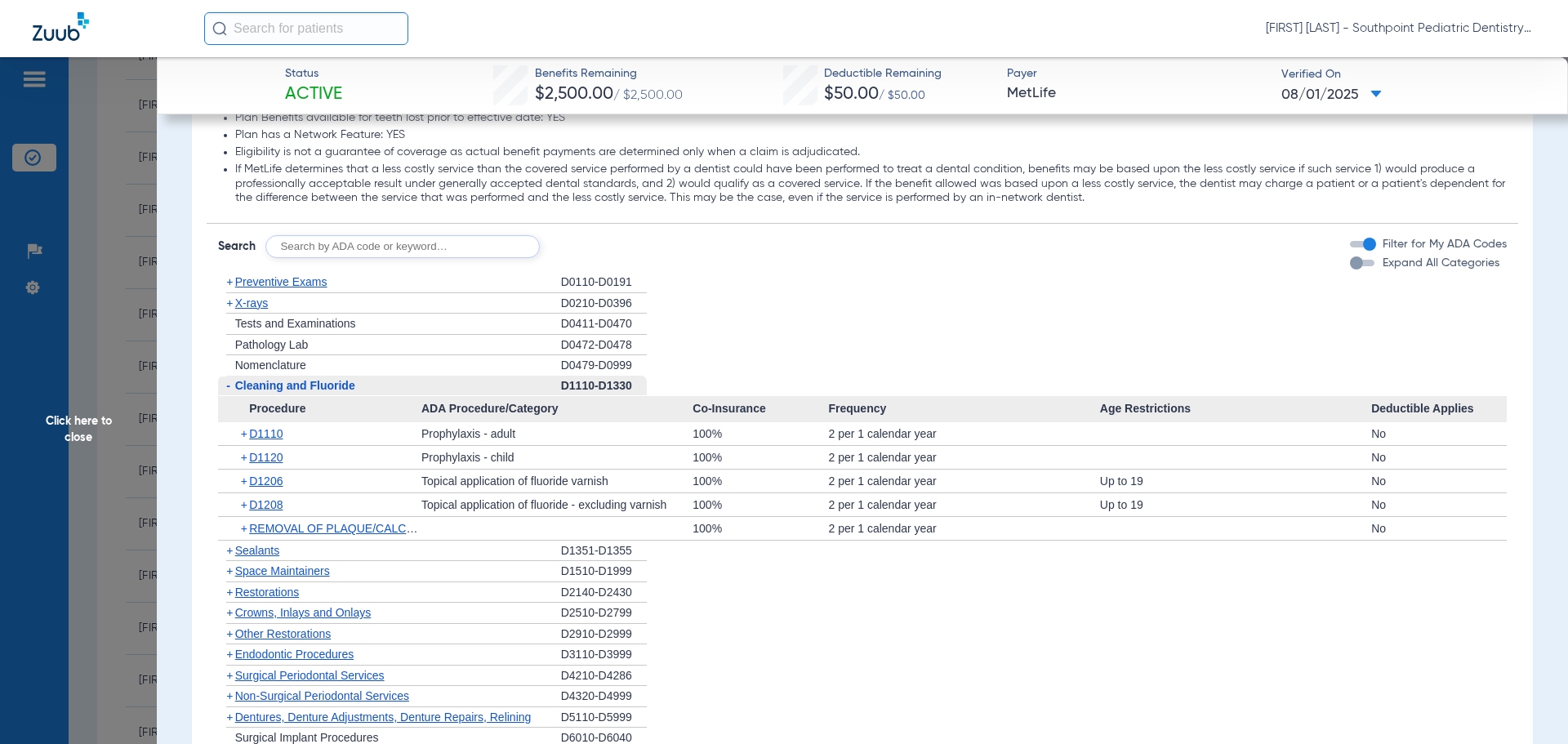 click on "-   Cleaning and Fluoride" 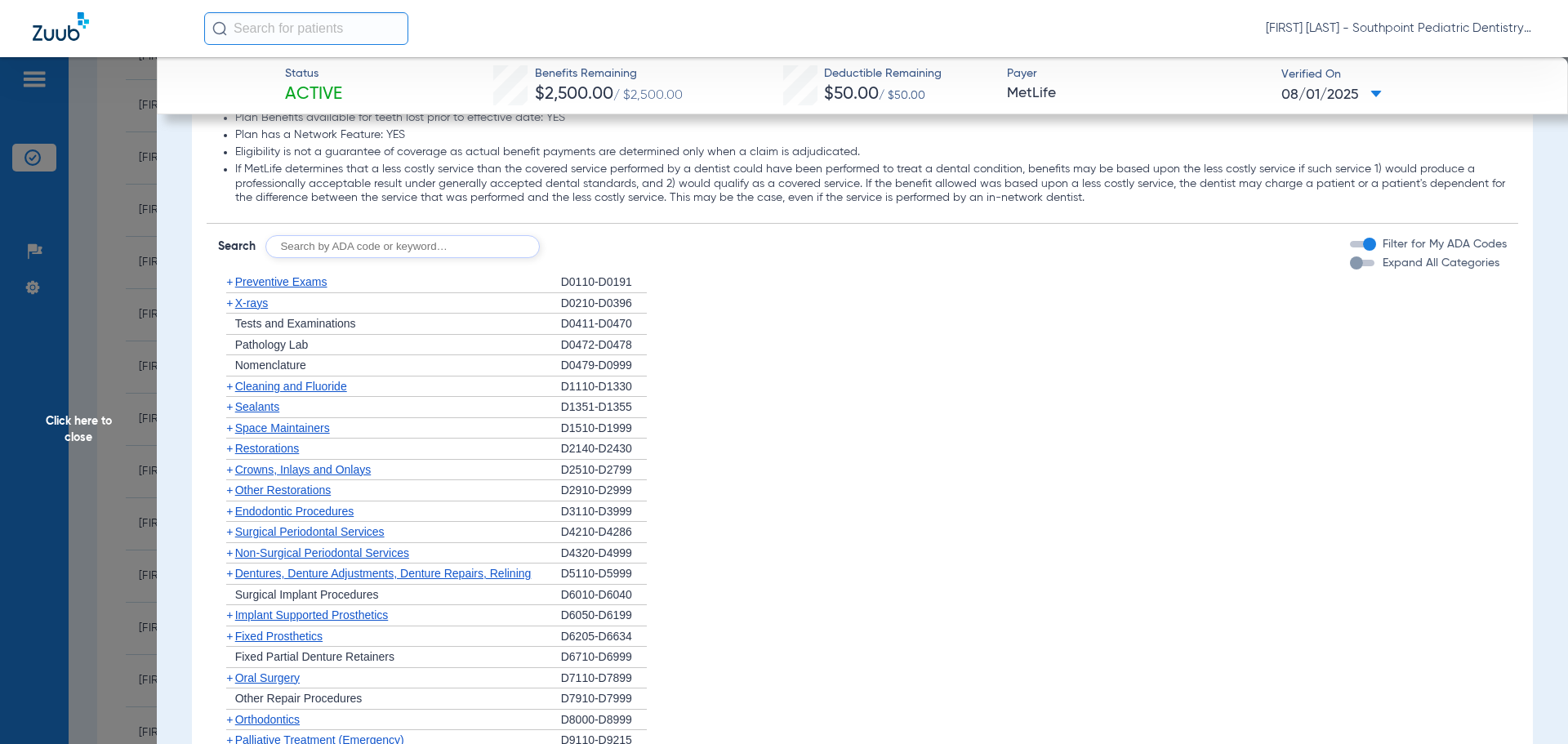 click on "Cleaning and Fluoride" 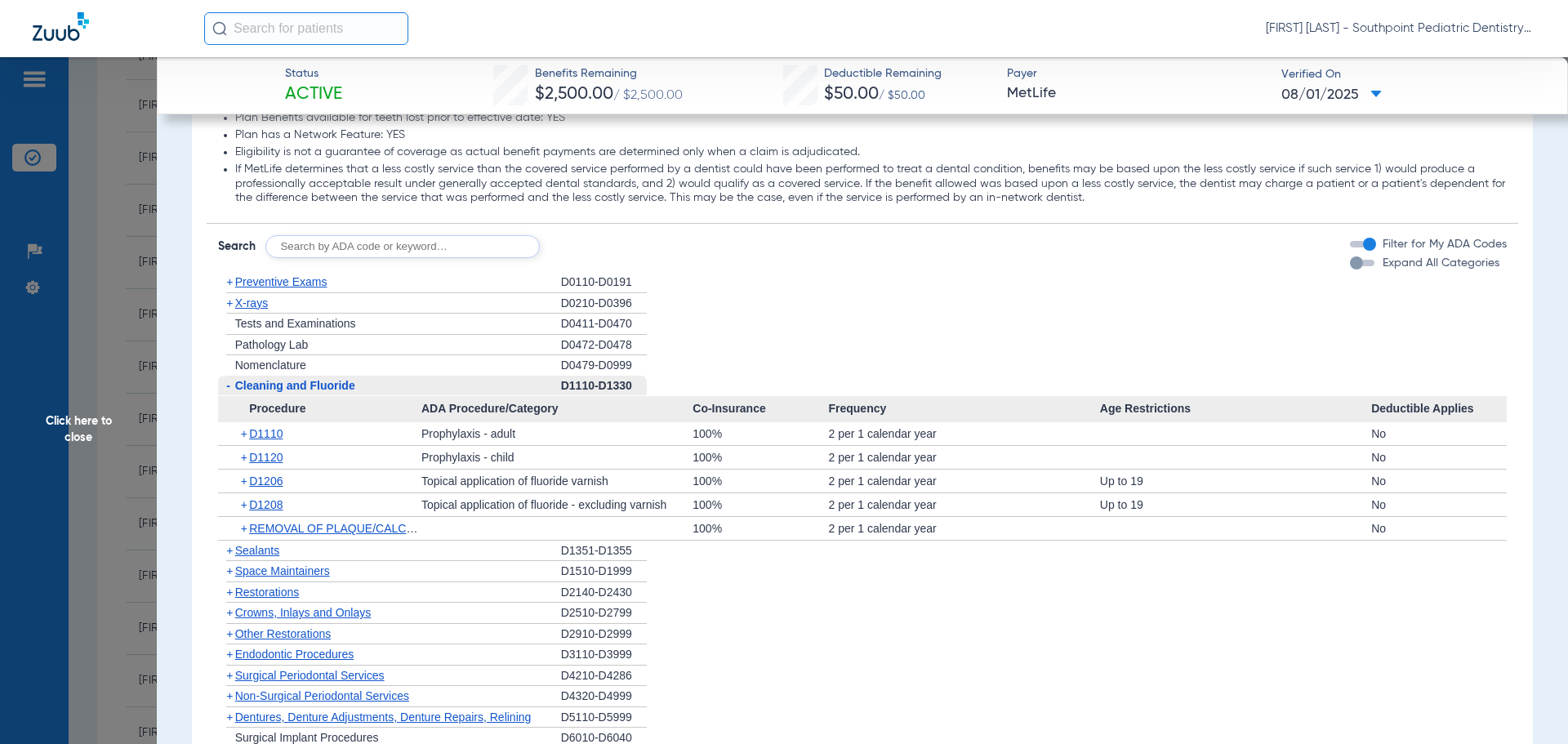 click on "Cleaning and Fluoride" 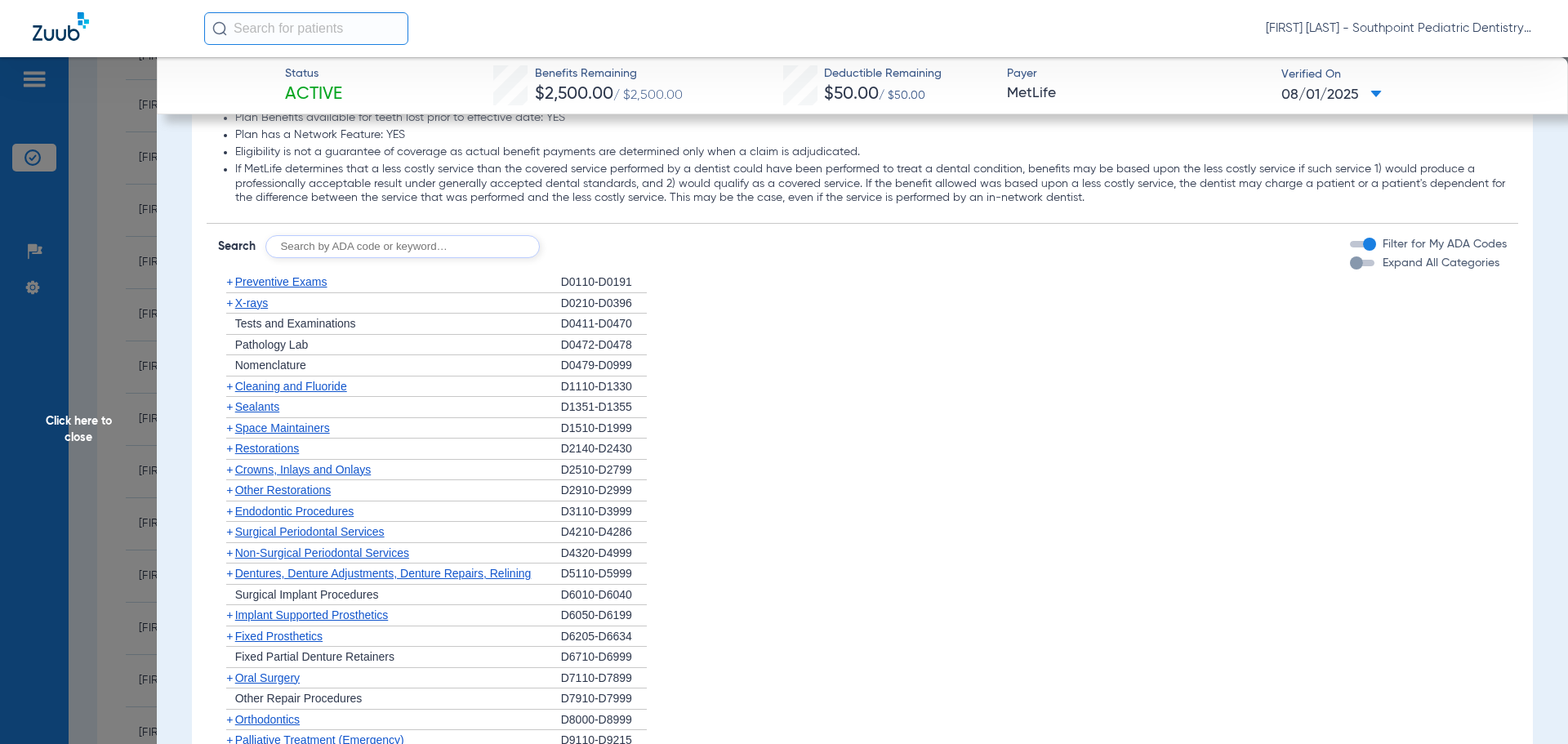 click on "+   Sealants" 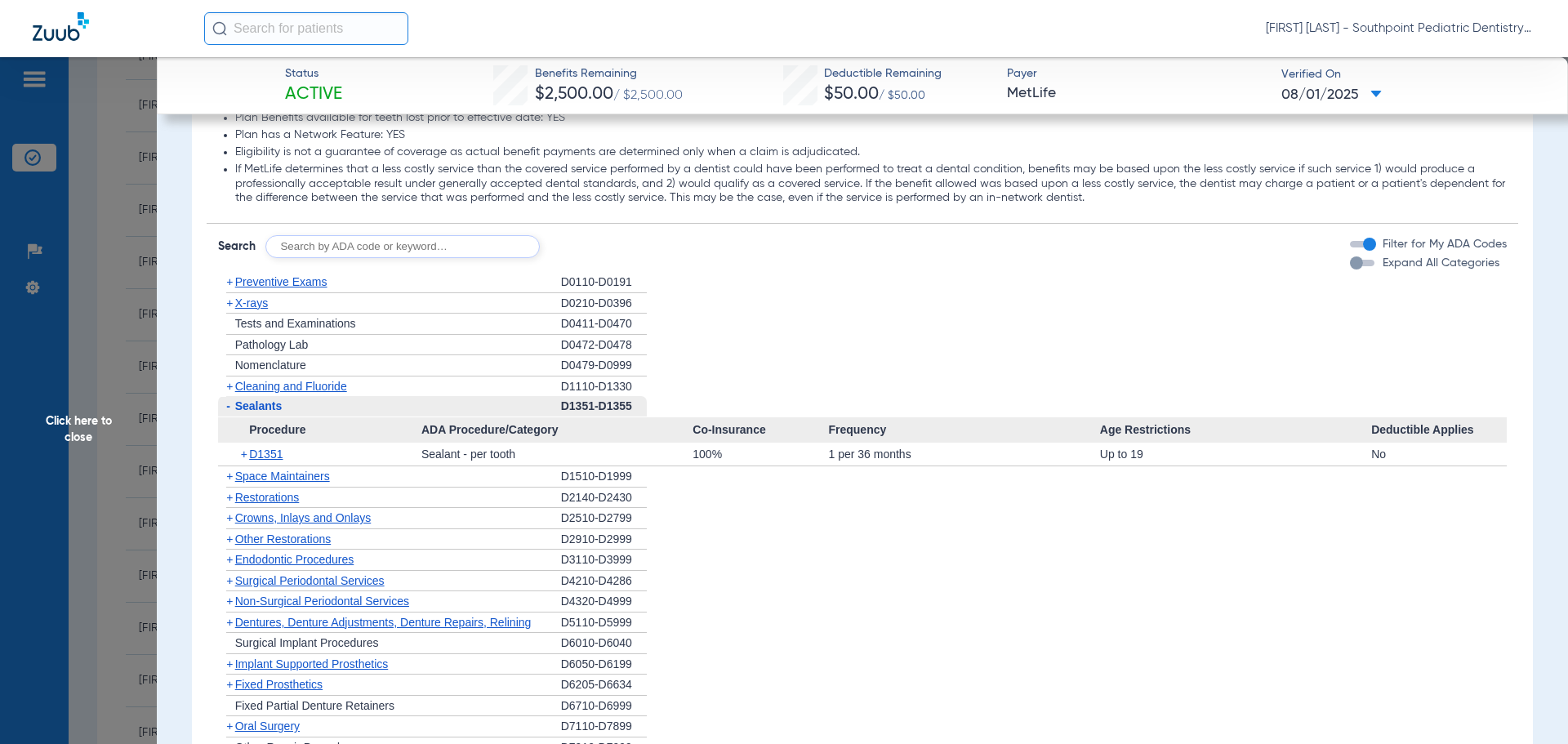 click on "-   Sealants" 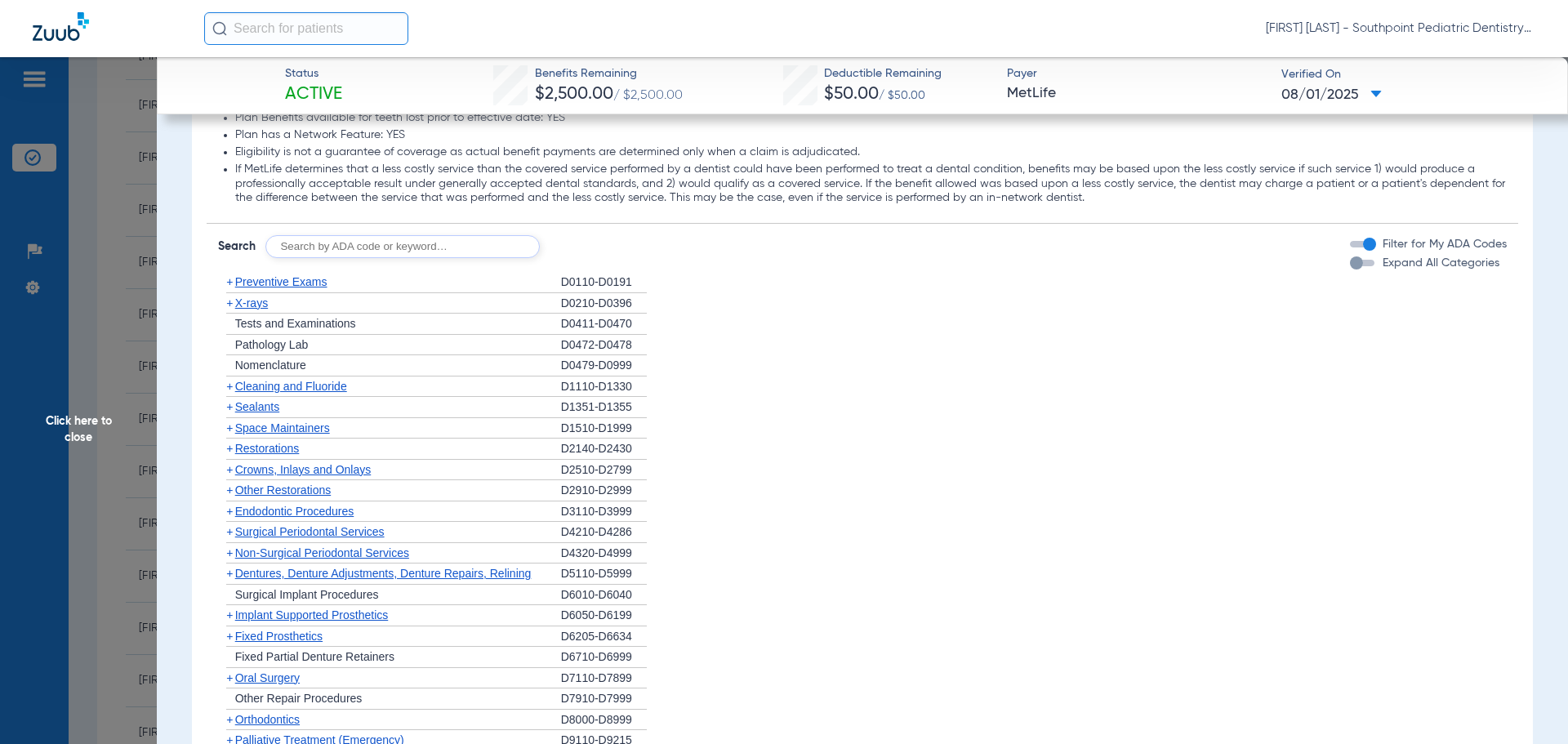 click on "Space Maintainers" 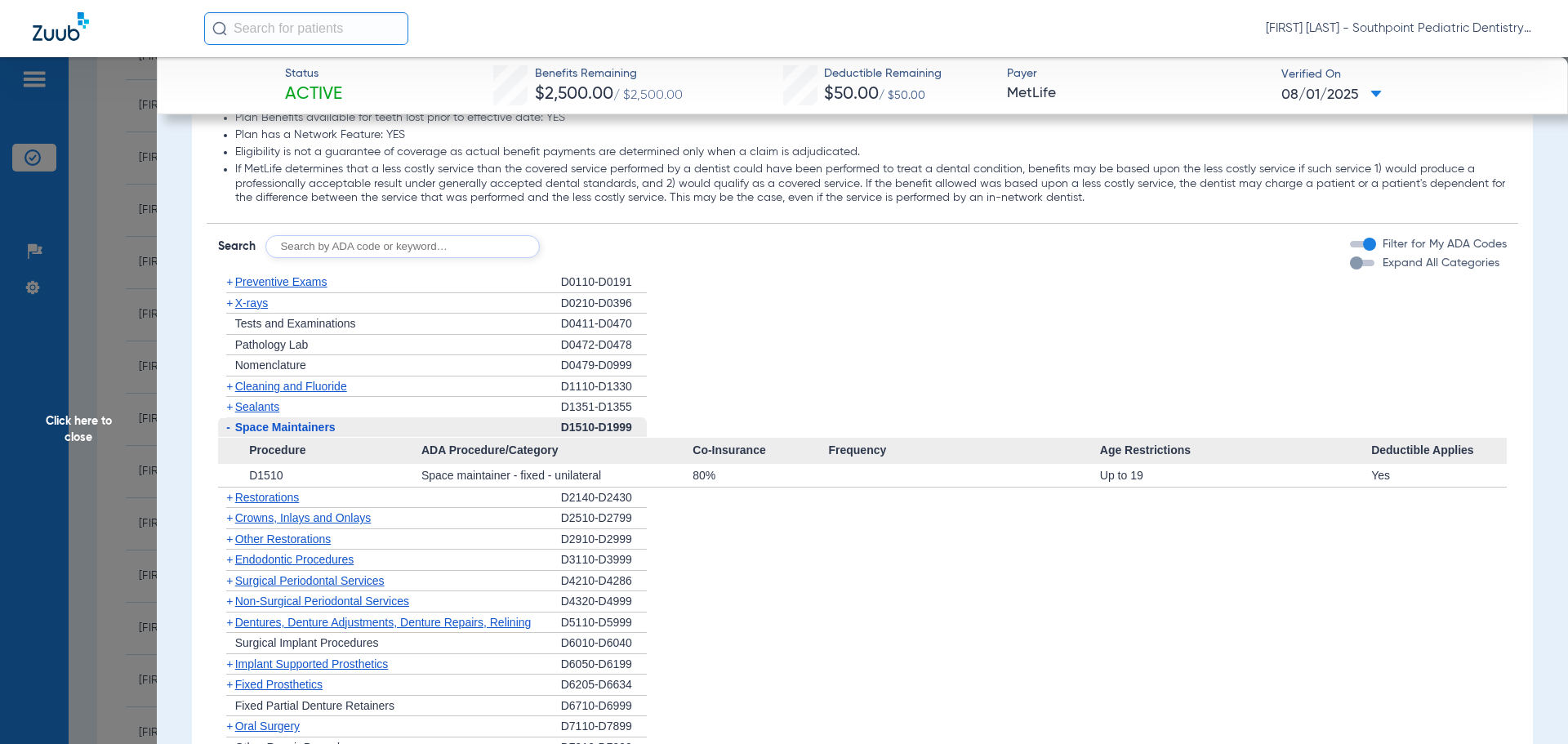 click on "Space Maintainers" 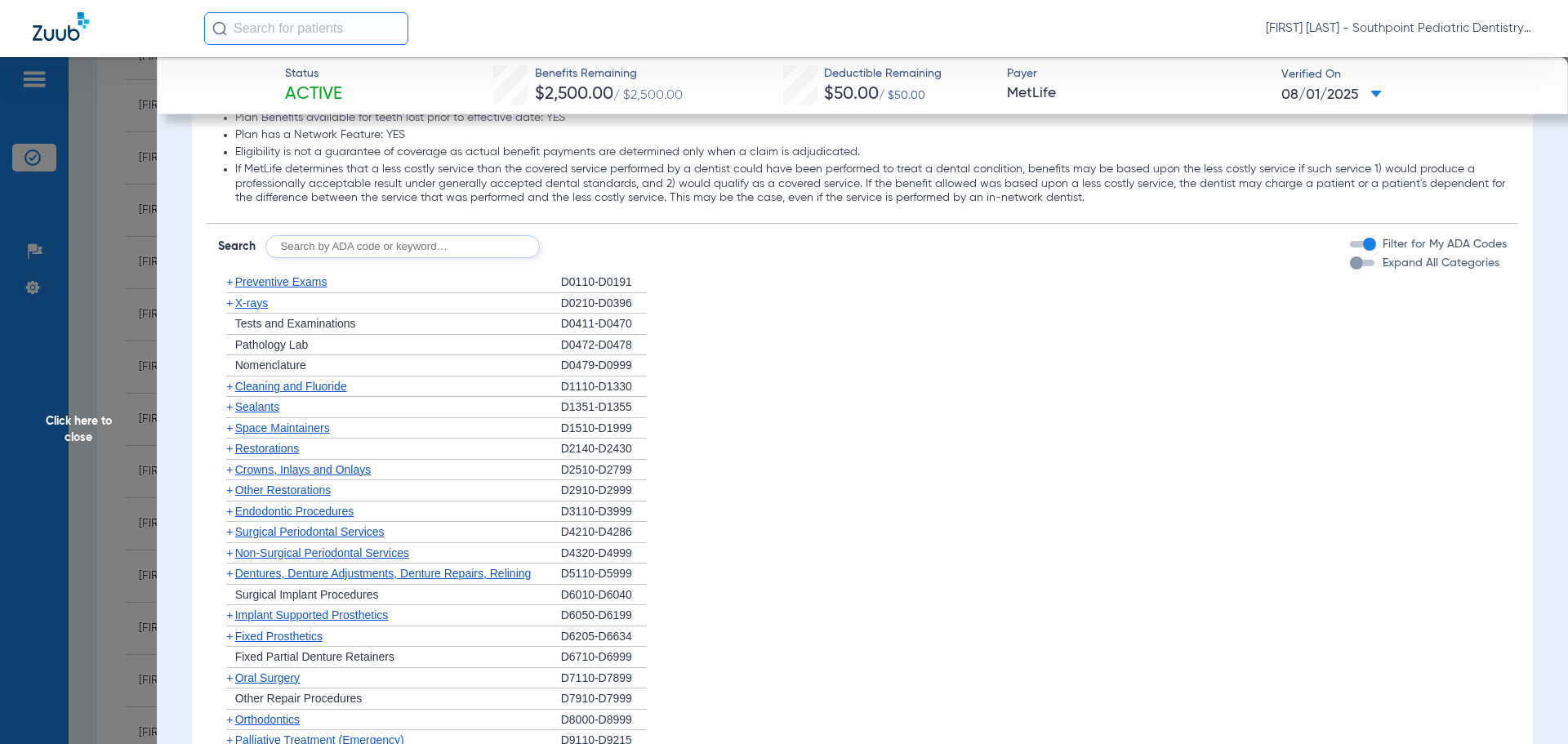 click on "+   Restorations" 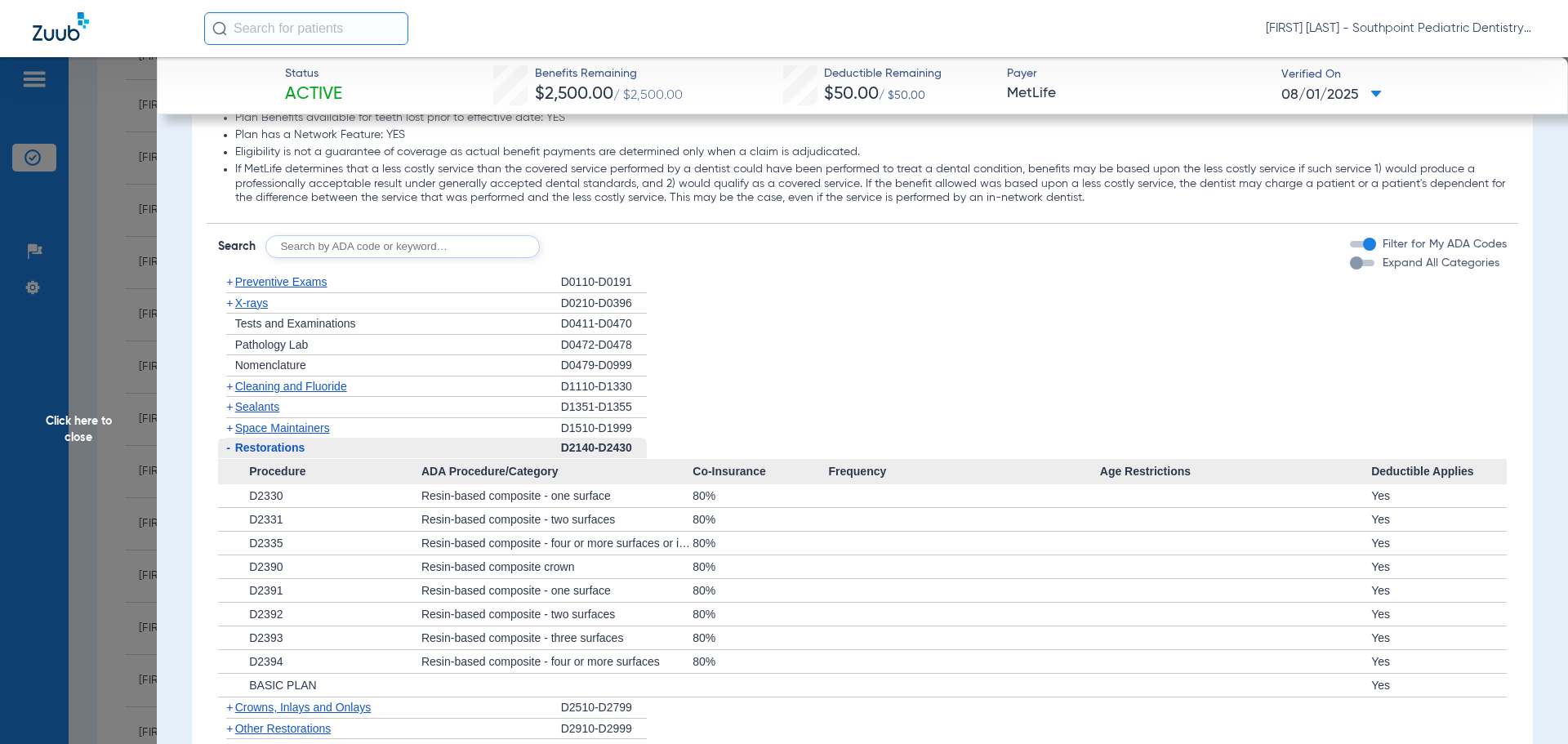 click on "-   Restorations" 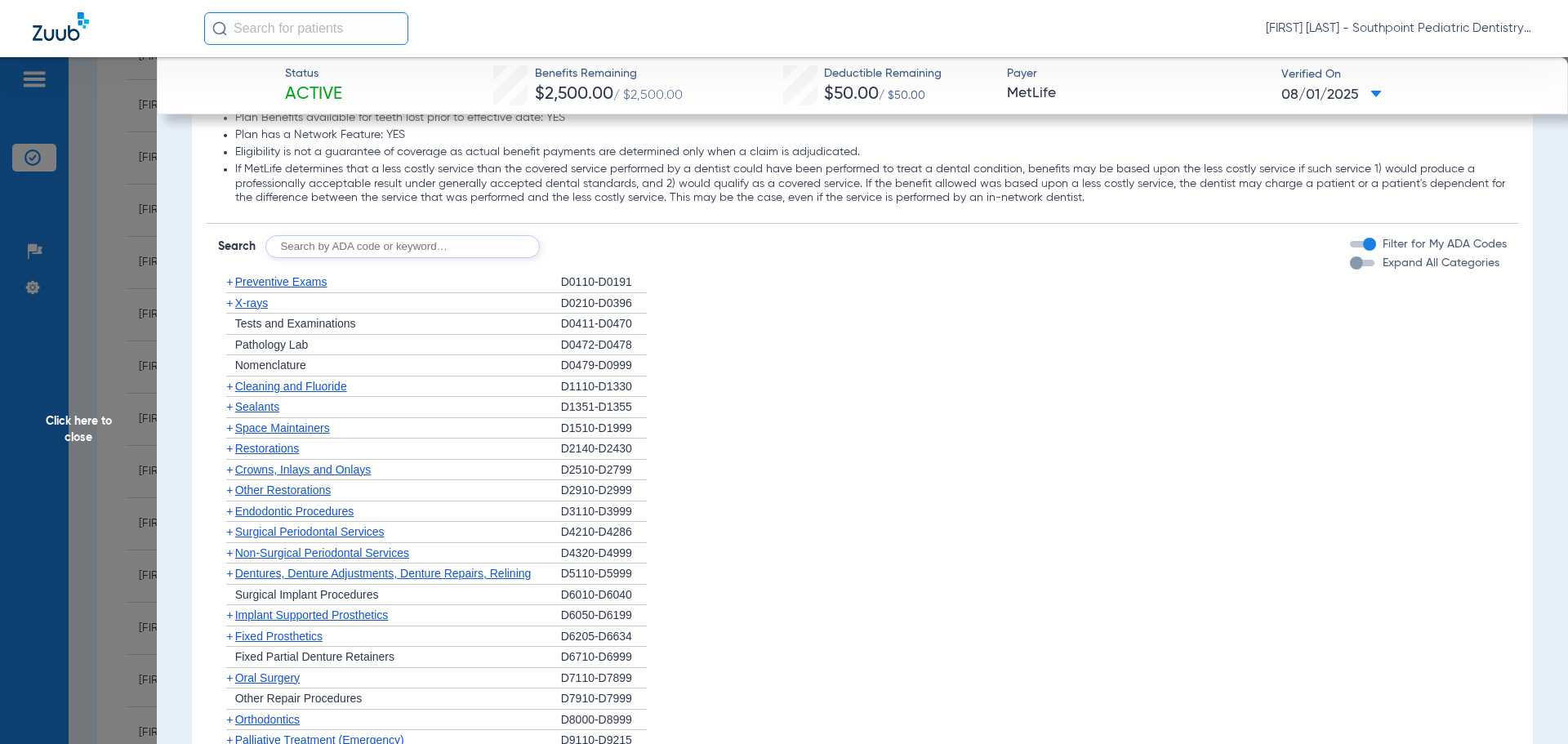 click on "Other Restorations" 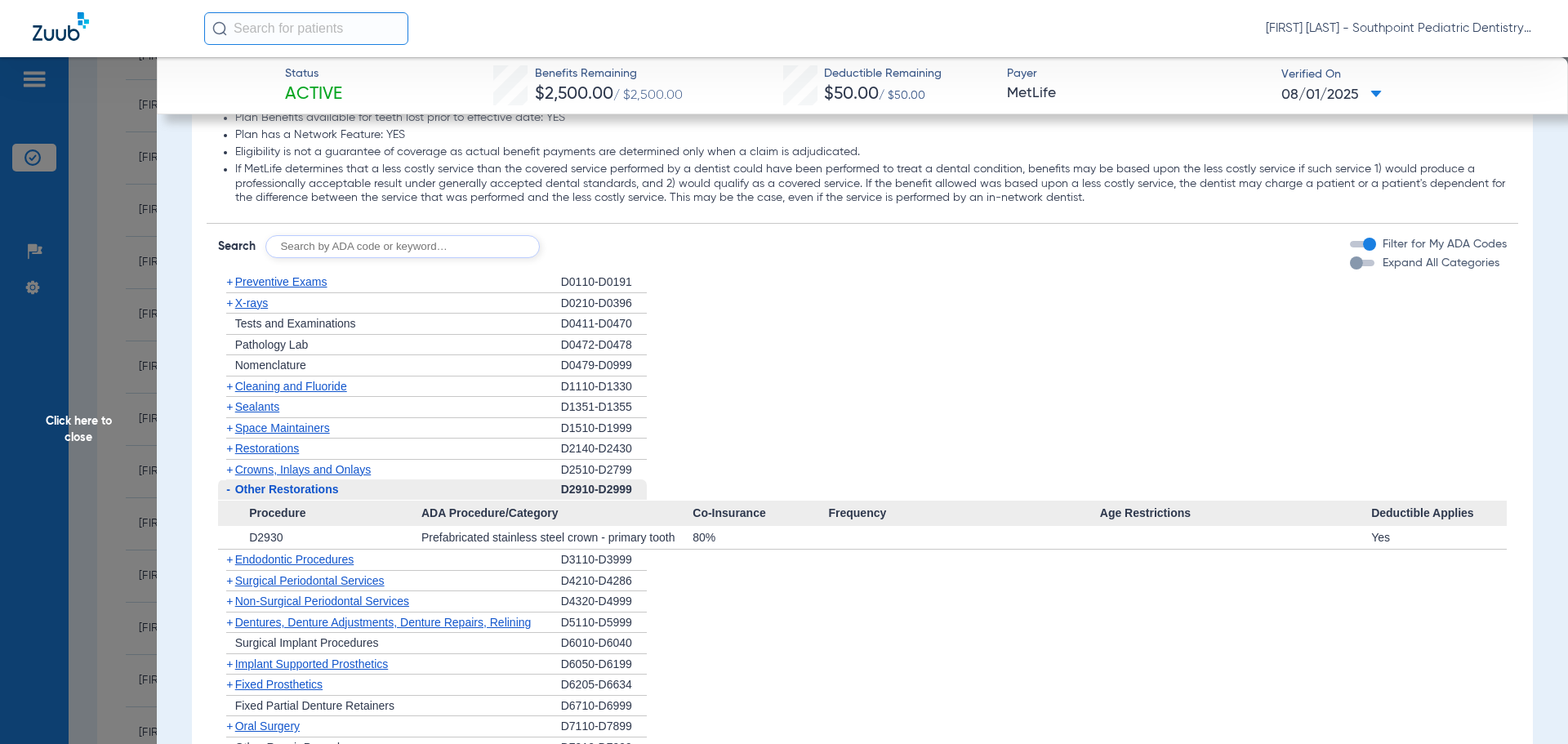 click on "Other Restorations" 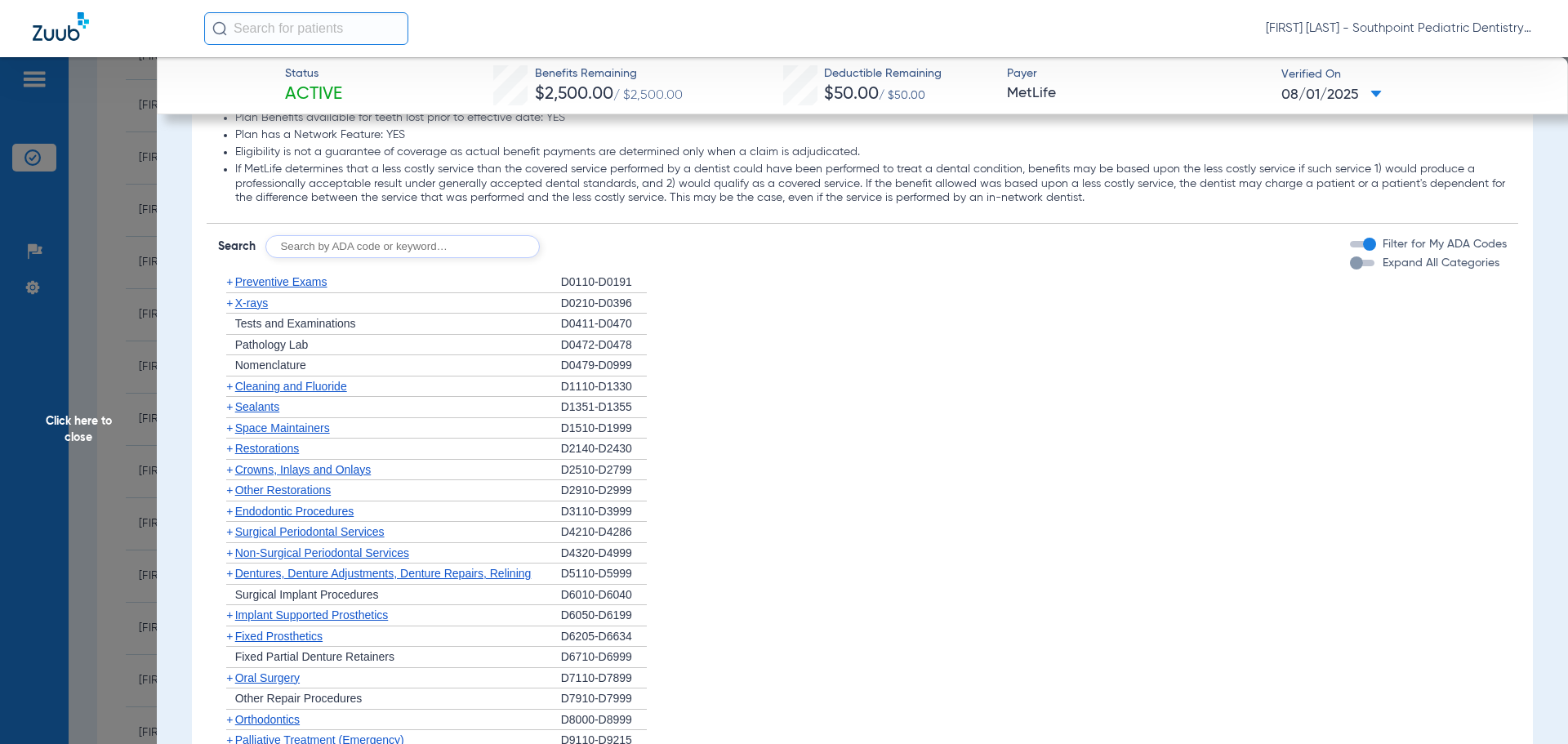 click on "Endodontic Procedures" 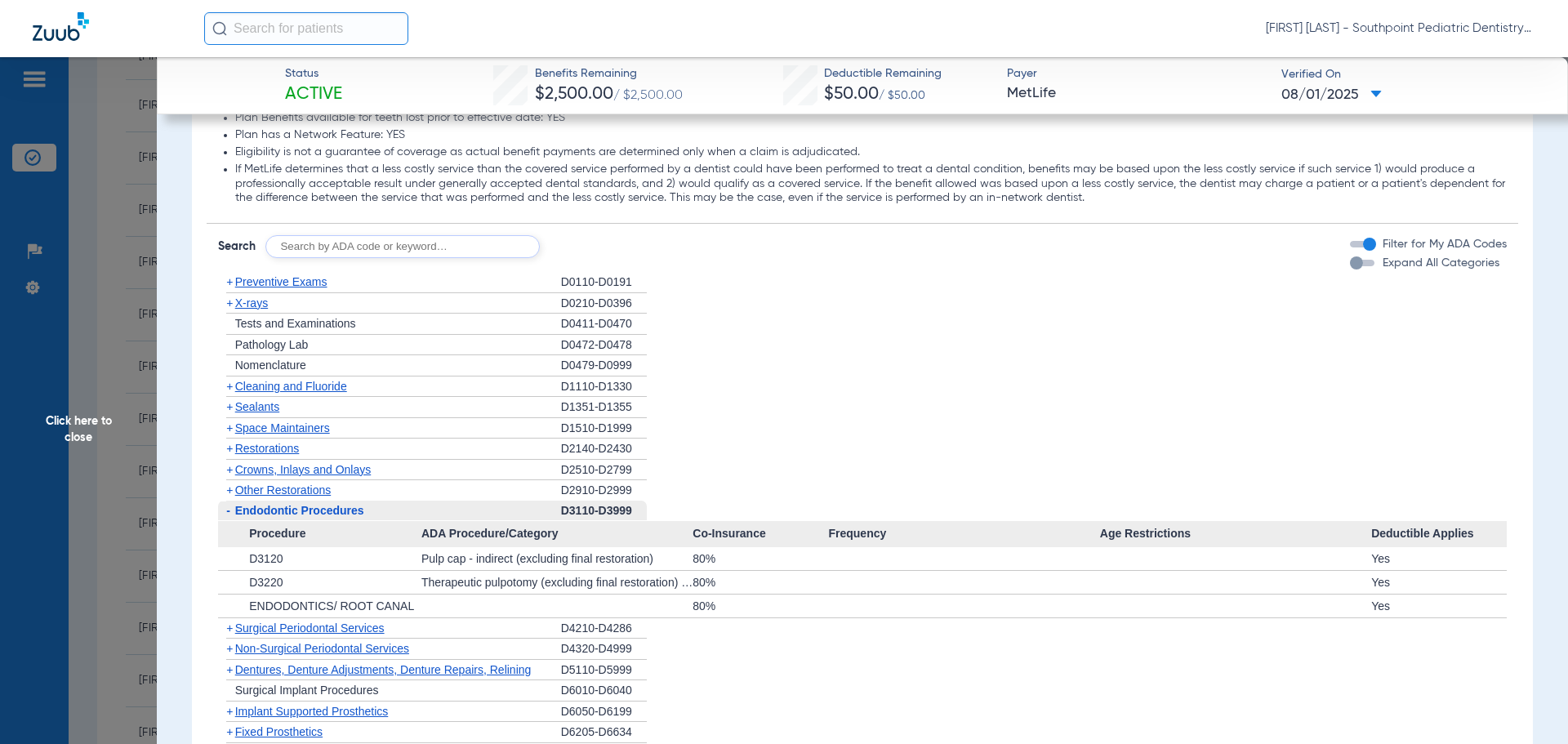 click on "Endodontic Procedures" 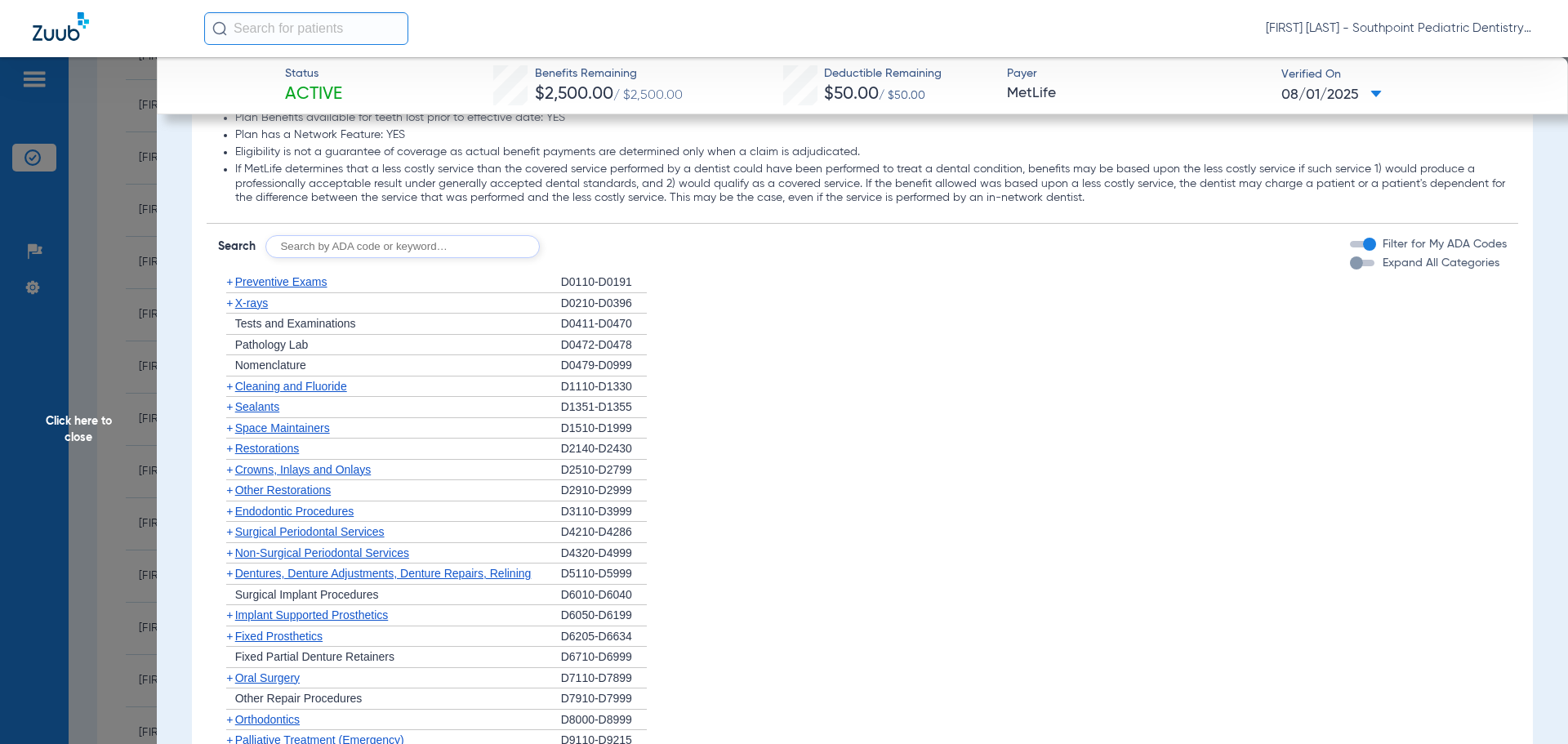 click on "Oral Surgery" 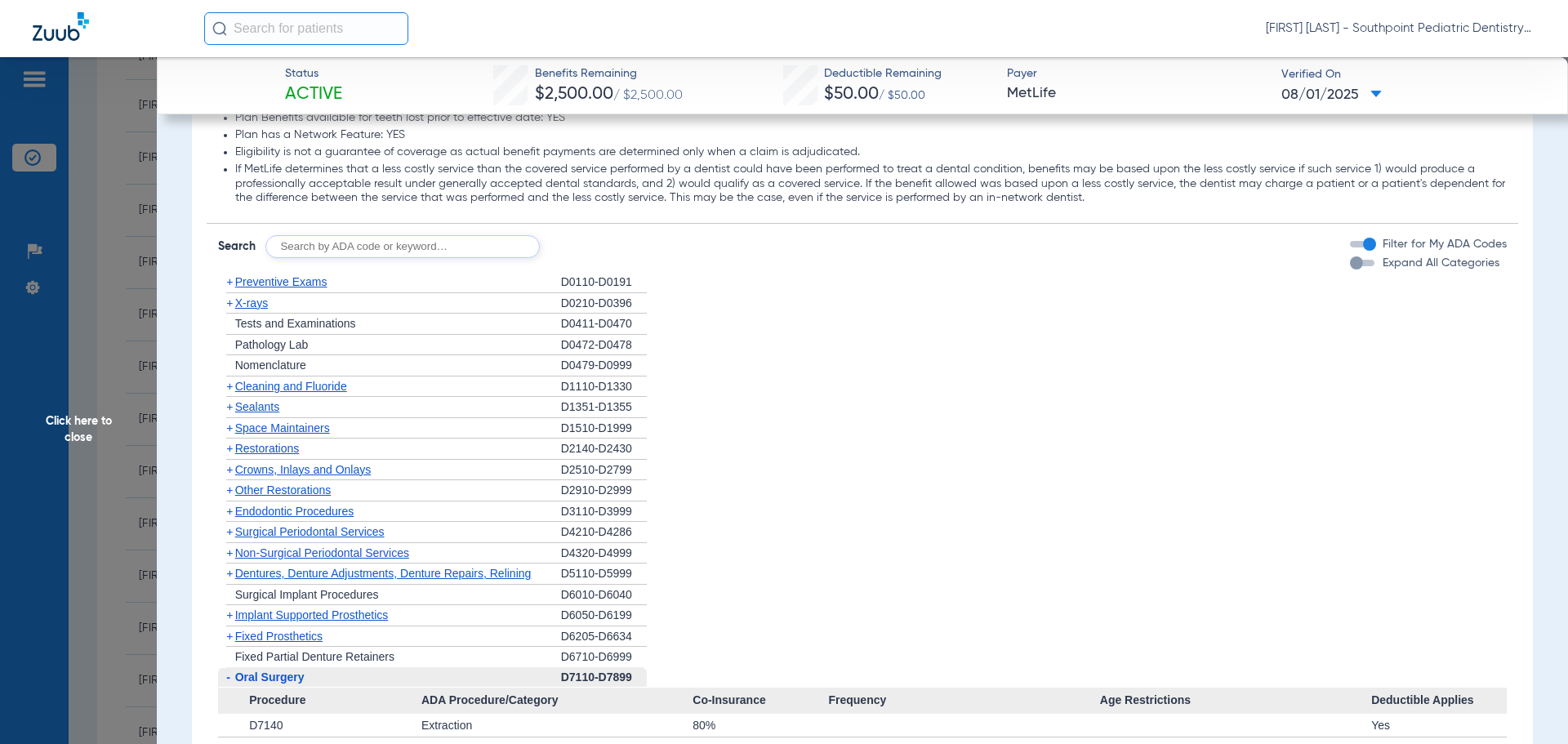 click on "Oral Surgery" 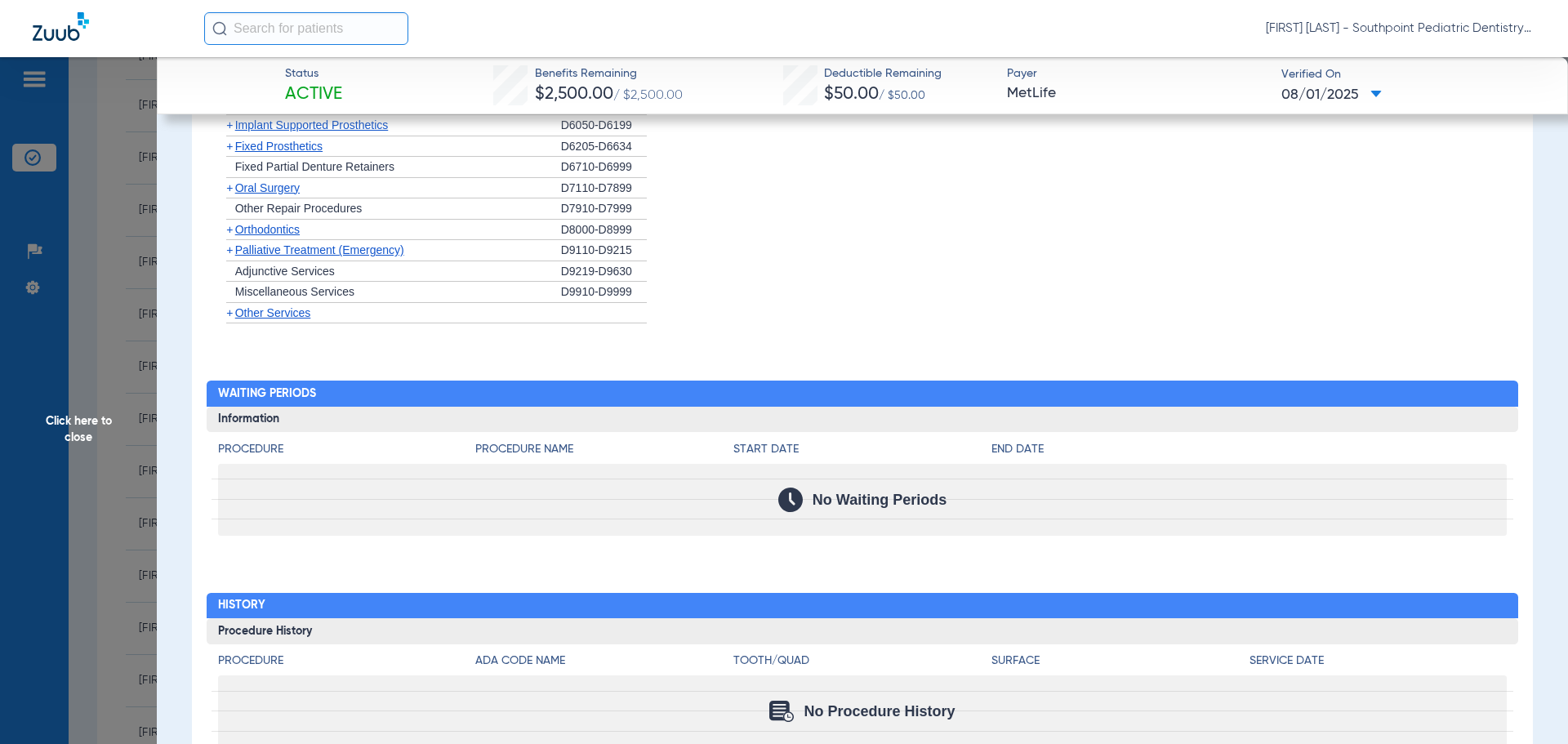 scroll, scrollTop: 2591, scrollLeft: 0, axis: vertical 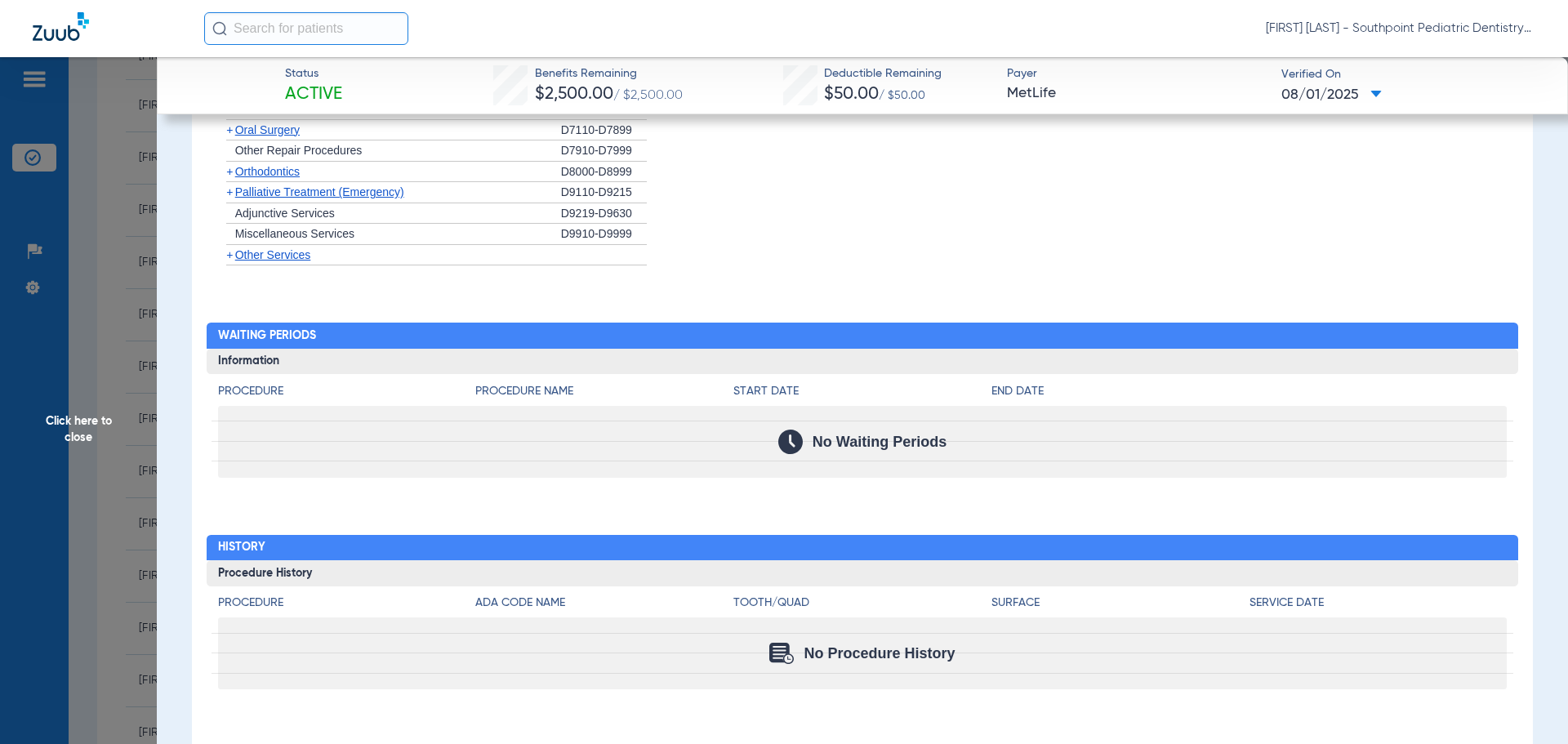 click on "Click here to close" 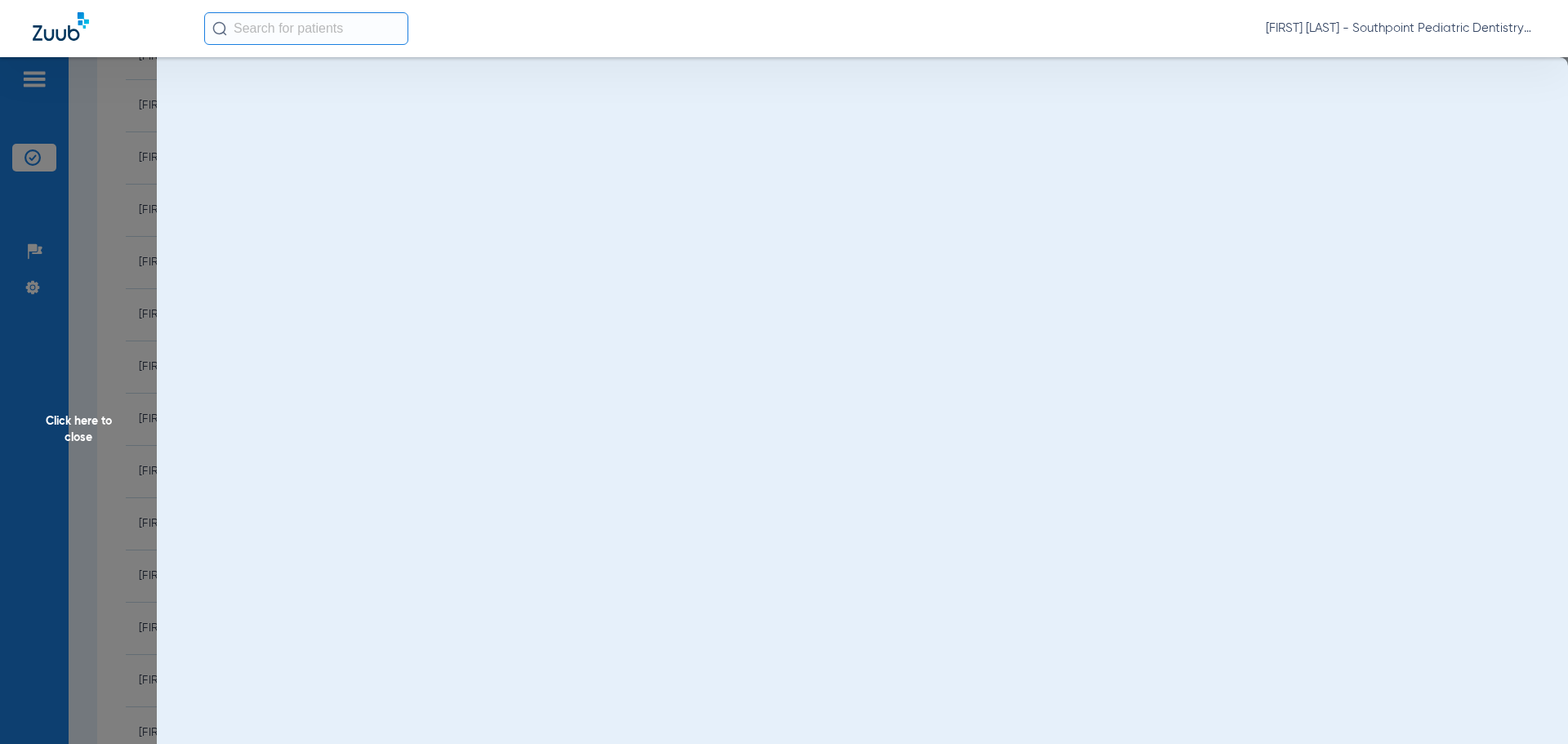 scroll, scrollTop: 0, scrollLeft: 0, axis: both 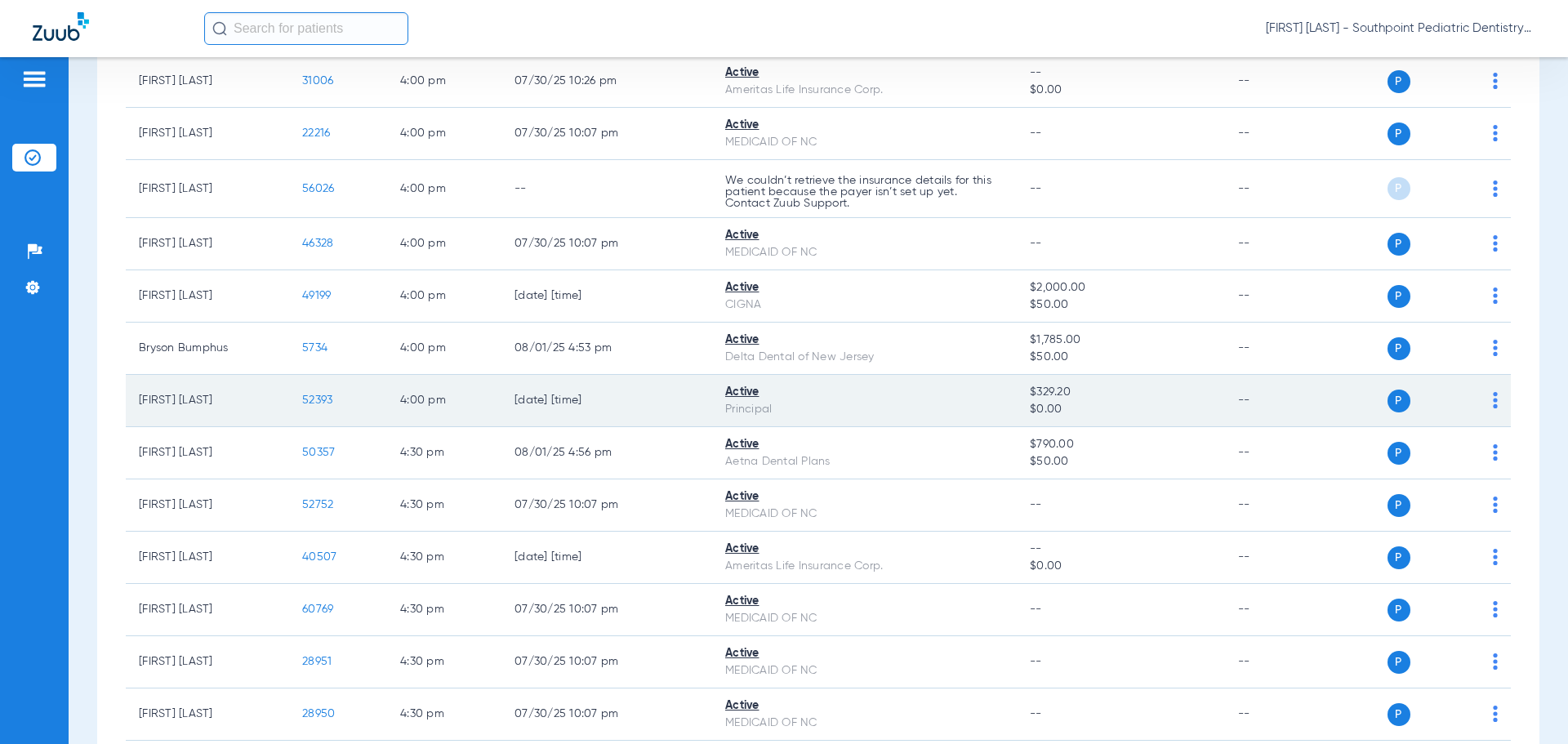 click on "52393" 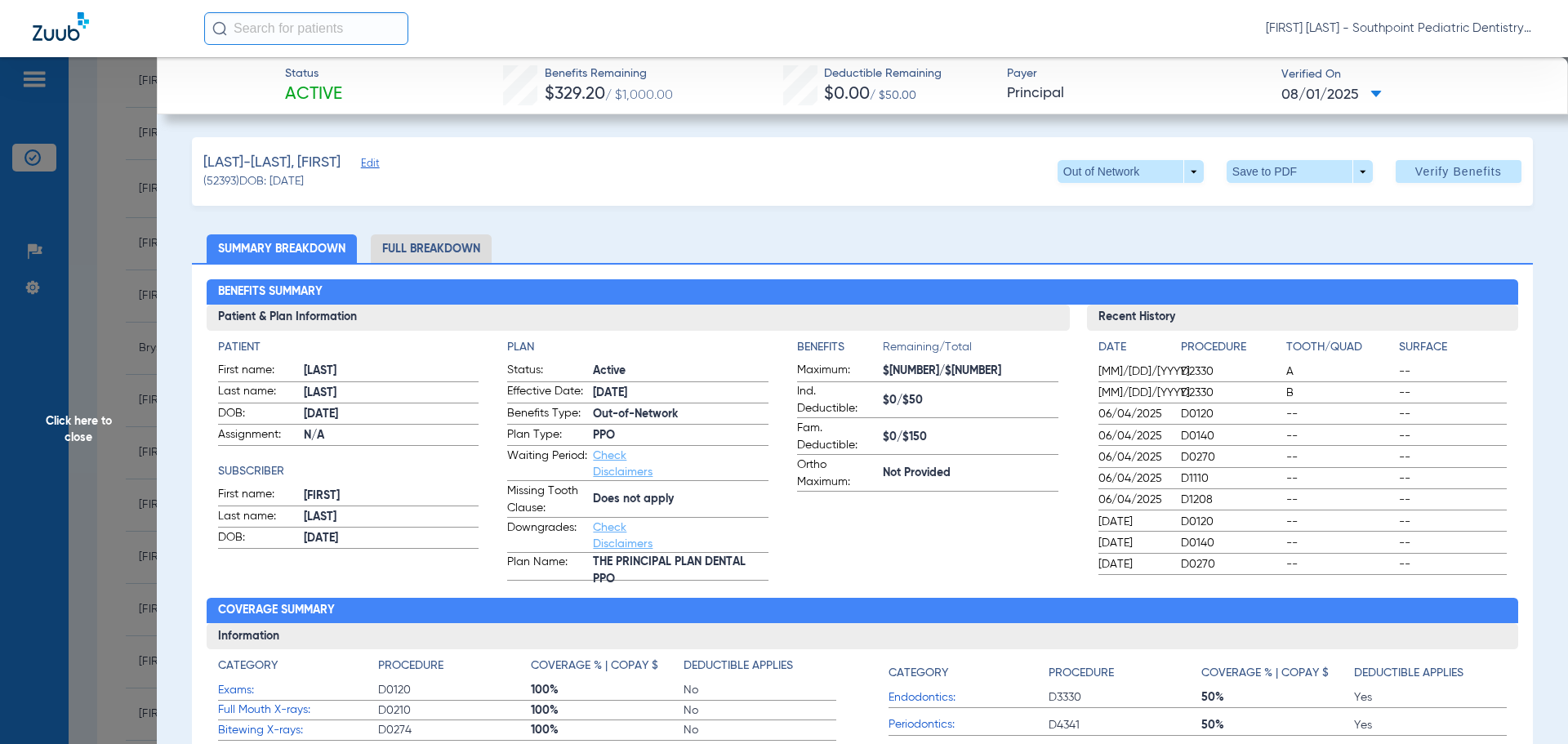 click on "Full Breakdown" 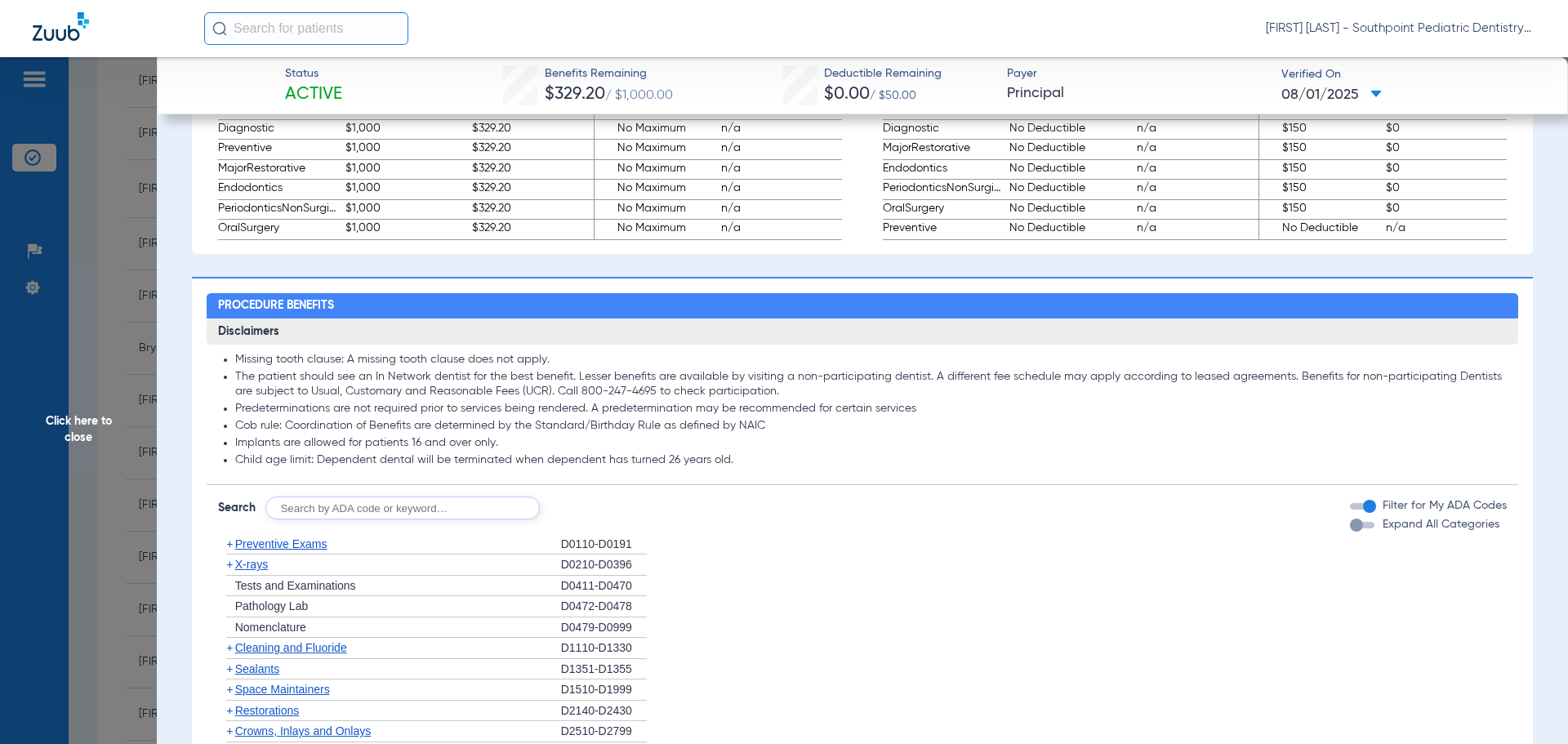scroll, scrollTop: 1062, scrollLeft: 0, axis: vertical 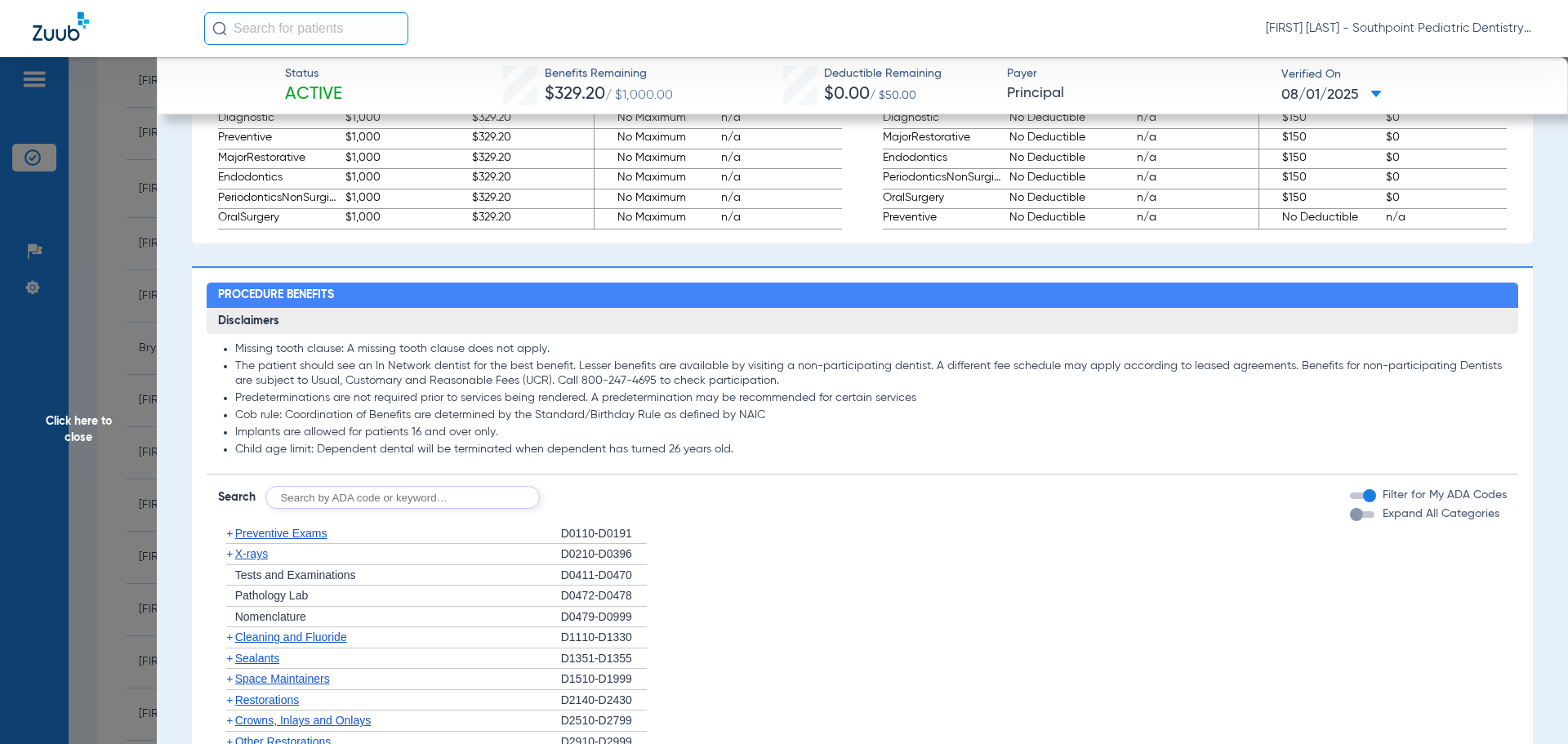 click on "+   Preventive Exams" 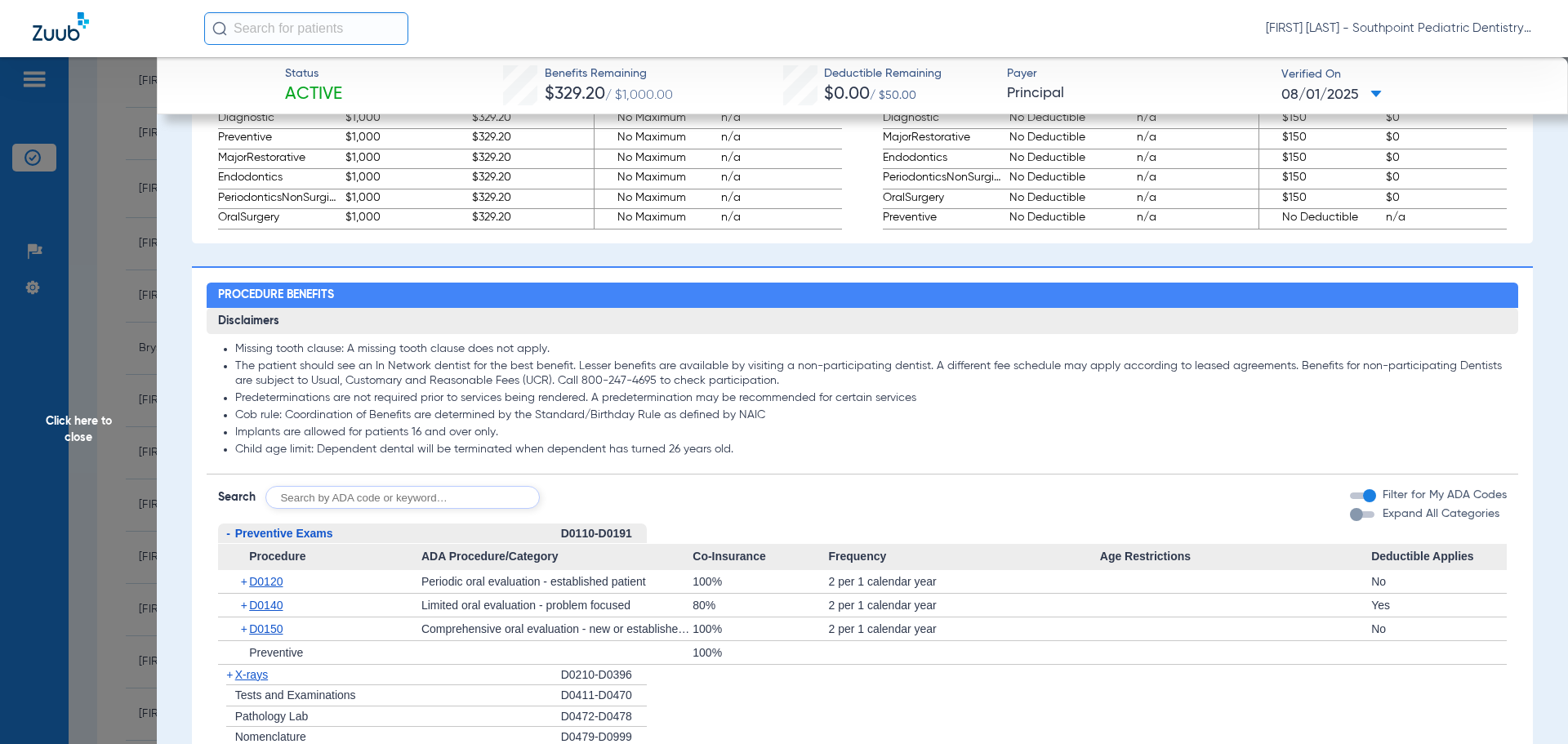 click on "-   Preventive Exams" 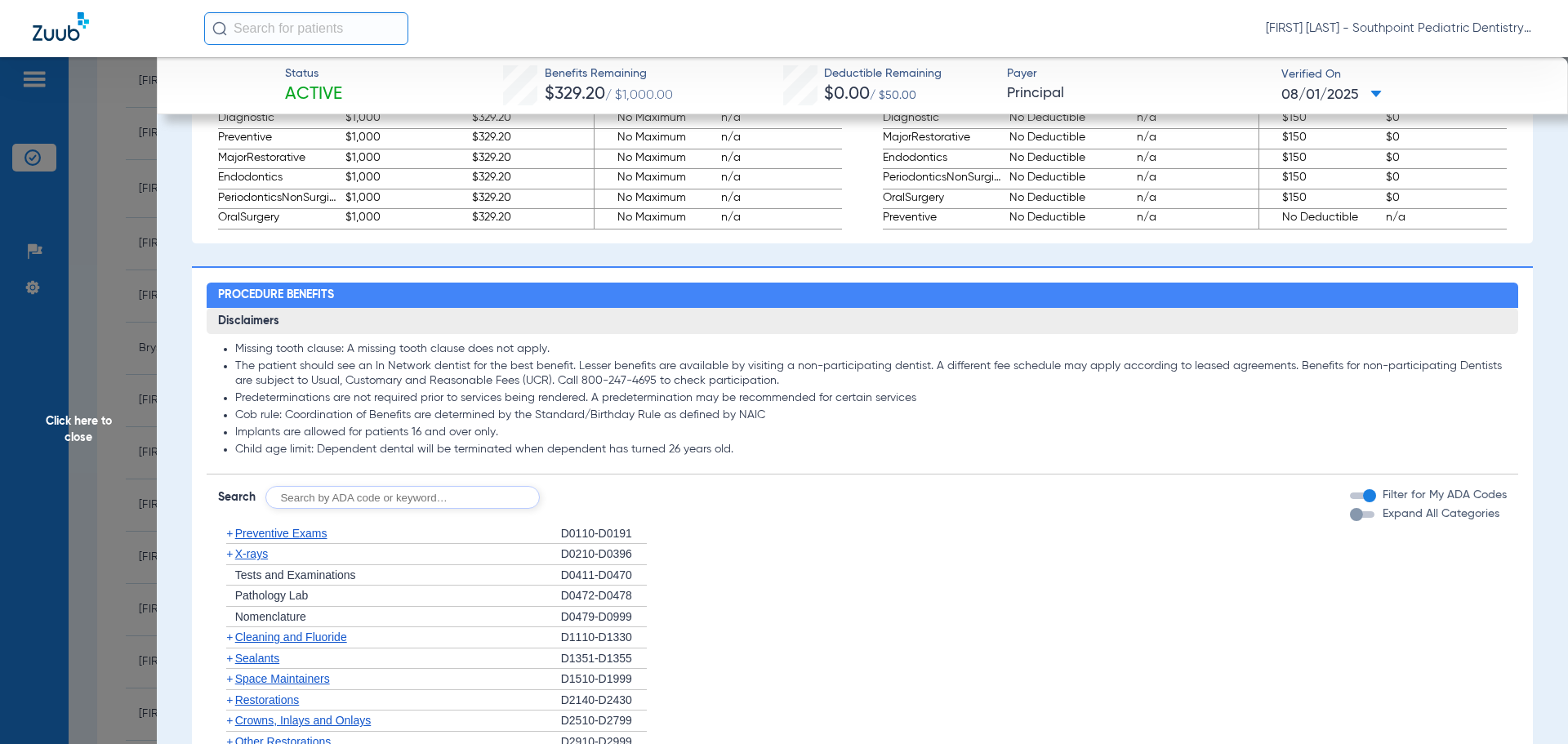 click on "+   X-rays" 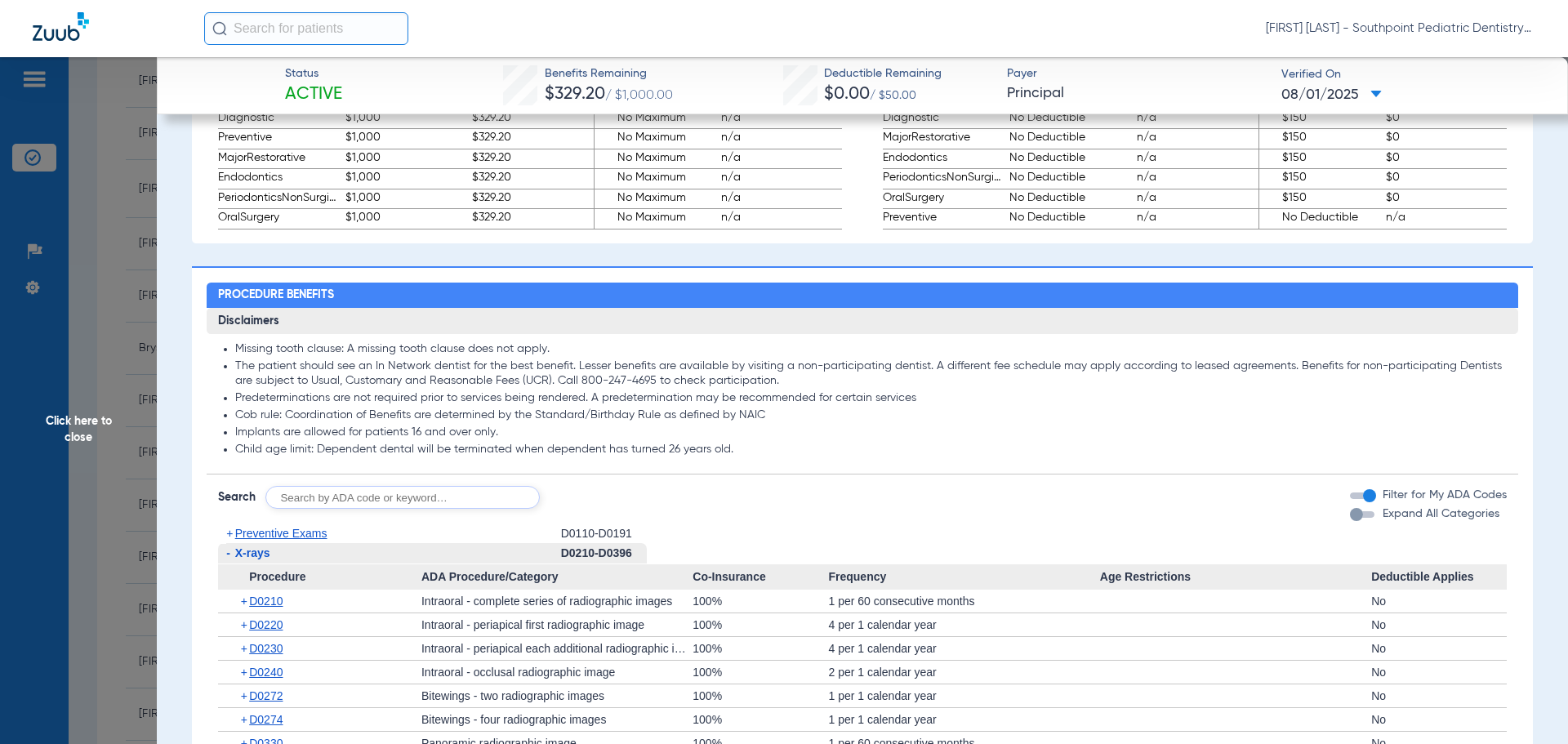 click on "-   X-rays" 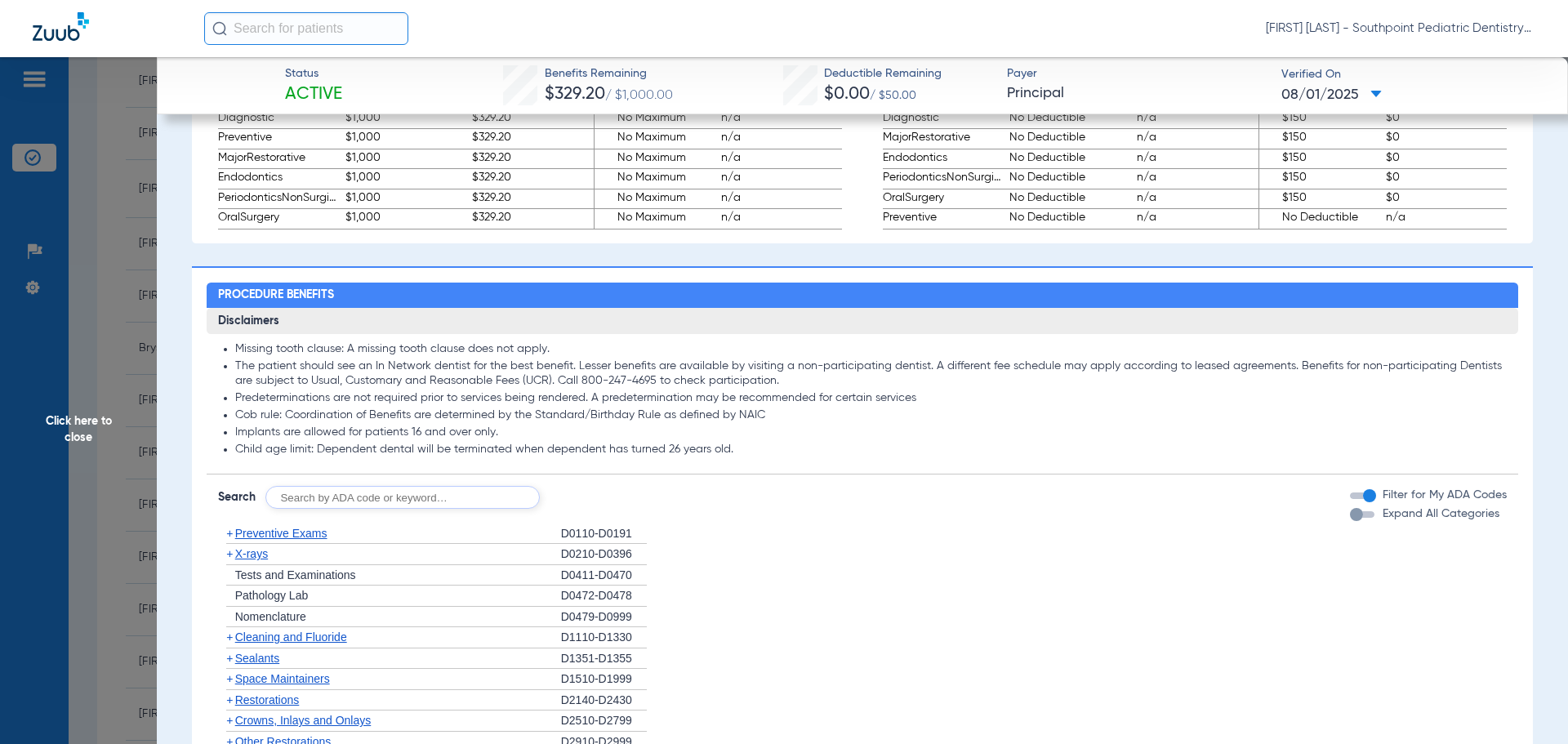 scroll, scrollTop: 1143, scrollLeft: 0, axis: vertical 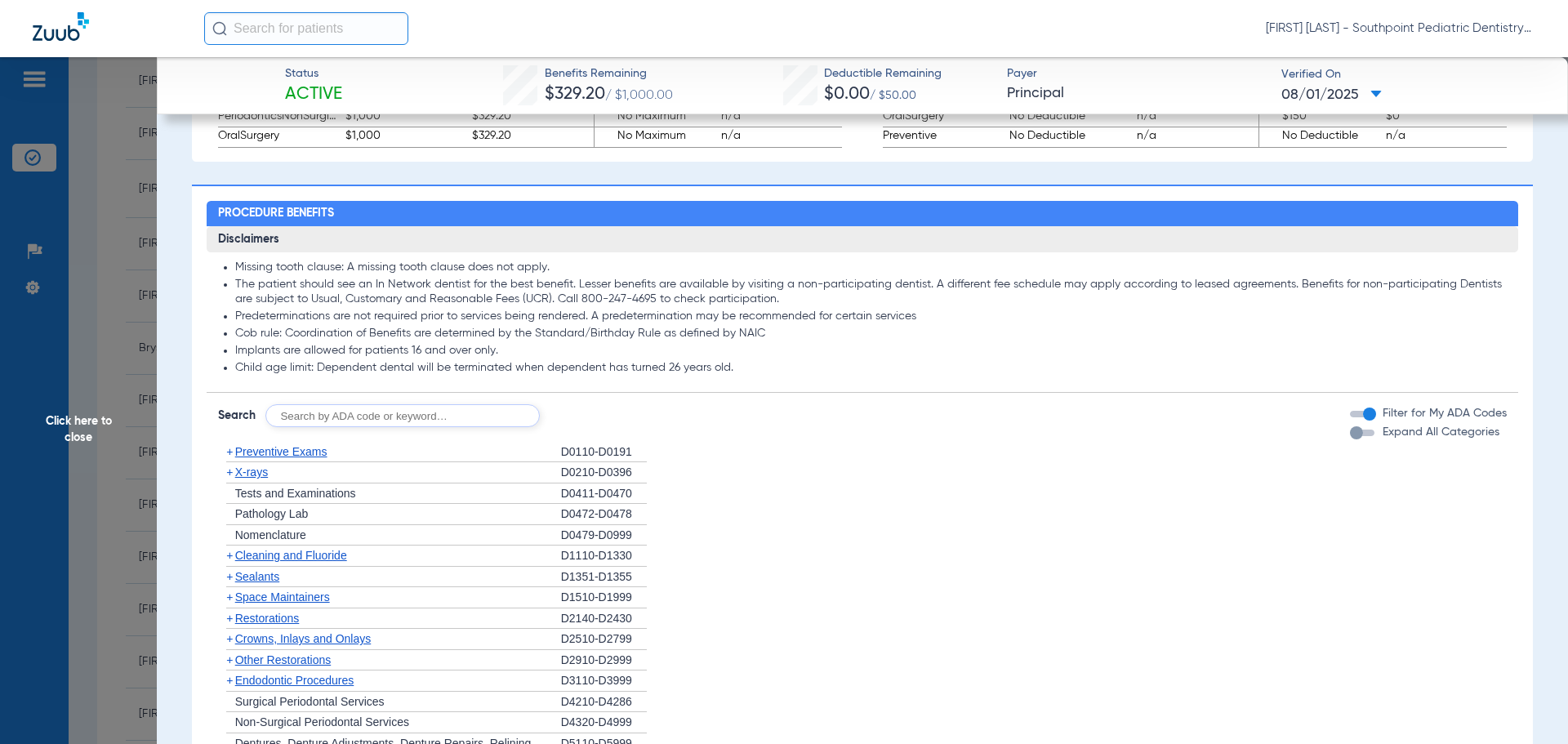 click on "+   Cleaning and Fluoride" 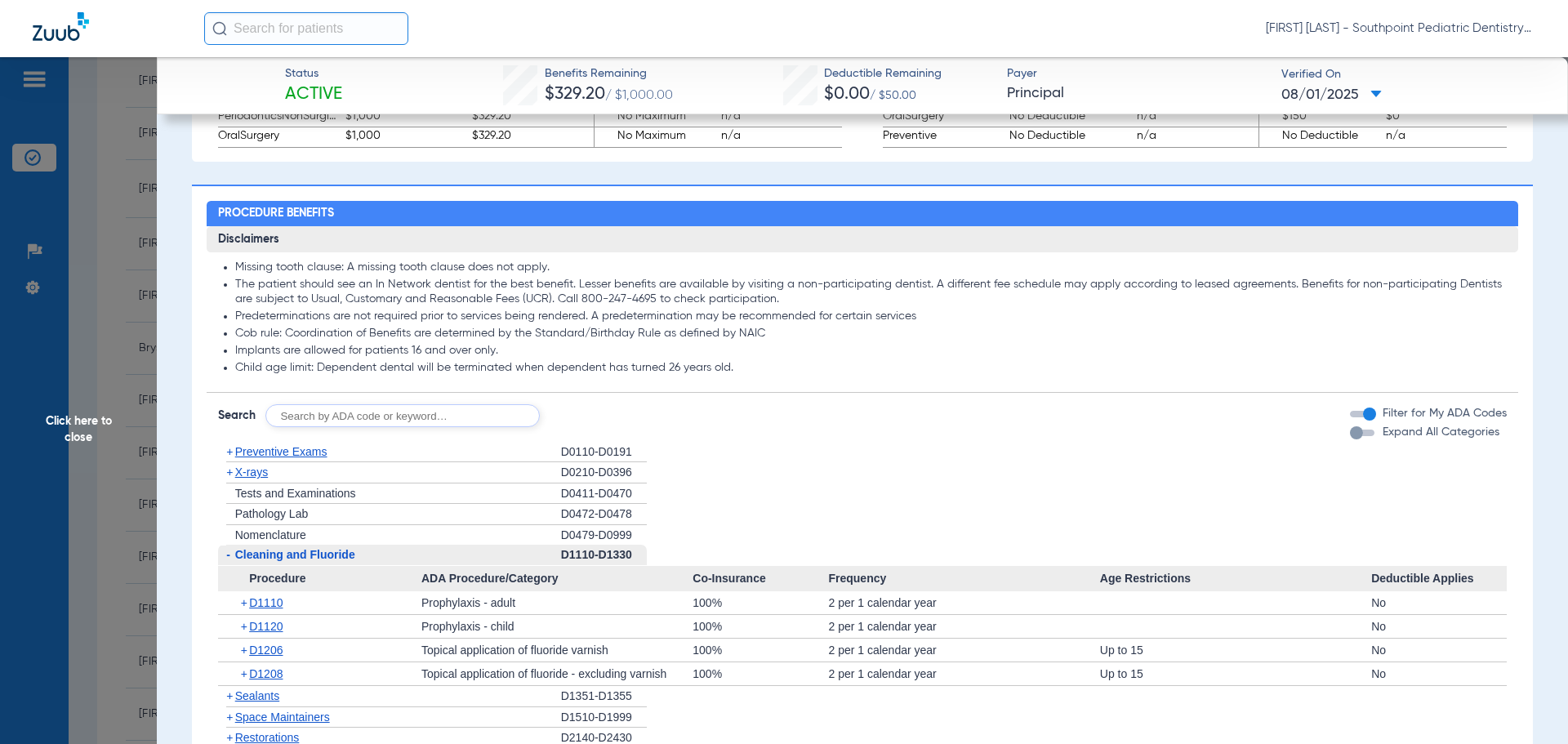 click on "-   Cleaning and Fluoride" 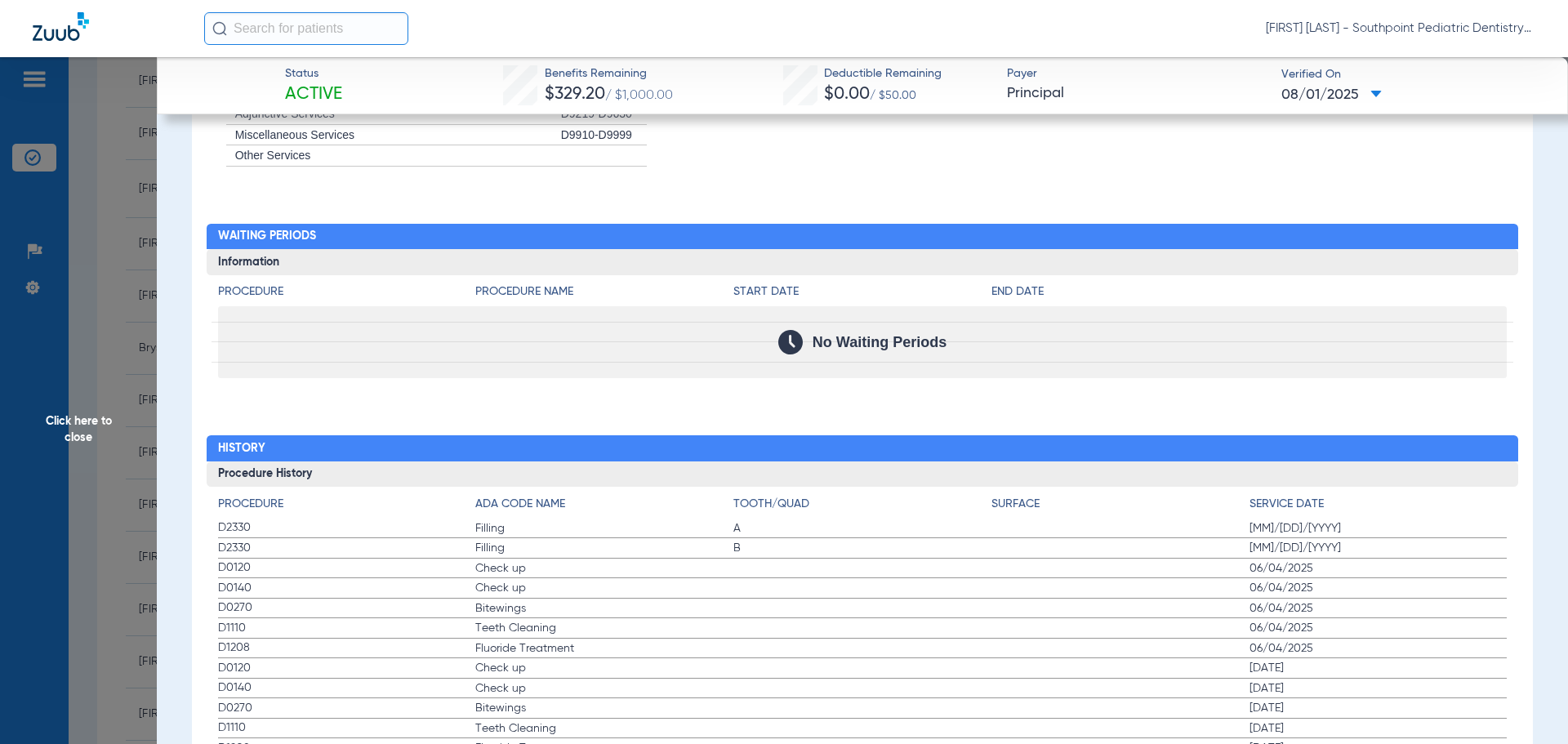 scroll, scrollTop: 2030, scrollLeft: 0, axis: vertical 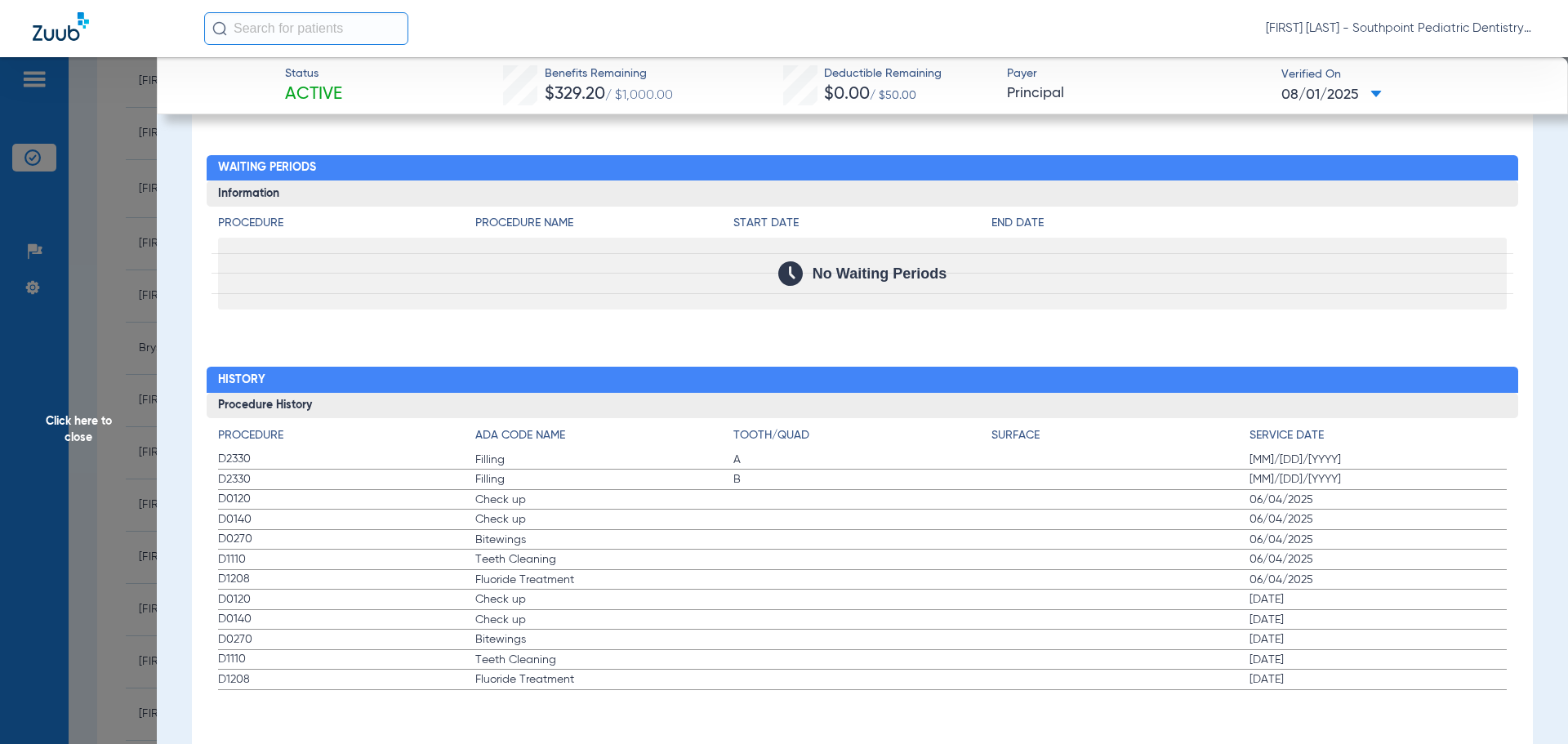 drag, startPoint x: 214, startPoint y: 493, endPoint x: 1360, endPoint y: 577, distance: 1149.0744 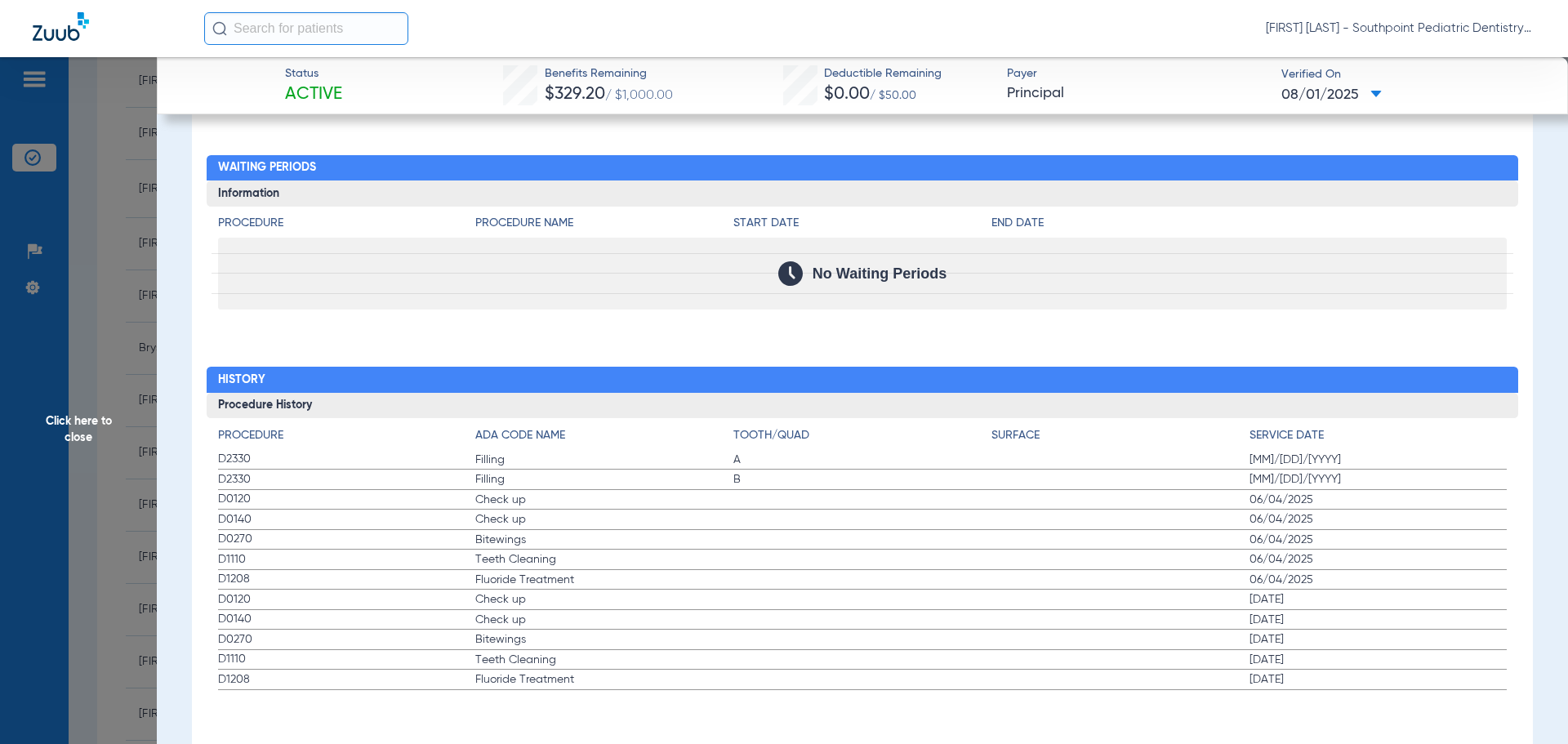 click on "Procedure ADA Code Name Tooth/Quad Surface Service Date D2330 Filling A 06/26/2025 D2330 Filling B 06/26/2025 D0120 Check up 06/04/2025 D0140 Check up 06/04/2025 D0270 Bitewings 06/04/2025 D1110 Teeth Cleaning 06/04/2025 D1208 Fluoride Treatment 06/04/2025 D0120 Check up 07/25/2024 D0140 Check up 07/25/2024 D0270 Bitewings 07/25/2024 D1110 Teeth Cleaning 07/25/2024 D1208 Fluoride Treatment 07/25/2024" 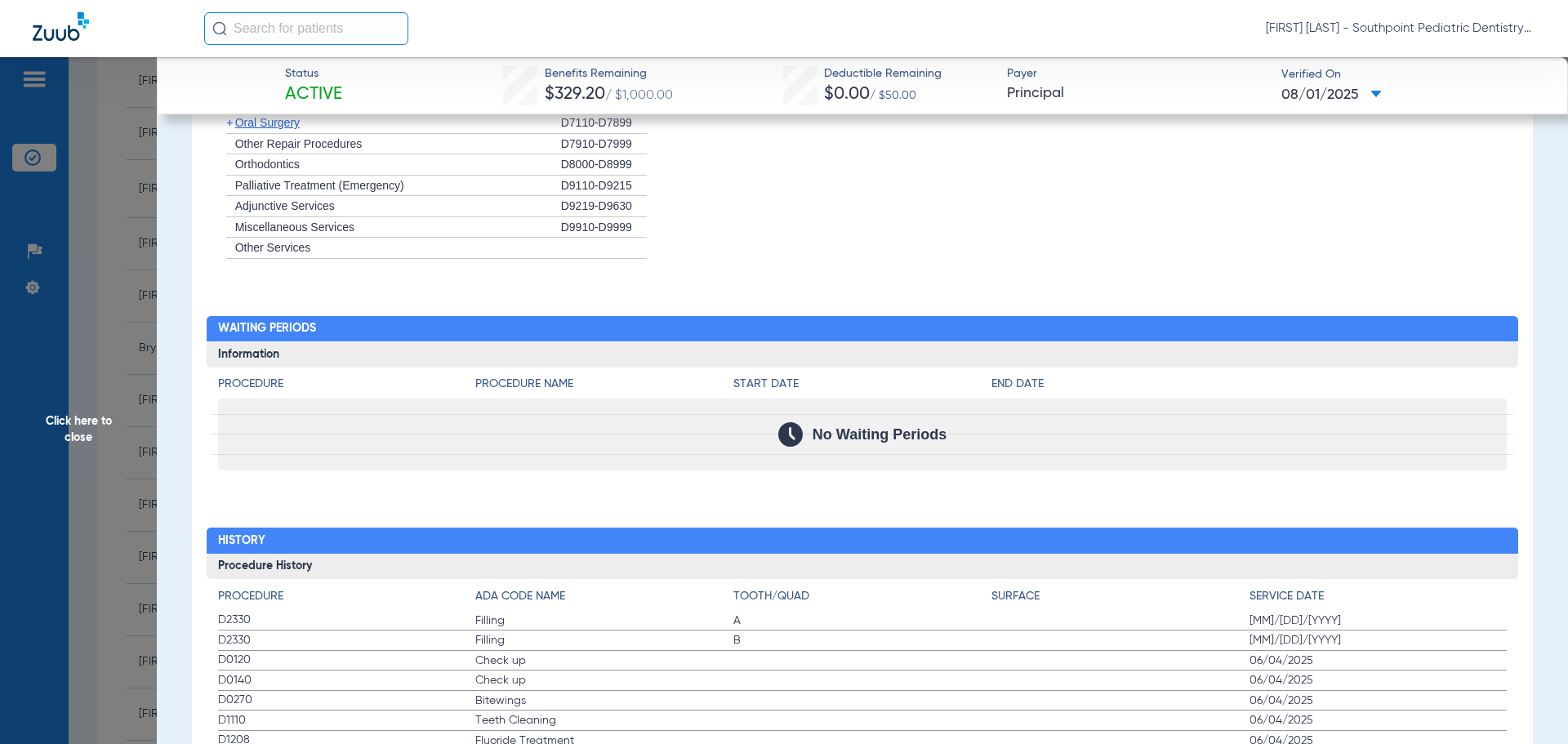 scroll, scrollTop: 1867, scrollLeft: 0, axis: vertical 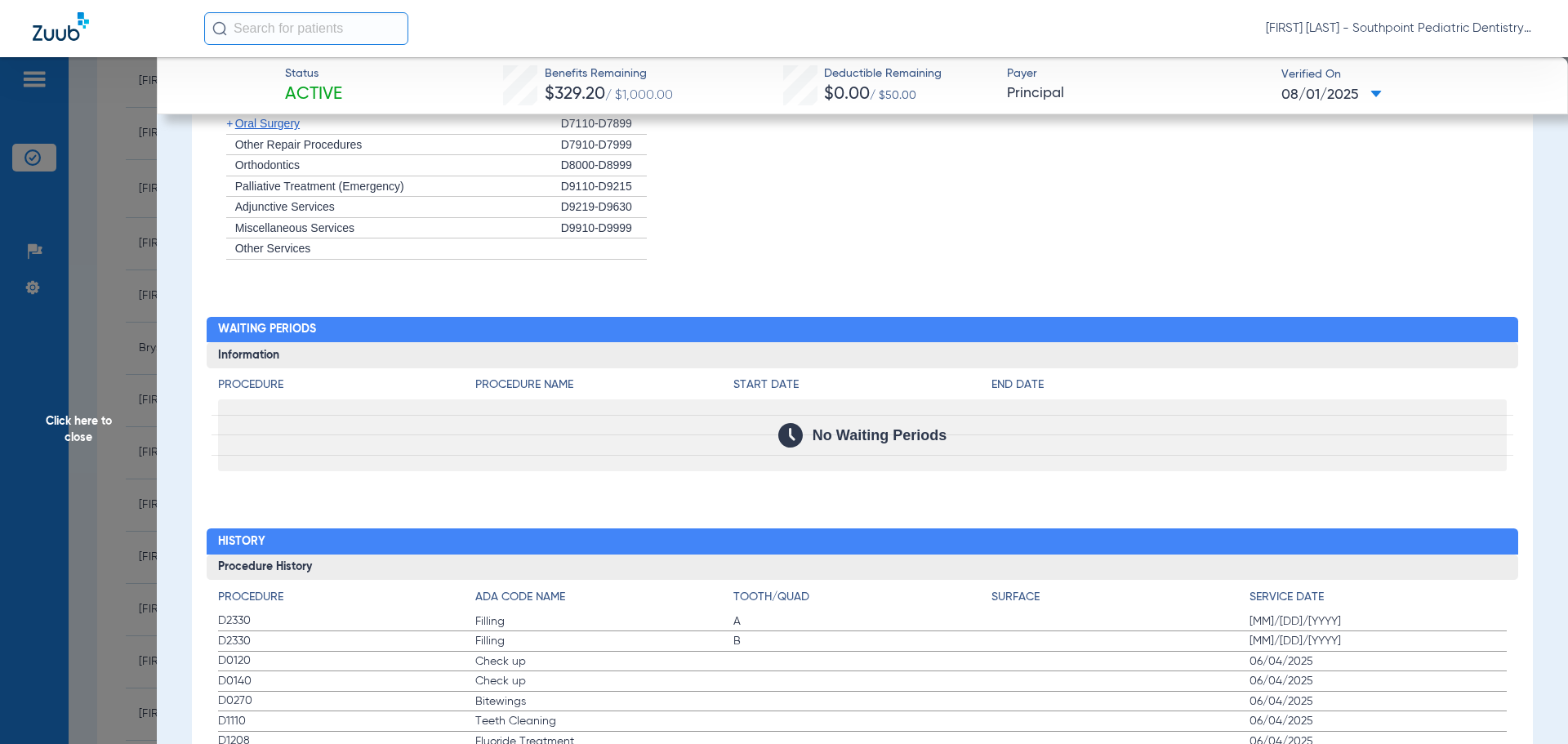 click on "Click here to close" 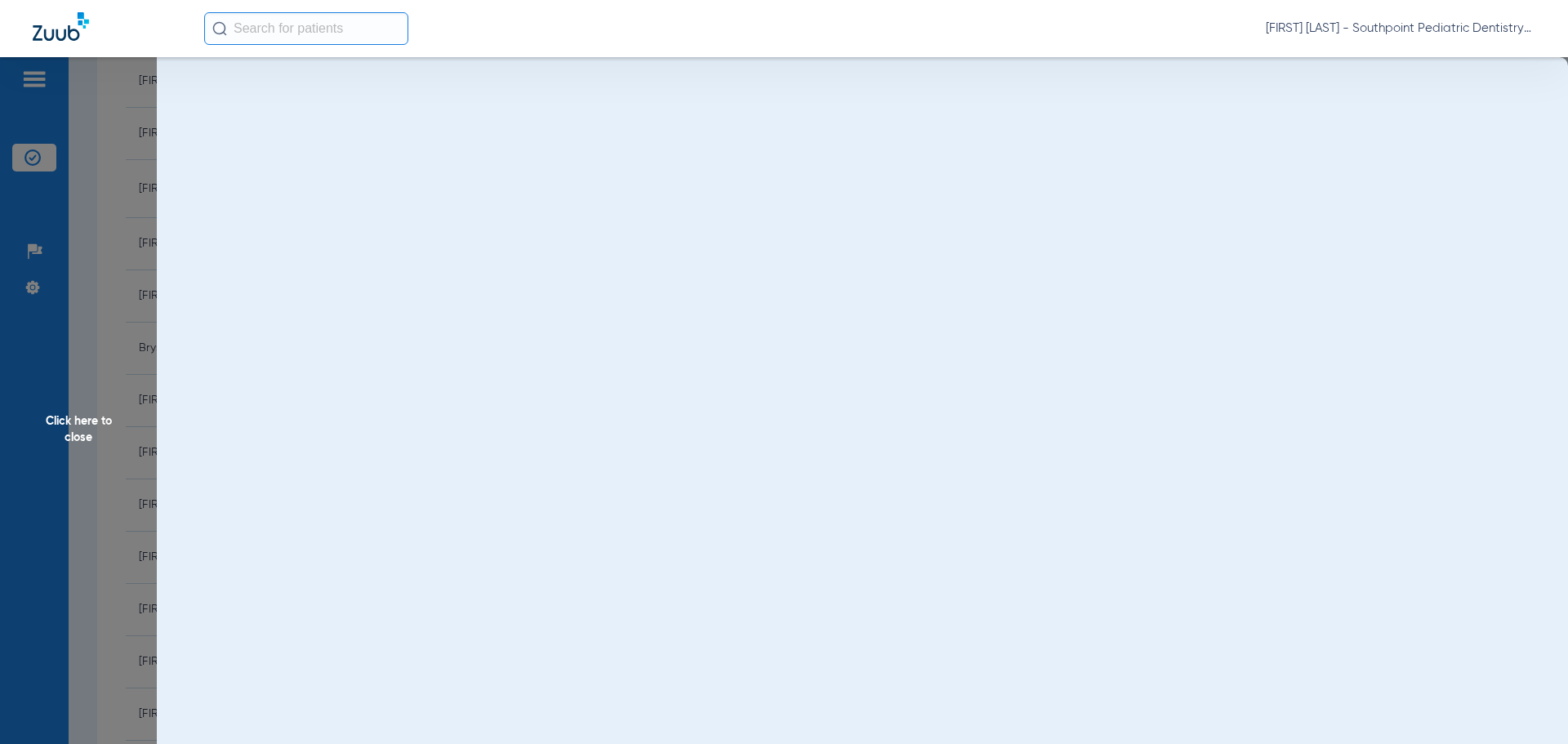 scroll, scrollTop: 0, scrollLeft: 0, axis: both 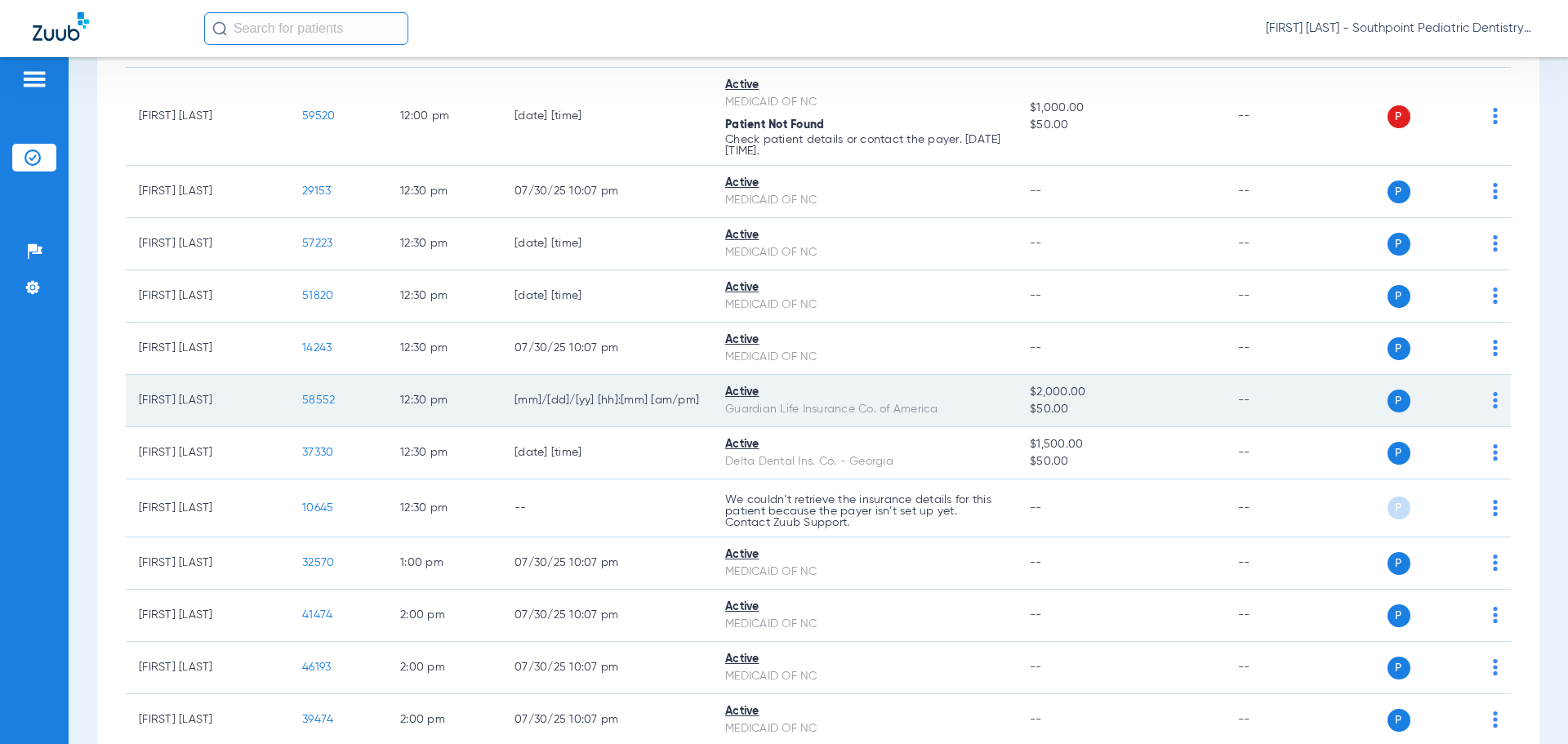click on "58552" 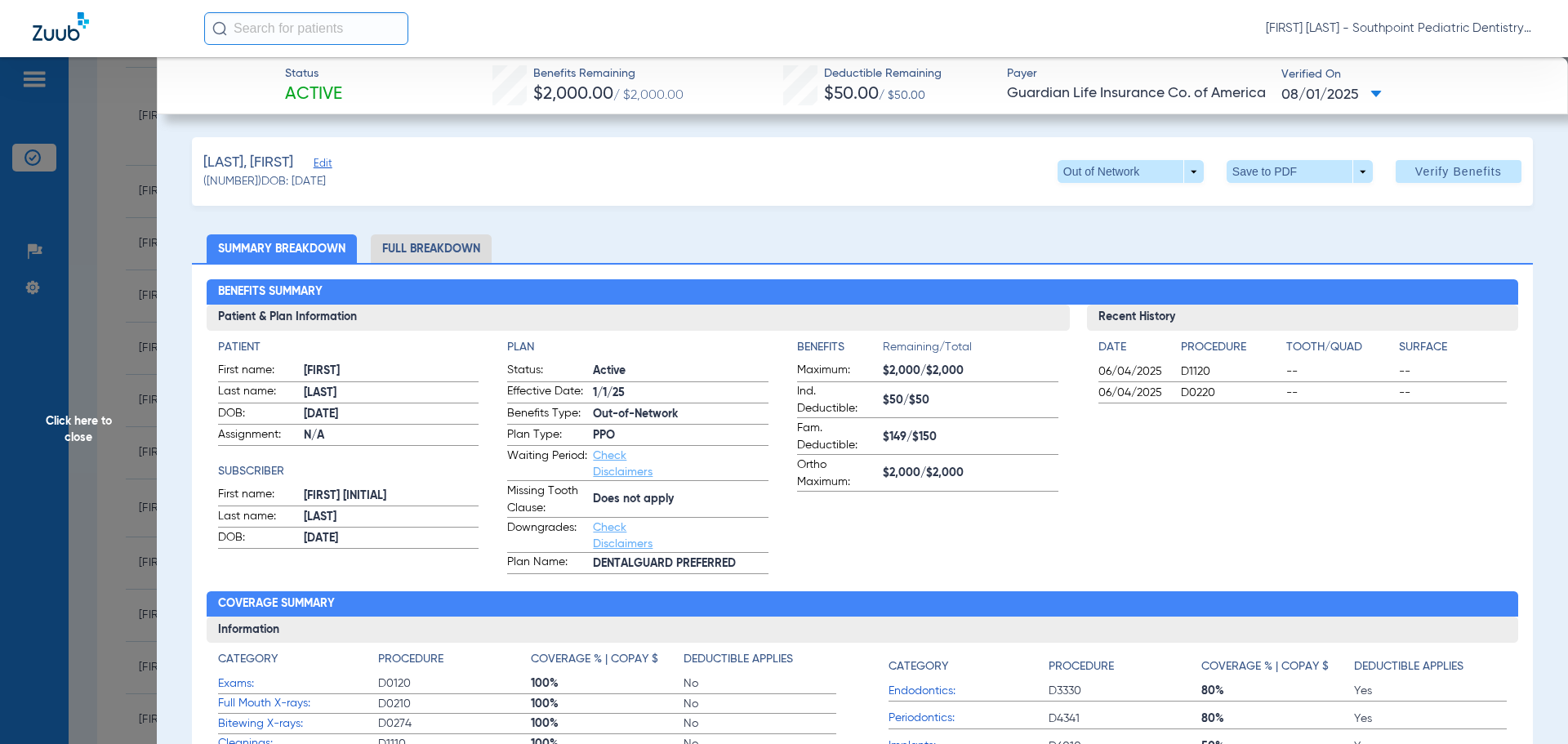 click on "Full Breakdown" 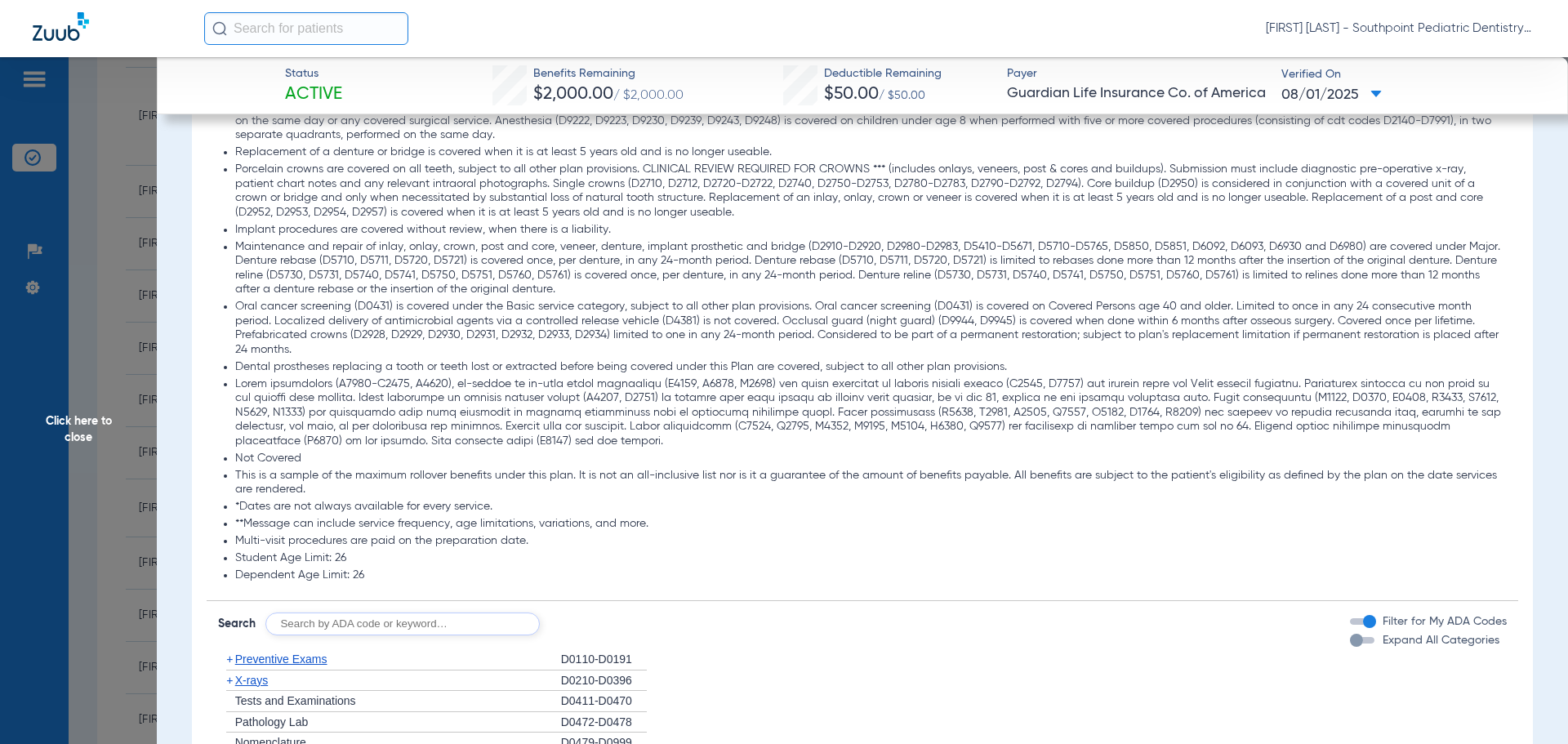 scroll, scrollTop: 2123, scrollLeft: 0, axis: vertical 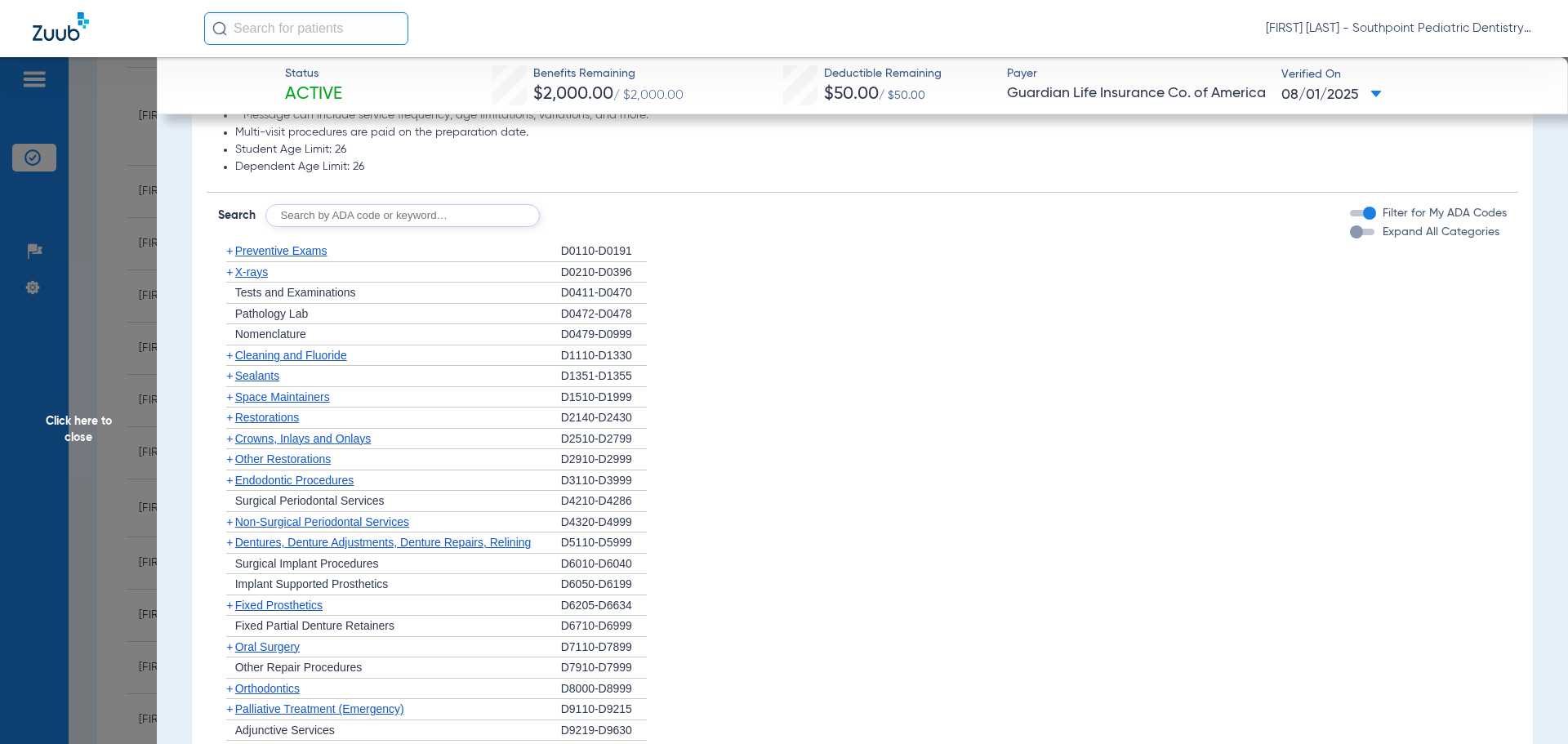 click on "+   Preventive Exams" 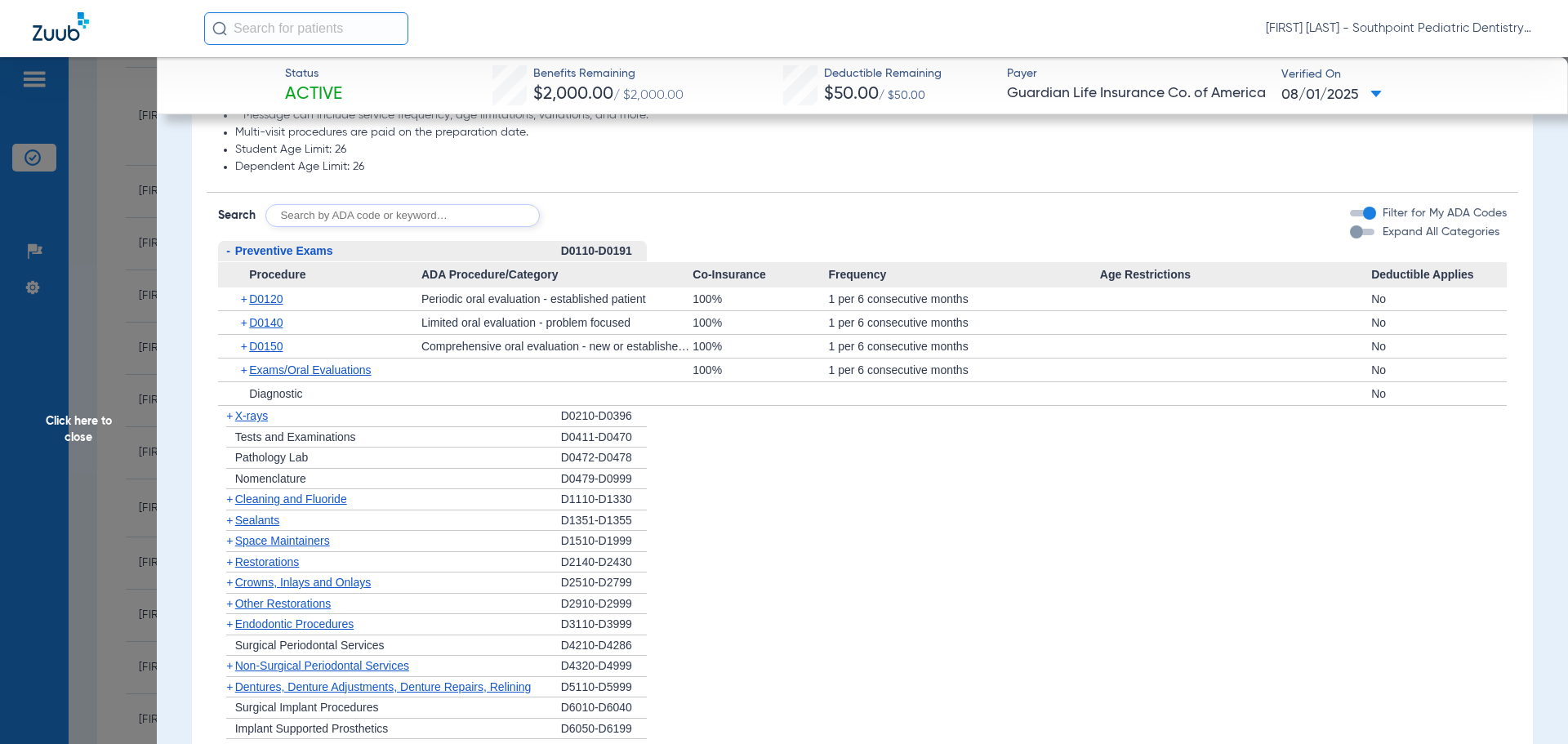 click on "Preventive Exams" 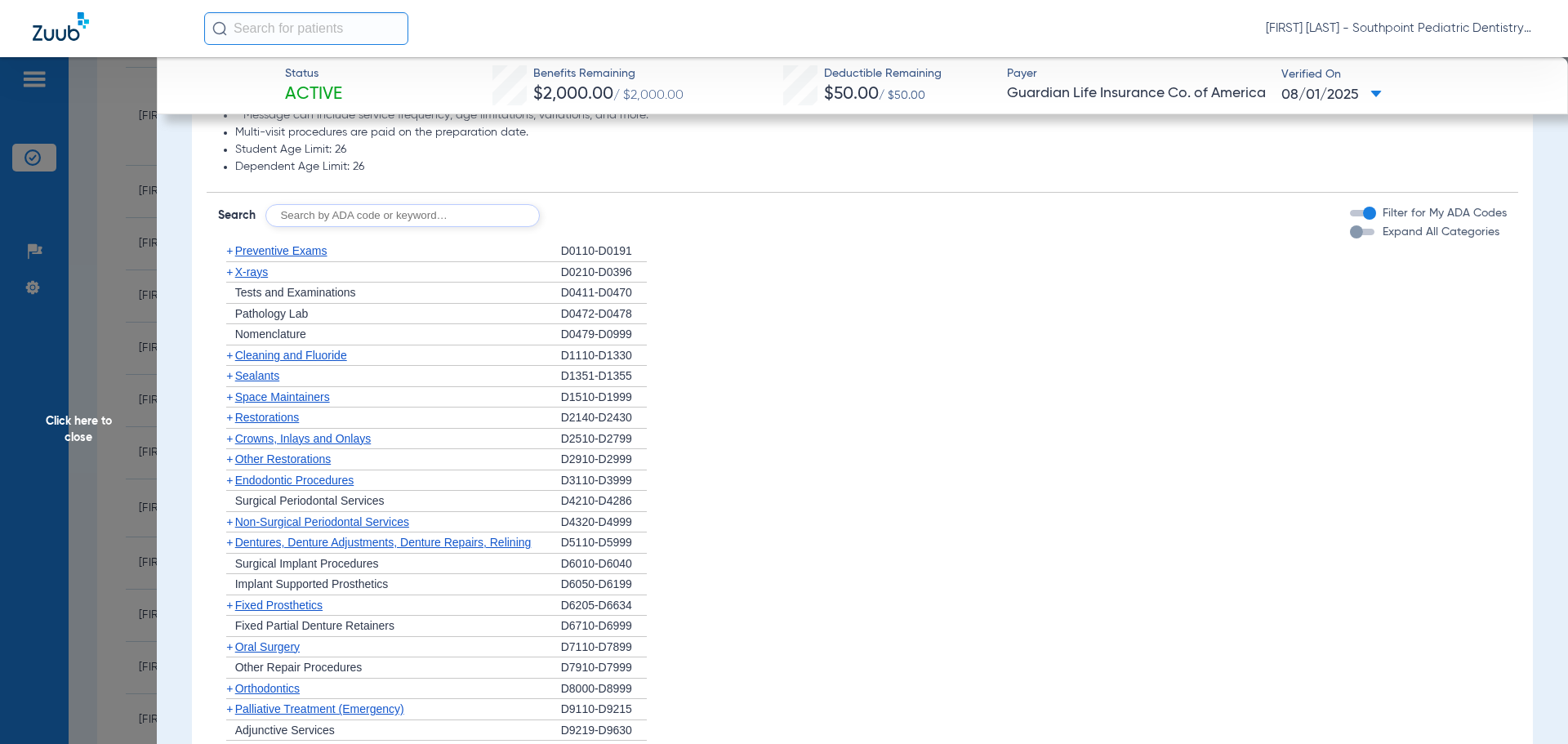 click on "+   X-rays" 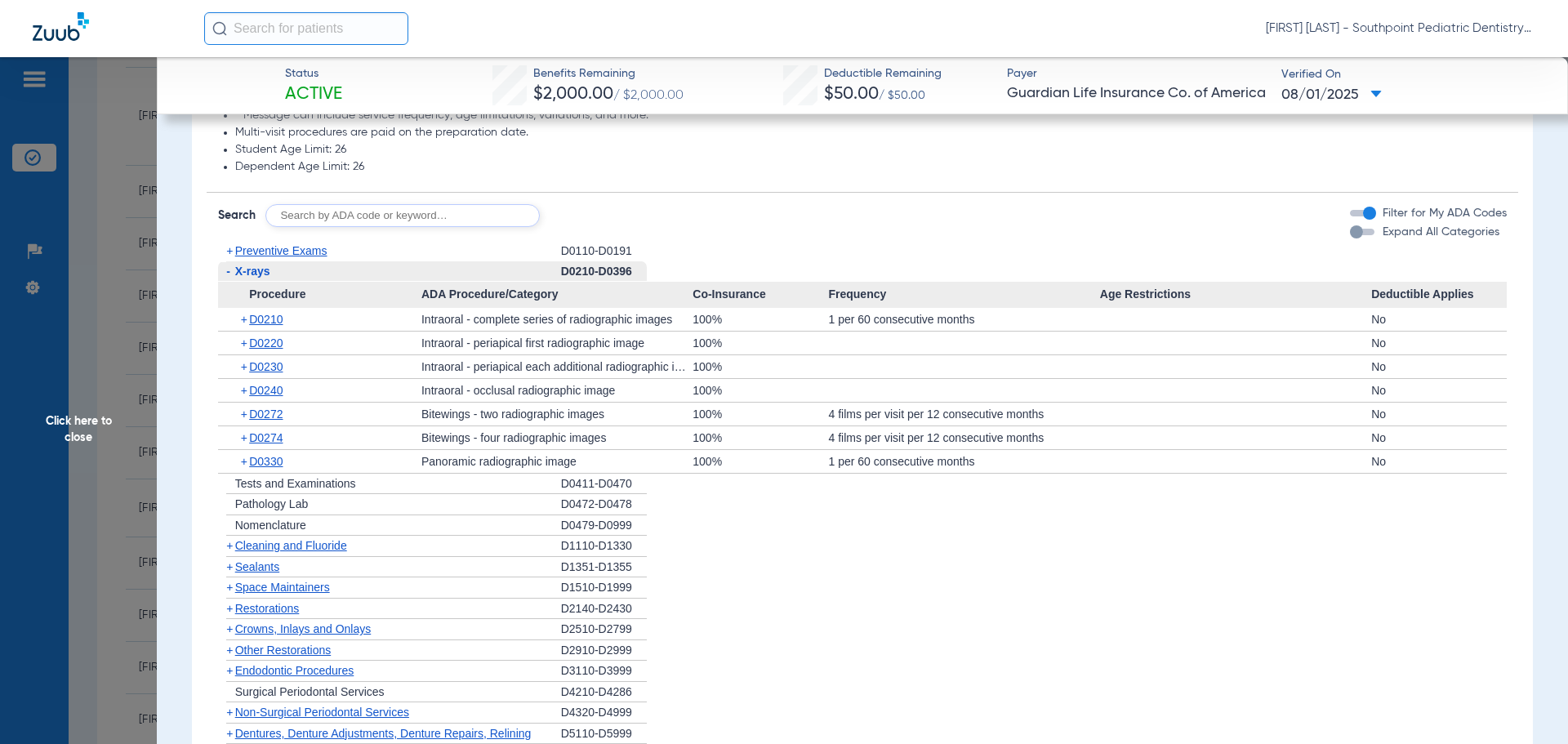 click on "-   X-rays" 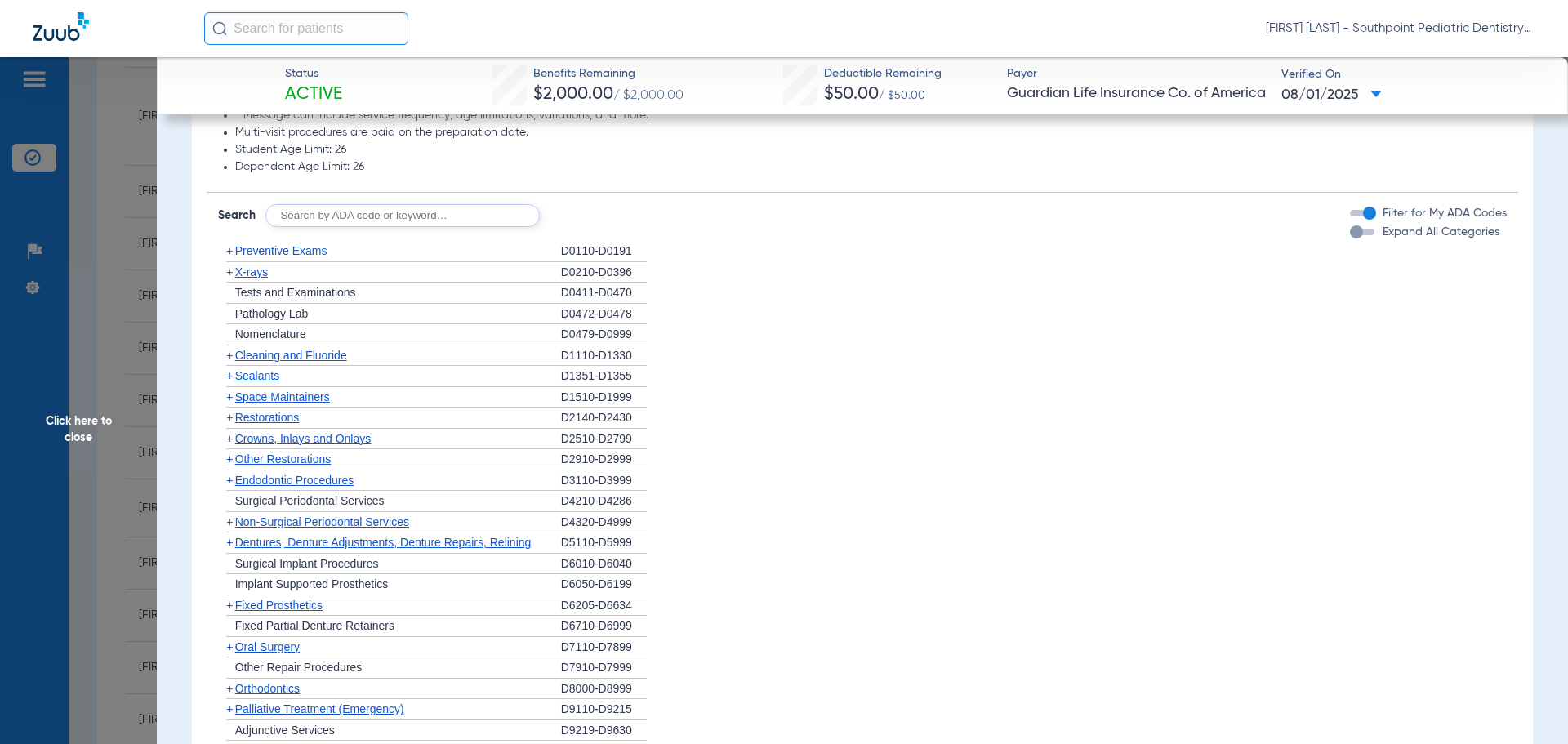 click on "Cleaning and Fluoride" 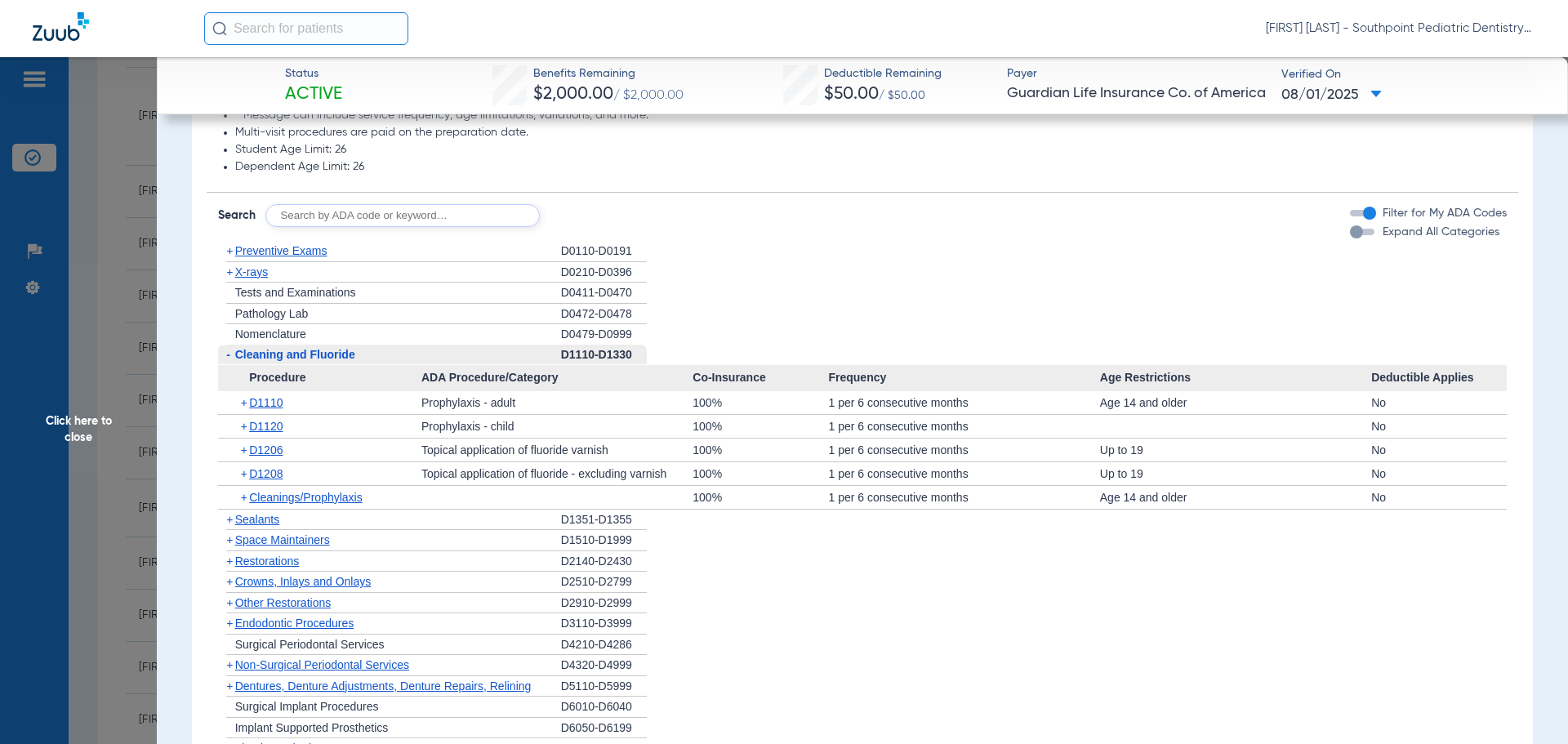 click on "-   Cleaning and Fluoride" 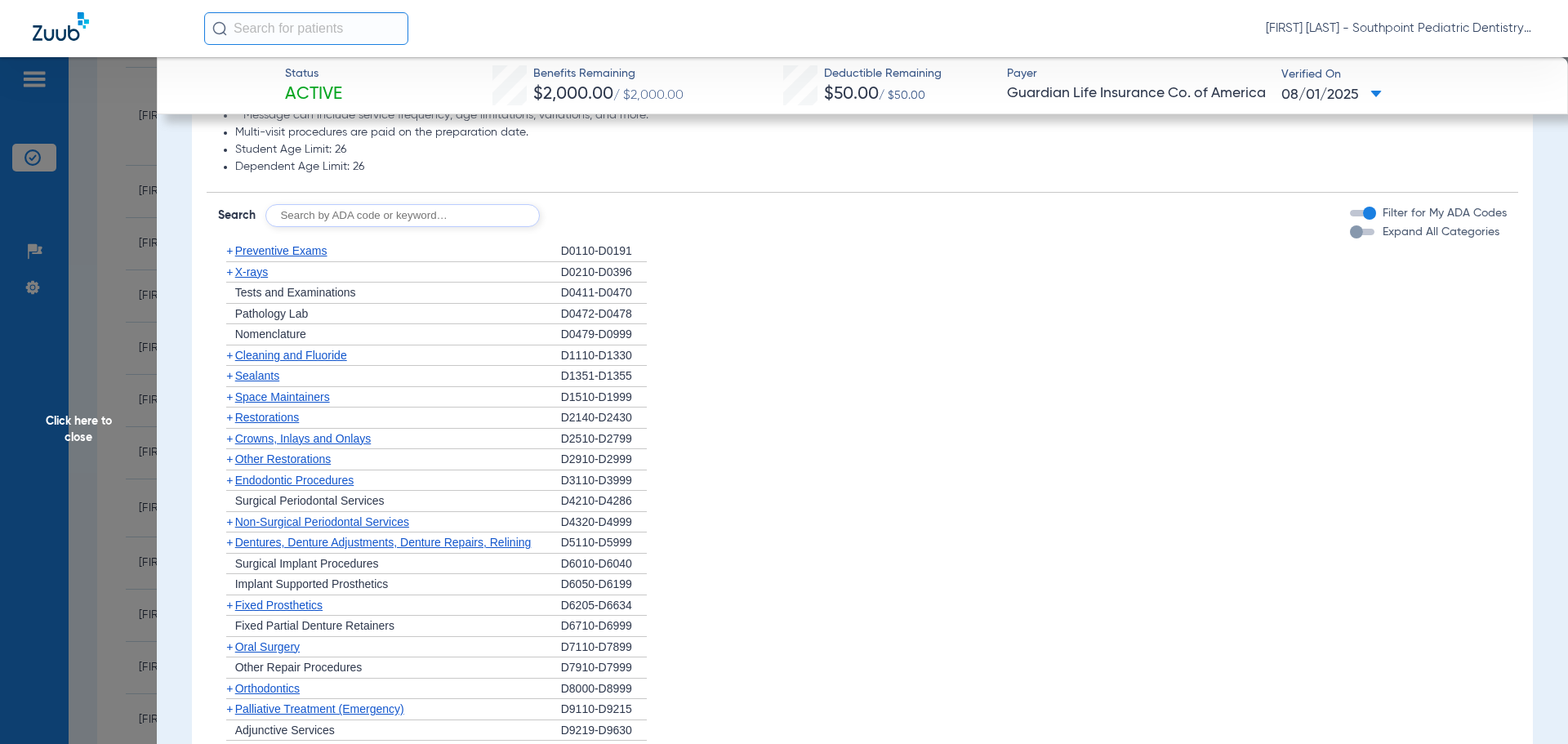 click on "+   Sealants" 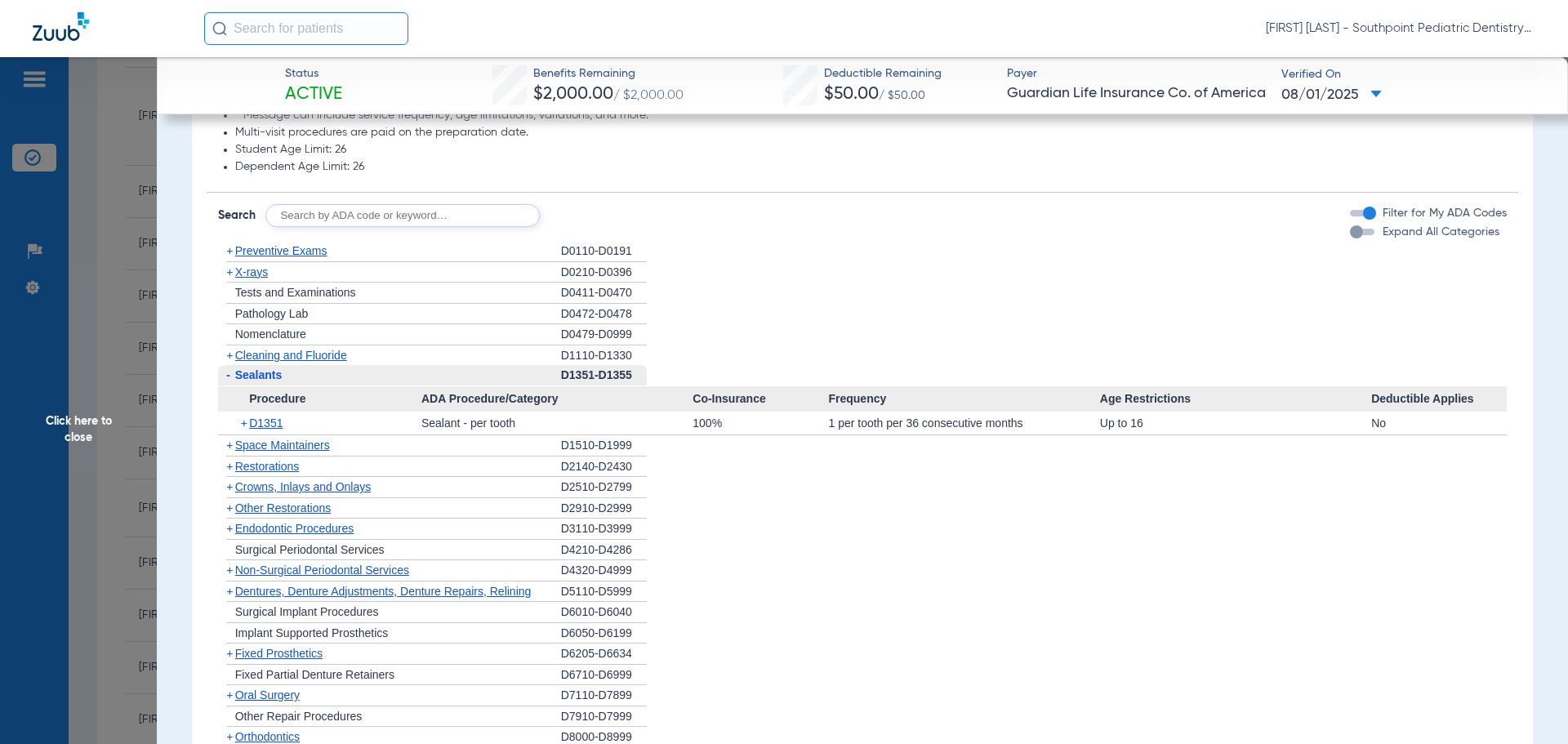click on "-   Sealants" 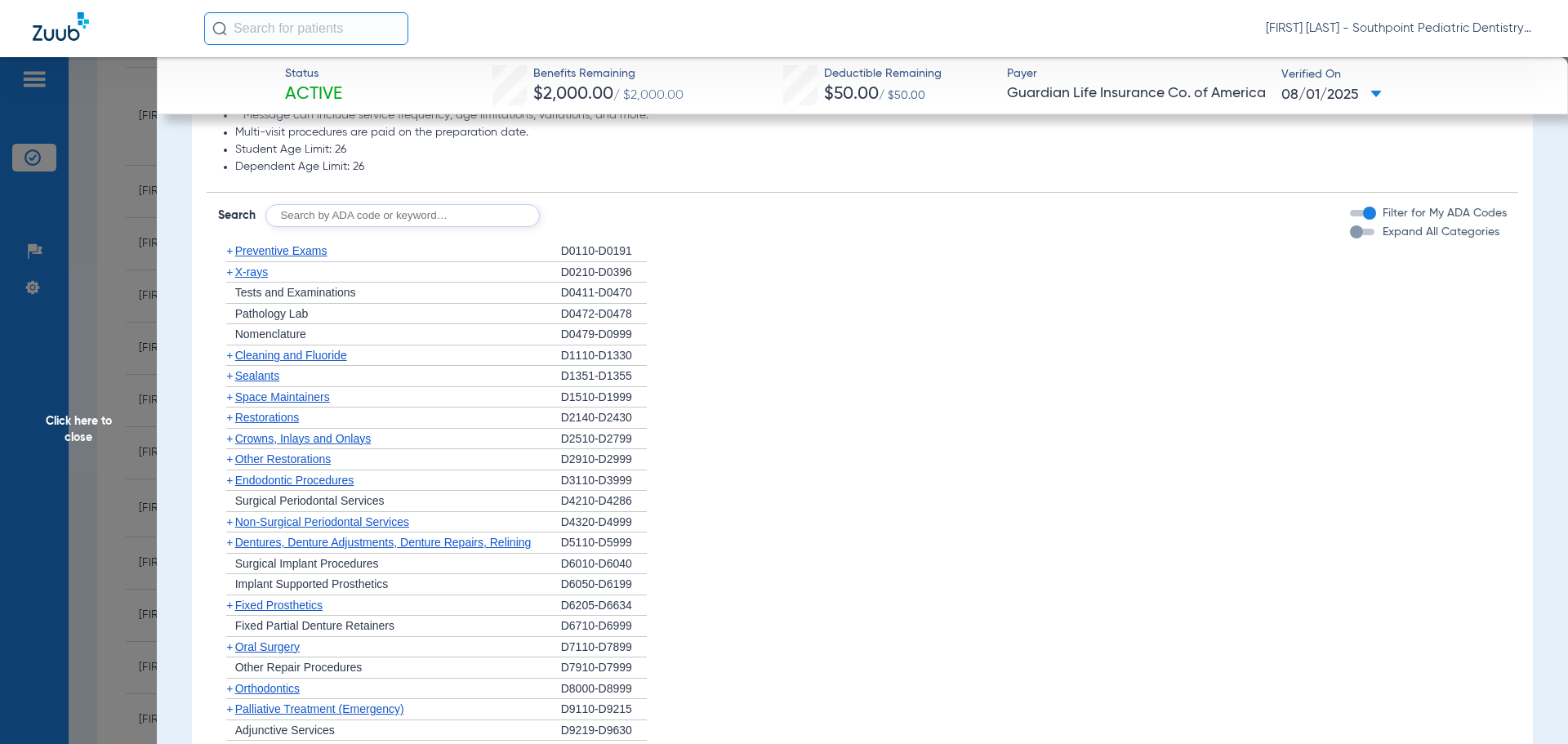 click on "Space Maintainers" 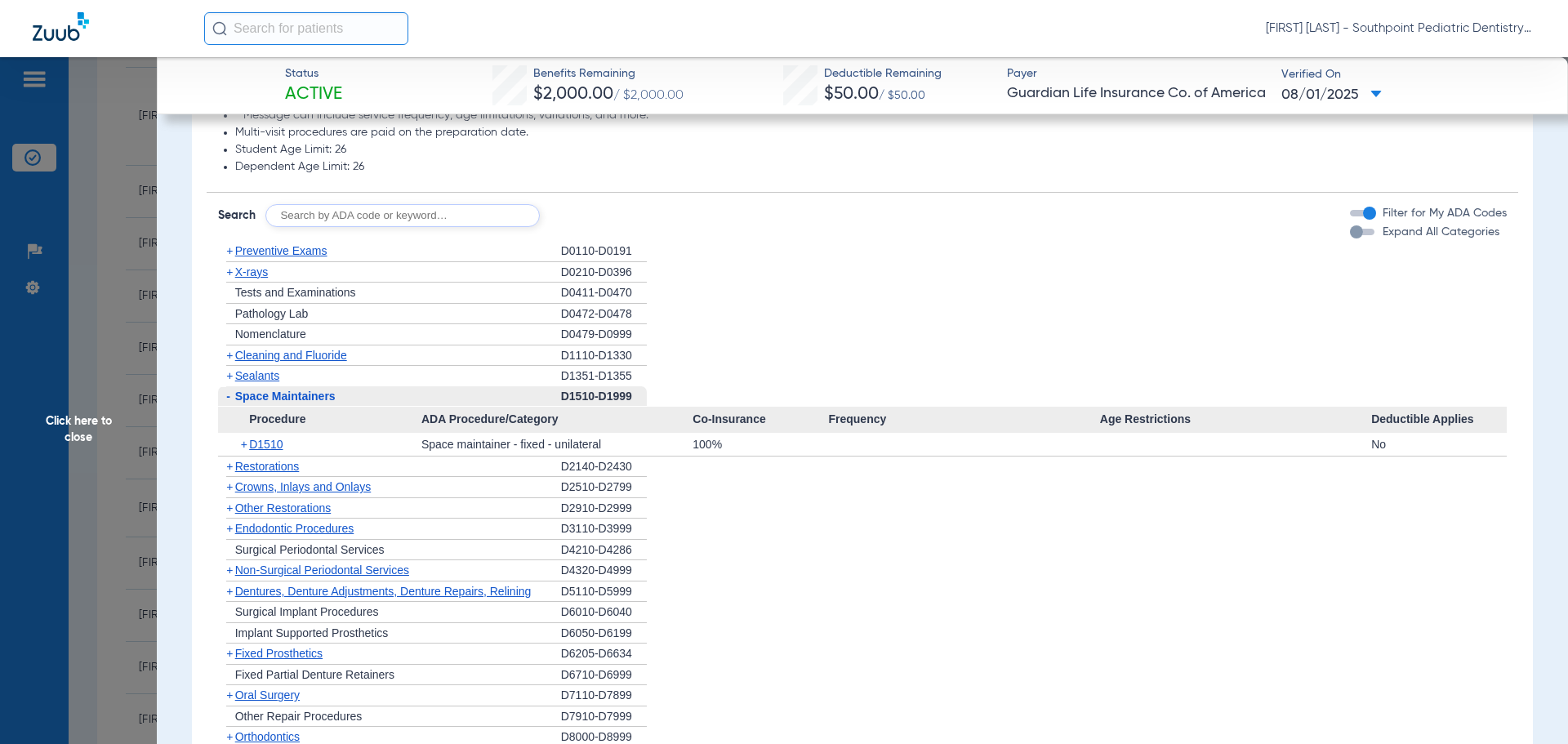 click on "Space Maintainers" 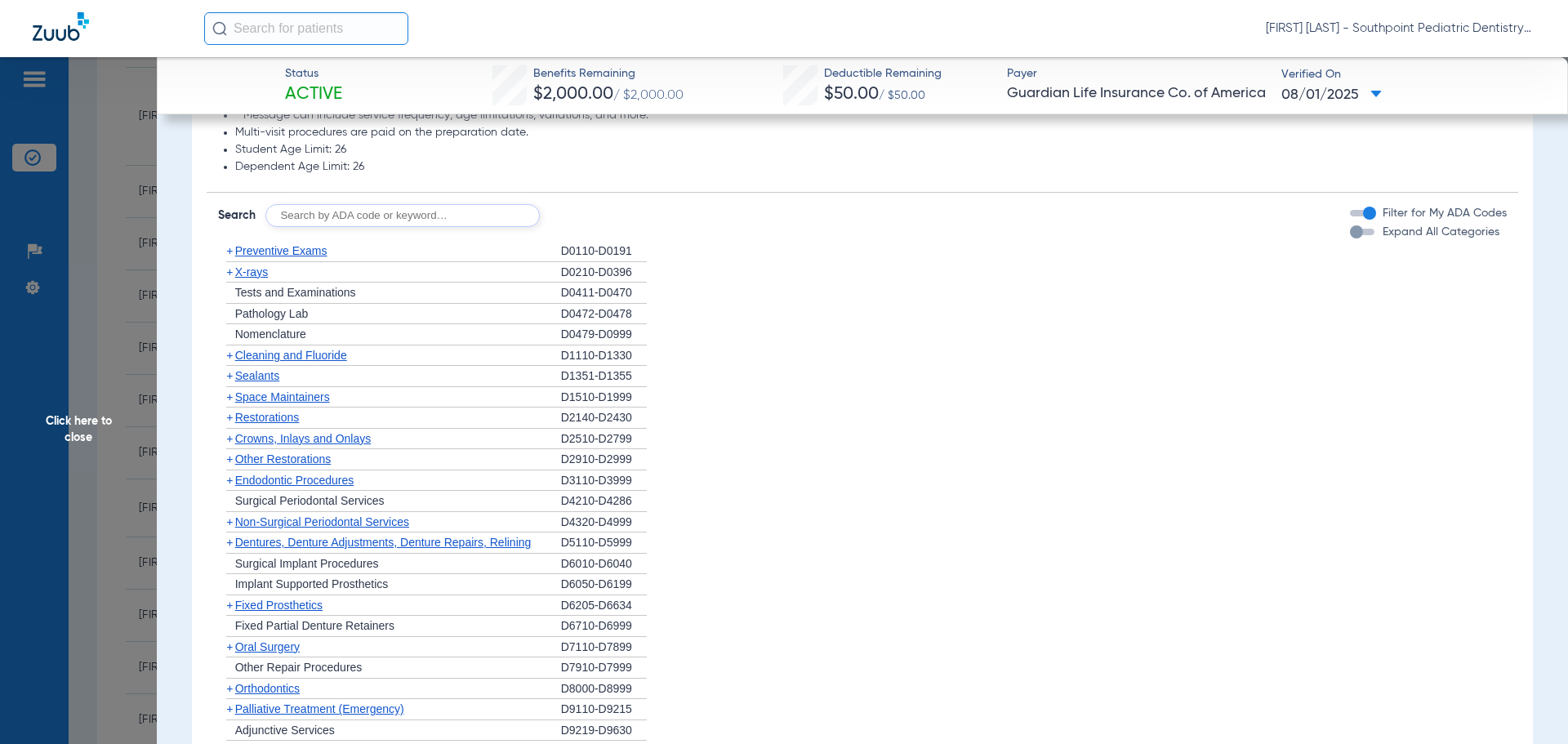 click on "+   Crowns, Inlays and Onlays" 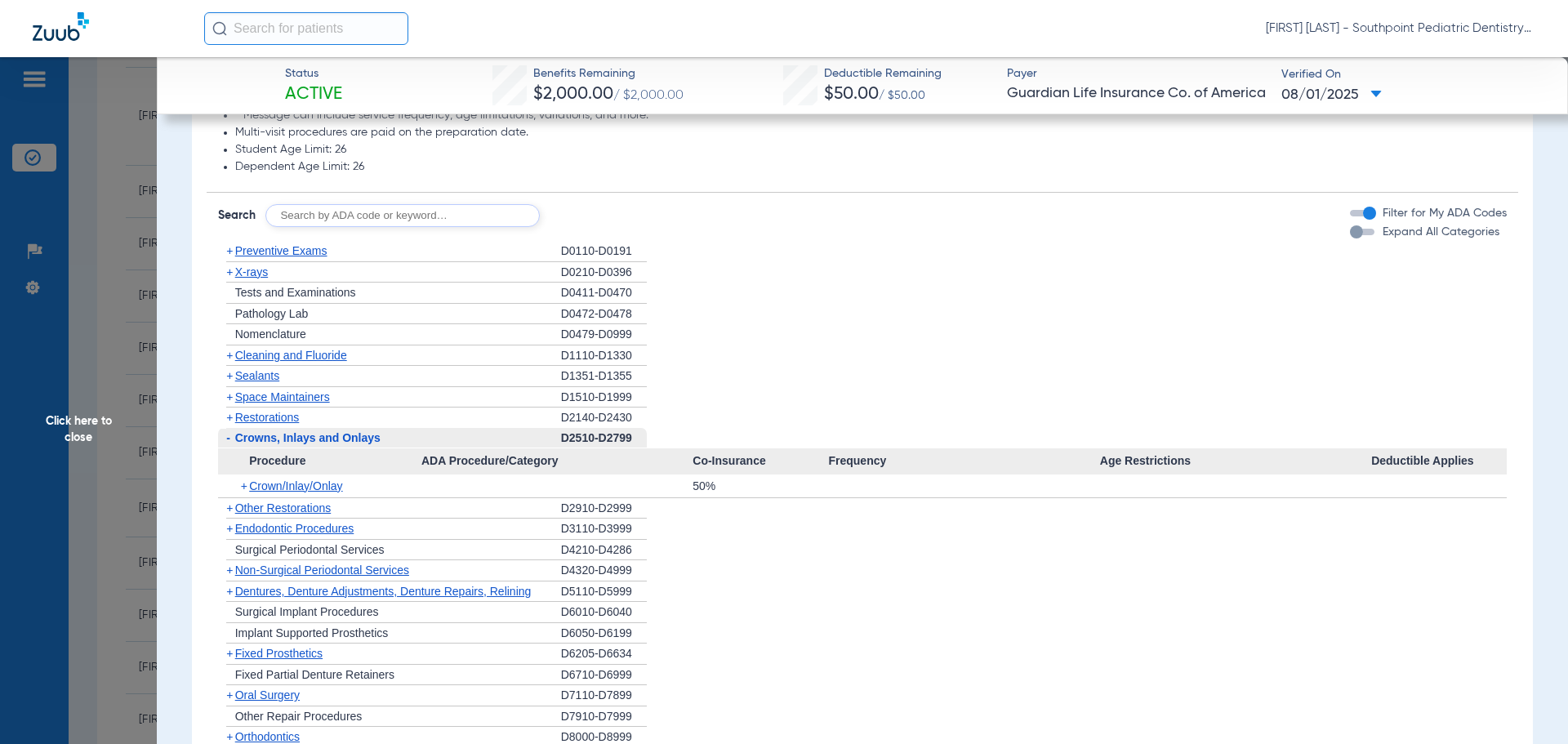 click on "-   Crowns, Inlays and Onlays   D2510-D2799  Procedure ADA Procedure/Category Co-Insurance Frequency Age Restrictions Deductible Applies  +   Crown/Inlay/Onlay      50%" 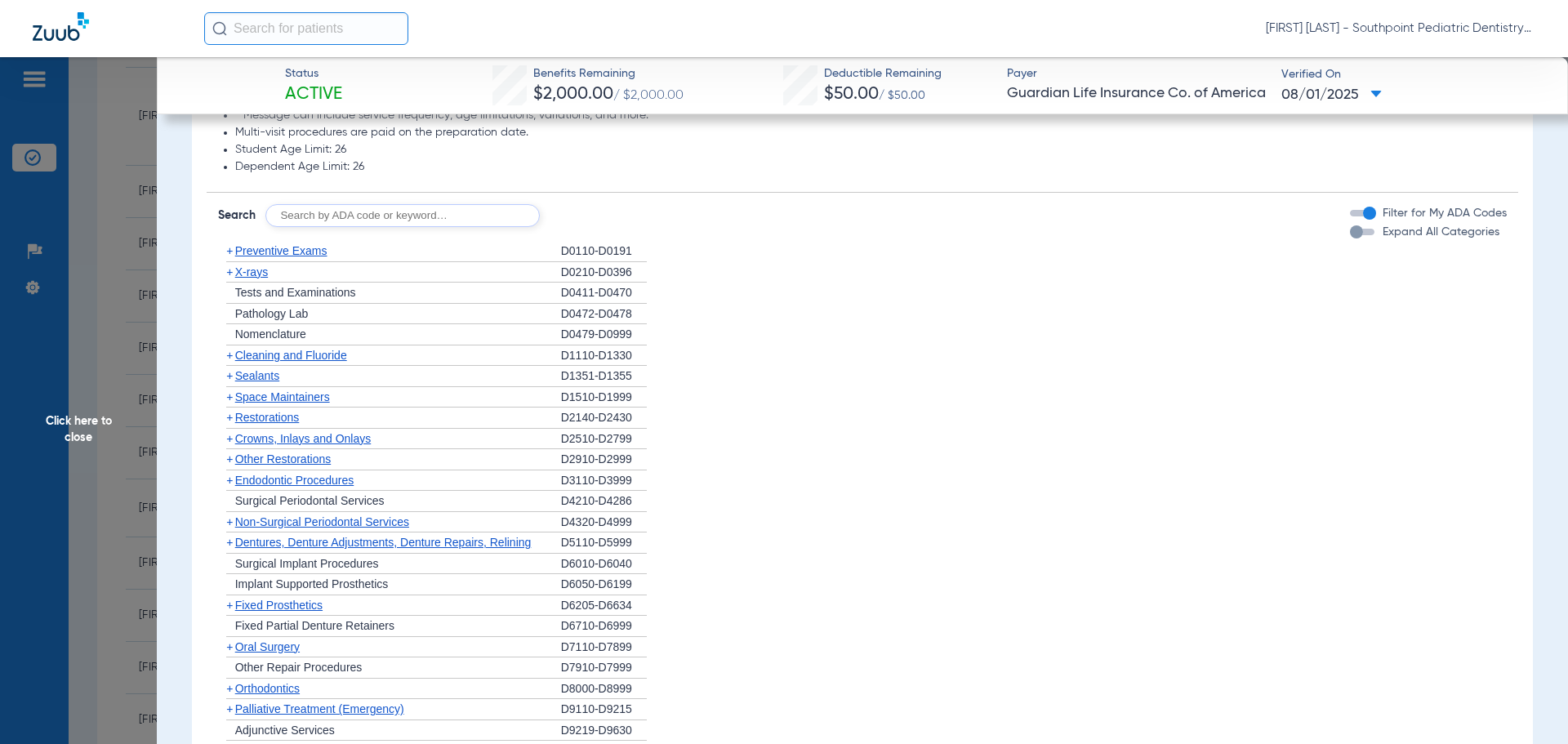 click on "+   Other Restorations" 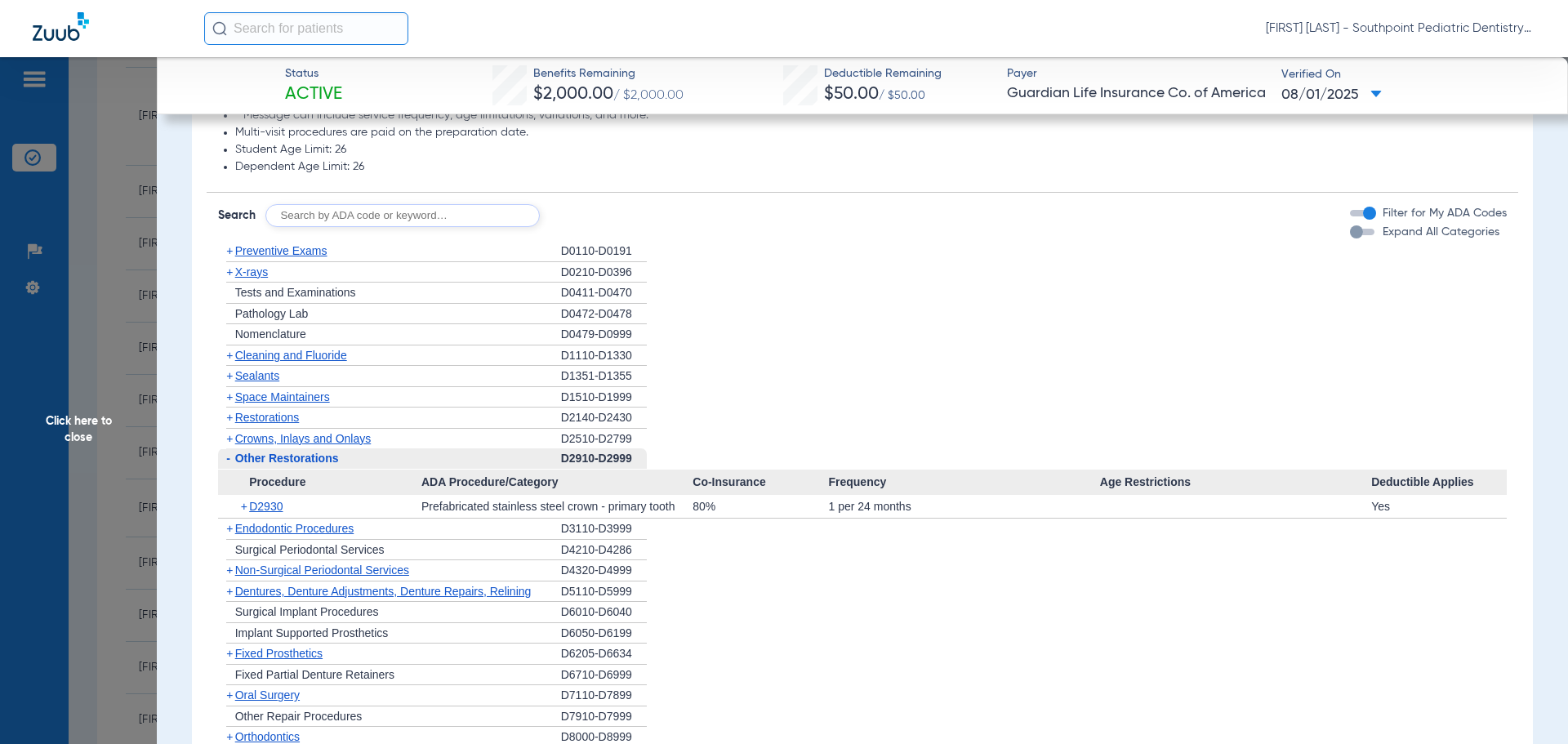 click on "-   Other Restorations" 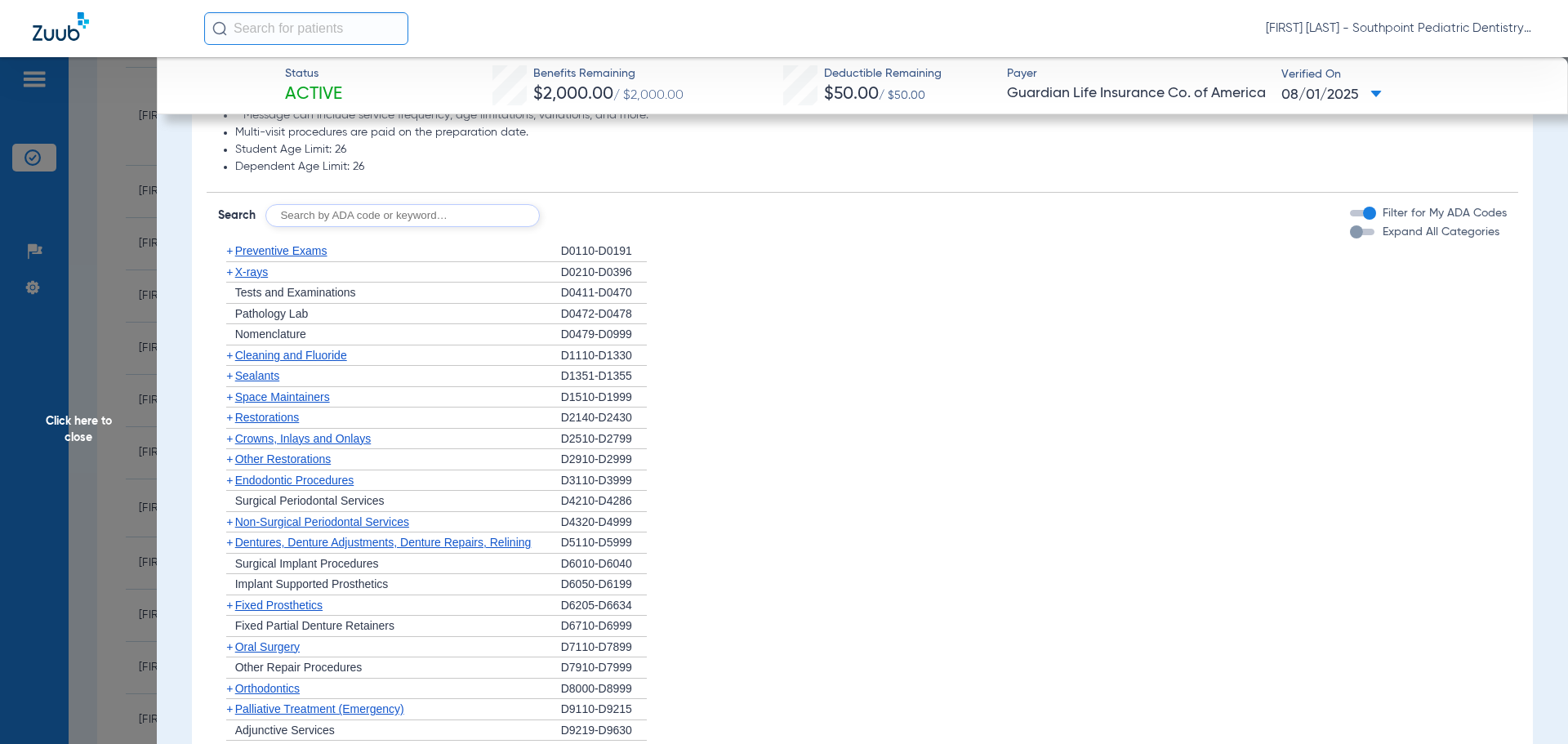 click on "Endodontic Procedures" 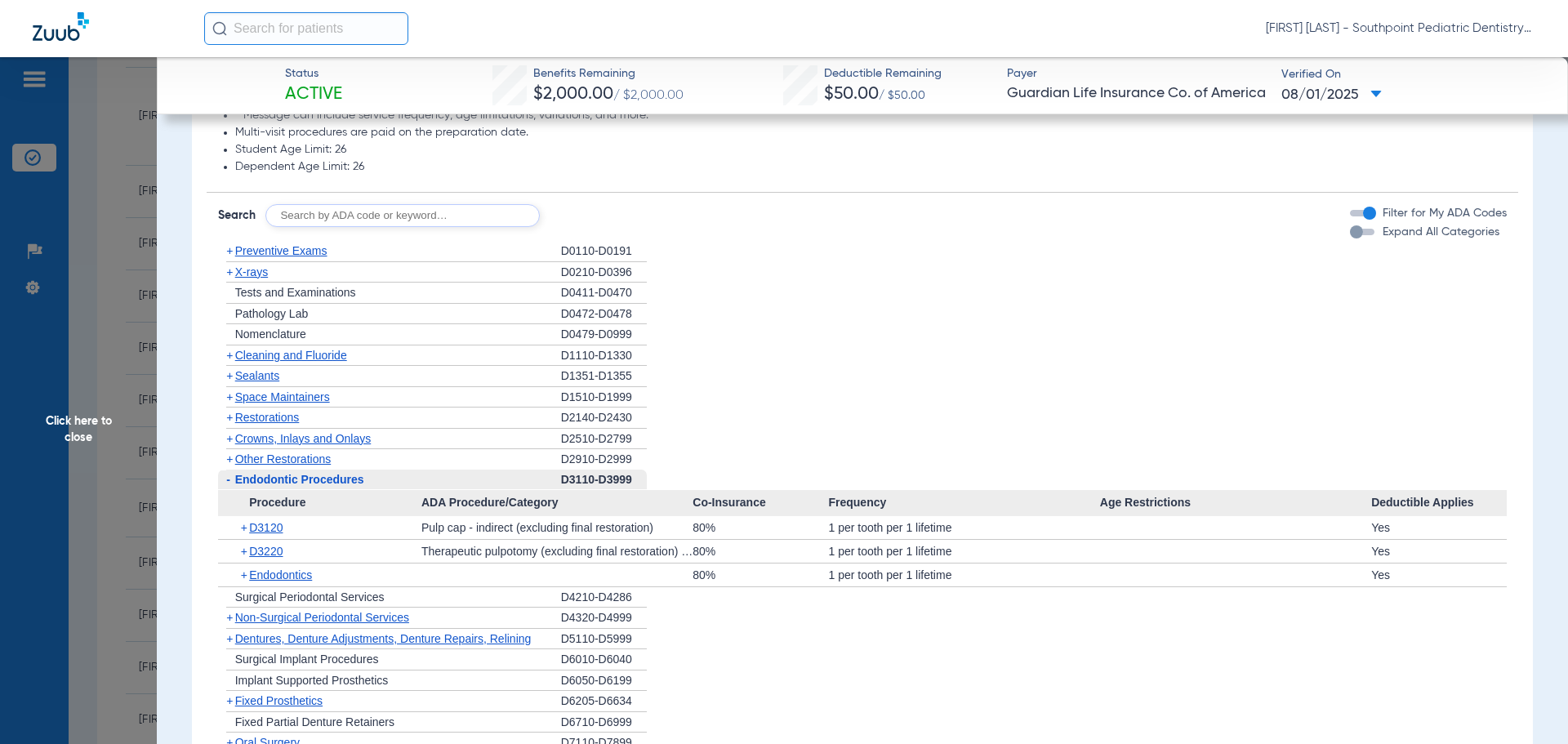 click on "Endodontic Procedures" 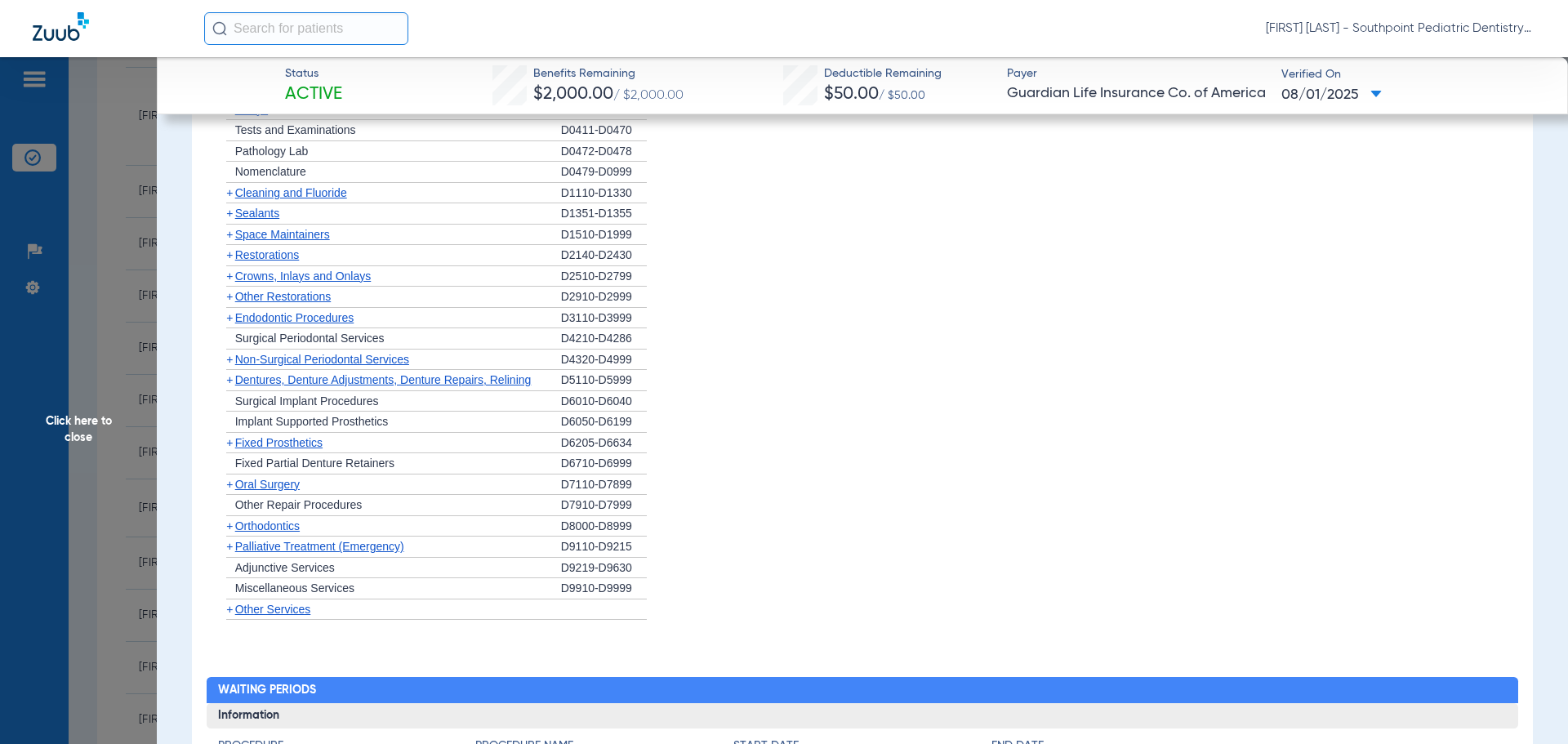 scroll, scrollTop: 2287, scrollLeft: 0, axis: vertical 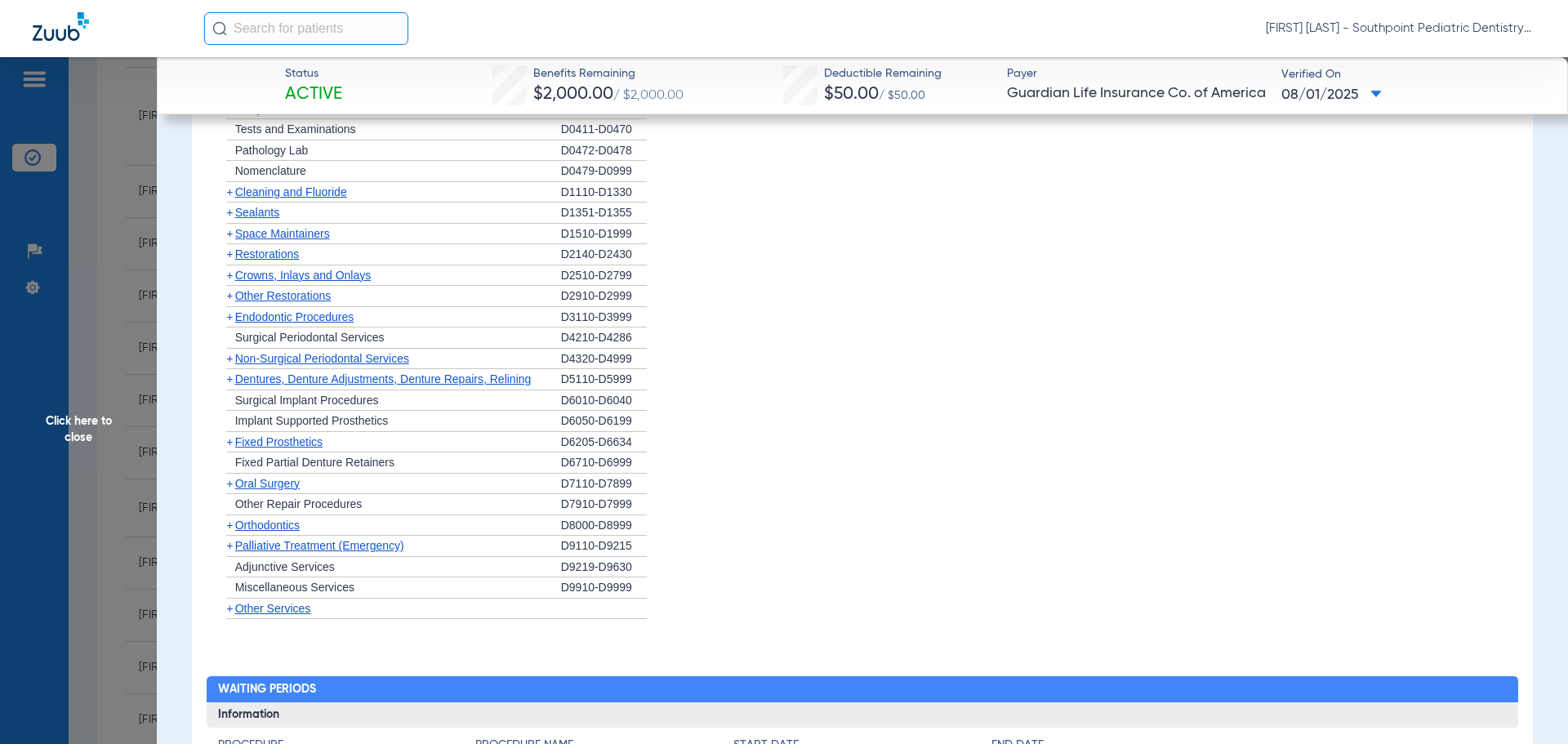 click on "+   Oral Surgery" 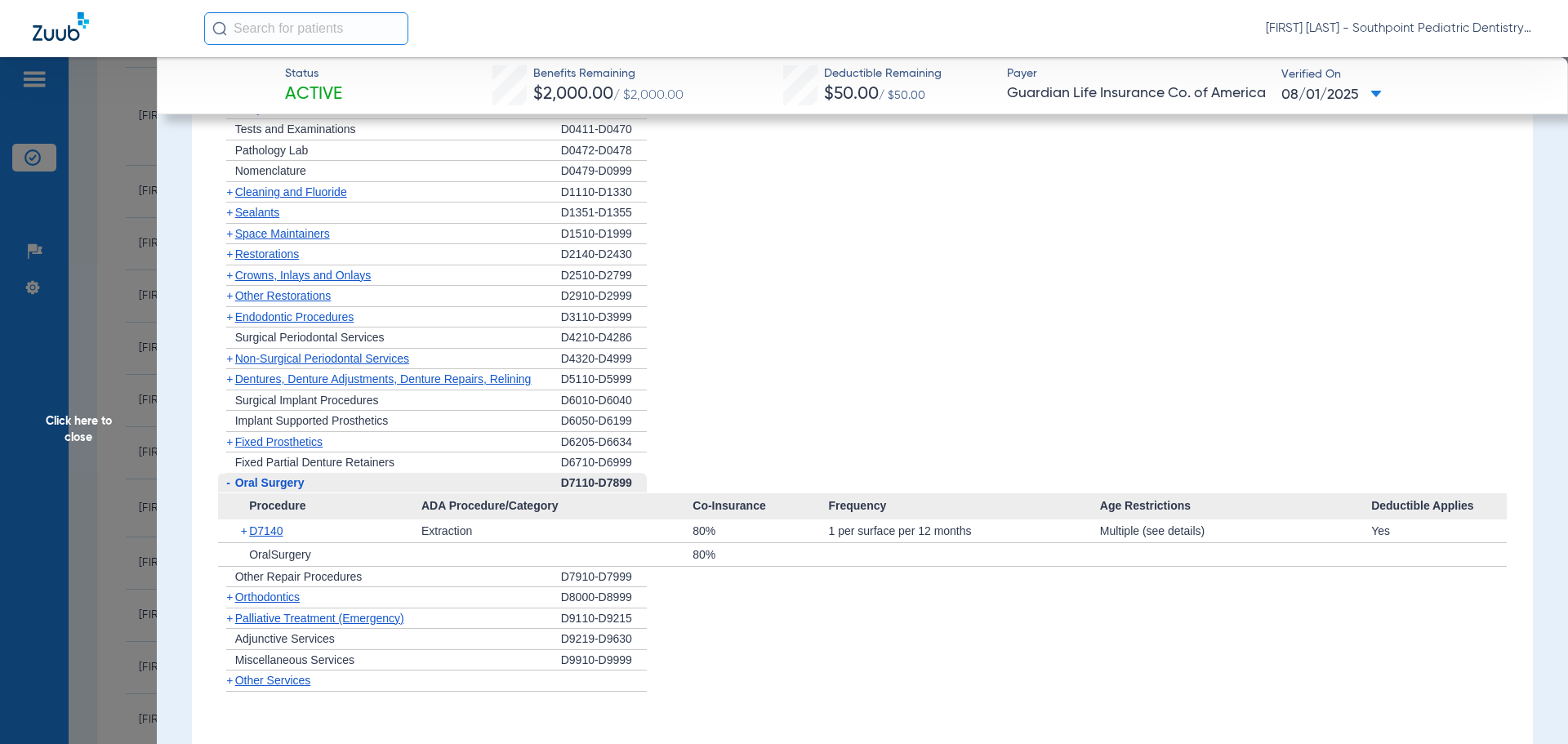click on "-   Oral Surgery" 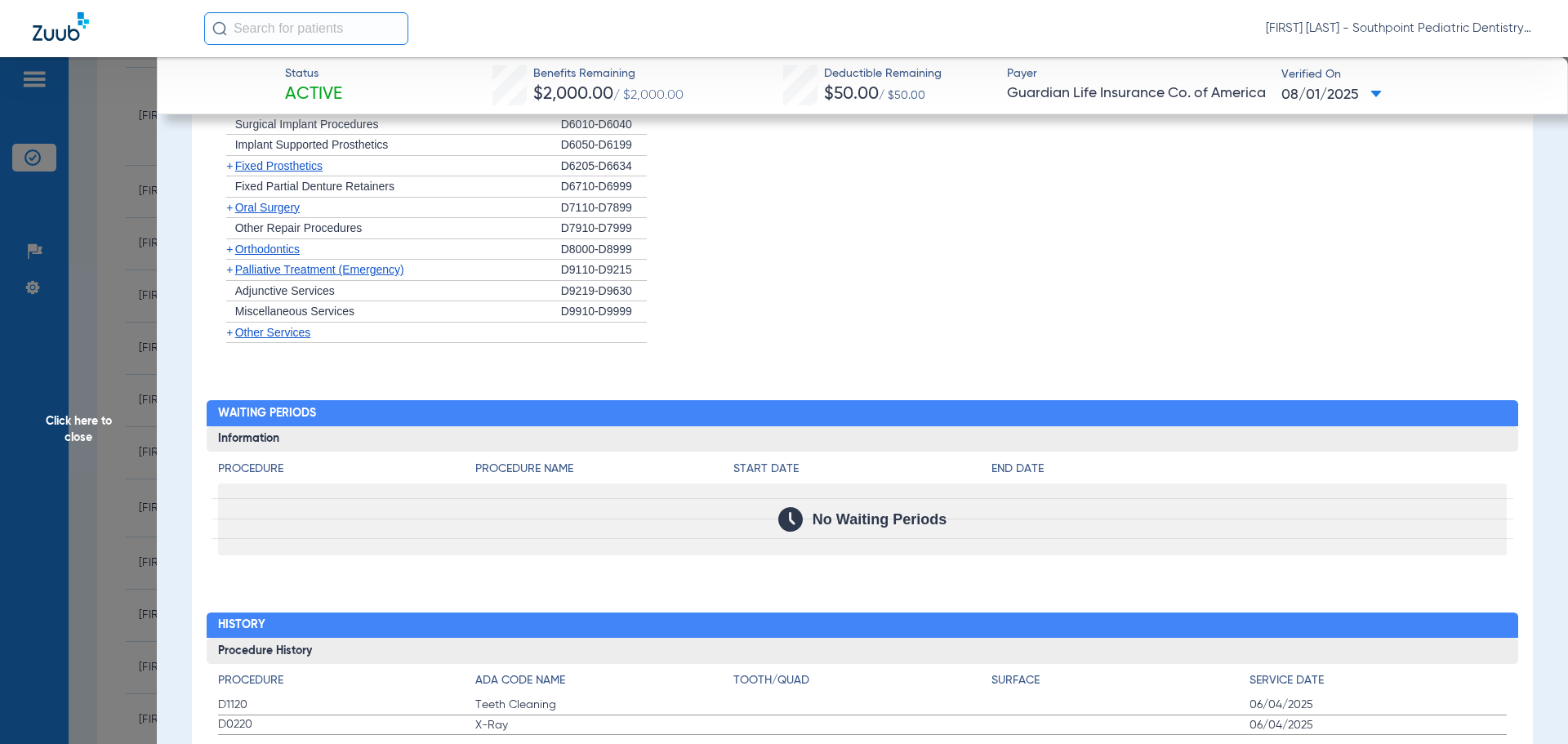 scroll, scrollTop: 2610, scrollLeft: 0, axis: vertical 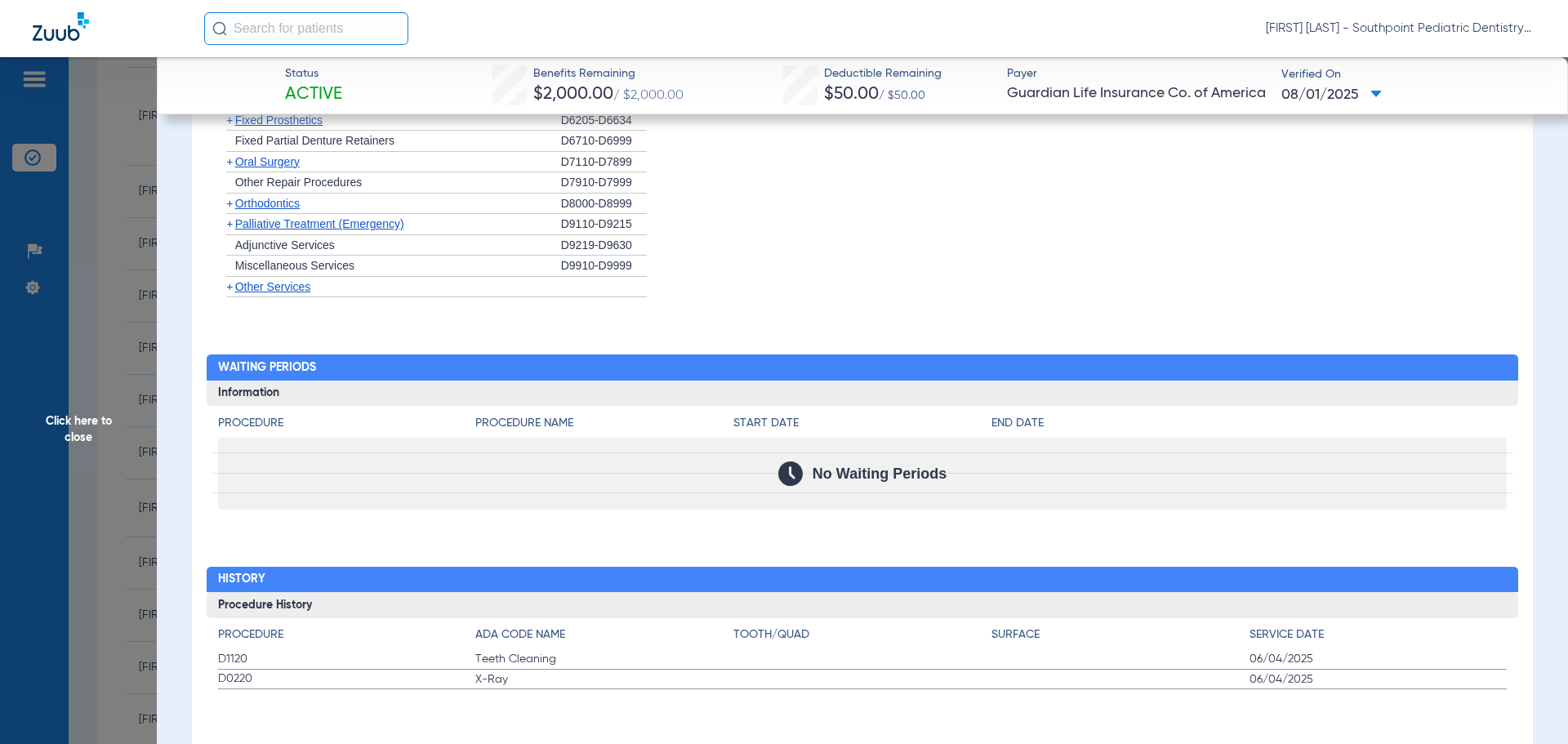 click on "Click here to close" 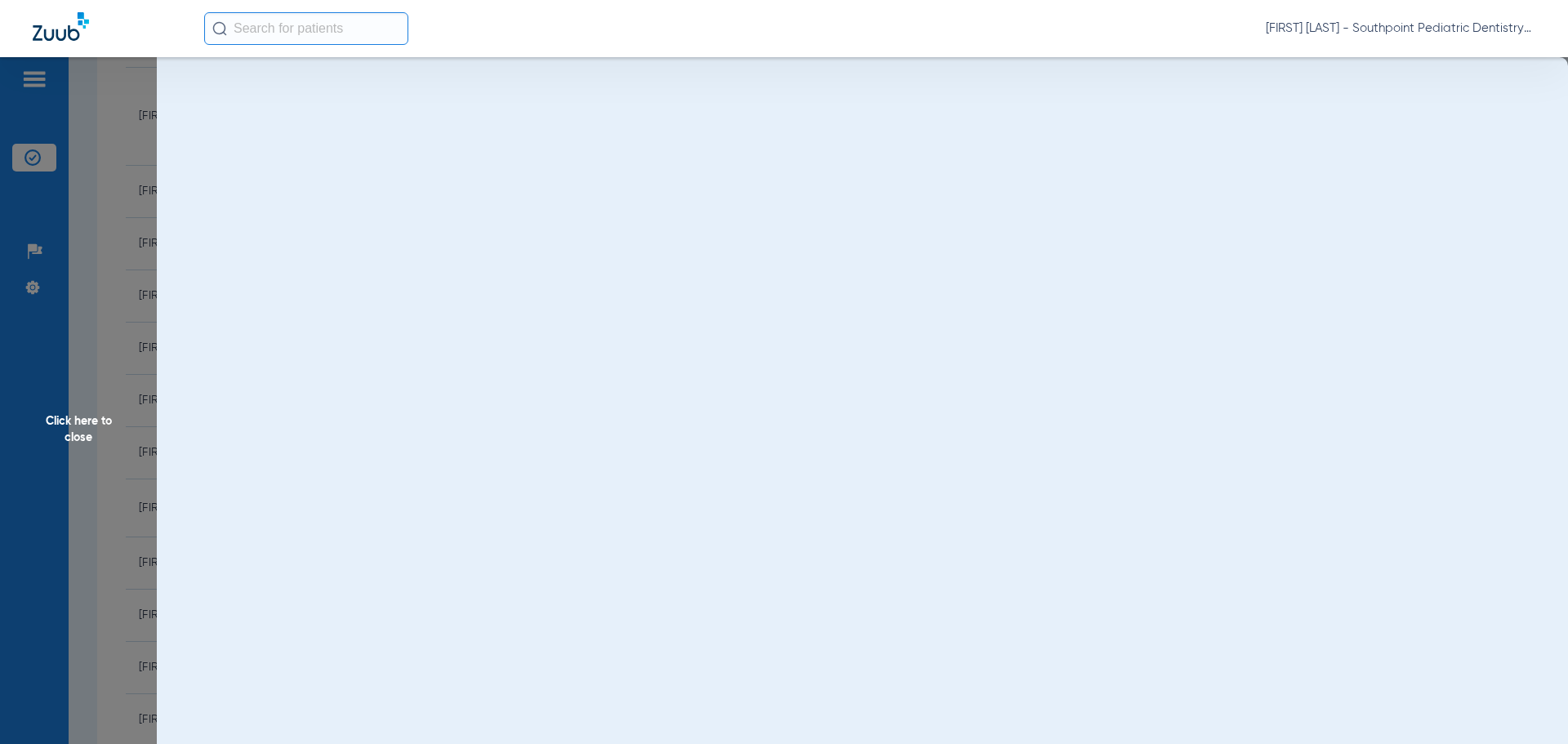 scroll, scrollTop: 0, scrollLeft: 0, axis: both 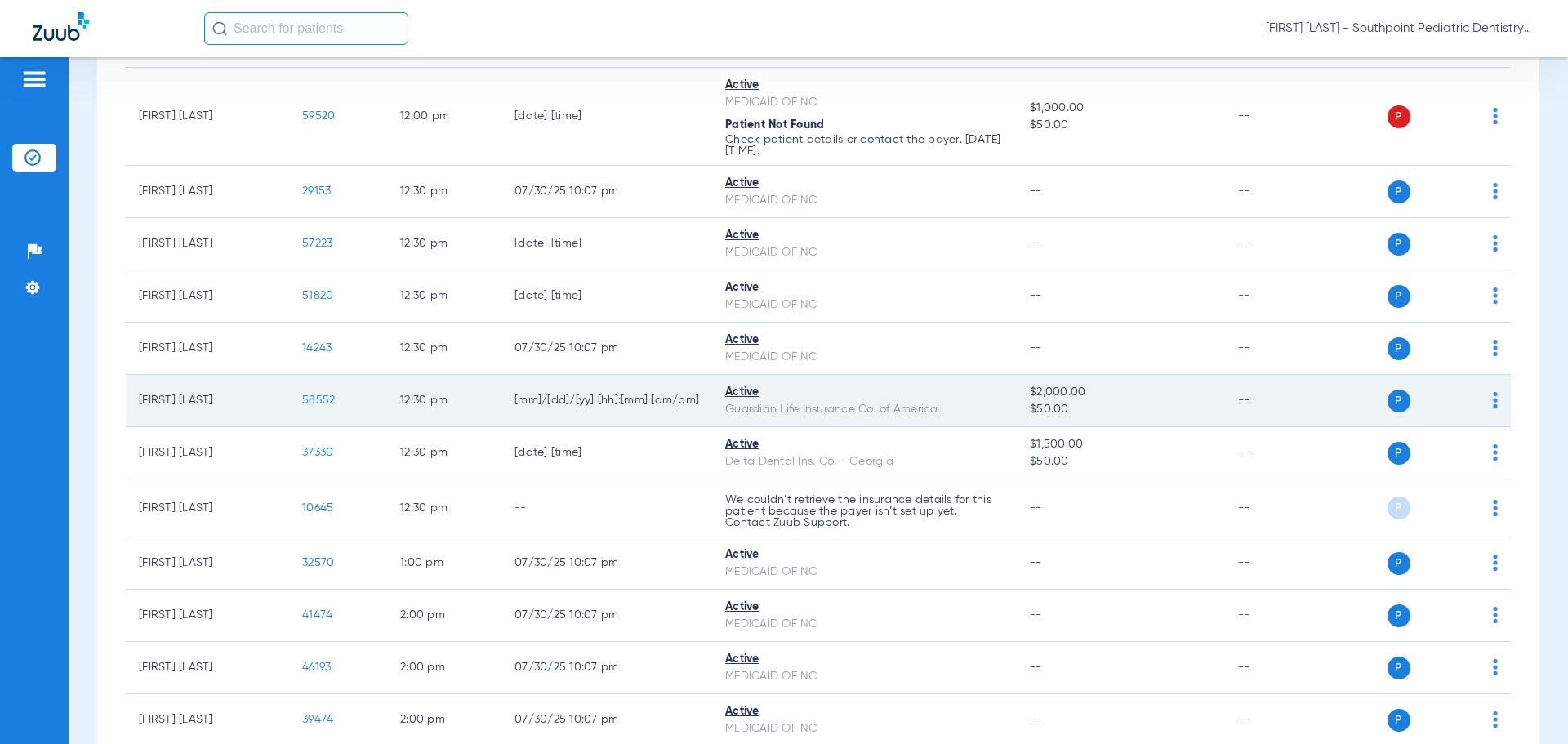 click on "58552" 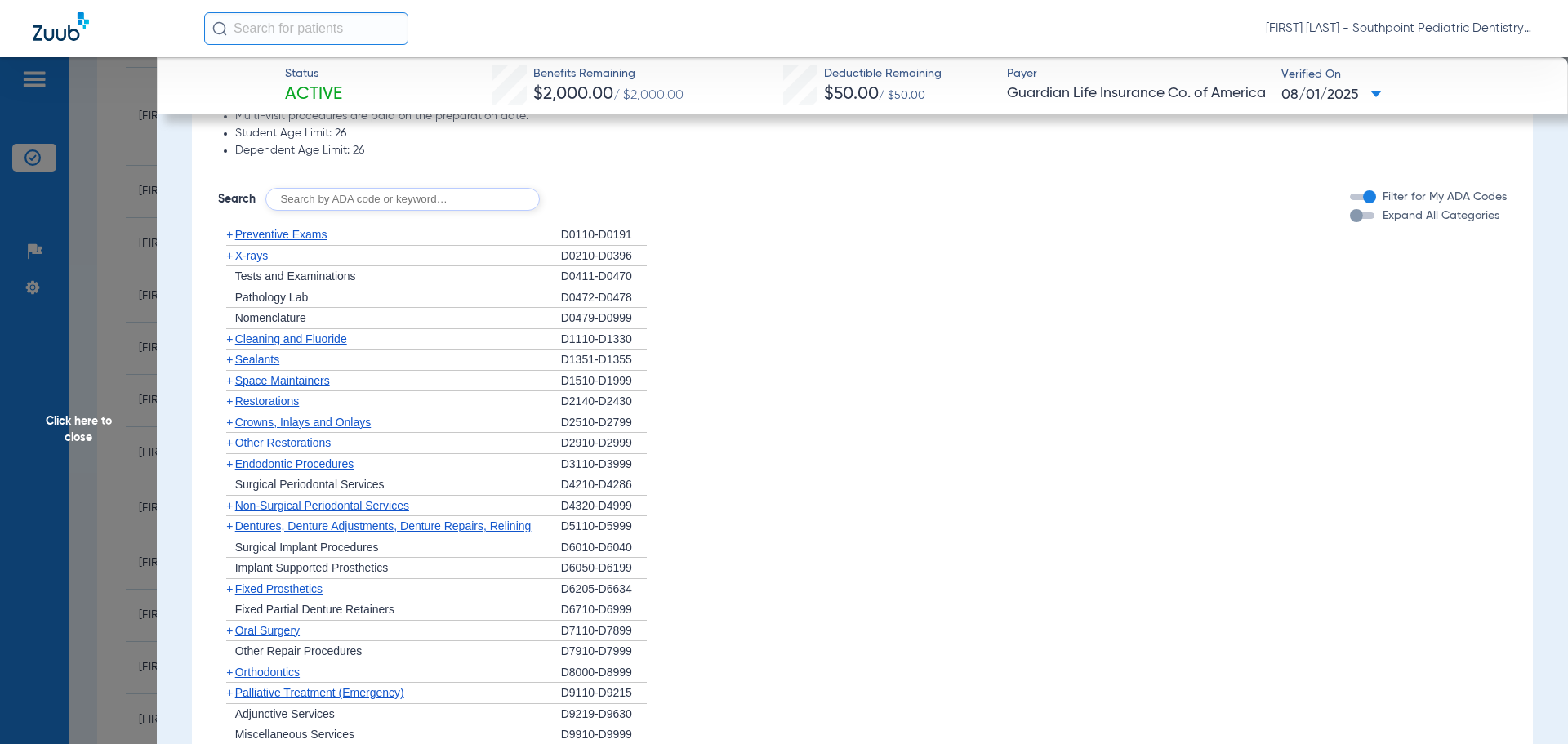 scroll, scrollTop: 1715, scrollLeft: 0, axis: vertical 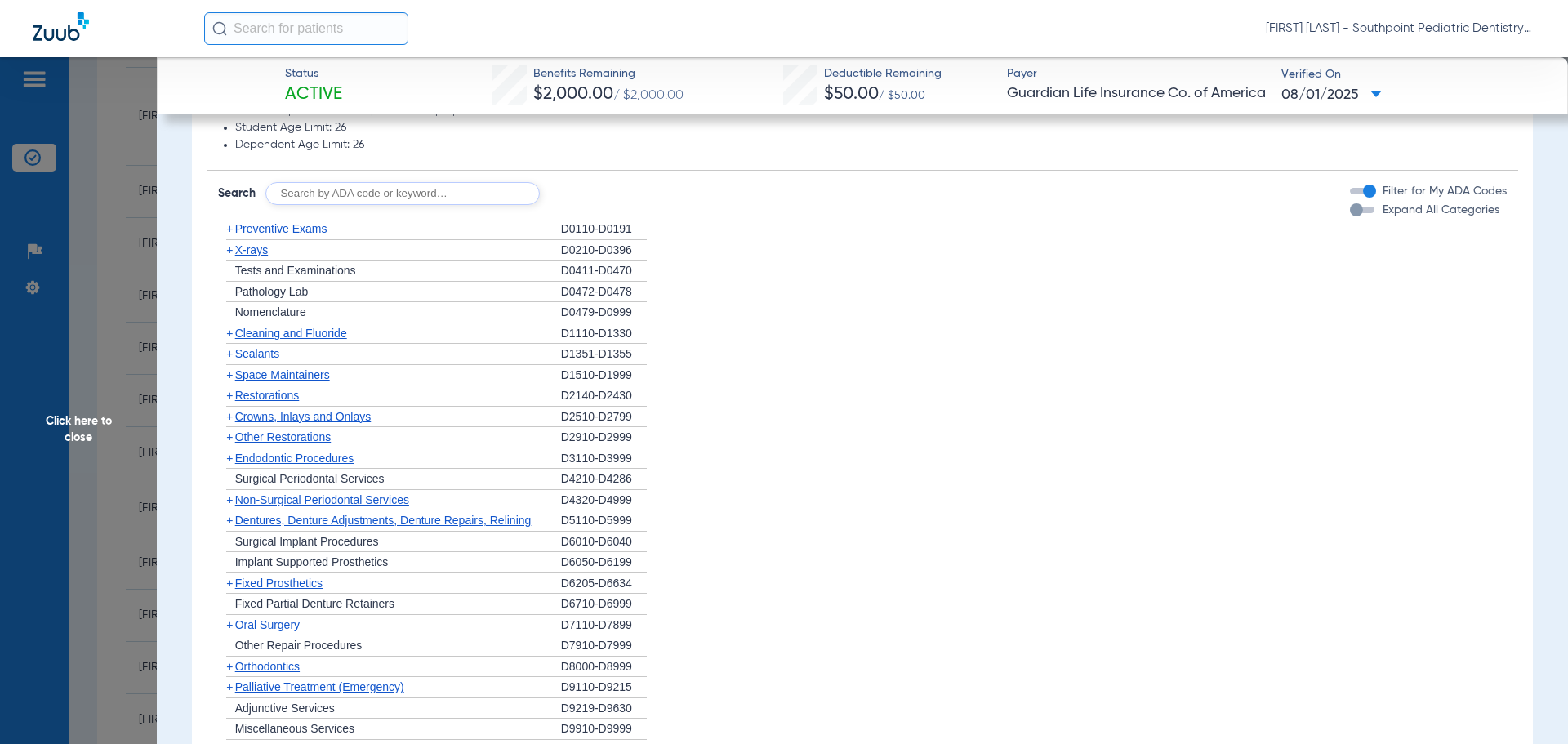 click on "+   Preventive Exams" 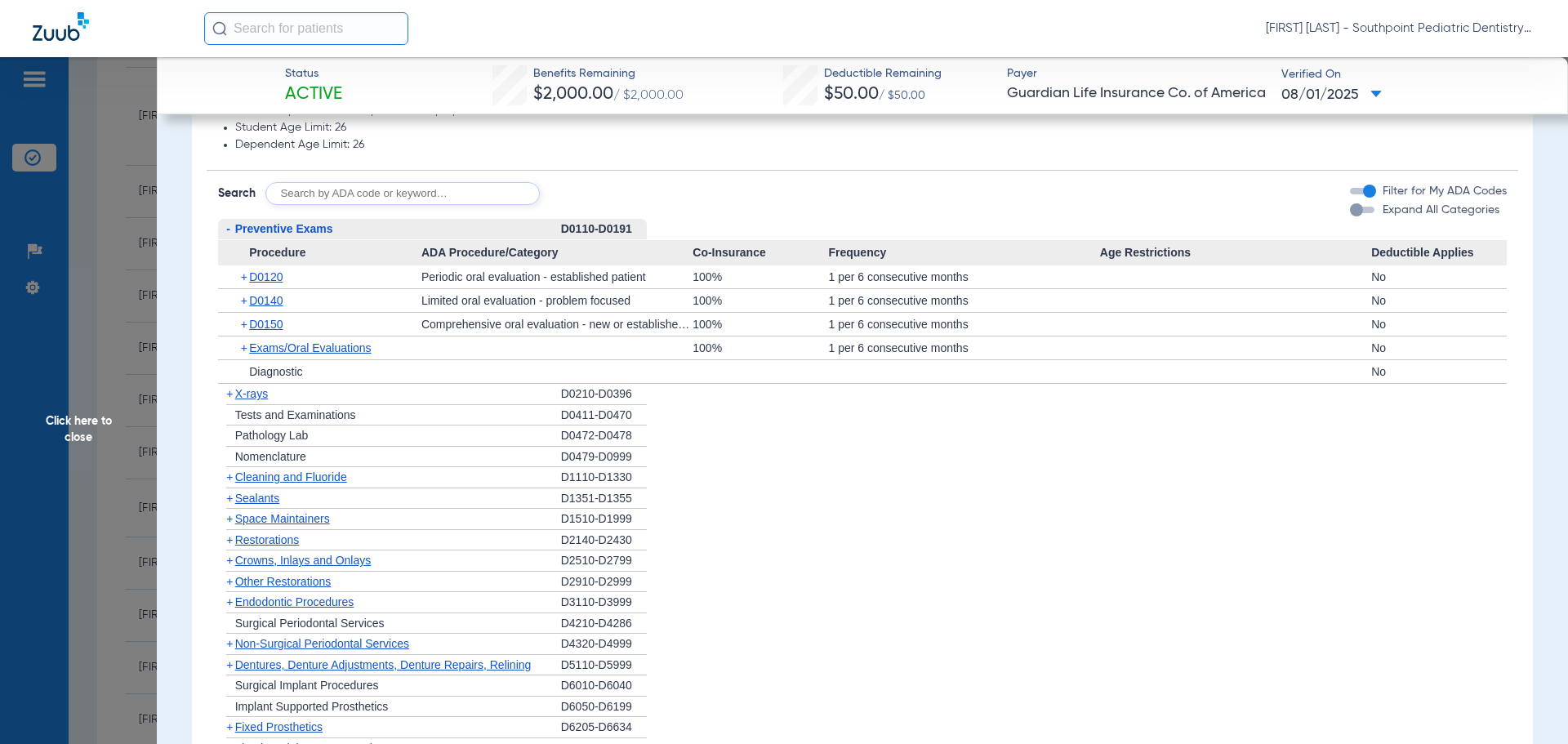click on "-   Preventive Exams" 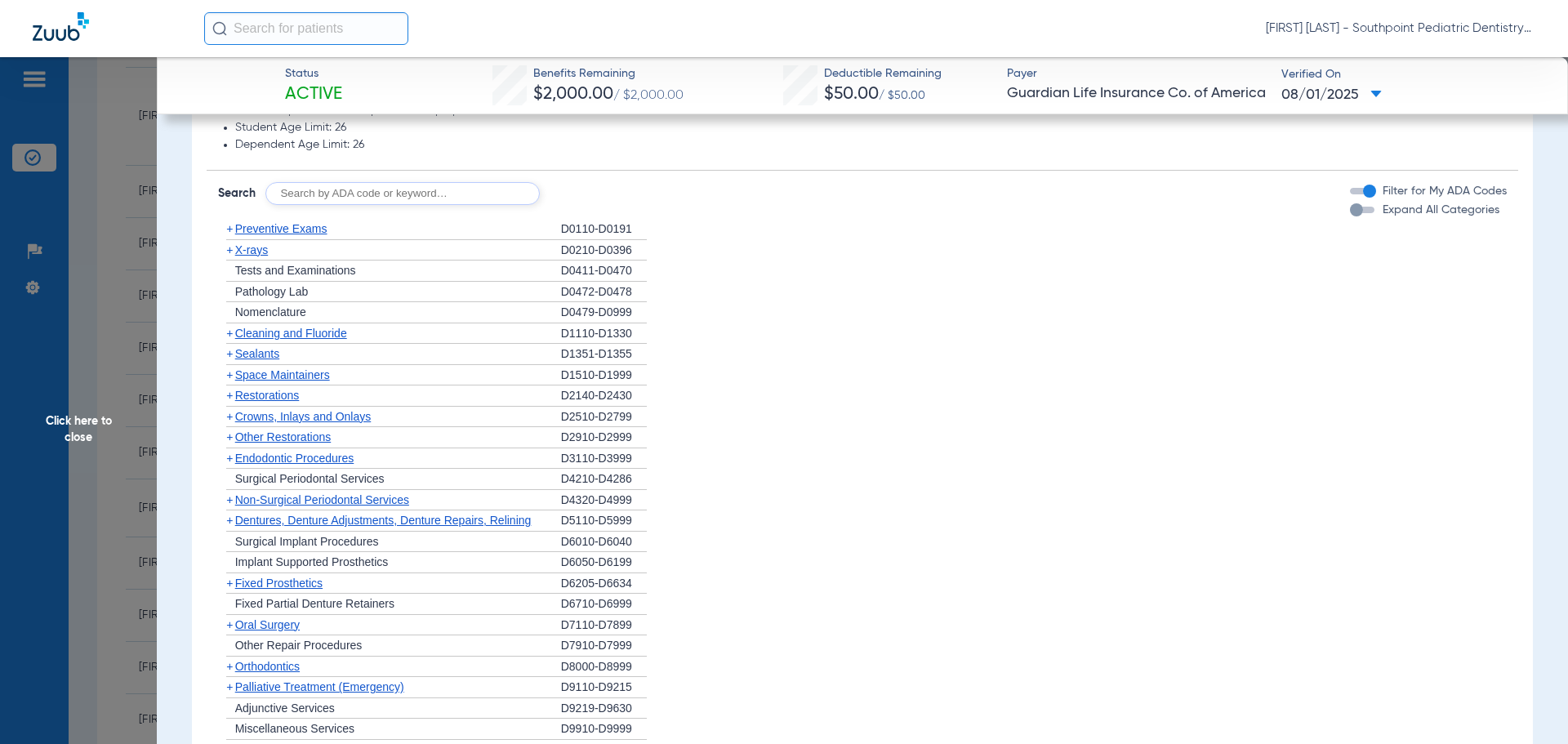 click on "Click here to close" 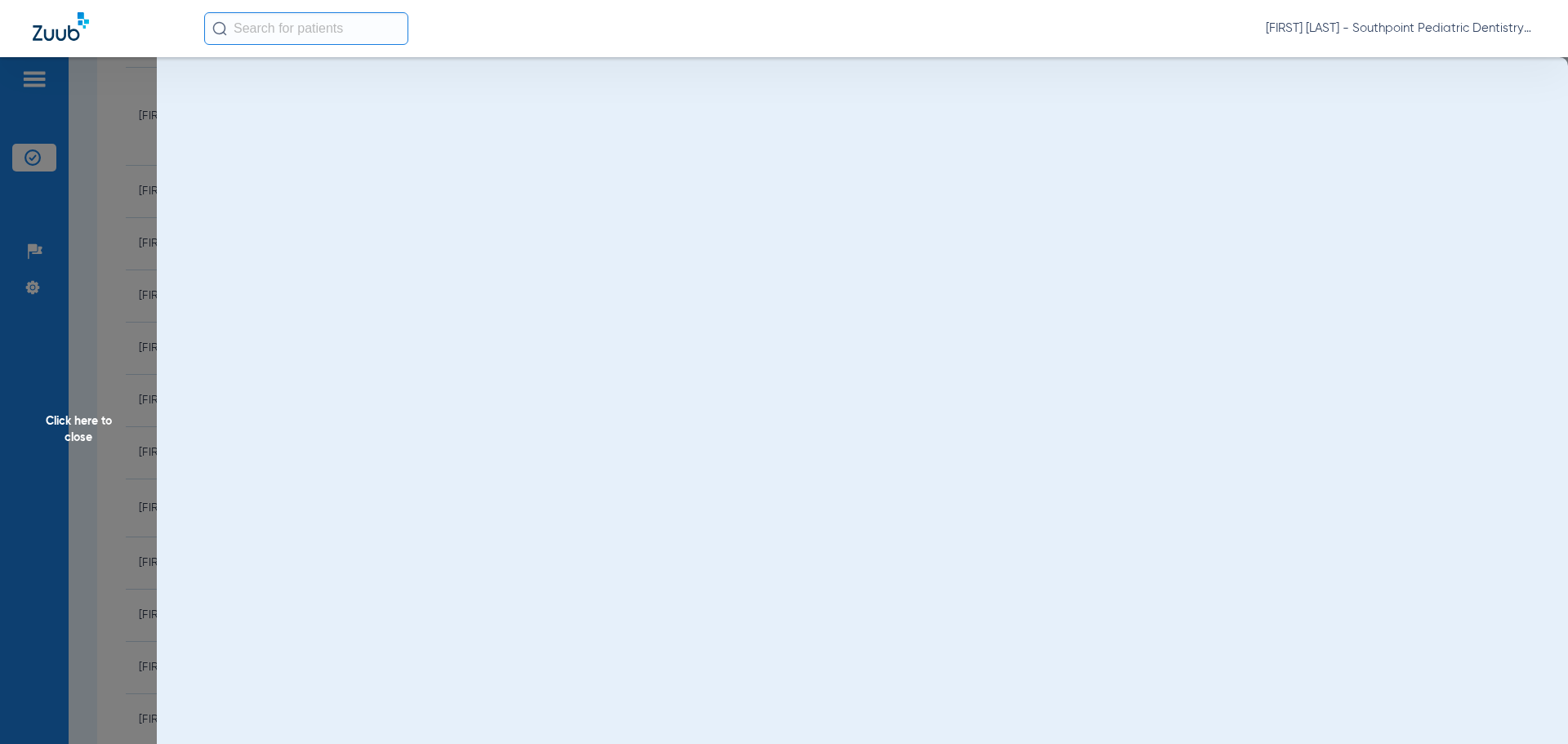scroll, scrollTop: 0, scrollLeft: 0, axis: both 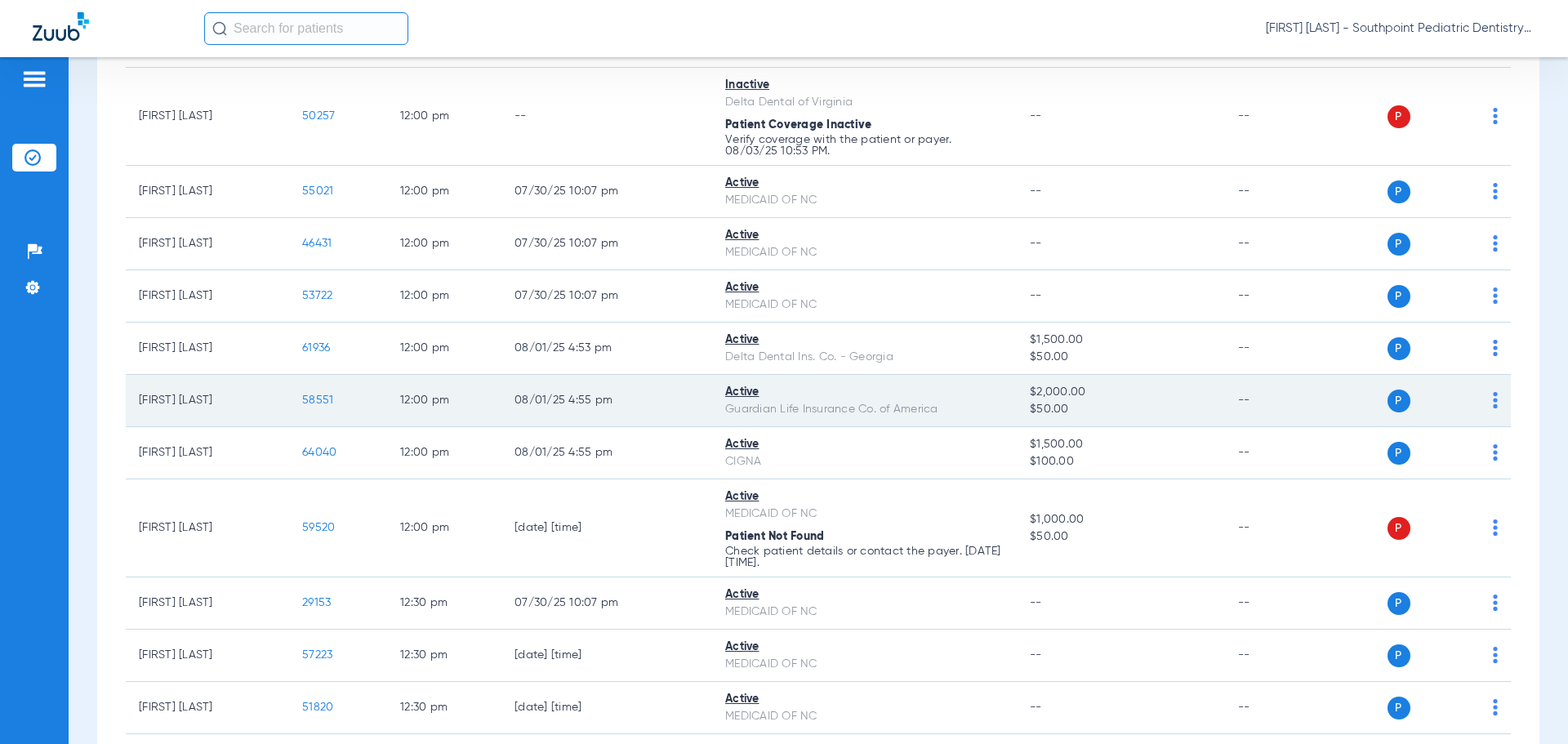click on "58551" 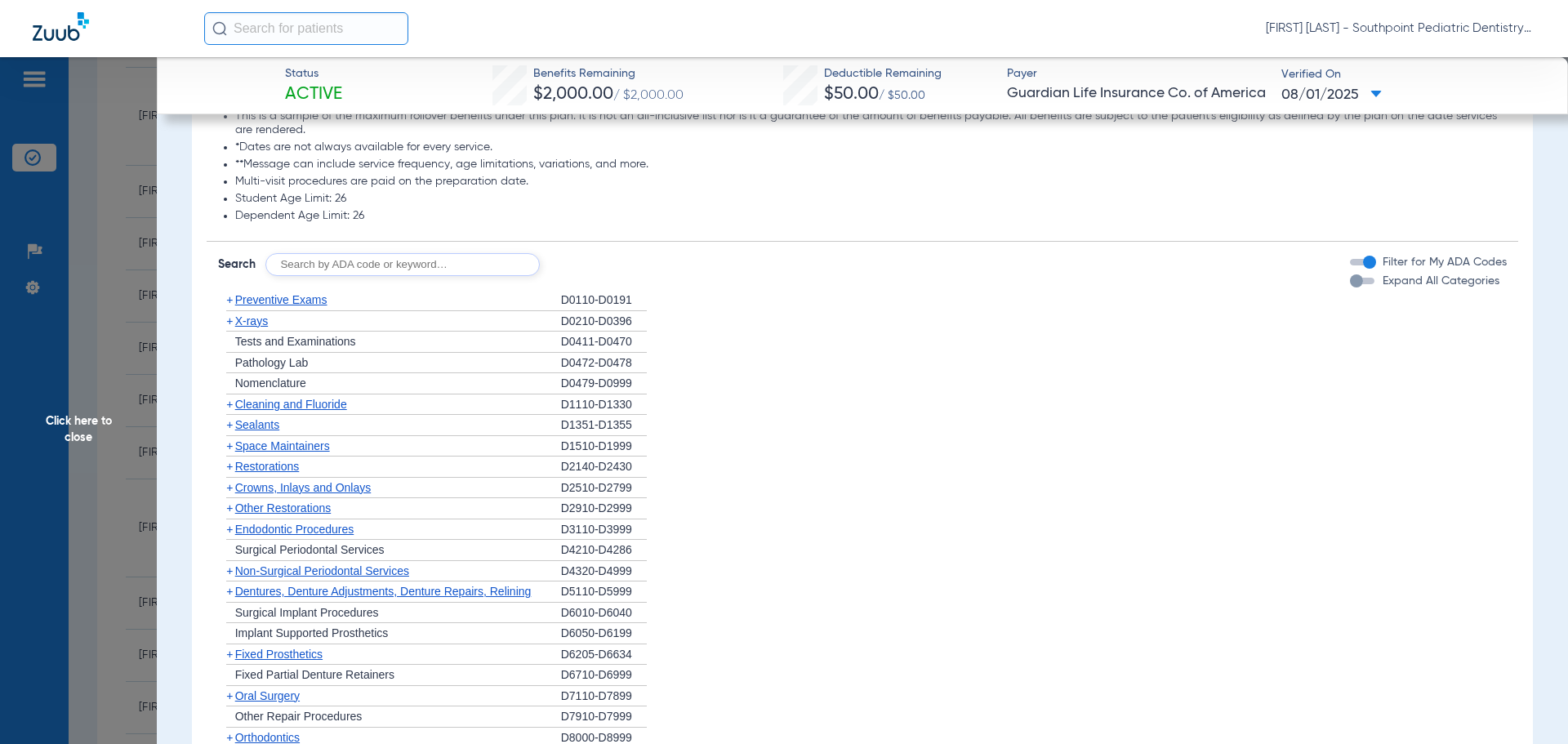 scroll, scrollTop: 2212, scrollLeft: 0, axis: vertical 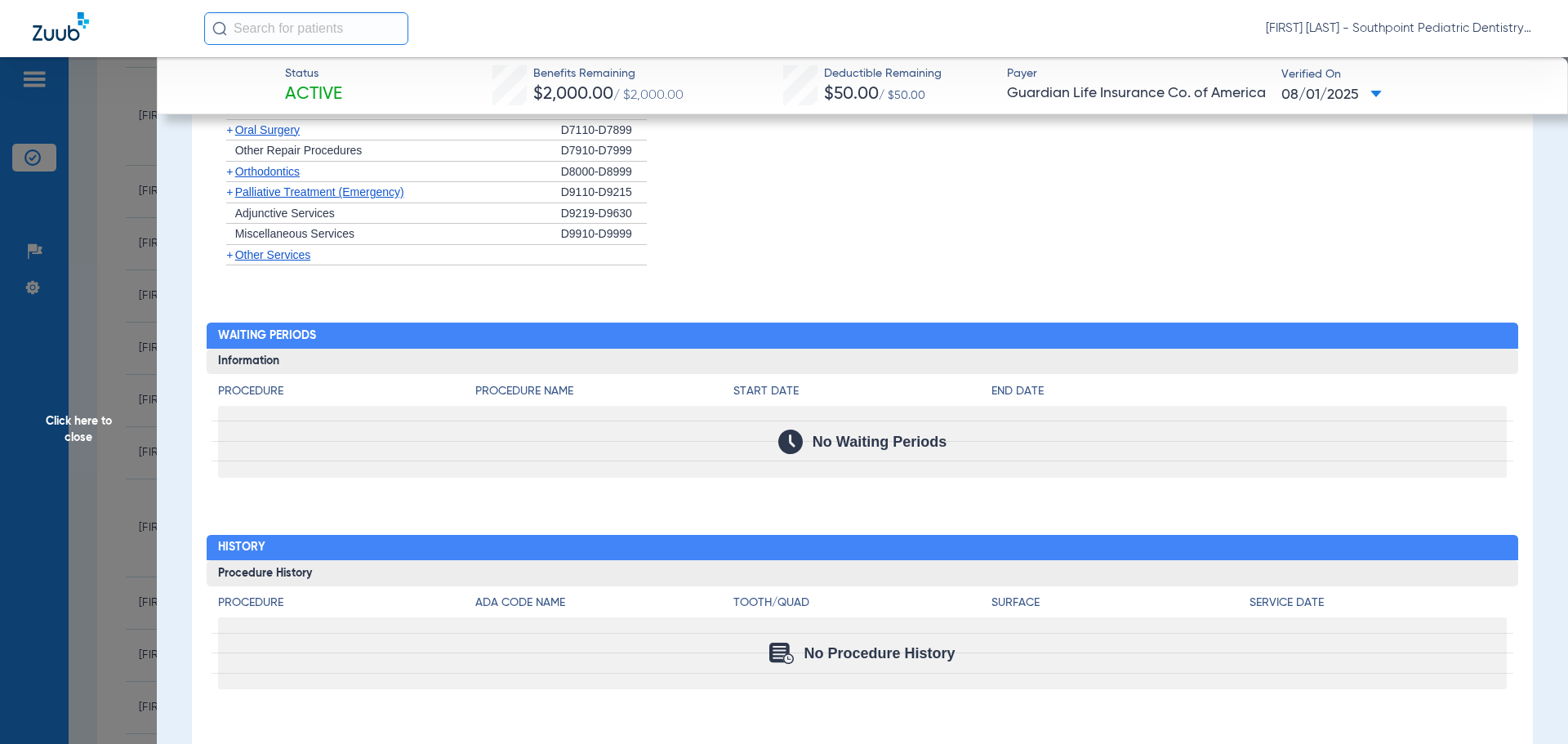 click on "Status Active  Benefits Remaining   $2,000.00   / $2,000.00   Deductible Remaining   $50.00   / $50.00  Payer Guardian Life Insurance Co. of America  Verified On
08/01/2025   Maldonado, Abril   Edit   (58551)   DOB: 05/17/2012   Out of Network  arrow_drop_down  Save to PDF  arrow_drop_down  Verify Benefits   Subscriber Information   First name  Jose  Last name  Maldonado  DOB  mm / dd / yyyy 04/12/1978  Member ID  950605290  Group ID (optional)  00531925  Insurance Payer   Insurance
Guardian Life Insurance Co. Of America  Provider   Dentist
Amy Davidian  1033261615  remove   Dependent Information   First name  Abril  Last name  Maldonado  DOB  mm / dd / yyyy 05/17/2012  Member ID  same as subscriber 950605290  Summary Breakdown   Full Breakdown  Benefits Summary Patient & Plan Information Patient First name:  ABRIL  Last name:  MALDONADO  DOB:  05/17/2012  Assignment:  N/A  Subscriber First name:  JOSE L  Last name:  MALDONADO  DOB:  04/04/1978  Plan Status:  Active  Effective Date:  1/1/25  Plan Type:" 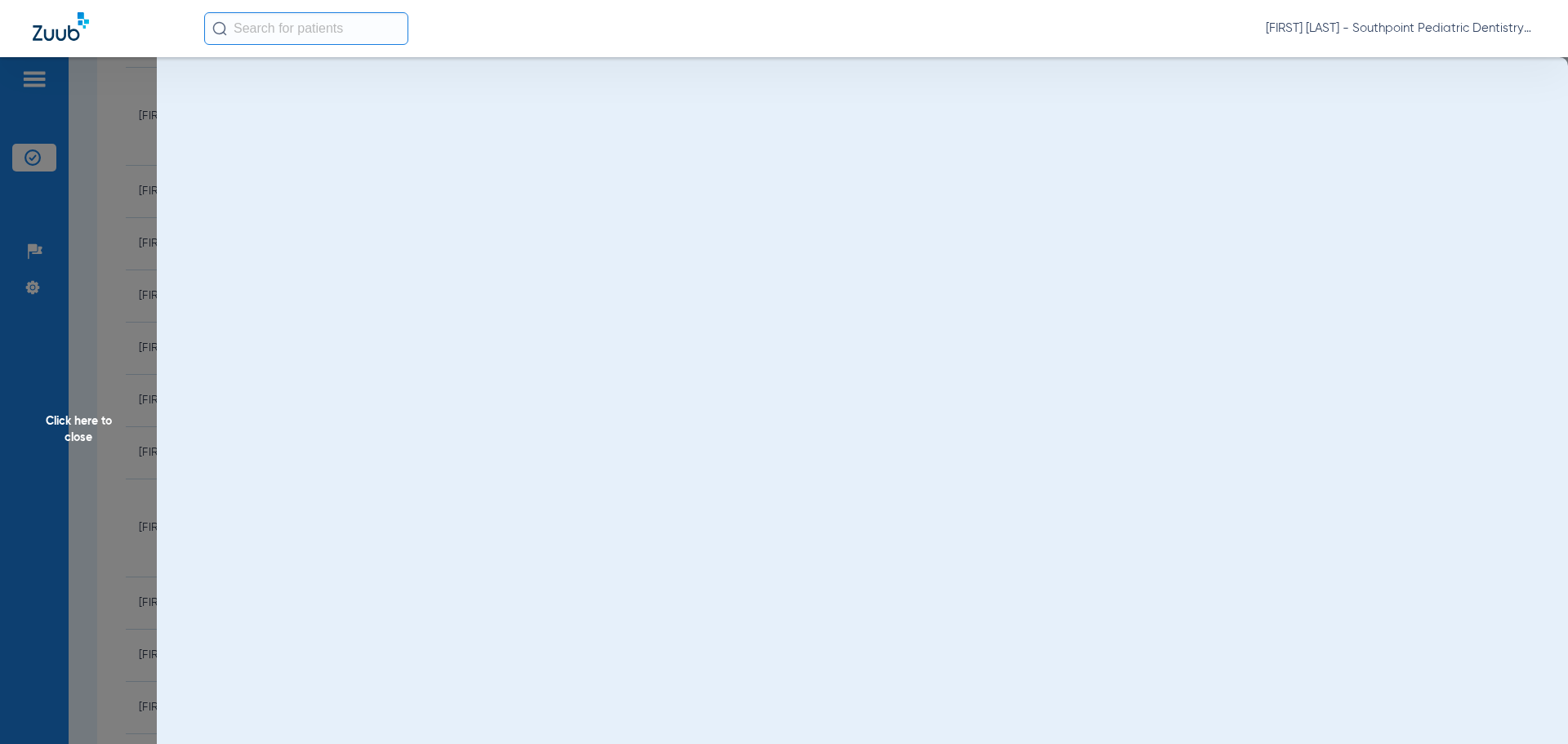 scroll, scrollTop: 0, scrollLeft: 0, axis: both 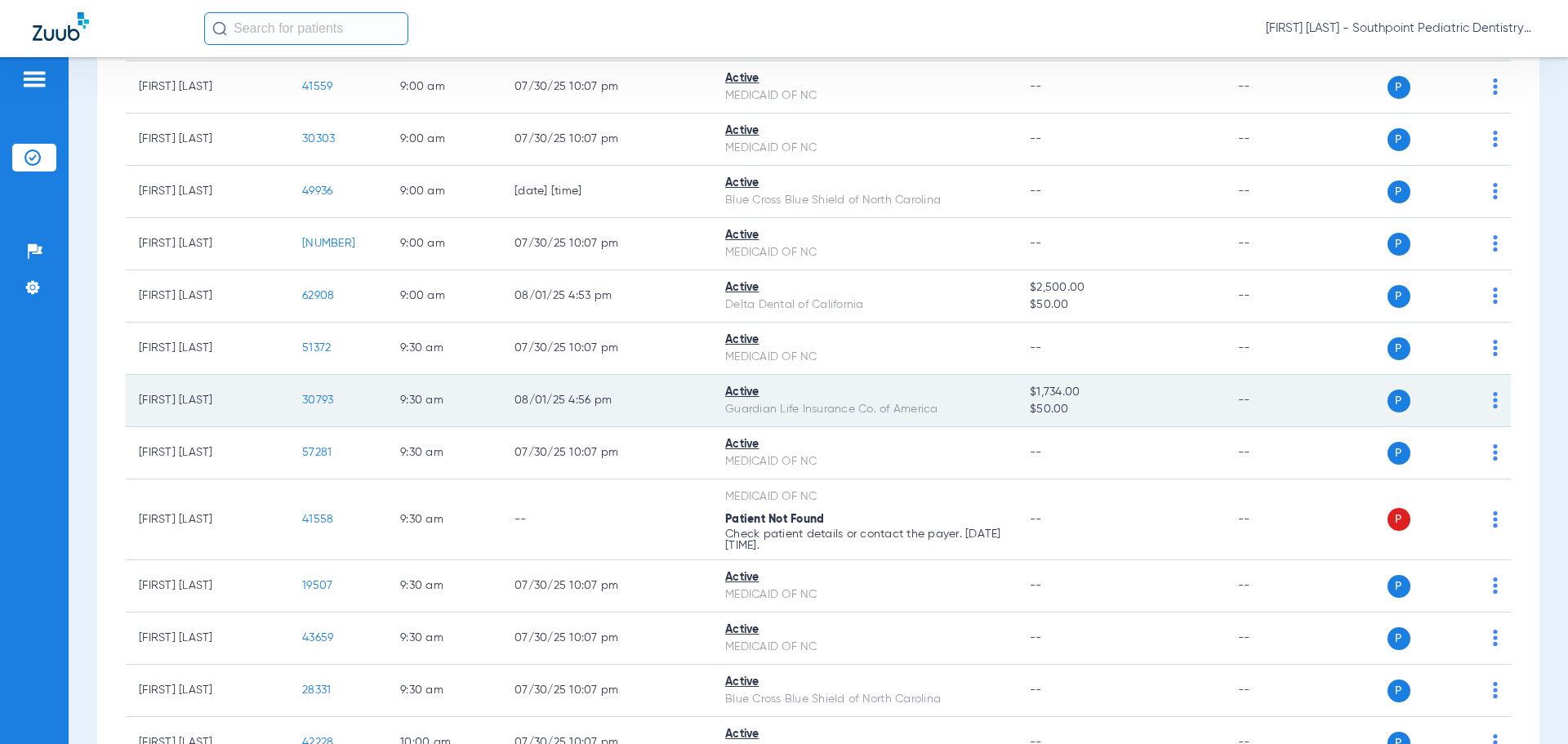 click on "30793" 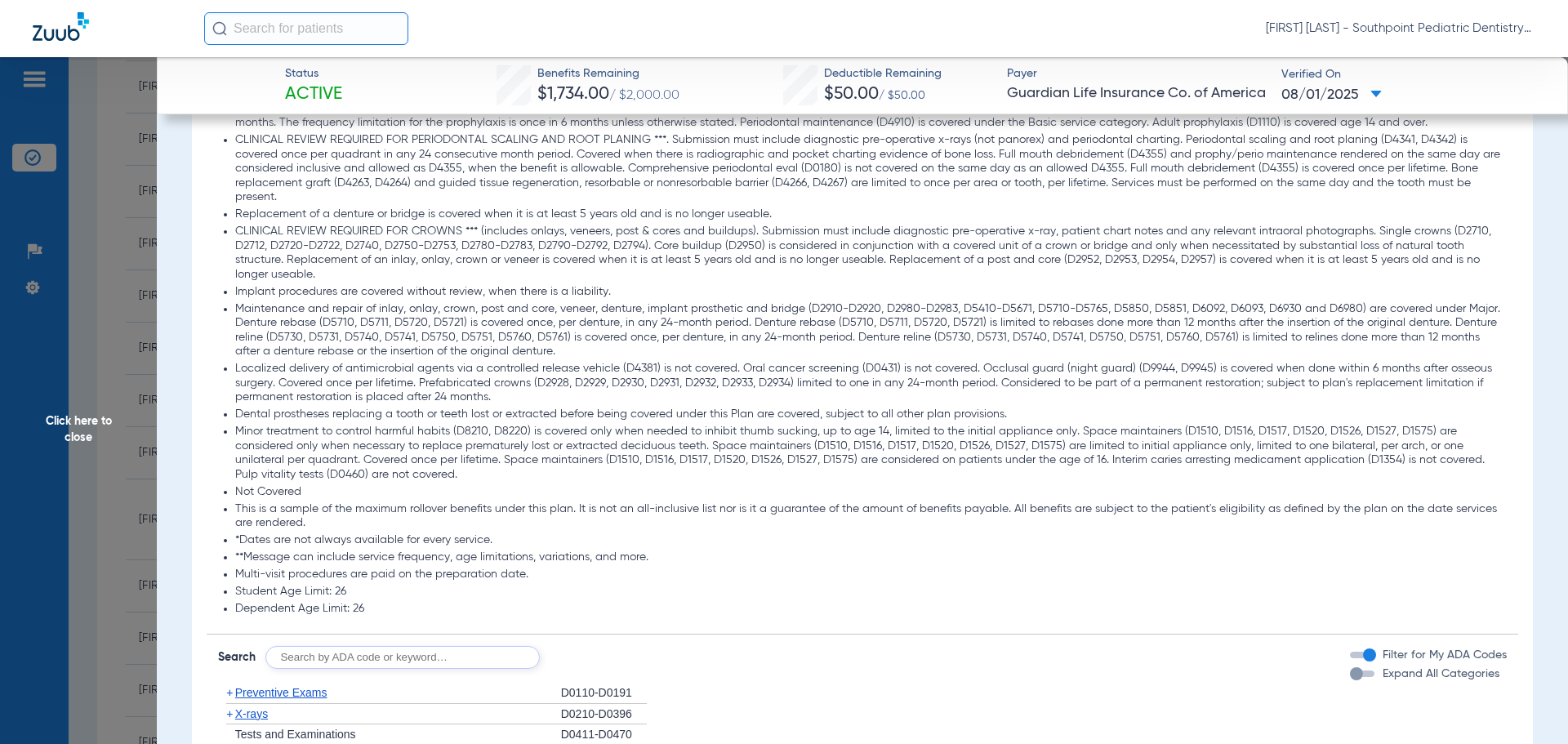 scroll, scrollTop: 1633, scrollLeft: 0, axis: vertical 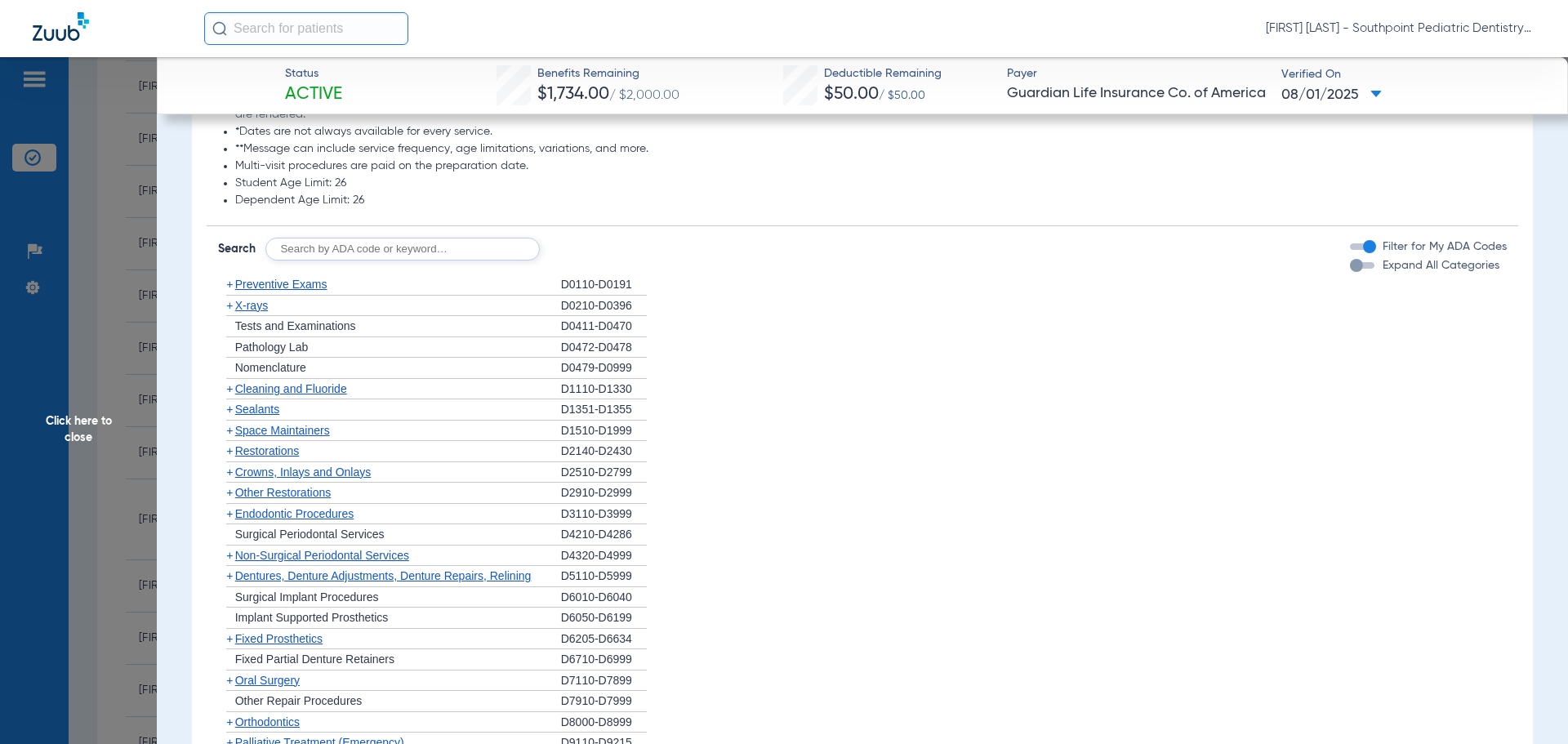 click on "+   Preventive Exams" 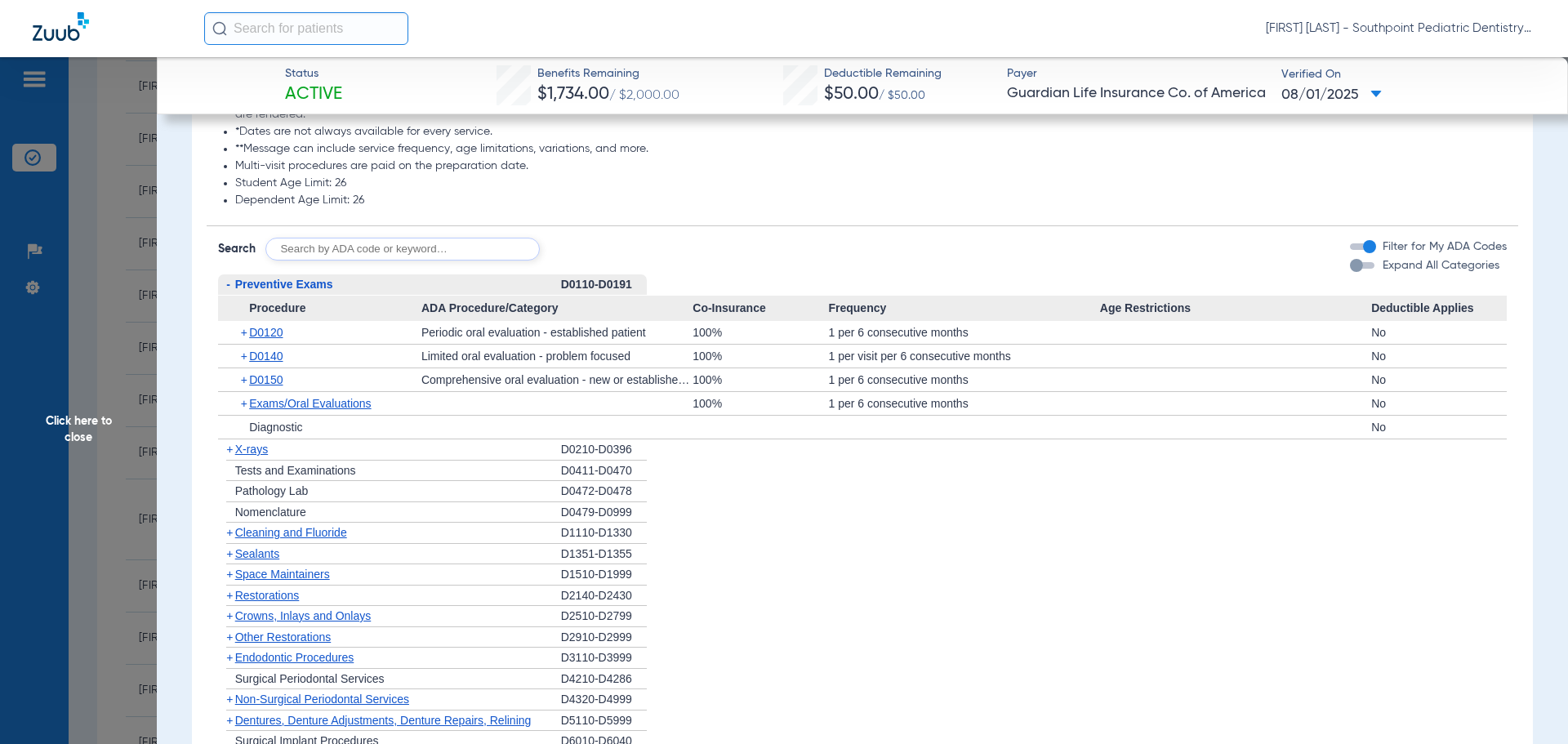 click on "-   Preventive Exams" 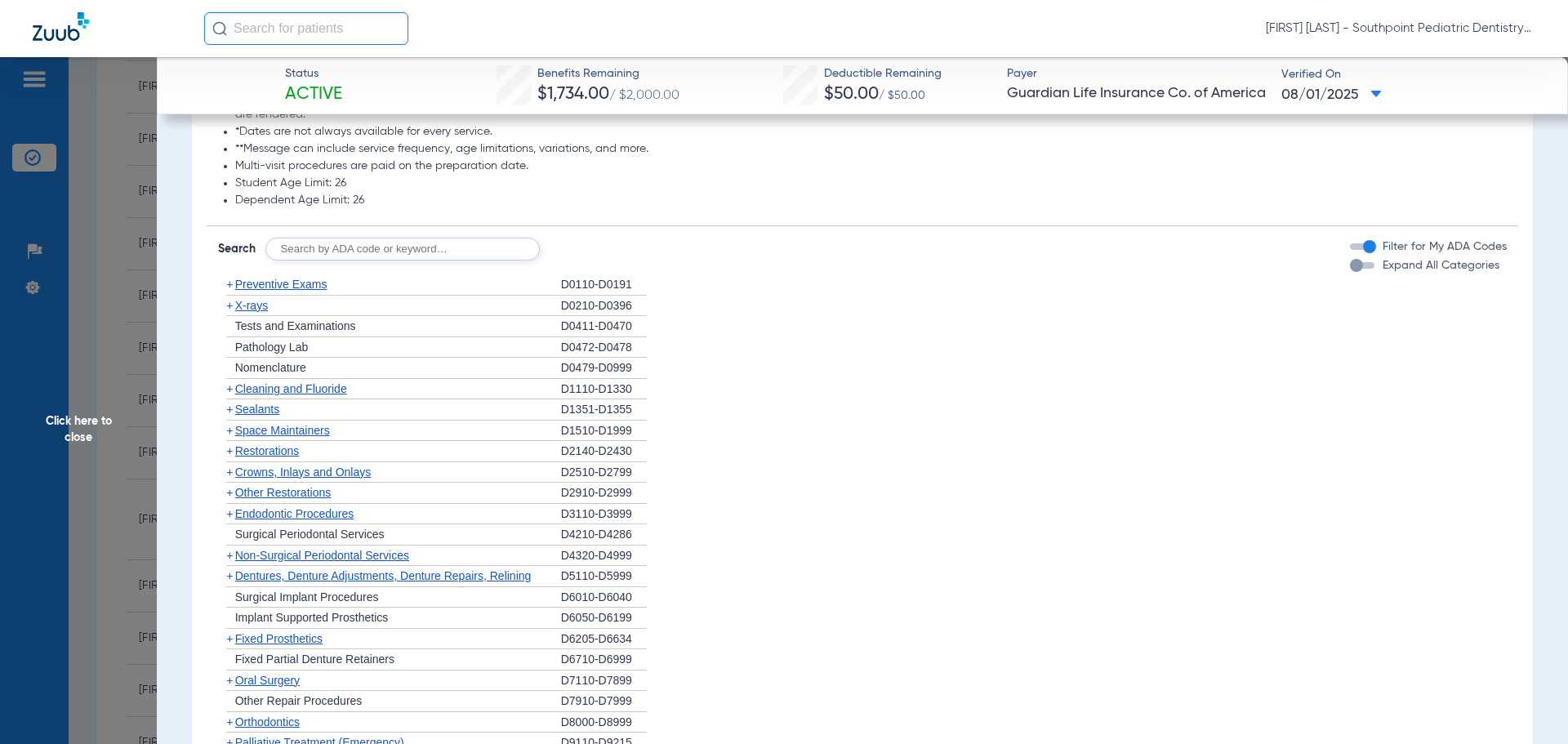 click on "+   X-rays" 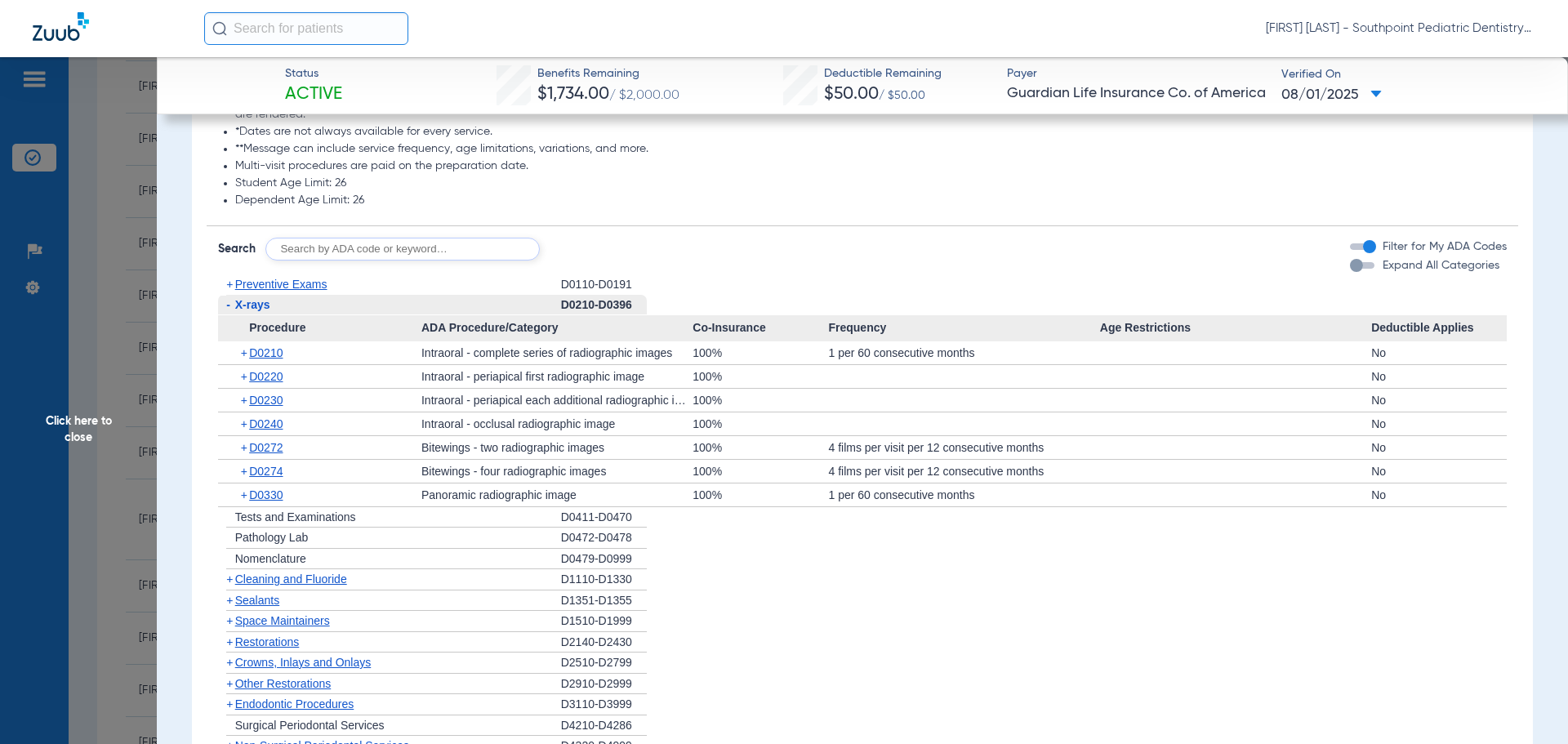 click on "-   X-rays" 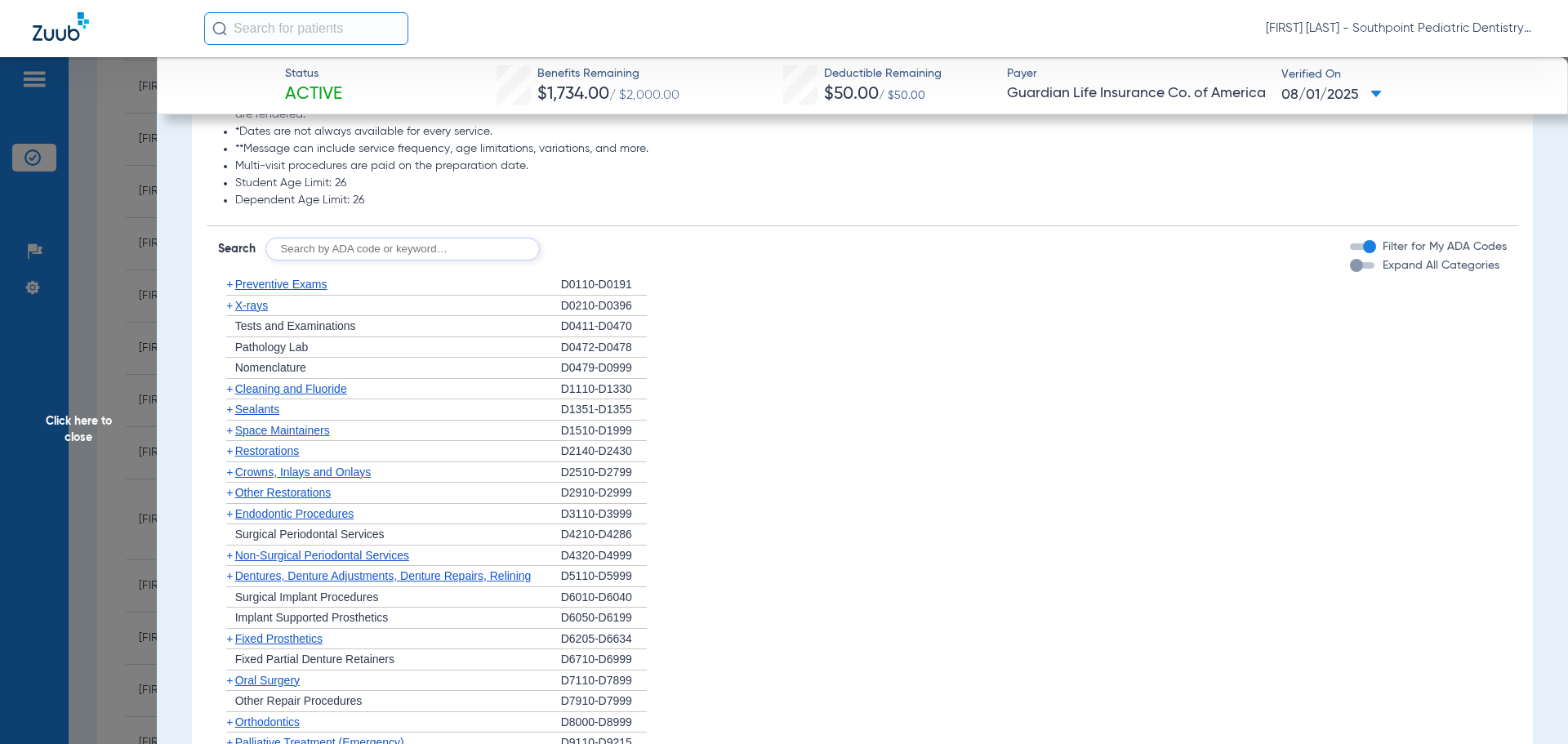 click on "Cleaning and Fluoride" 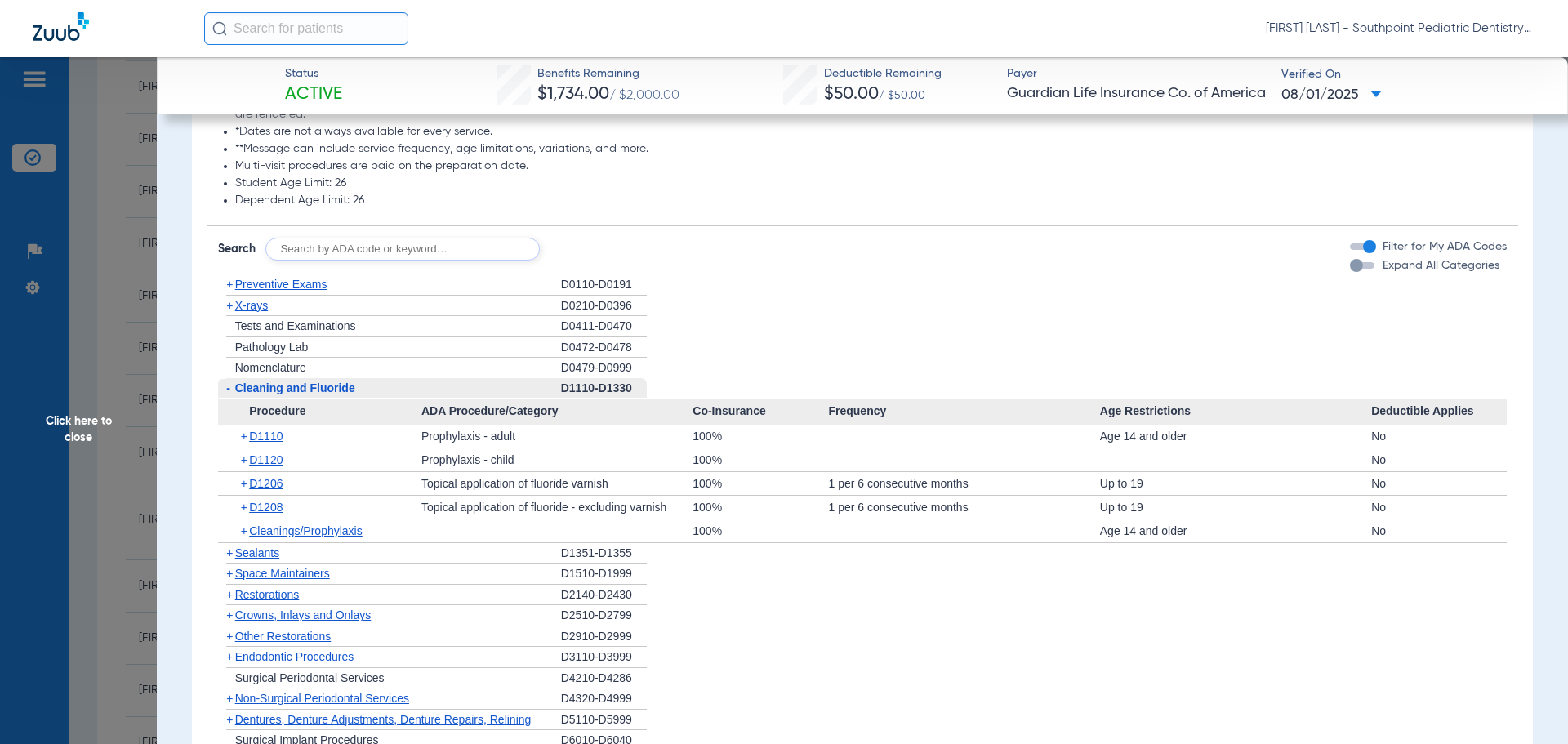 click on "Cleaning and Fluoride" 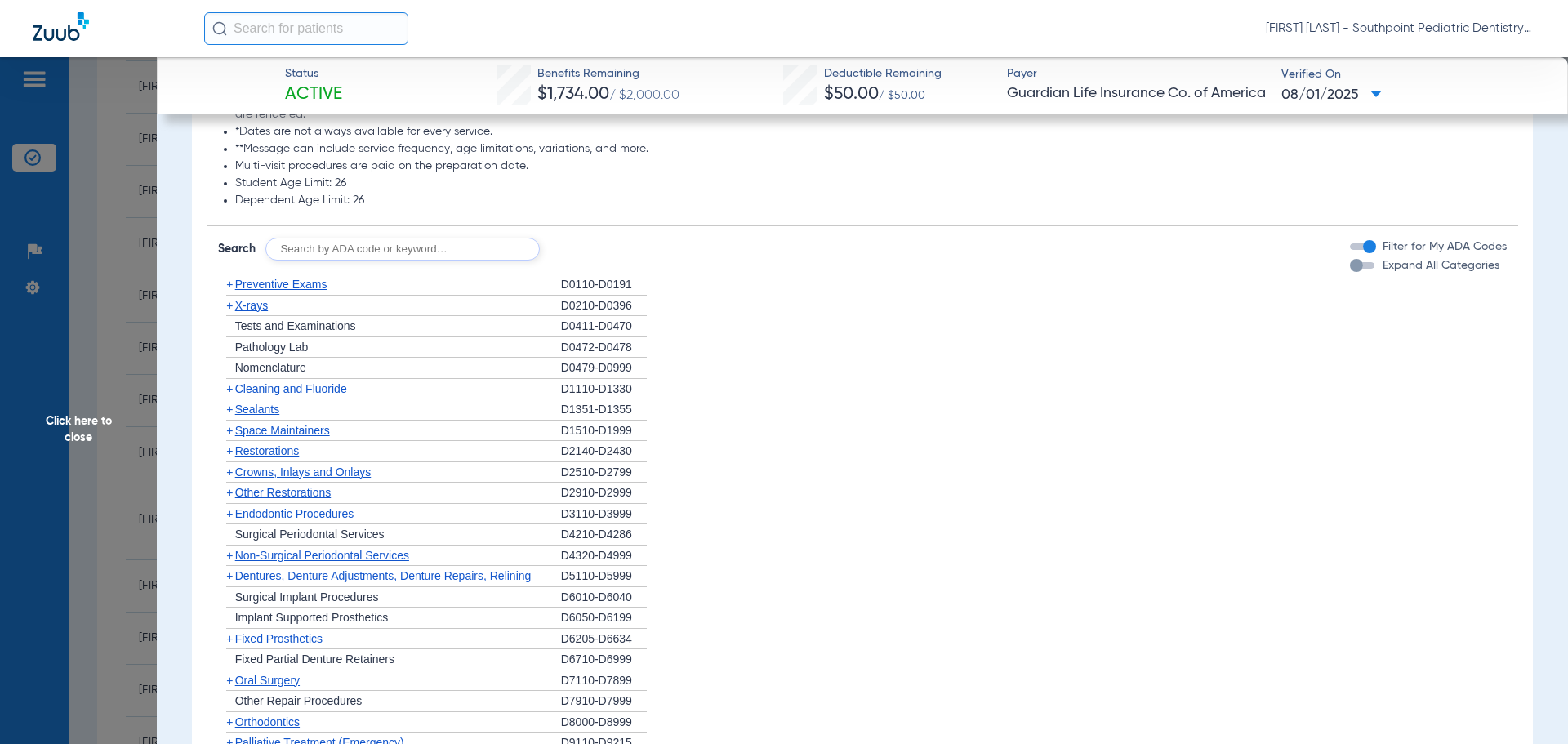 click on "+   Sealants" 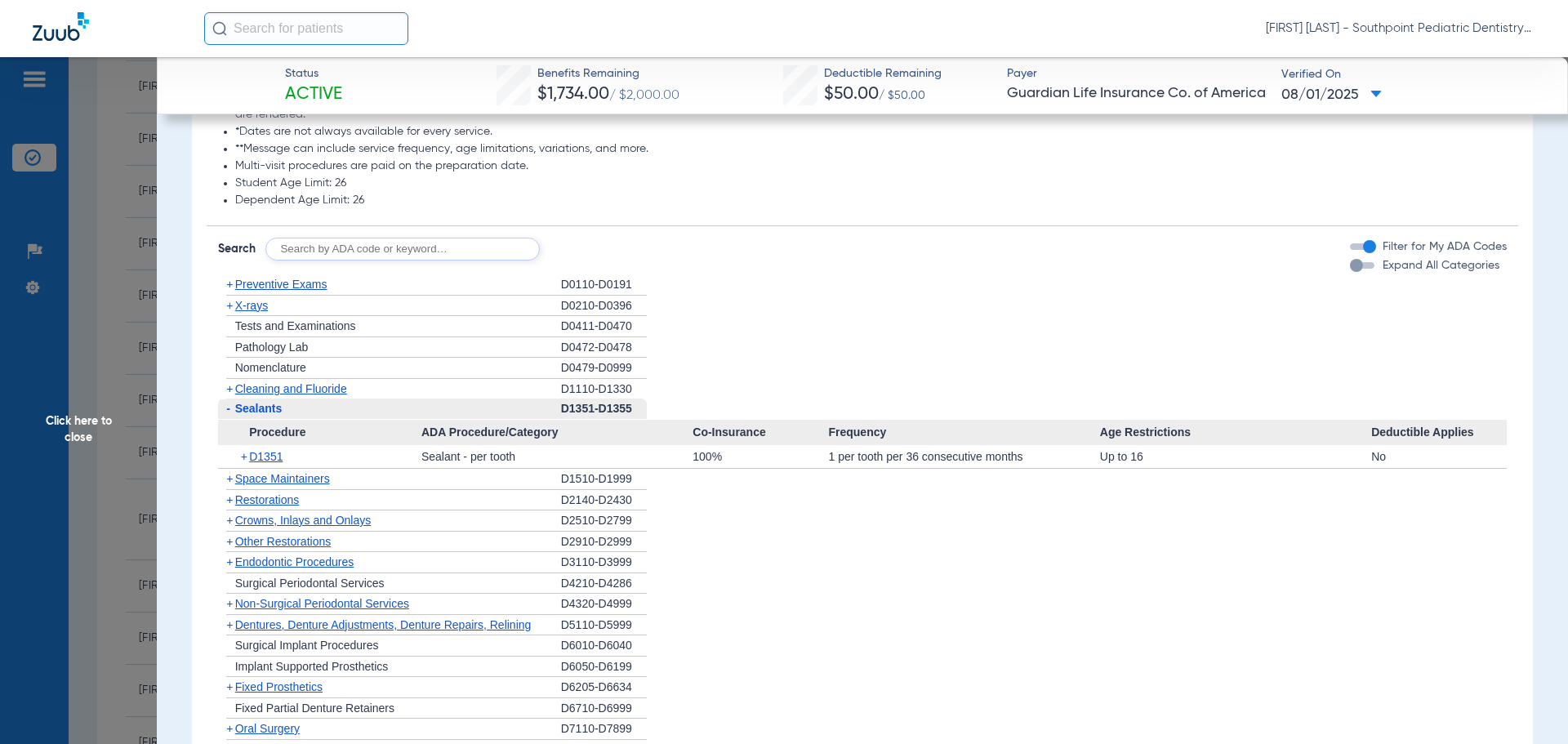 click on "-   Sealants" 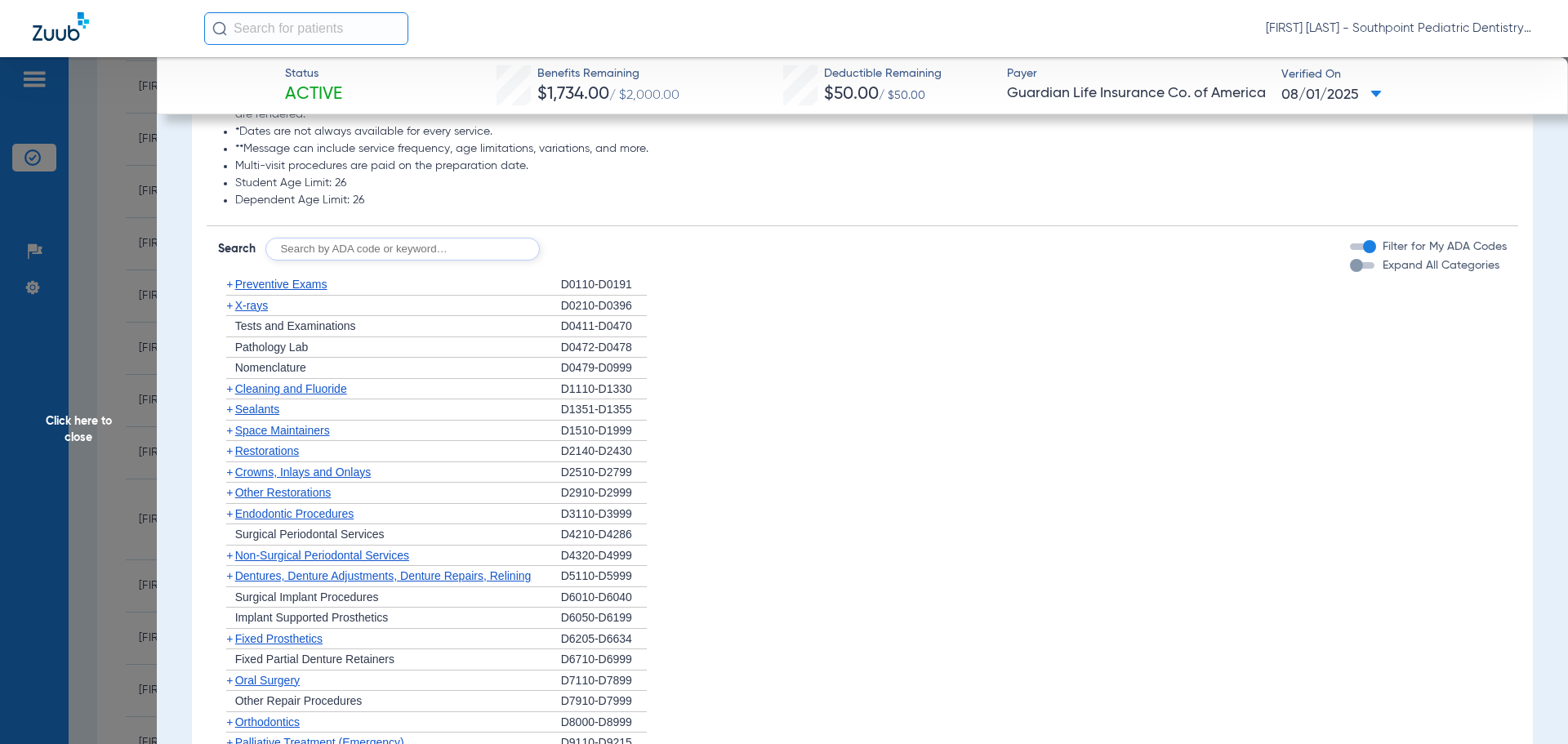 click on "Space Maintainers" 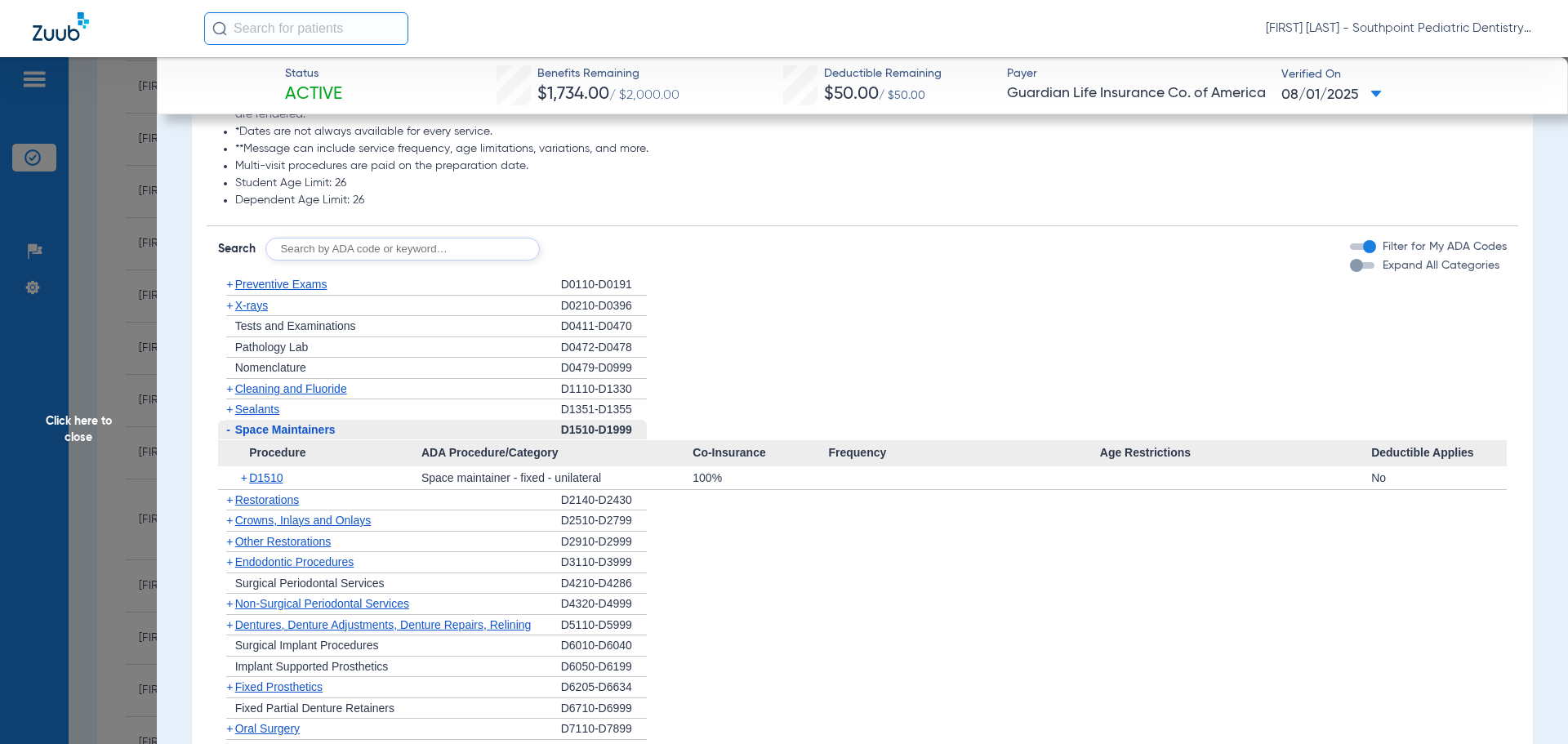 click on "Space Maintainers" 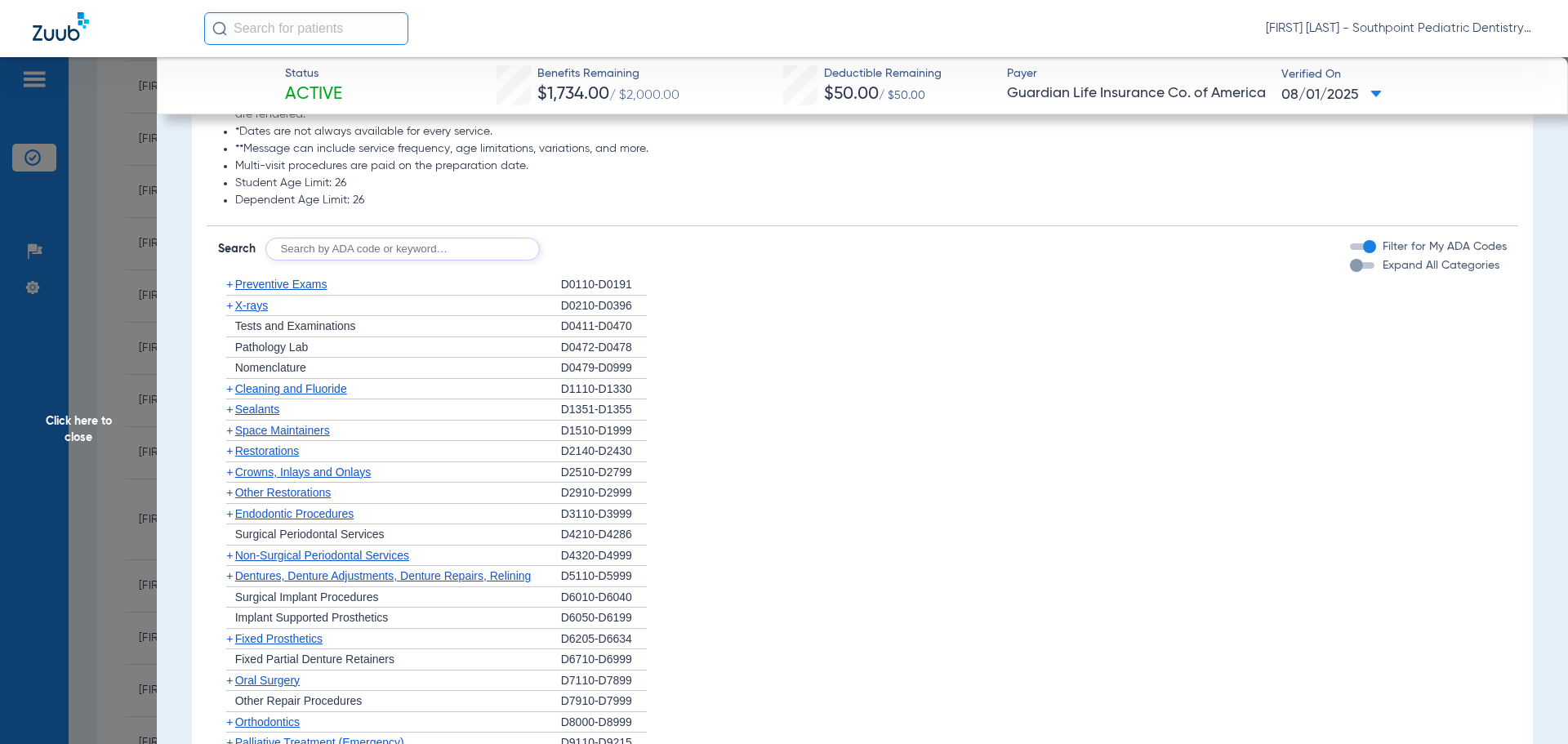 click on "Restorations" 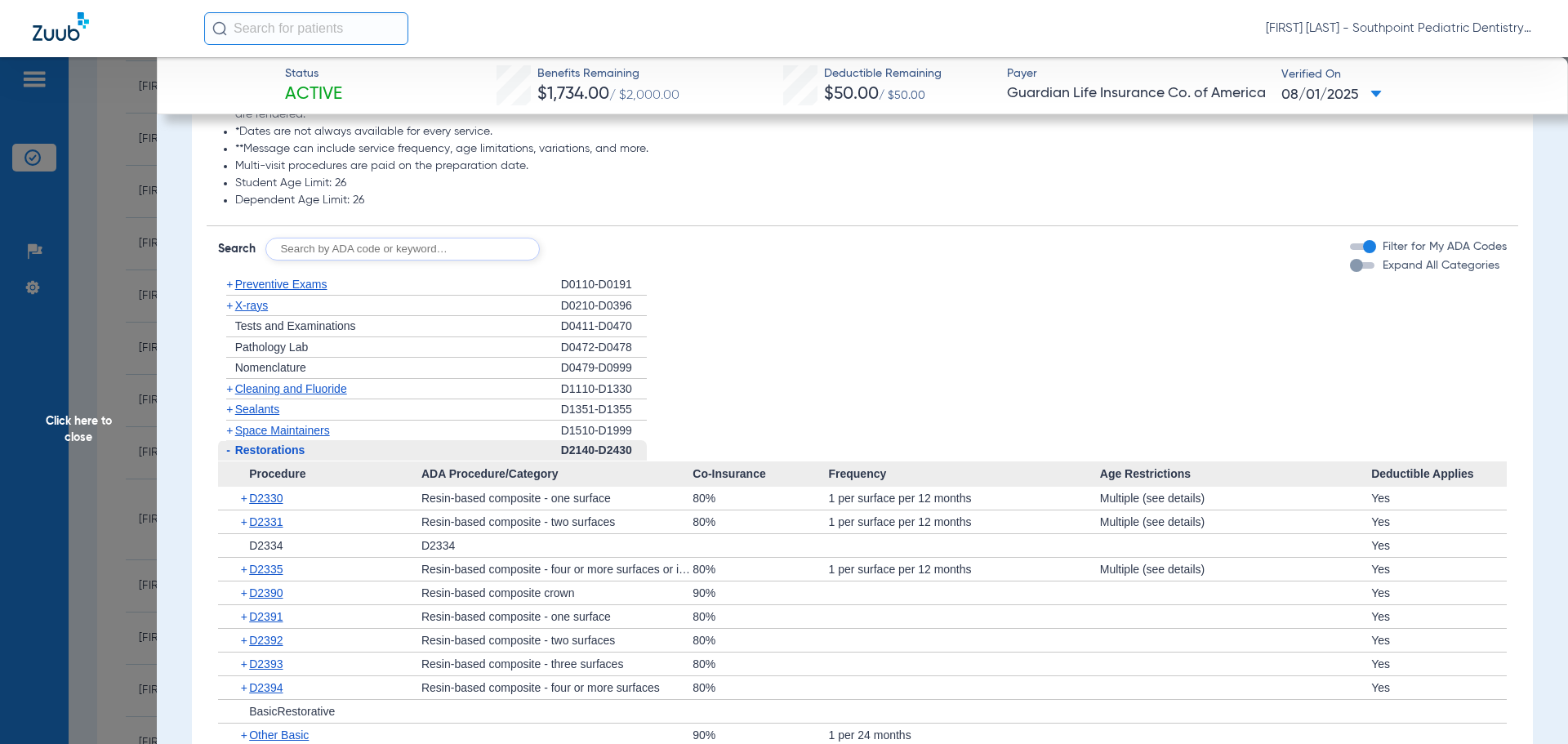 click on "Restorations" 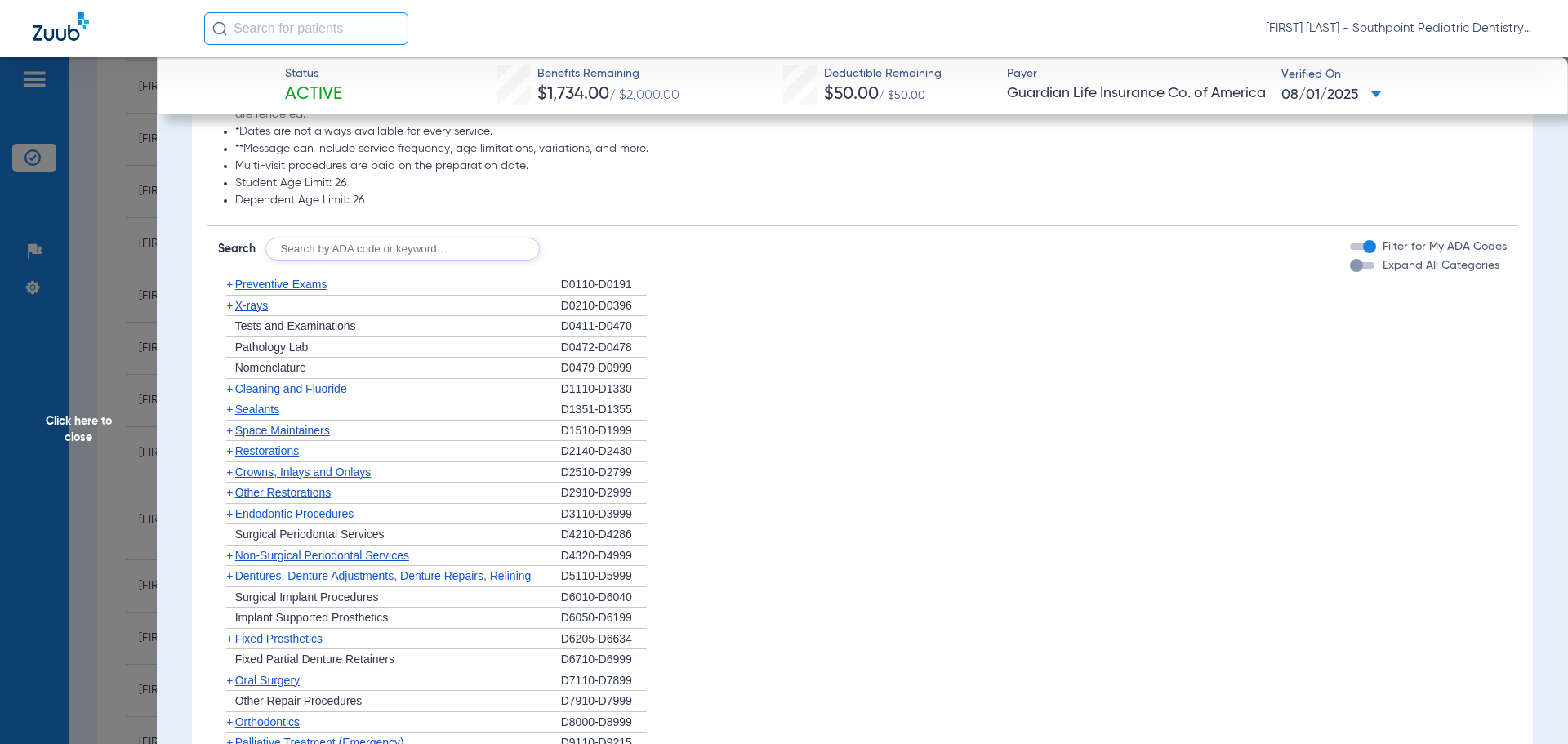 click on "Other Restorations" 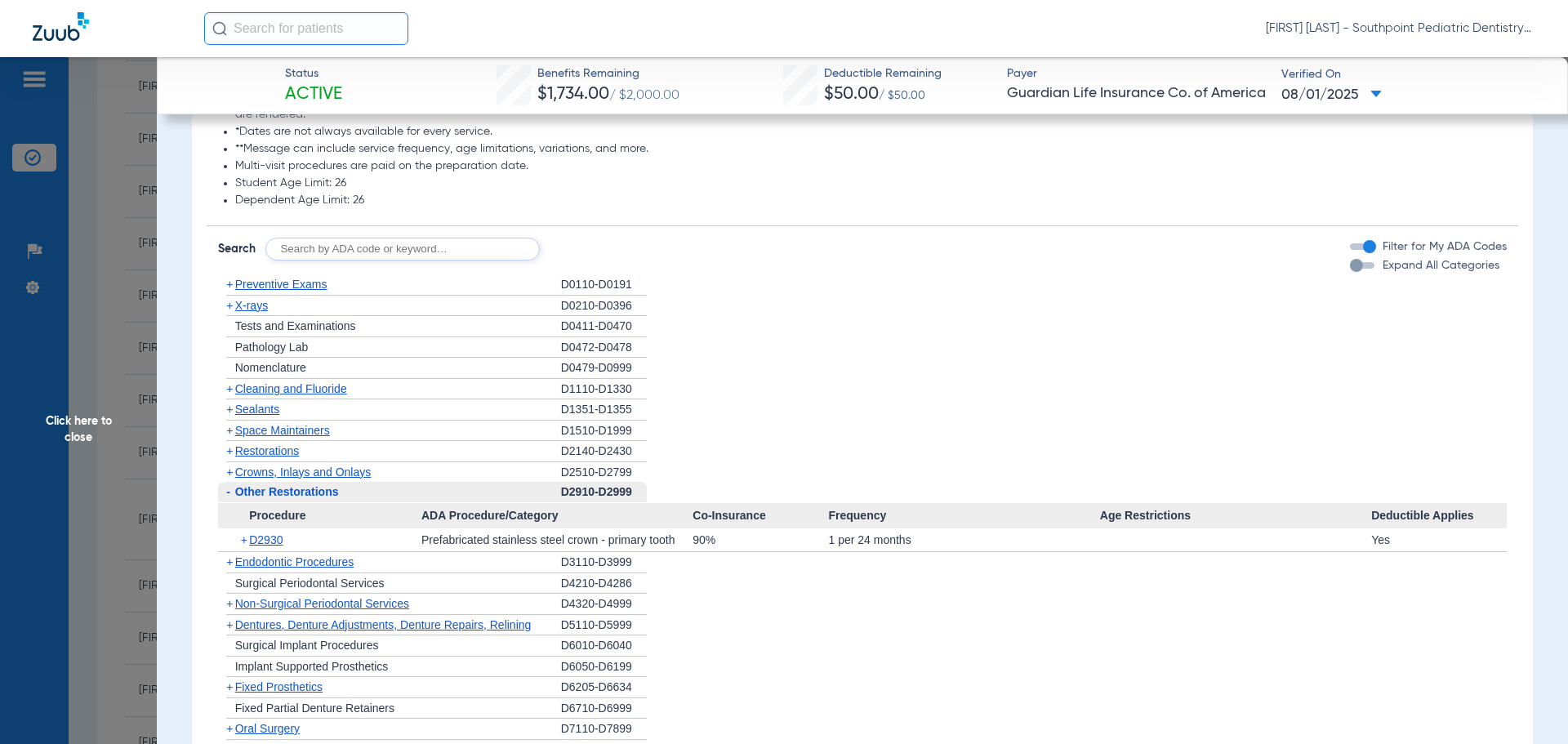 click on "Other Restorations" 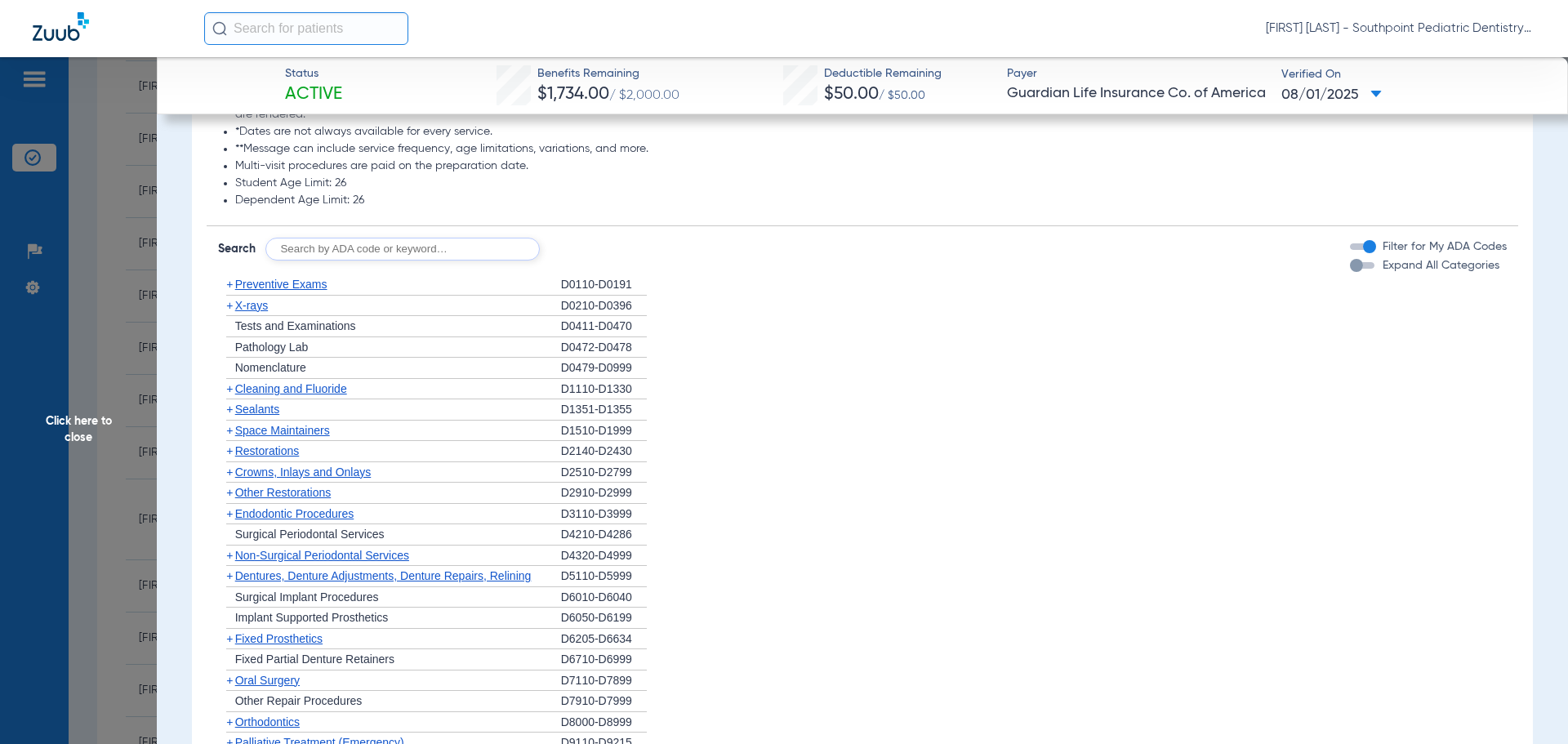 click on "Other Restorations" 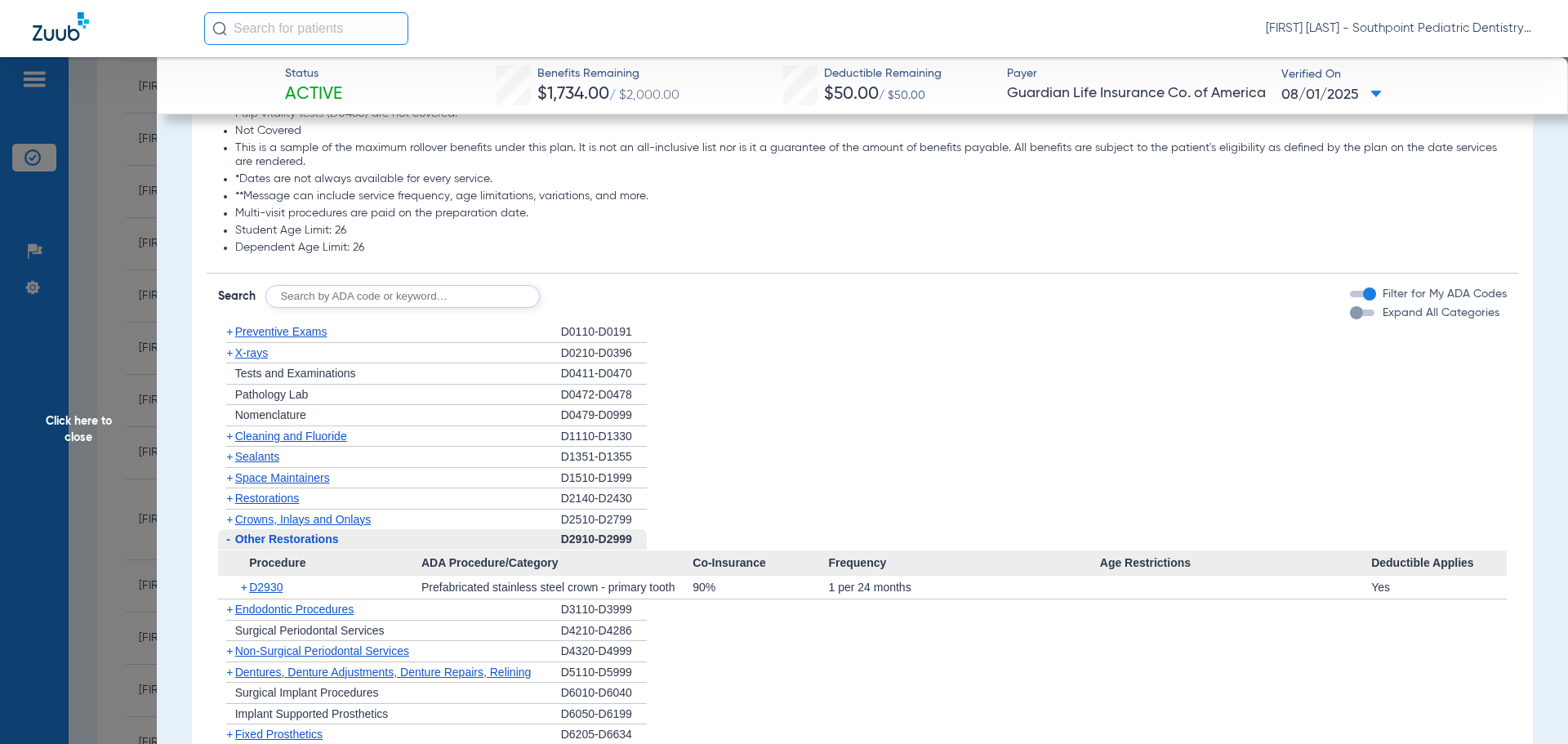 scroll, scrollTop: 1633, scrollLeft: 0, axis: vertical 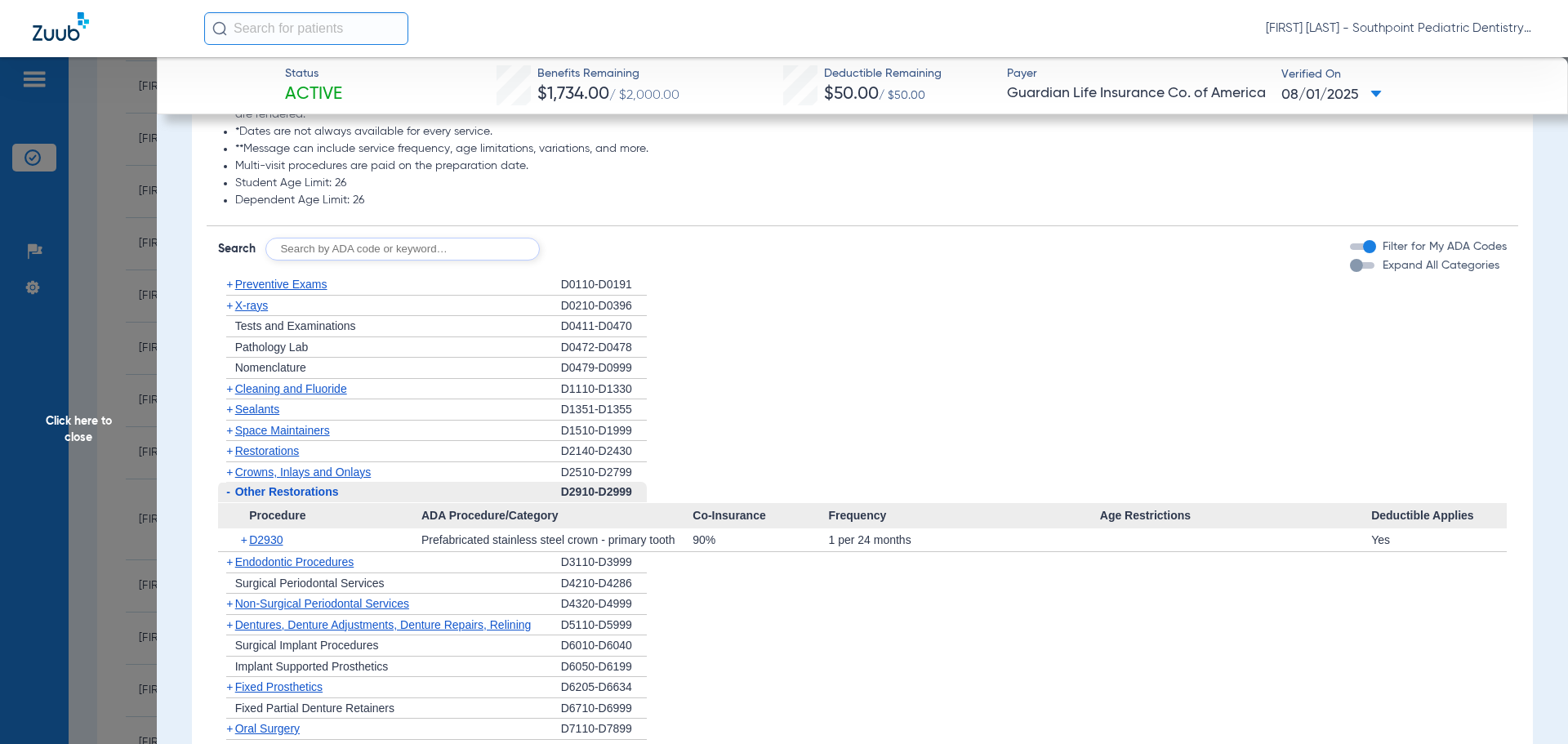 click on "-   Other Restorations" 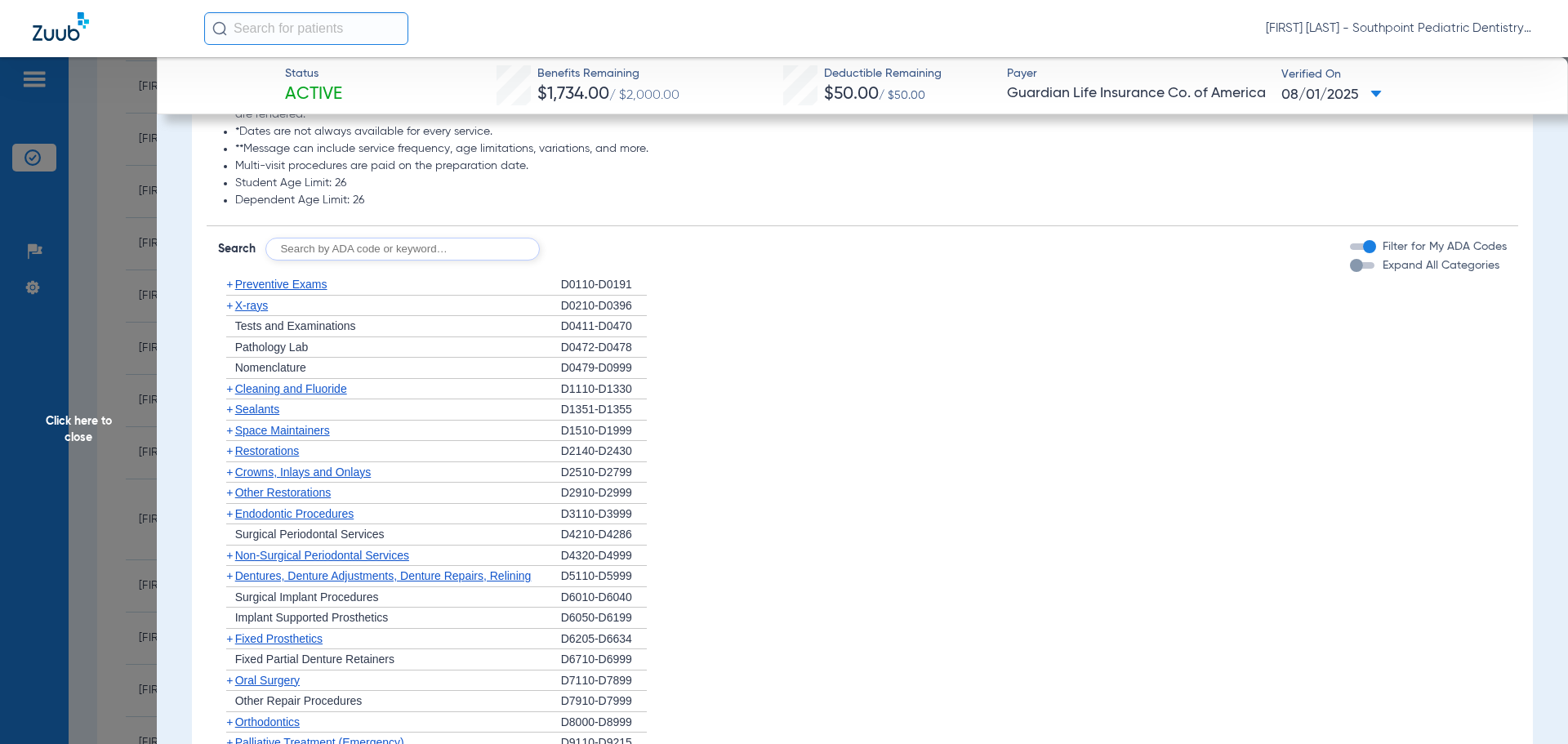 click on "+   Endodontic Procedures" 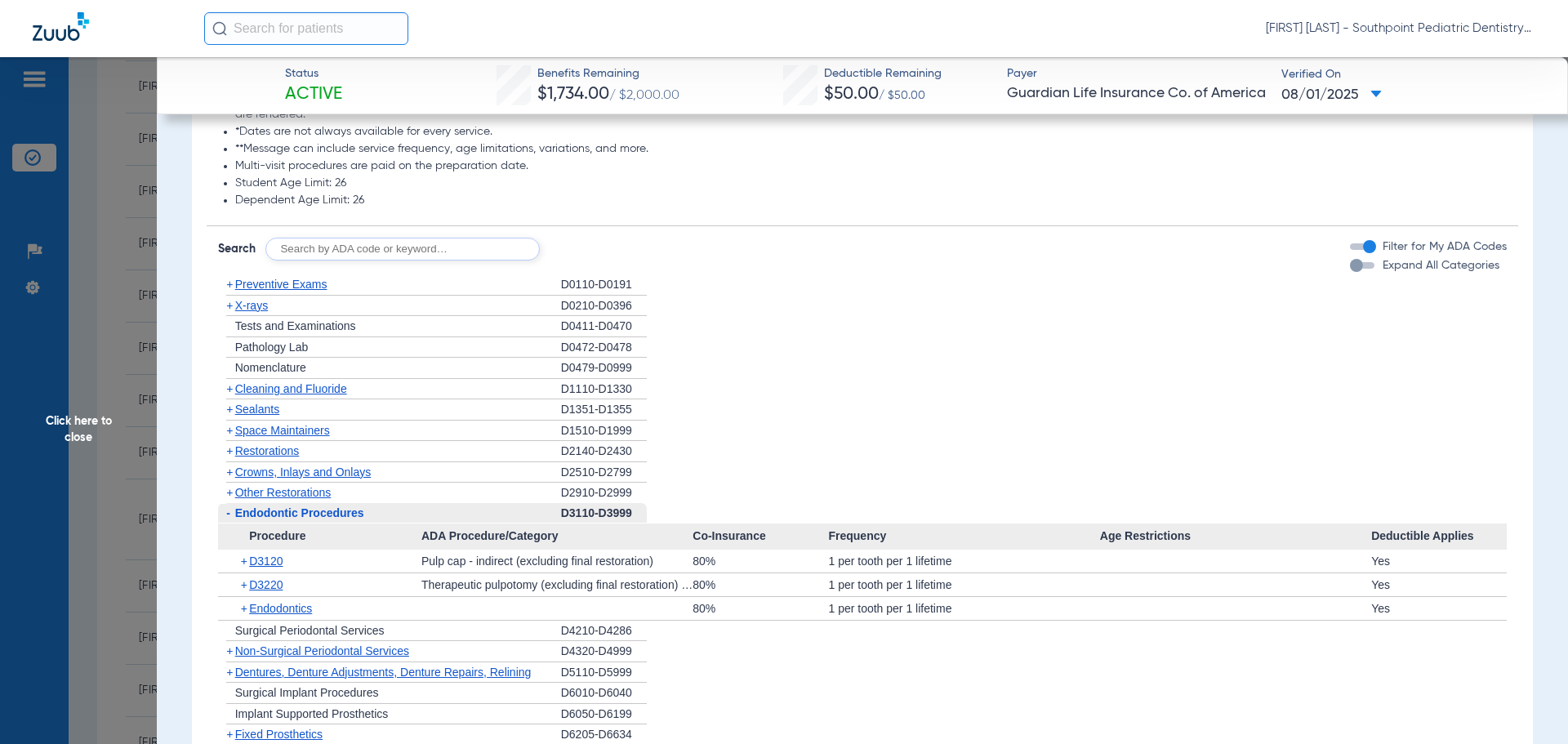 click on "-   Endodontic Procedures" 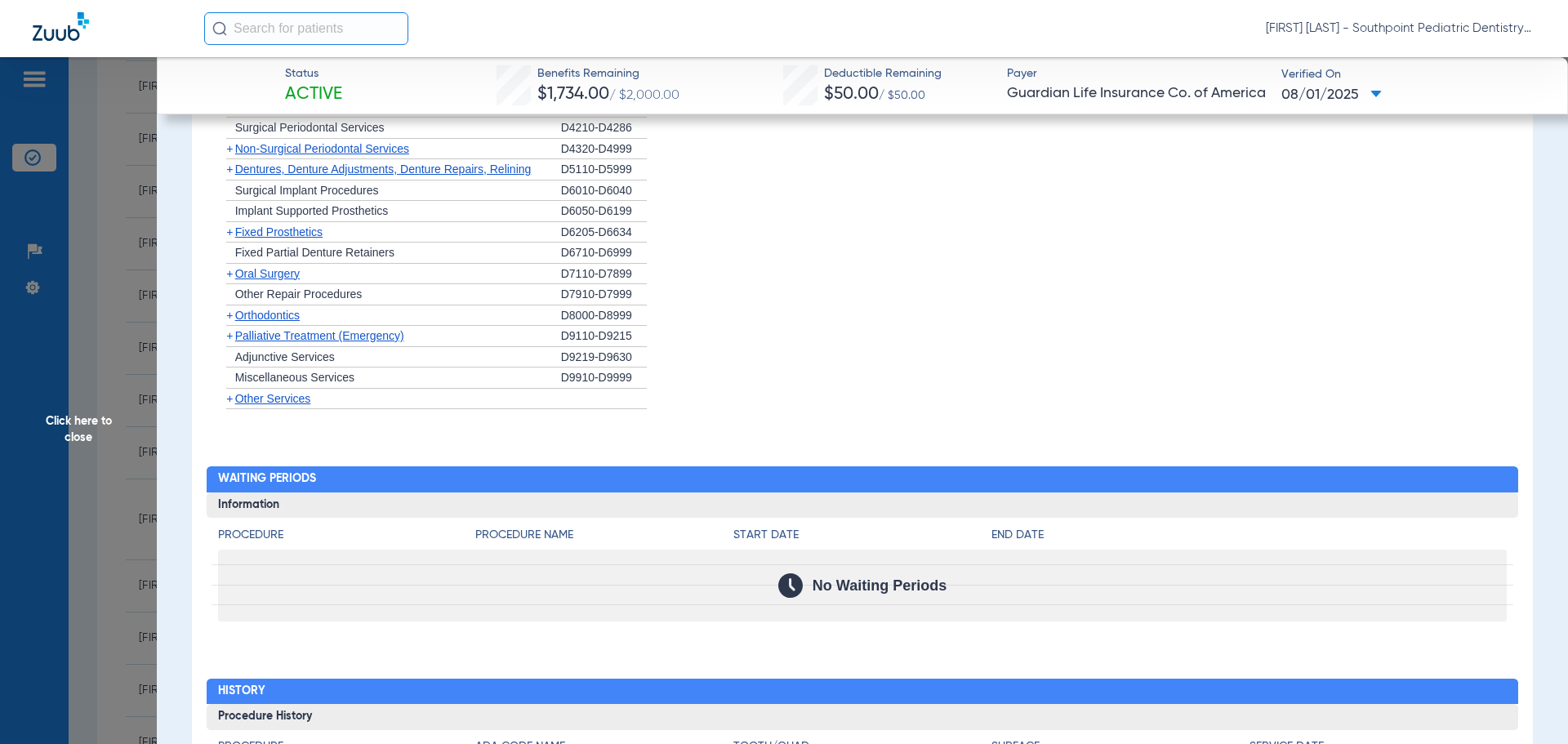 scroll, scrollTop: 2042, scrollLeft: 0, axis: vertical 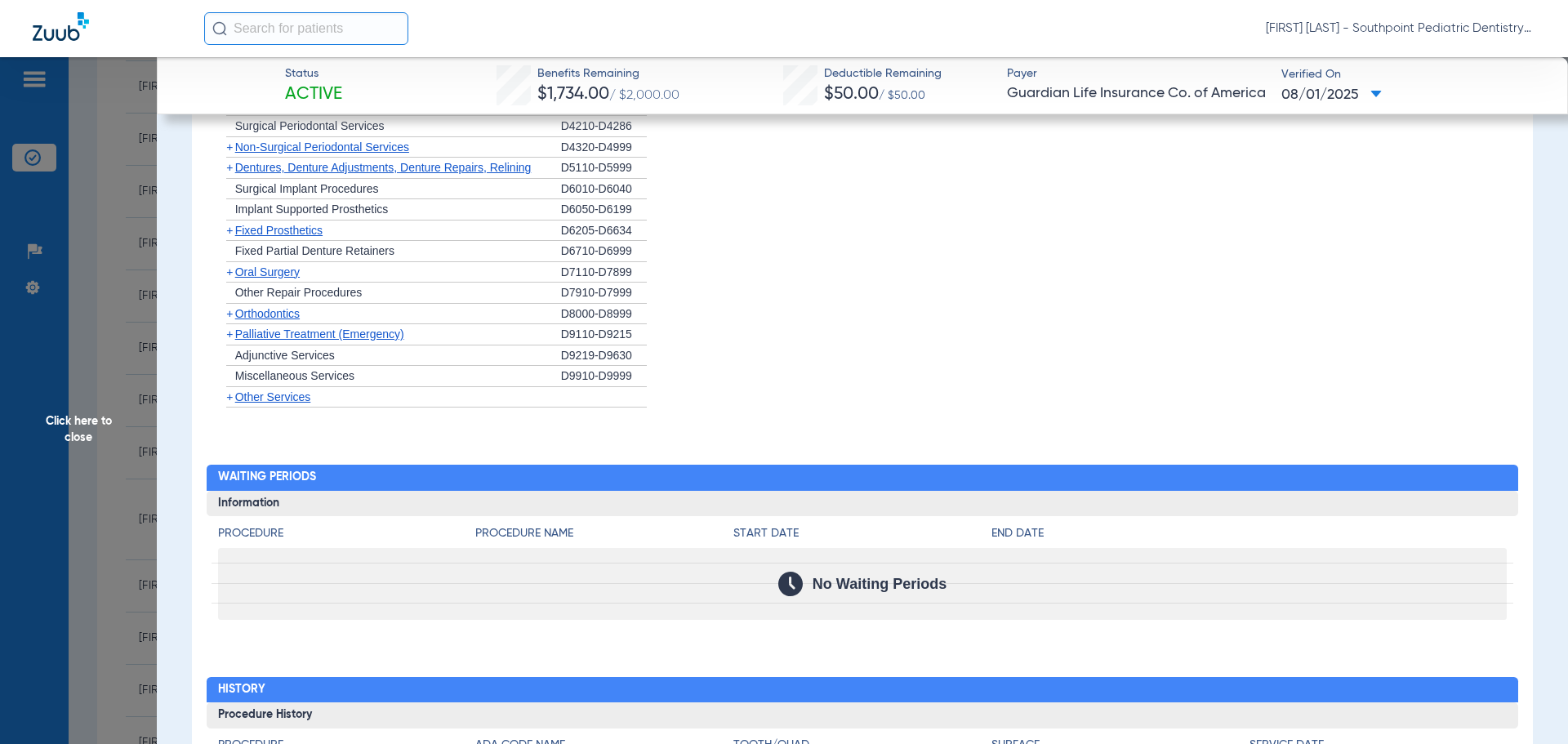 click on "+   Oral Surgery" 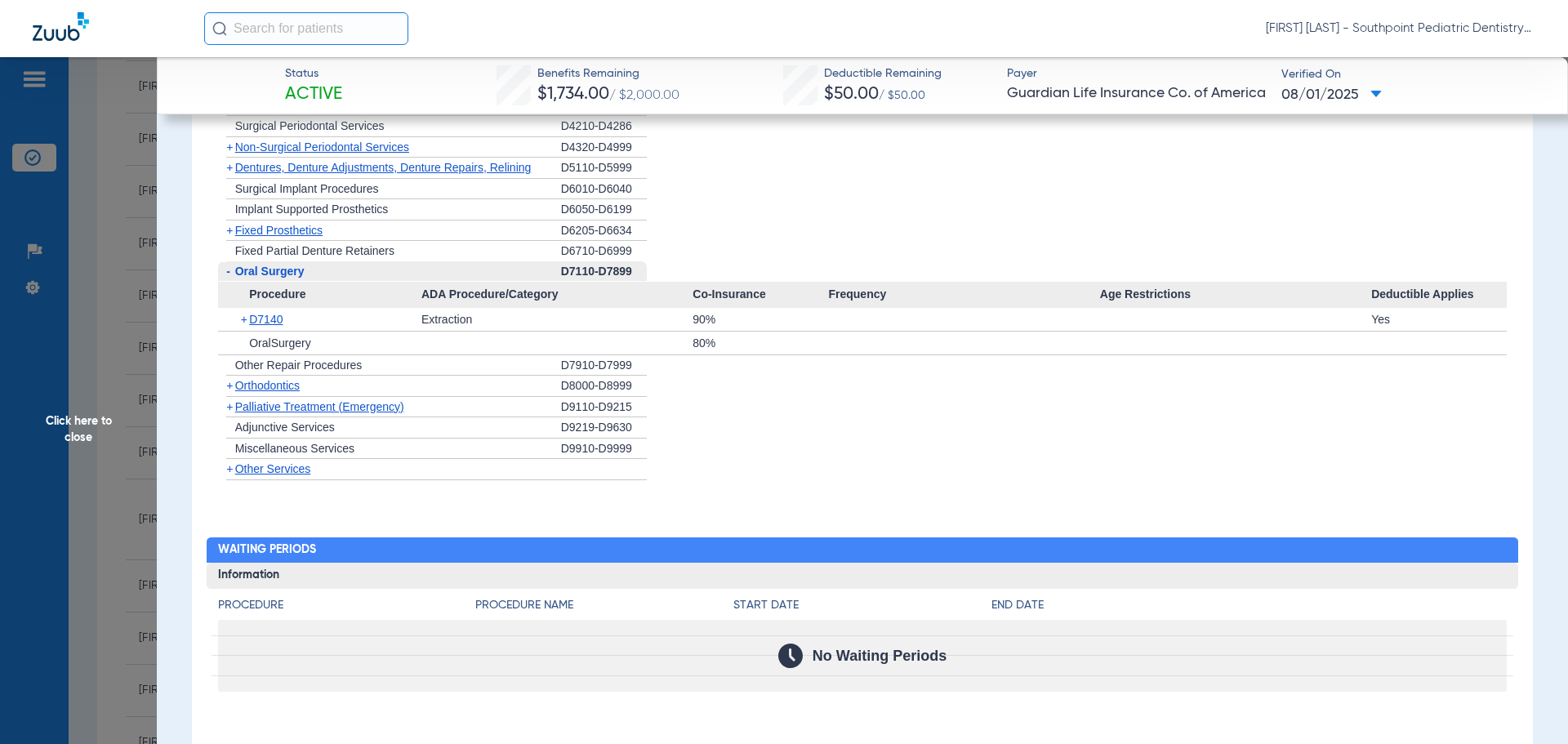 click on "Oral Surgery" 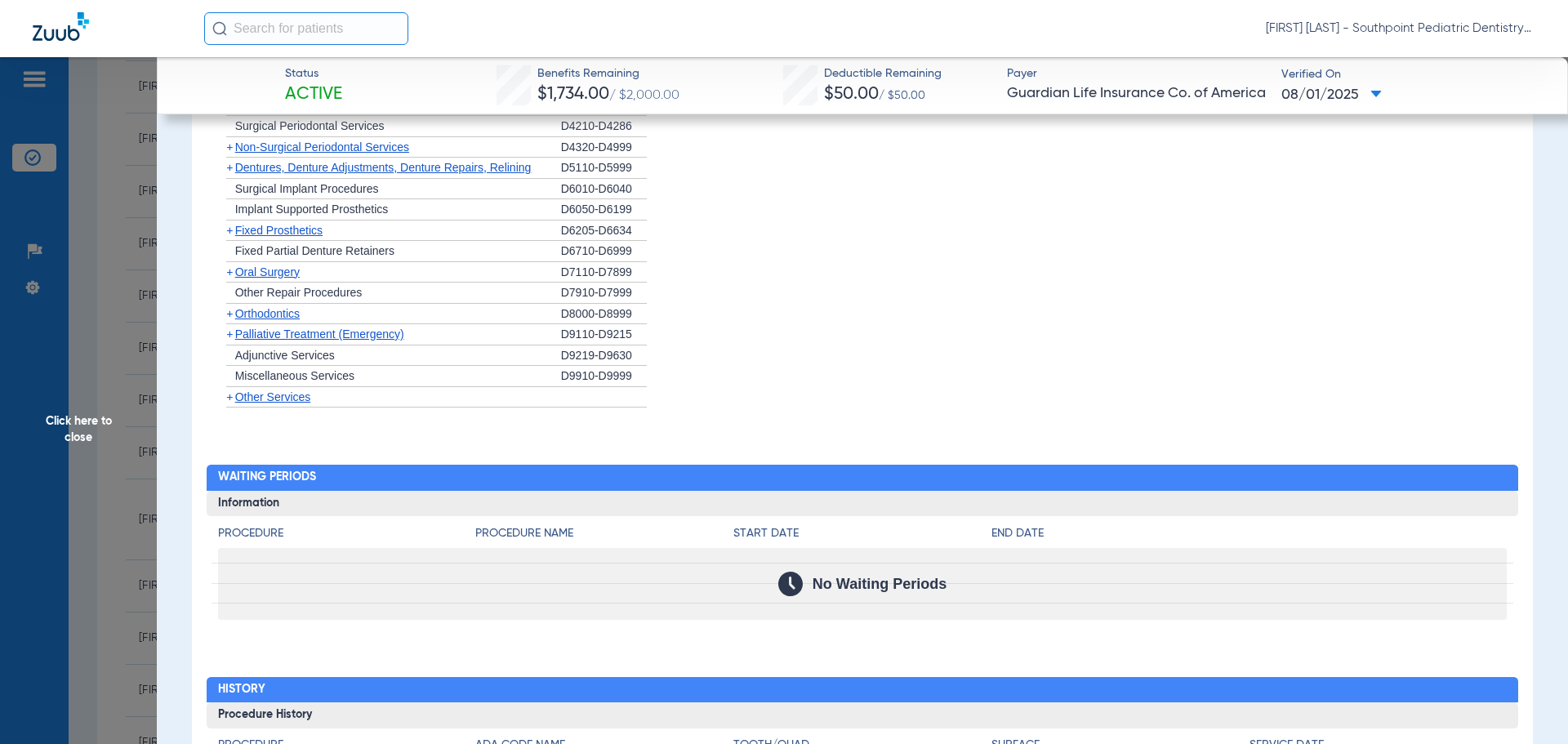 click on "+   Oral Surgery" 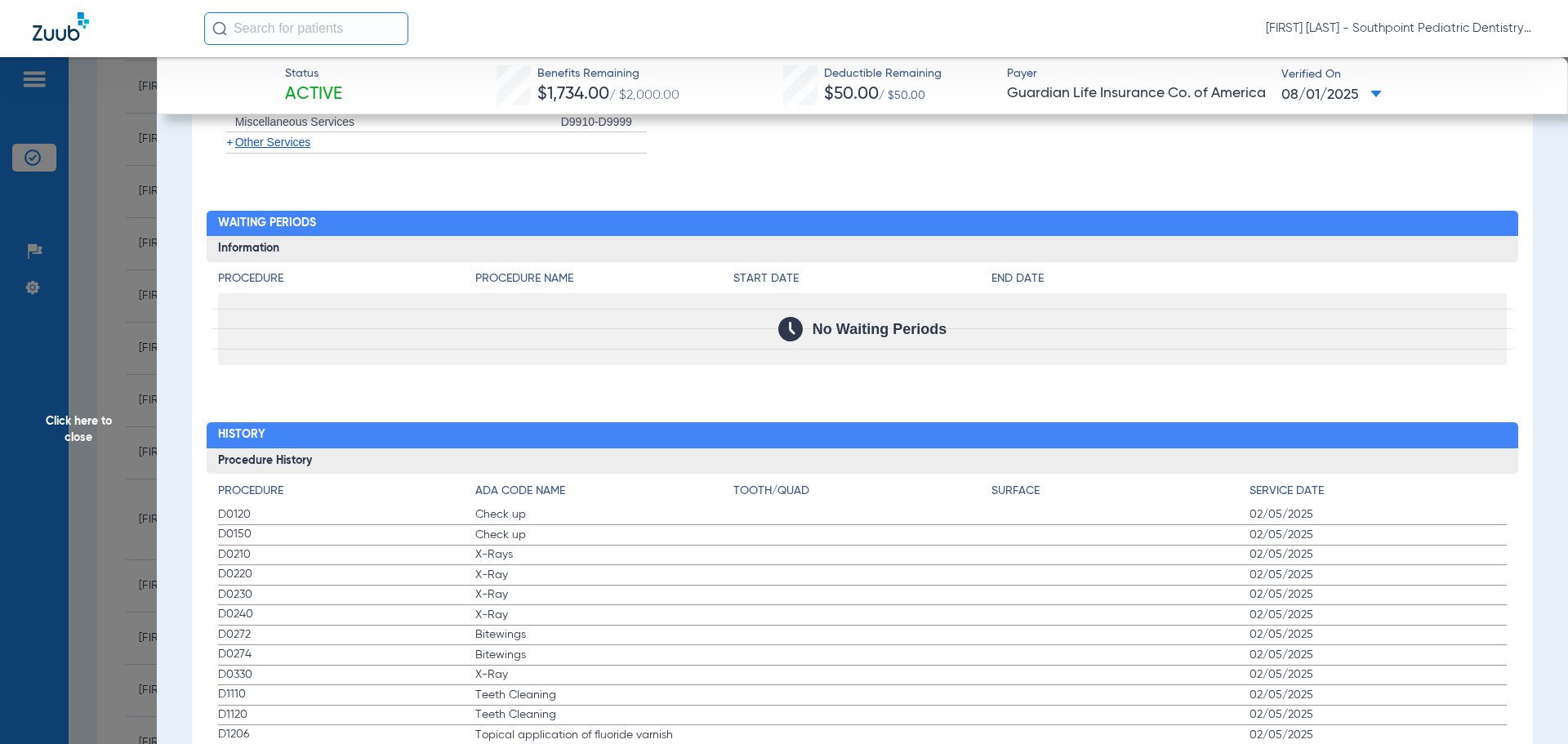 scroll, scrollTop: 2444, scrollLeft: 0, axis: vertical 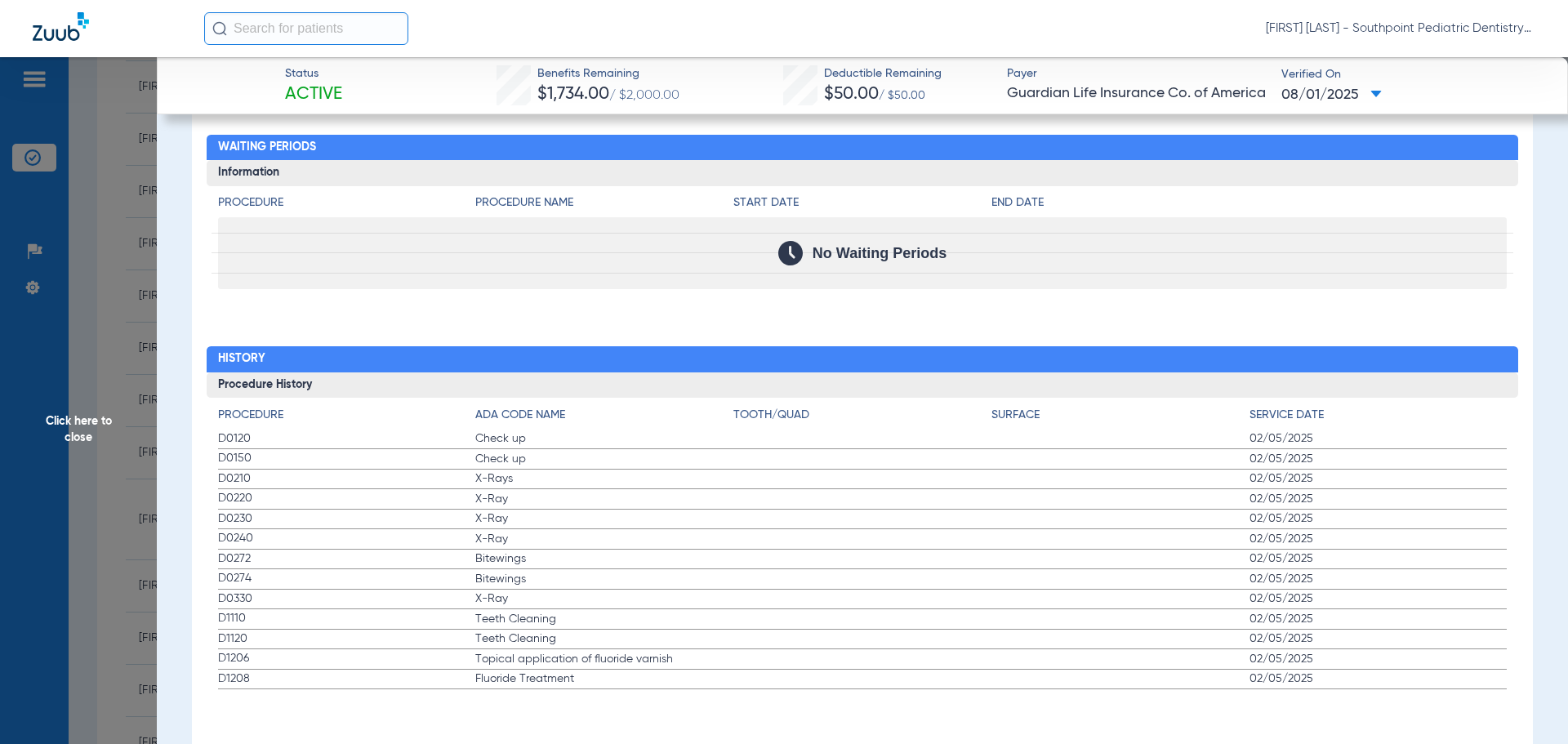 drag, startPoint x: 204, startPoint y: 439, endPoint x: 1403, endPoint y: 677, distance: 1222.3931 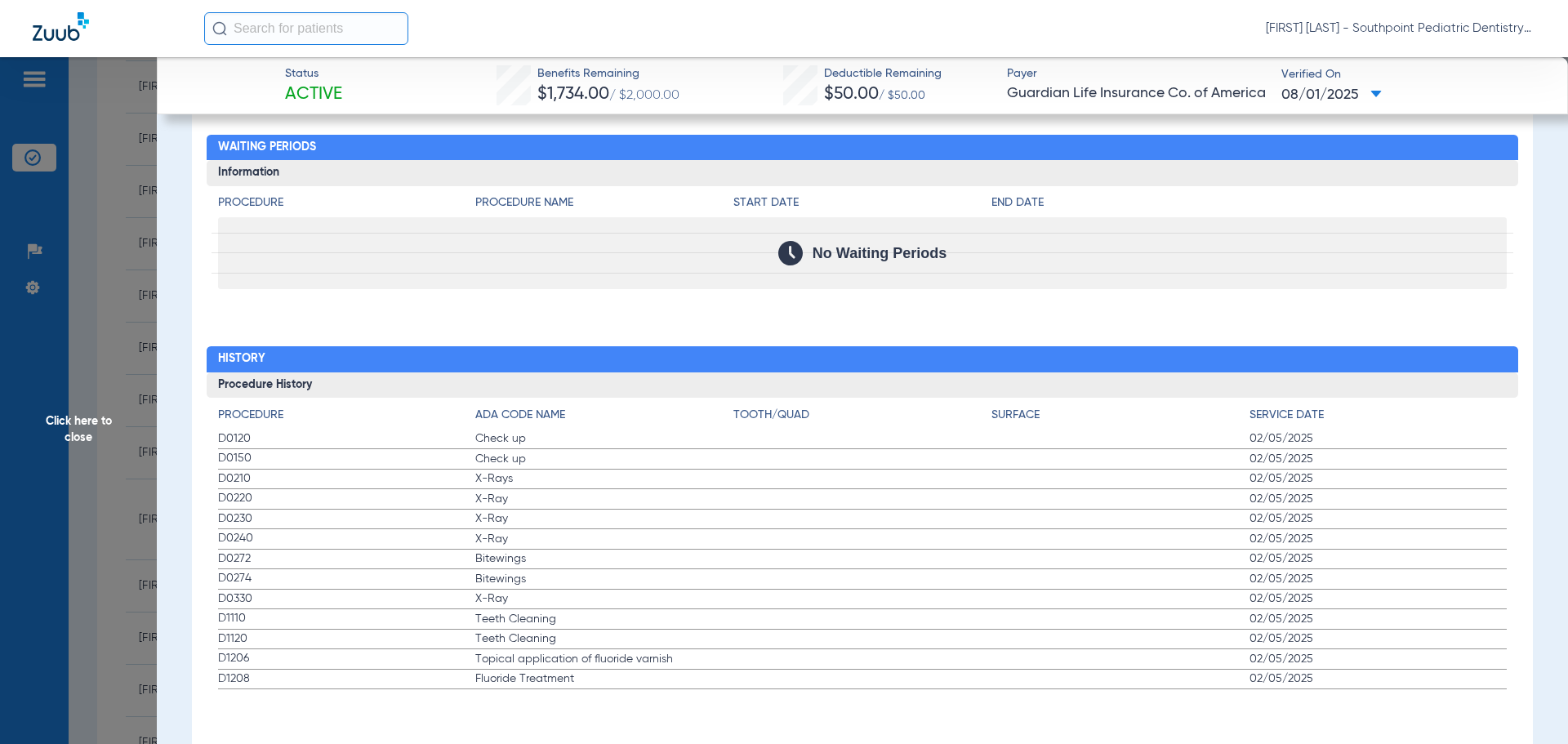 click on "Procedure Benefits Disclaimers The patient's plan is DENTALGUARD PREFERRED. Out of Network benefits are reimbursed using Guardian's schedule based on internal and third-party claim data for the corresponding geographic area. Threshold: $800, Maximum rollover amount: $400, Rollover amount if all benefits paid in-network: $600, Maximum rollover account maximum: $1500, Personal maximum rollover account: $800.00, This is a sample of the maximum rollover benefits under this plan. It is not an all-inclusive list nor is it a guarantee of the amount of benefits payable. All benefits are subject to the patient's eligibility as defined by the plan on the date services are rendered. Adult prophylaxis (D1110) is covered age 14 and over. Fluoride (D1206, D1208) is covered up to age 19, subject to all other plan provisions. Fluoride (D1206, D1208) is covered once in any 6 consecutive month period. Replacement of a denture or bridge is covered when it is at least 5 years old and is no longer useable. Not Covered Search  +" 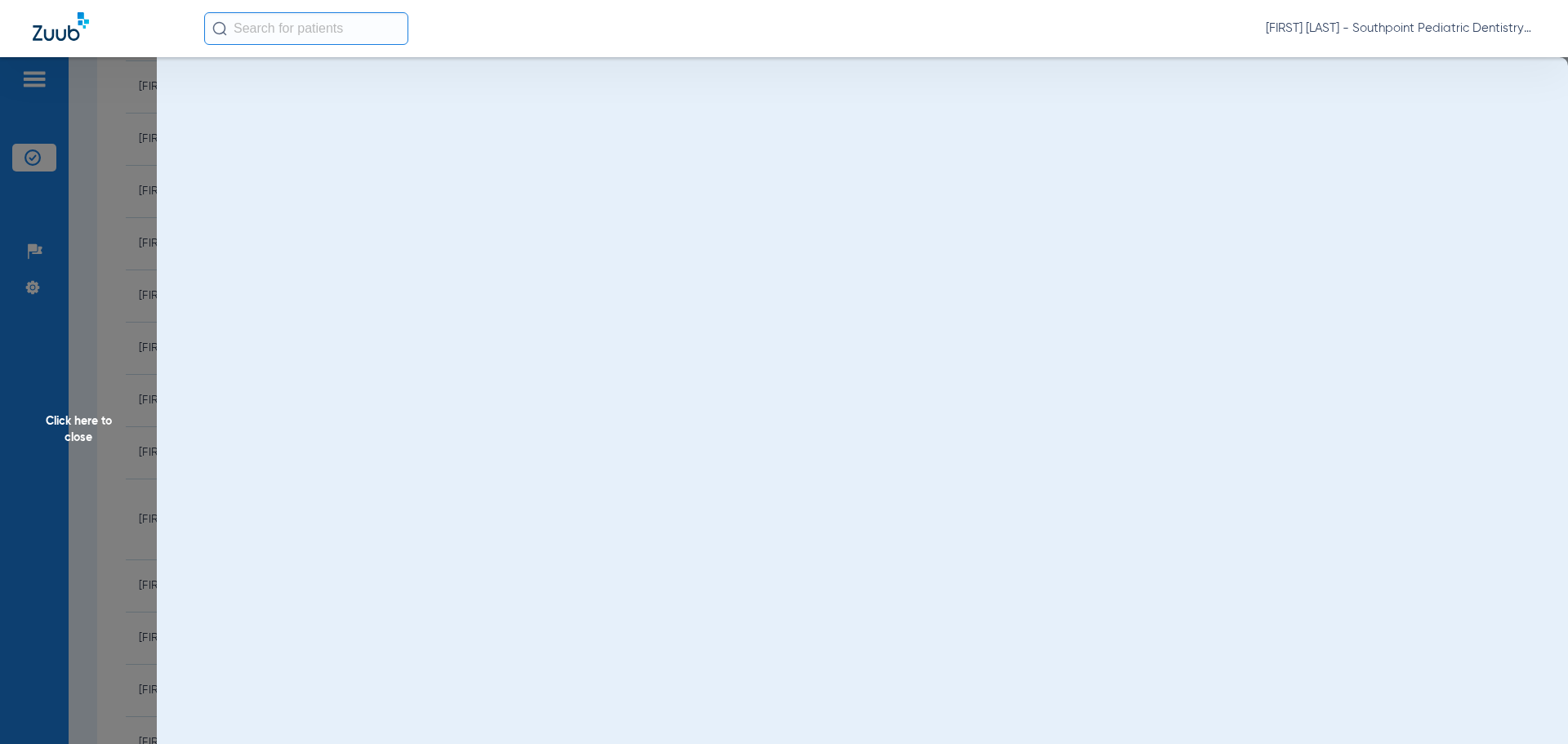 scroll, scrollTop: 0, scrollLeft: 0, axis: both 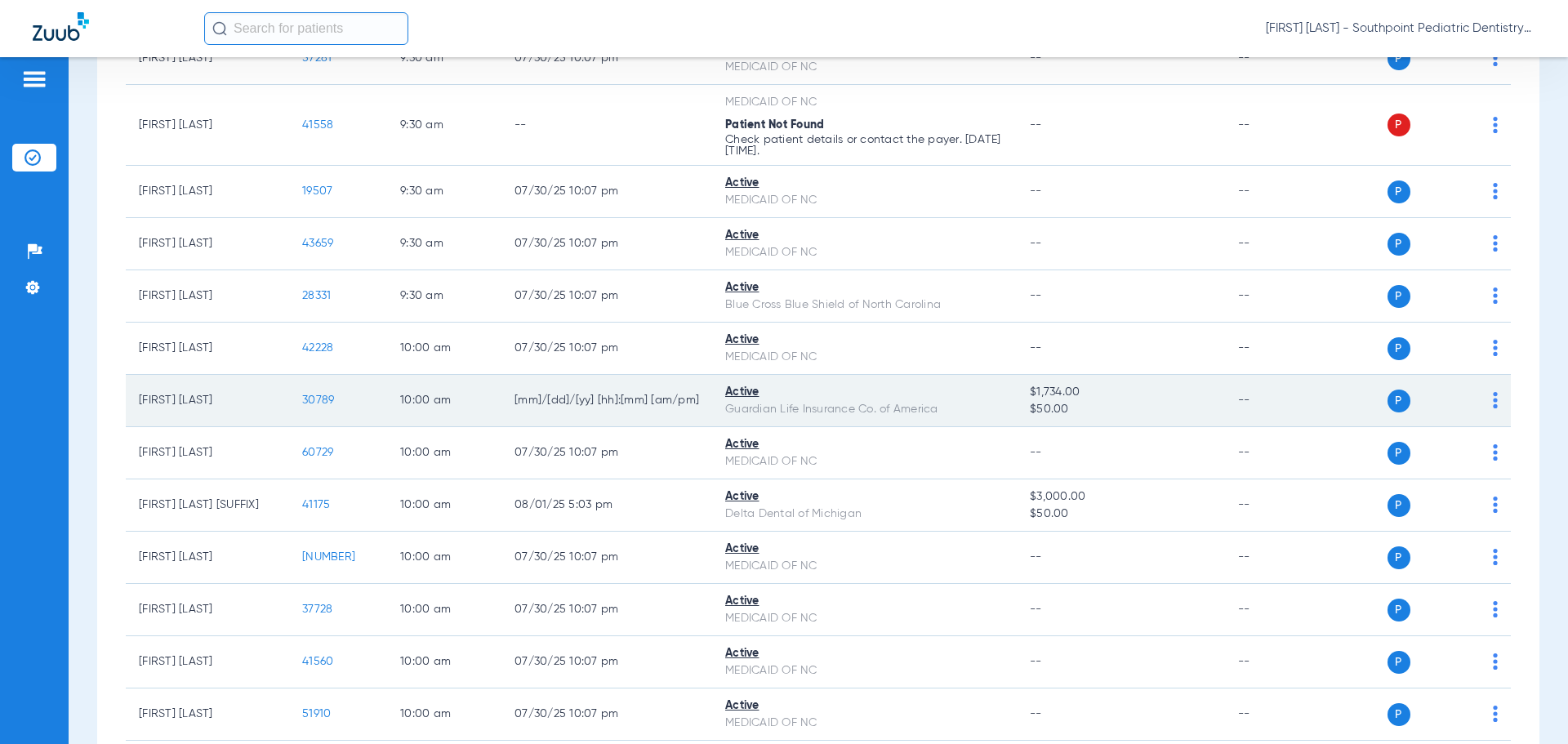 click on "30789" 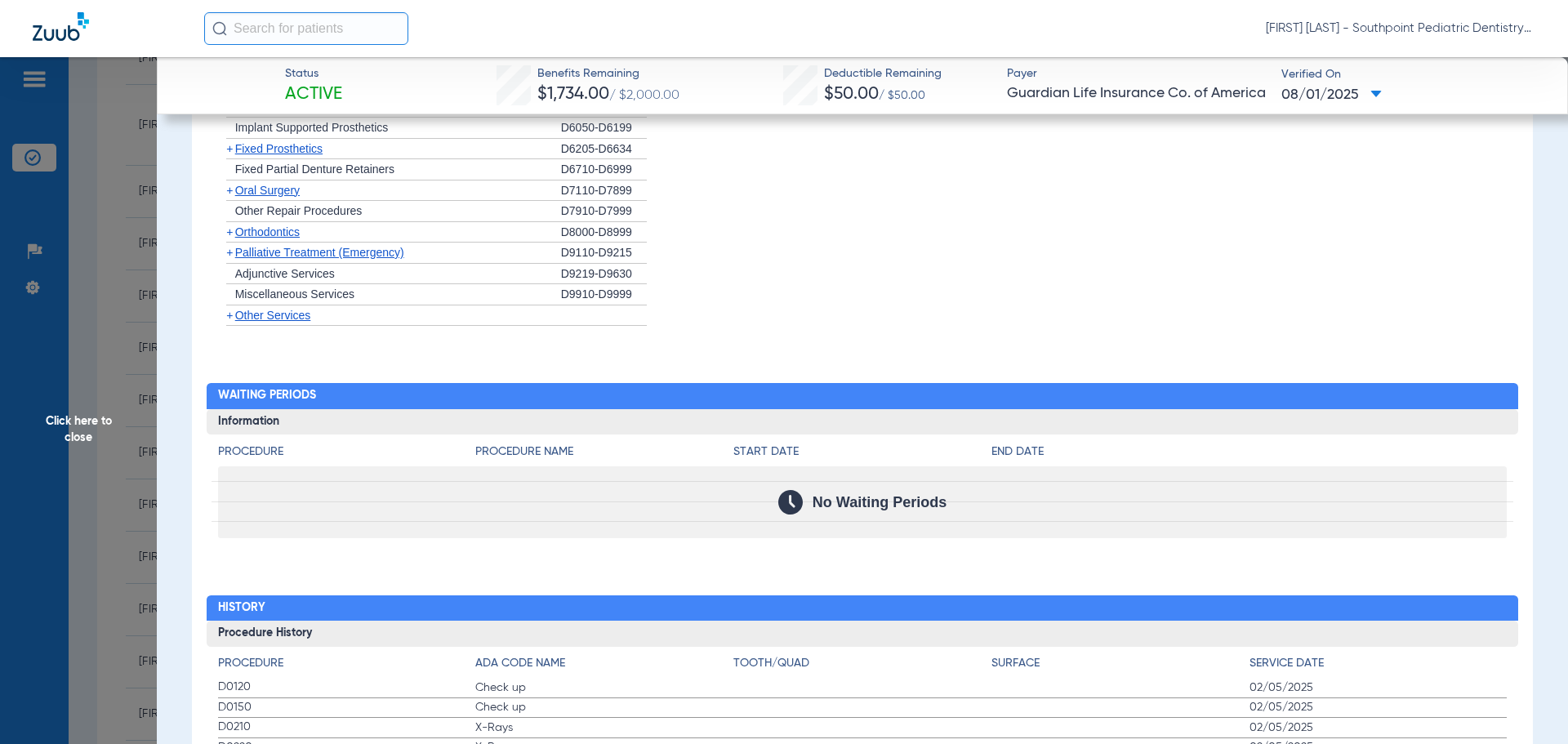 scroll, scrollTop: 2372, scrollLeft: 0, axis: vertical 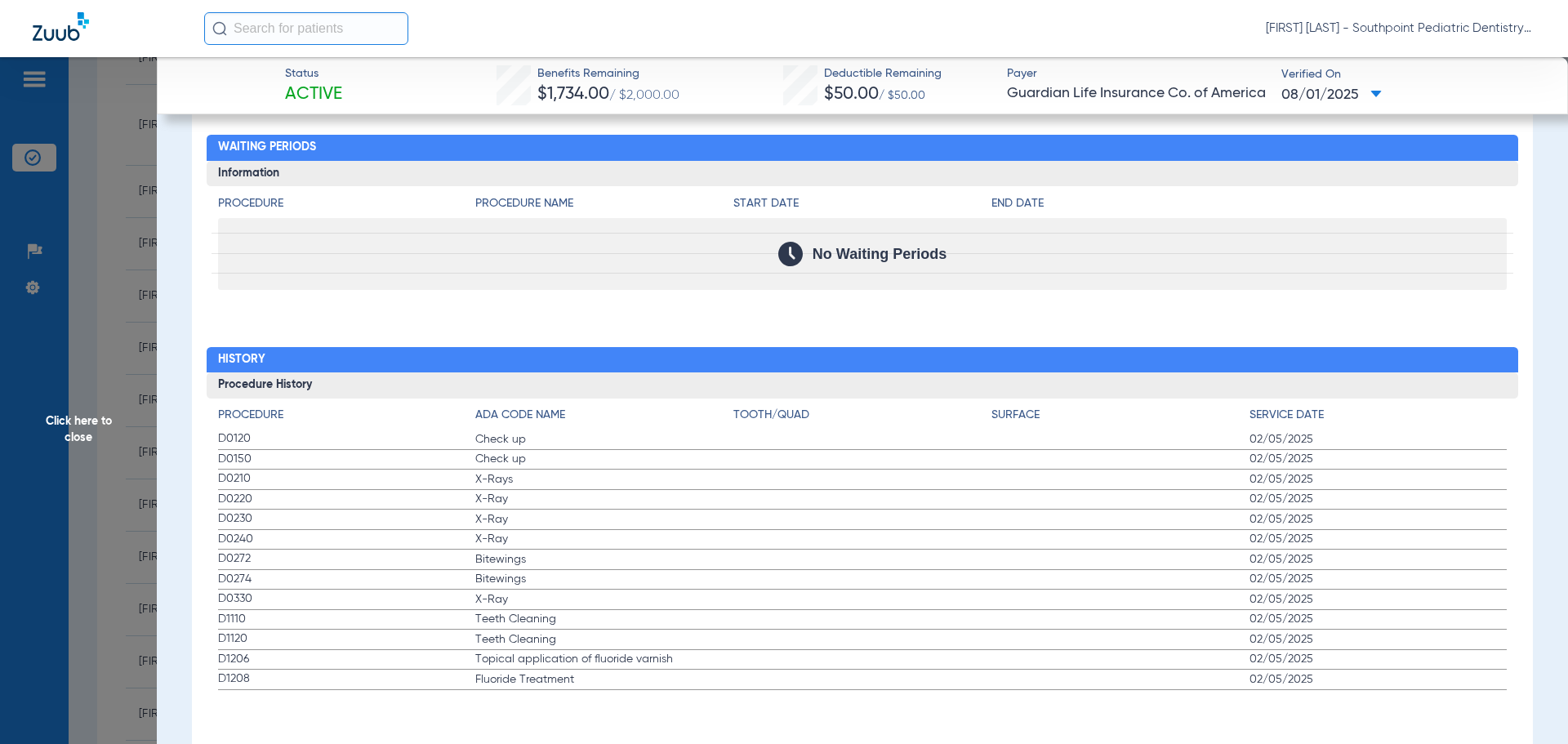click on "Status Active  Benefits Remaining   $1,734.00   / $2,000.00   Deductible Remaining   $50.00   / $50.00  Payer Guardian Life Insurance Co. of America  Verified On
08/01/2025   Poole, Jordan   Edit   (30789)   DOB: 06/15/2016   Out of Network  arrow_drop_down  Save to PDF  arrow_drop_down  Verify Benefits   Subscriber Information   First name  Darrielle  Last name  Poole  DOB  mm / dd / yyyy 06/03/1989  Member ID  244630498  Group ID (optional)  00051520  Insurance Payer   Insurance
Guardian Life Insurance Co. Of America  Provider   Dentist
Amy Davidian  1033261615  remove   Dependent Information   First name  Jordan  Last name  Poole  DOB  mm / dd / yyyy 06/15/2016  Member ID  same as subscriber 244630498  Summary Breakdown   Full Breakdown  Benefits Summary Patient & Plan Information Patient First name:  JORDAN  Last name:  POOLE  DOB:  06/15/2016  Assignment:  N/A  Subscriber First name:  DARRIELLE  Last name:  POOLE  DOB:  06/03/1989  Plan Status:  Active  Effective Date:  7/1/23  Benefits Type:  PPO" 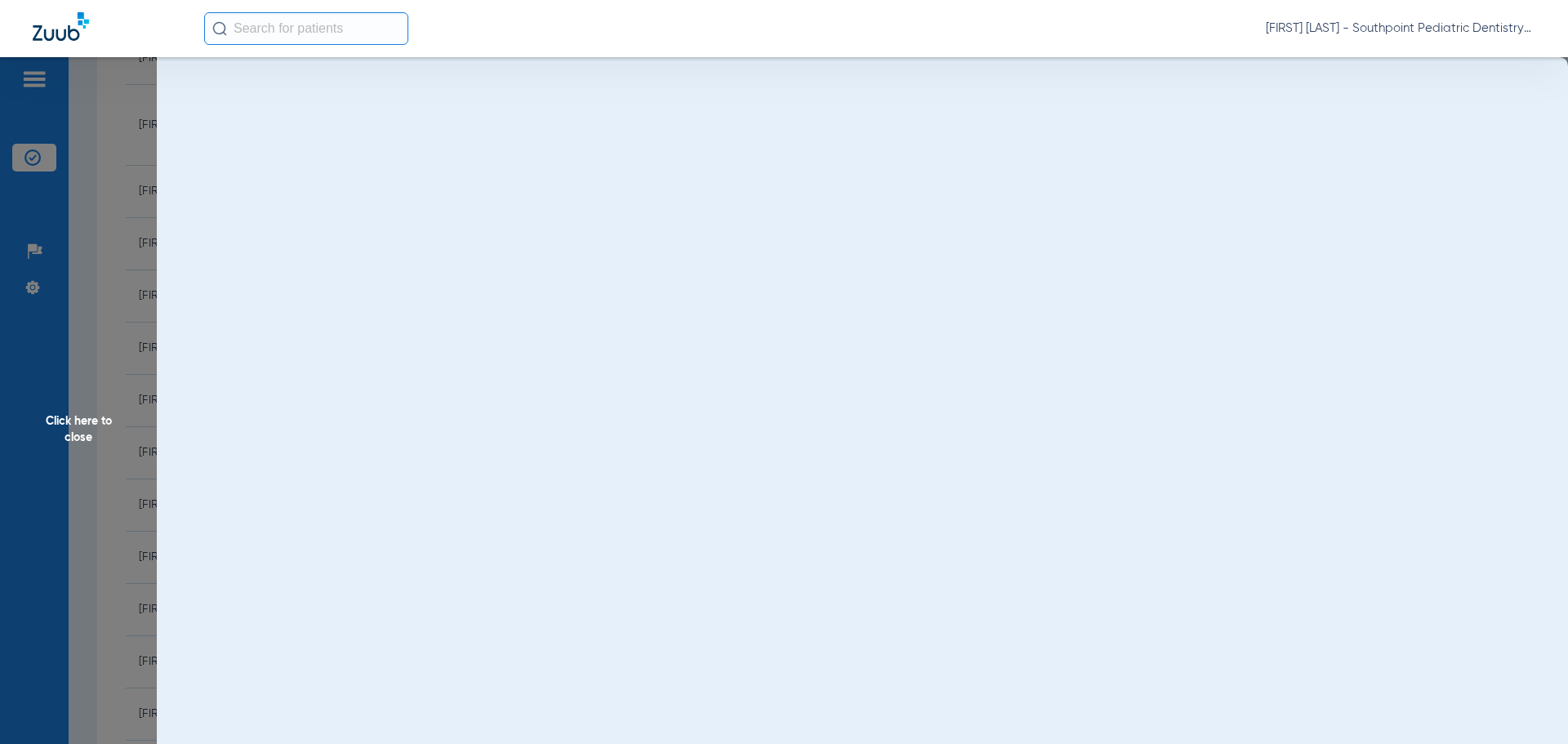 scroll, scrollTop: 0, scrollLeft: 0, axis: both 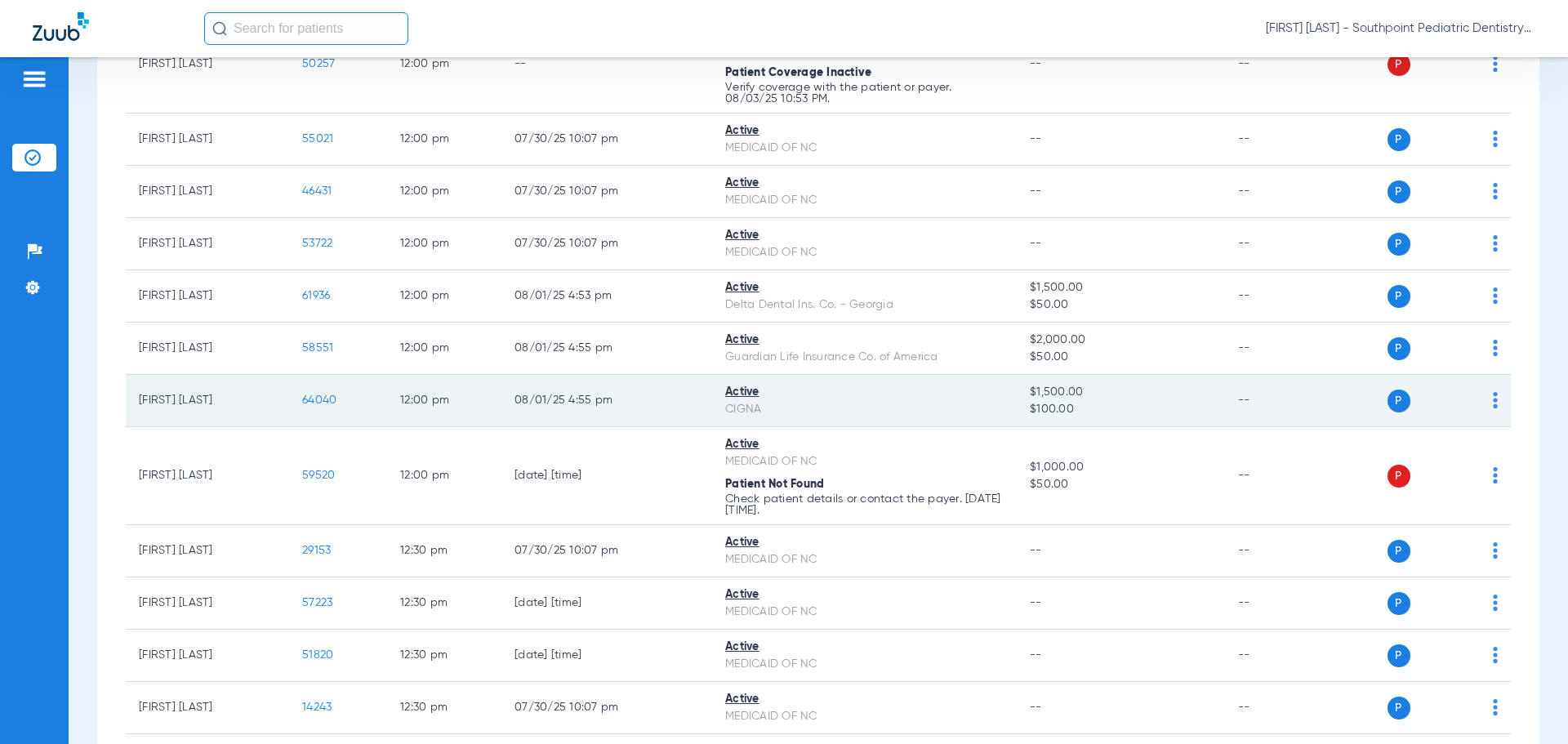 click on "64040" 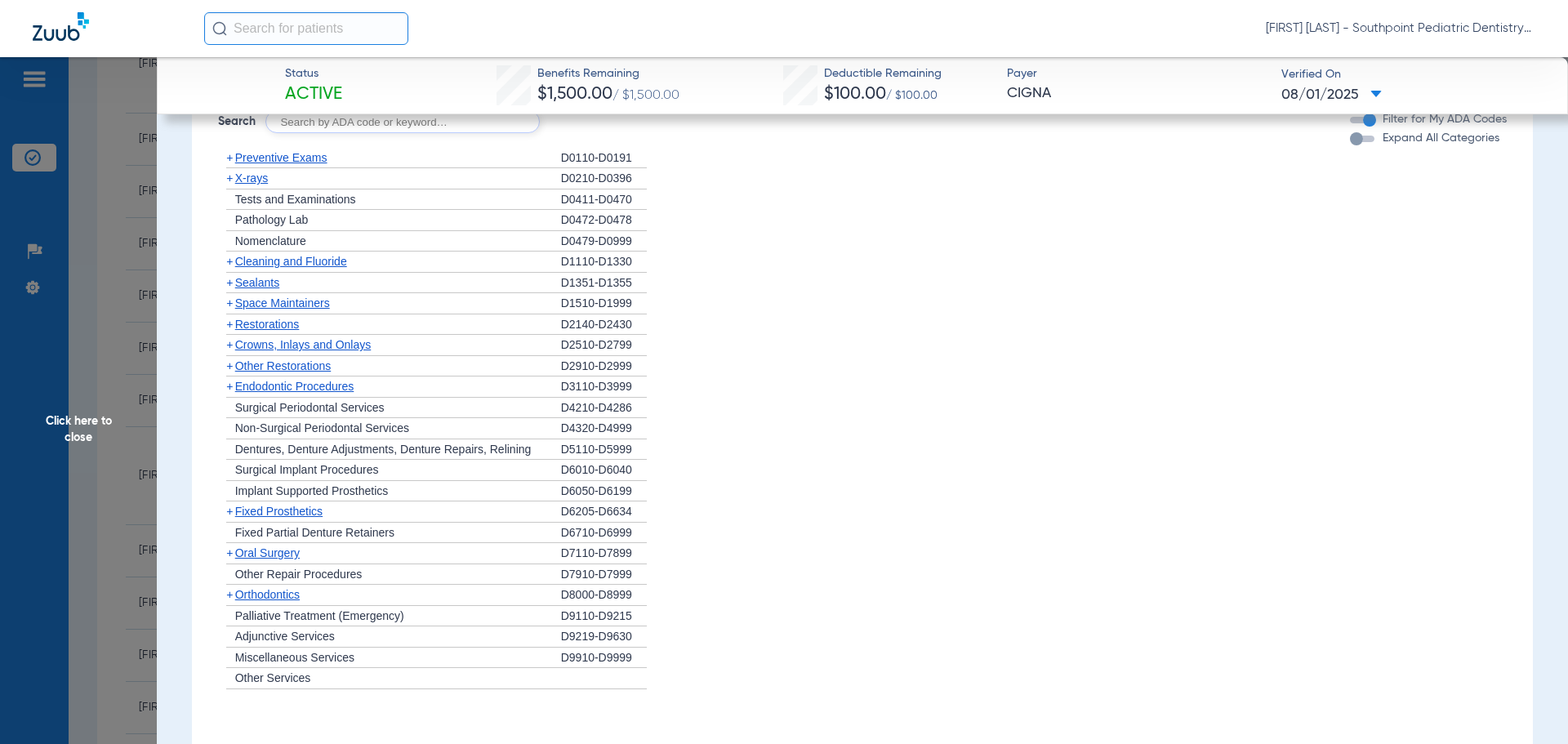 scroll, scrollTop: 980, scrollLeft: 0, axis: vertical 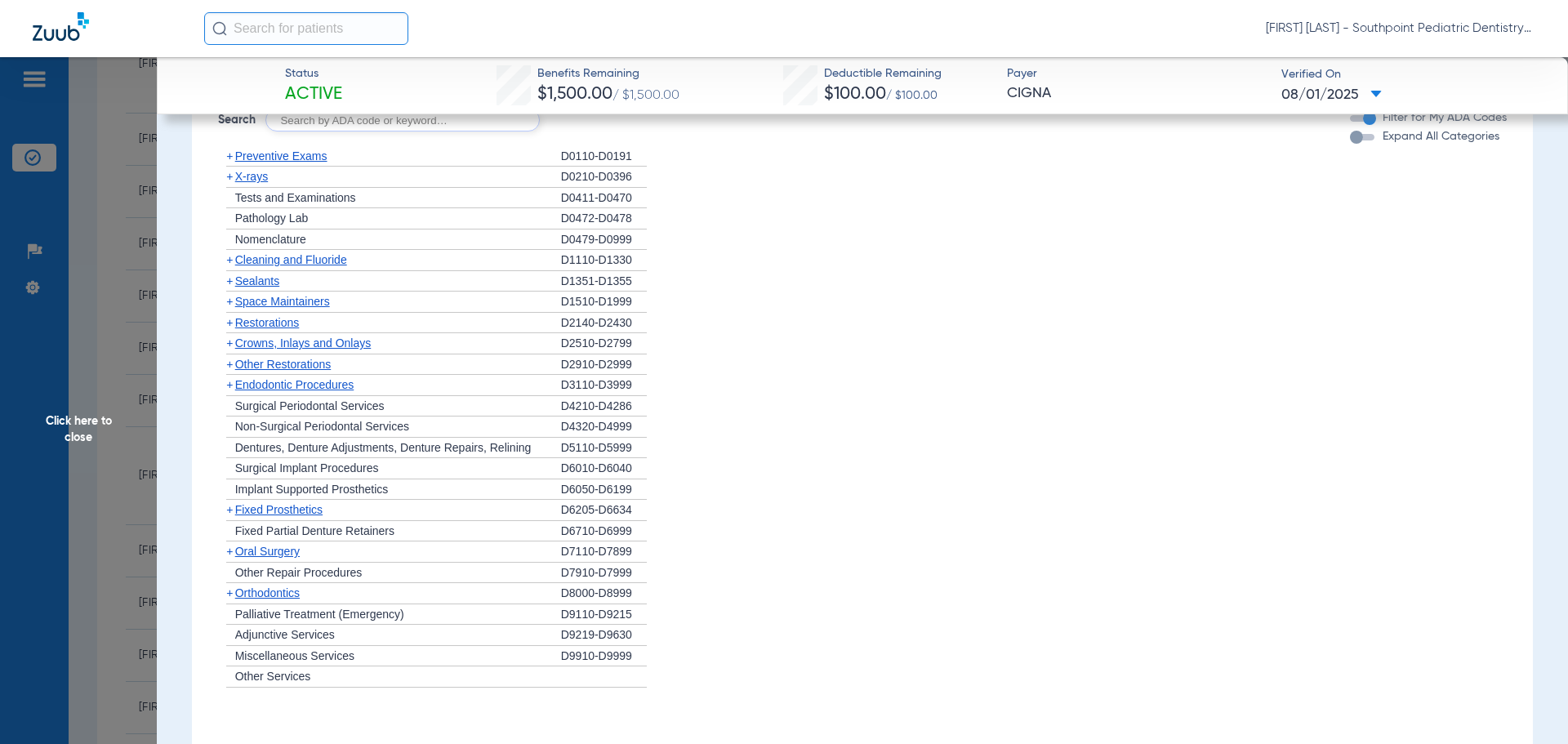 click on "+   Preventive Exams" 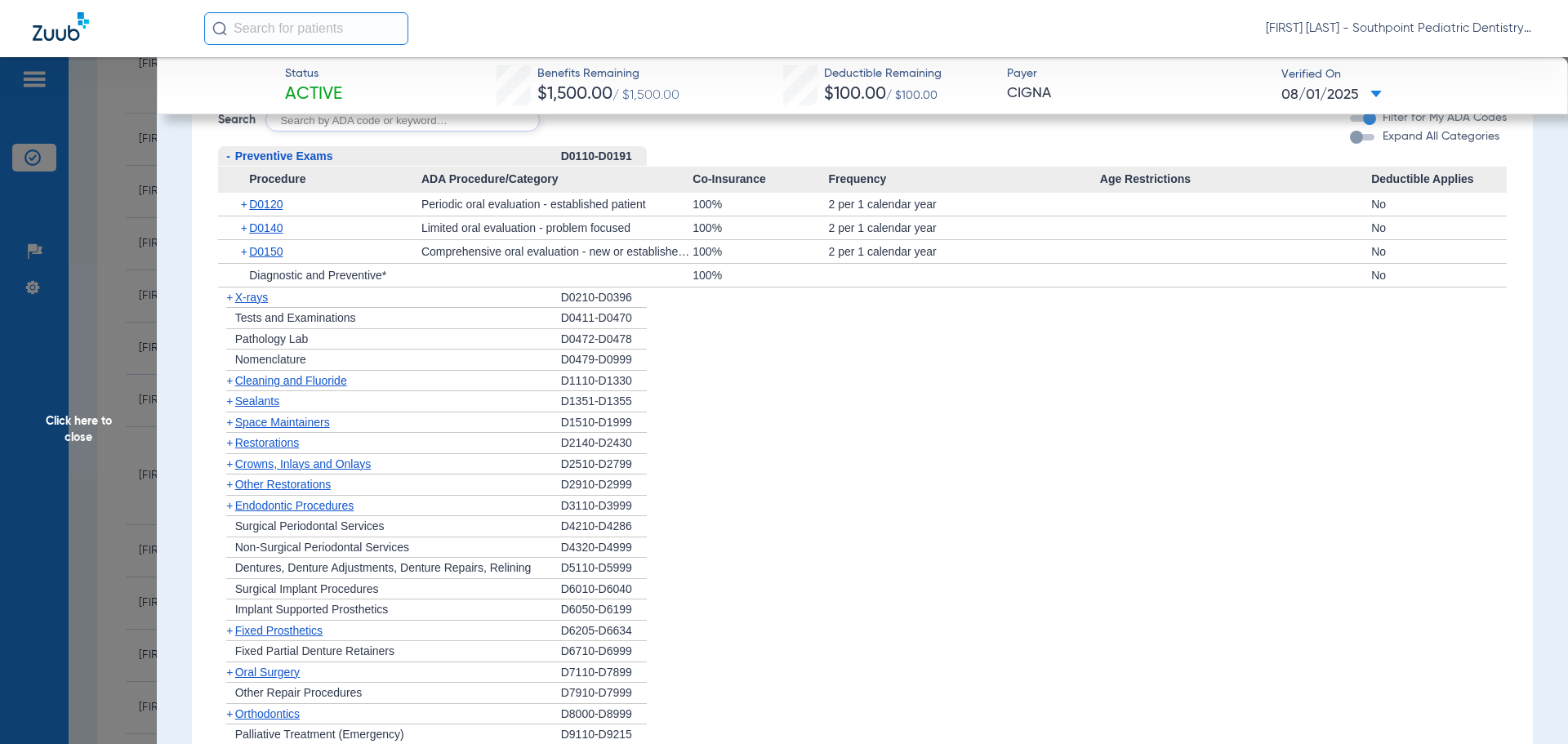 click on "-   Preventive Exams" 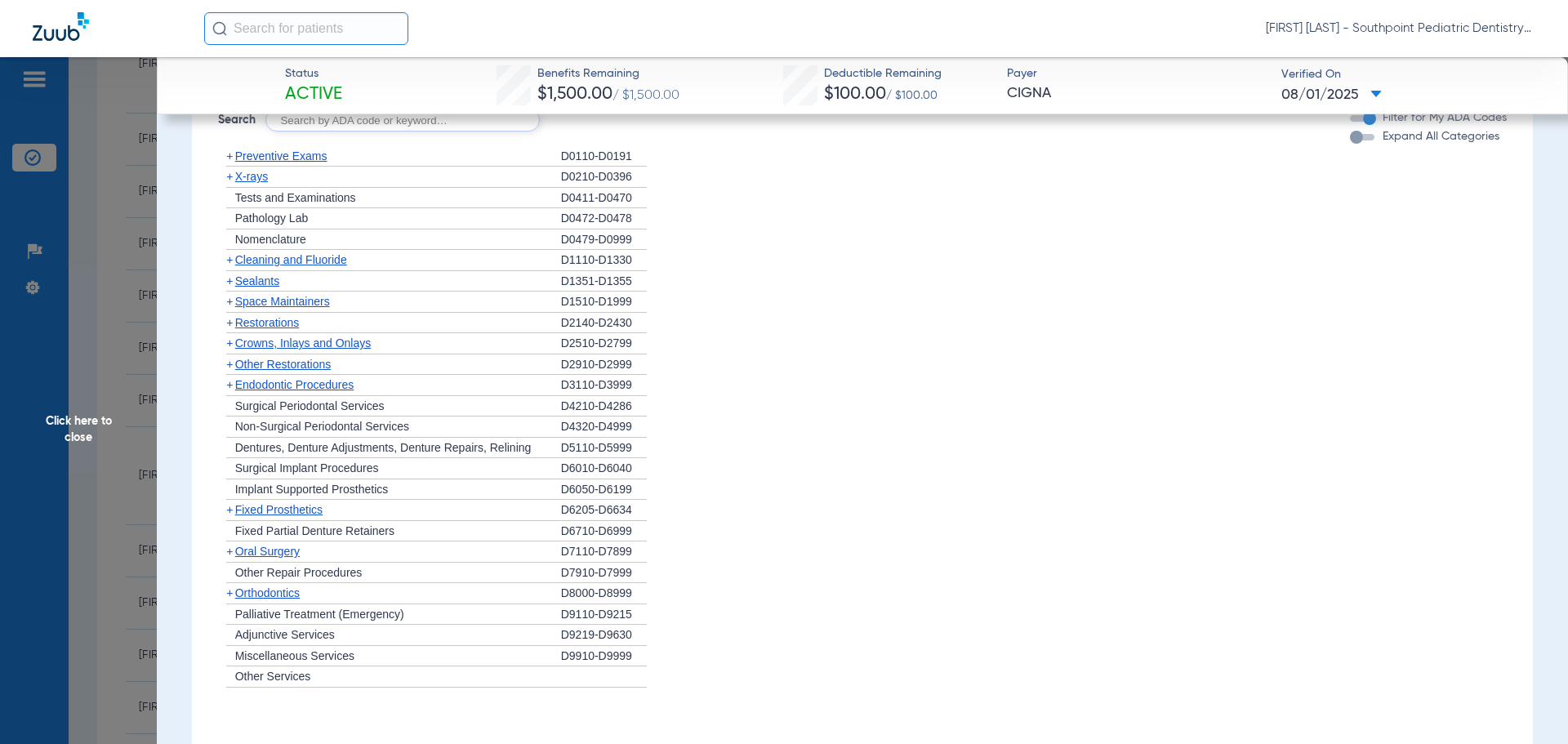 click on "+   X-rays" 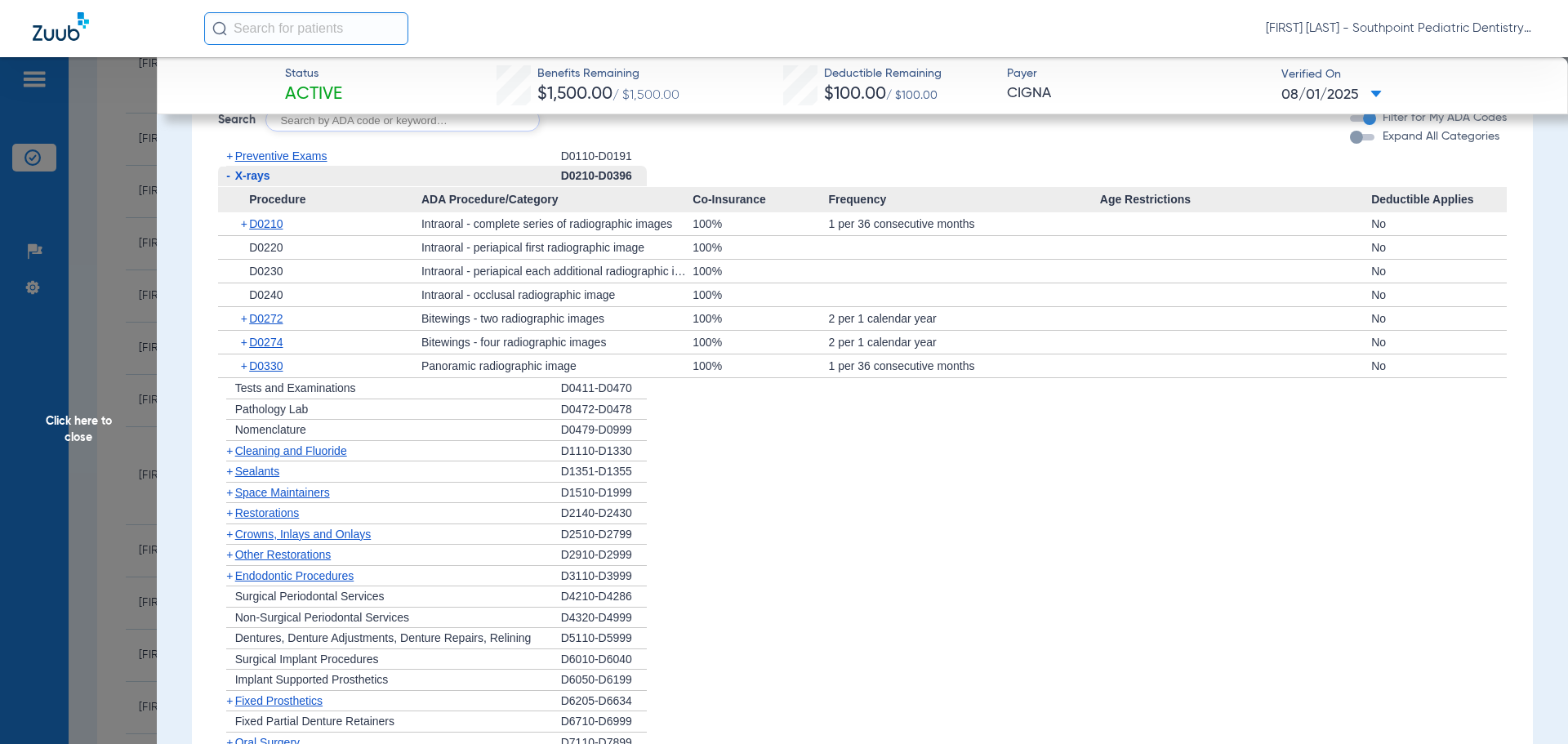 click on "-   X-rays" 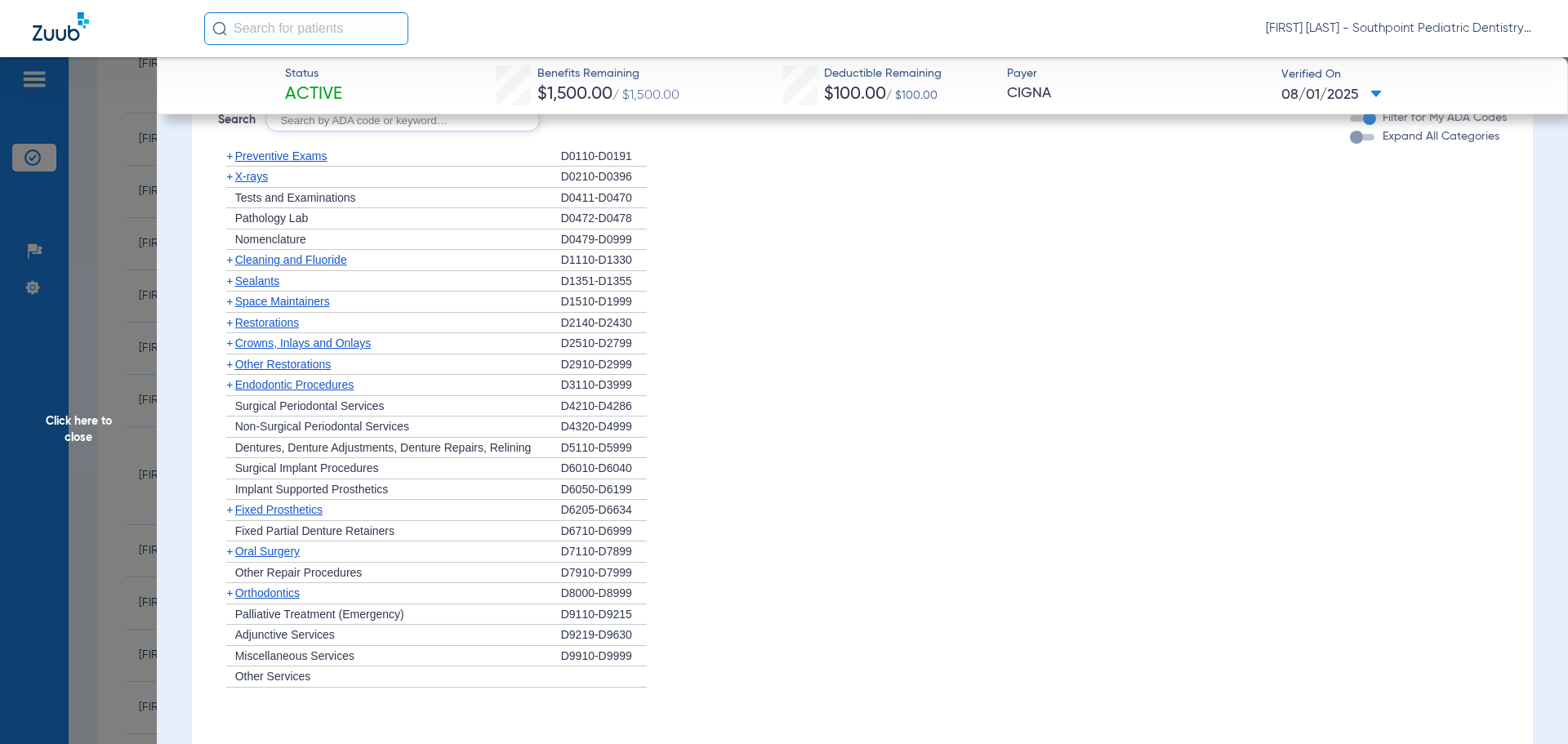 click on "Cleaning and Fluoride" 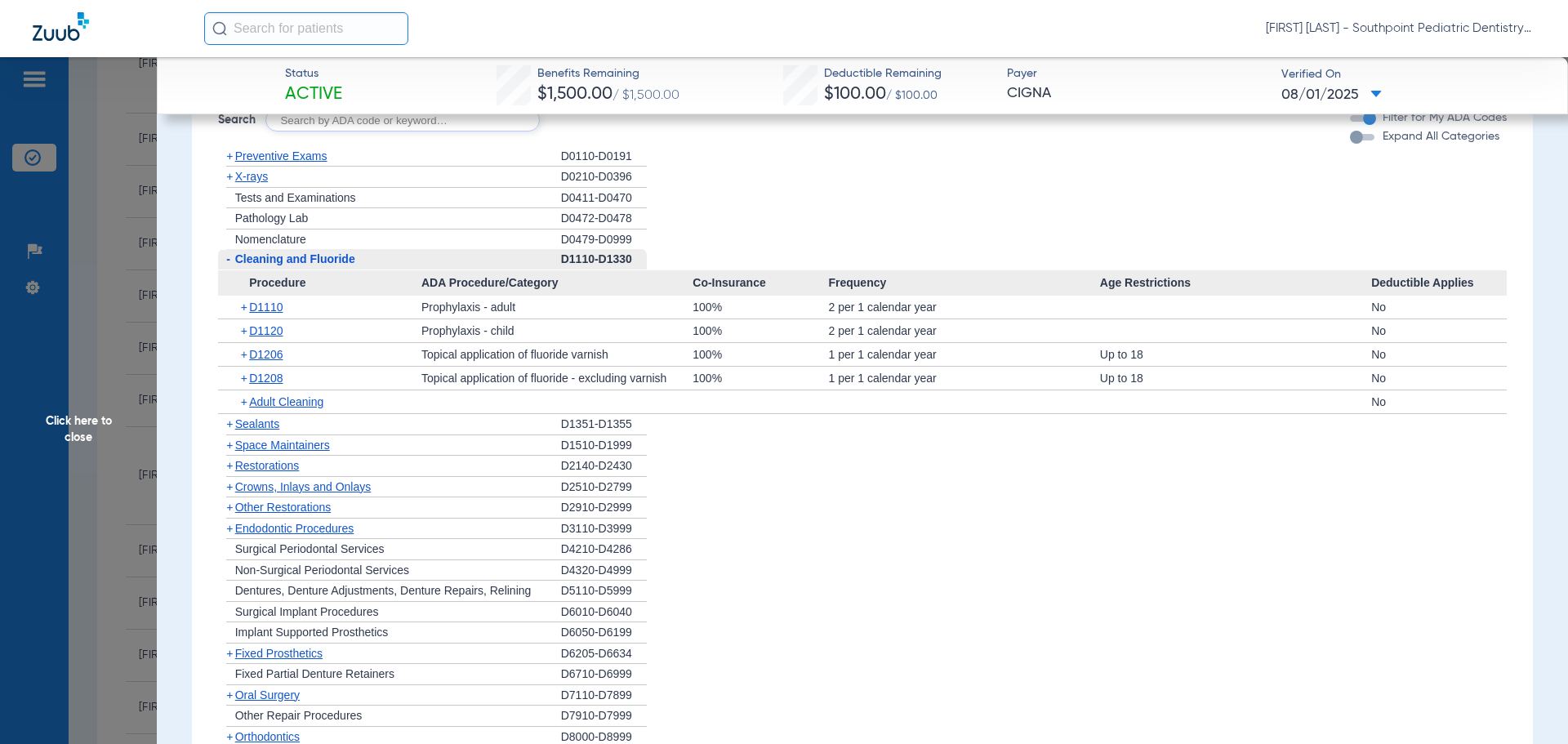 click on "Cleaning and Fluoride" 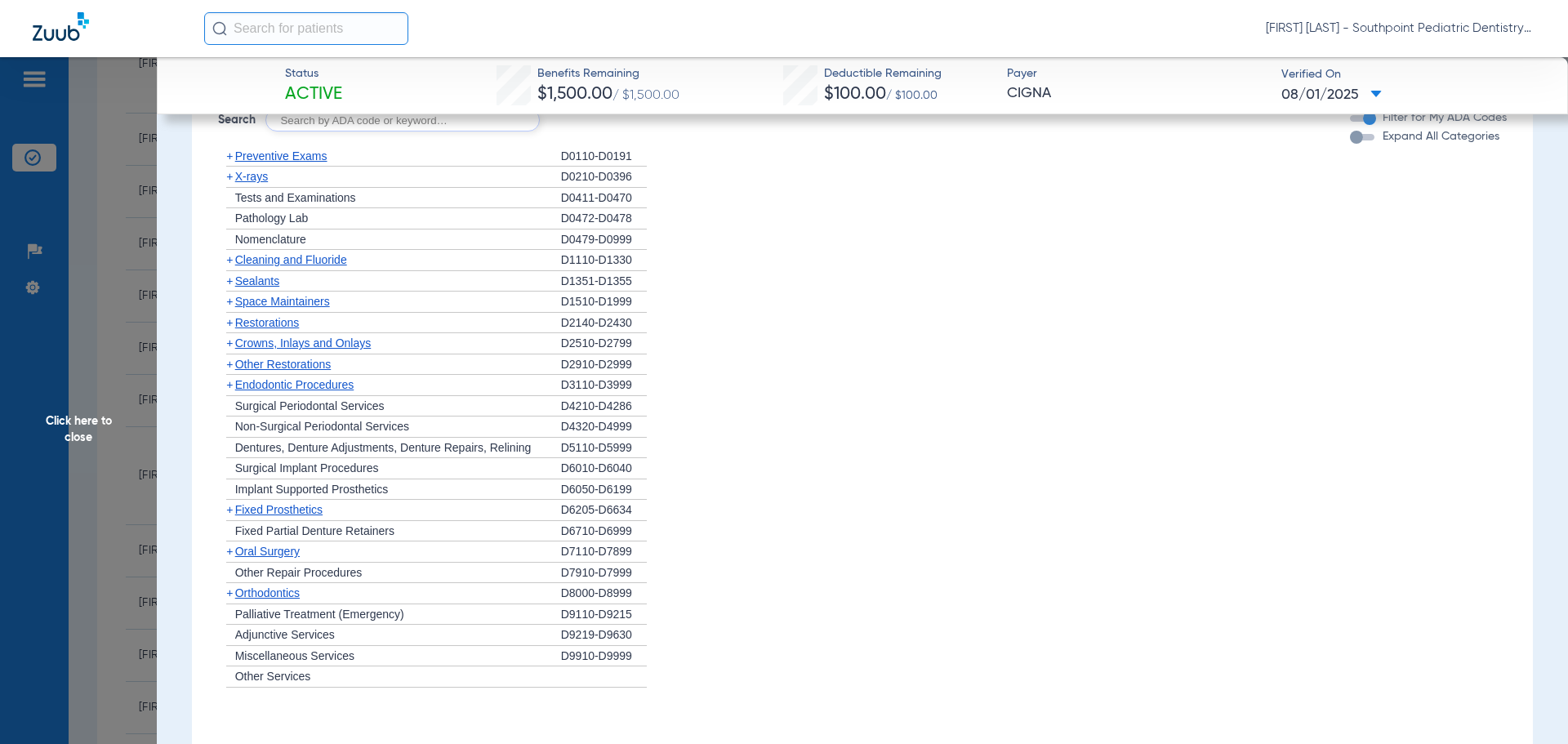 click on "+   Sealants" 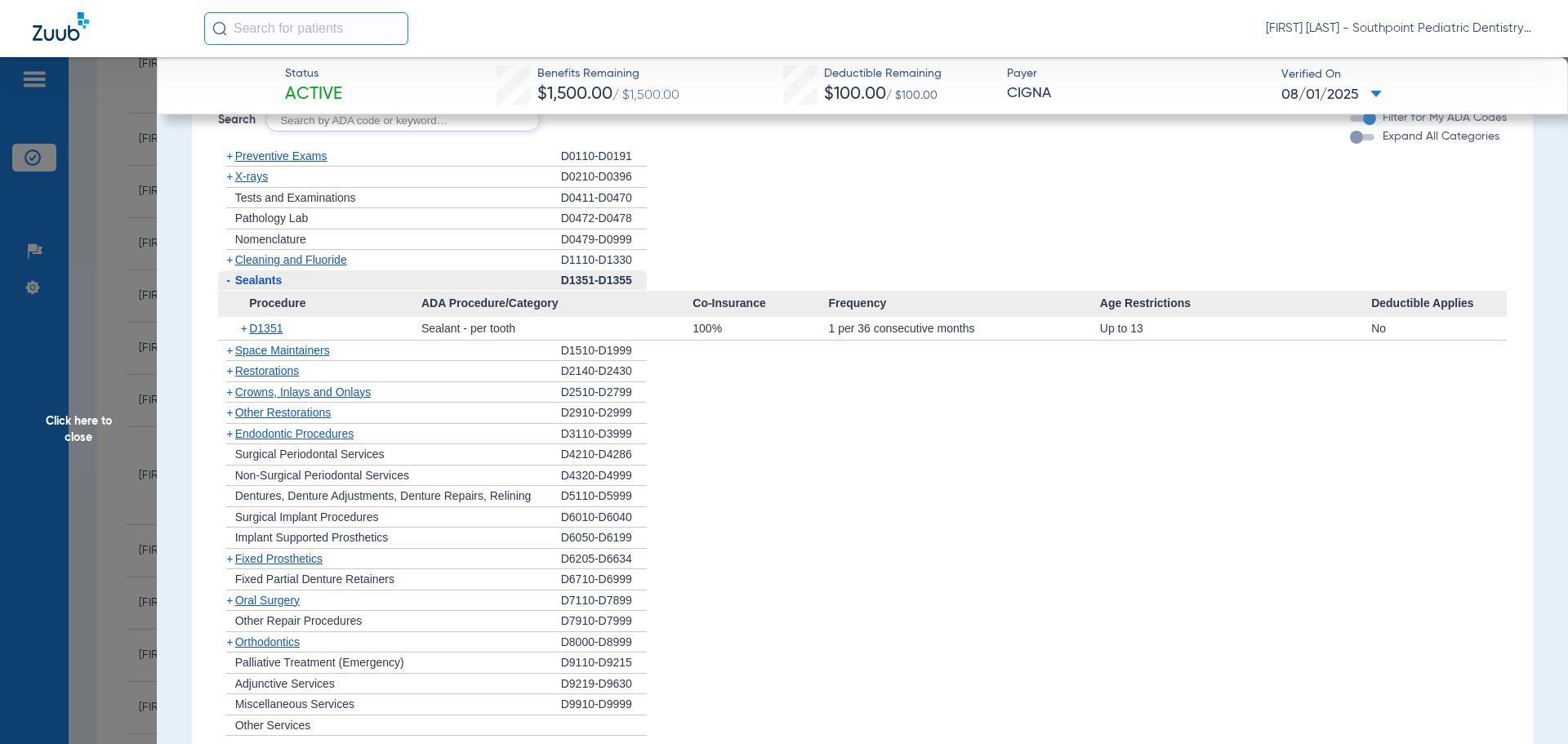 click on "-   Sealants" 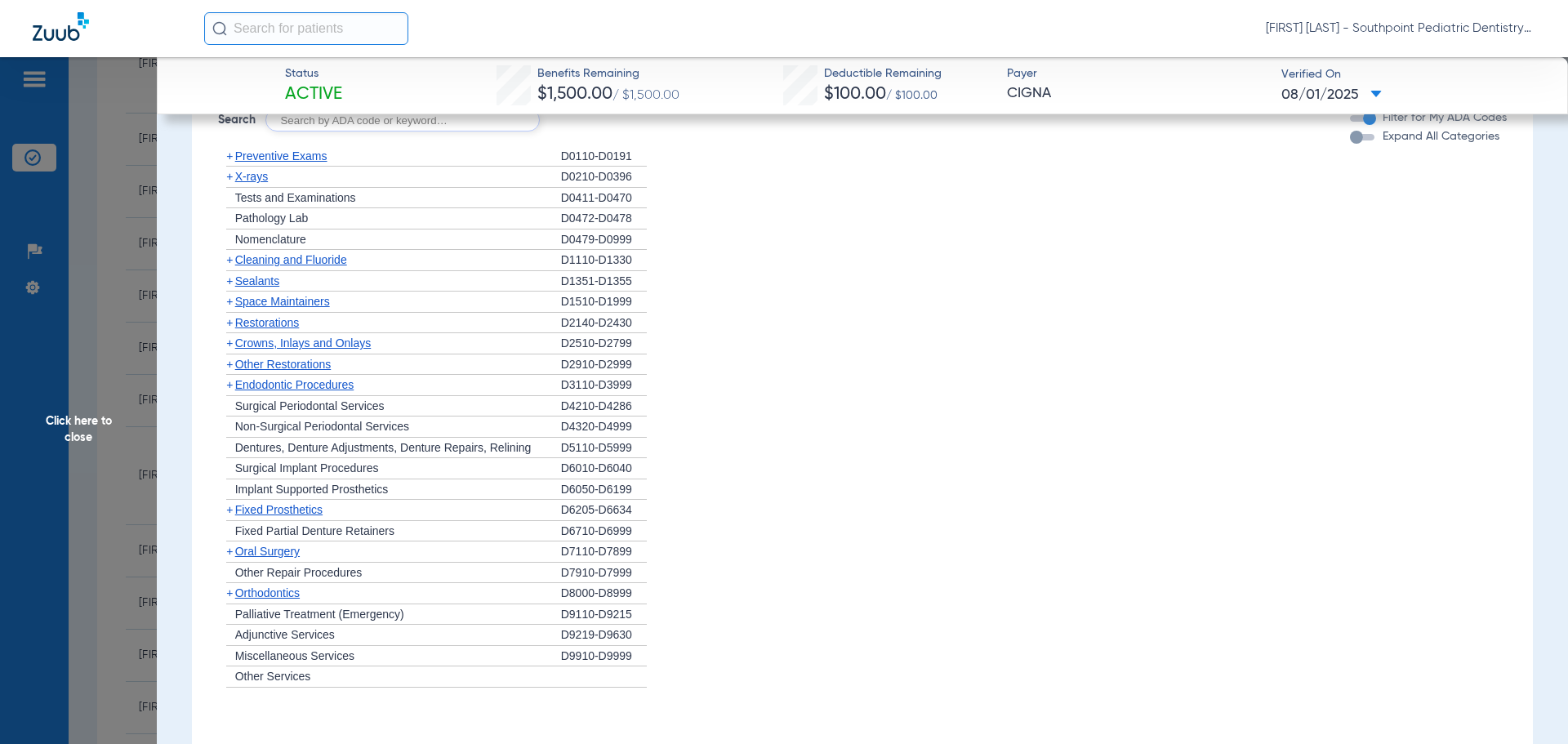 click on "Space Maintainers" 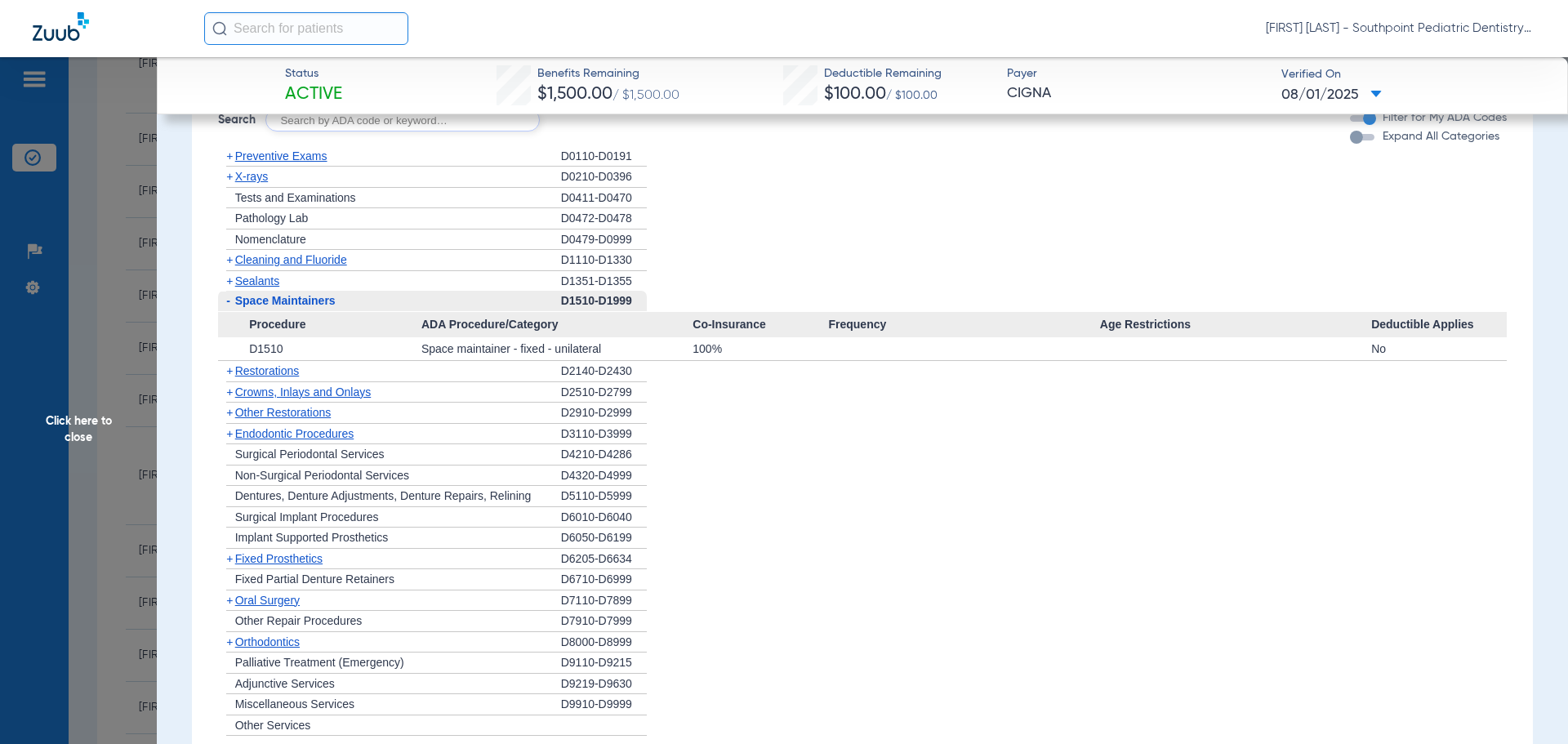 click on "Space Maintainers" 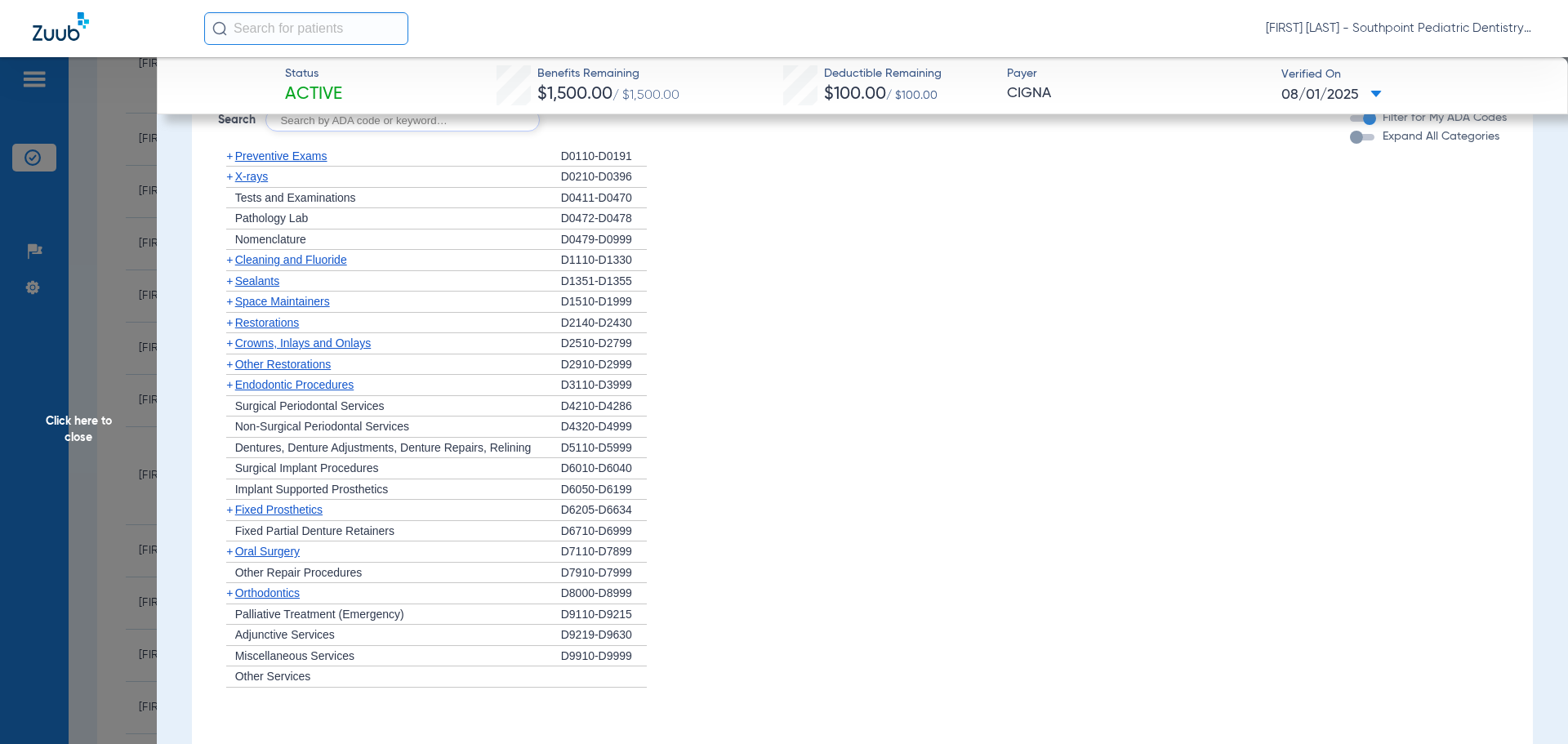 click on "Other Restorations" 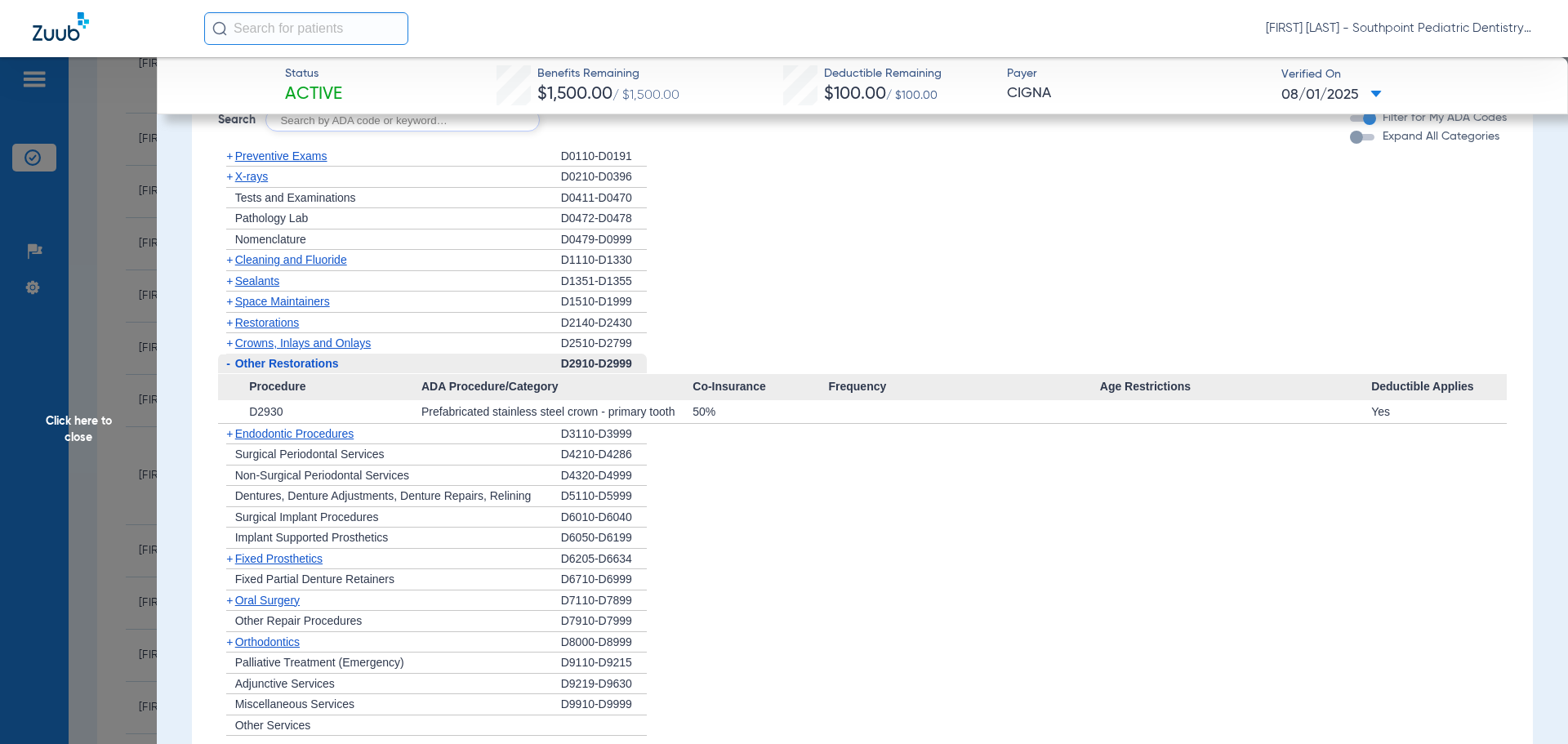 click on "Other Restorations" 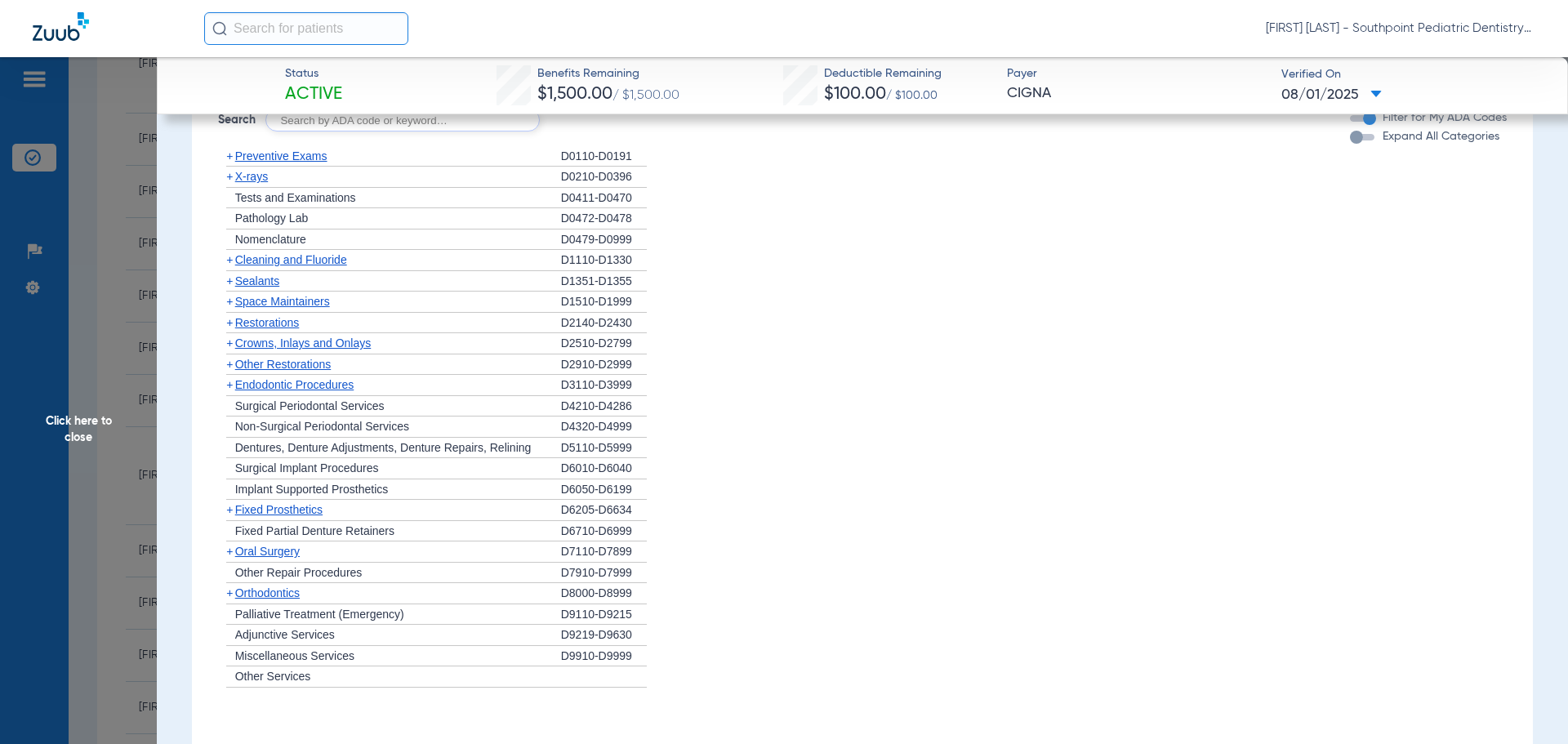 click on "+   Endodontic Procedures" 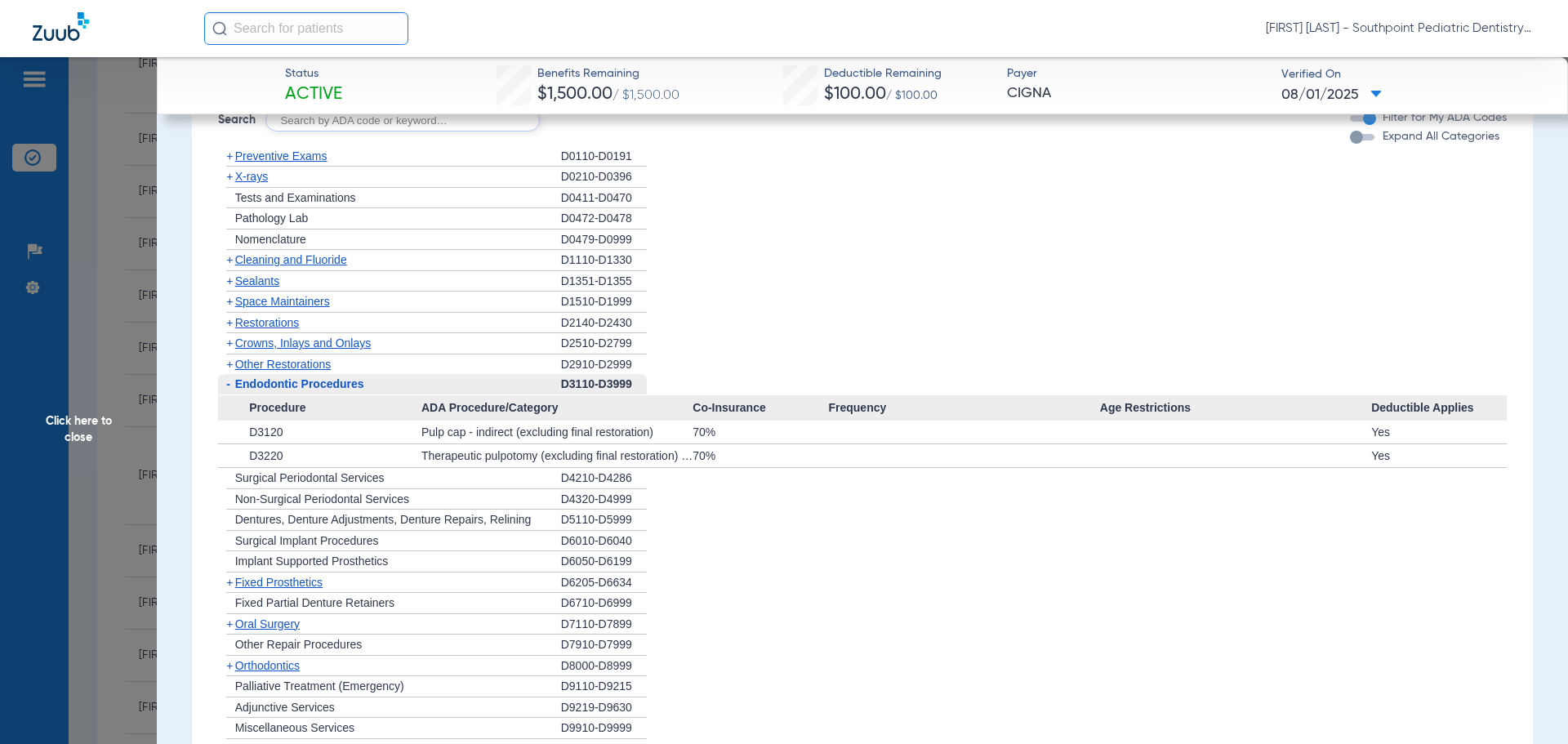 click on "-   Endodontic Procedures" 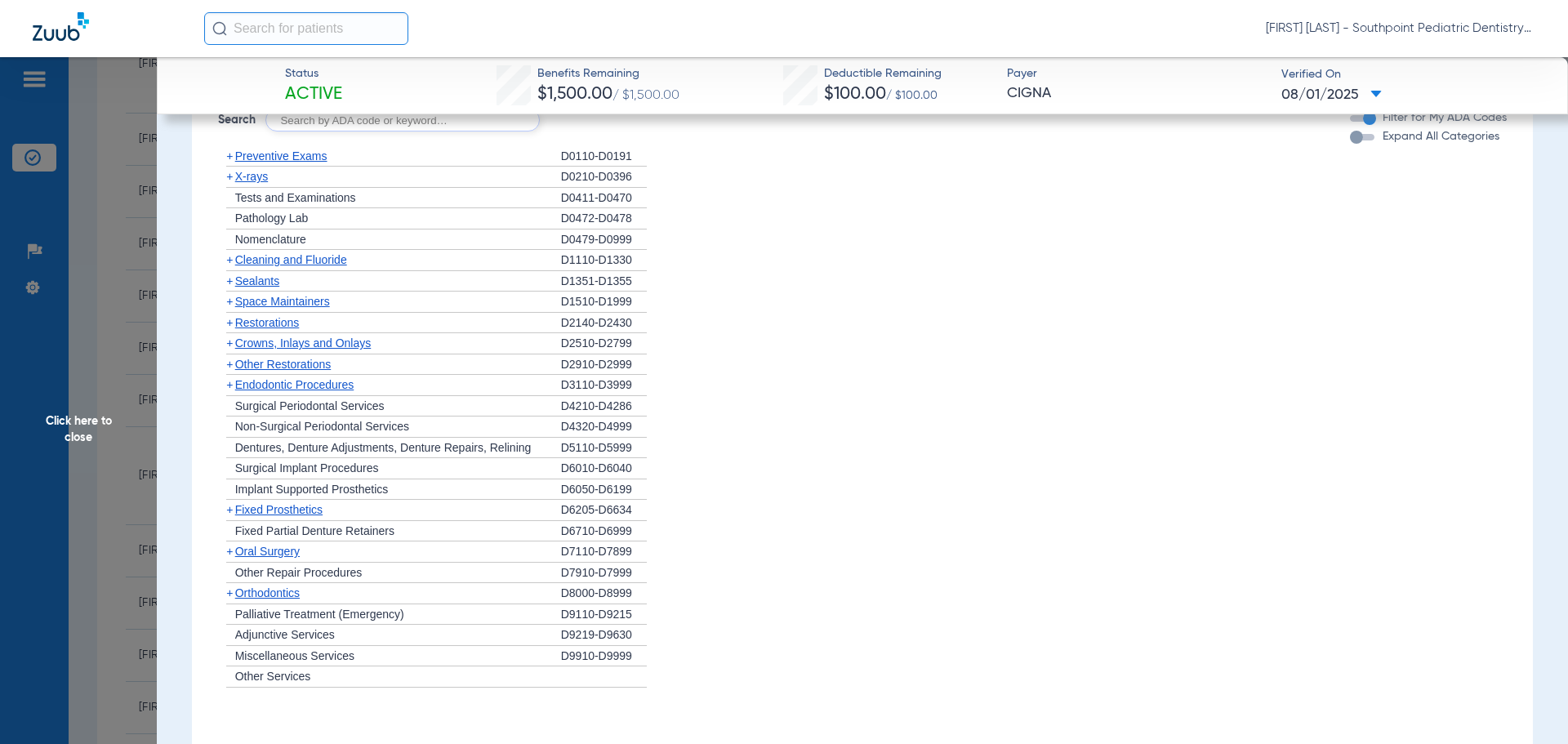 click on "Oral Surgery" 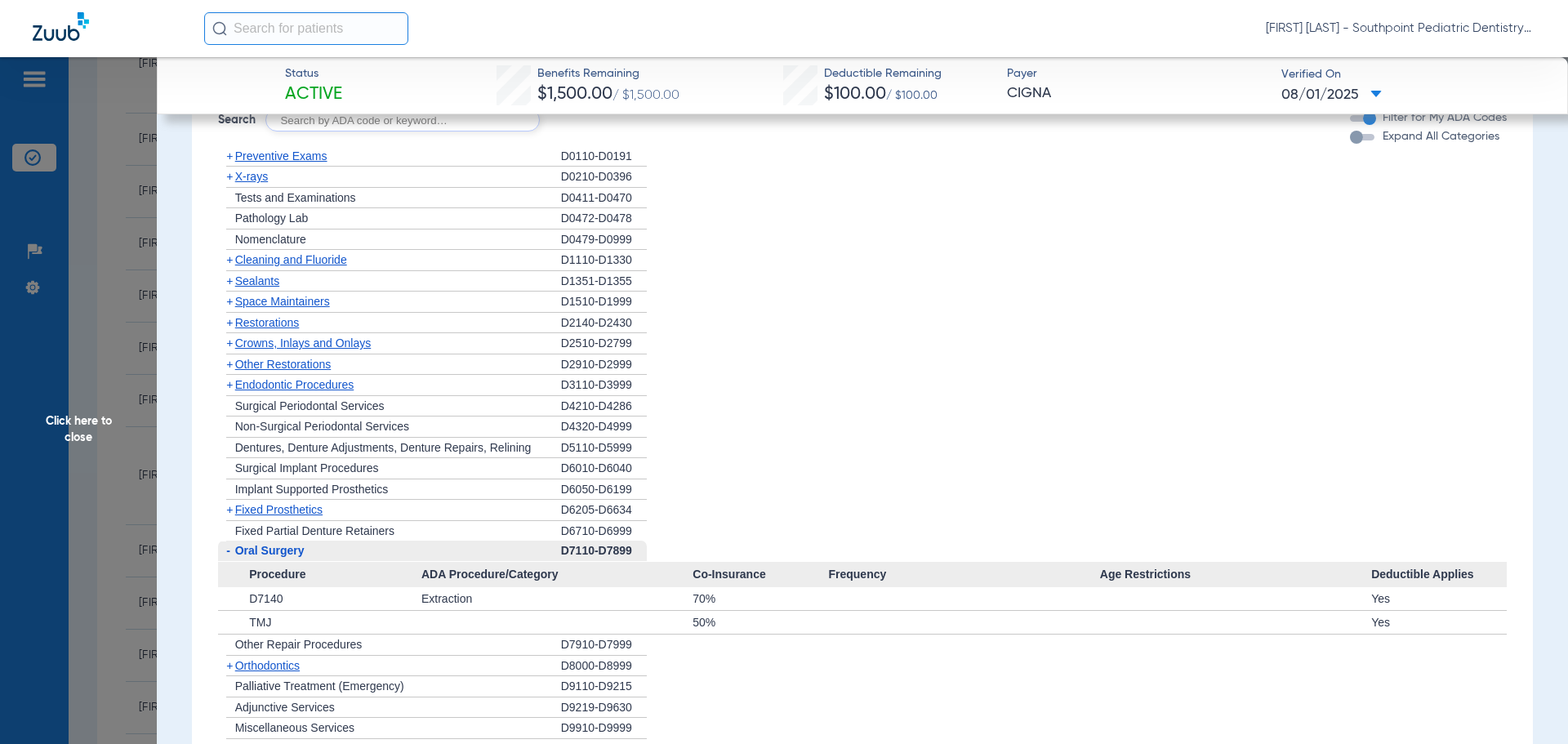 click on "Oral Surgery" 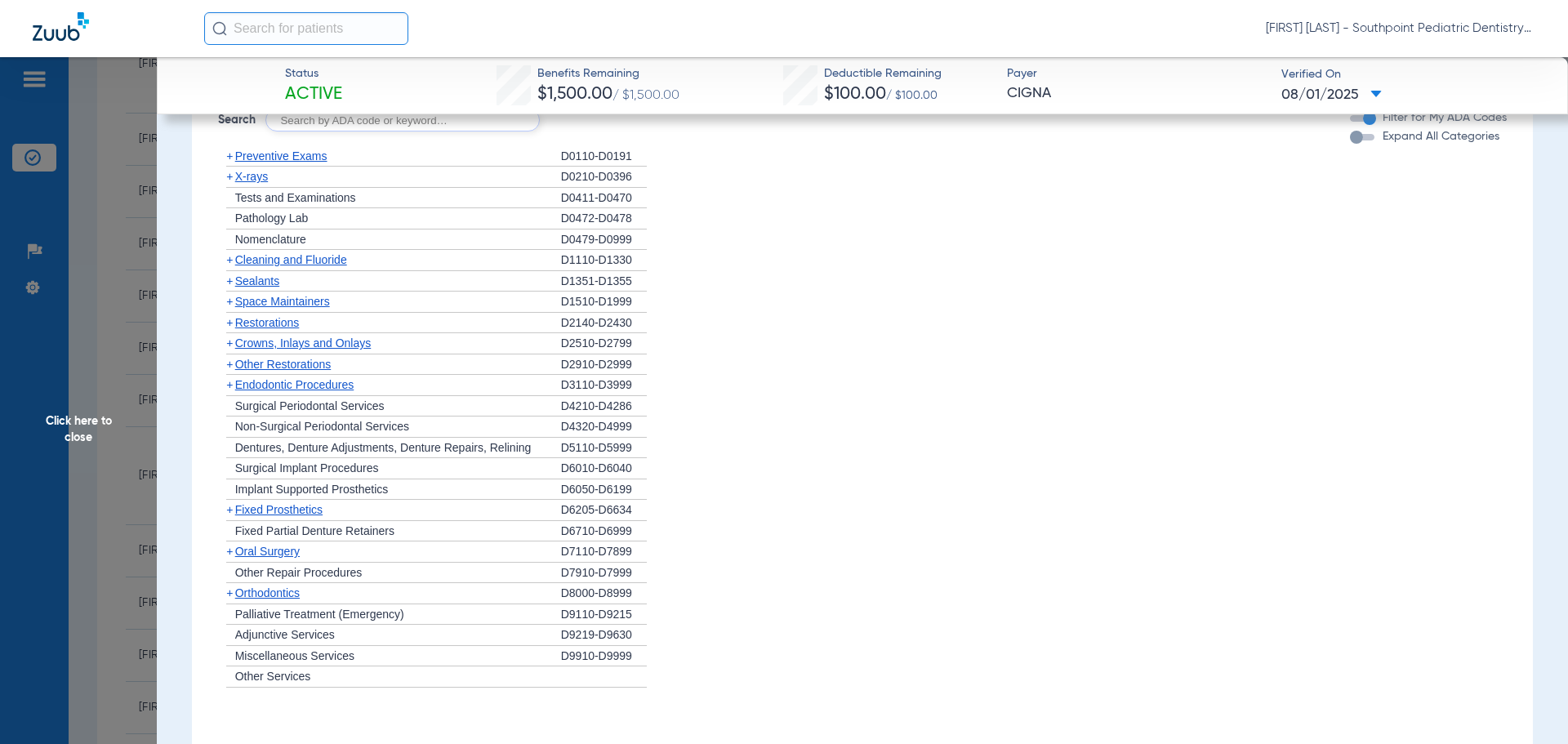 scroll, scrollTop: 1416, scrollLeft: 0, axis: vertical 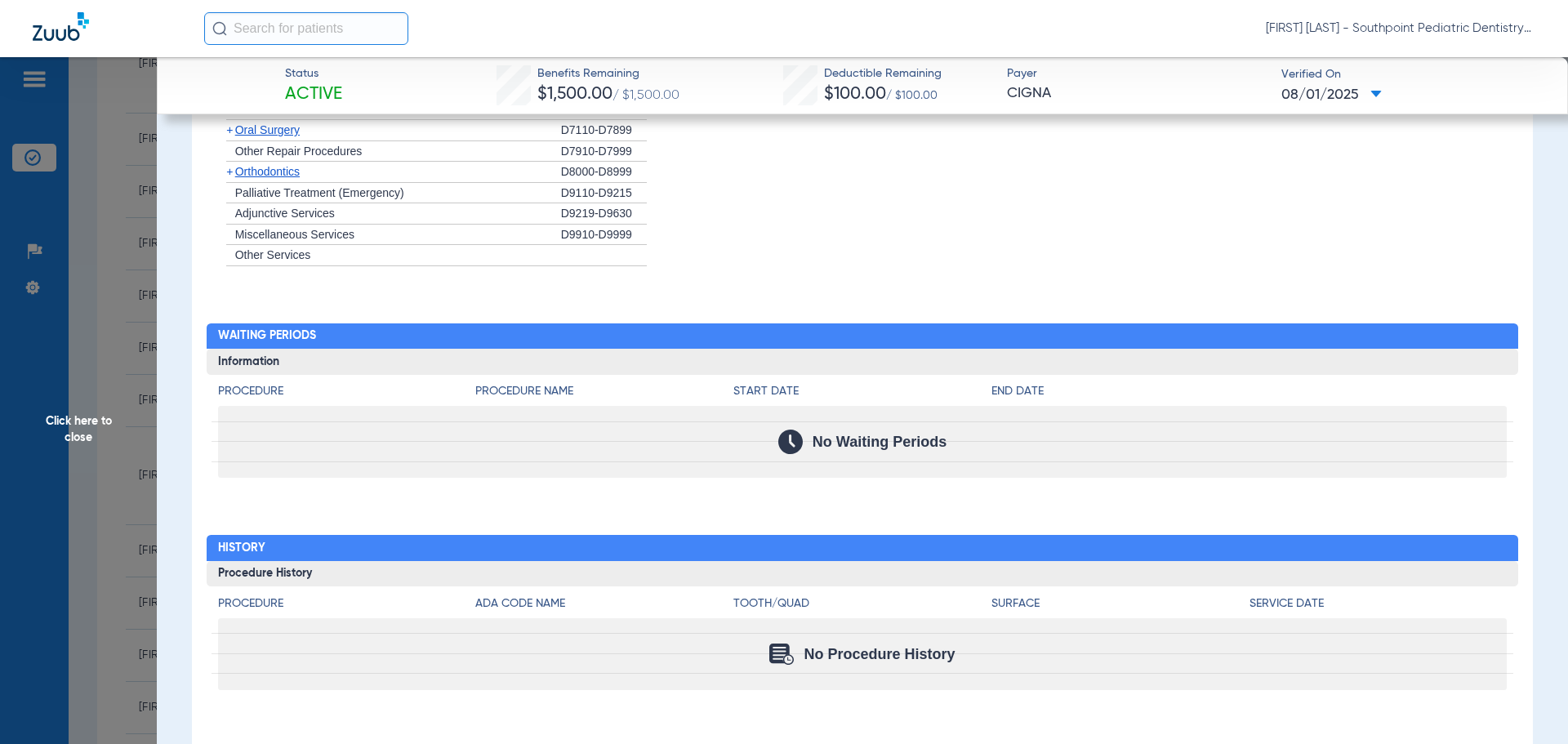 click on "Status Active  Benefits Remaining   $1,500.00   / $1,500.00   Deductible Remaining   $100.00   / $100.00  Payer CIGNA  Verified On
08/01/2025   Reeves, Sadie   Edit   (64040)   DOB: 09/17/2022   Out of Network  arrow_drop_down  Save to PDF  arrow_drop_down  Verify Benefits   Subscriber Information   First name  Victoria  Last name  Reeves  DOB  mm / dd / yyyy 08/04/1991  Member ID  U5695897803  Group ID (optional)  3175416  Insurance Payer   Insurance
Cigna  Provider   Dentist
Amy Davidian  1033261615  remove   Dependent Information   First name  Sadie  Last name  Reeves  DOB  mm / dd / yyyy 09/17/2022  Member ID  same as subscriber U5695897803  Summary Breakdown   Full Breakdown  Benefits Summary Patient & Plan Information Patient First name:  Sadie  Last name:  Reeves  DOB:  09/17/2022  Assignment:  N/A  Subscriber First name:  Victoria  Last name:  Reeves  DOB:  08/04/1991  Plan Status:  Active  Effective Date:  1/1/25 - 12/31/25  Benefits Type:  Out-of-Network  Plan Type:    Waiting Period: Plan Name:" 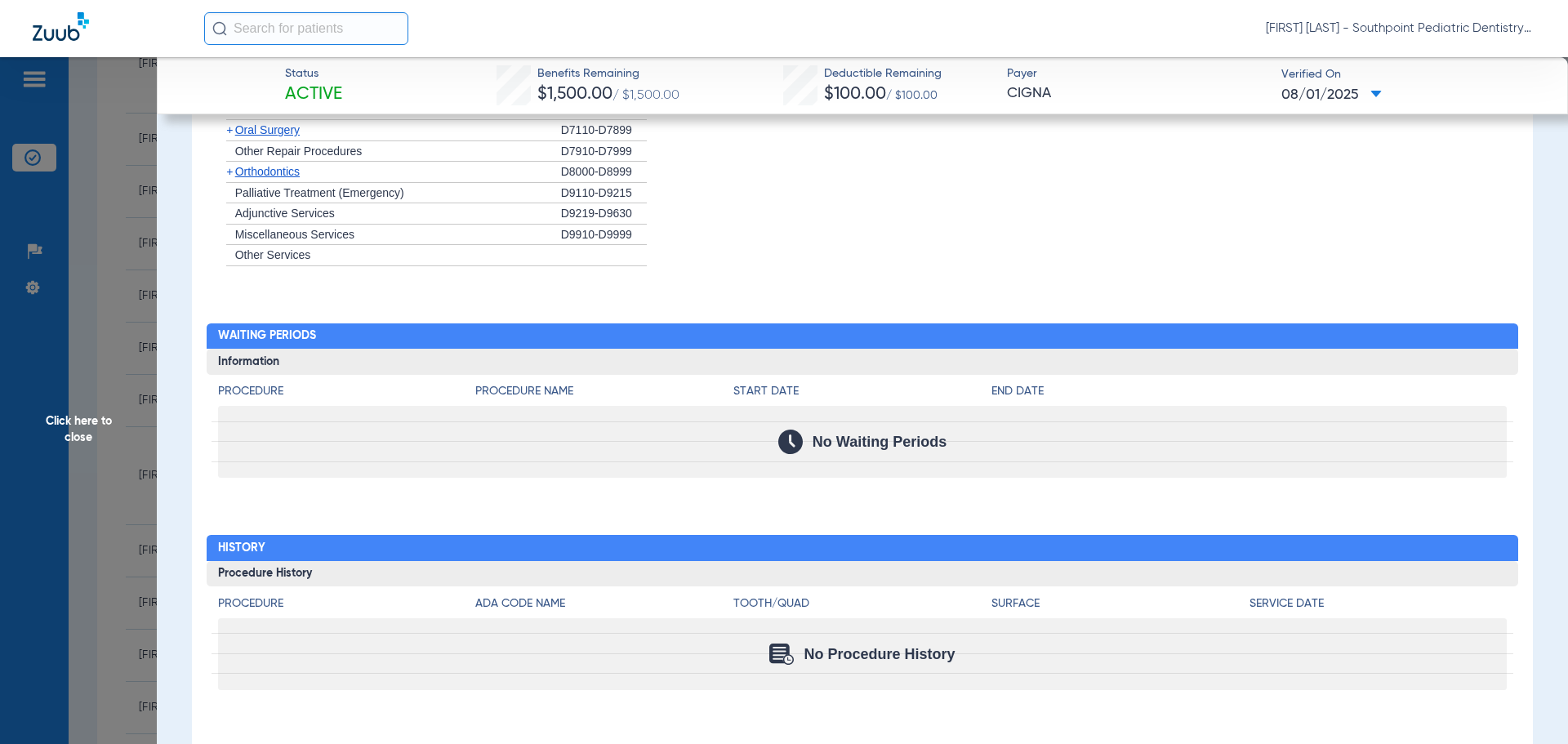 click on "Click here to close" 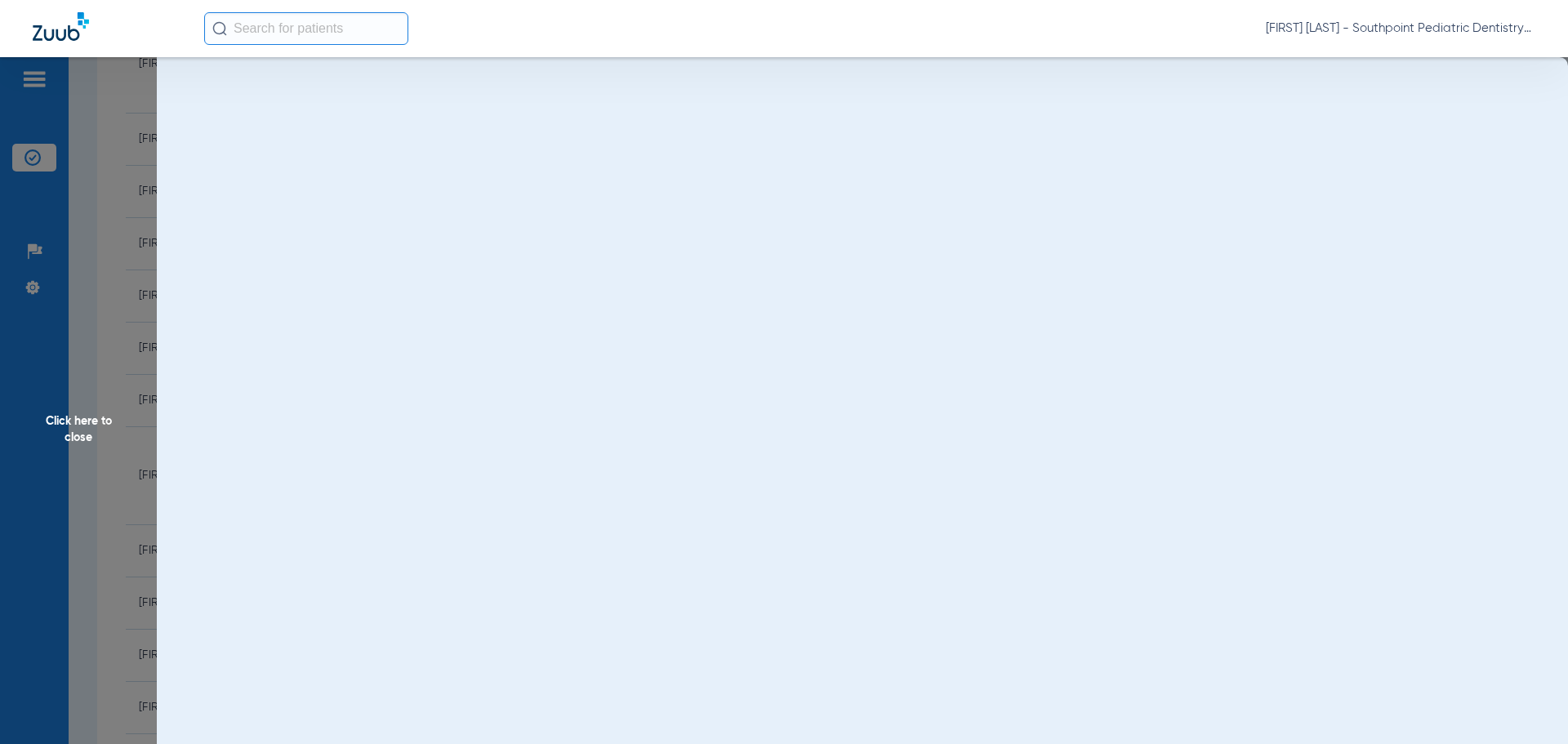 scroll, scrollTop: 0, scrollLeft: 0, axis: both 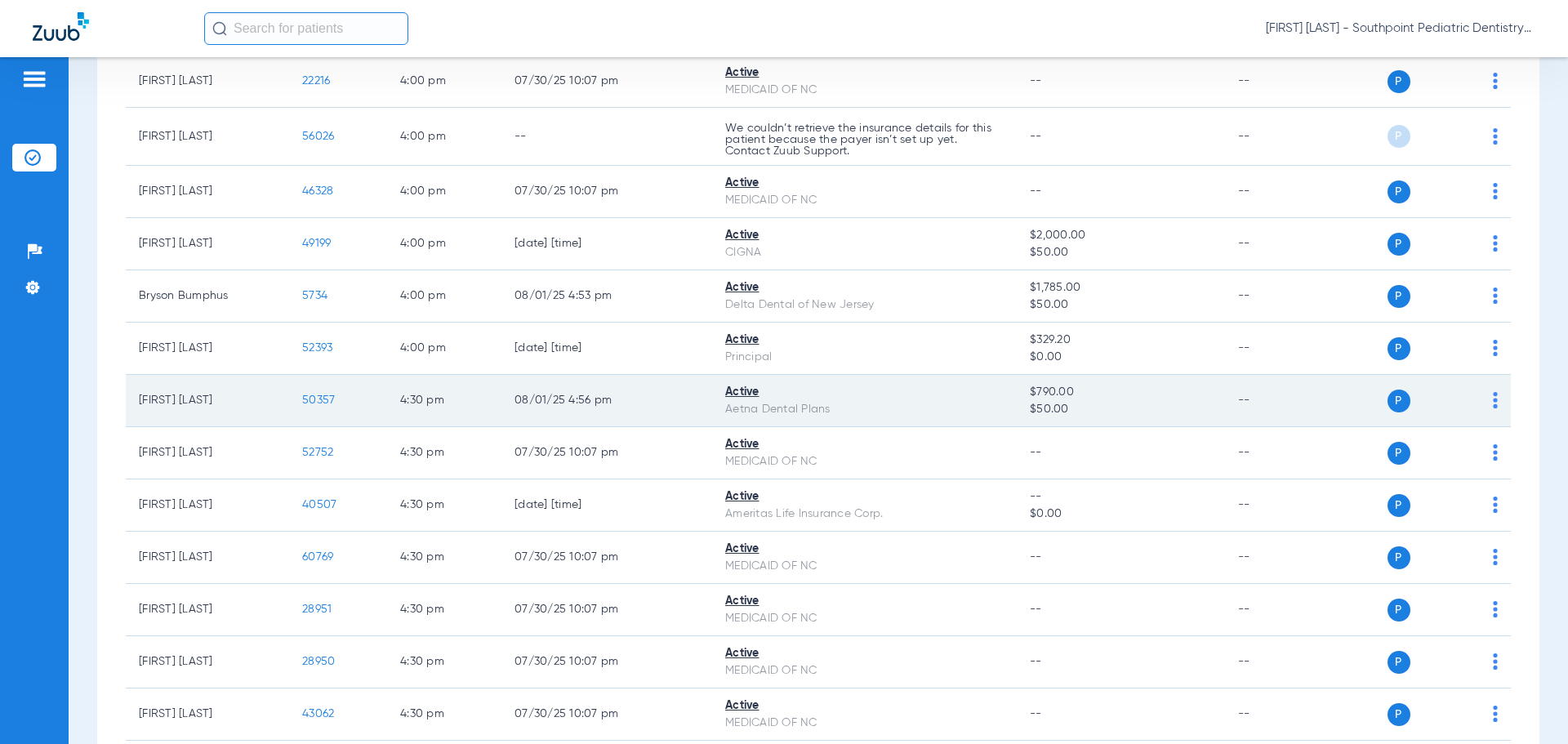 click on "50357" 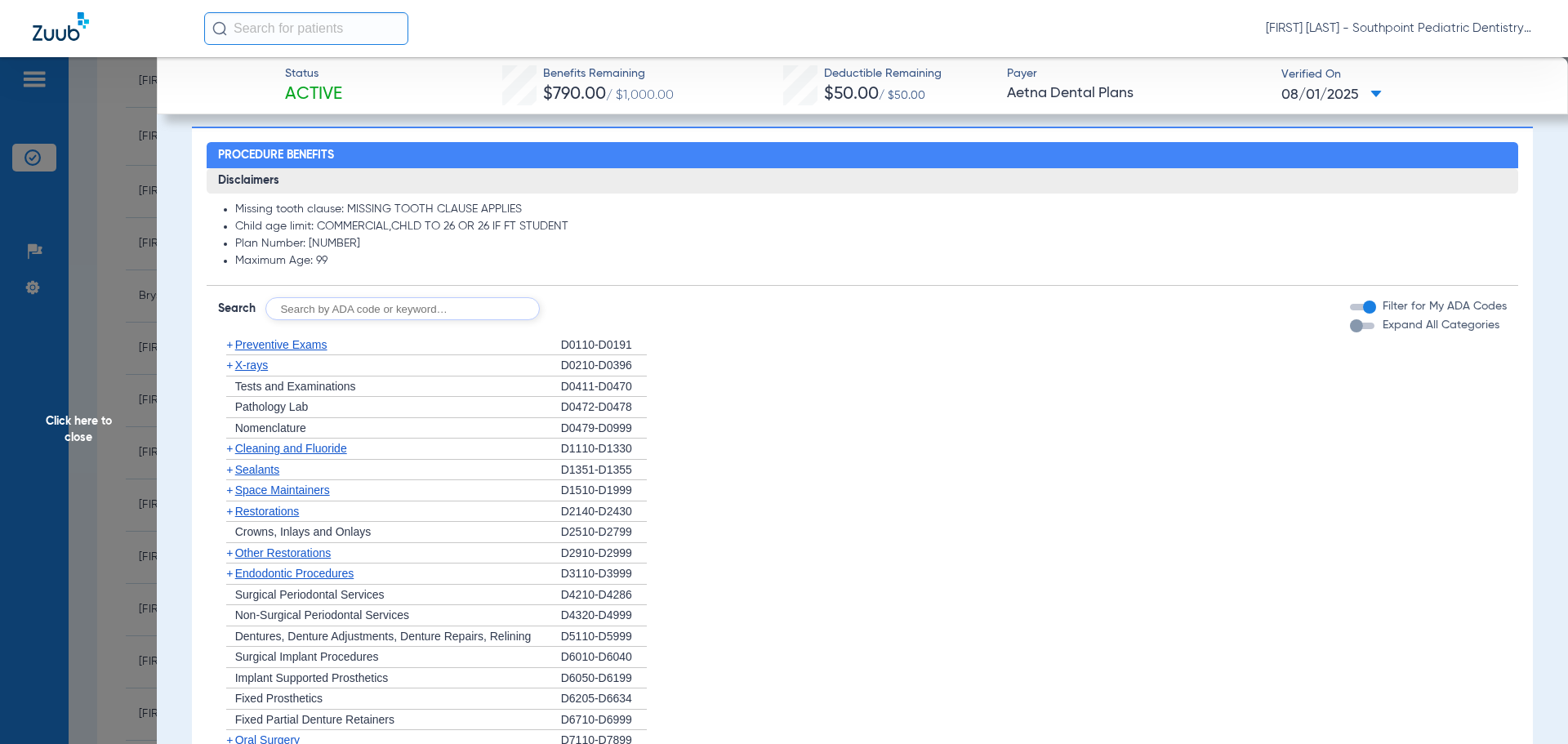 scroll, scrollTop: 817, scrollLeft: 0, axis: vertical 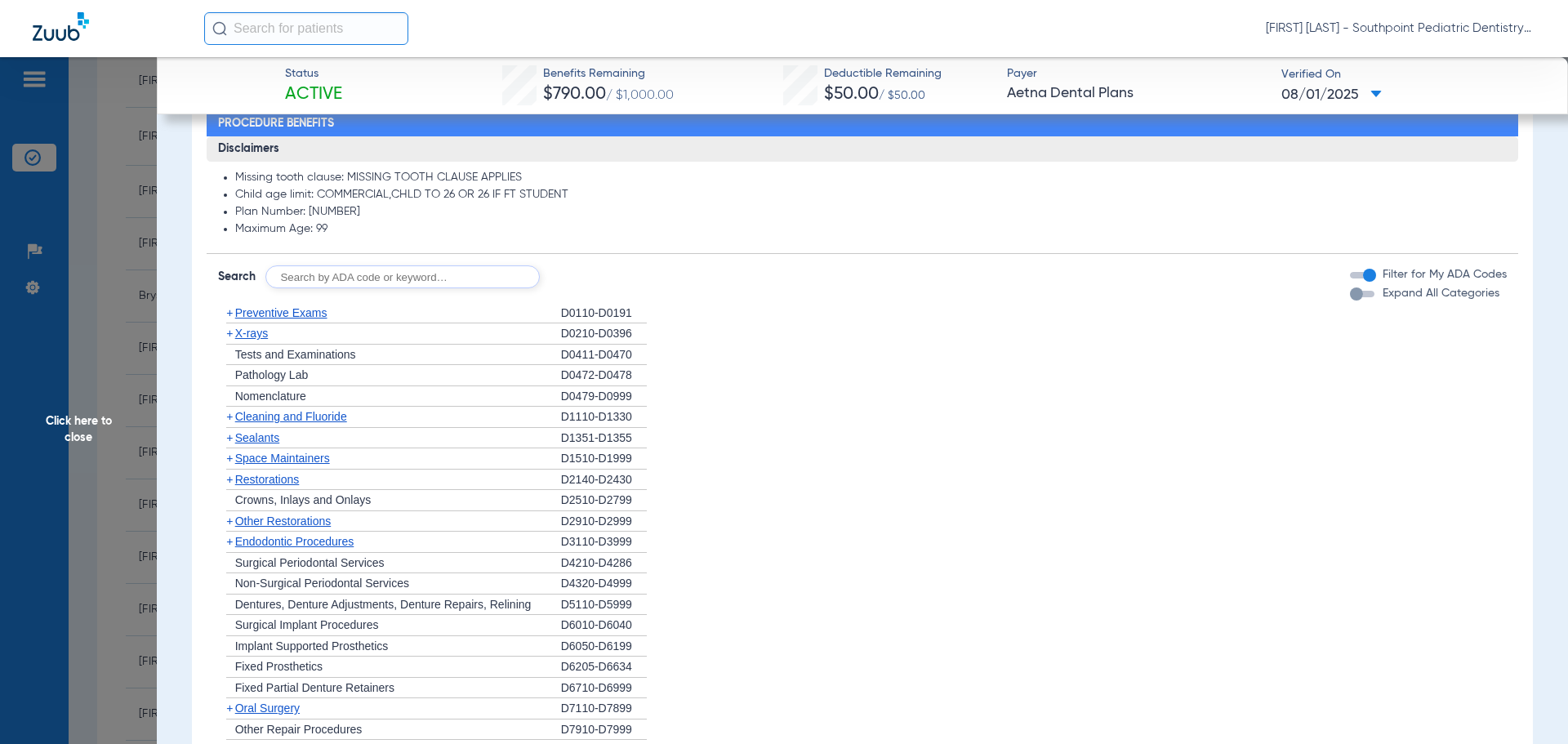 click on "+   Preventive Exams" 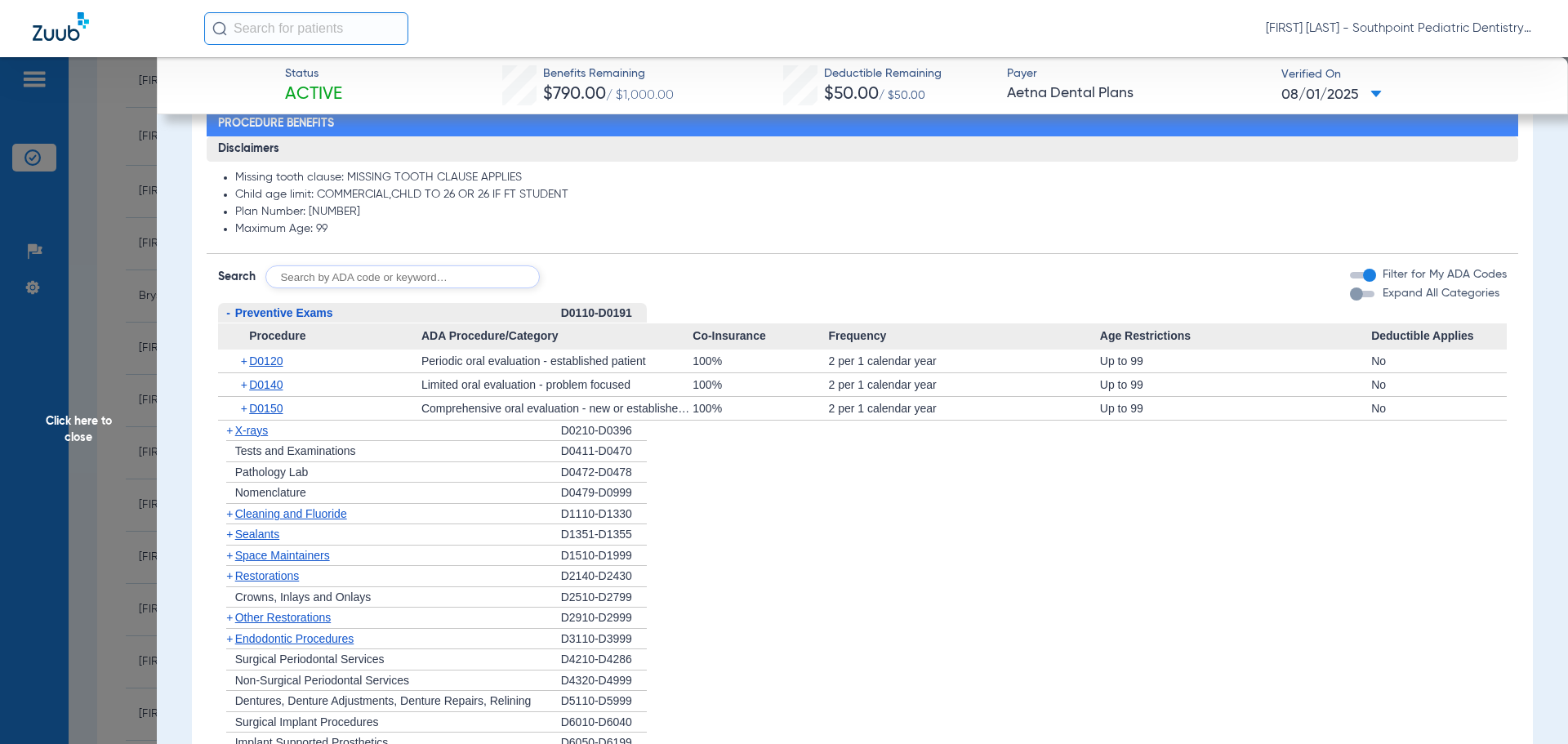 click on "-   Preventive Exams" 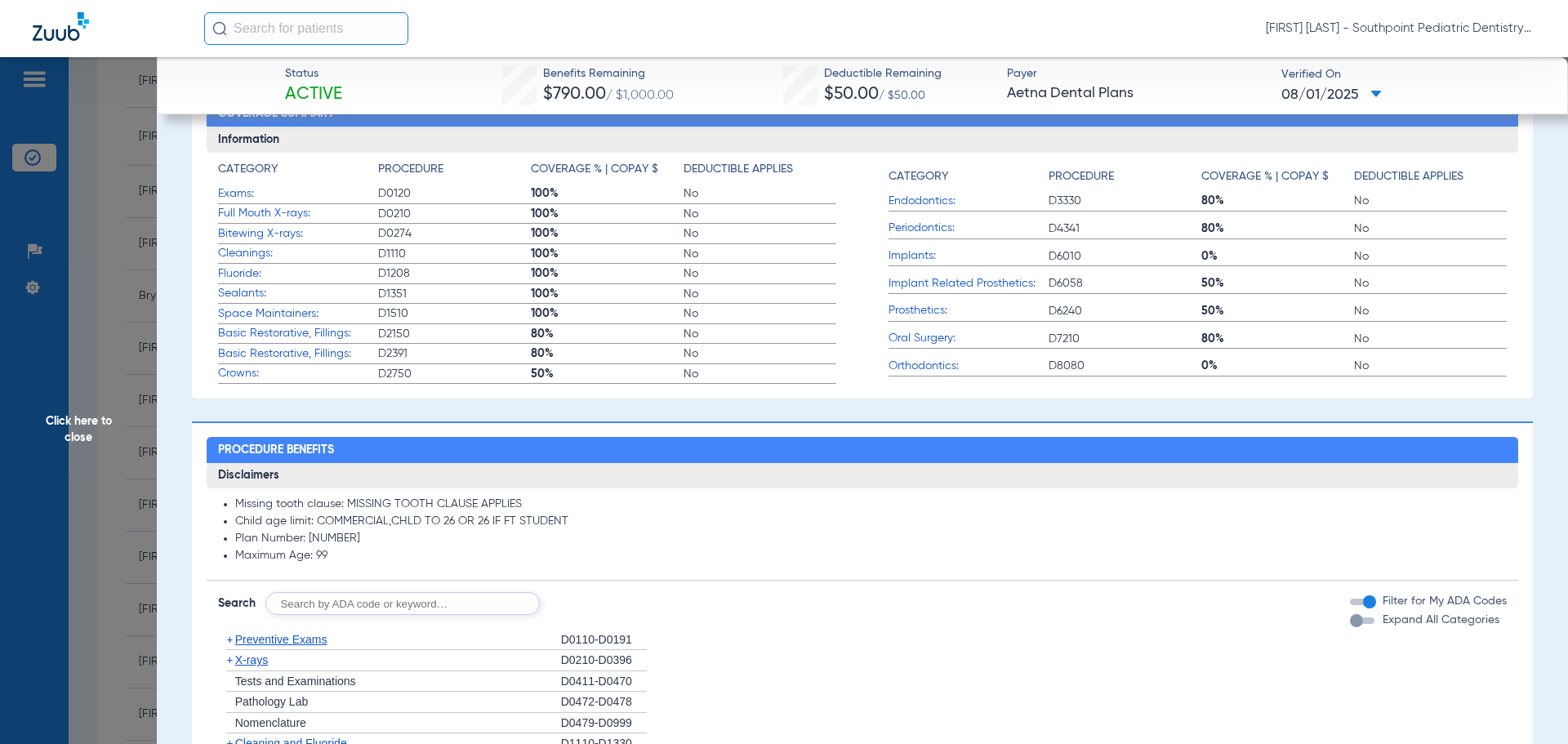 scroll, scrollTop: 898, scrollLeft: 0, axis: vertical 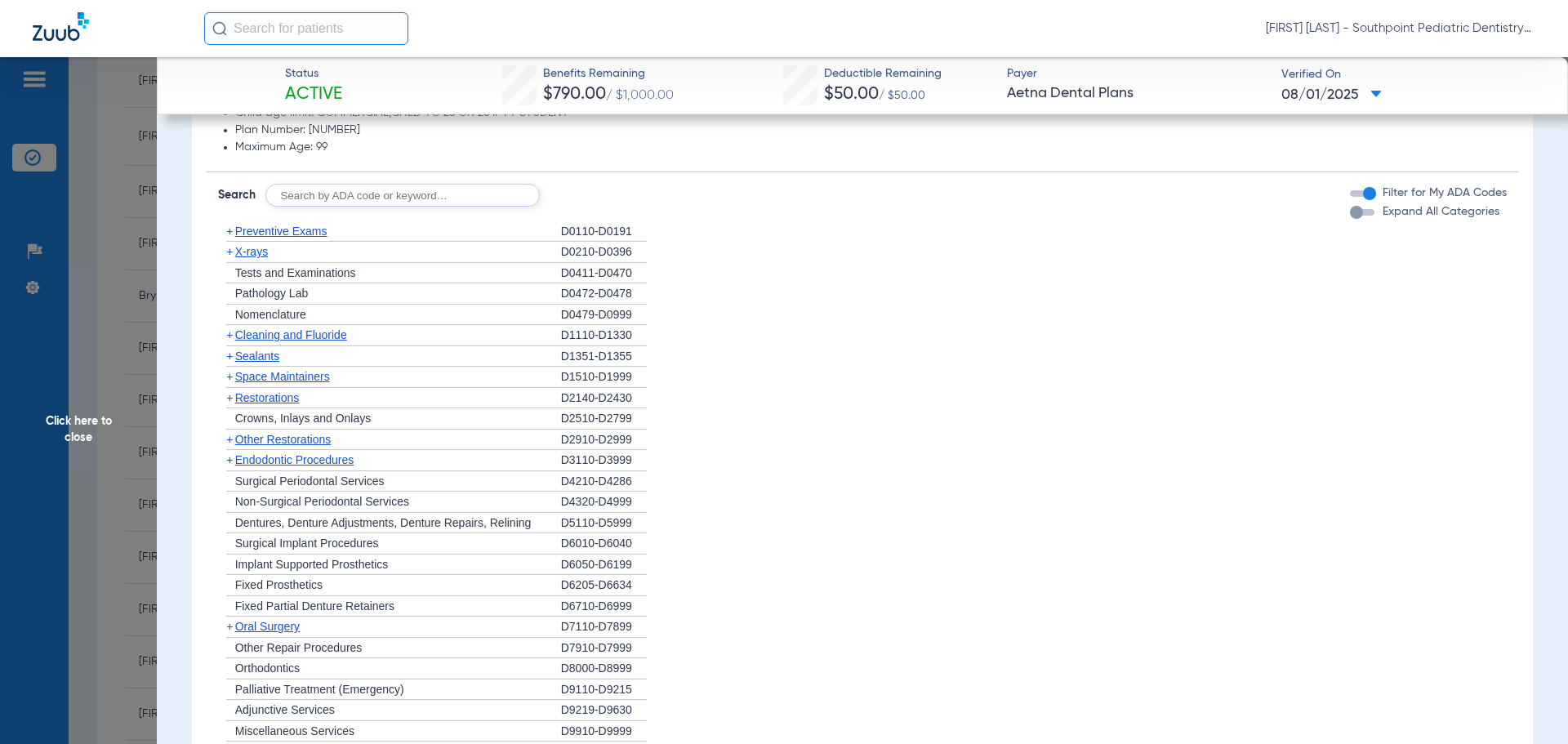 click on "+   Preventive Exams" 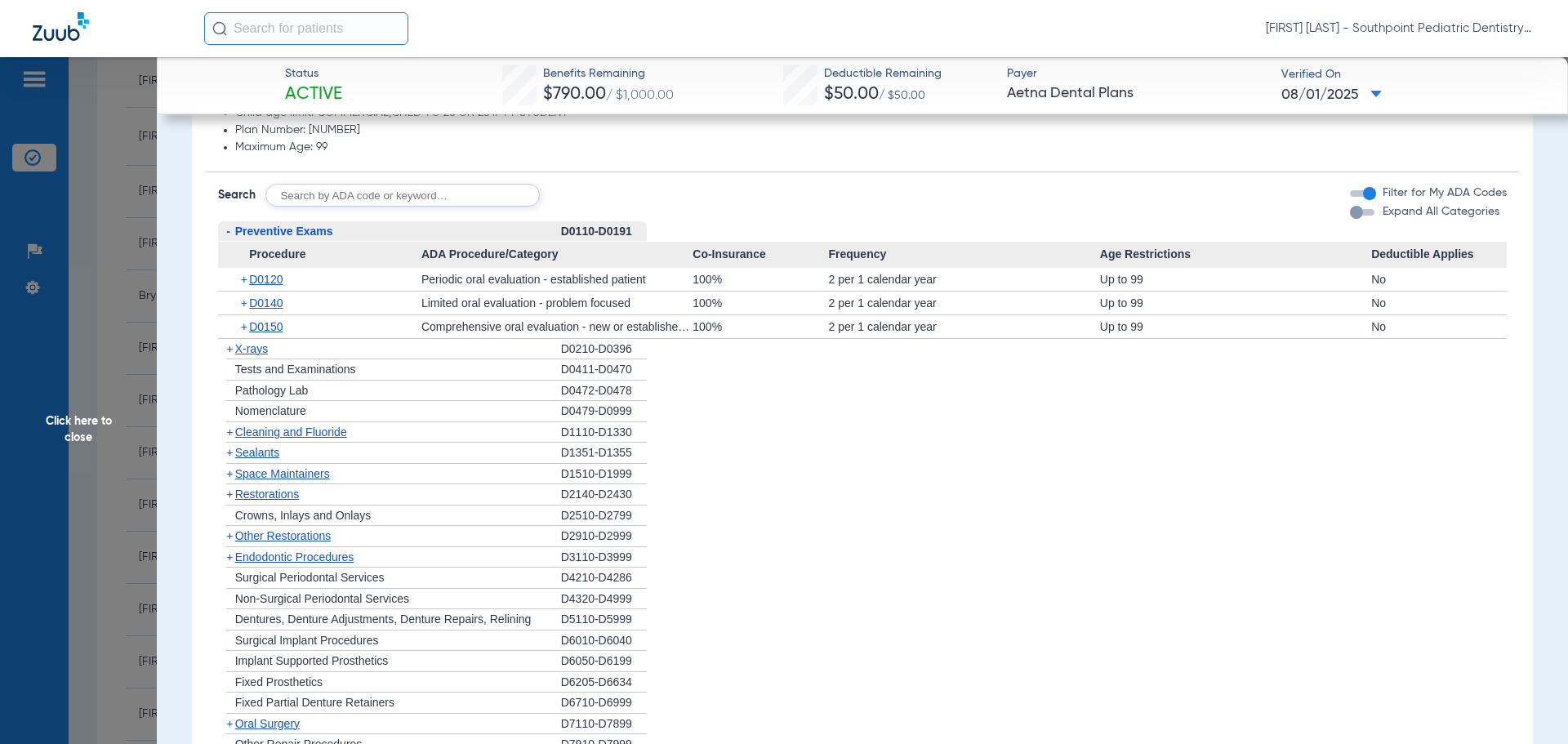 click on "-   Preventive Exams" 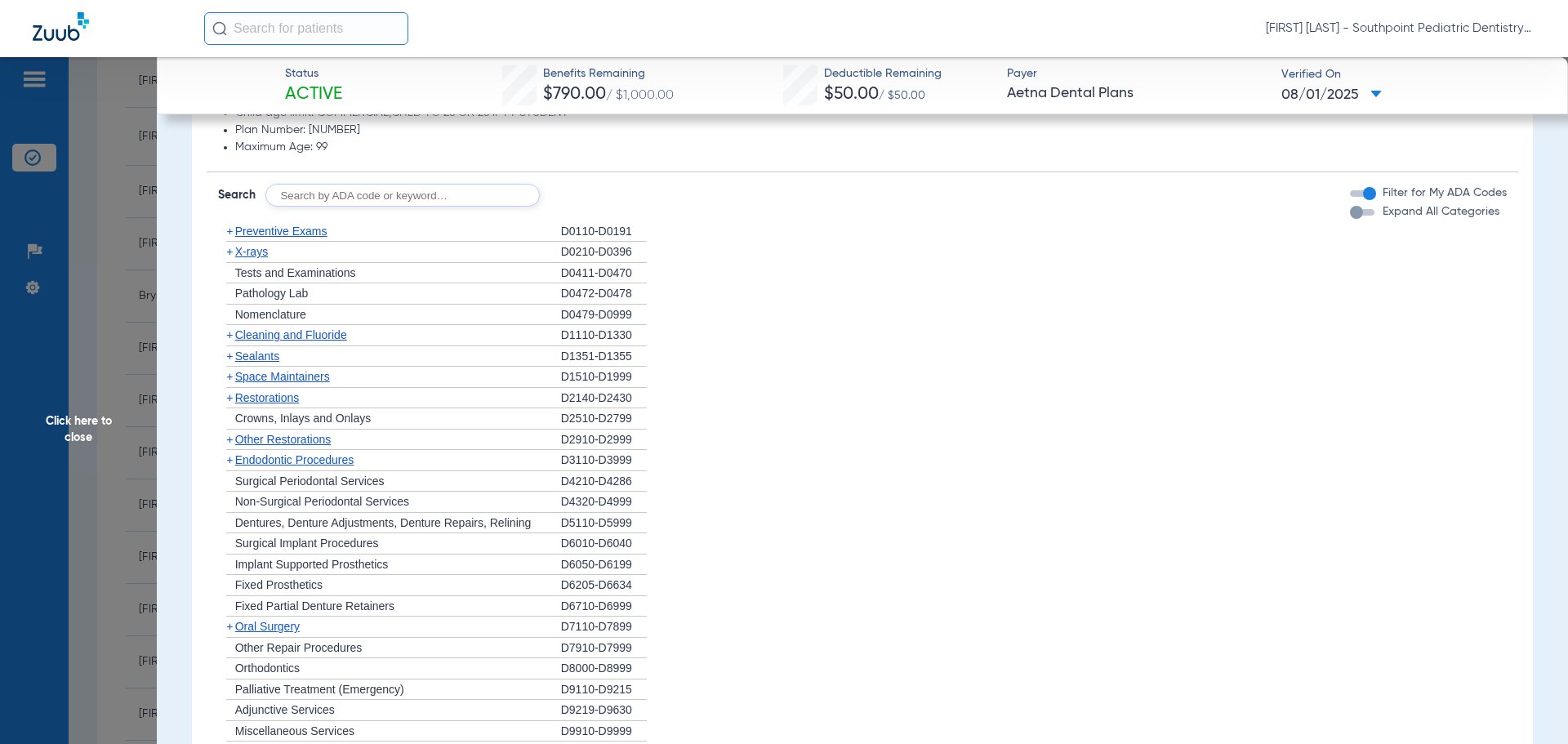 click on "+   X-rays" 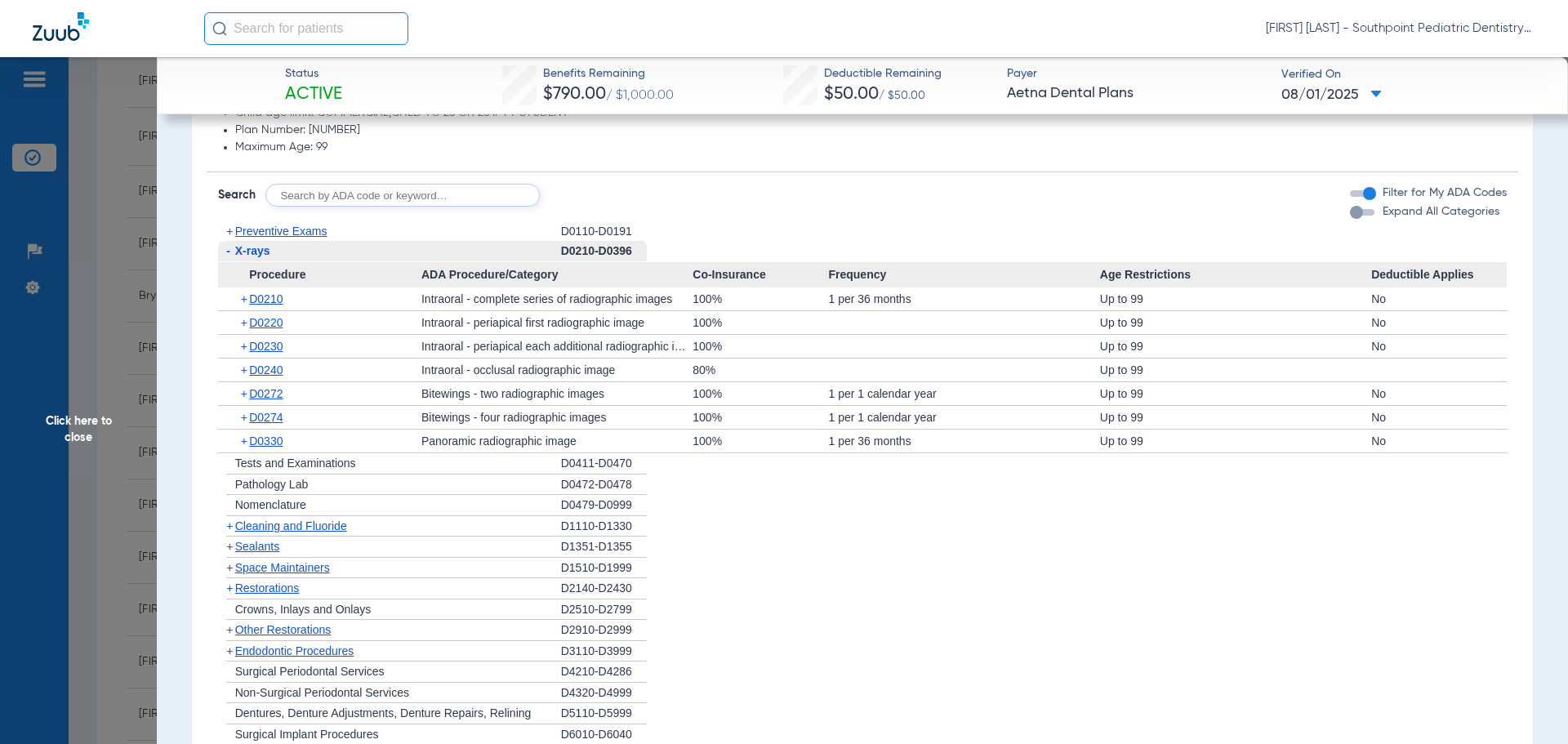 click on "-   X-rays" 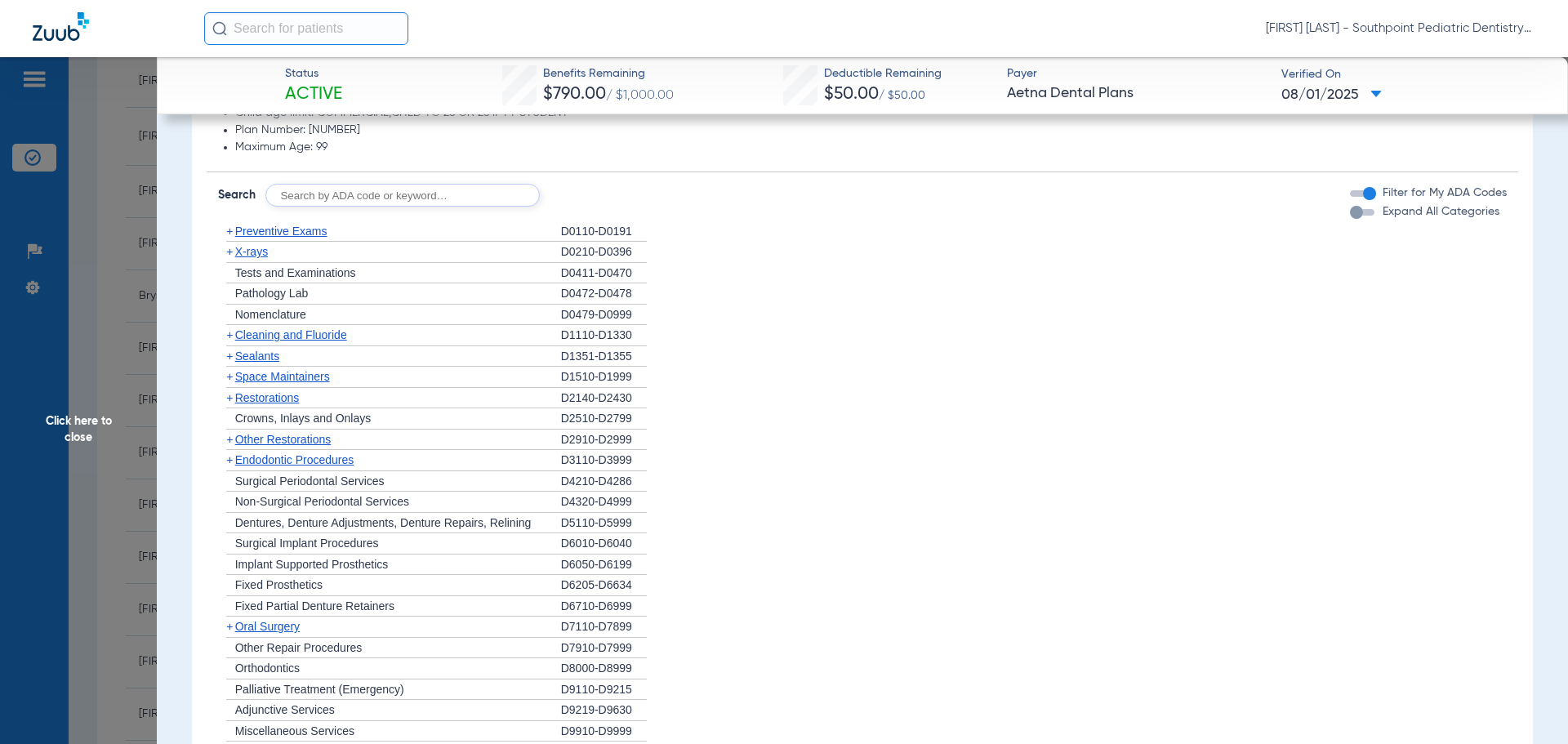 click on "Cleaning and Fluoride" 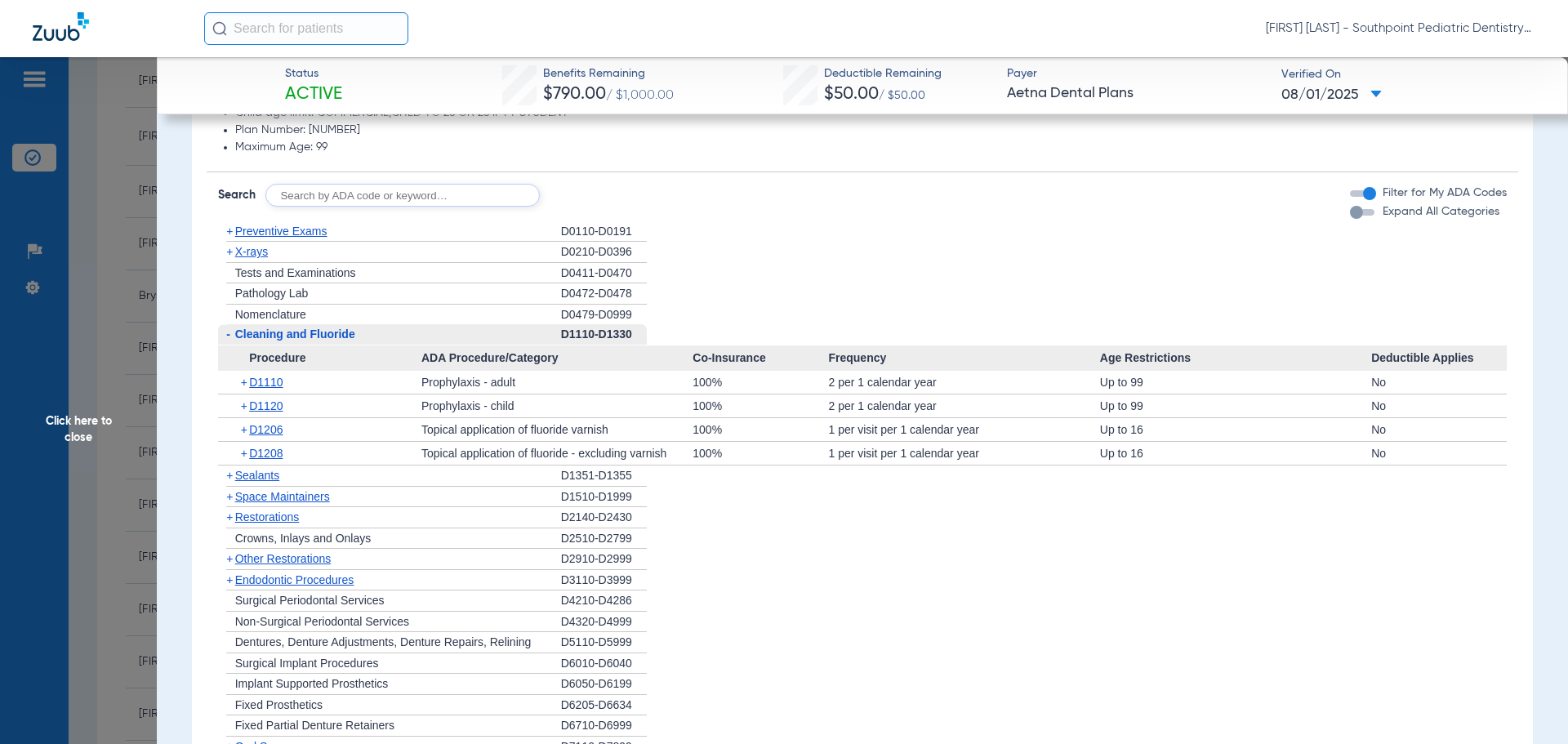 click on "Cleaning and Fluoride" 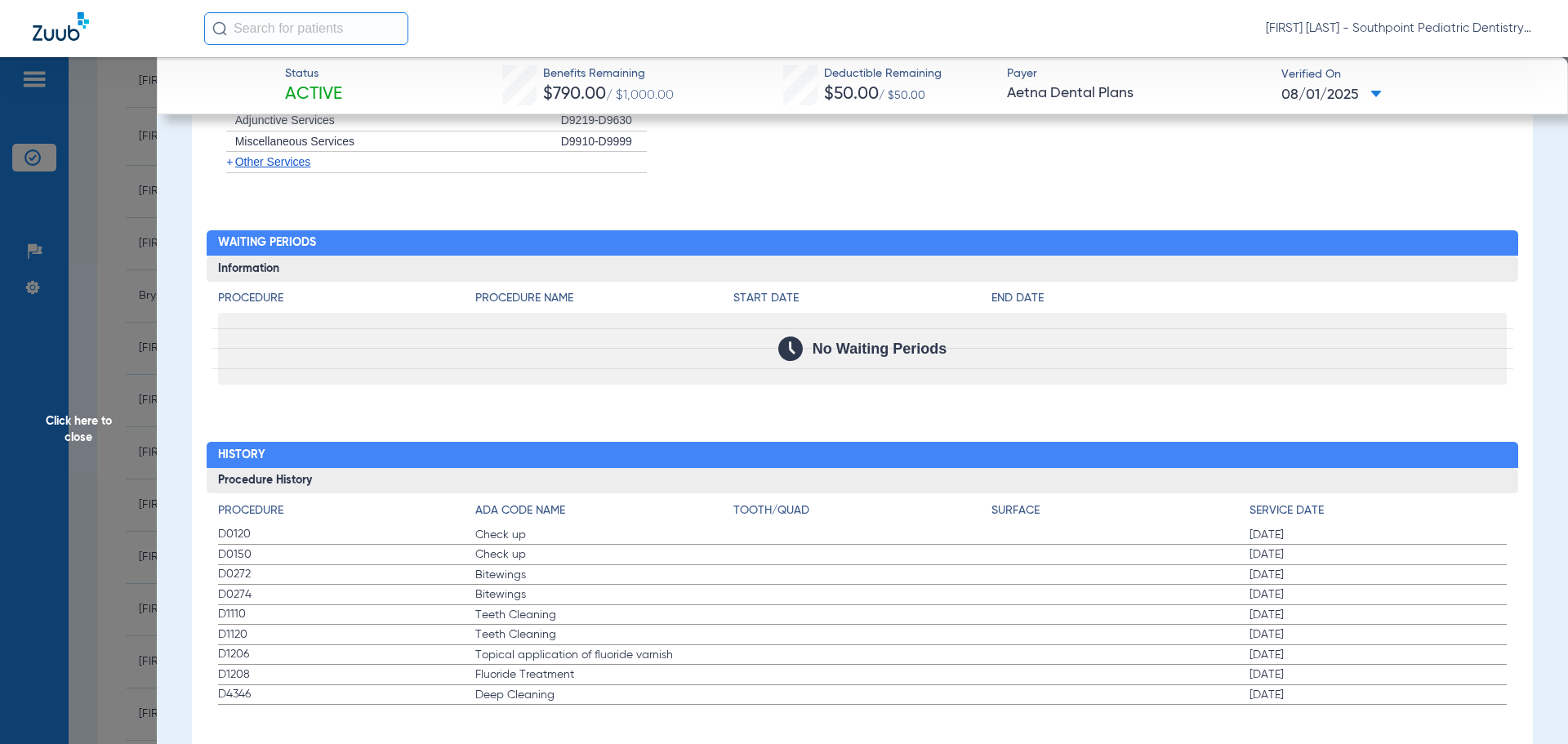 scroll, scrollTop: 1505, scrollLeft: 0, axis: vertical 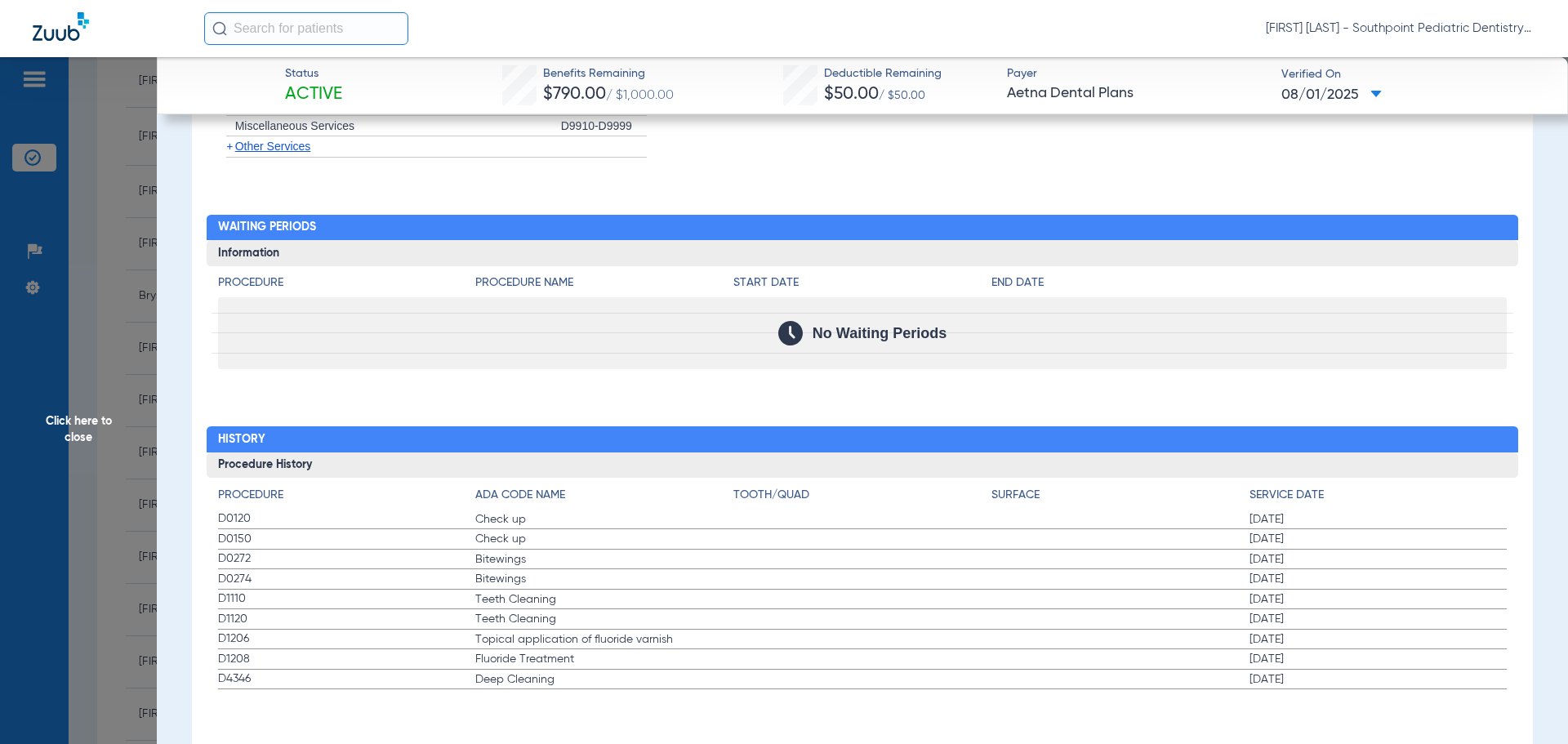 drag, startPoint x: 204, startPoint y: 518, endPoint x: 1331, endPoint y: 692, distance: 1140.353 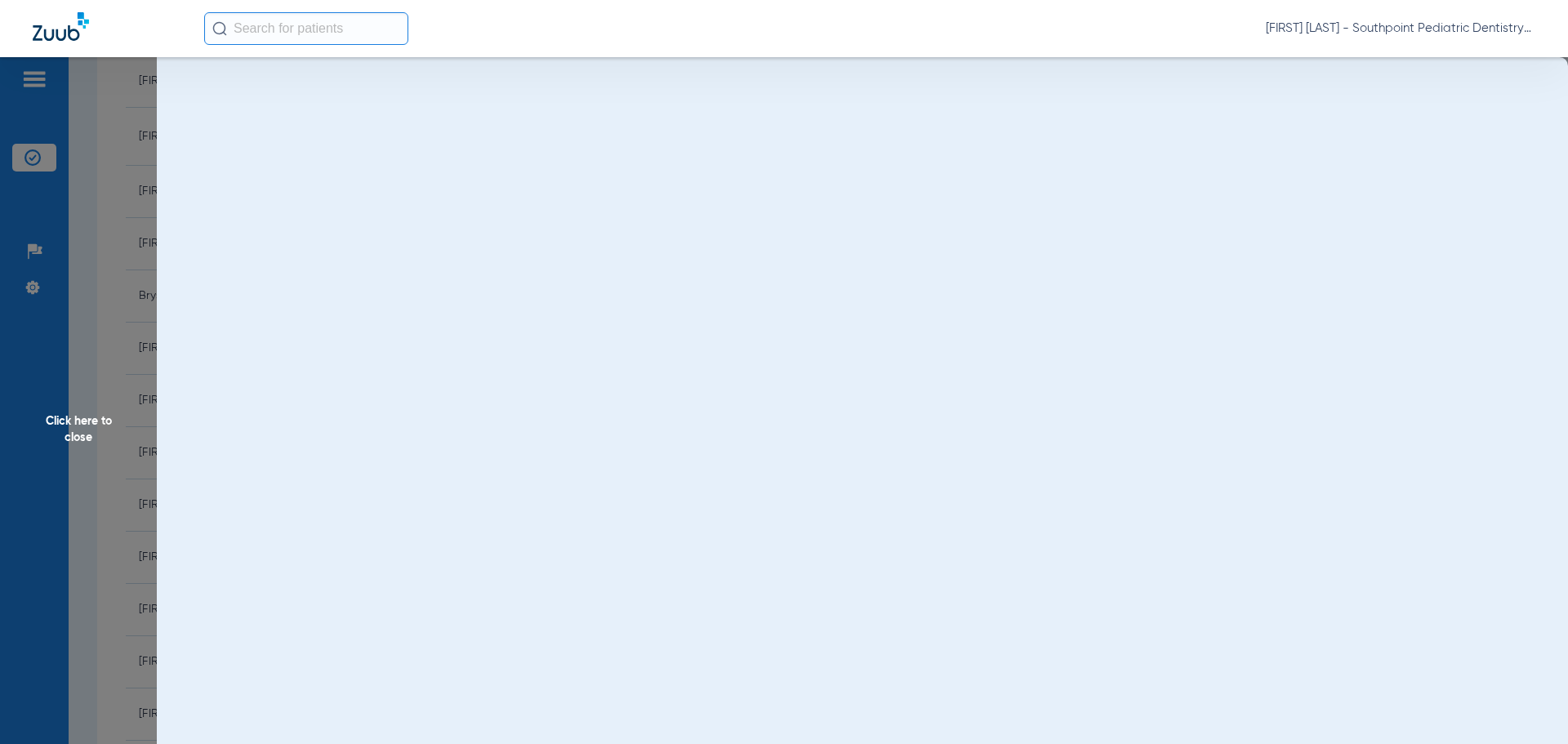 scroll, scrollTop: 0, scrollLeft: 0, axis: both 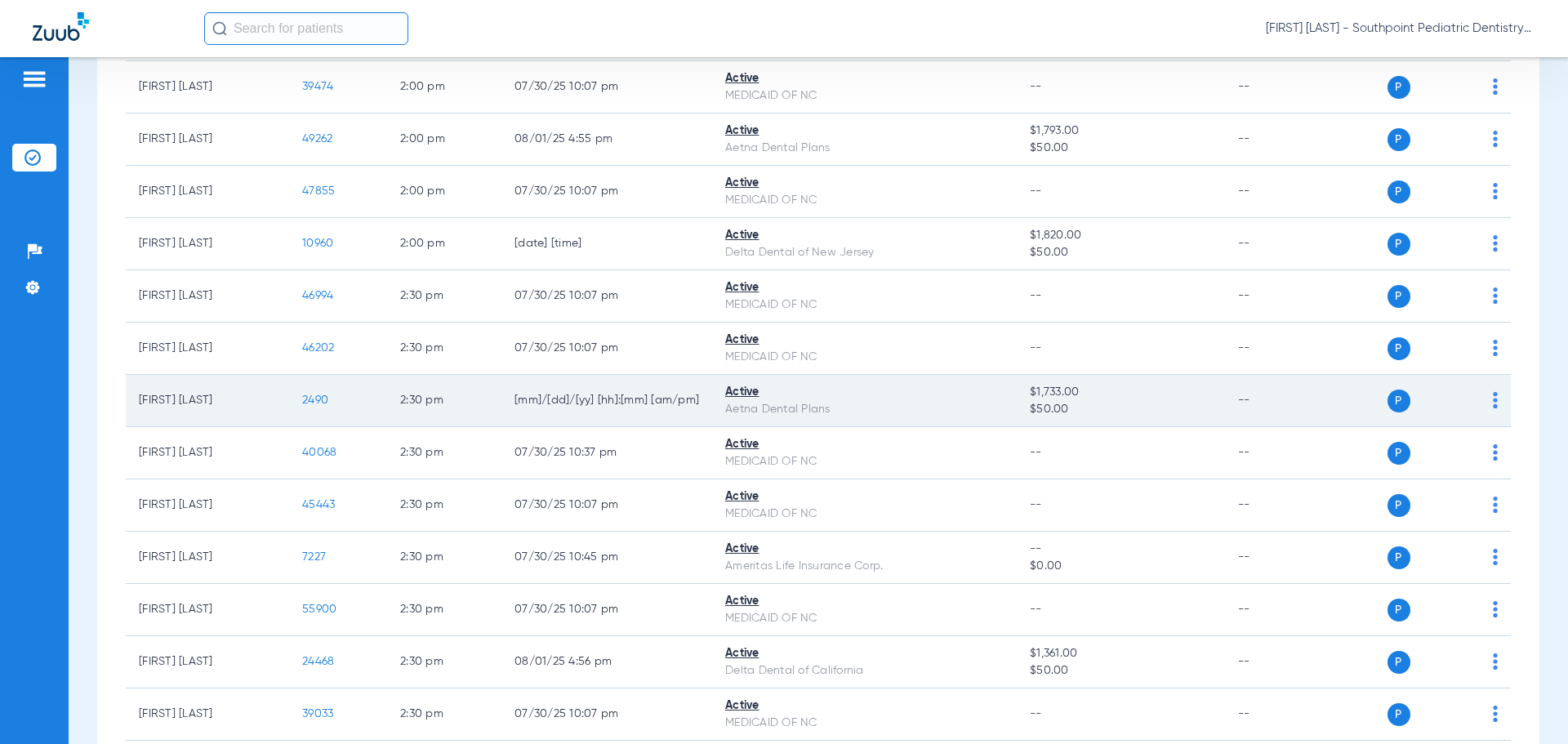 click on "2490" 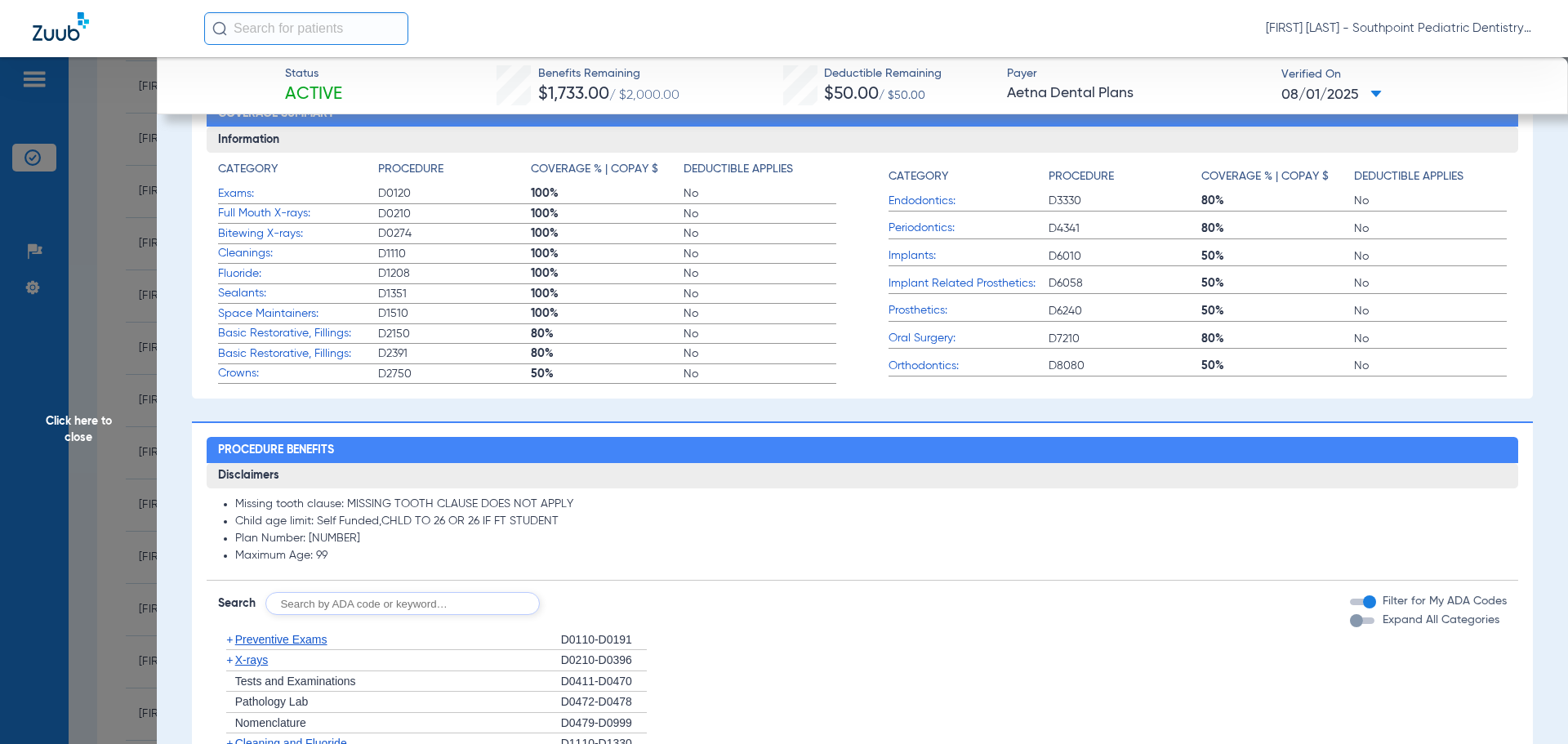 scroll, scrollTop: 980, scrollLeft: 0, axis: vertical 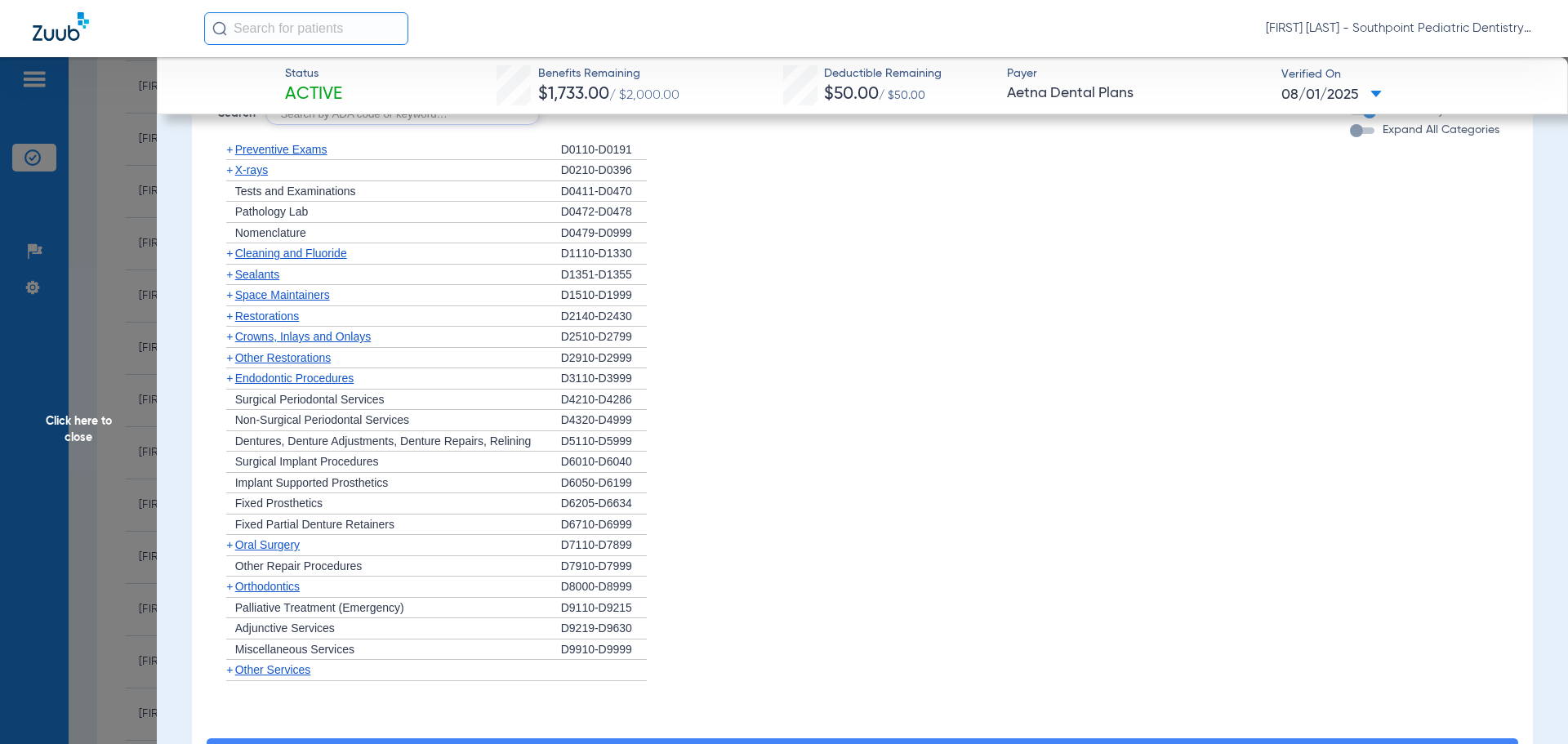 click on "+   Preventive Exams" 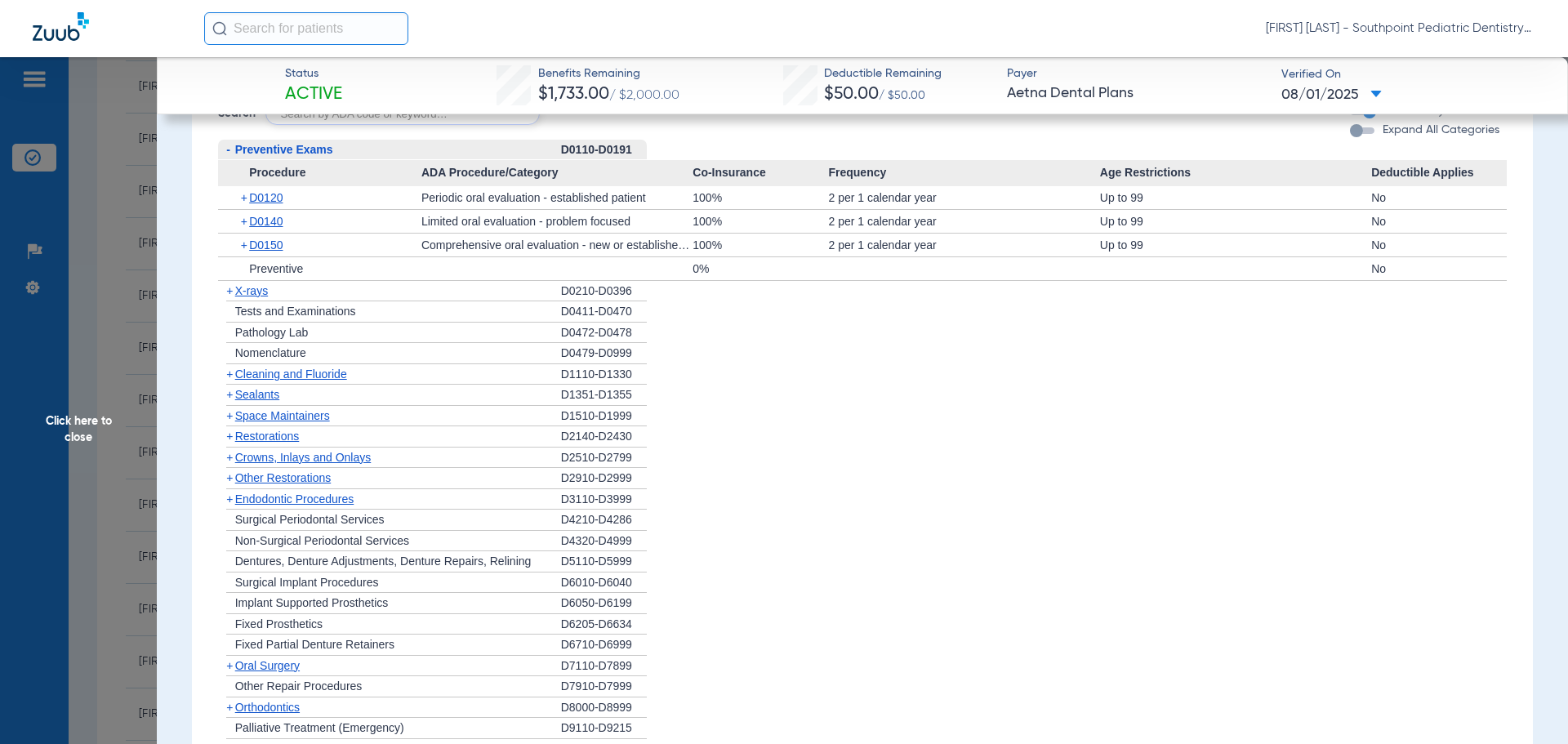 click on "-   Preventive Exams" 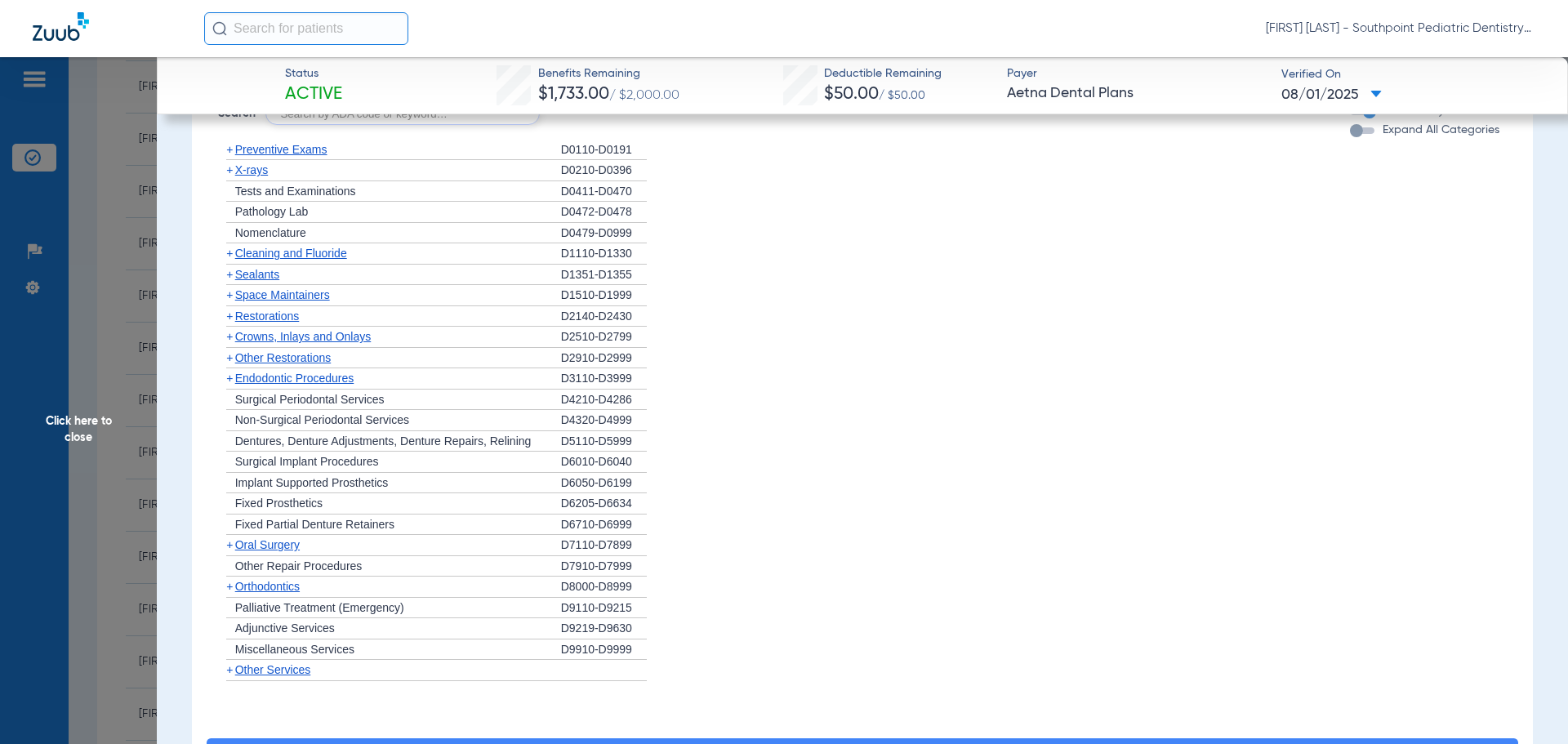 click on "+   X-rays" 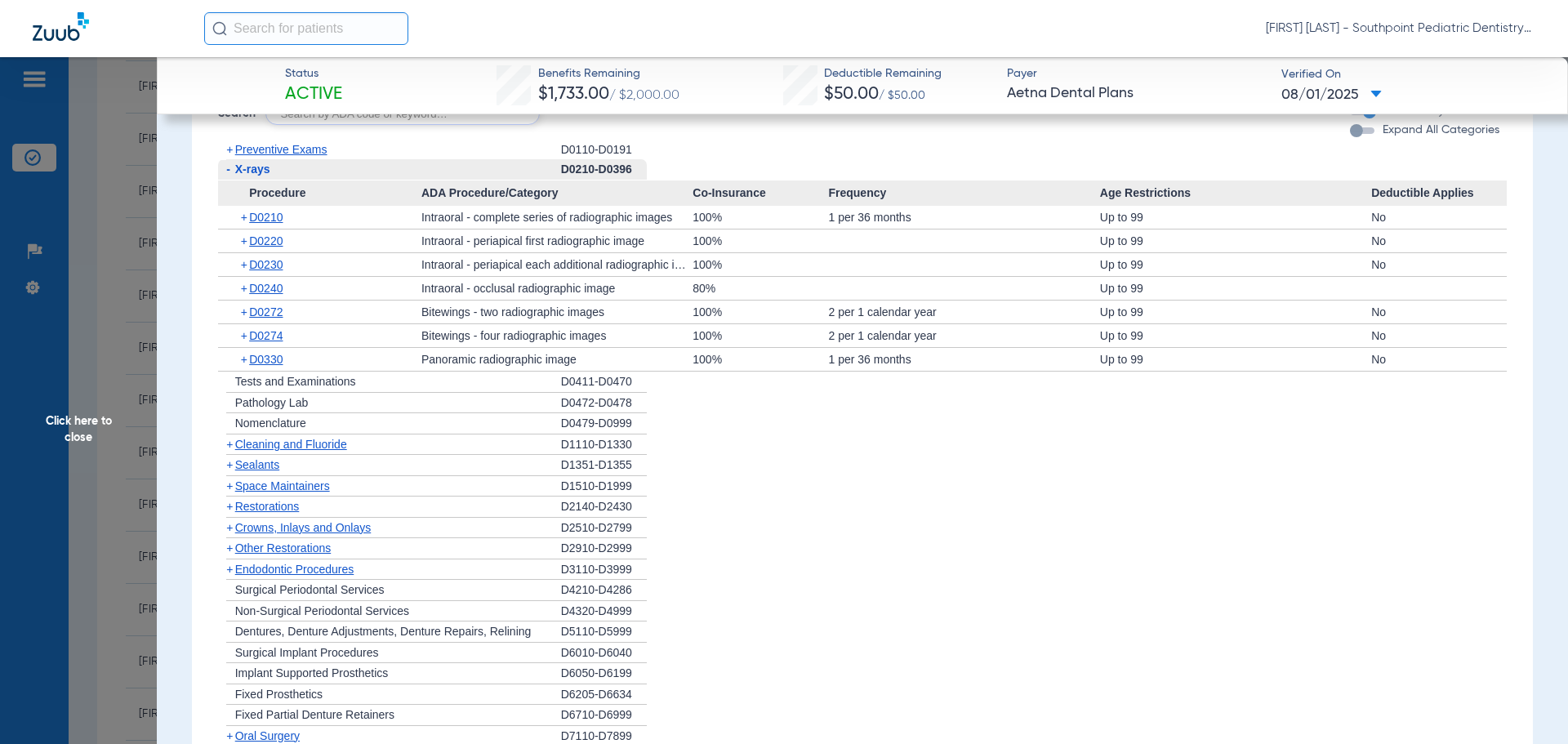 click on "-   X-rays" 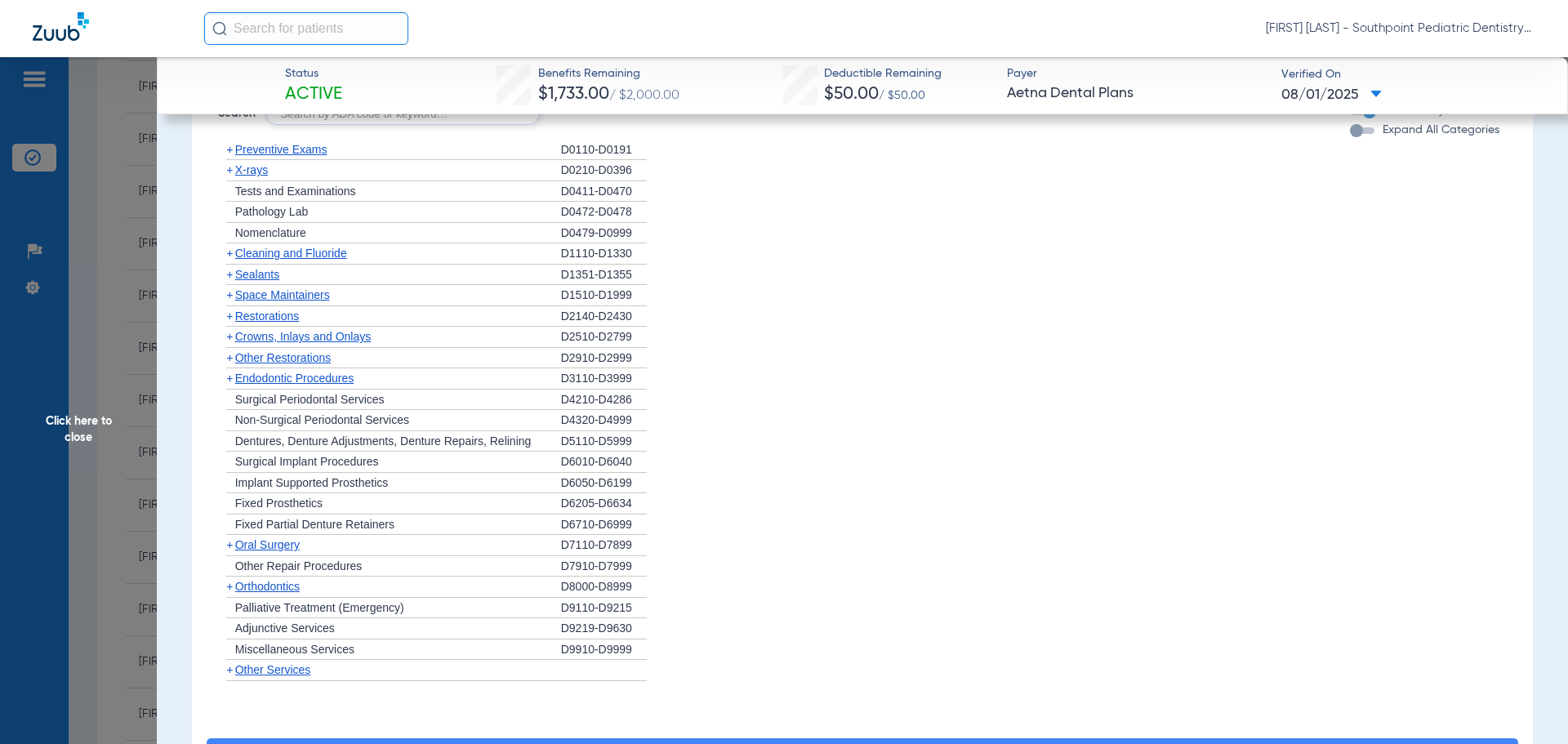 click on "Cleaning and Fluoride" 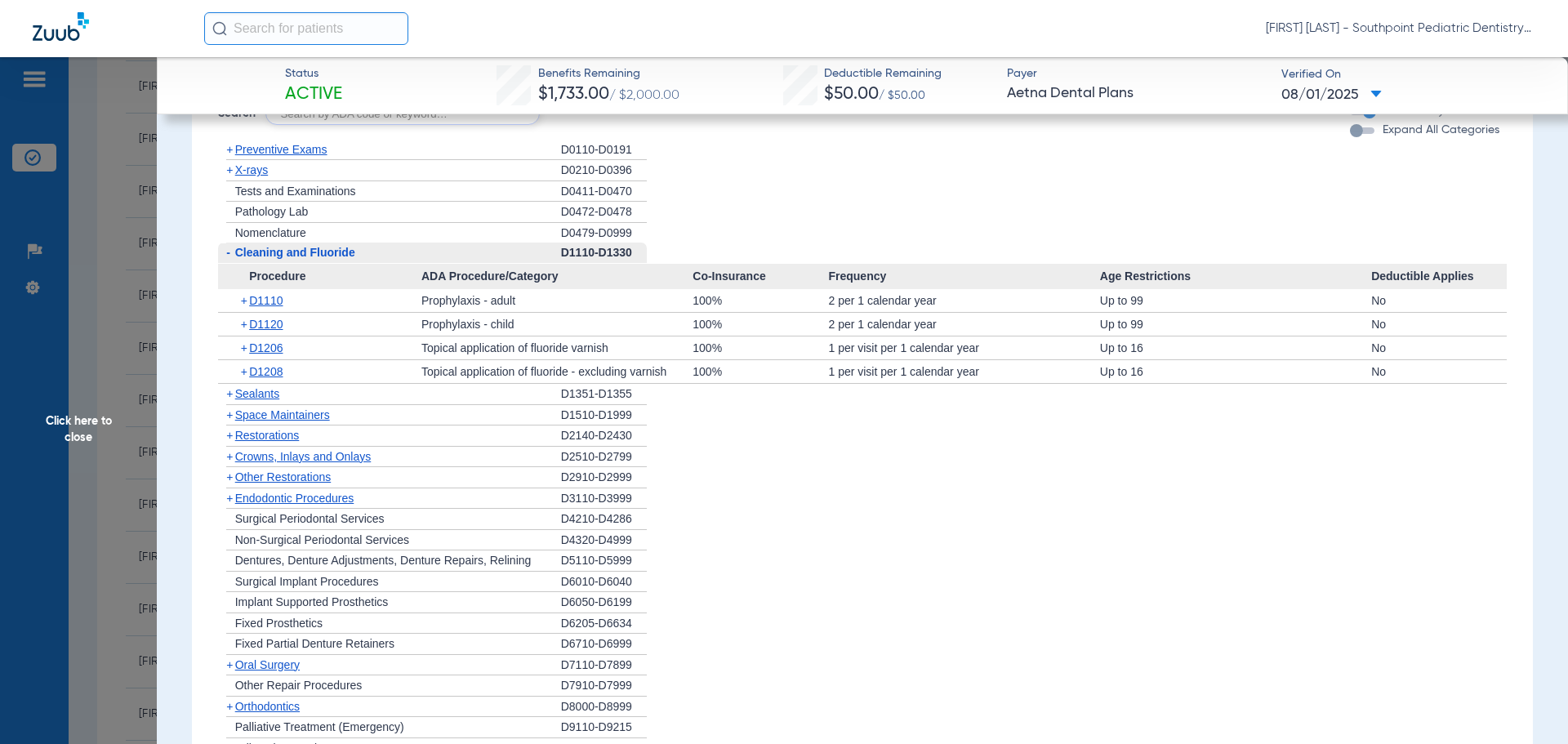 click on "Cleaning and Fluoride" 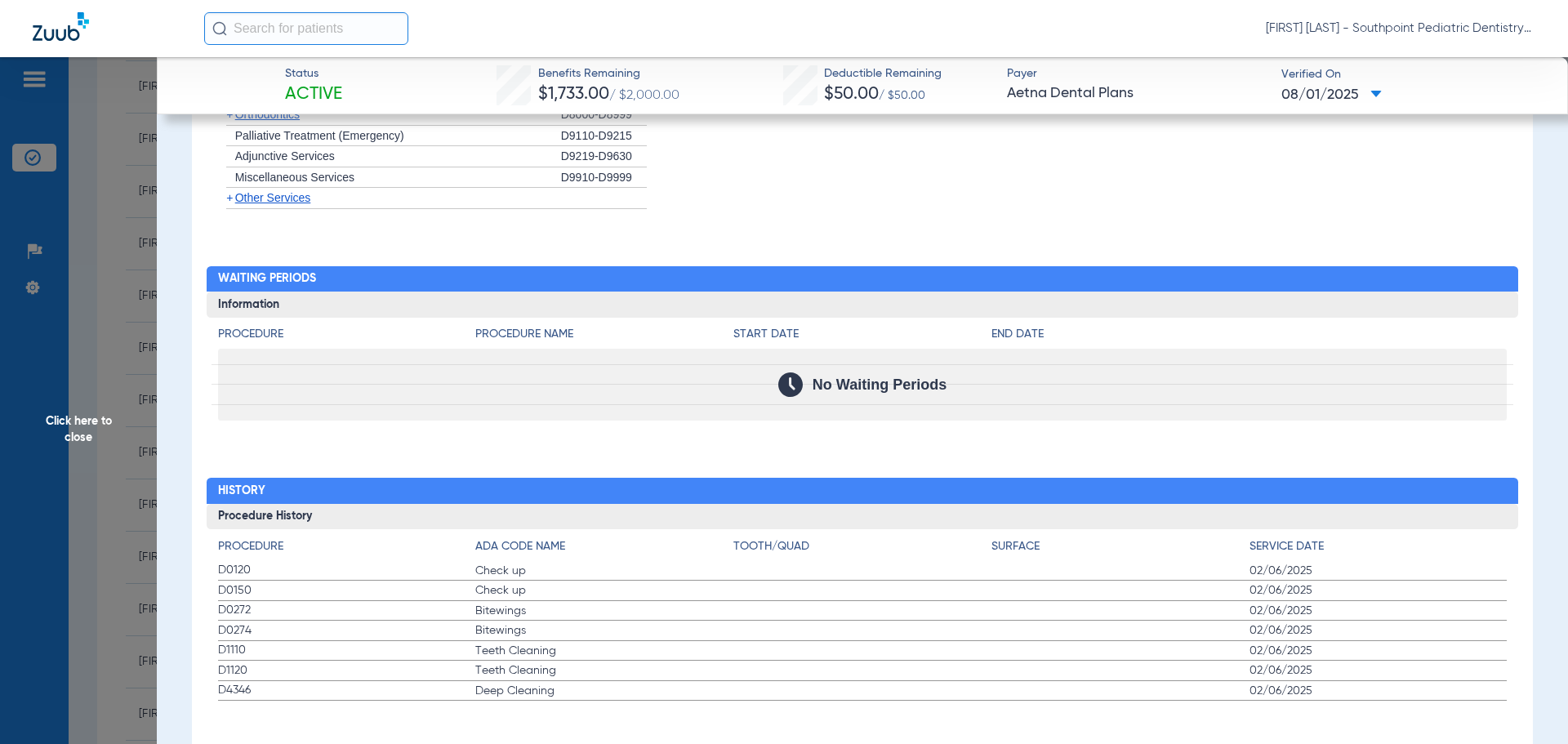 scroll, scrollTop: 1465, scrollLeft: 0, axis: vertical 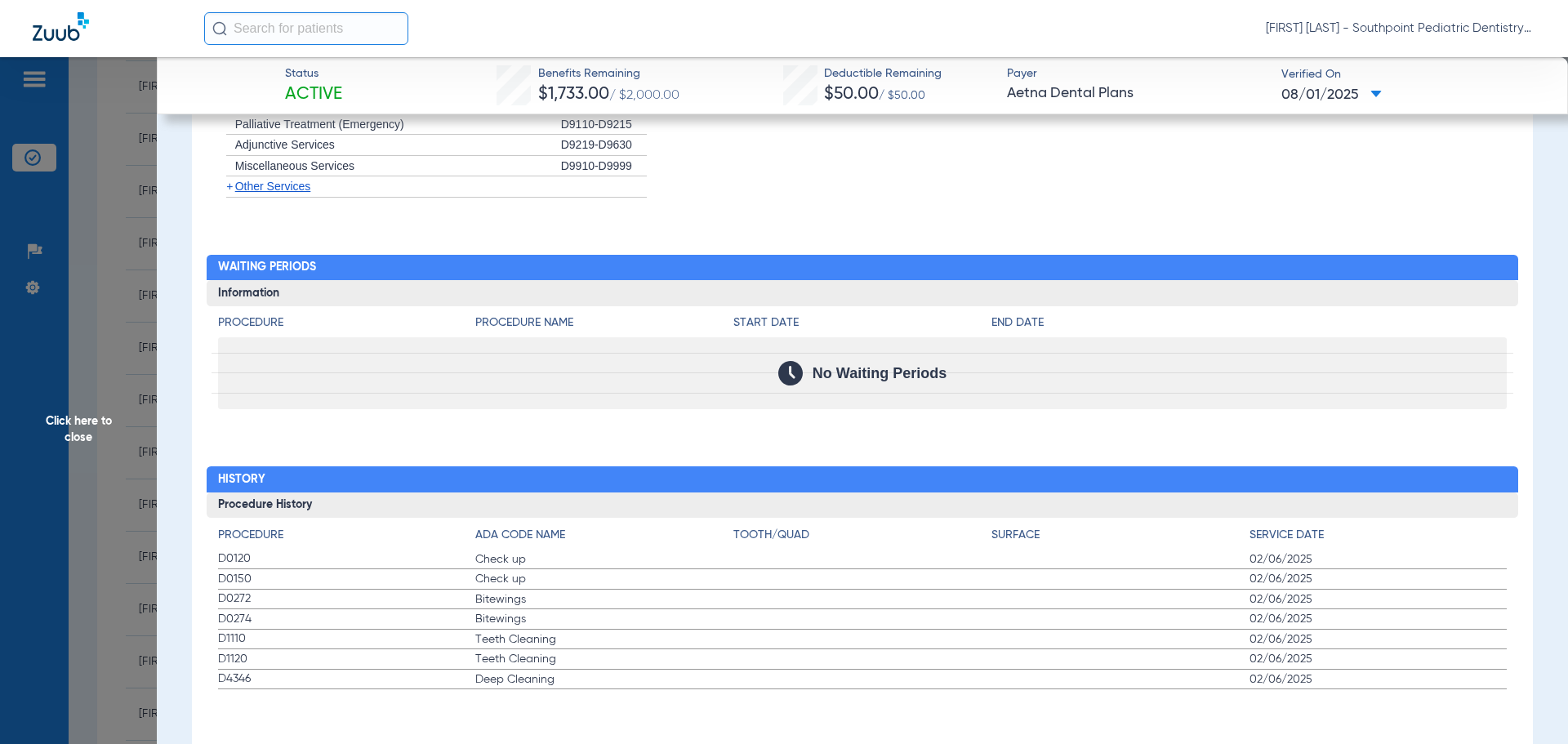 drag, startPoint x: 208, startPoint y: 547, endPoint x: 1333, endPoint y: 719, distance: 1138.072 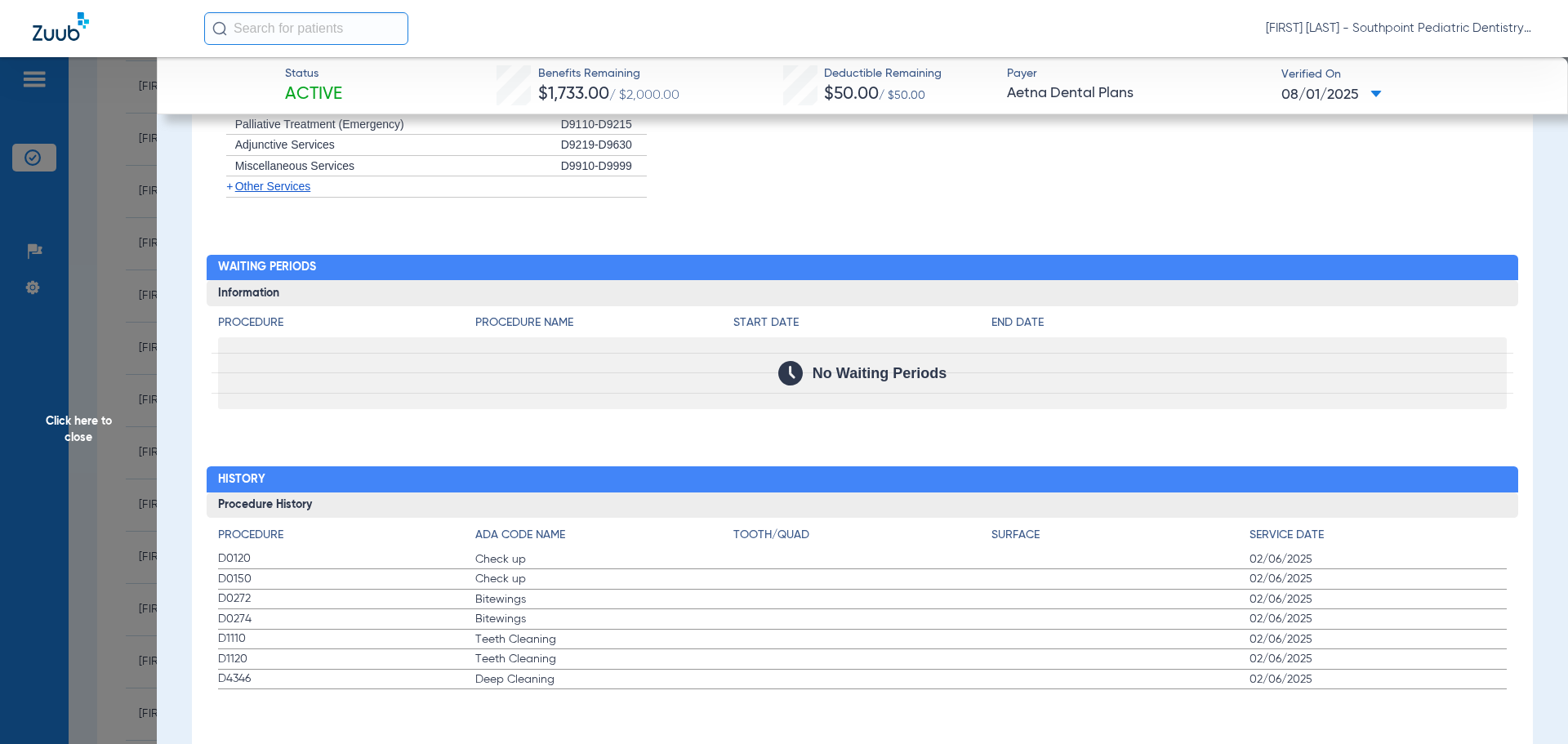 click on "Procedure Benefits Disclaimers Missing tooth clause: MISSING TOOTH CLAUSE DOES NOT APPLY Child age limit: Self Funded,CHLD TO 26 OR 26 IF FT STUDENT Plan Number: 0837079 Maximum Age: 99 Search  Filter for My ADA Codes   Expand All Categories   +   Preventive Exams   D0110-D0191   +   X-rays   D0210-D0396   +   Tests and Examinations   D0411-D0470   +   Pathology Lab   D0472-D0478   +   Nomenclature   D0479-D0999   +   Cleaning and Fluoride   D1110-D1330   +   Sealants   D1351-D1355   +   Space Maintainers   D1510-D1999   +   Restorations   D2140-D2430   +   Crowns, Inlays and Onlays   D2510-D2799   +   Other Restorations   D2910-D2999   +   Endodontic Procedures   D3110-D3999   +   Surgical Periodontal Services   D4210-D4286   +   Non-Surgical Periodontal Services   D4320-D4999   +   Dentures, Denture Adjustments, Denture Repairs, Relining   D5110-D5999   +   Surgical Implant Procedures   D6010-D6040   +   Implant Supported Prosthetics   D6050-D6199   +   Fixed Prosthetics   D6205-D6634   +   D6710-D6999   +" 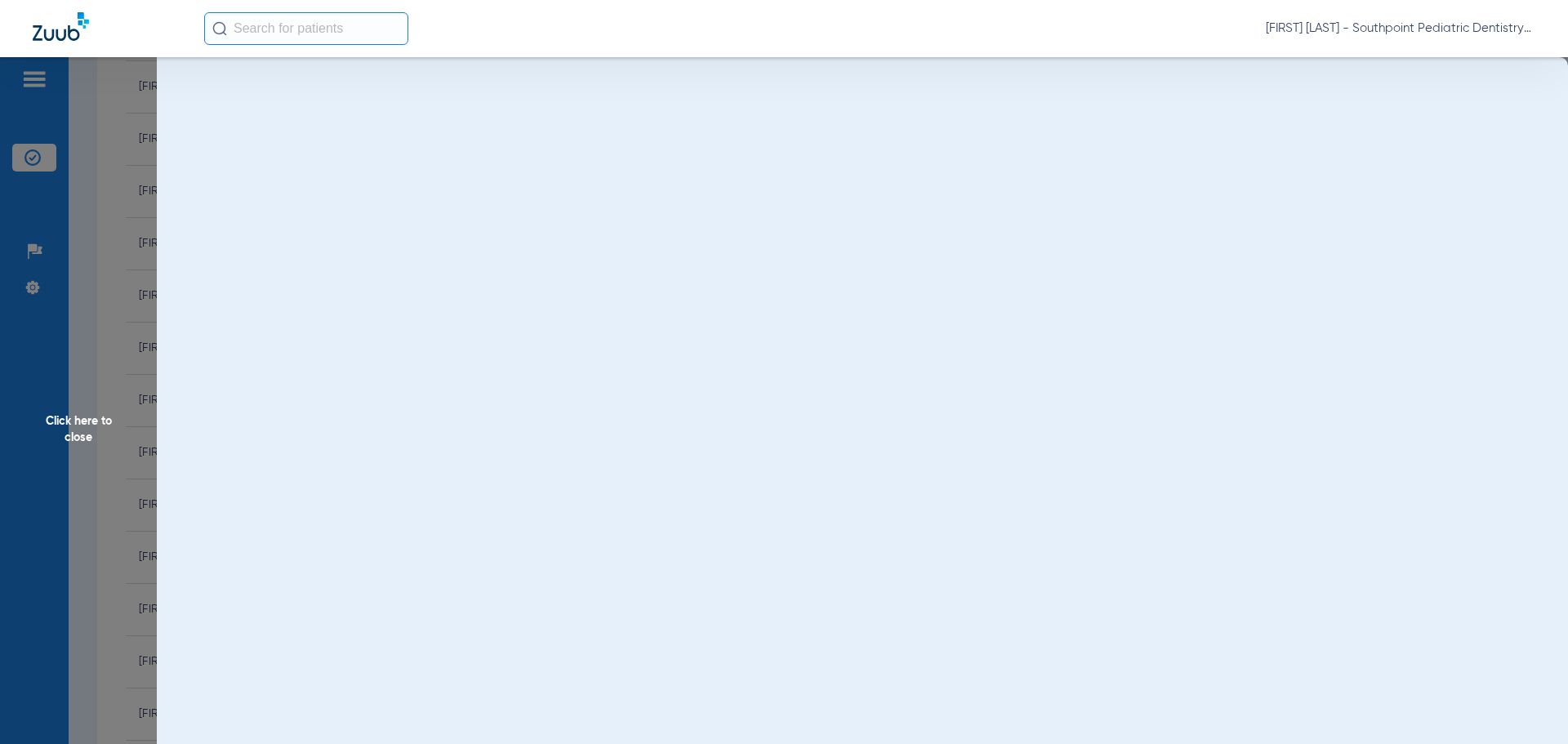 scroll, scrollTop: 0, scrollLeft: 0, axis: both 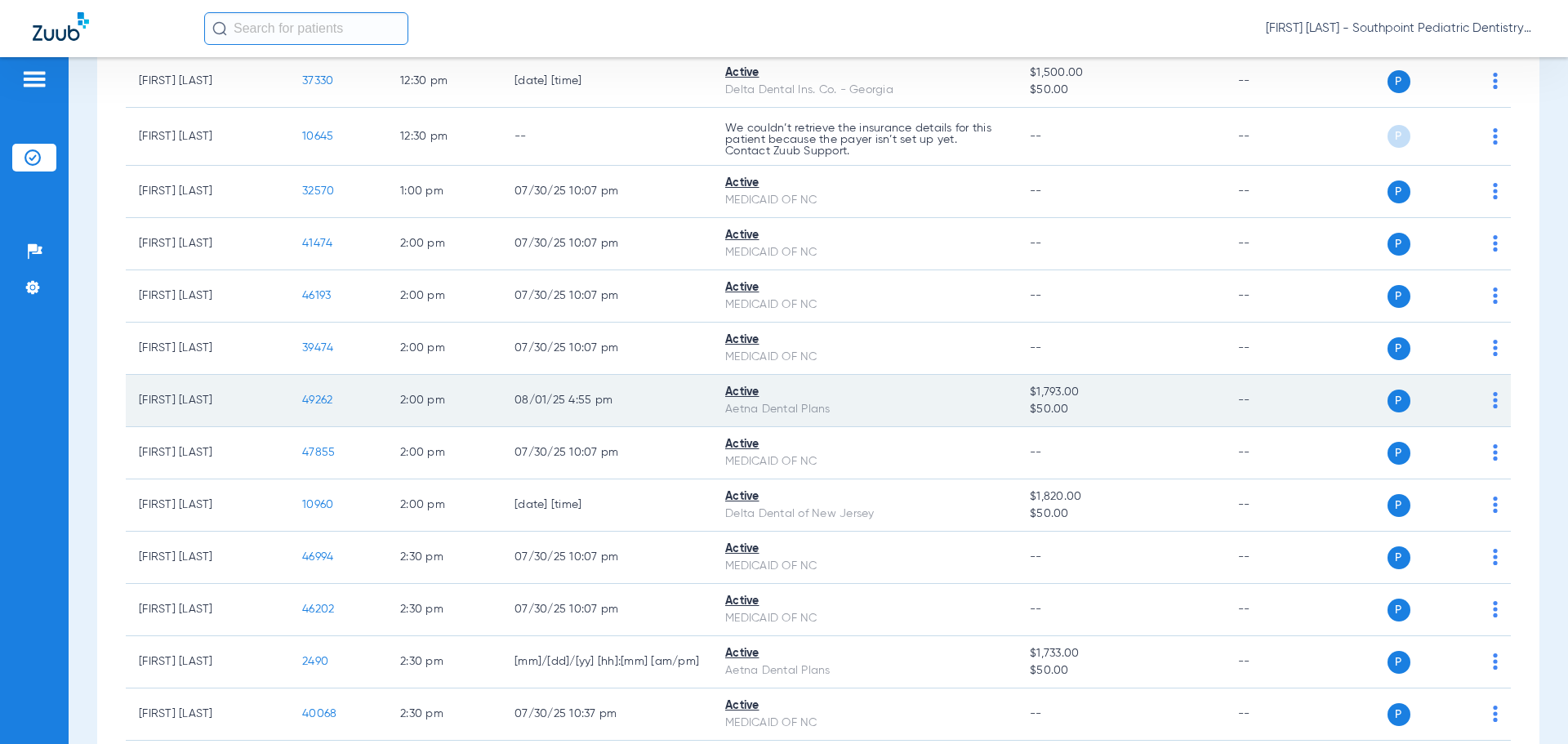 click on "49262" 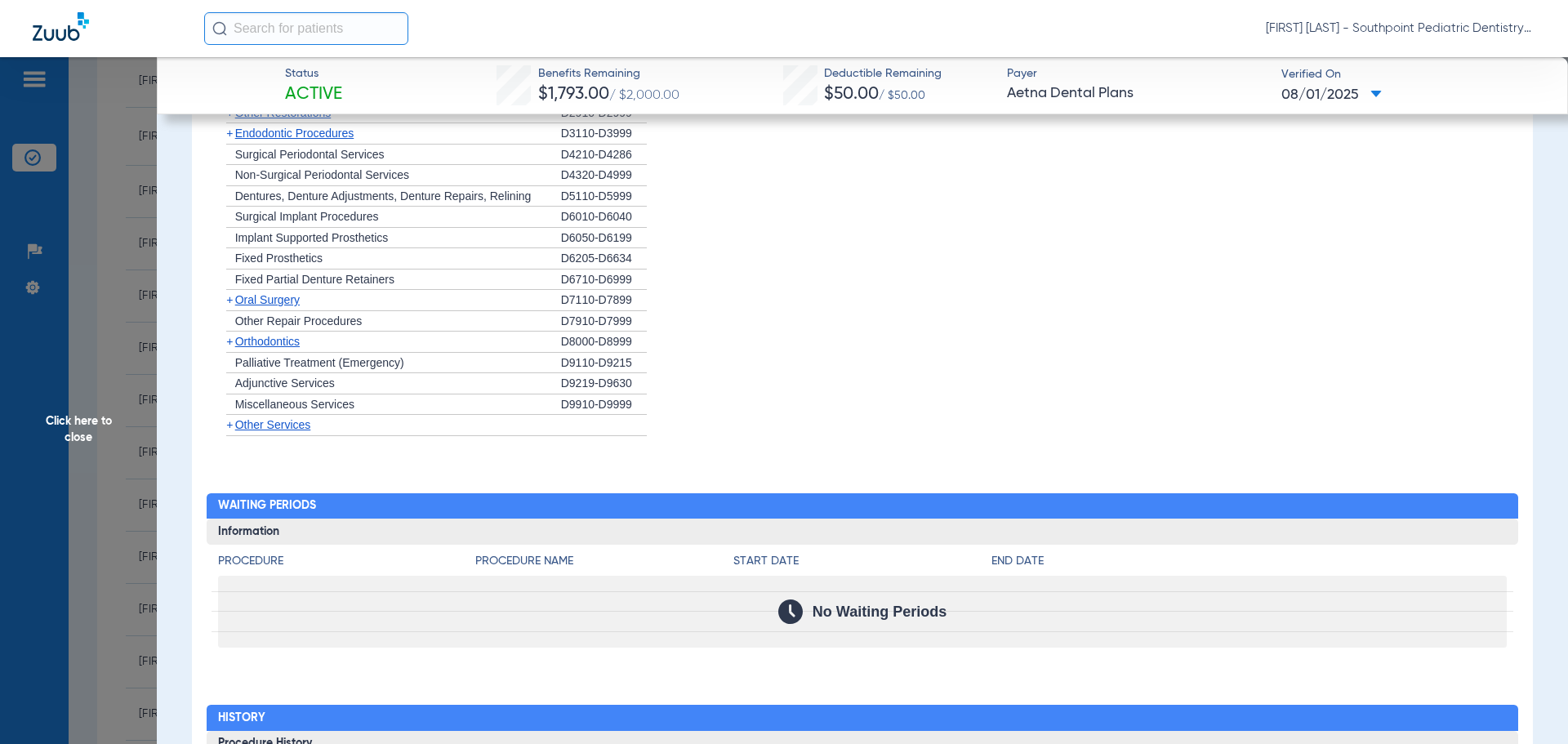 scroll, scrollTop: 1465, scrollLeft: 0, axis: vertical 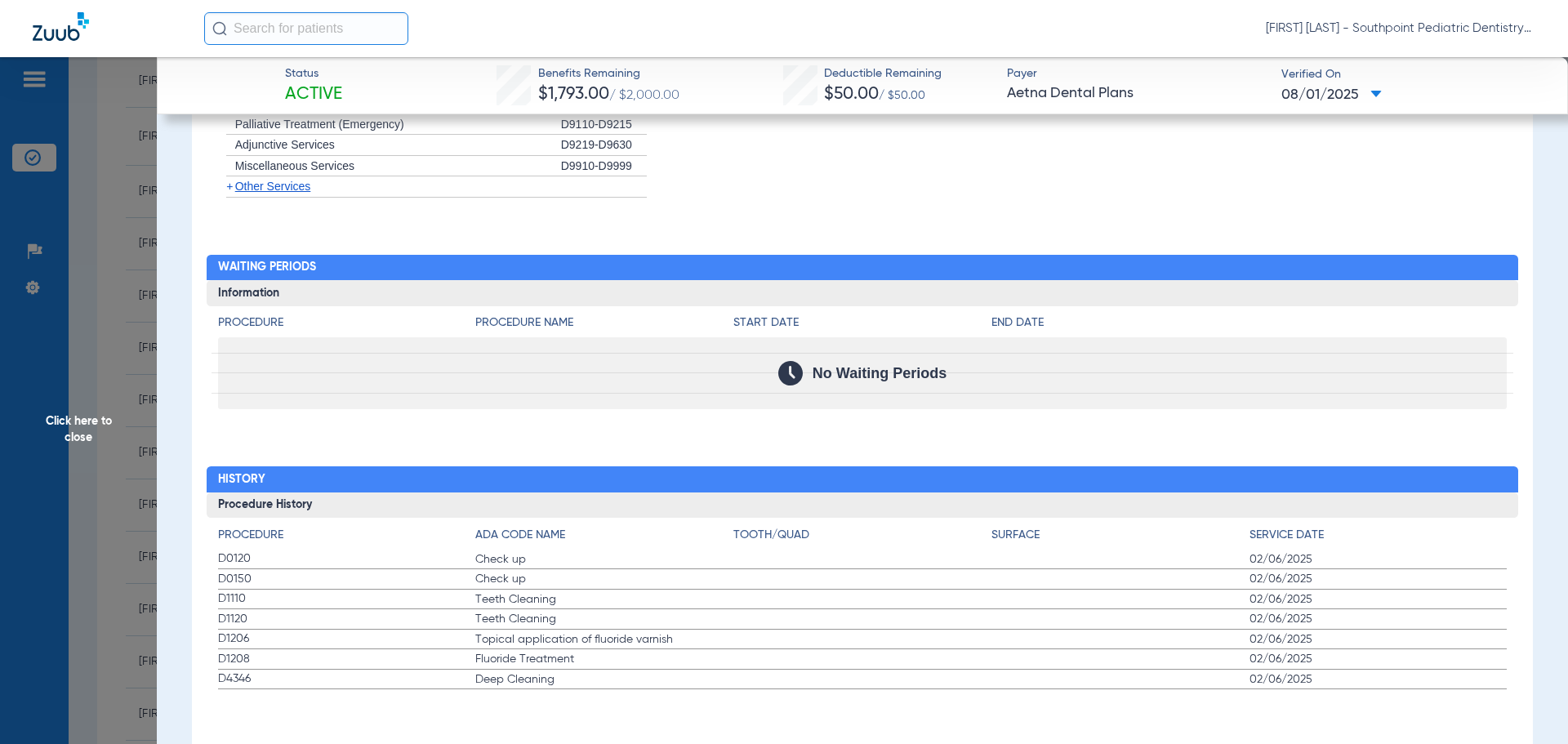 click on "Click here to close" 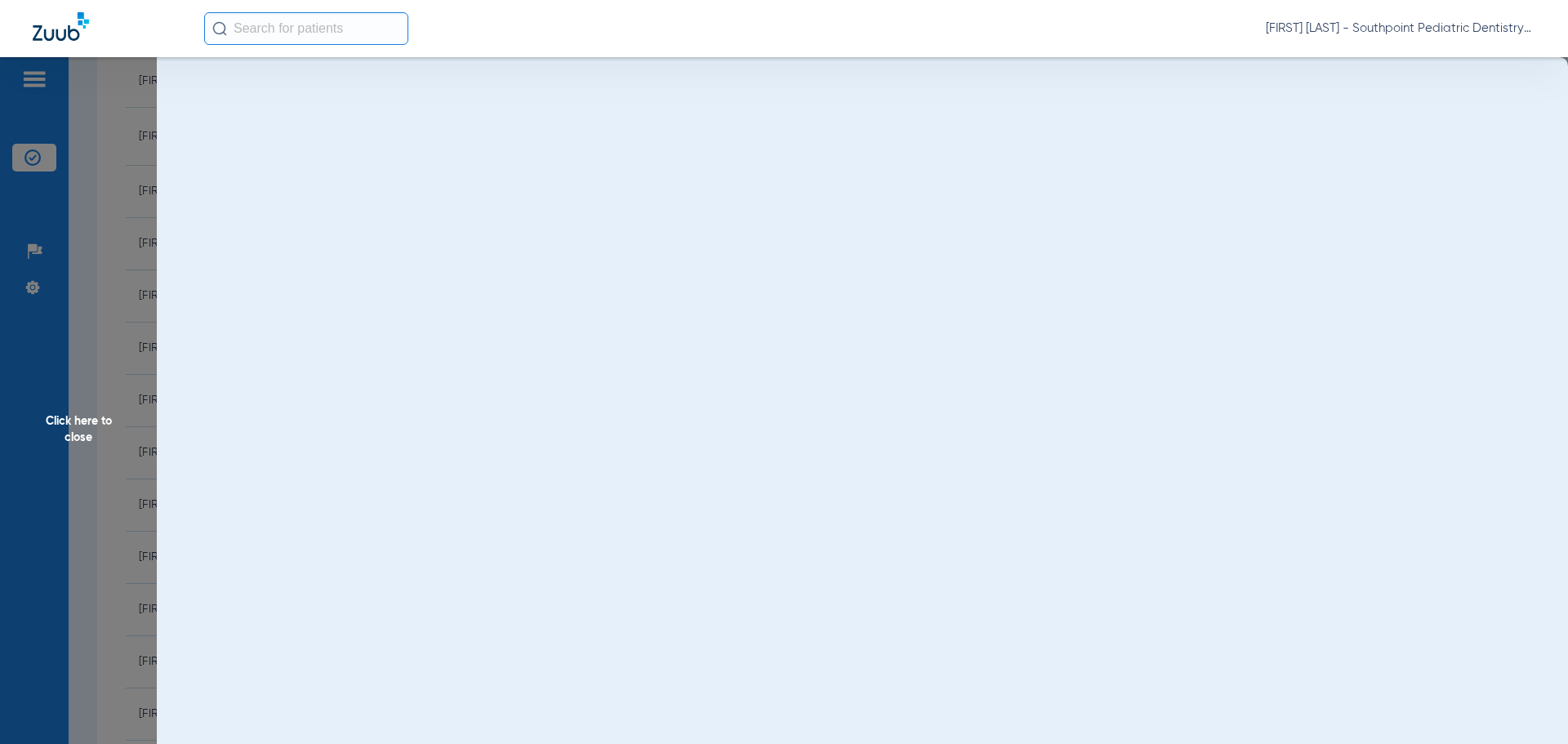 scroll, scrollTop: 0, scrollLeft: 0, axis: both 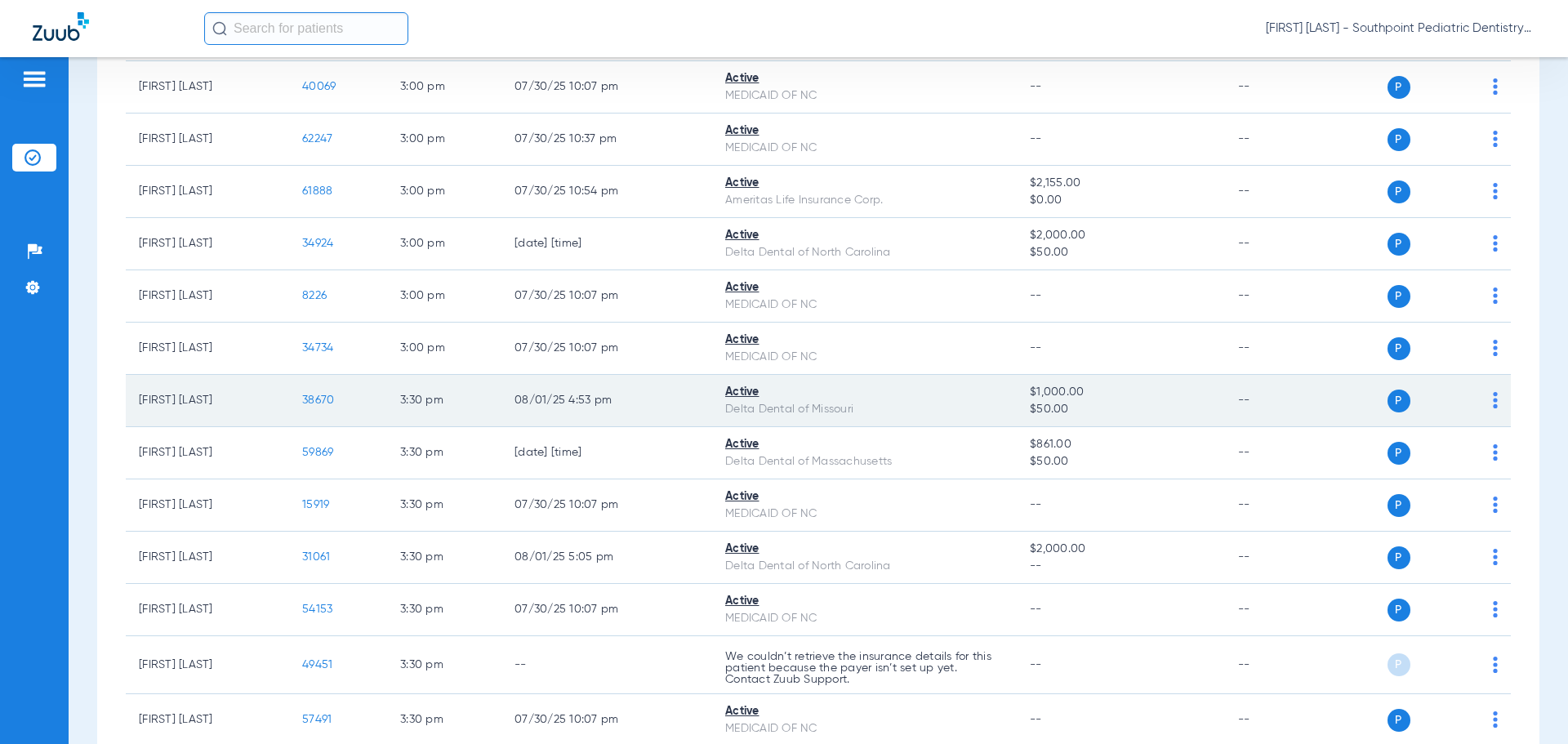 click on "38670" 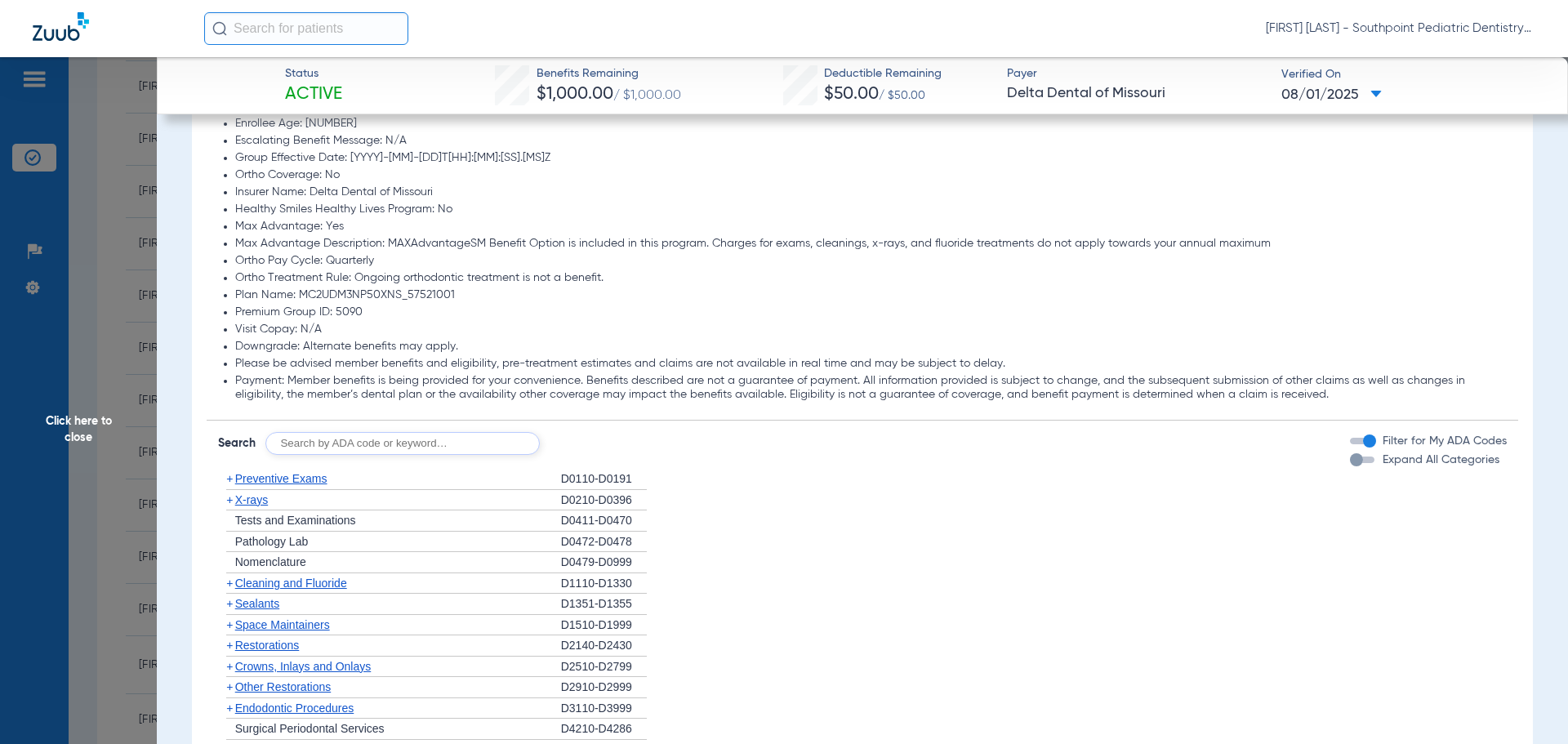 scroll, scrollTop: 980, scrollLeft: 0, axis: vertical 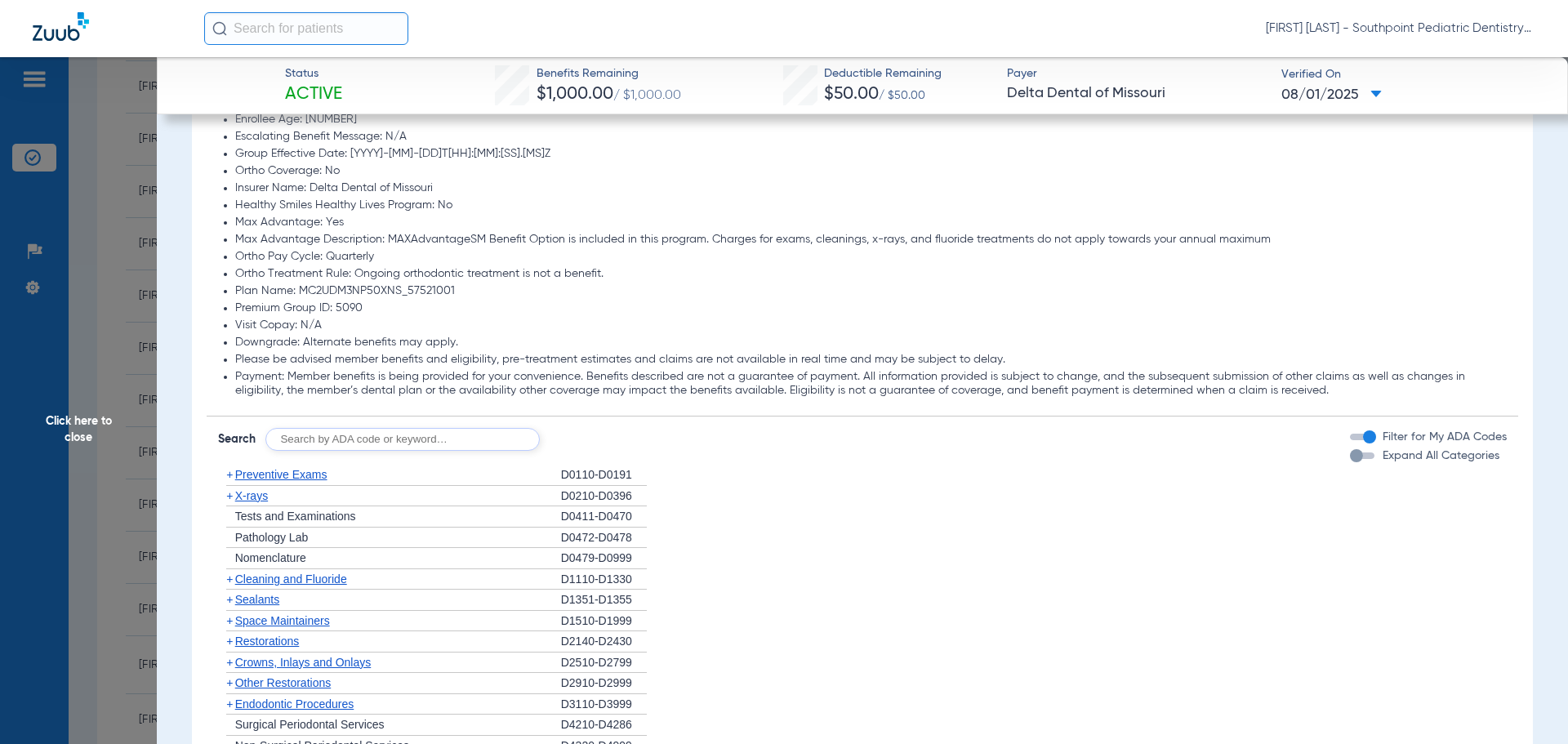 click on "+   Preventive Exams" 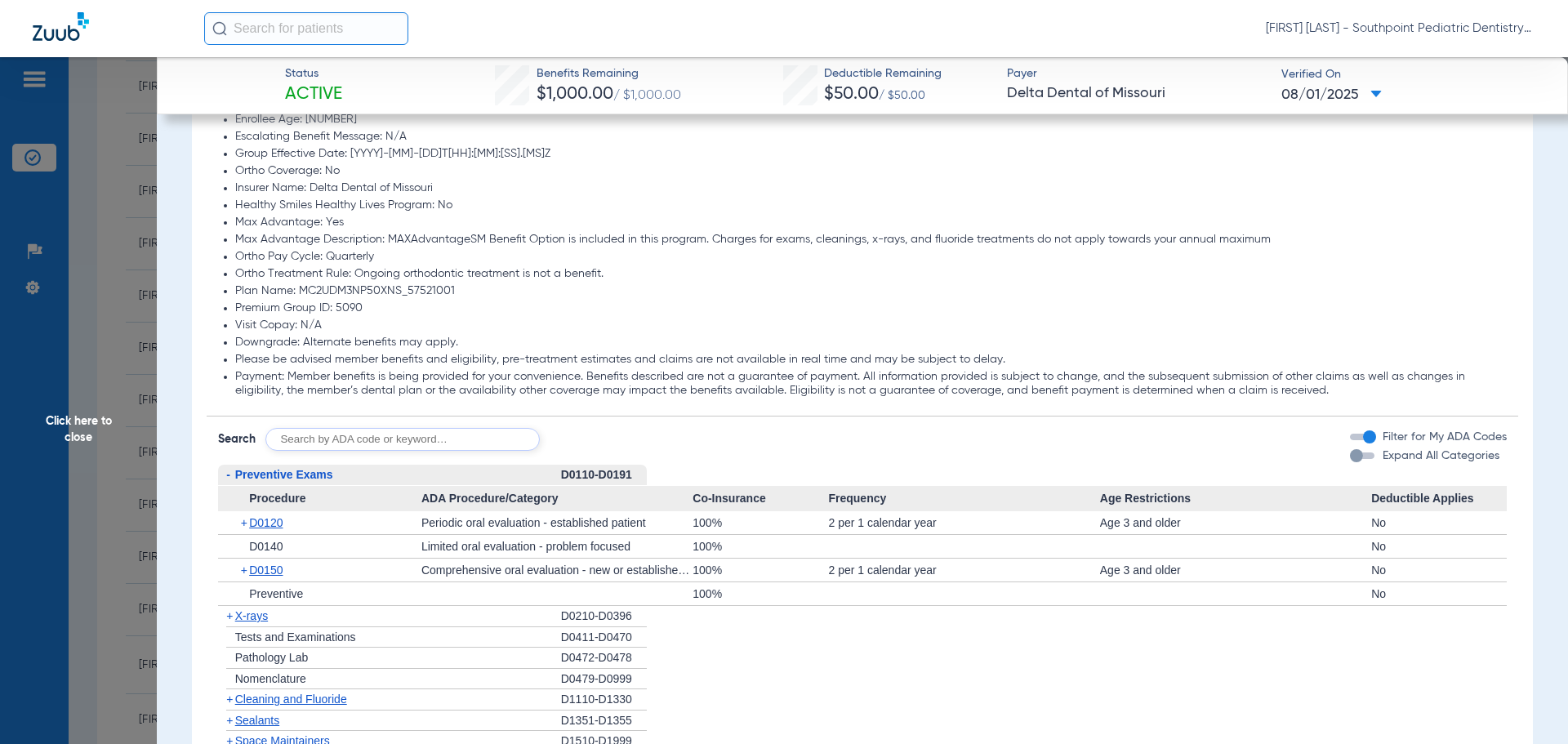 click on "-   Preventive Exams" 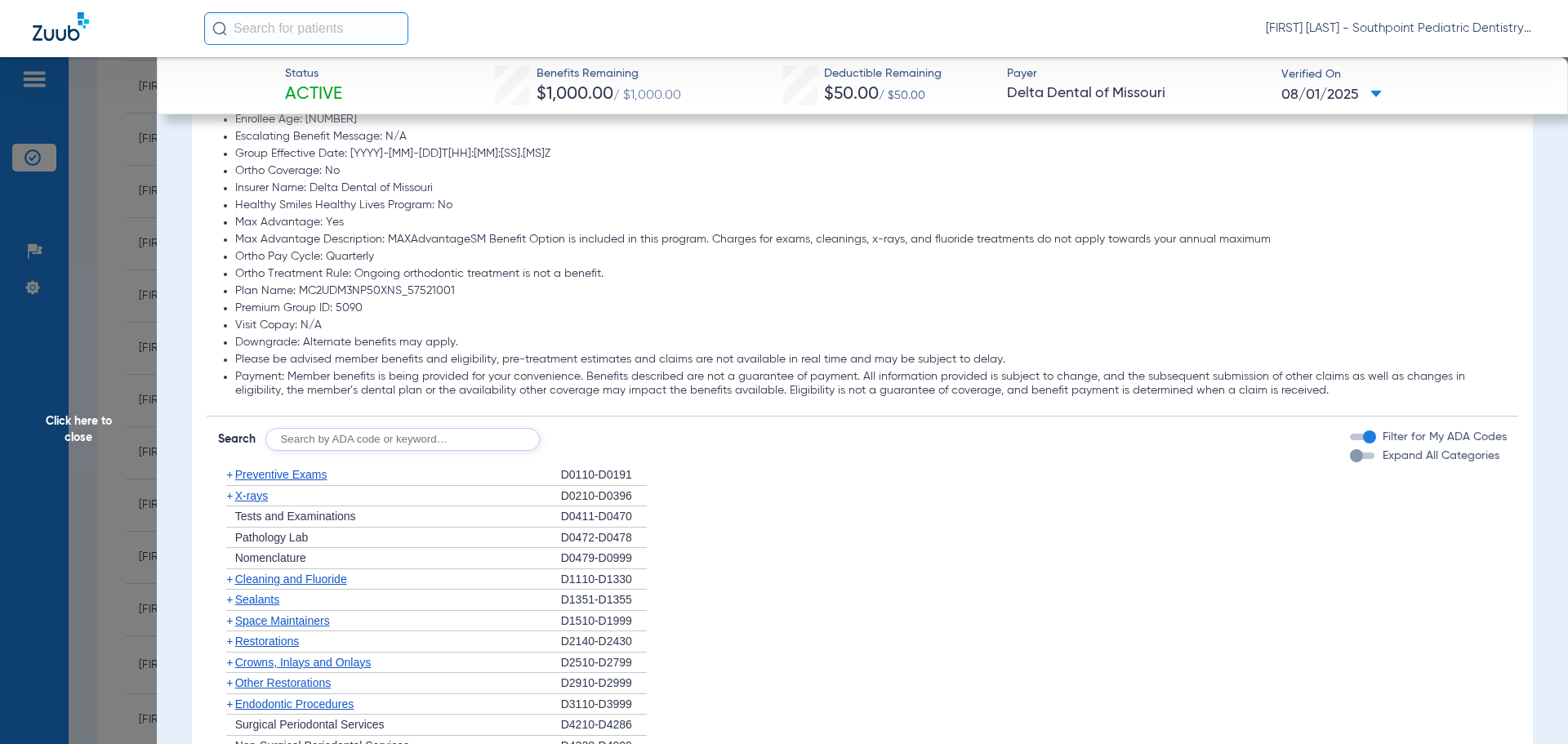 click on "+   X-rays" 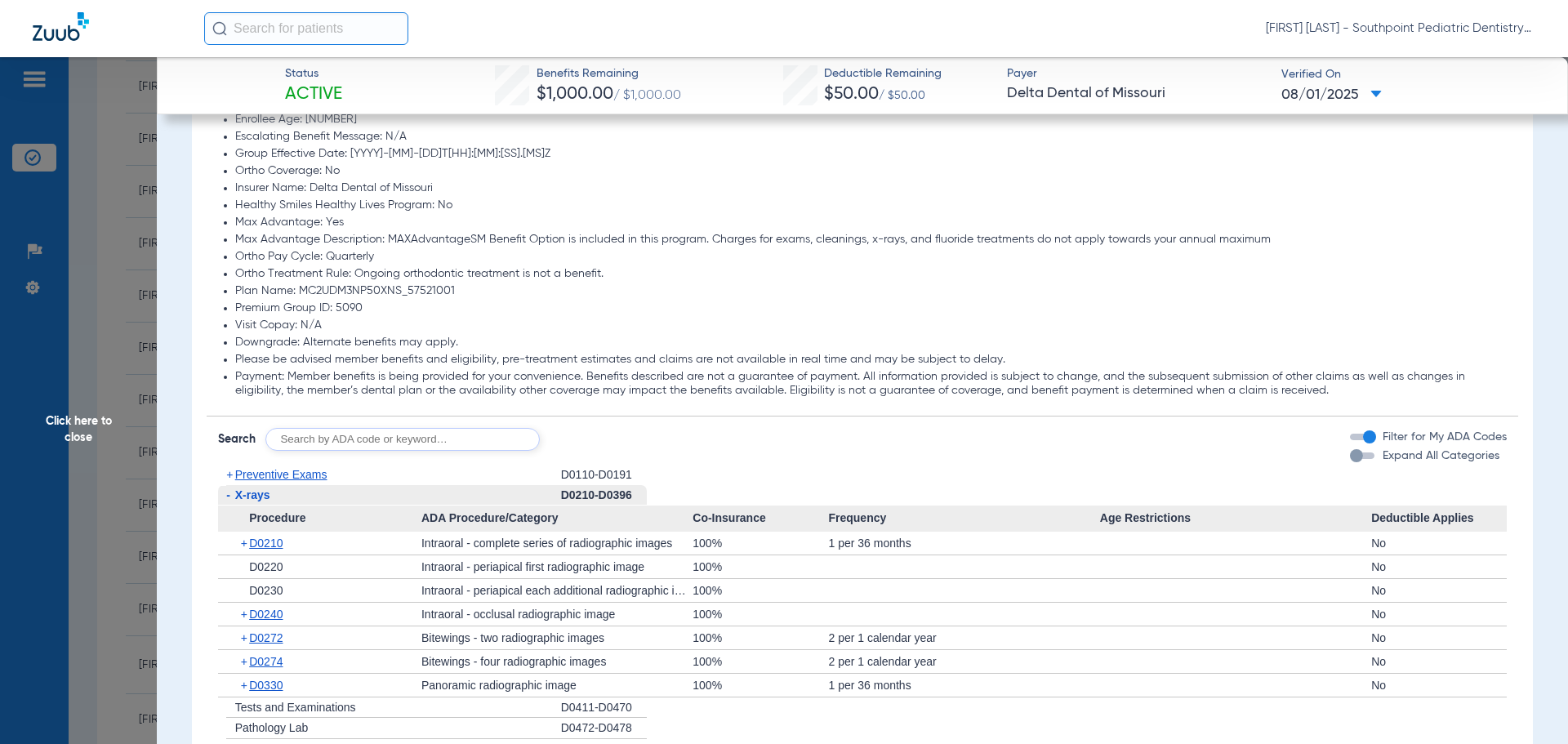 click on "-   X-rays" 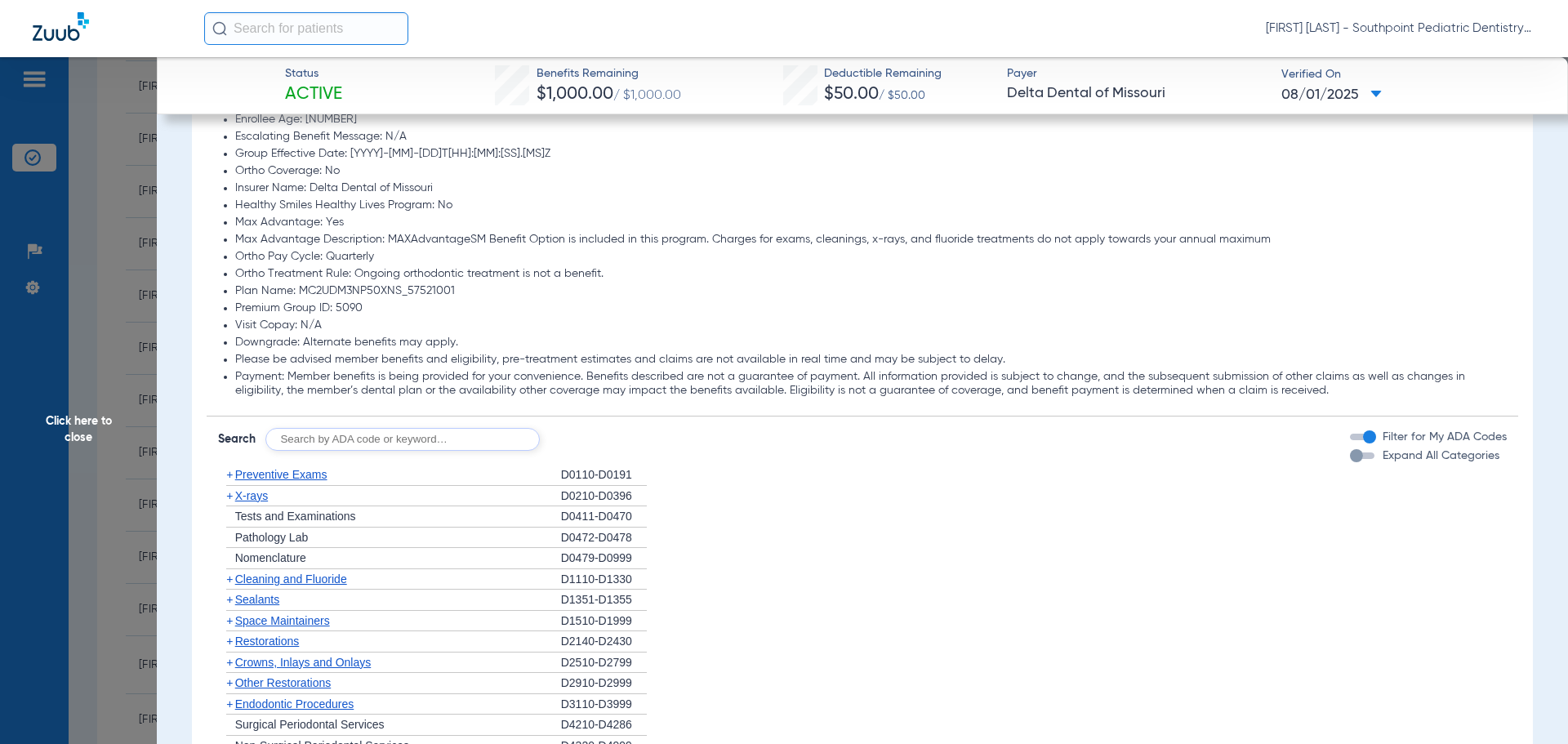 click on "Cleaning and Fluoride" 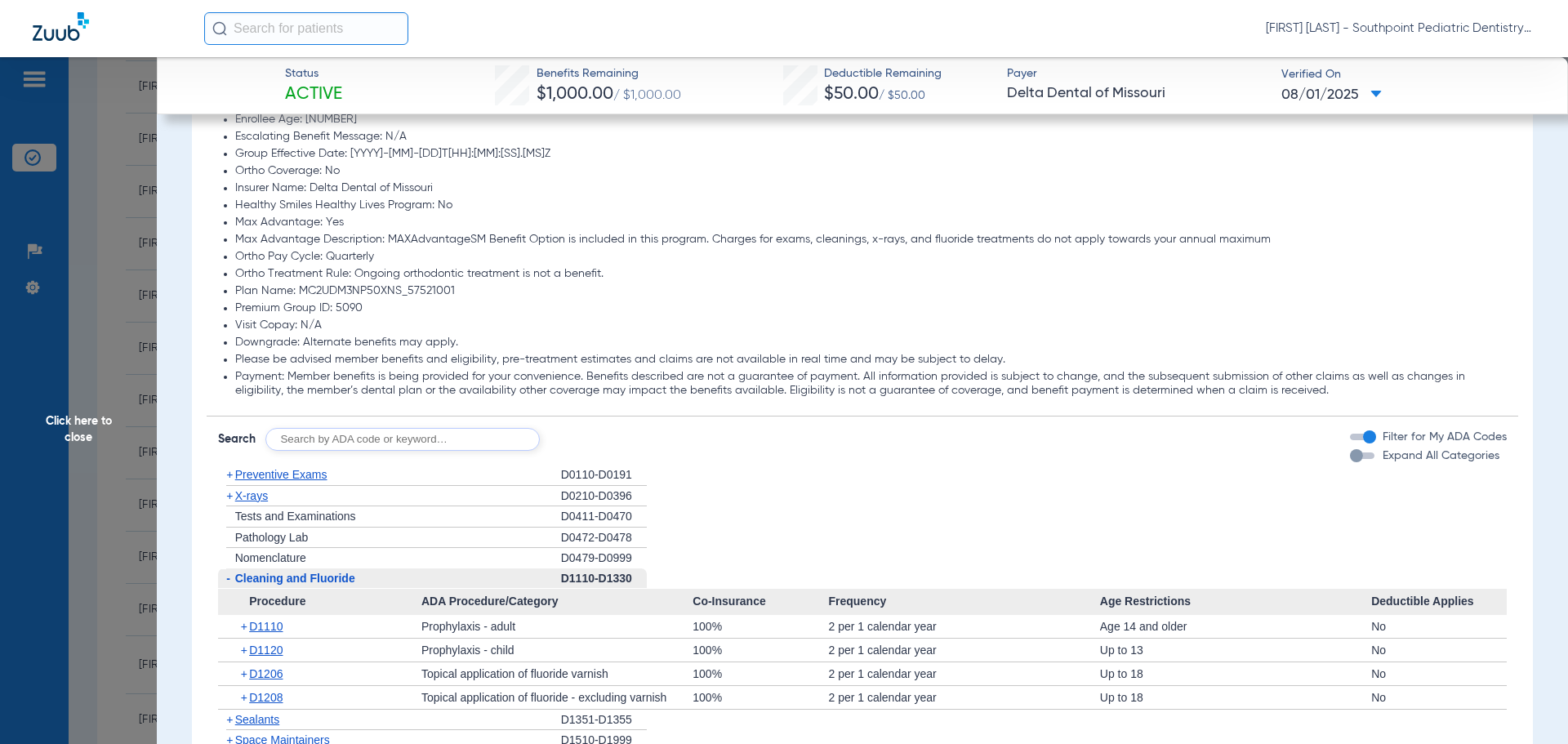 click on "Cleaning and Fluoride" 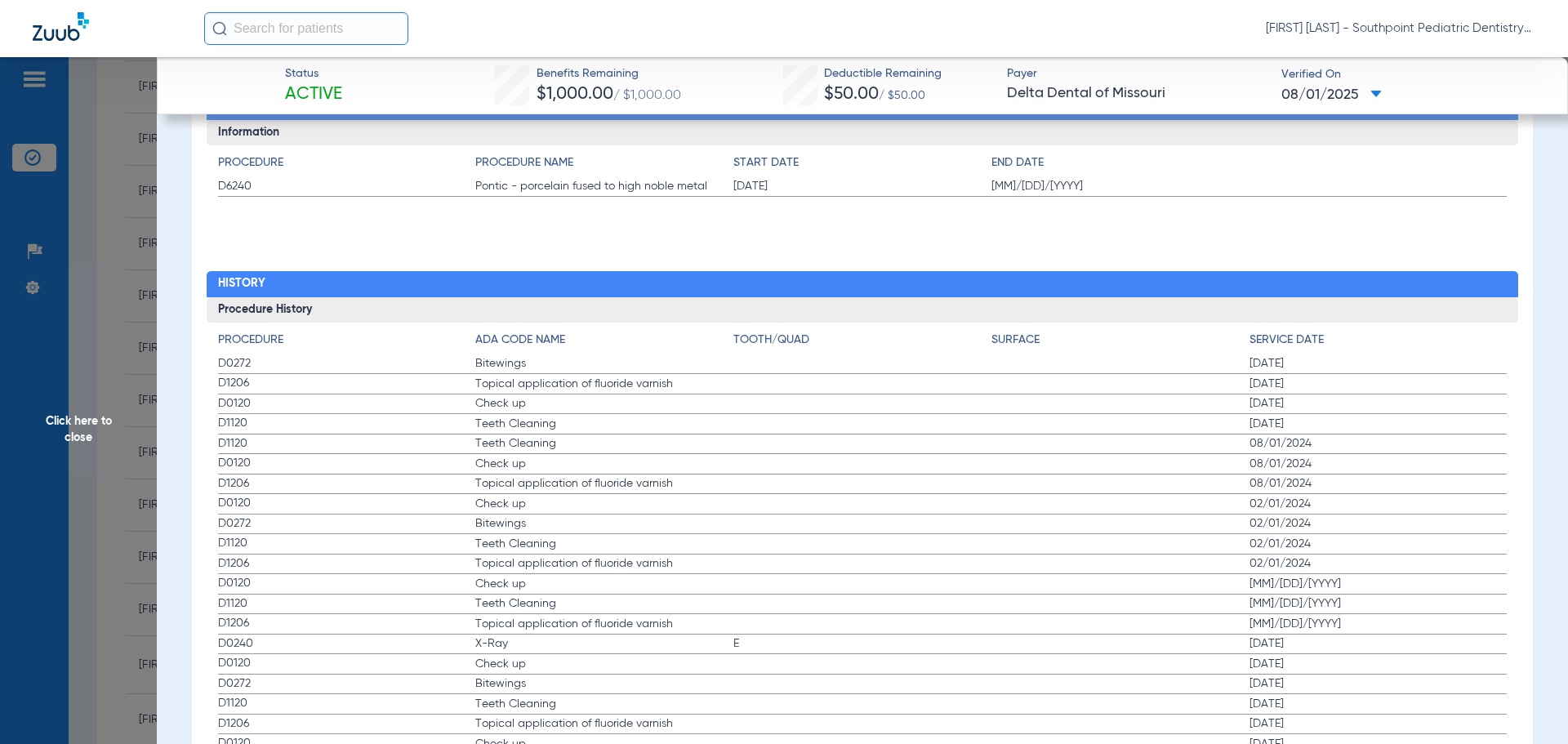 scroll, scrollTop: 1960, scrollLeft: 0, axis: vertical 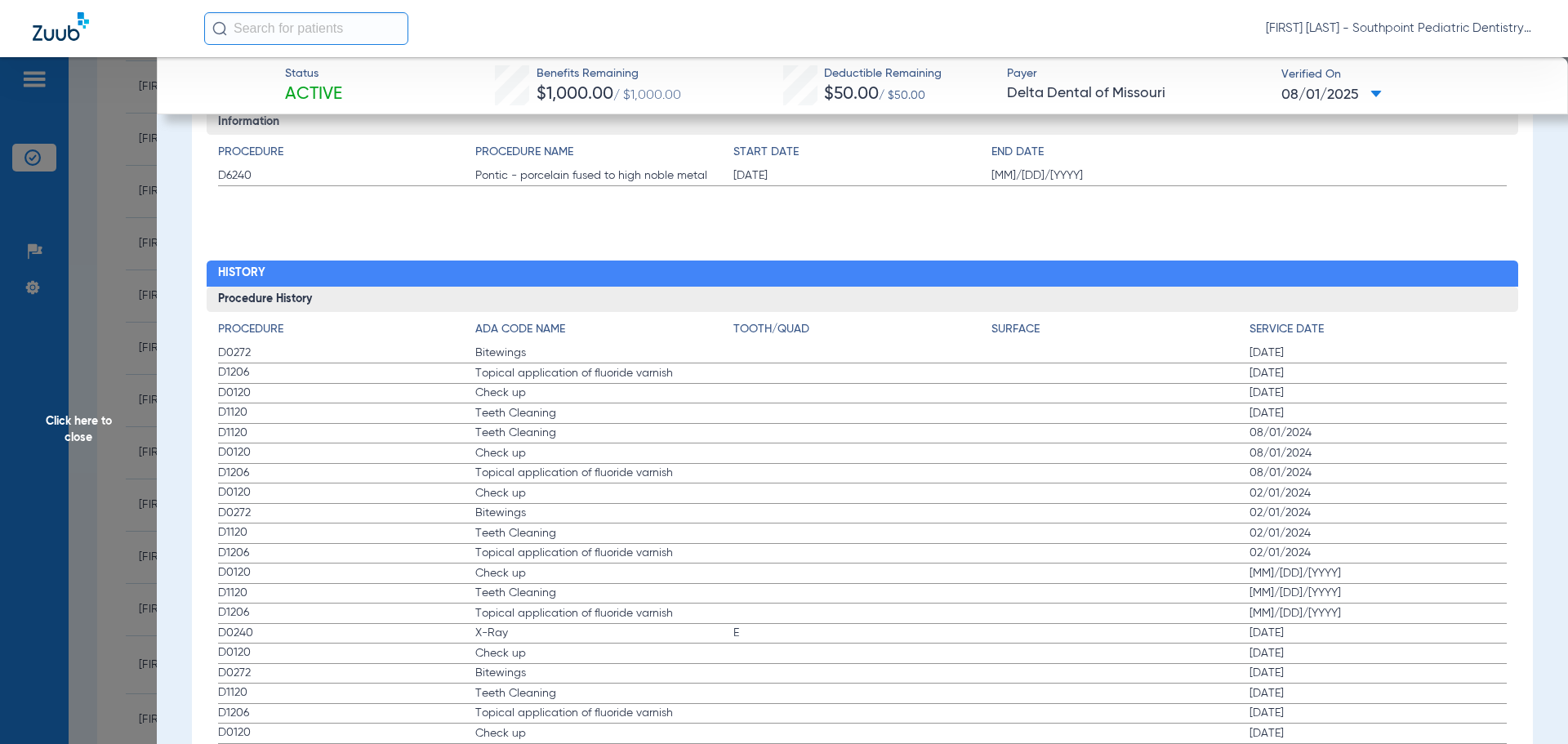 drag, startPoint x: 211, startPoint y: 352, endPoint x: 1364, endPoint y: 410, distance: 1154.4579 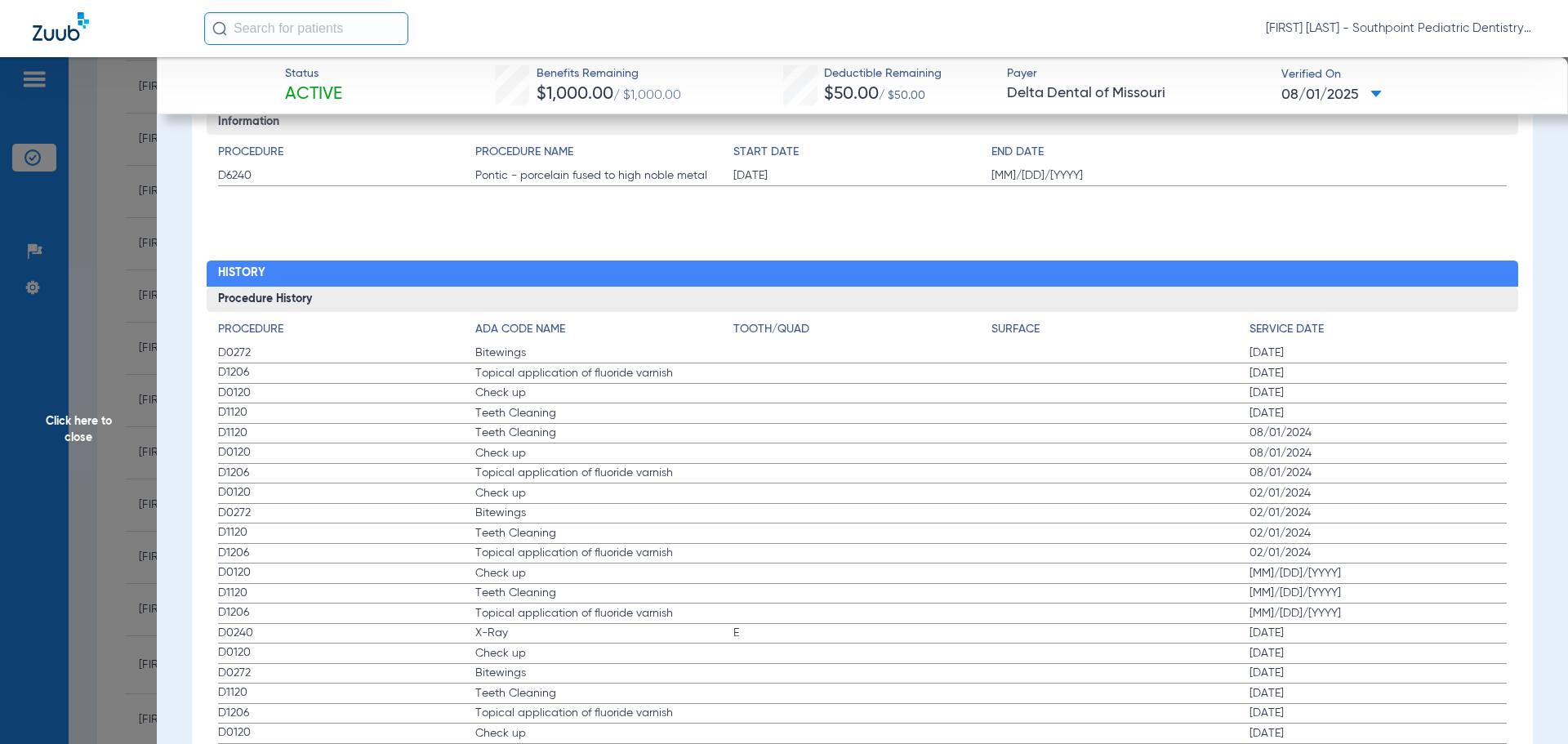 click on "Procedure ADA Code Name Tooth/Quad Surface Service Date D0272 Bitewings 02/04/2025 D1206 Topical application of fluoride varnish 02/04/2025 D0120 Check up 02/04/2025 D1120 Teeth Cleaning 02/04/2025 D1120 Teeth Cleaning 08/01/2024 D0120 Check up 08/01/2024 D1206 Topical application of fluoride varnish 08/01/2024 D0120 Check up 02/01/2024 D0272 Bitewings 02/01/2024 D1120 Teeth Cleaning 02/01/2024 D1206 Topical application of fluoride varnish 02/01/2024 D0120 Check up 08/16/2023 D1120 Teeth Cleaning 08/16/2023 D1206 Topical application of fluoride varnish 08/16/2023 D0240 X-Ray E 01/24/2023 D0120 Check up 01/24/2023 D0272 Bitewings 01/24/2023 D1120 Teeth Cleaning 01/24/2023 D1206 Topical application of fluoride varnish 01/24/2023 D0120 Check up 07/20/2022 D1120 Teeth Cleaning 07/20/2022 D1206 Topical application of fluoride varnish 07/20/2022 D0120 Check up 01/11/2022 D1120 Teeth Cleaning 01/11/2022 D1206 Topical application of fluoride varnish 01/11/2022 D0120 Check up 07/08/2021 D1120 Teeth Cleaning 07/08/2021" 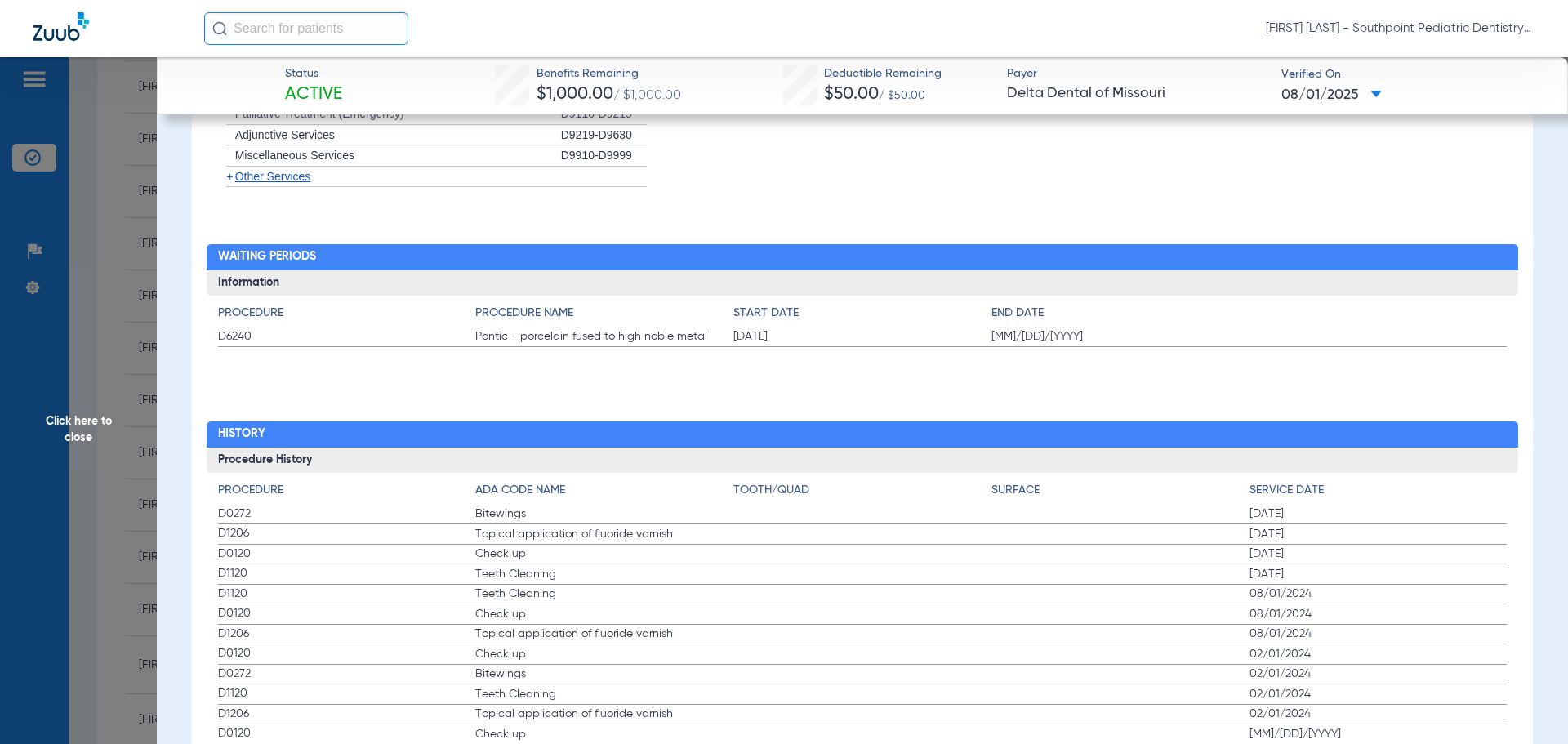 scroll, scrollTop: 1797, scrollLeft: 0, axis: vertical 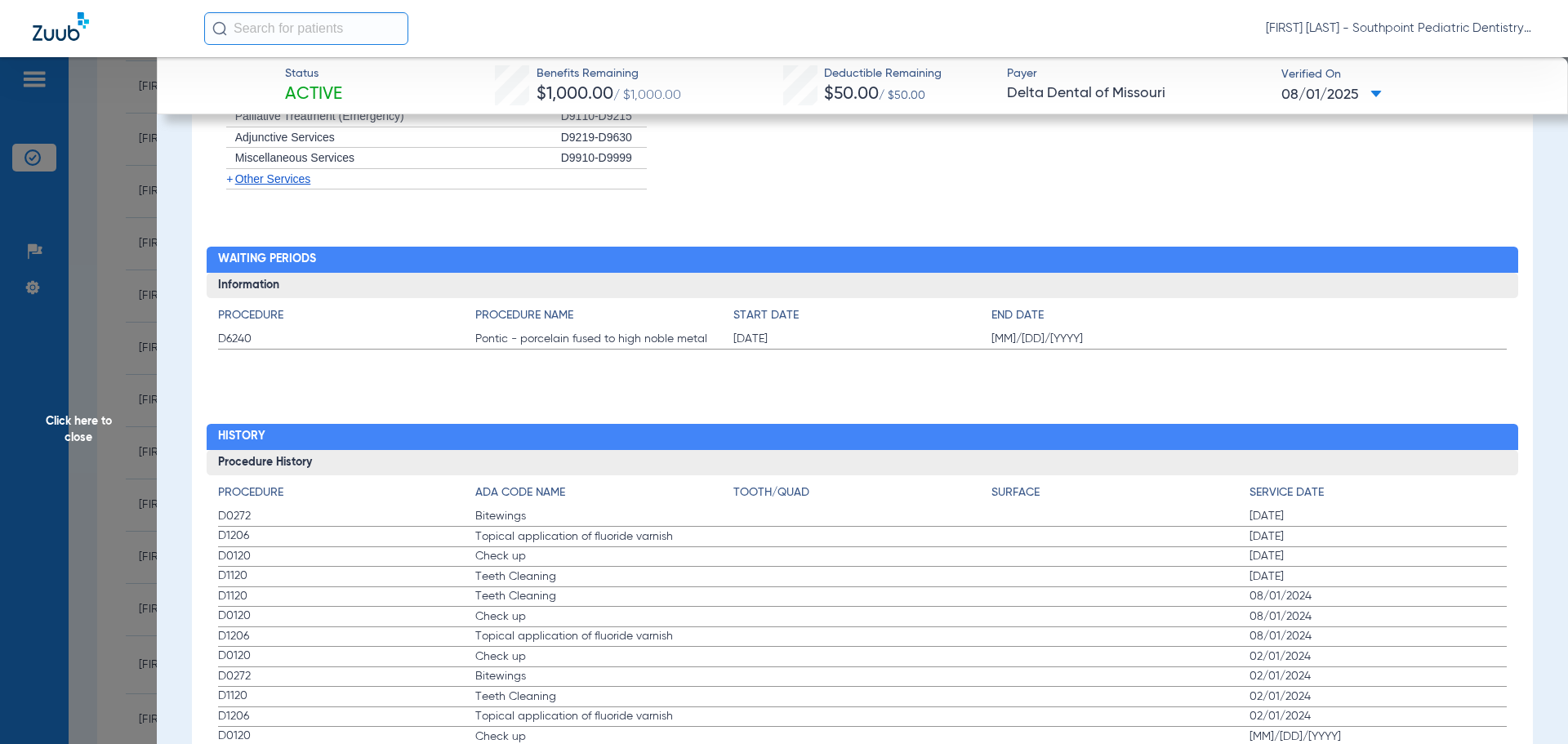 click on "Click here to close" 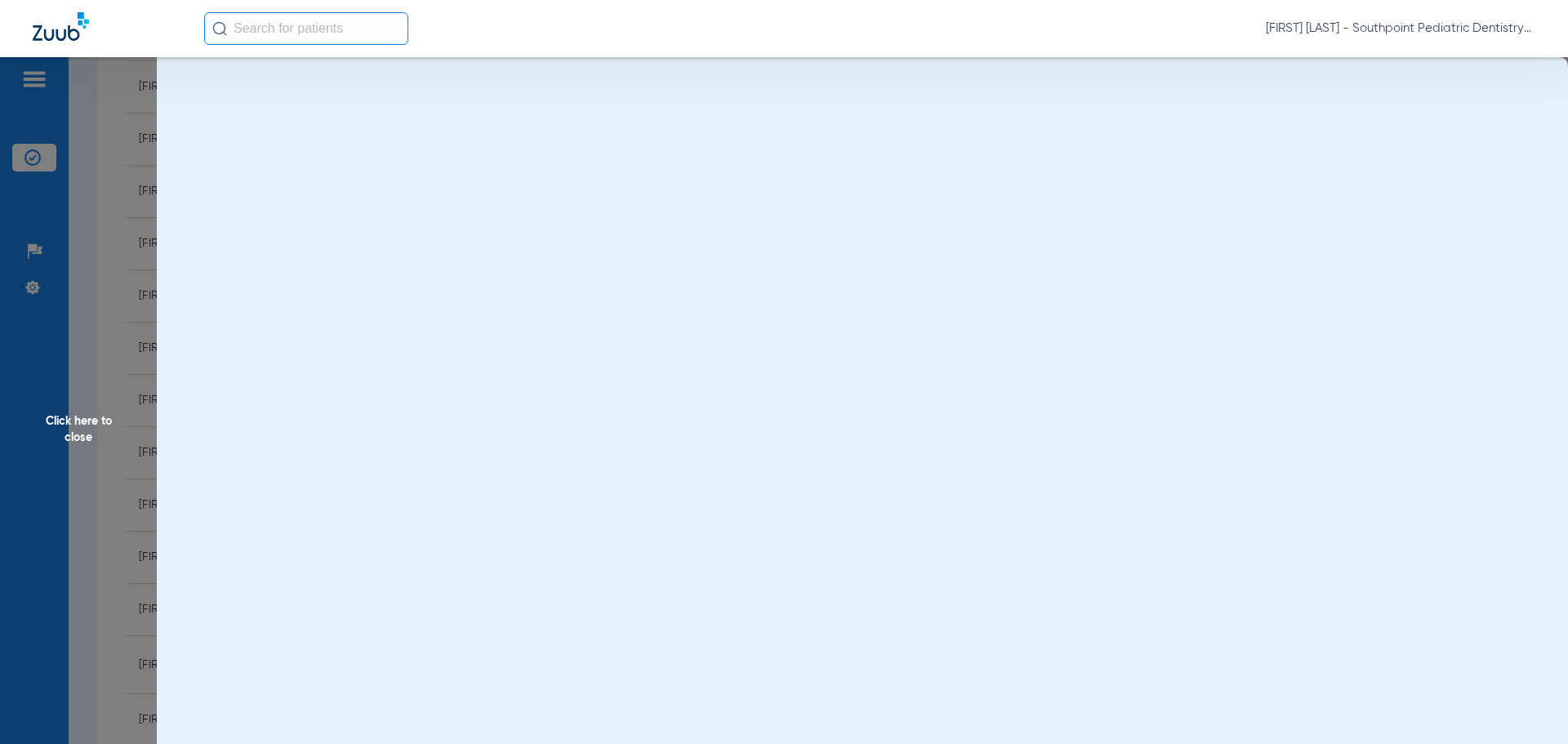 scroll, scrollTop: 0, scrollLeft: 0, axis: both 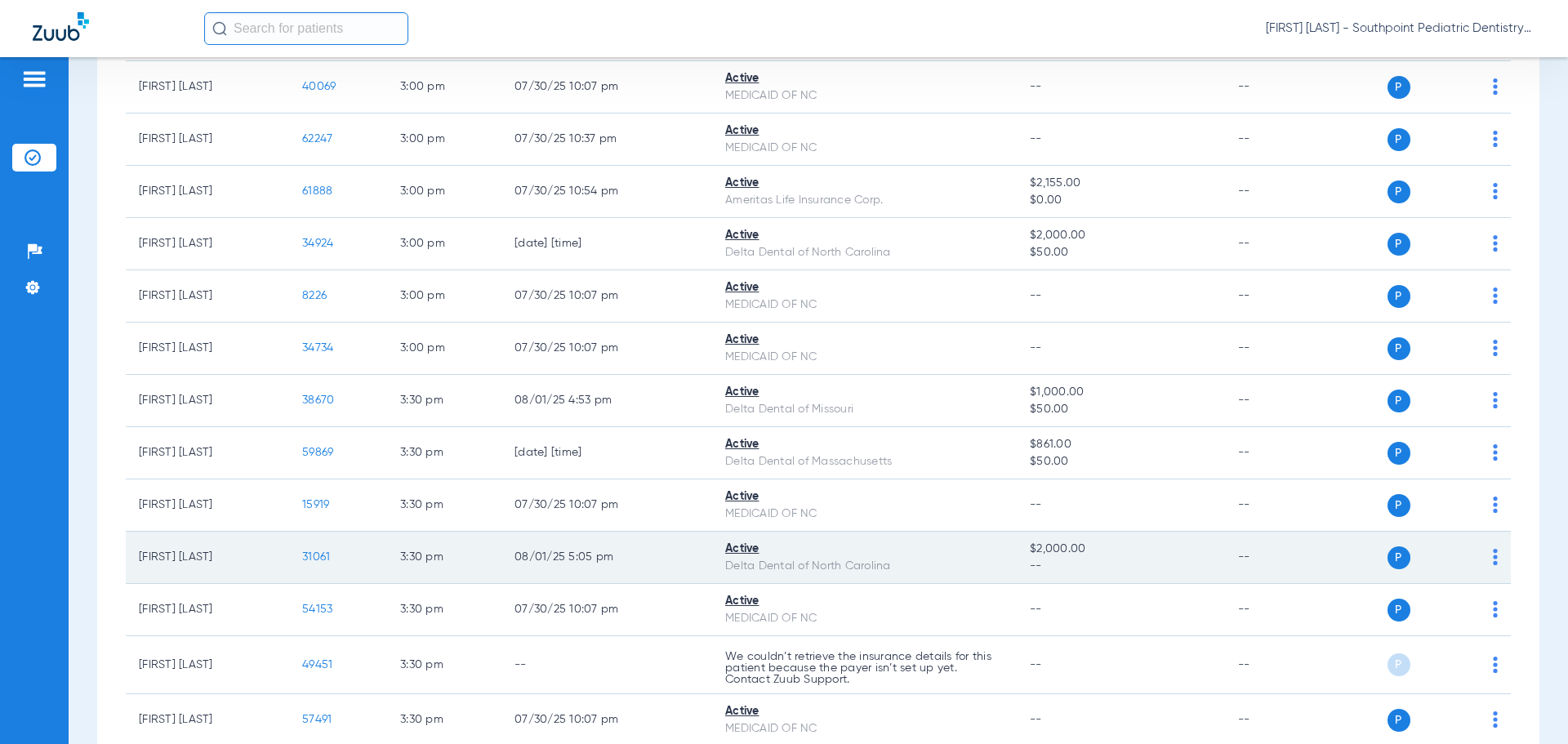 click on "31061" 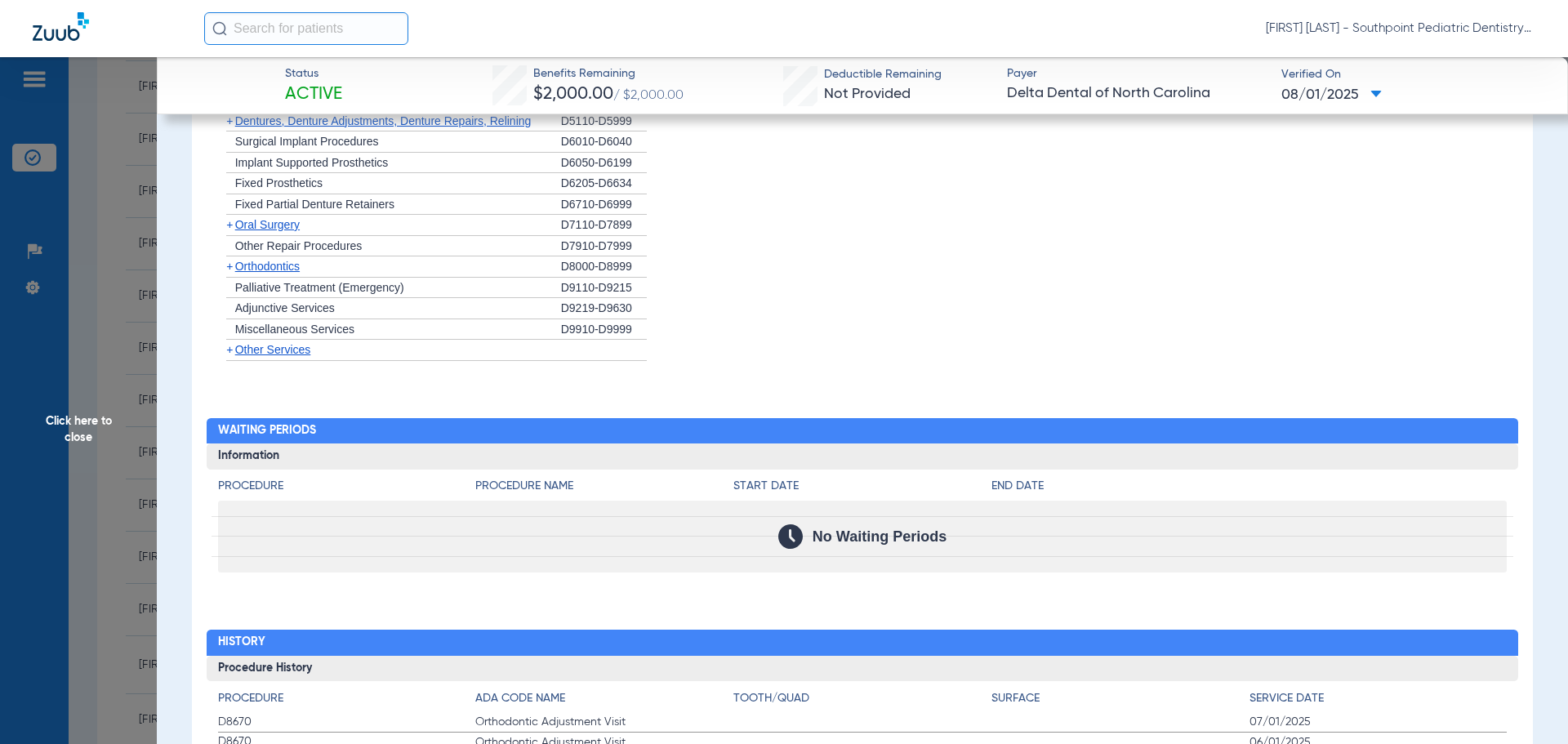 scroll, scrollTop: 1878, scrollLeft: 0, axis: vertical 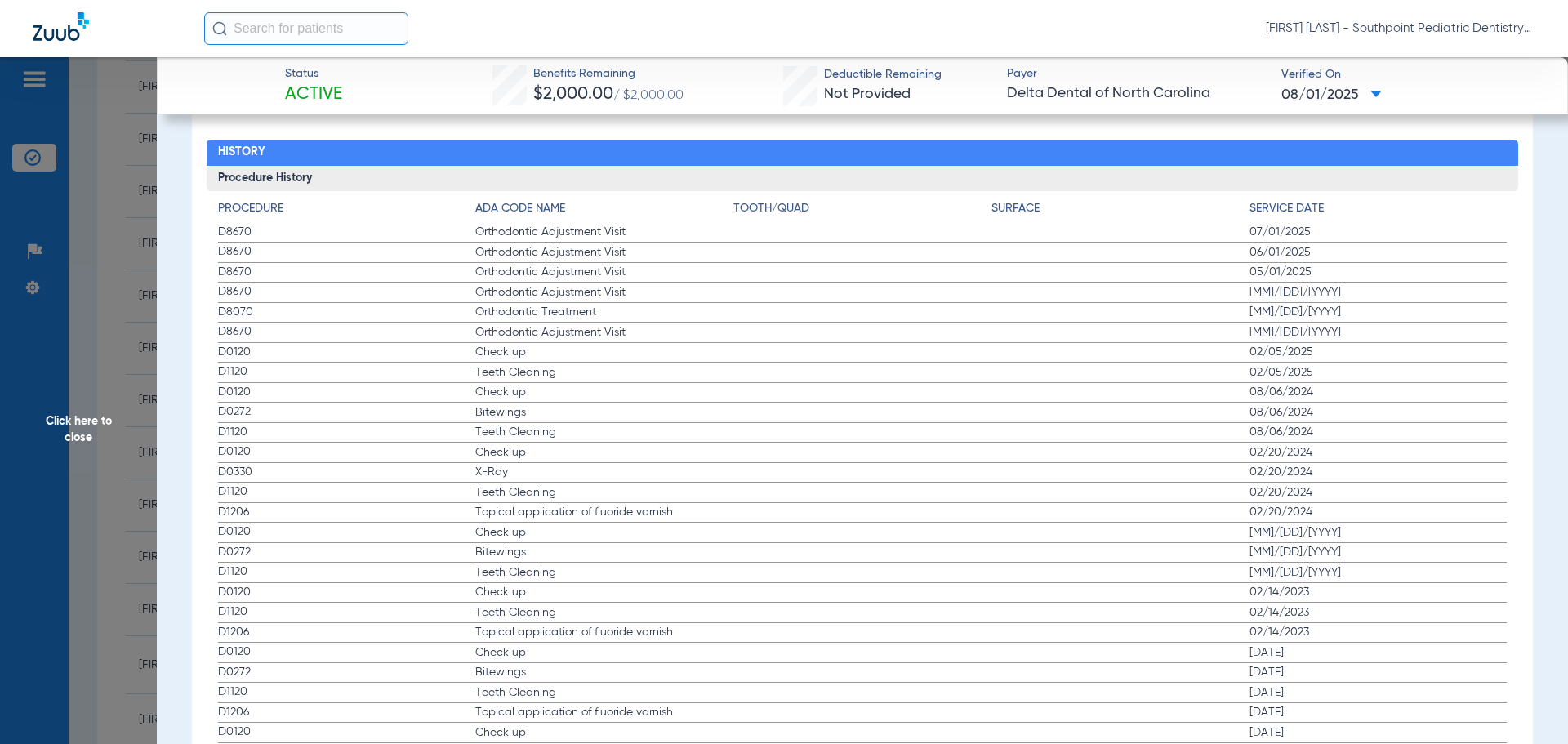 drag, startPoint x: 215, startPoint y: 351, endPoint x: 1358, endPoint y: 368, distance: 1143.1264 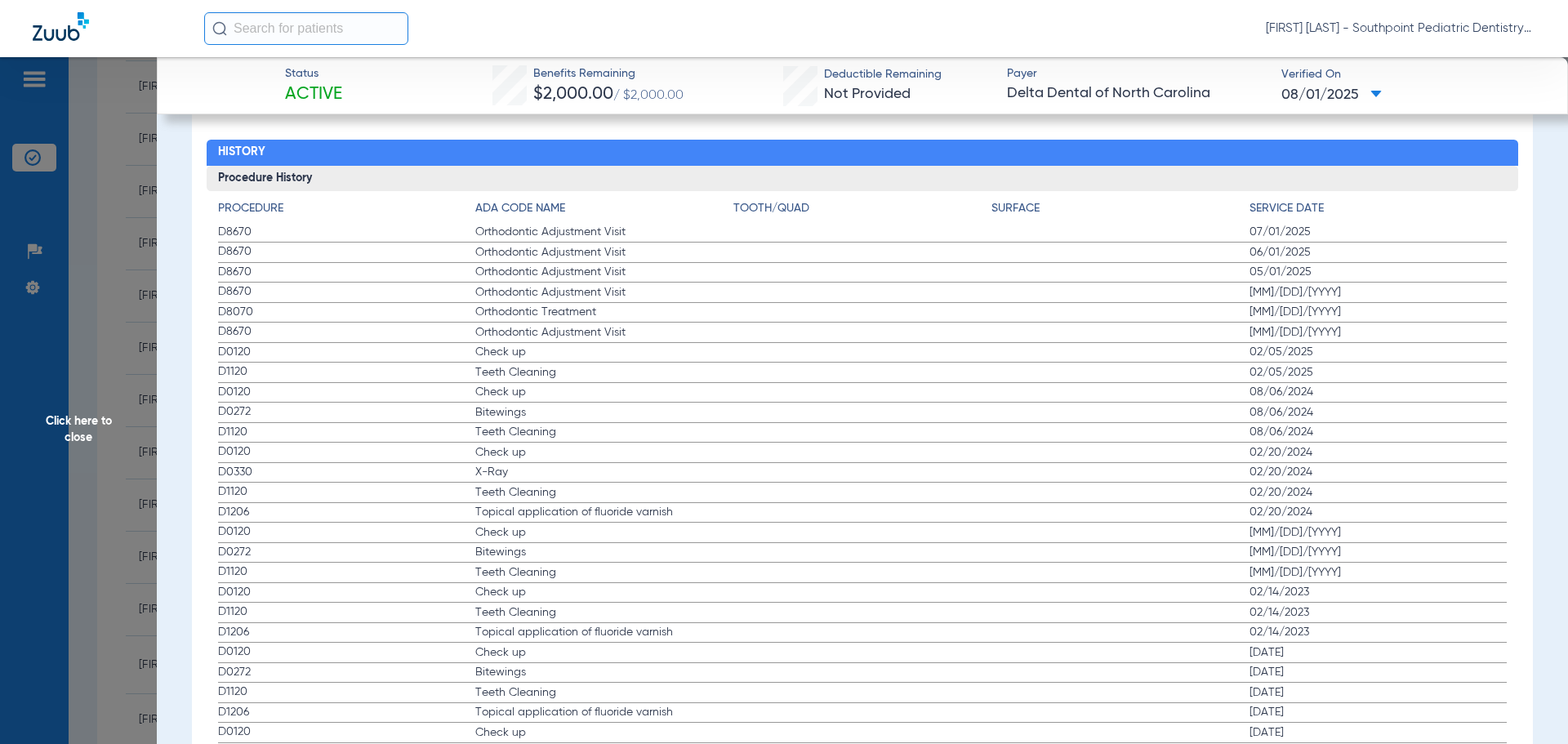 click on "Procedure ADA Code Name Tooth/Quad Surface Service Date D8670 Orthodontic Adjustment Visit 07/01/2025 D8670 Orthodontic Adjustment Visit 06/01/2025 D8670 Orthodontic Adjustment Visit 05/01/2025 D8670 Orthodontic Adjustment Visit 04/01/2025 D8070 Orthodontic Treatment 03/18/2025 D8670 Orthodontic Adjustment Visit 03/18/2025 D0120 Check up 02/05/2025 D1120 Teeth Cleaning 02/05/2025 D0120 Check up 08/06/2024 D0272 Bitewings 08/06/2024 D1120 Teeth Cleaning 08/06/2024 D0120 Check up 02/20/2024 D0330 X-Ray 02/20/2024 D1120 Teeth Cleaning 02/20/2024 D1206 Topical application of fluoride varnish 02/20/2024 D0120 Check up 08/15/2023 D0272 Bitewings 08/15/2023 D1120 Teeth Cleaning 08/15/2023 D0120 Check up 02/14/2023 D1120 Teeth Cleaning 02/14/2023 D1206 Topical application of fluoride varnish 02/14/2023 D0120 Check up 08/01/2022 D0272 Bitewings 08/01/2022 D1120 Teeth Cleaning 08/01/2022 D1206 Topical application of fluoride varnish 08/01/2022 D0120 Check up 02/01/2022 D1120 Teeth Cleaning 02/01/2022 D1206 02/01/2022" 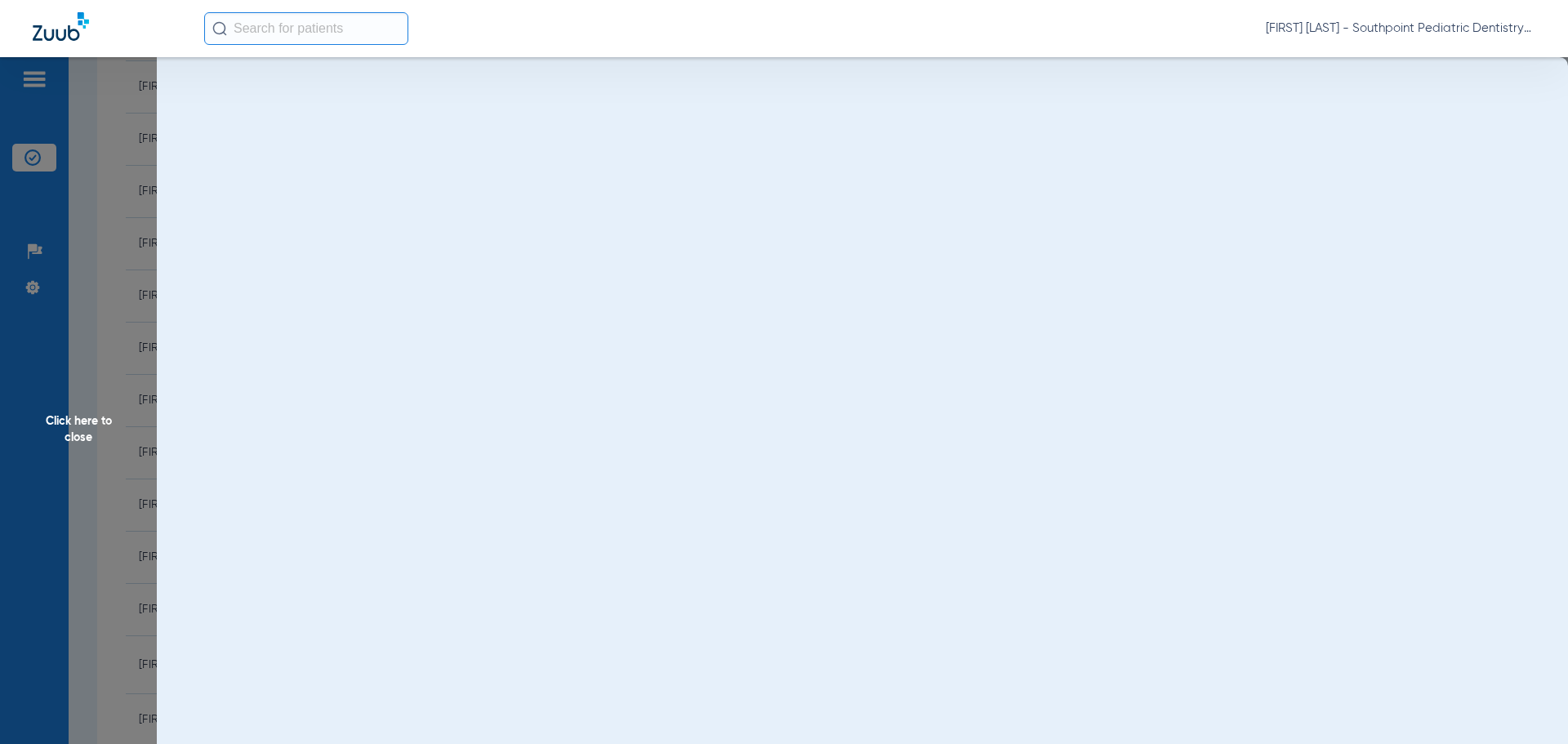 click on "Click here to close" 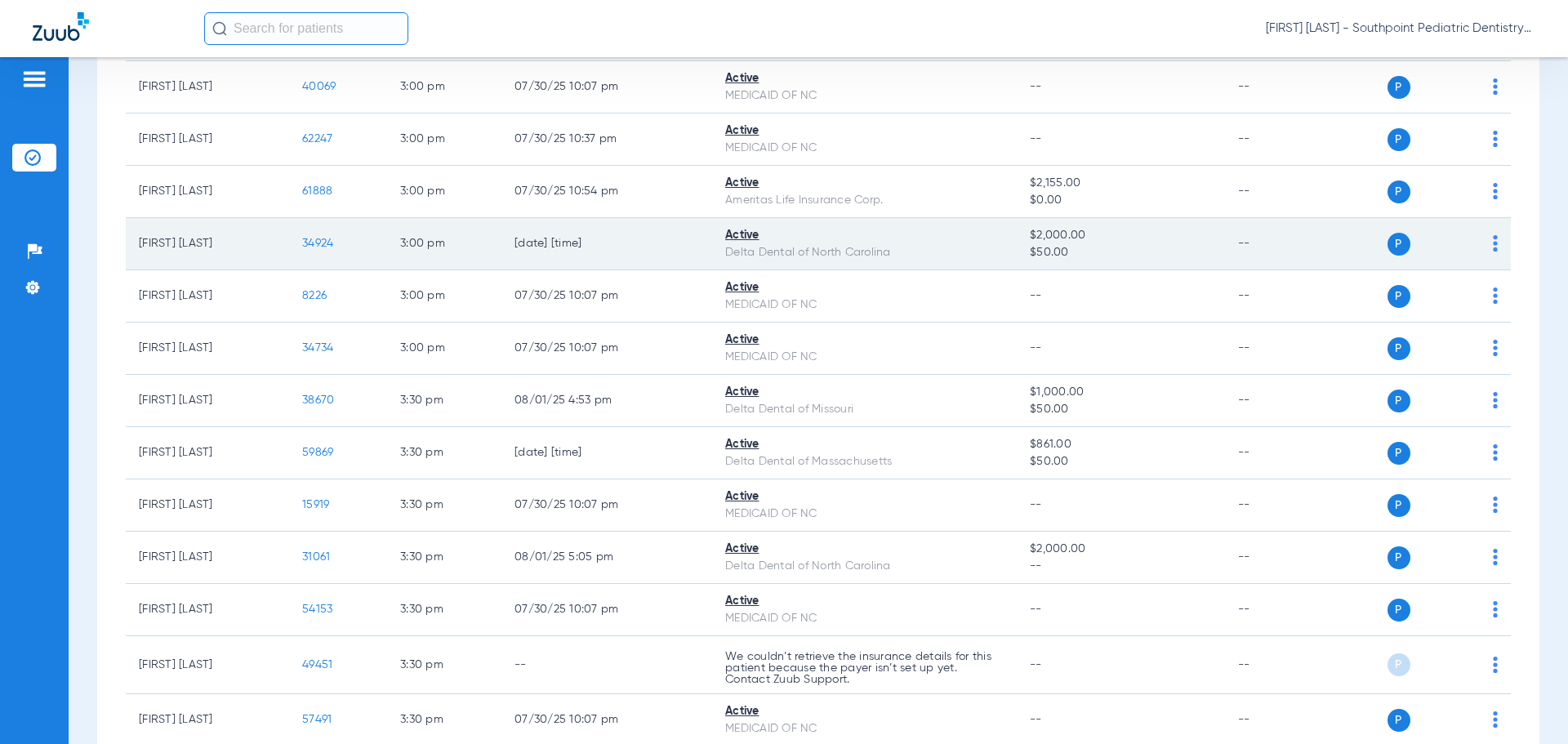 click on "34924" 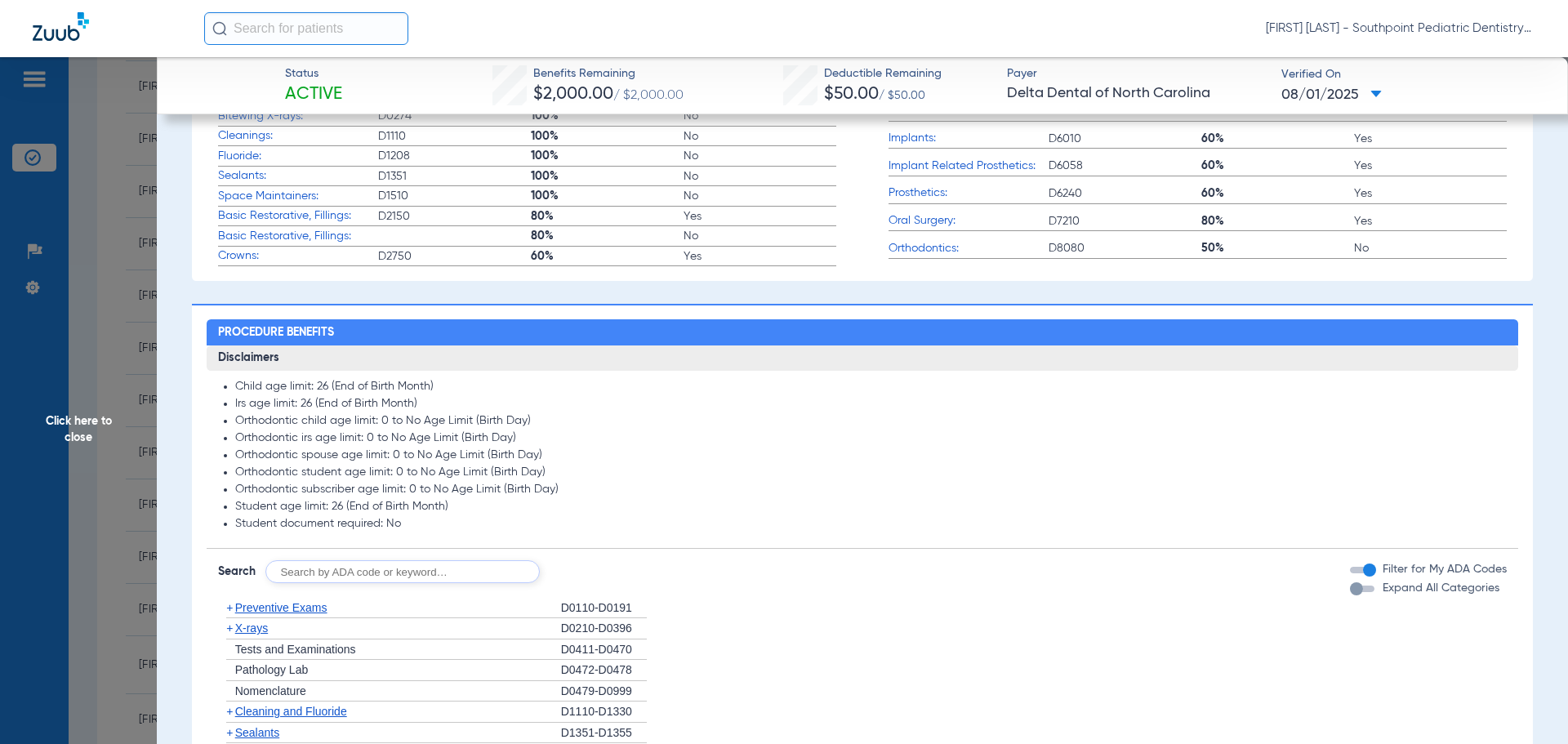 scroll, scrollTop: 735, scrollLeft: 0, axis: vertical 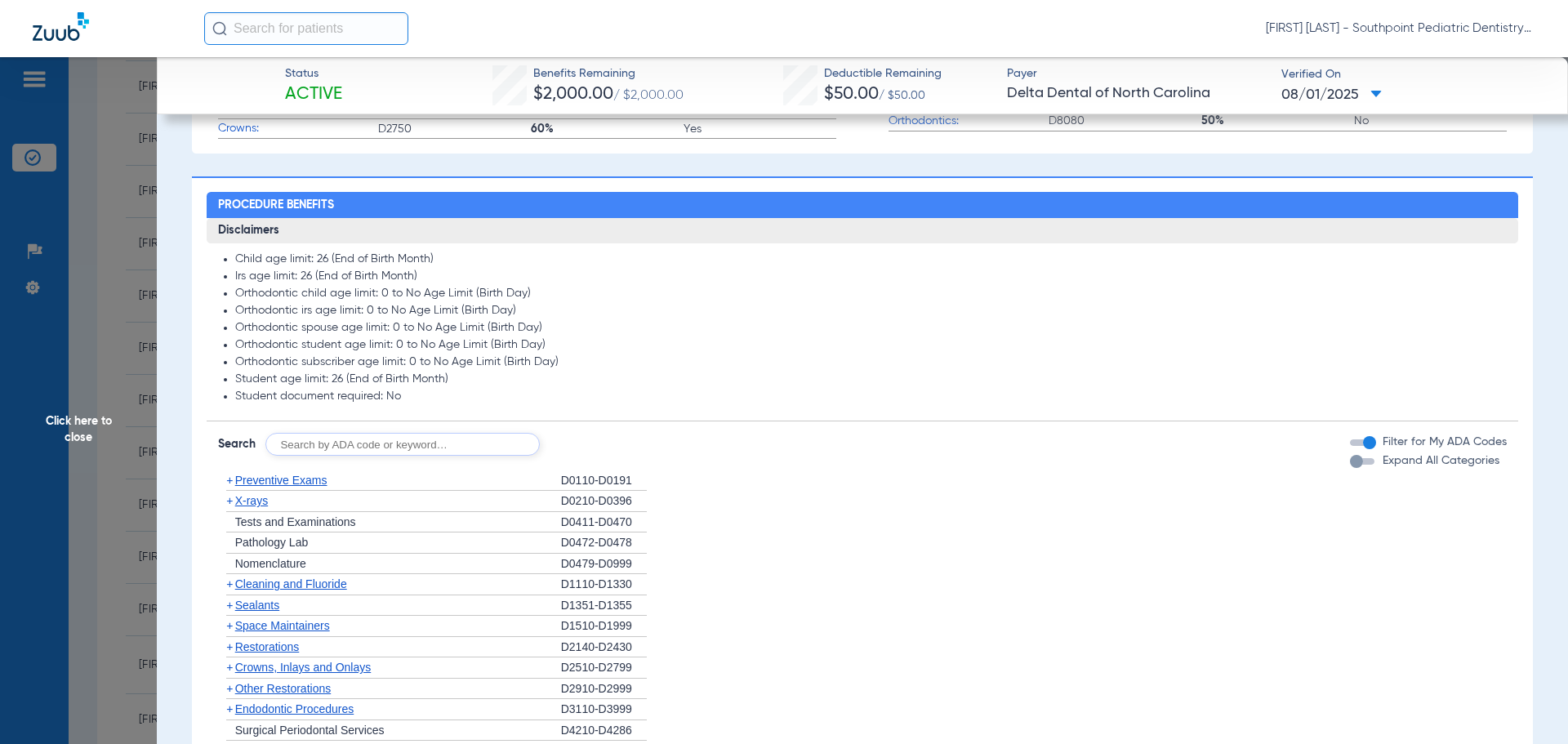 click on "+   Preventive Exams" 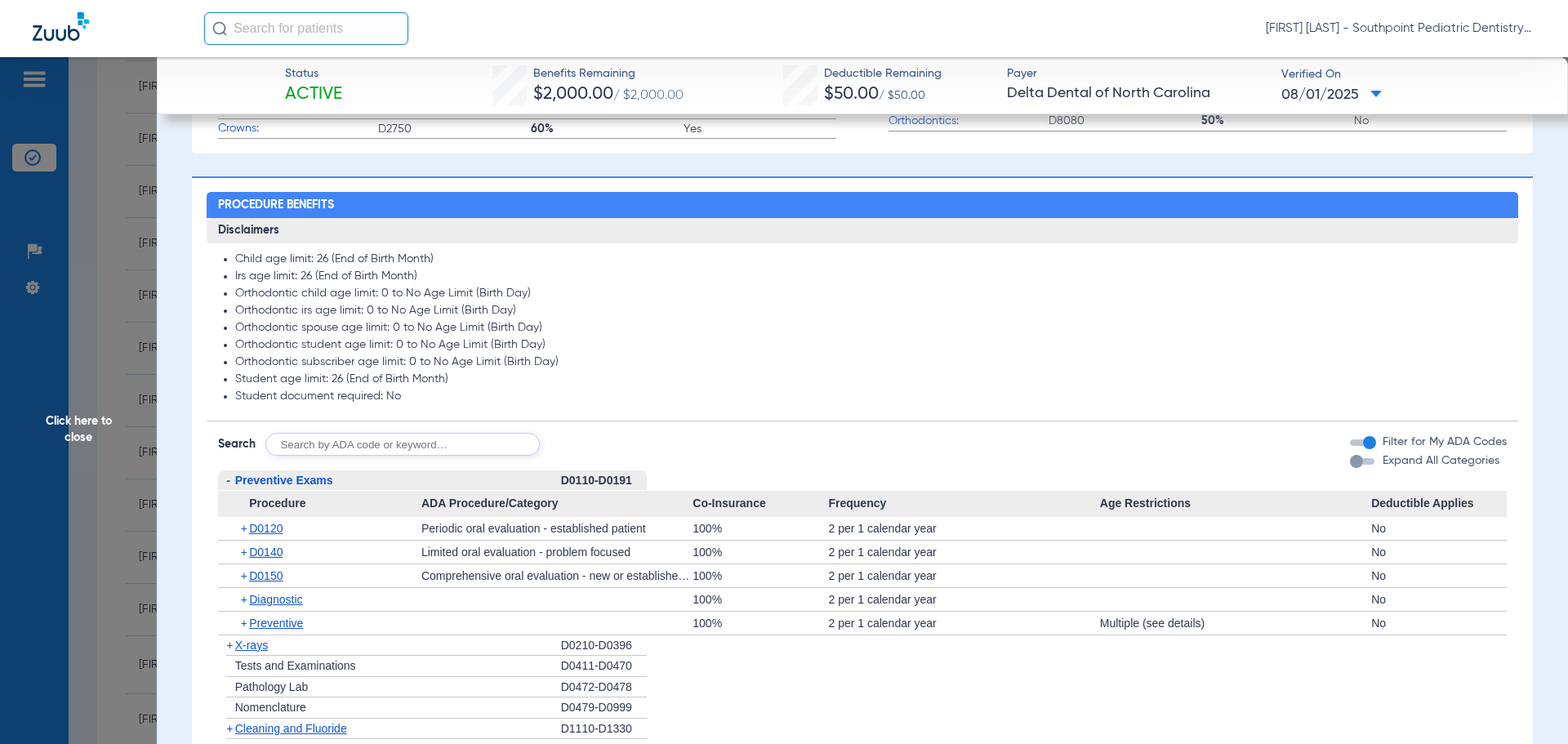 click on "-   Preventive Exams" 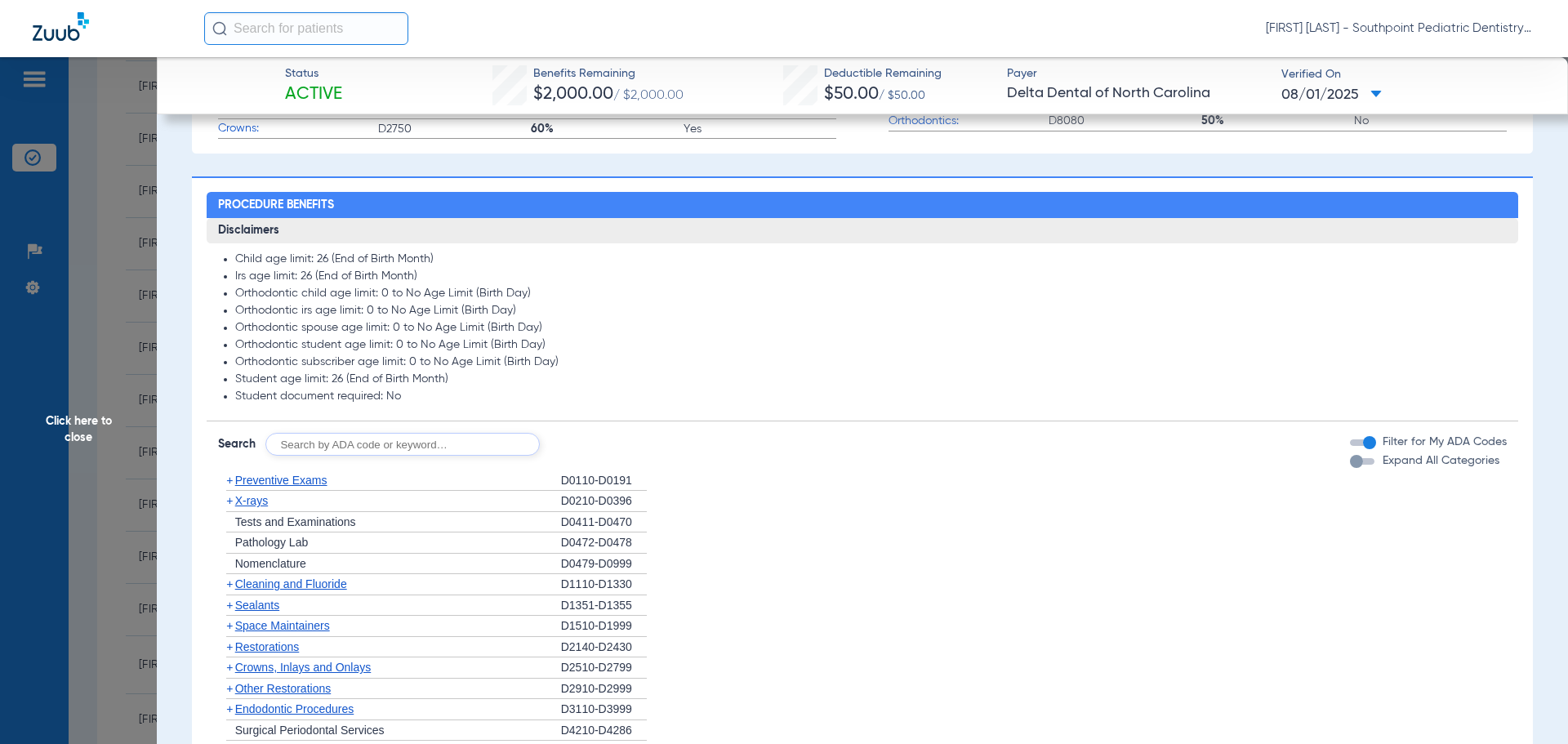 click on "+   X-rays" 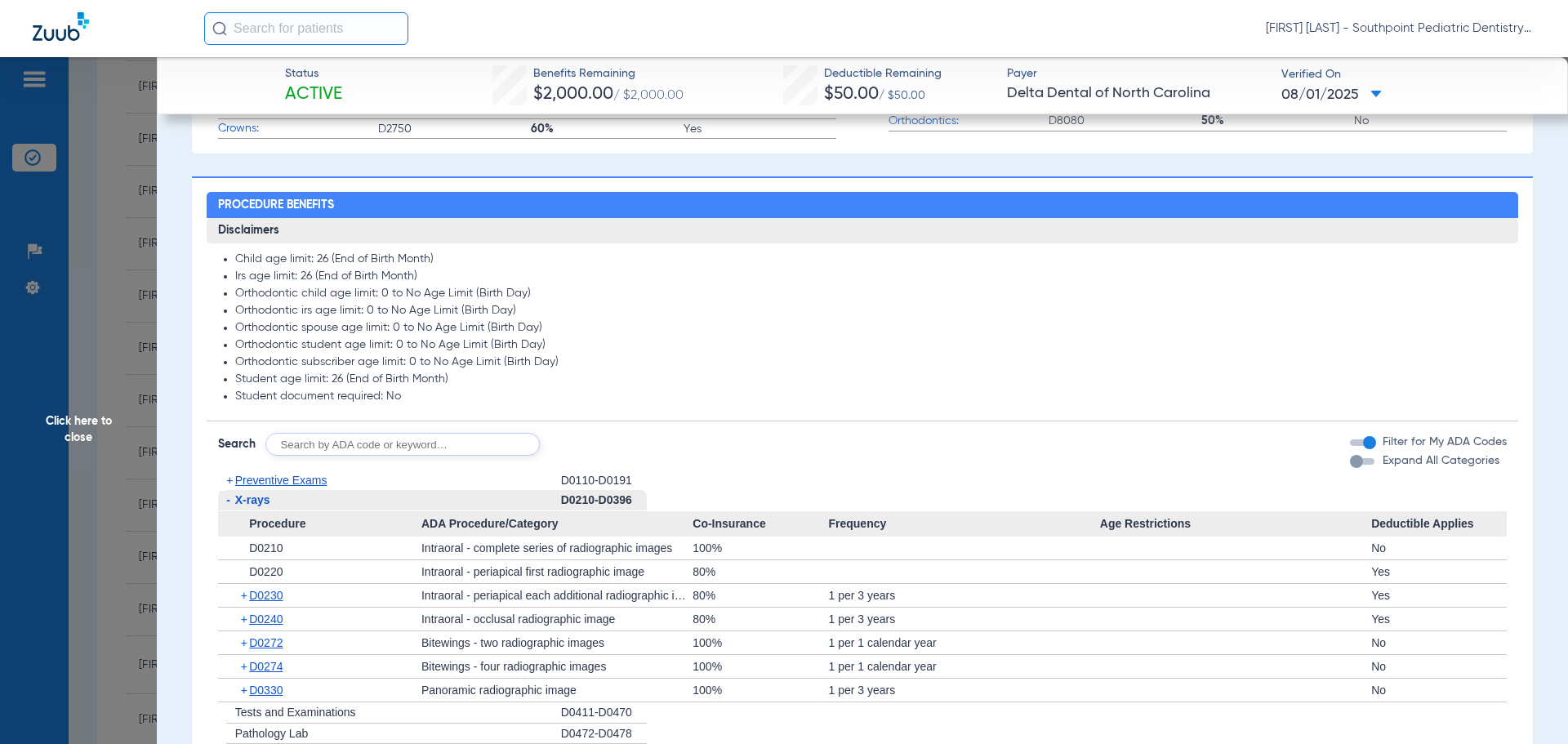 click on "-   X-rays" 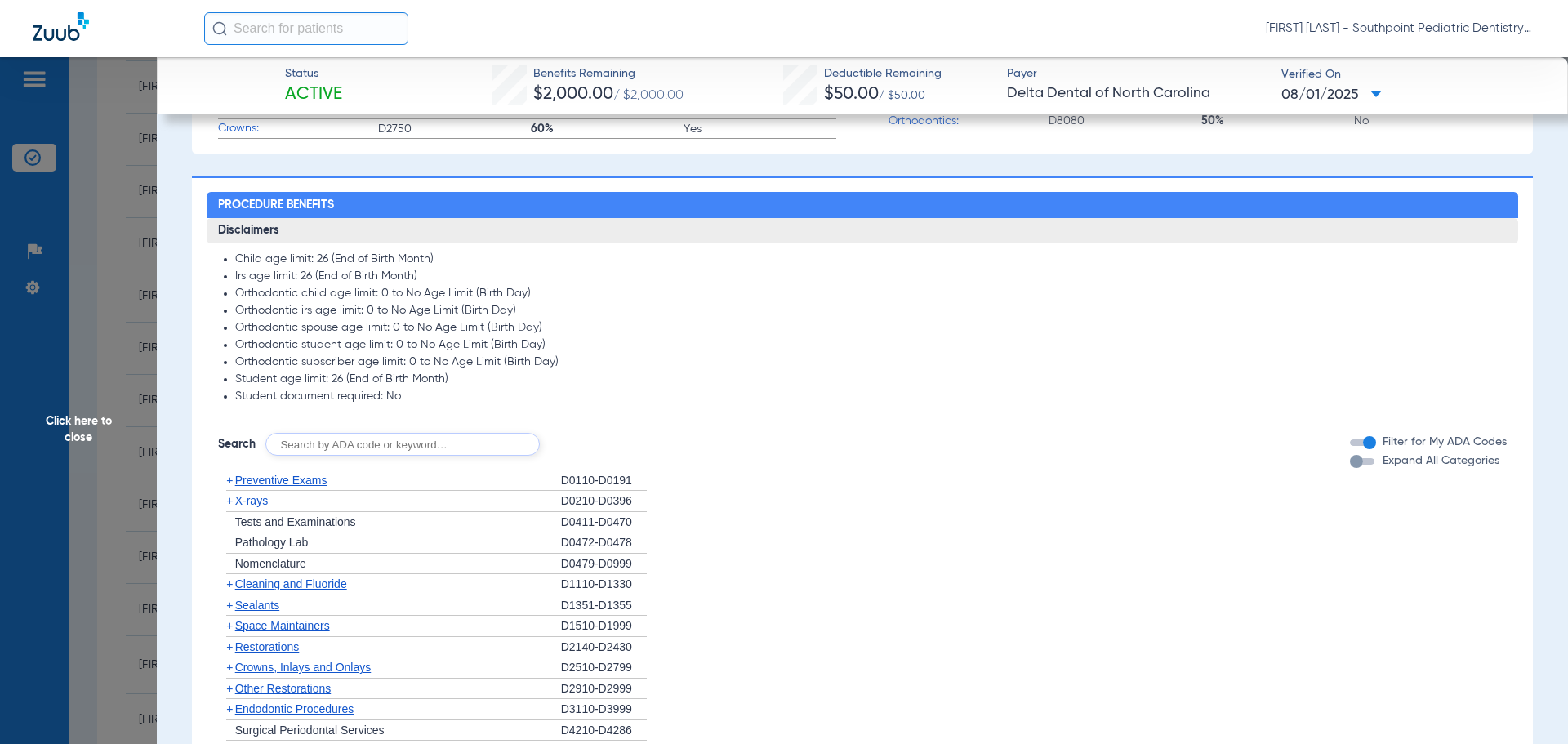 click on "+   Cleaning and Fluoride" 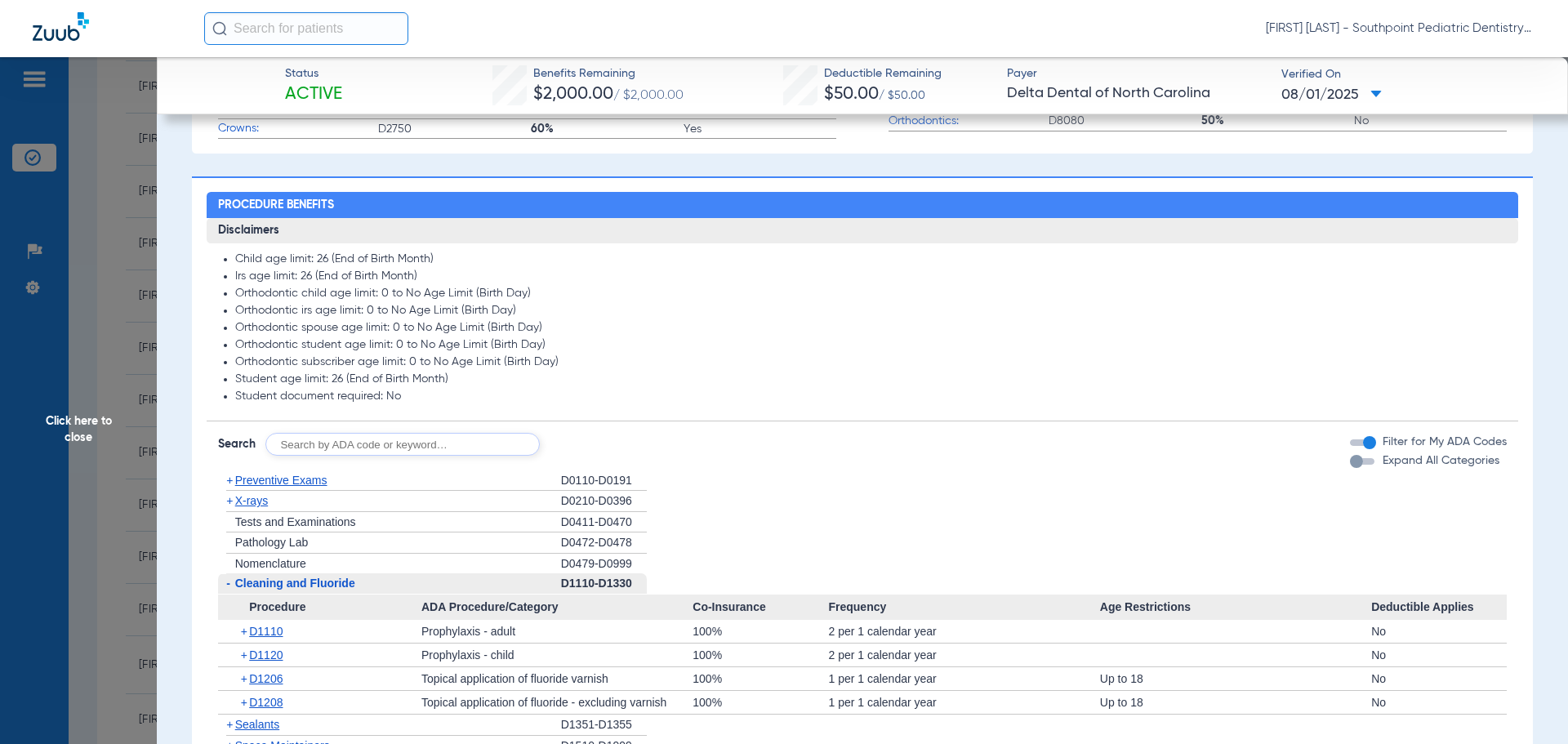 click on "-   Cleaning and Fluoride" 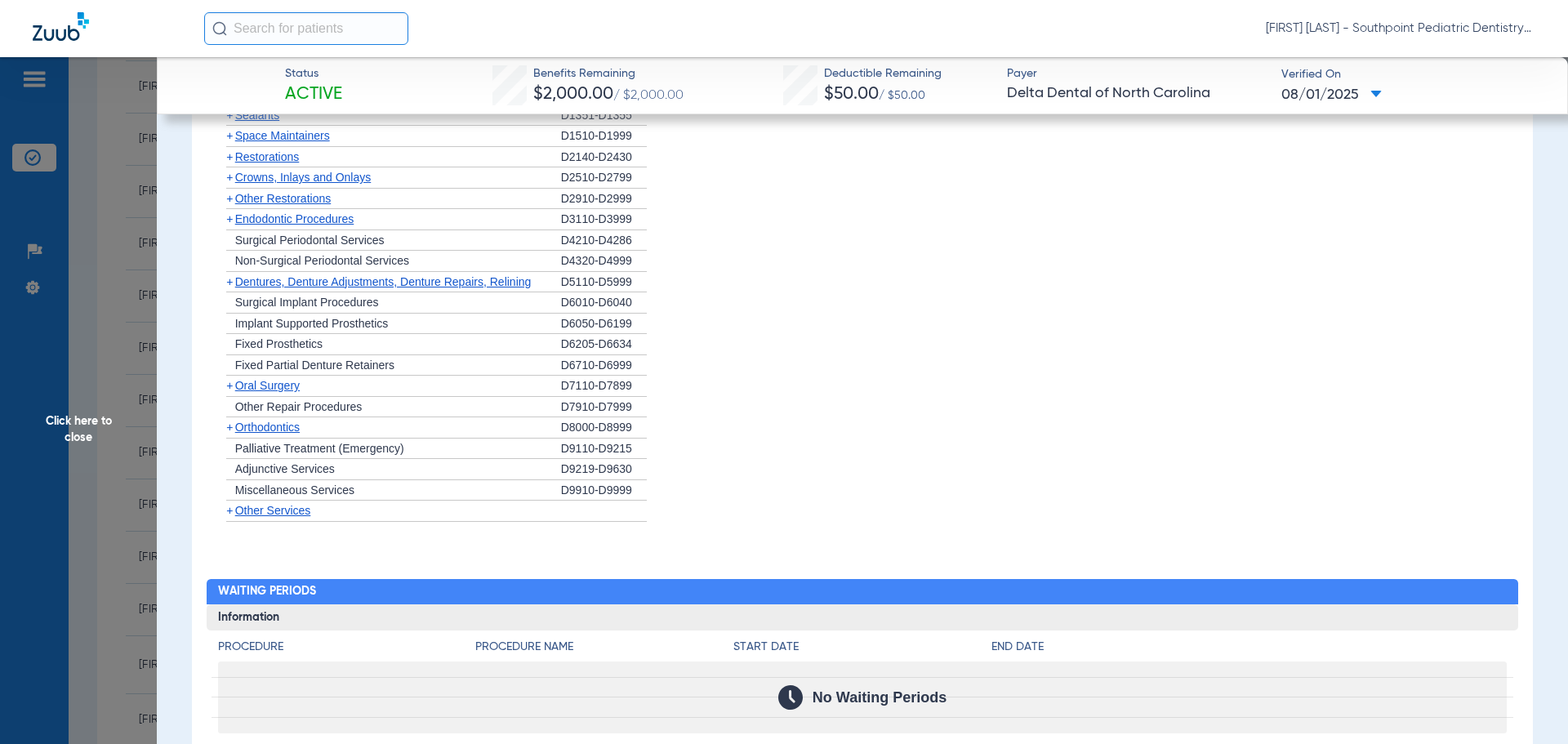 scroll, scrollTop: 1490, scrollLeft: 0, axis: vertical 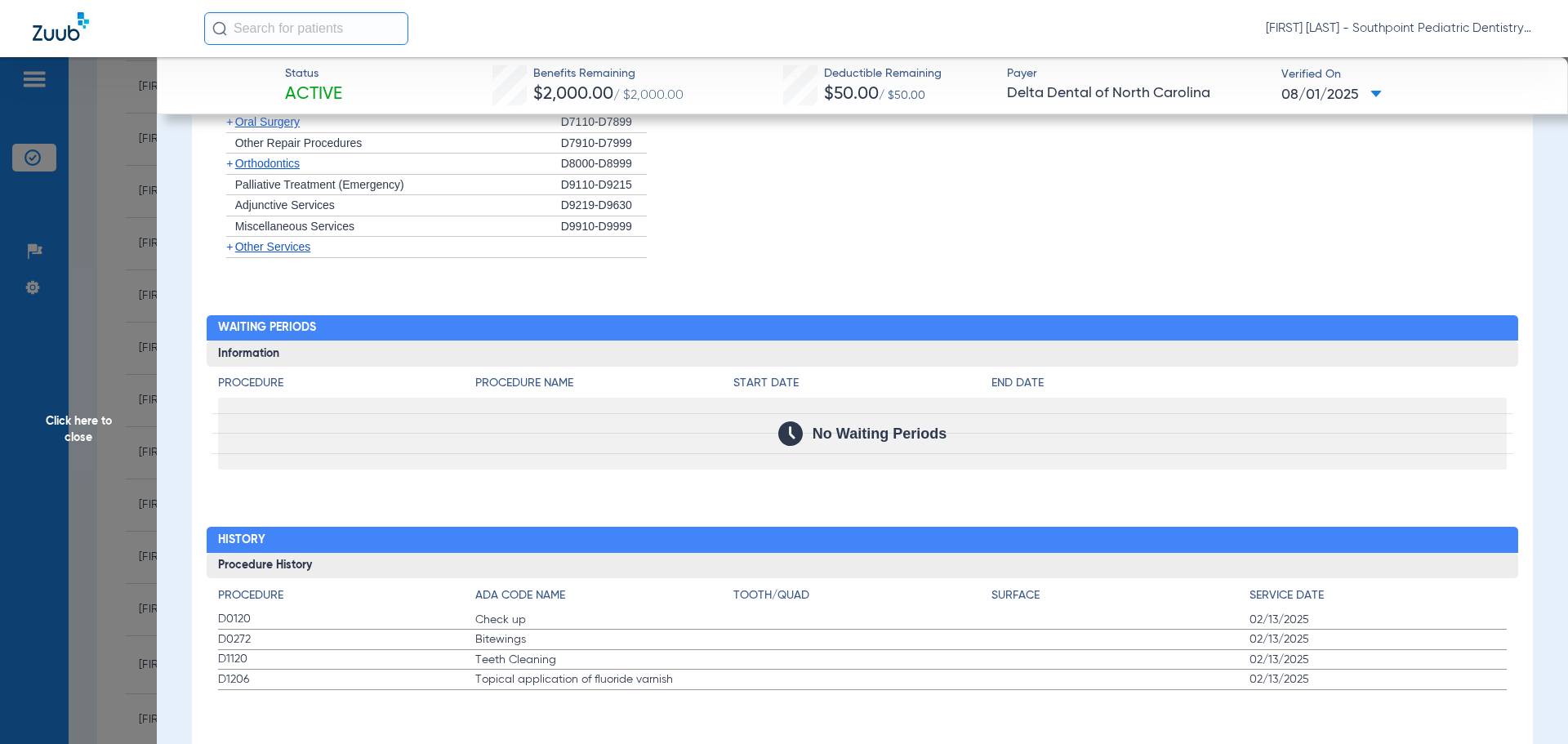 click on "Click here to close" 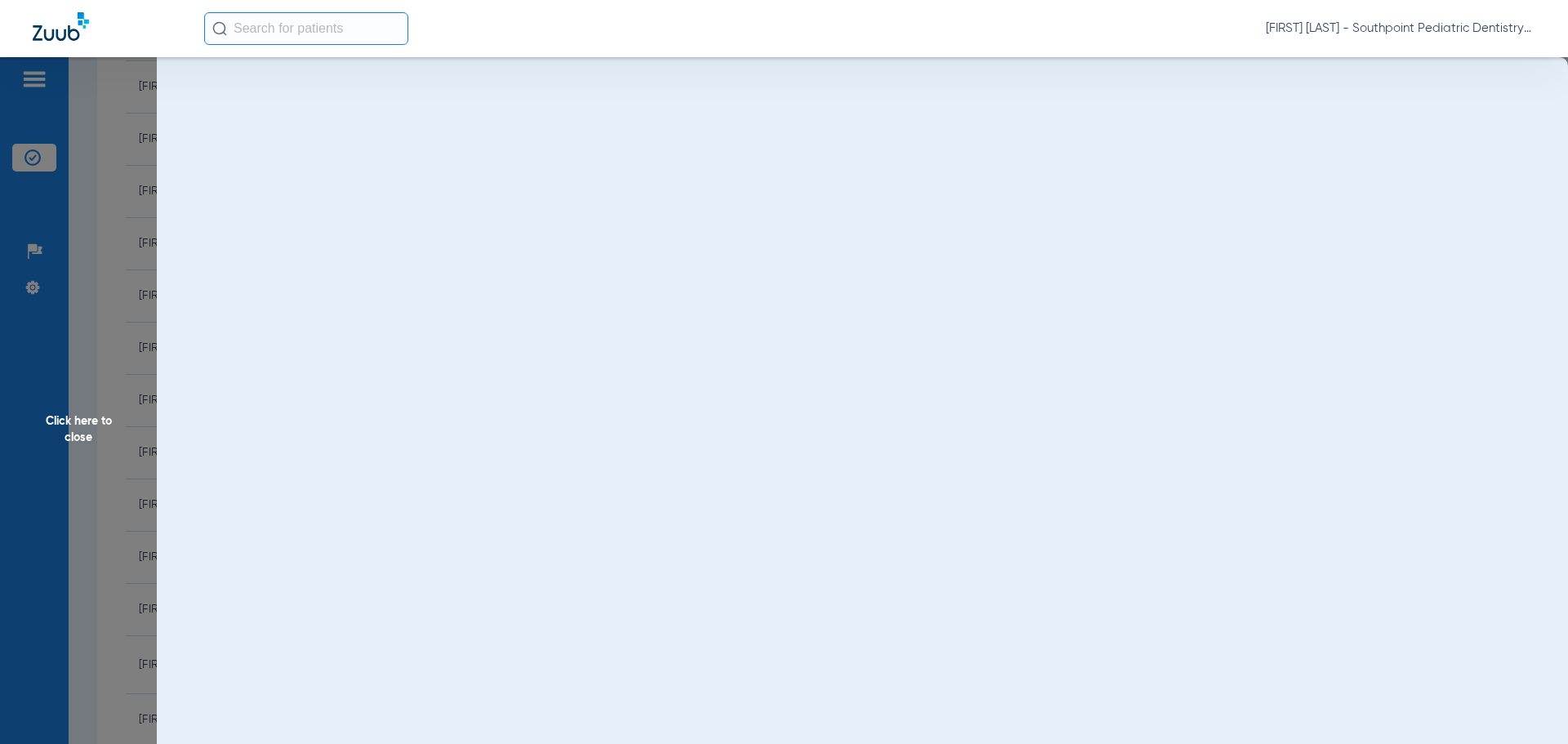scroll, scrollTop: 0, scrollLeft: 0, axis: both 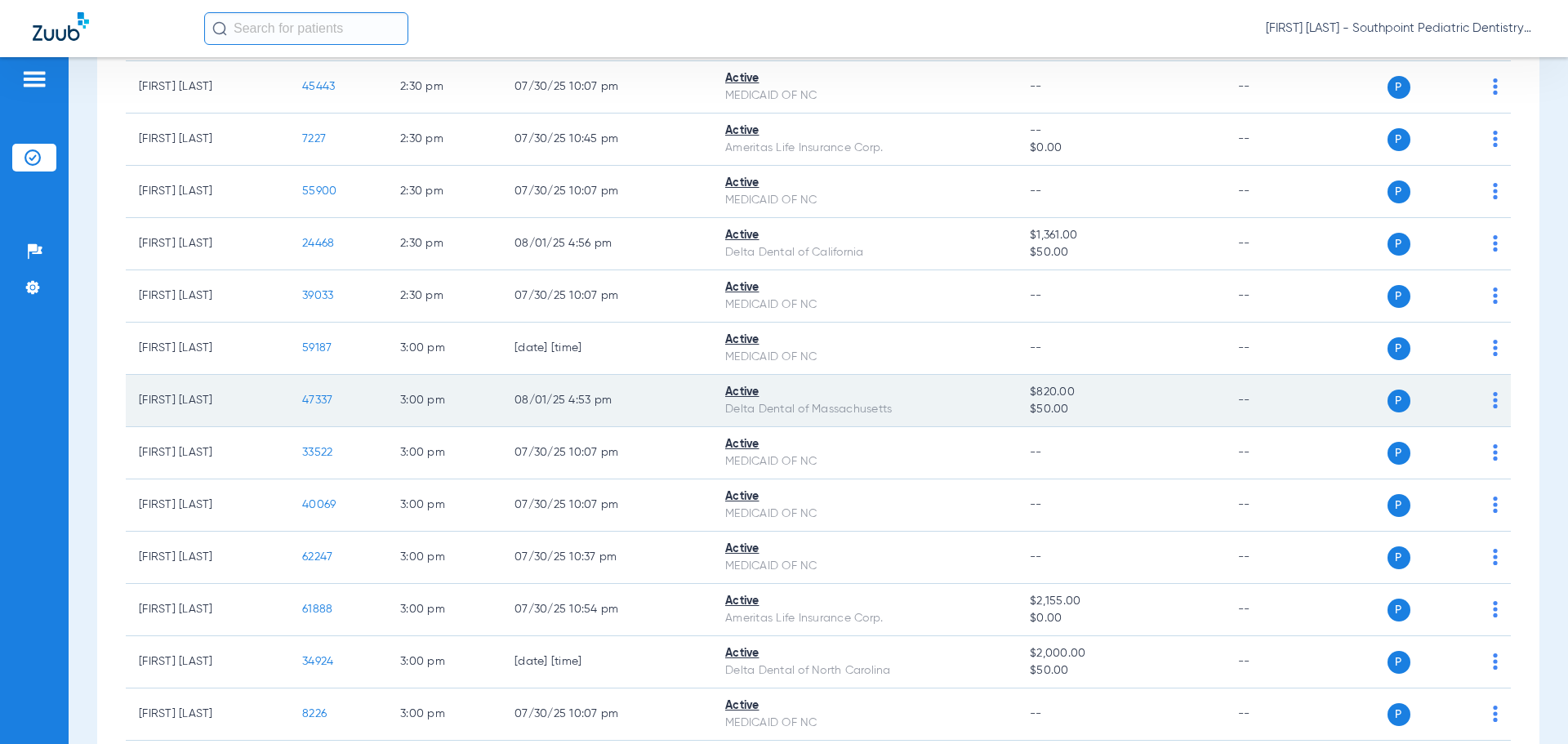 click on "47337" 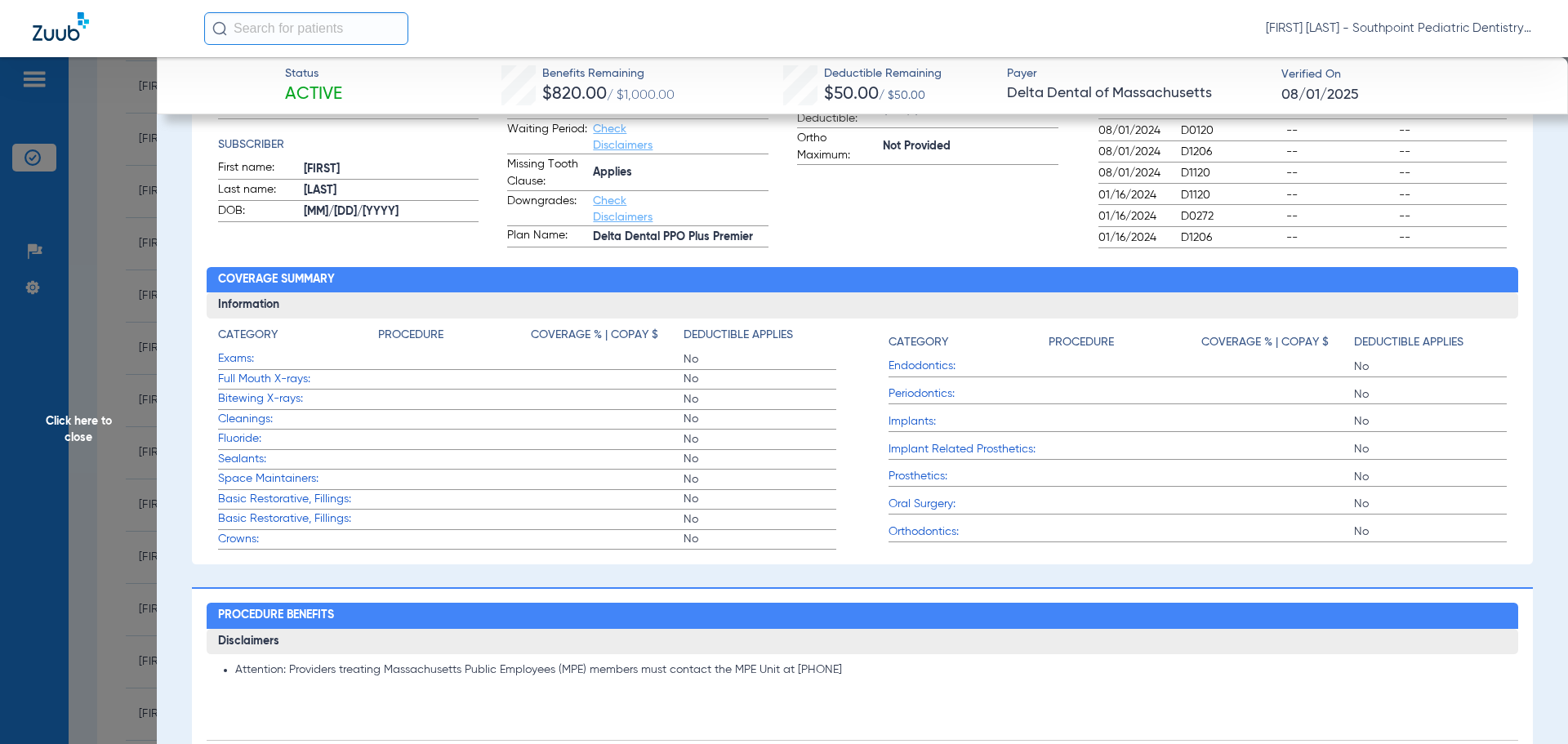 scroll, scrollTop: 653, scrollLeft: 0, axis: vertical 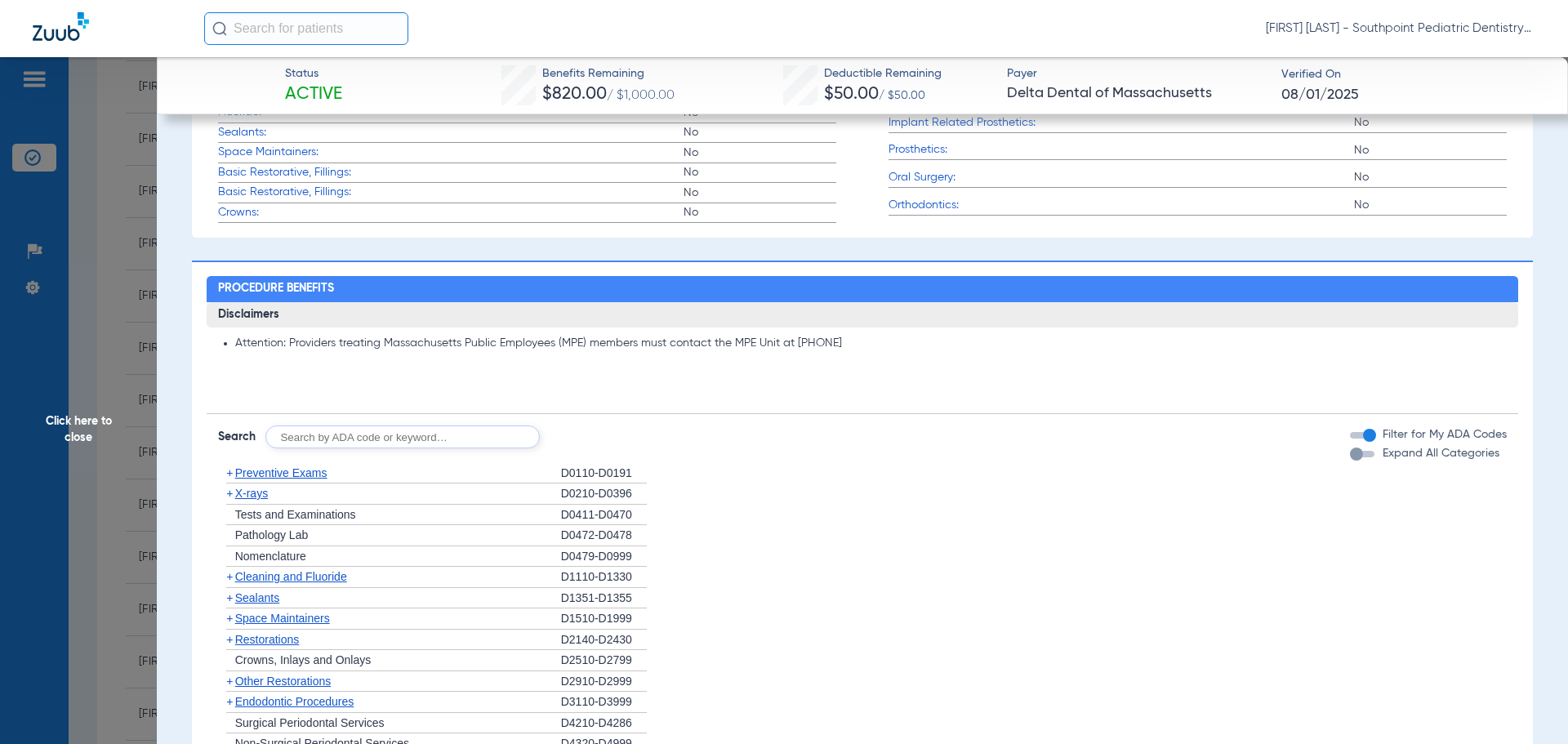 click on "+   Preventive Exams" 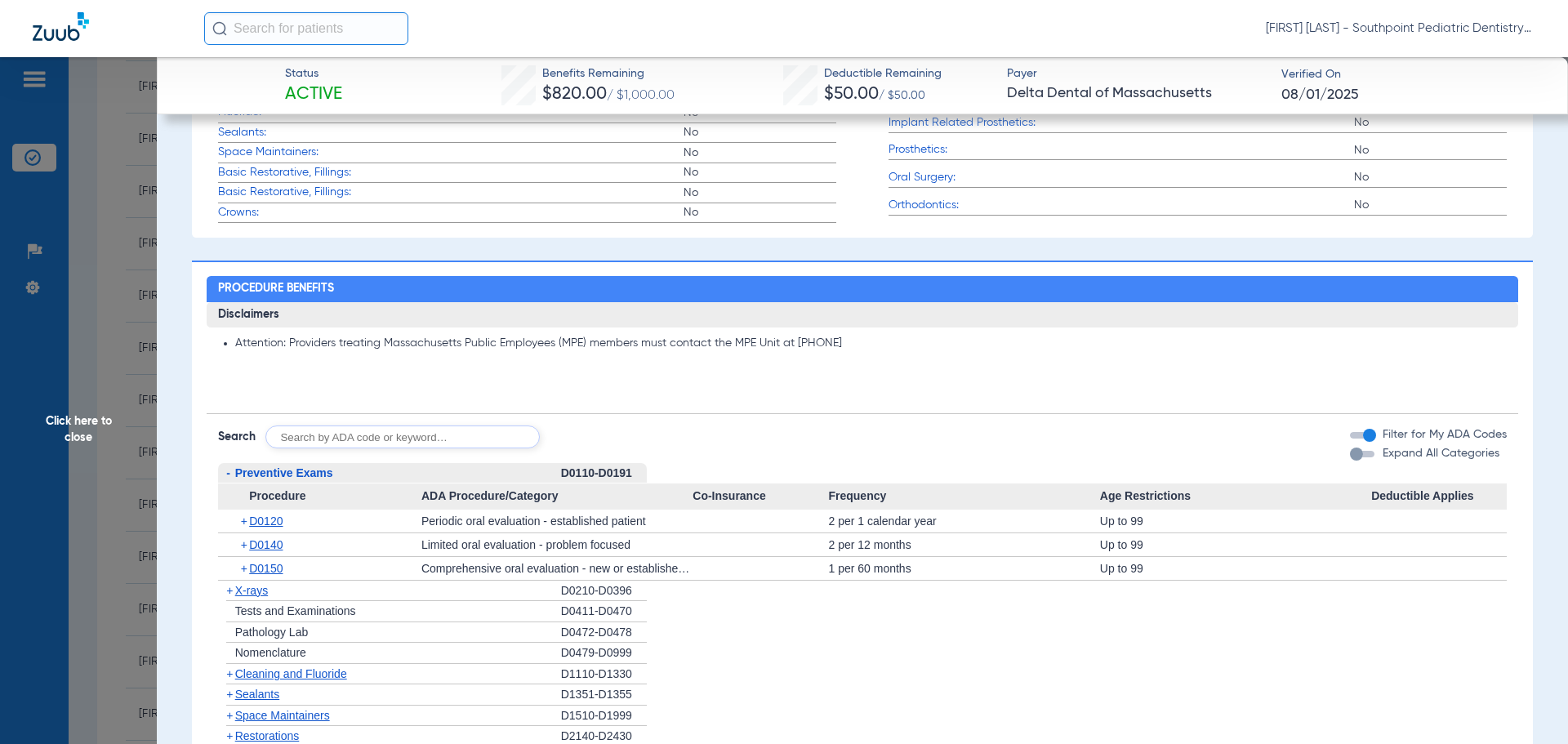click on "-   Preventive Exams" 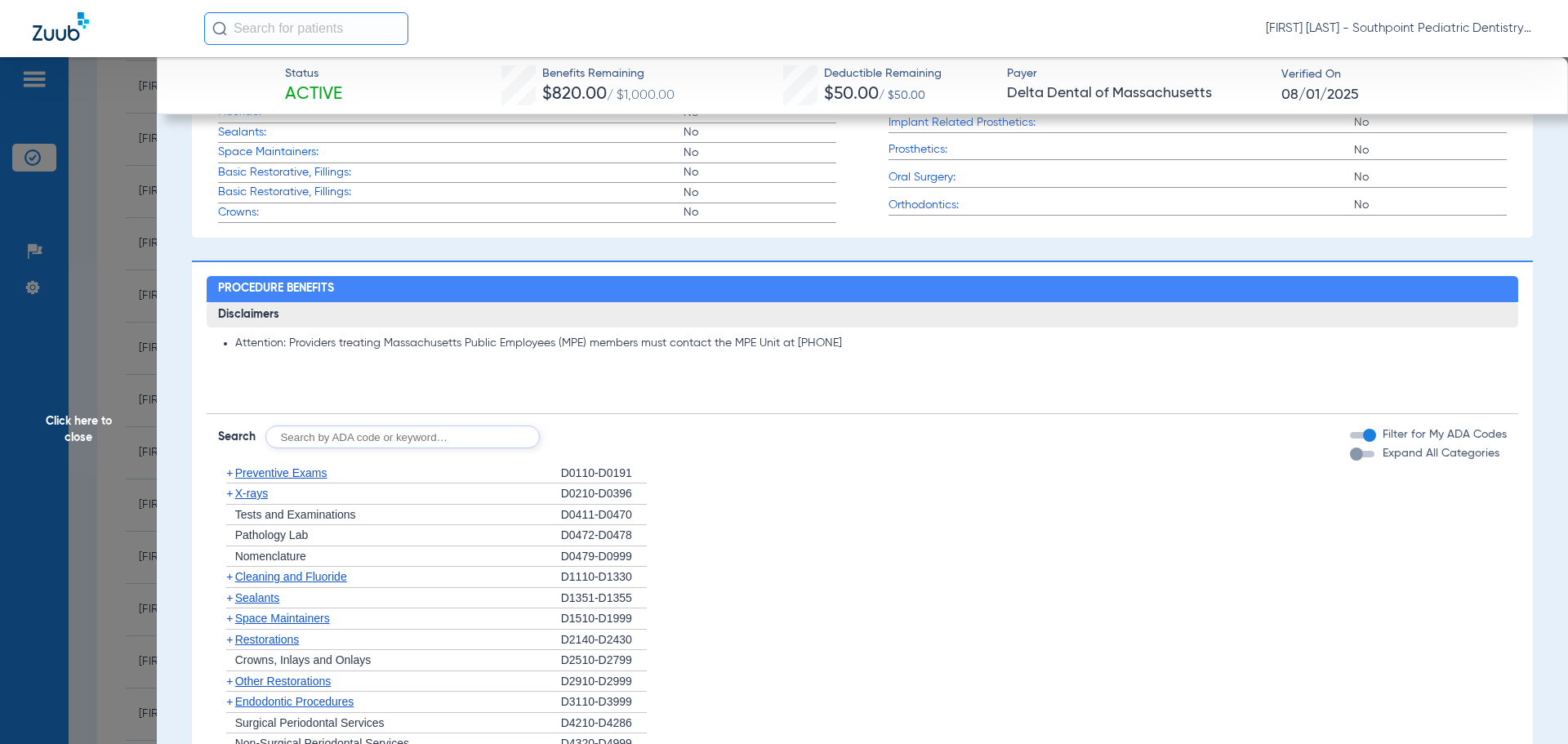 click on "+   X-rays" 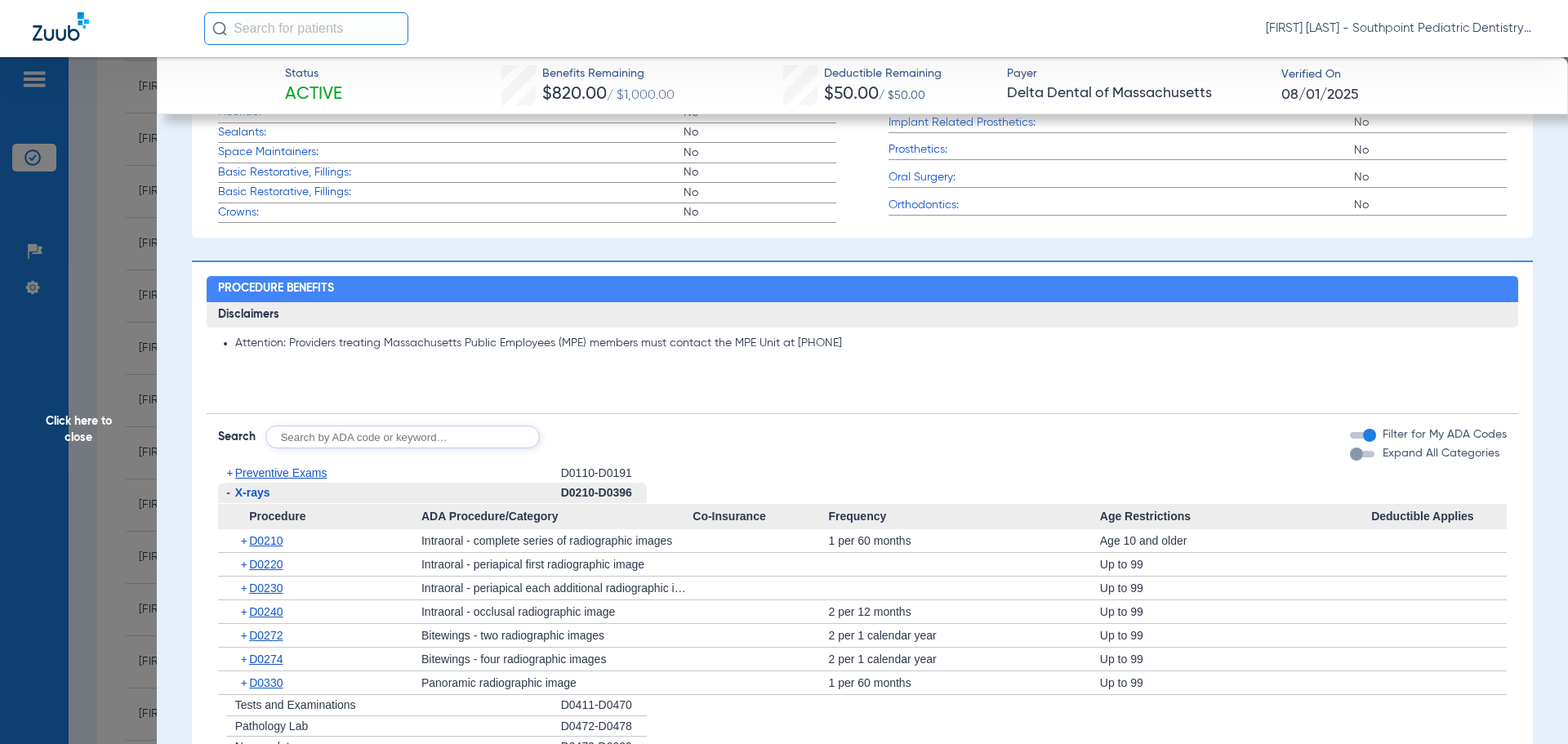 click on "-   X-rays" 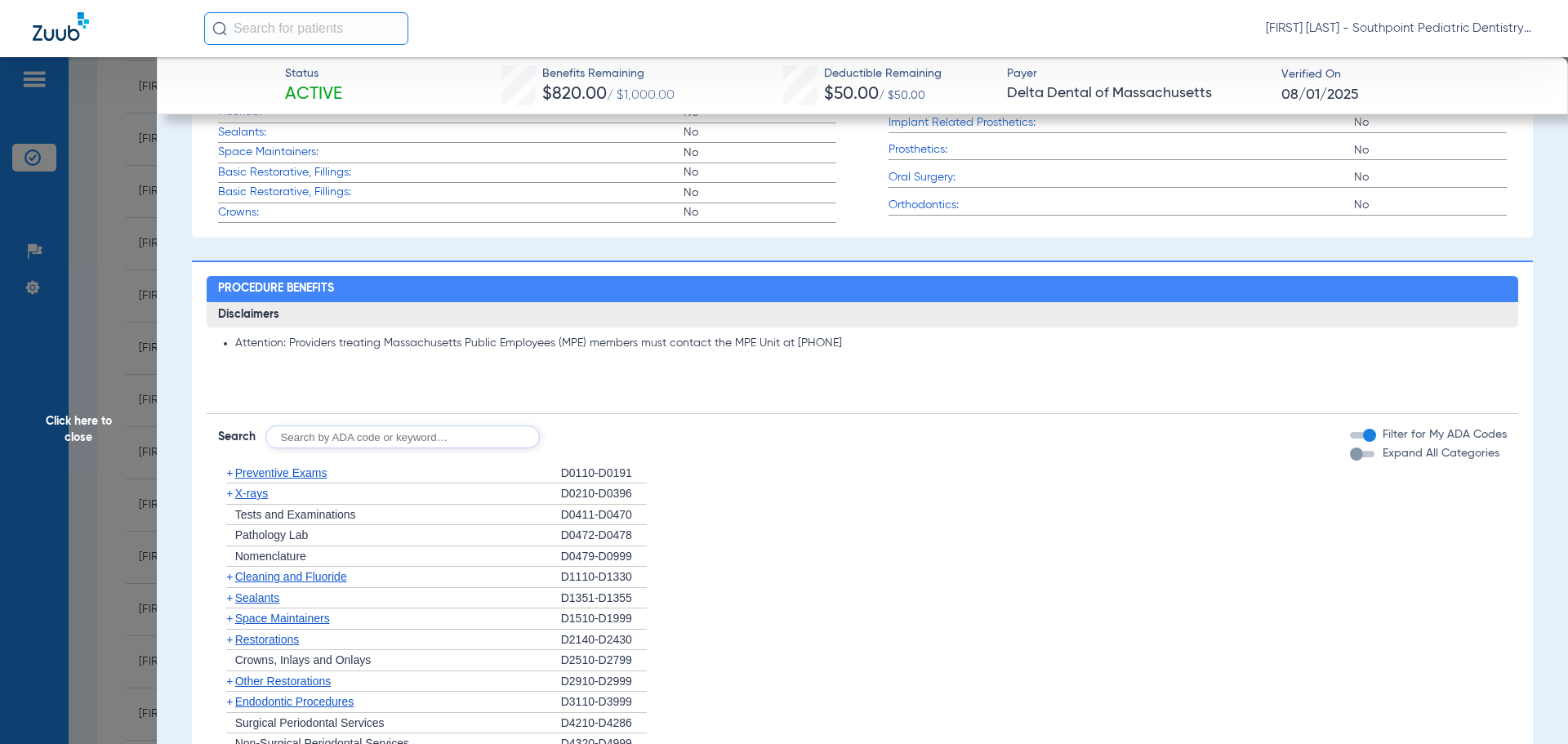 click on "Cleaning and Fluoride" 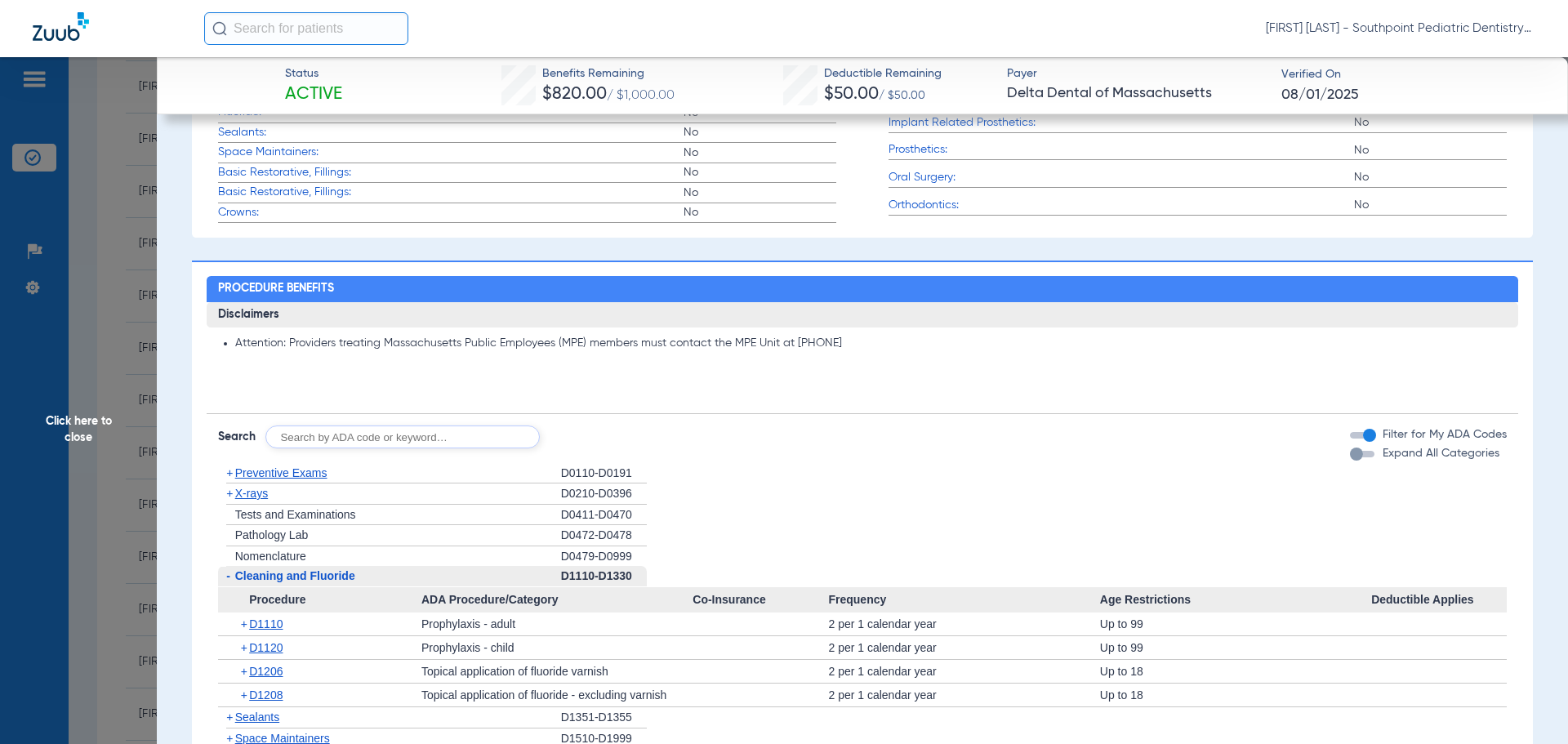 click on "Cleaning and Fluoride" 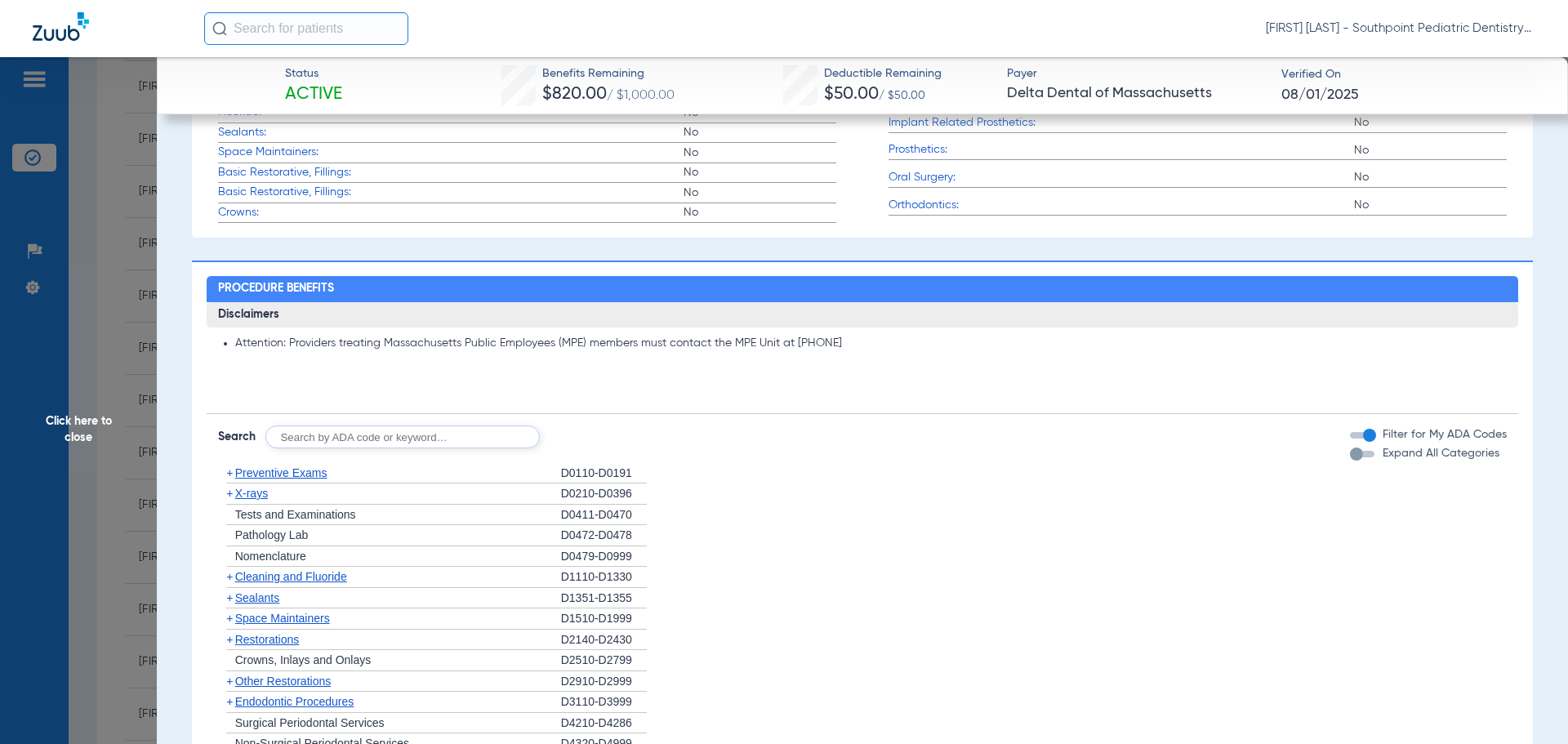click on "+   Sealants" 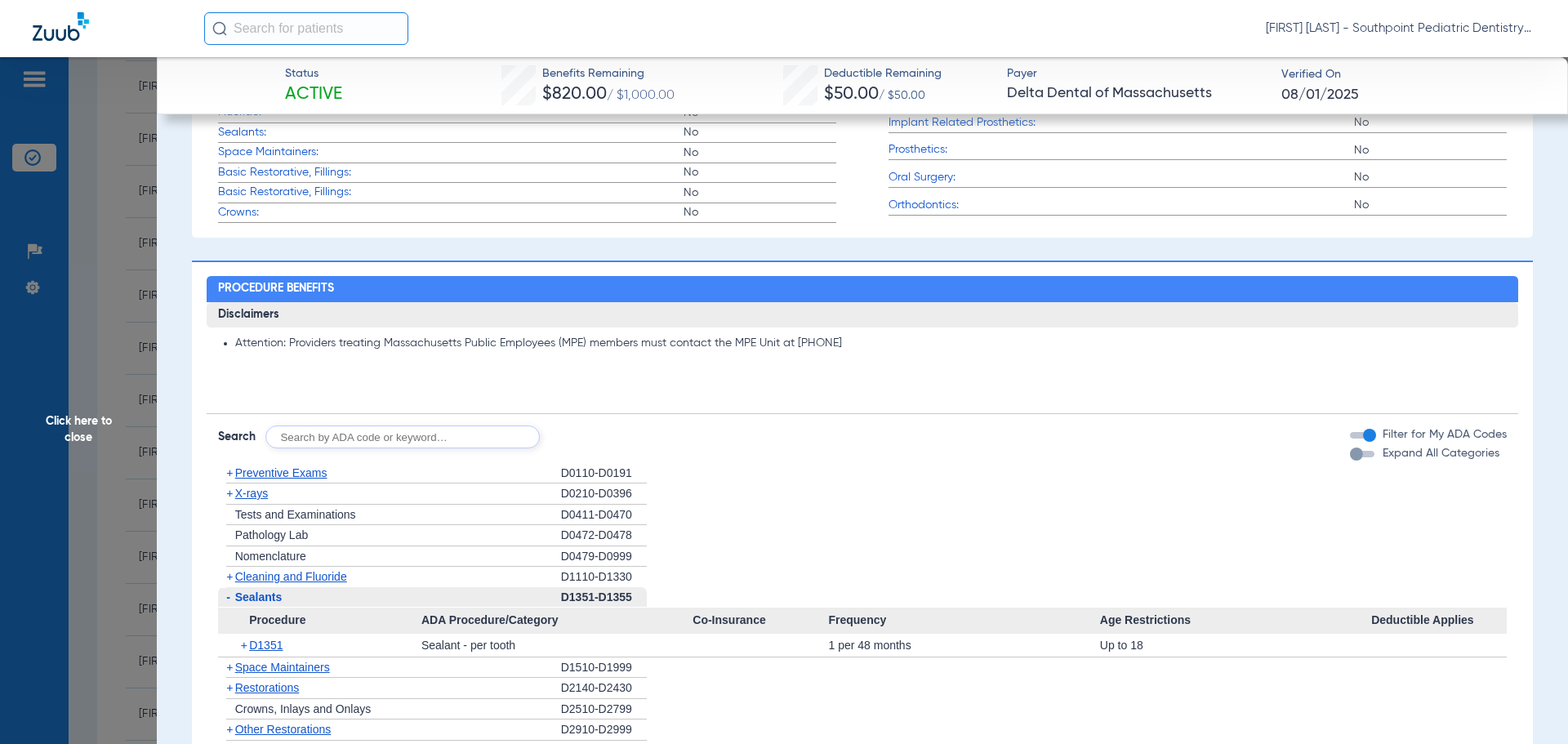click on "-   Sealants" 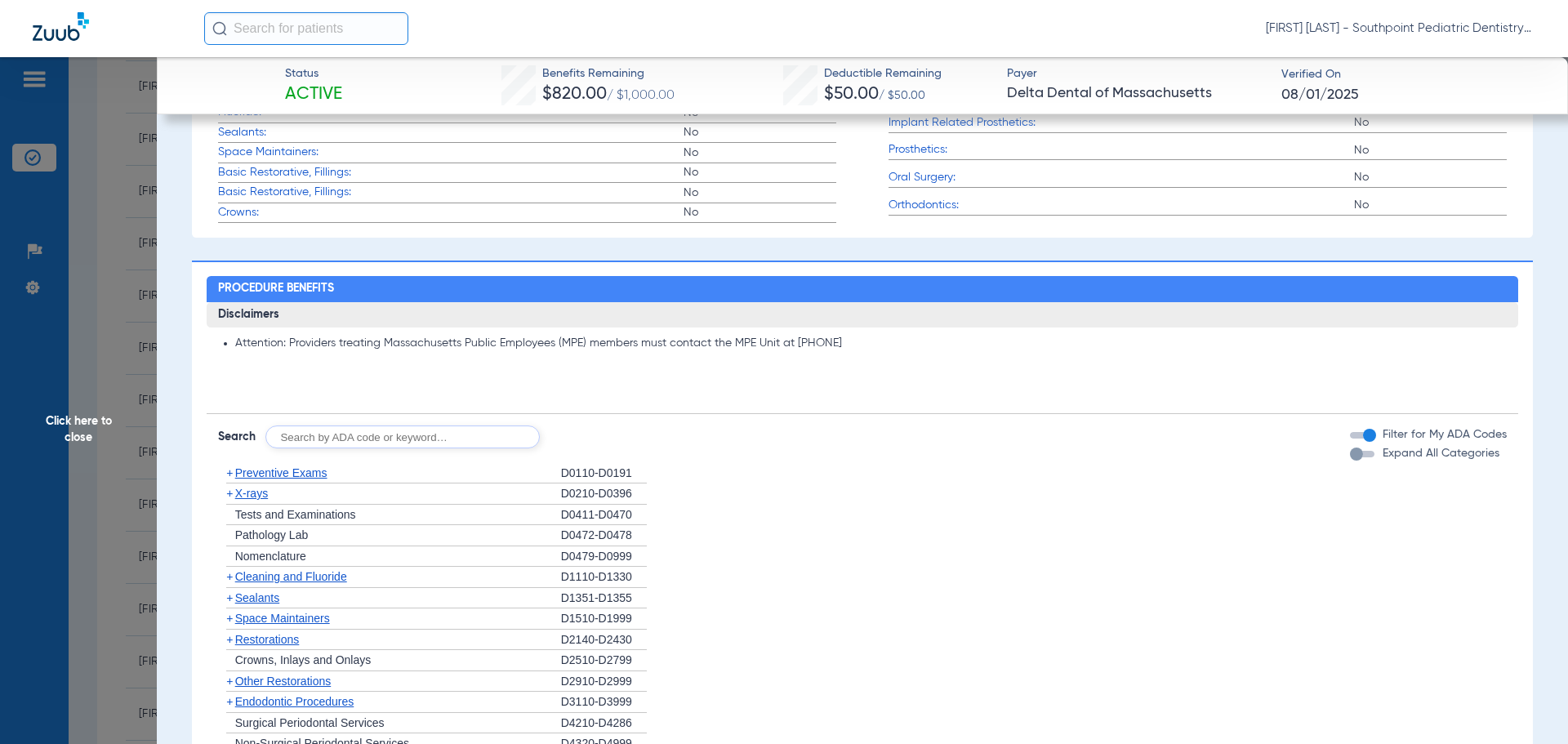 click on "+   Space Maintainers" 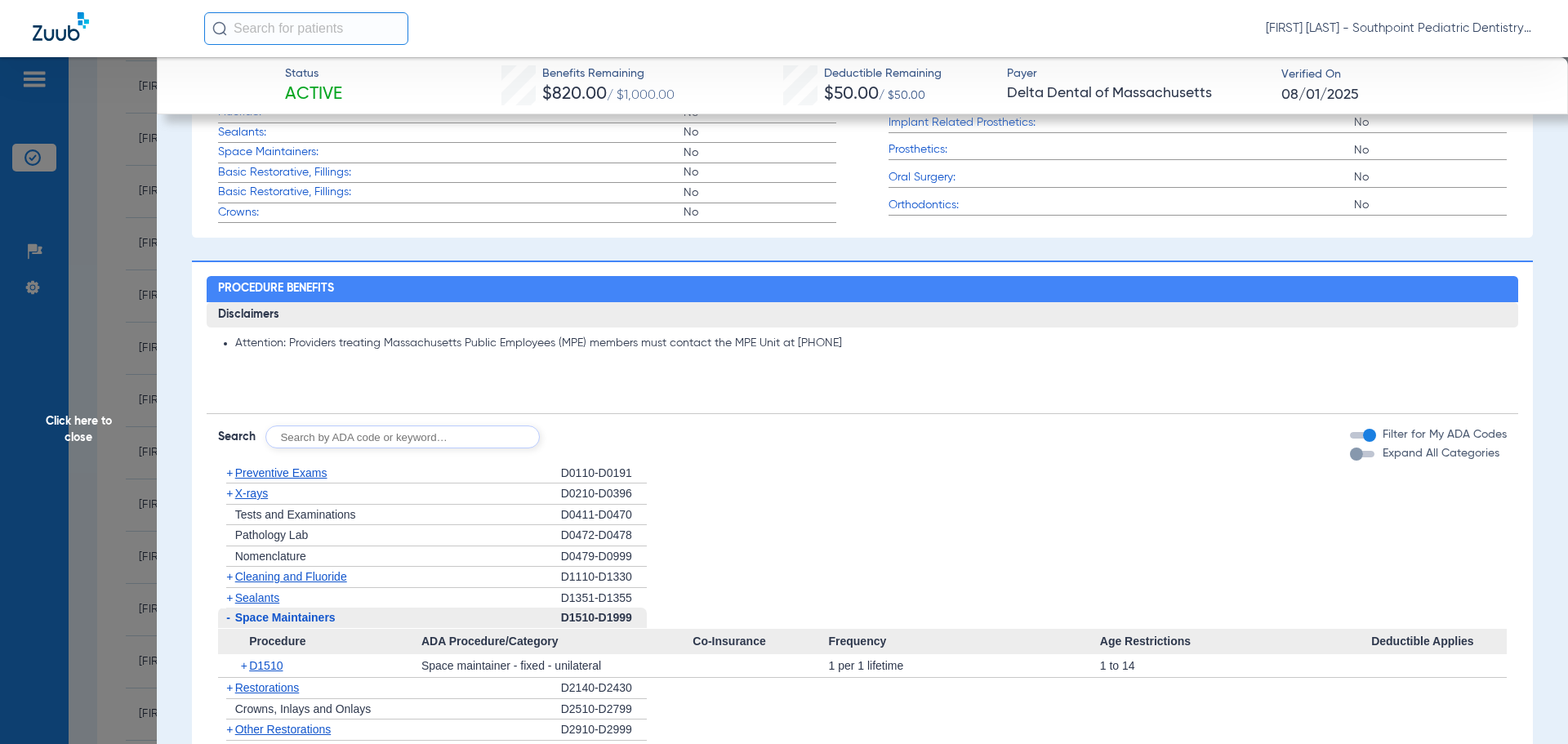 click on "-   Space Maintainers" 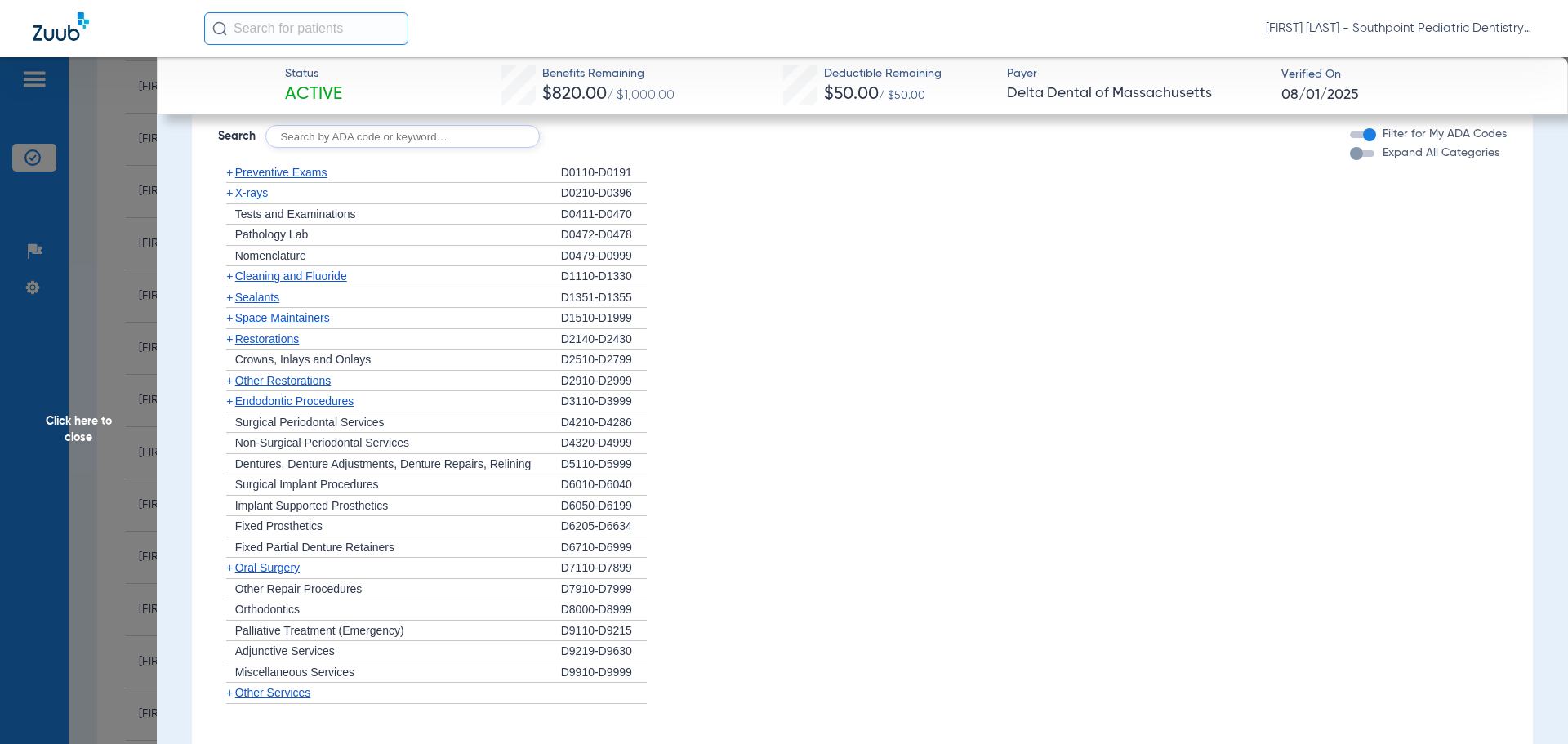 scroll, scrollTop: 1062, scrollLeft: 0, axis: vertical 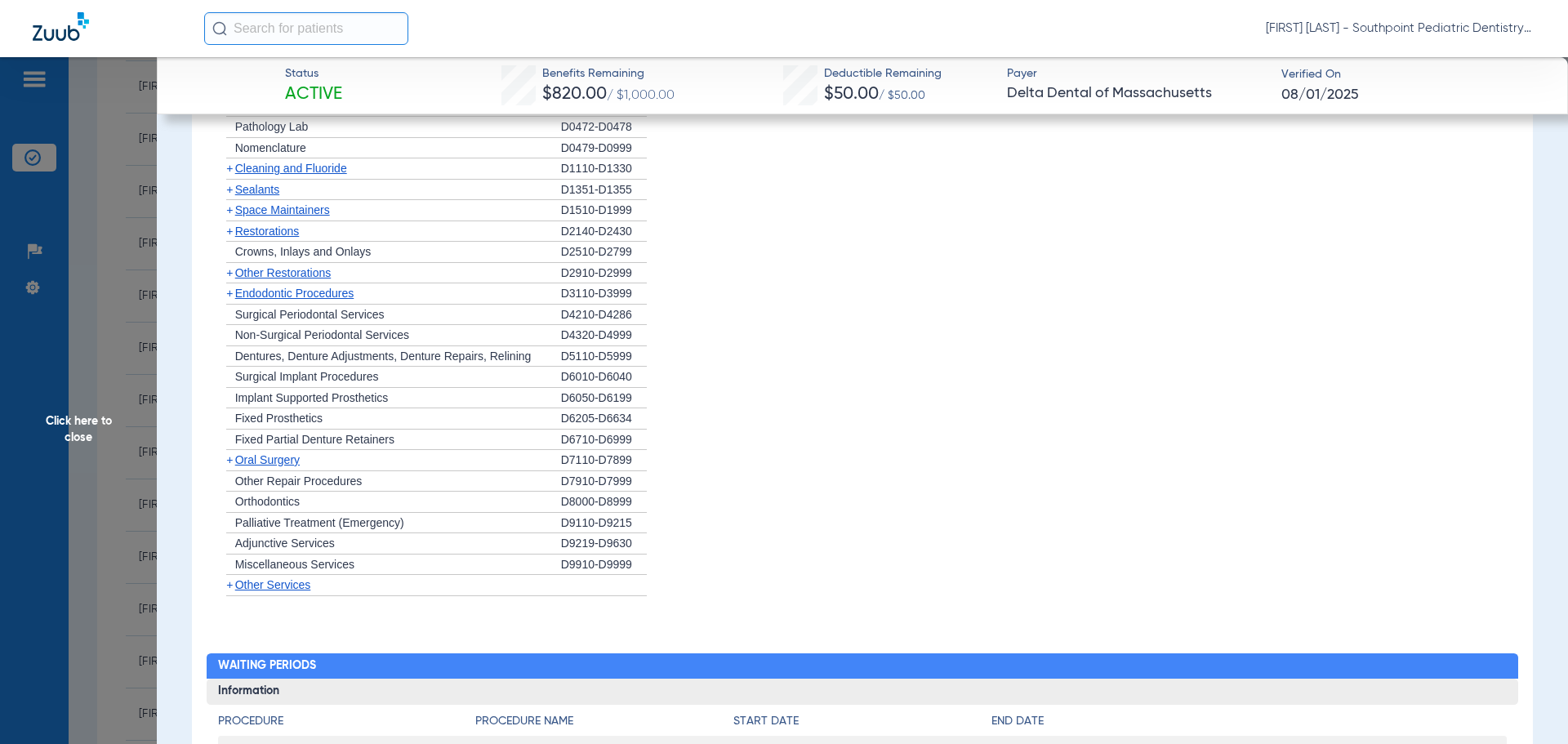 click on "+   Oral Surgery" 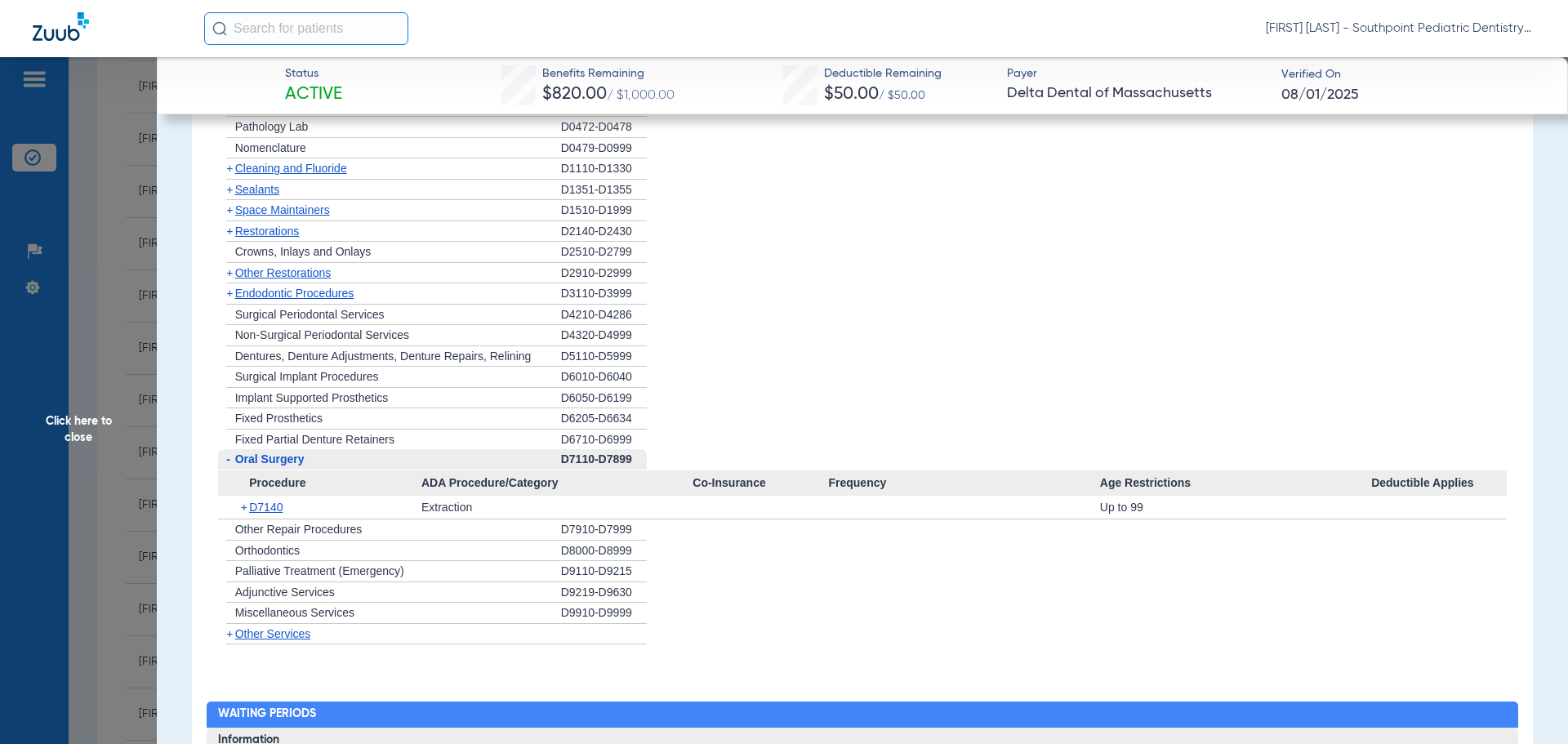 click on "-   Oral Surgery" 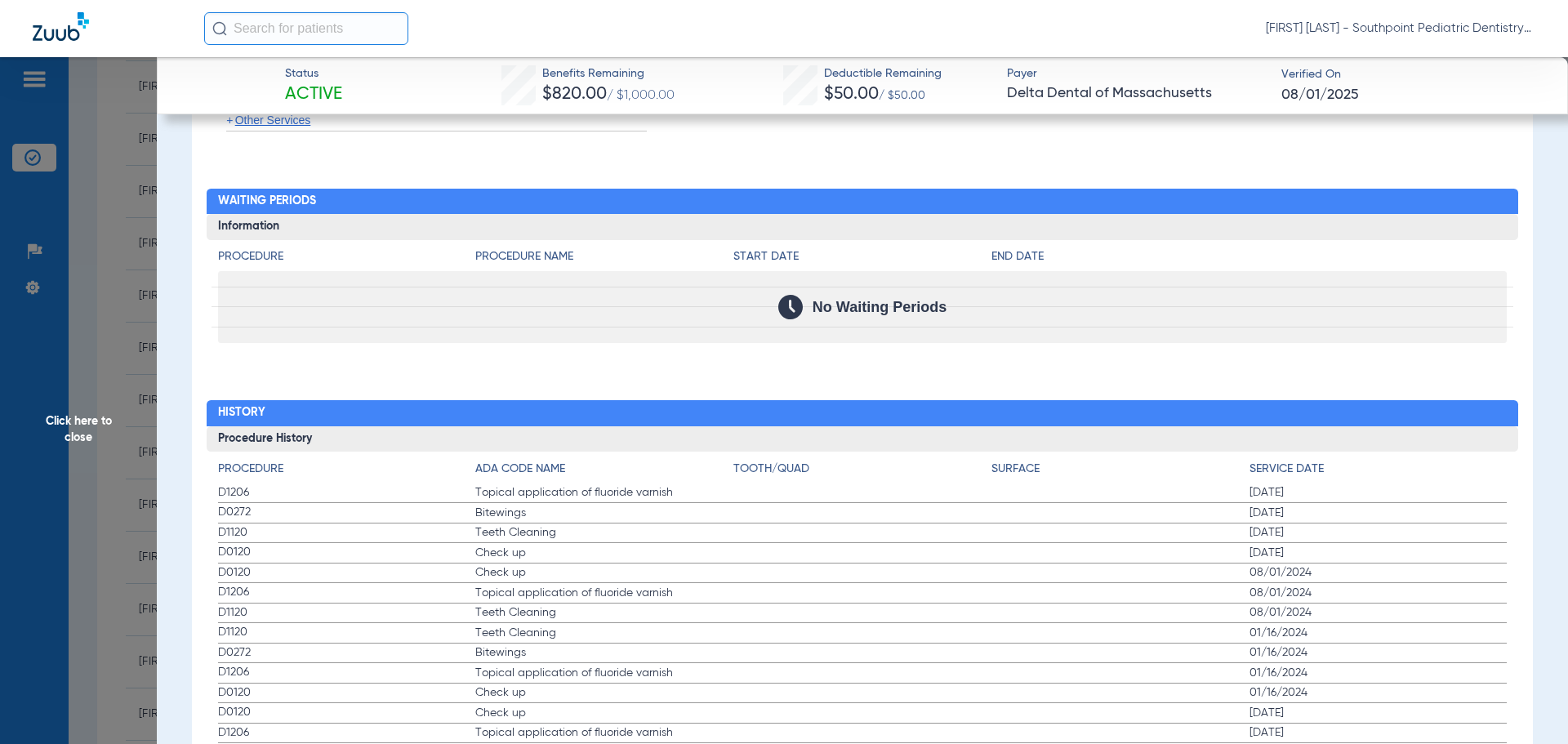 scroll, scrollTop: 1552, scrollLeft: 0, axis: vertical 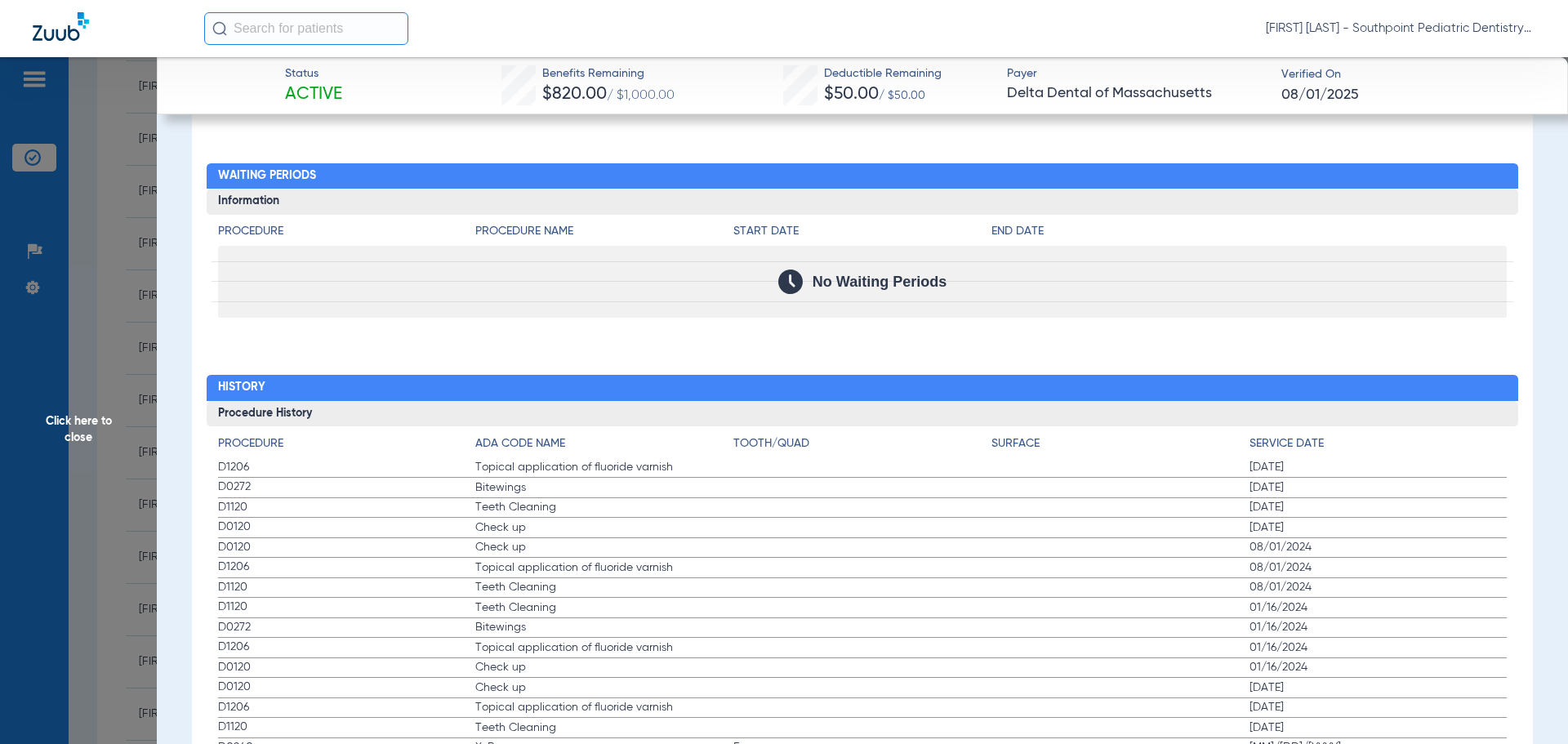 drag, startPoint x: 205, startPoint y: 470, endPoint x: 1348, endPoint y: 525, distance: 1144.3225 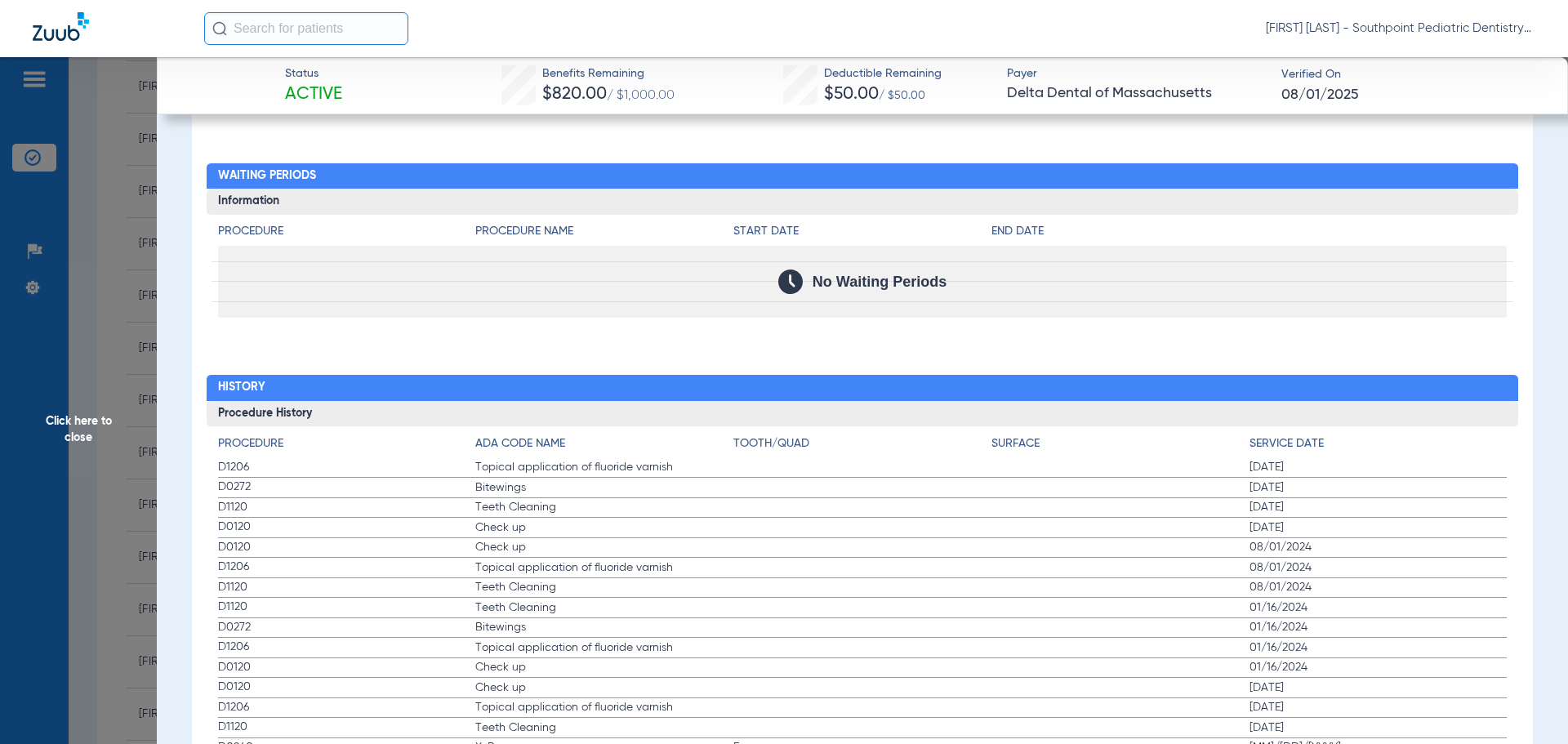 click on "Procedure Benefits Disclaimers Attention:
Providers treating Massachusetts Public Employees (MPE) members must contact the MPE Unit at 800 Search  Filter for My ADA Codes   Expand All Categories   +   Preventive Exams   D0110-D0191   +   X-rays   D0210-D0396   +   Tests and Examinations   D0411-D0470   +   Pathology Lab   D0472-D0478   +   Nomenclature   D0479-D0999   +   Cleaning and Fluoride   D1110-D1330   +   Sealants   D1351-D1355   +   Space Maintainers   D1510-D1999   +   Restorations   D2140-D2430   +   Crowns, Inlays and Onlays   D2510-D2799   +   Other Restorations   D2910-D2999   +   Endodontic Procedures   D3110-D3999   +   Surgical Periodontal Services   D4210-D4286   +   Non-Surgical Periodontal Services   D4320-D4999   +   Dentures, Denture Adjustments, Denture Repairs, Relining   D5110-D5999   +   Surgical Implant Procedures   D6010-D6040   +   Implant Supported Prosthetics   D6050-D6199   +   Fixed Prosthetics   D6205-D6634   +   Fixed Partial Denture Retainers   D6710-D6999   +   +   +   +" 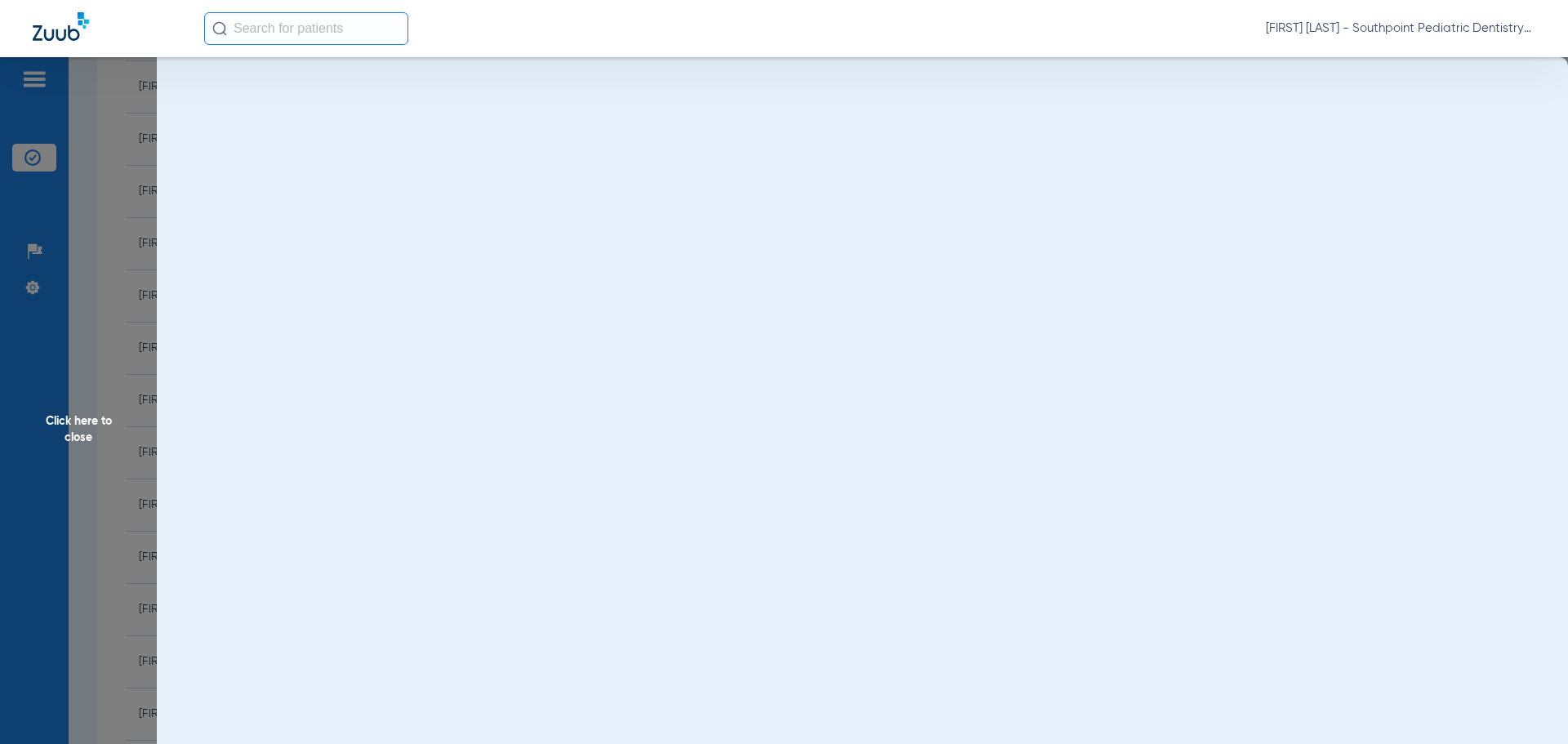scroll, scrollTop: 0, scrollLeft: 0, axis: both 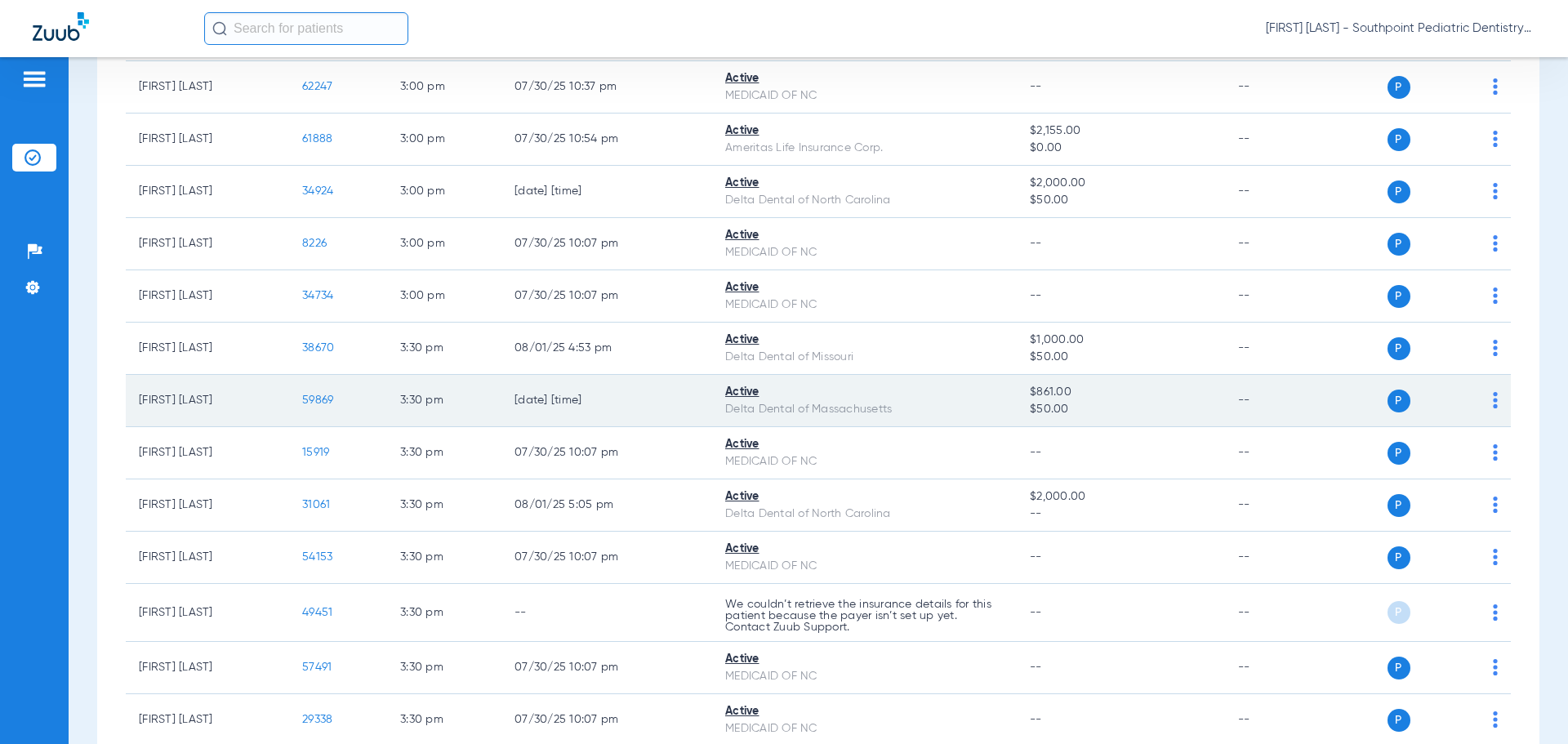 click on "59869" 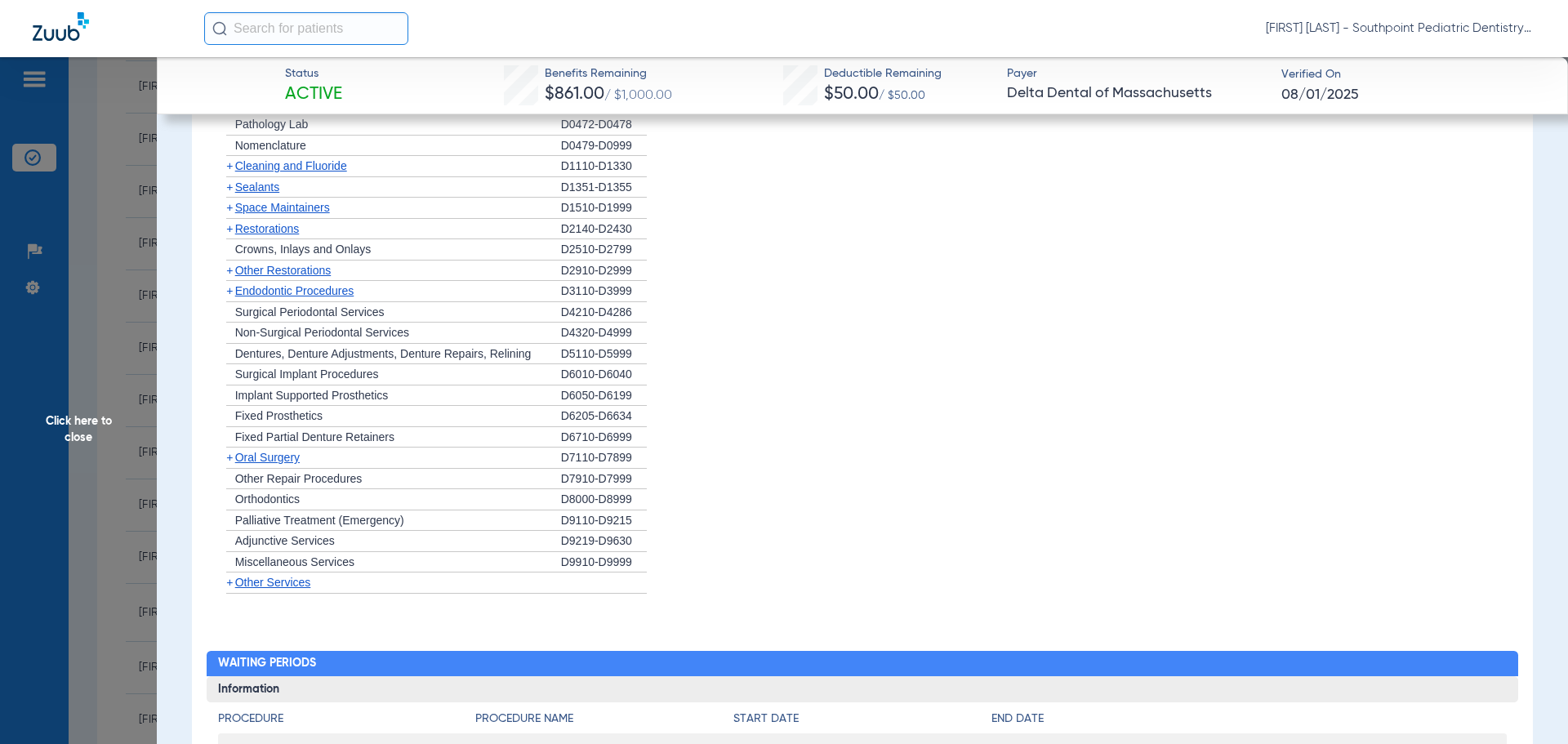 scroll, scrollTop: 1499, scrollLeft: 0, axis: vertical 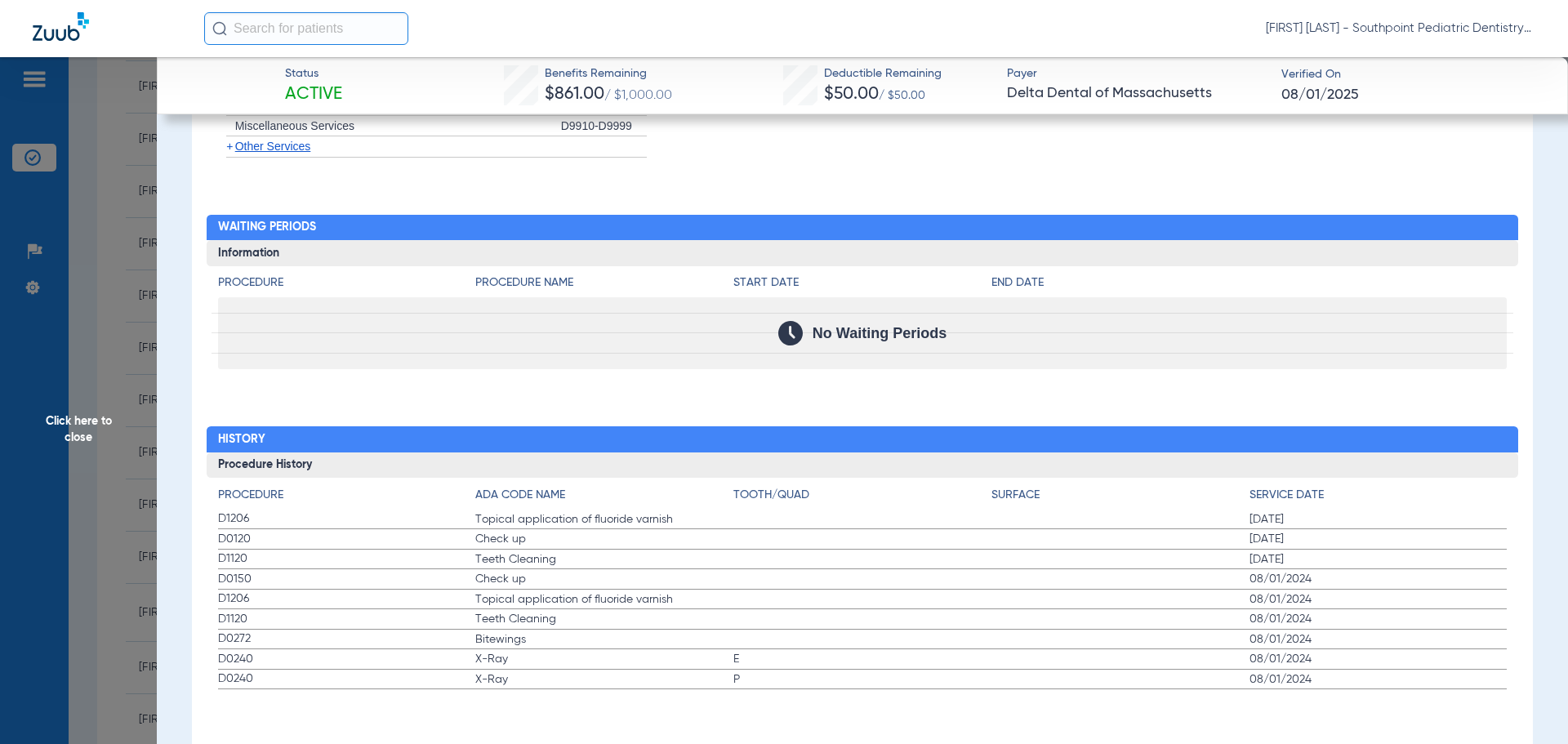 drag, startPoint x: 212, startPoint y: 519, endPoint x: 1403, endPoint y: 553, distance: 1191.4852 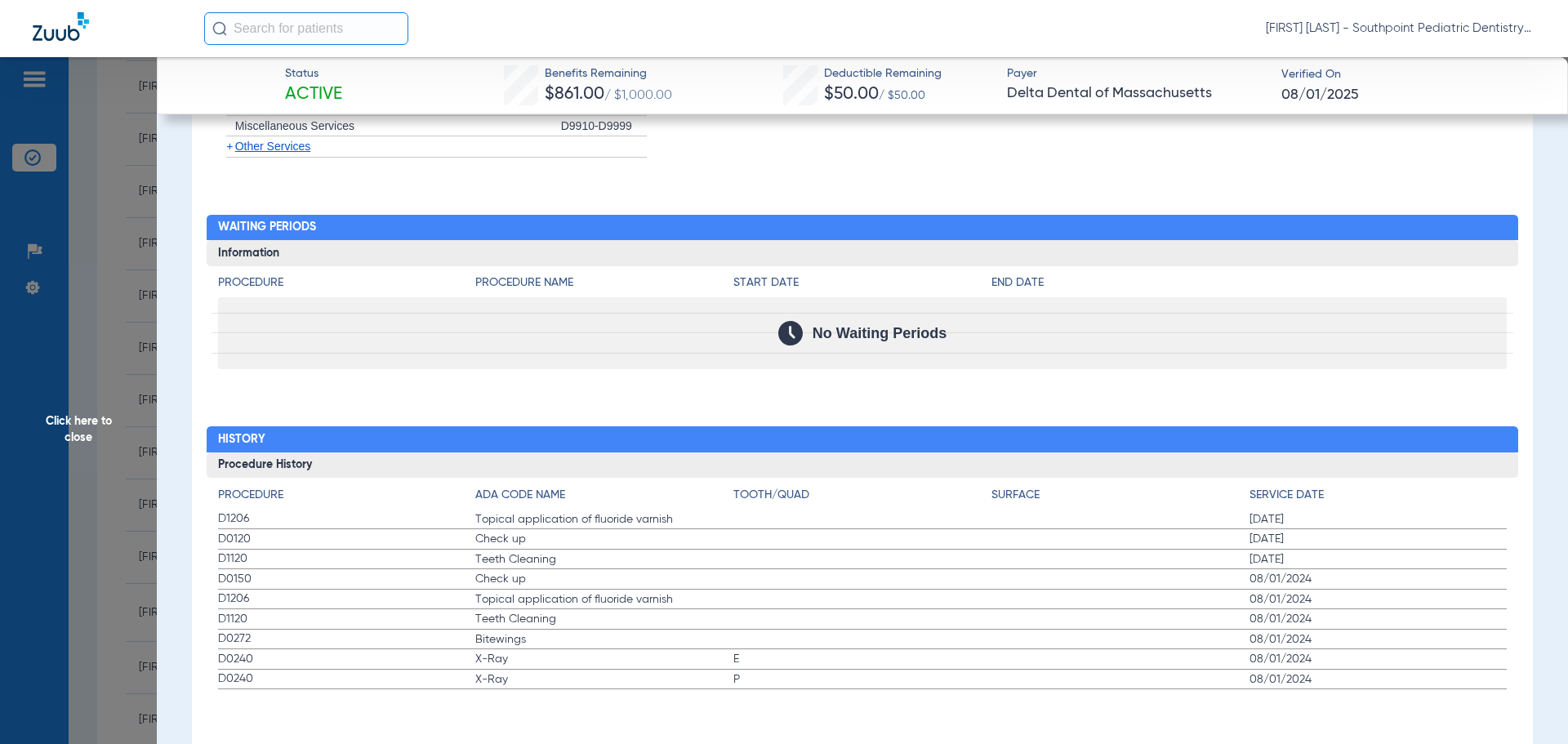 click on "Procedure ADA Code Name Tooth/Quad Surface Service Date D1206 Topical application of fluoride varnish 02/04/2025 D0120 Check up 02/04/2025 D1120 Teeth Cleaning 02/04/2025 D0150 Check up 08/01/2024 D1206 Topical application of fluoride varnish 08/01/2024 D1120 Teeth Cleaning 08/01/2024 D0272 Bitewings 08/01/2024 D0240 X-Ray E 08/01/2024 D0240 X-Ray P 08/01/2024" 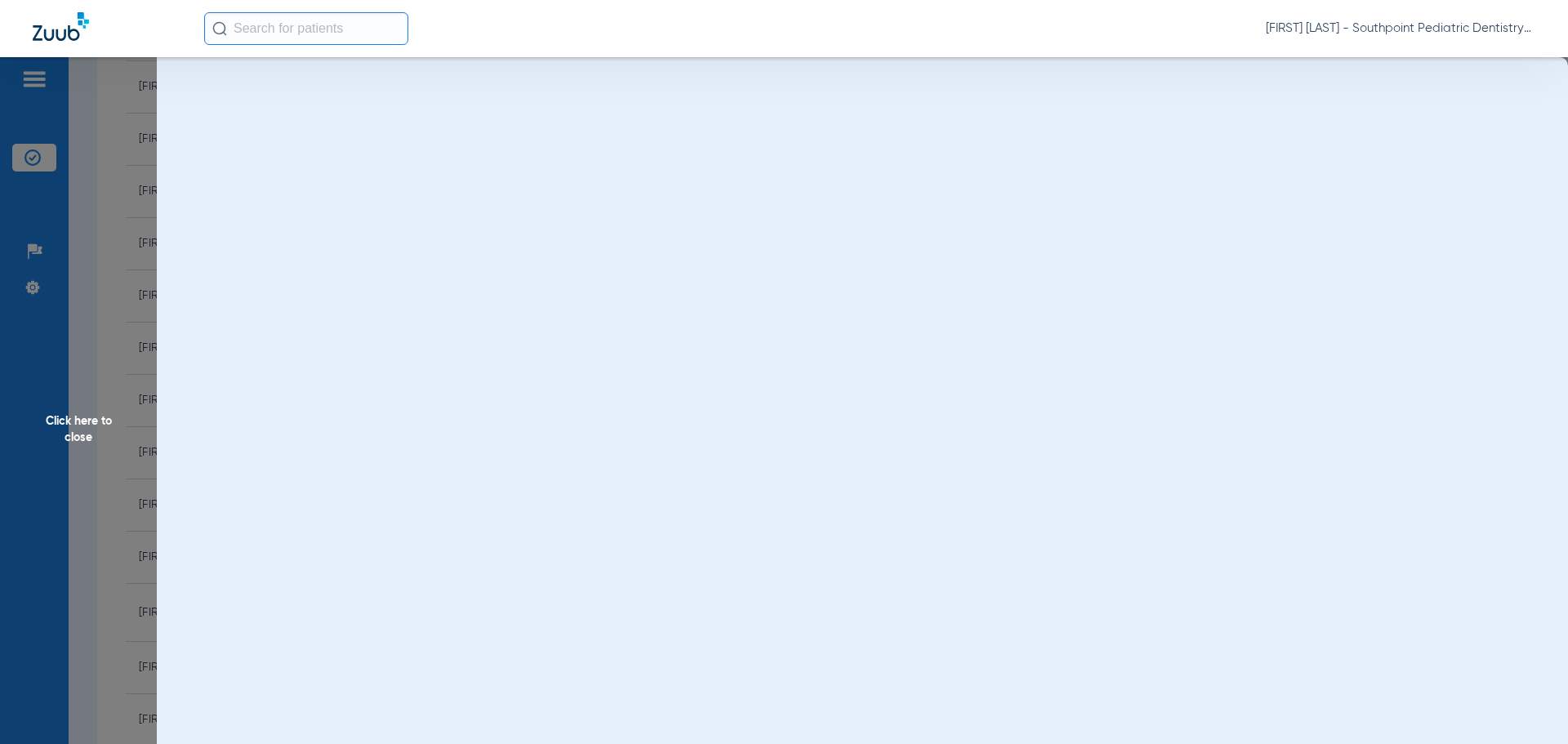 scroll, scrollTop: 0, scrollLeft: 0, axis: both 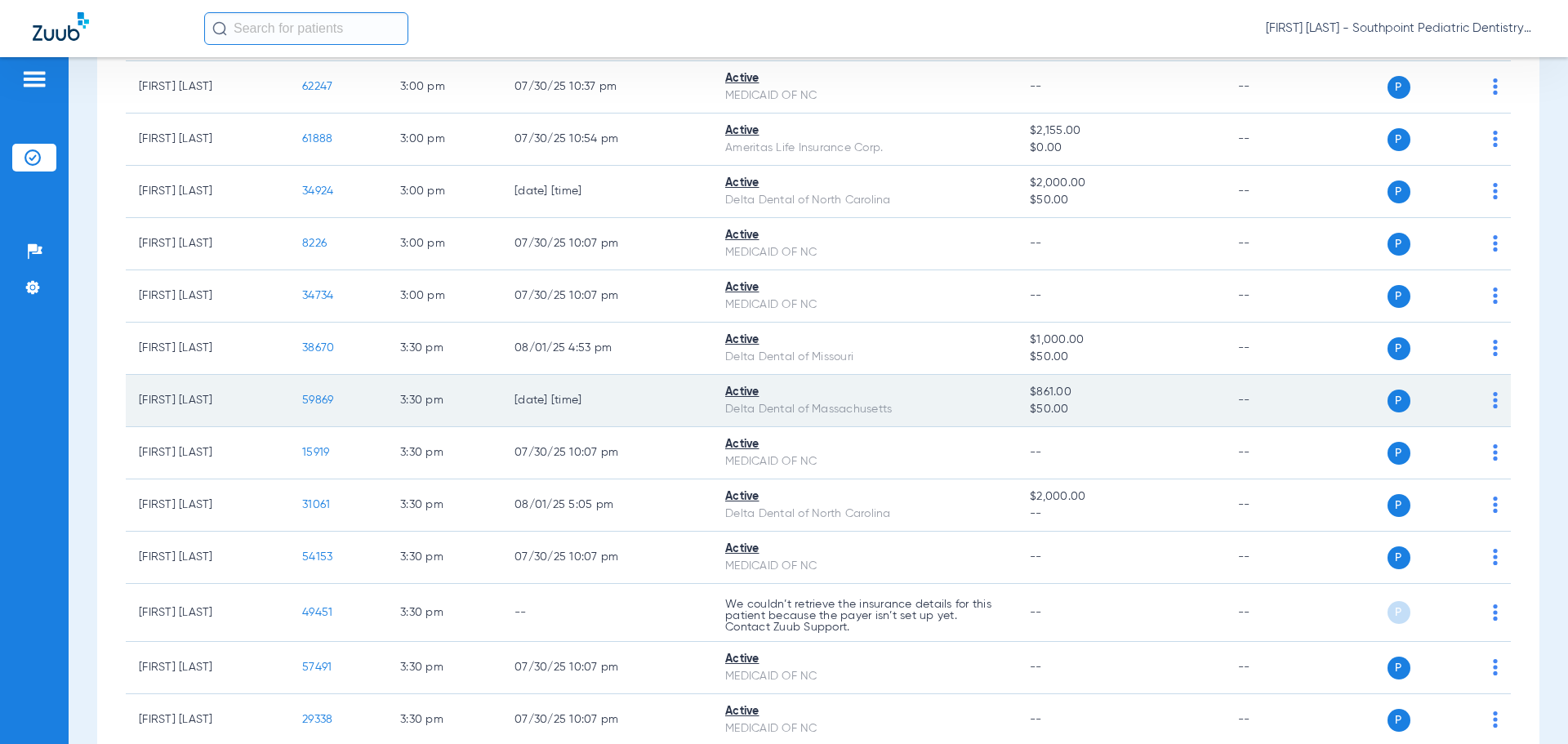 click on "59869" 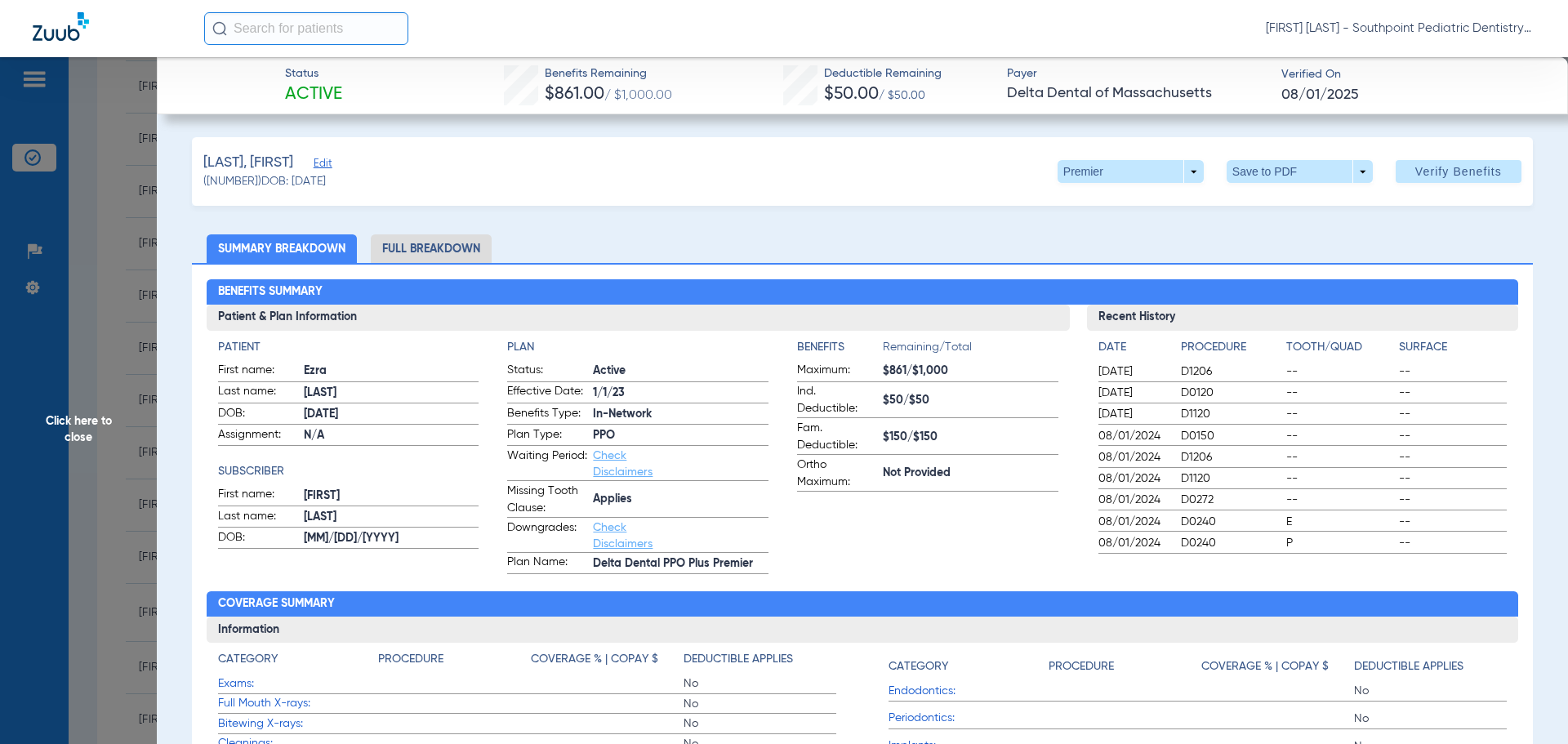 click on "Click here to close" 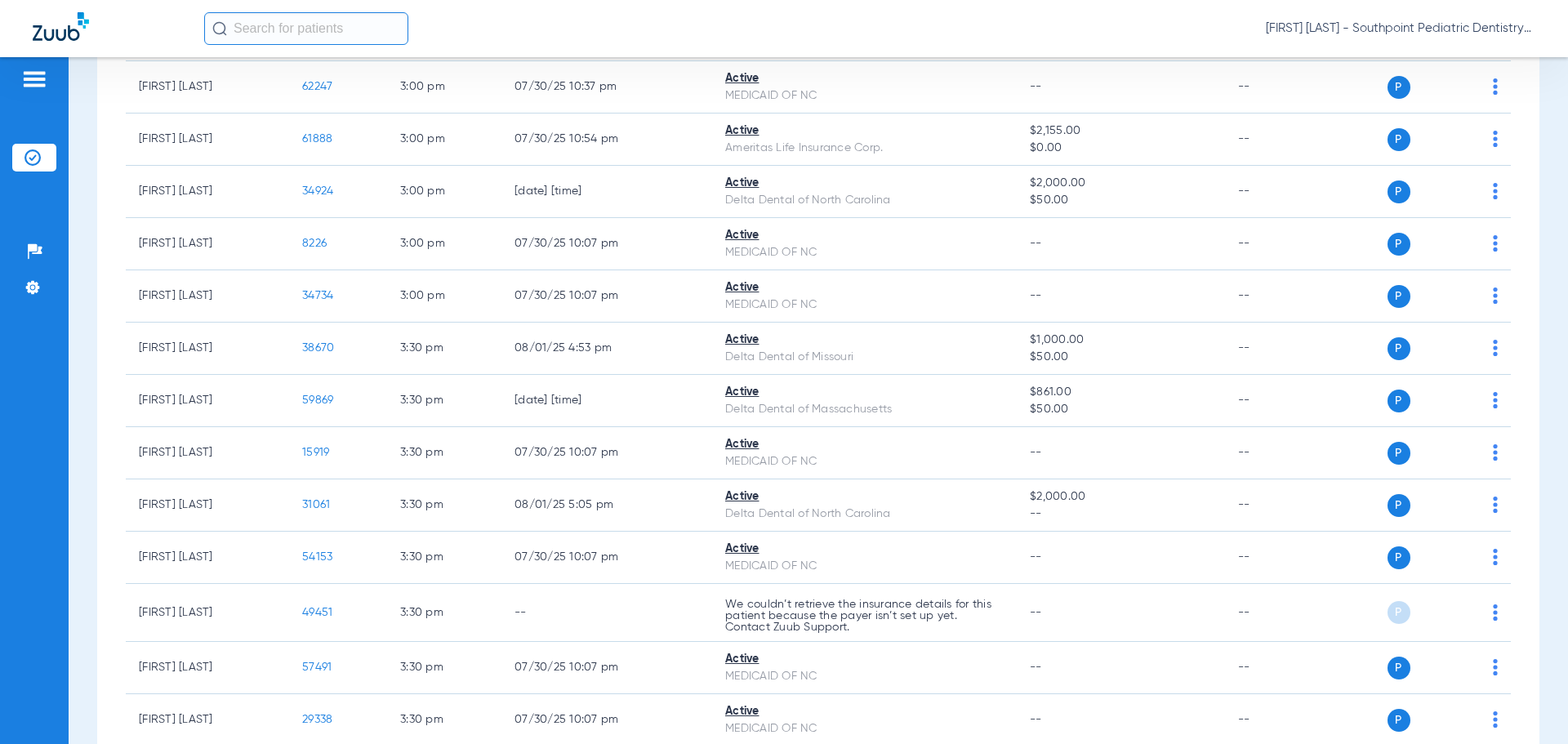 scroll, scrollTop: 5112, scrollLeft: 0, axis: vertical 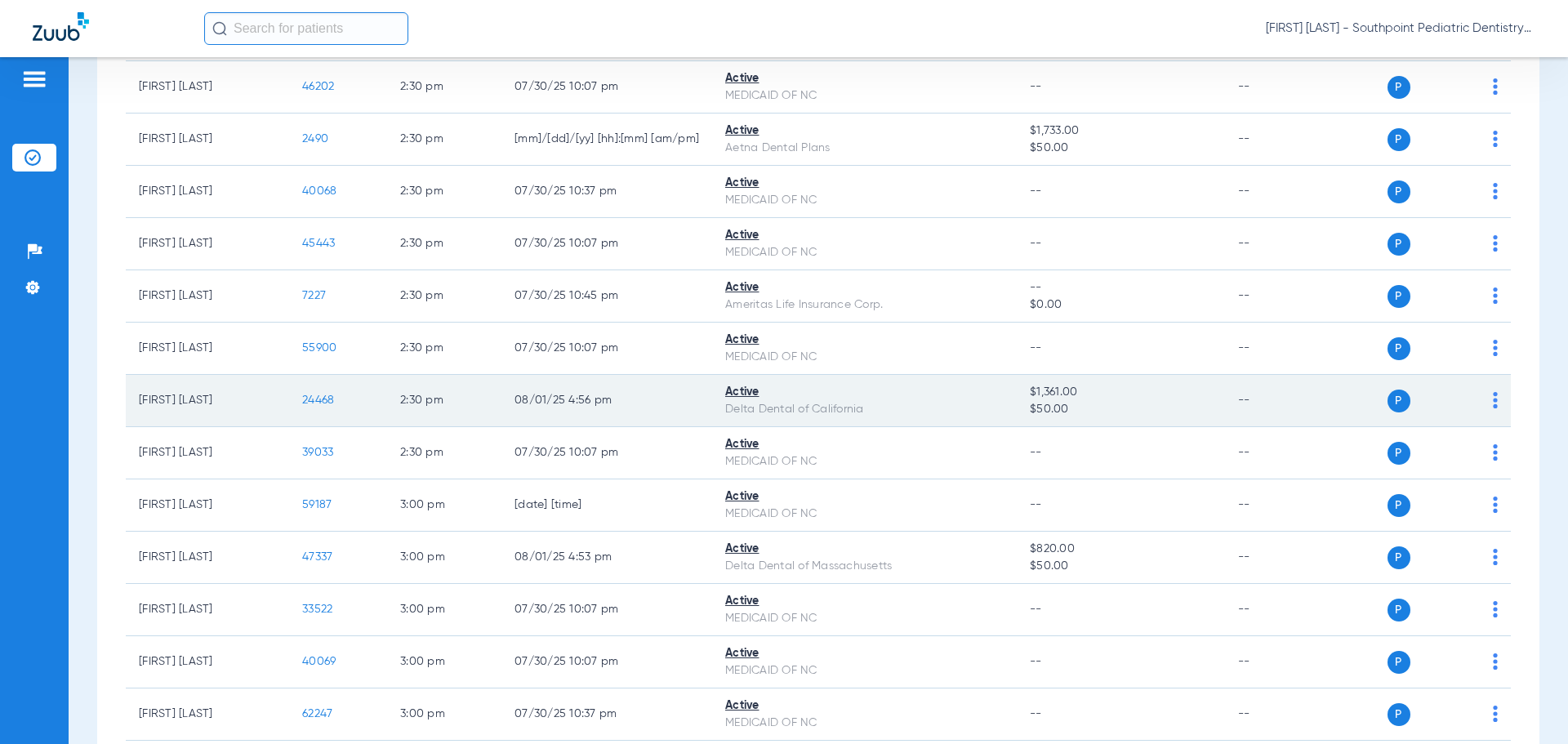 click on "24468" 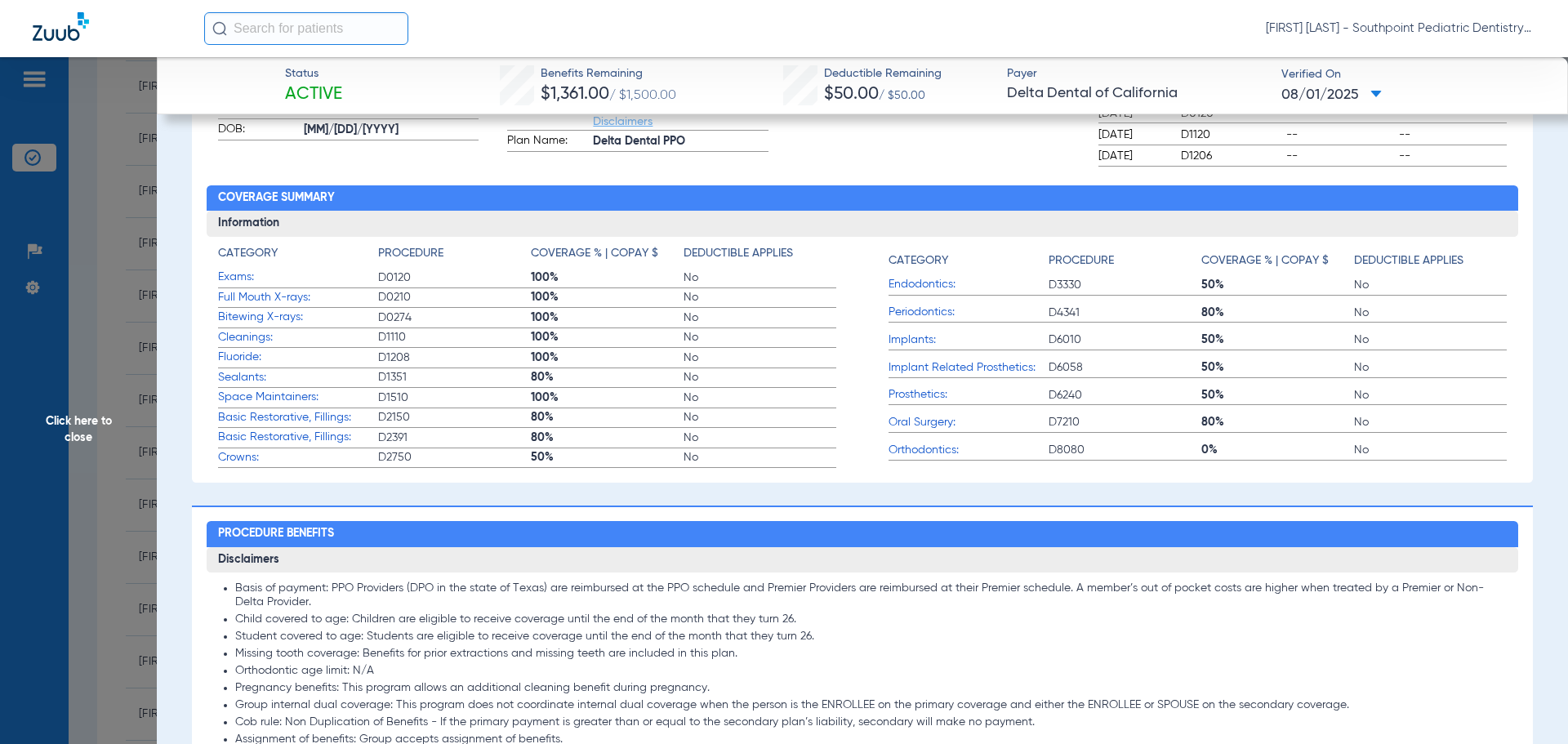 scroll, scrollTop: 735, scrollLeft: 0, axis: vertical 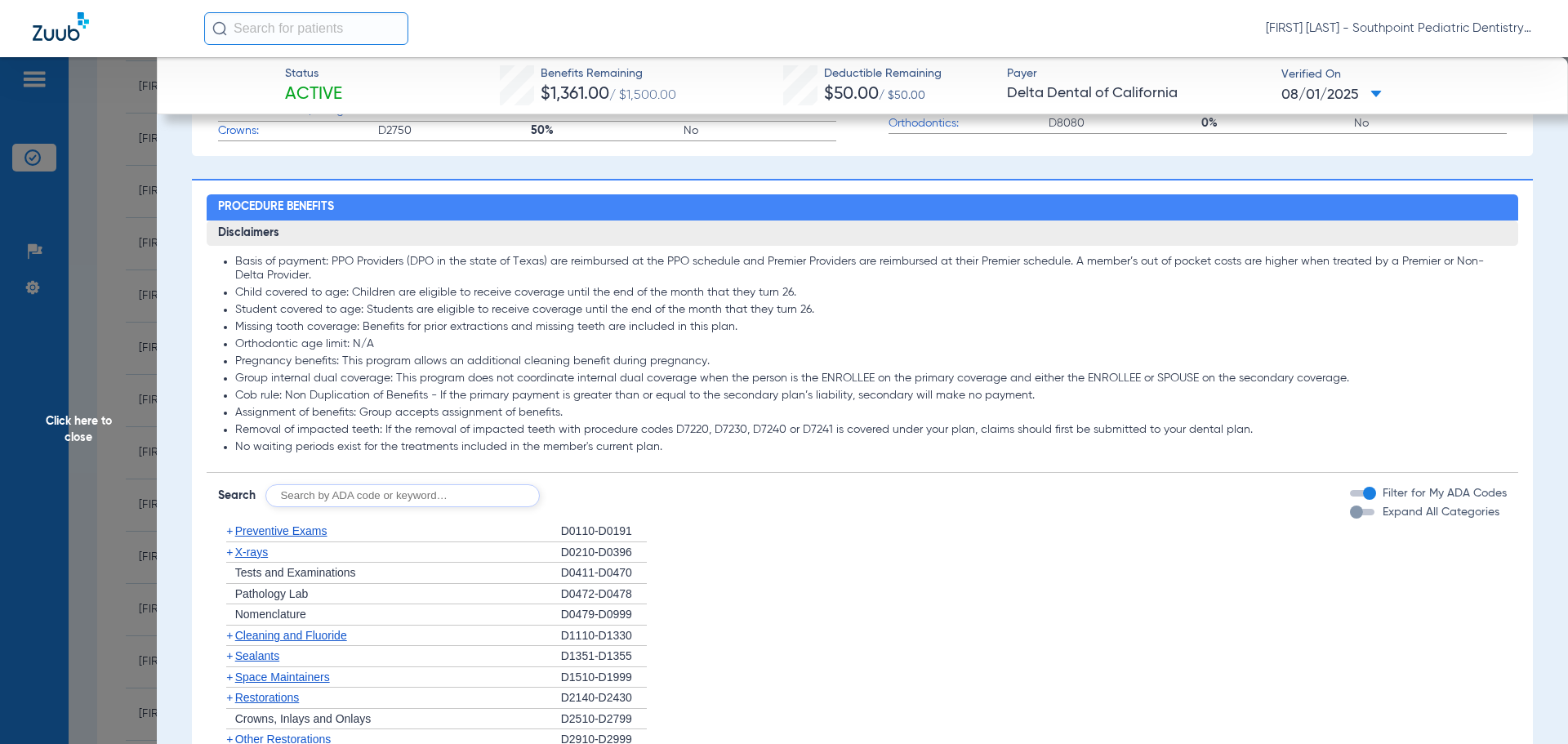 click on "Preventive Exams" 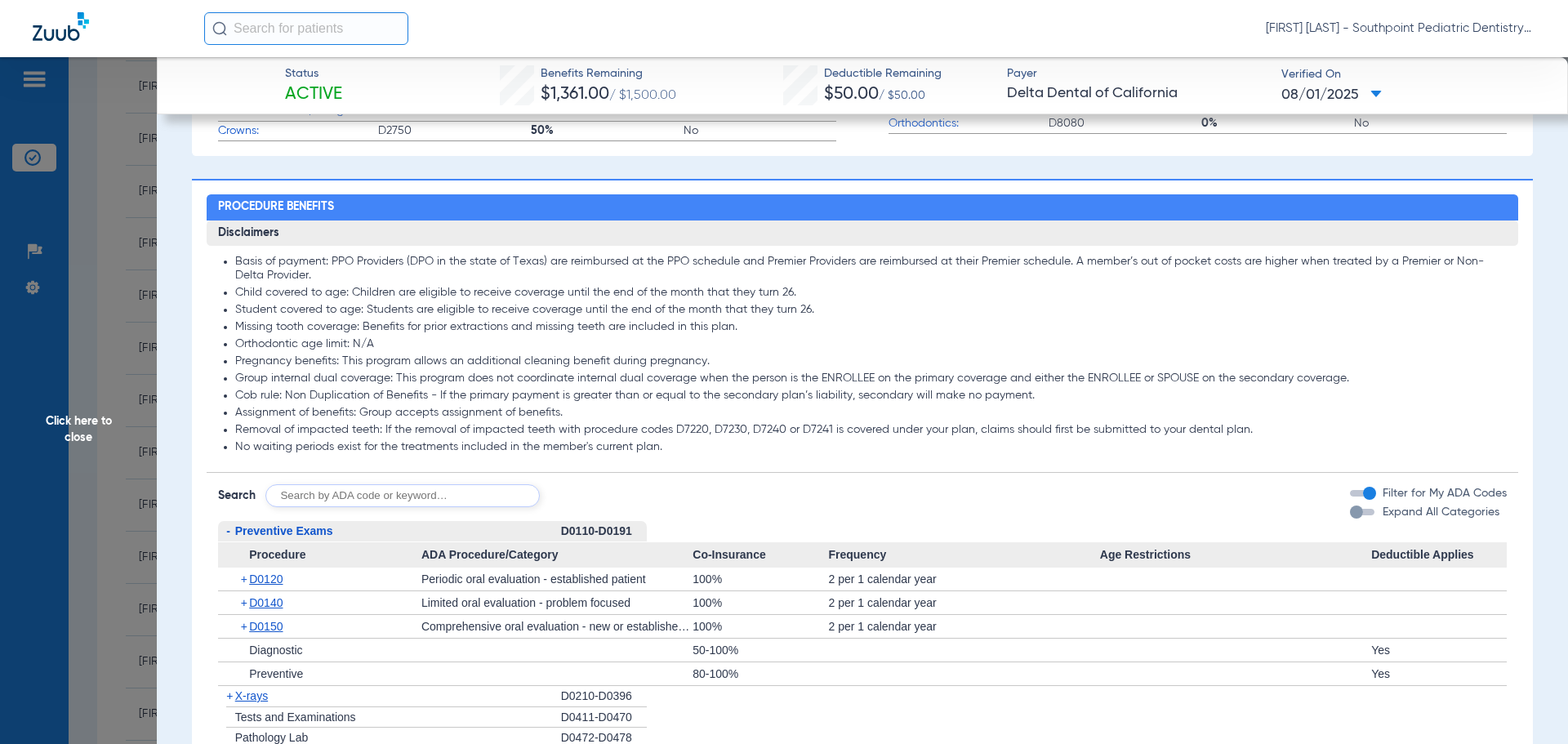 click on "Preventive Exams" 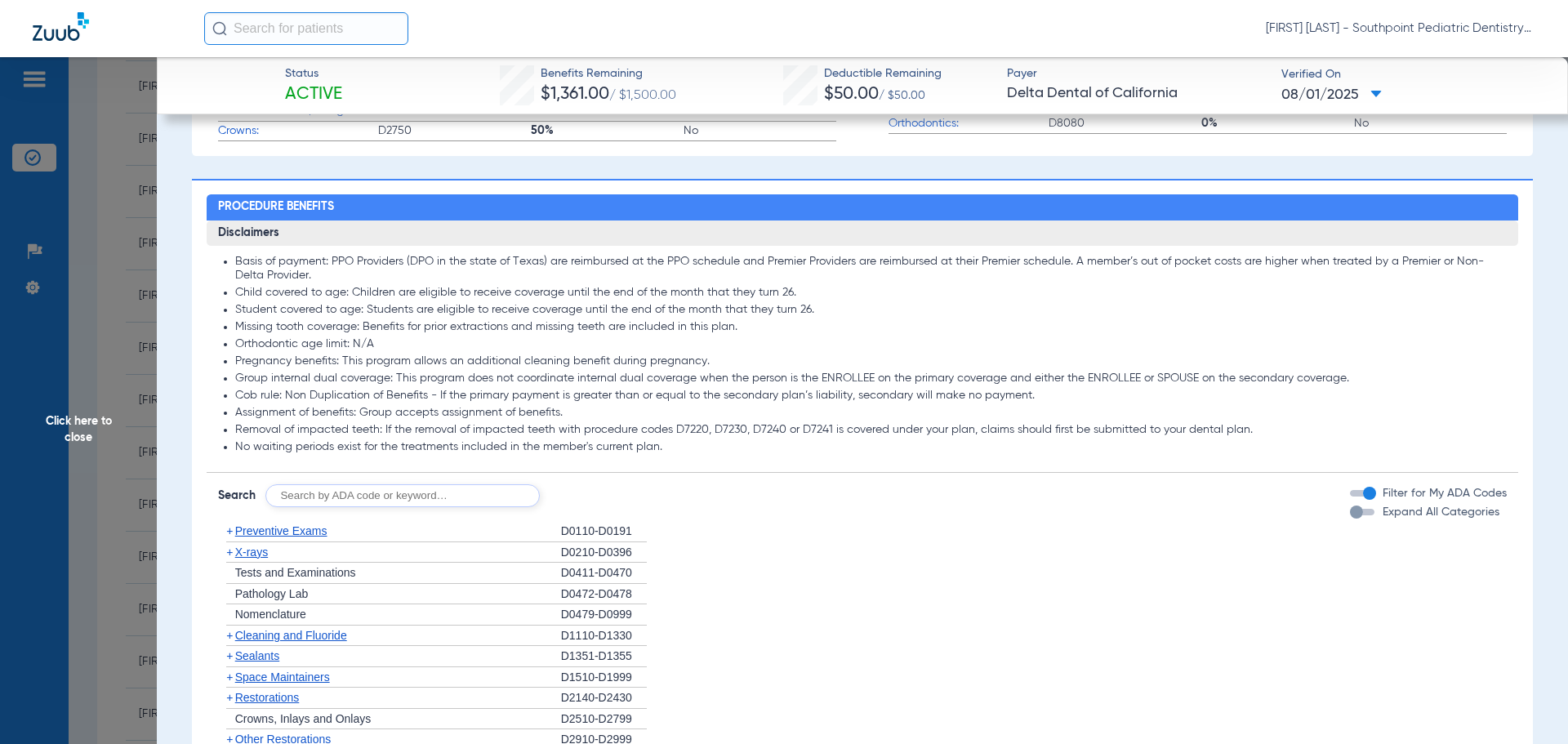 click on "+   X-rays" 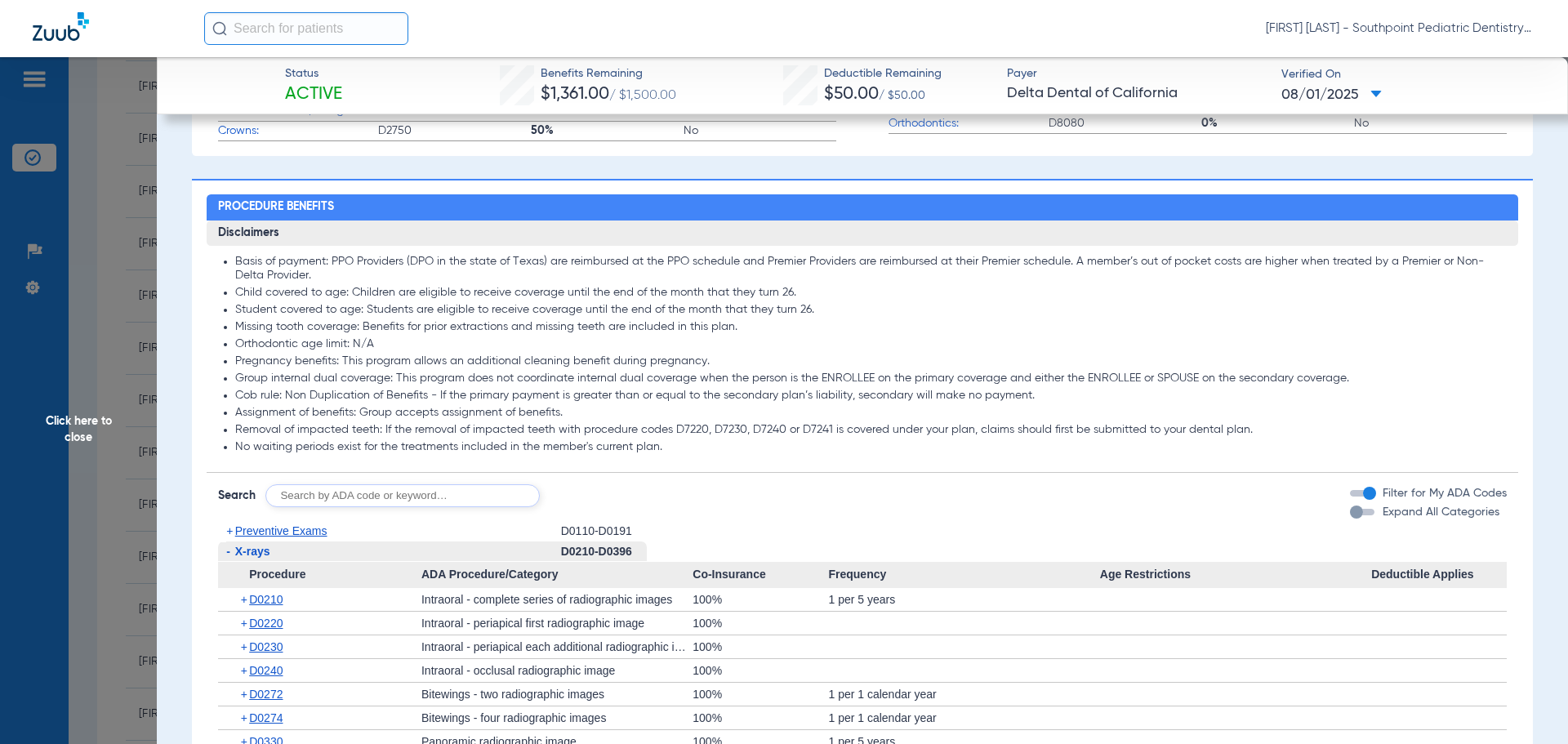 click on "-   X-rays" 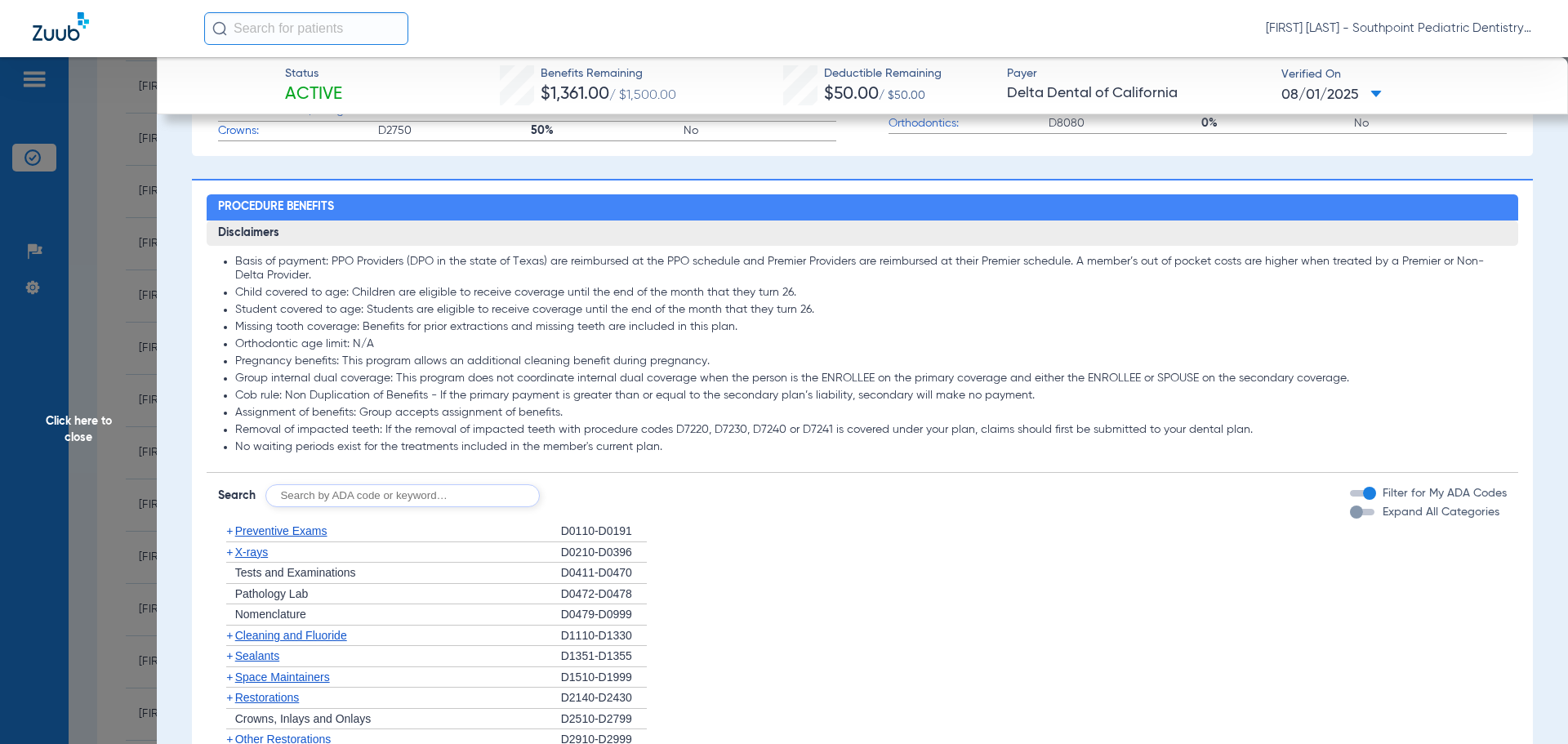scroll, scrollTop: 817, scrollLeft: 0, axis: vertical 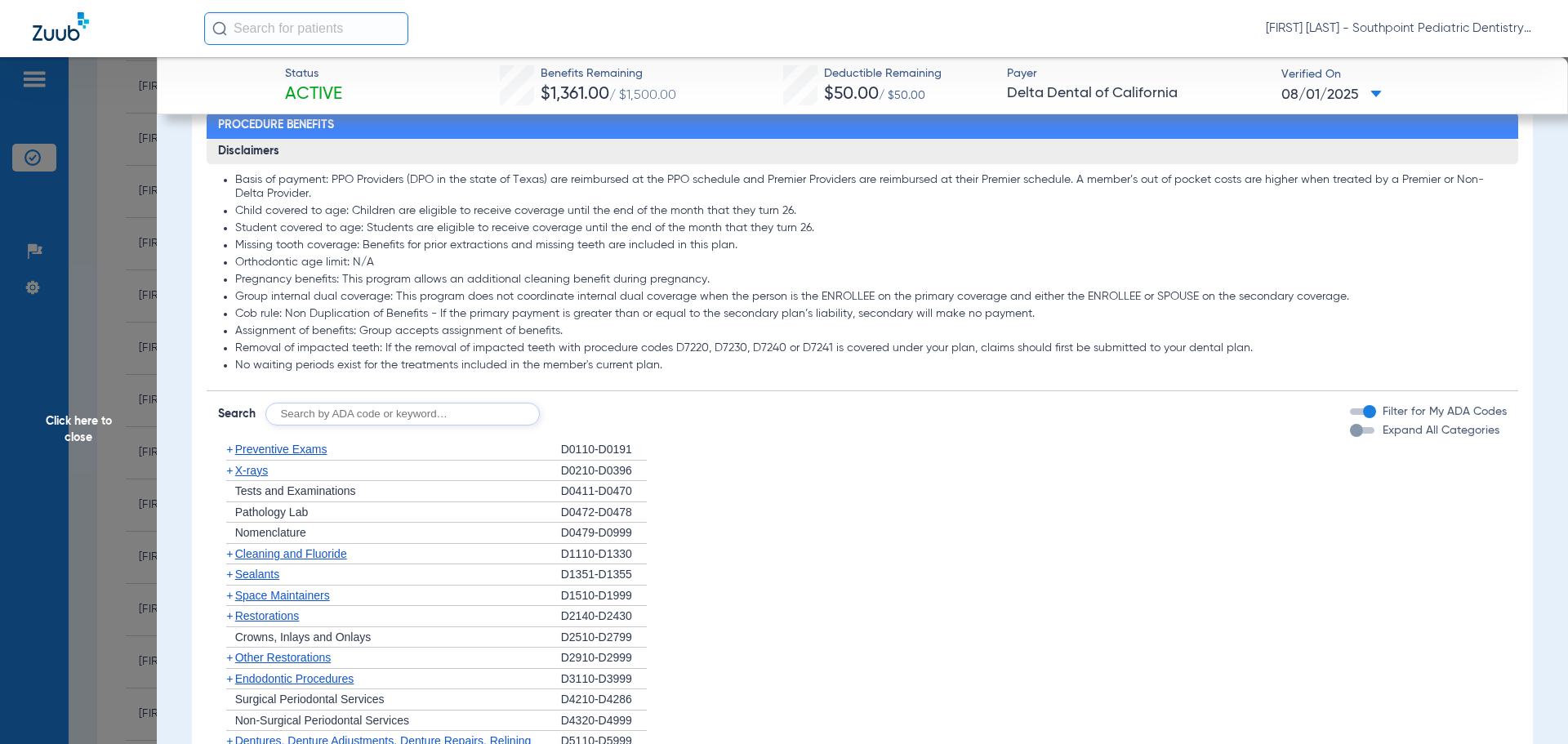 click on "Cleaning and Fluoride" 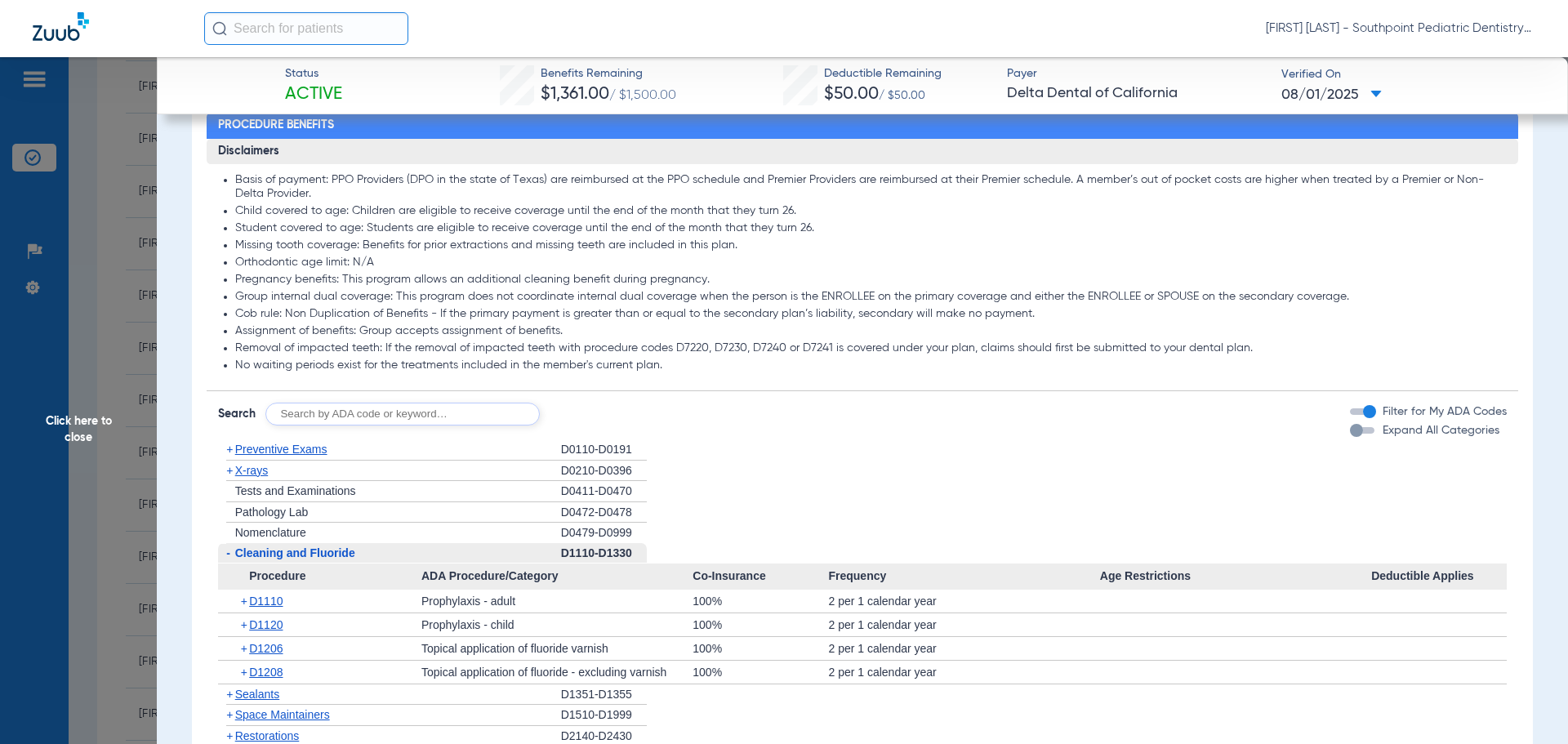 click on "Cleaning and Fluoride" 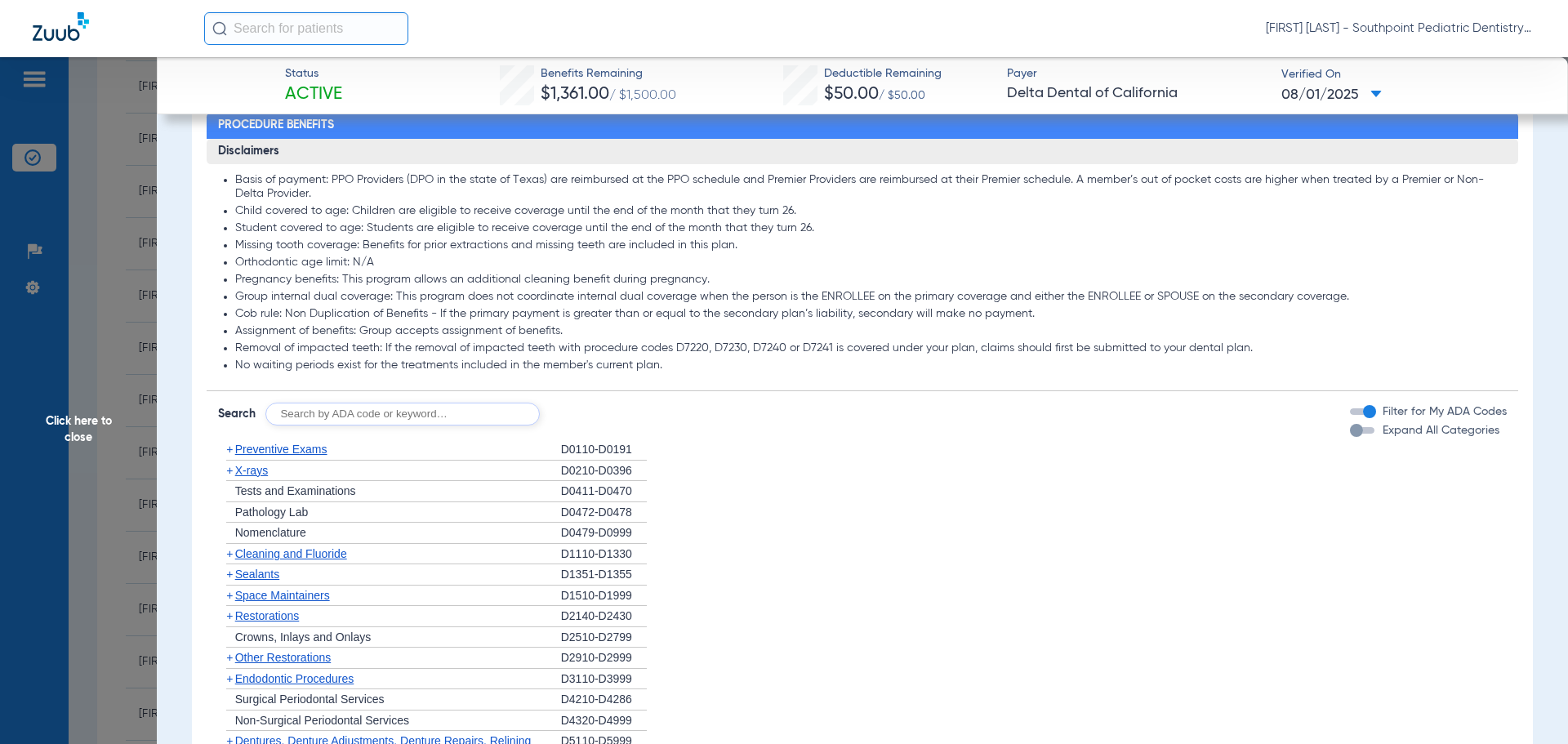 scroll, scrollTop: 898, scrollLeft: 0, axis: vertical 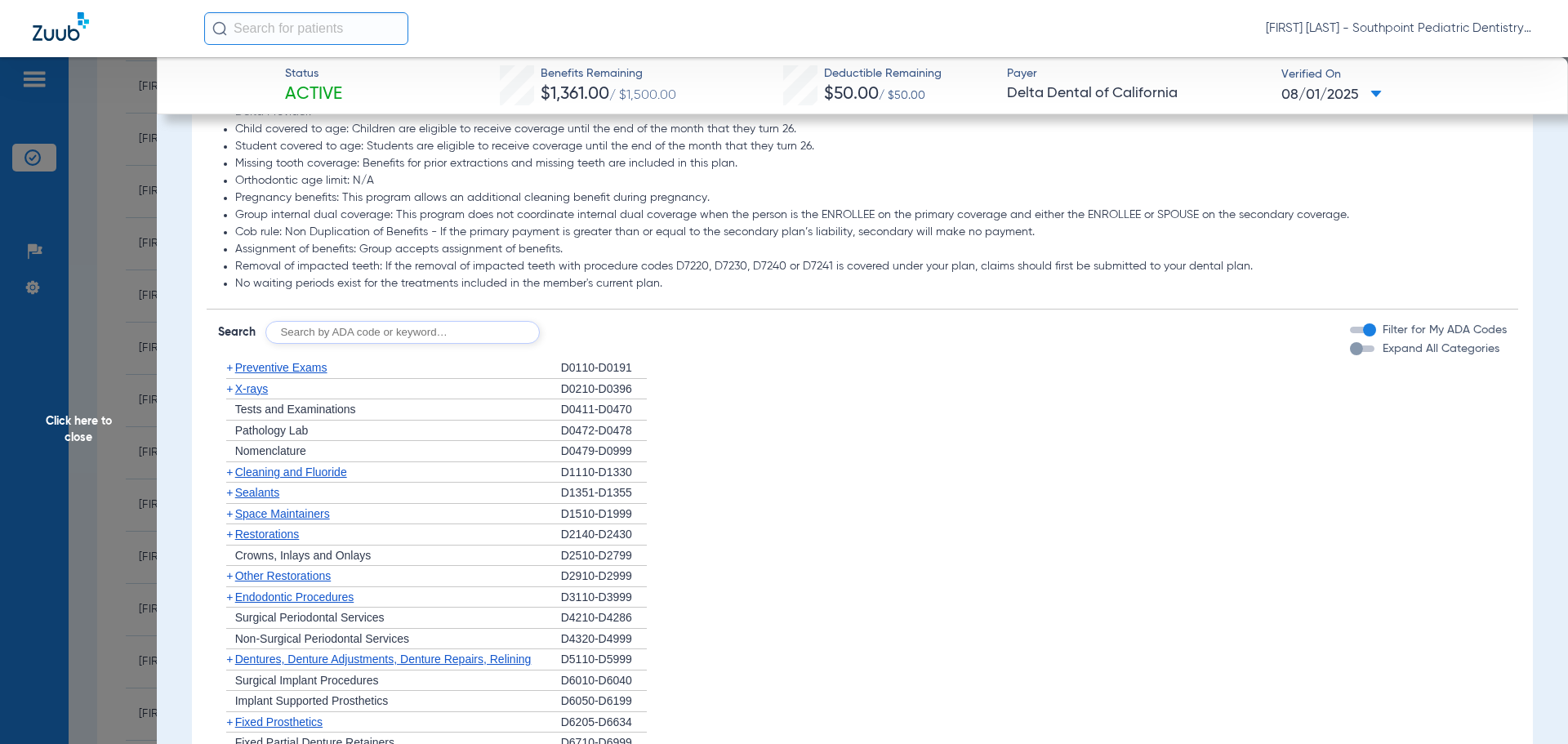click on "+   Sealants" 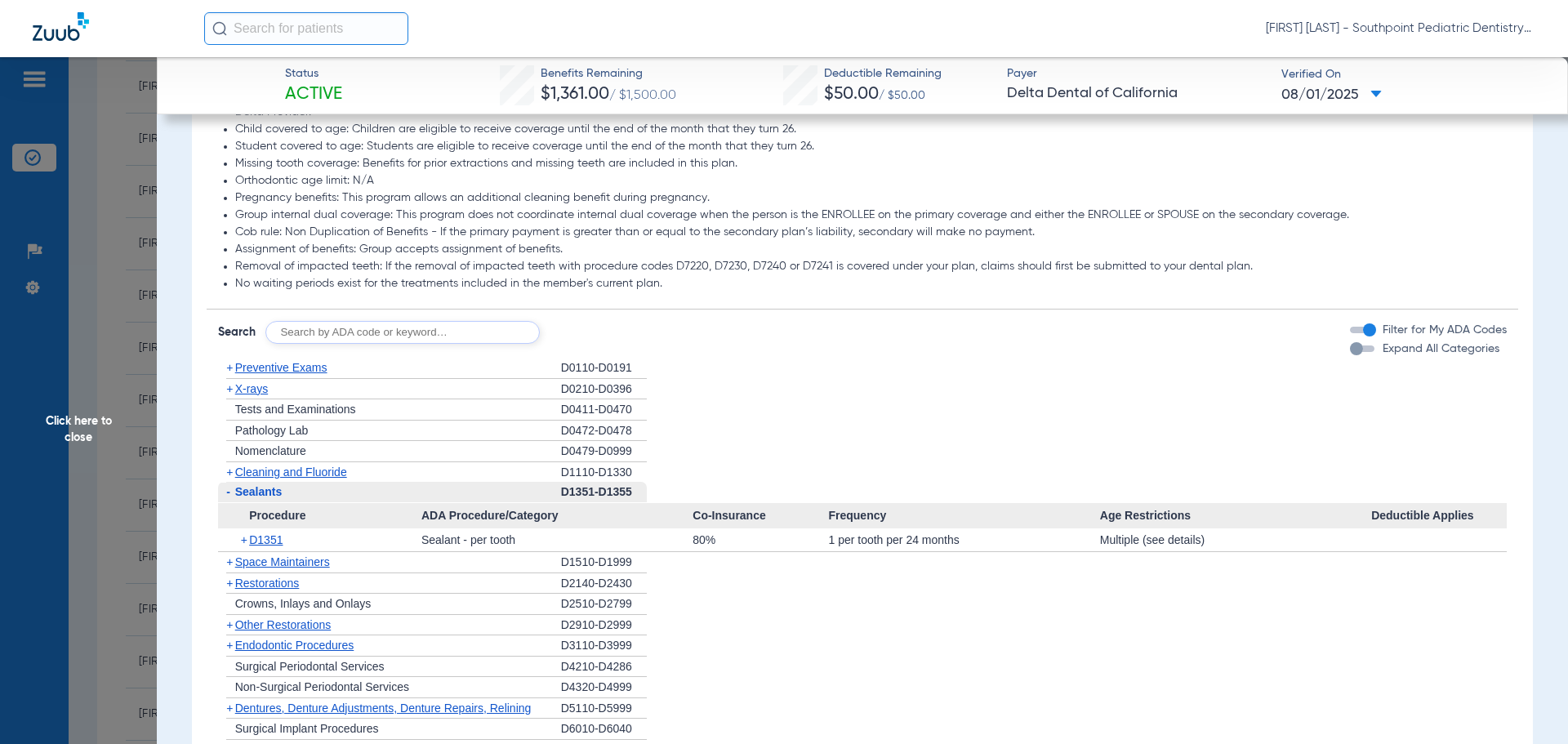 click on "-   Sealants" 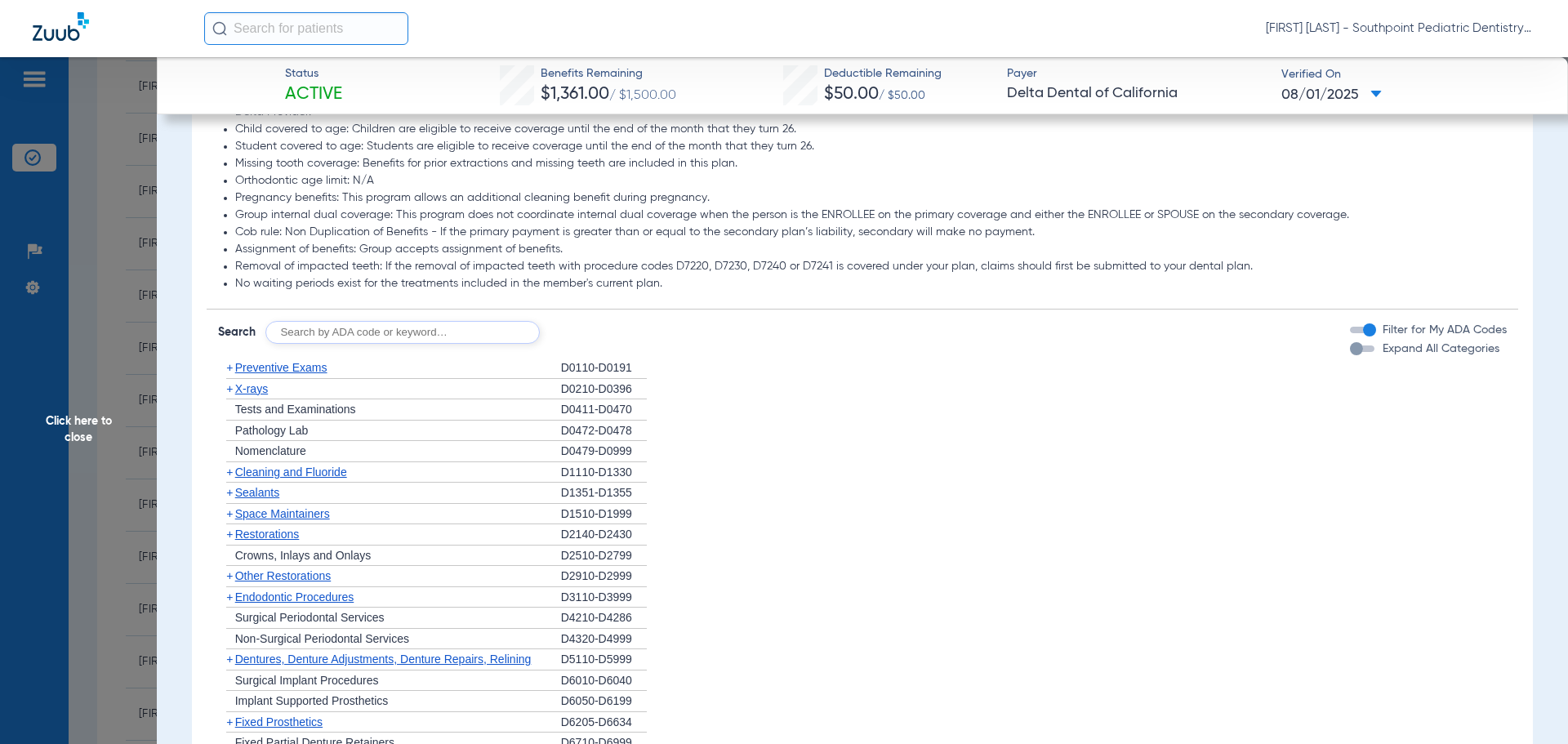 click on "Space Maintainers" 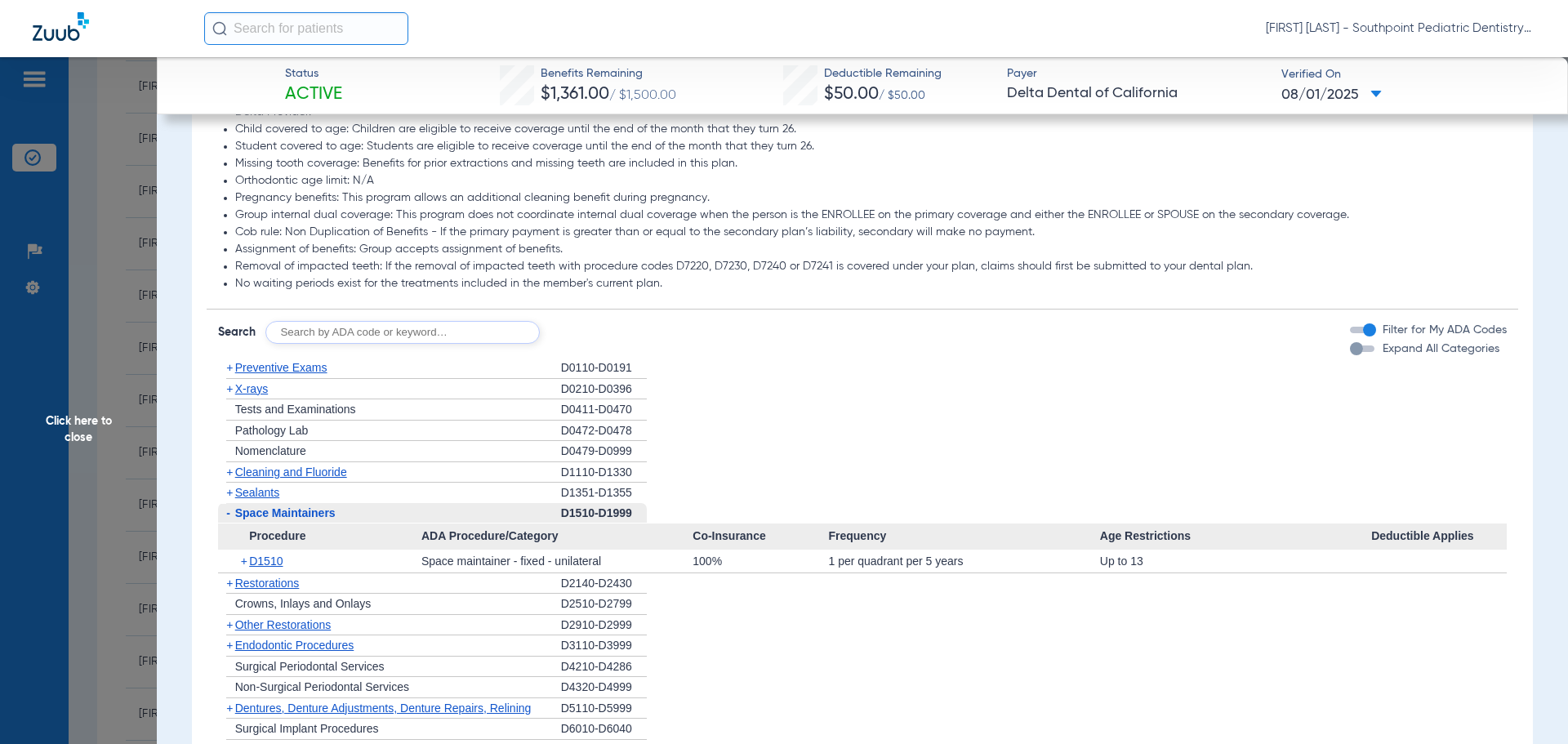 click on "Space Maintainers" 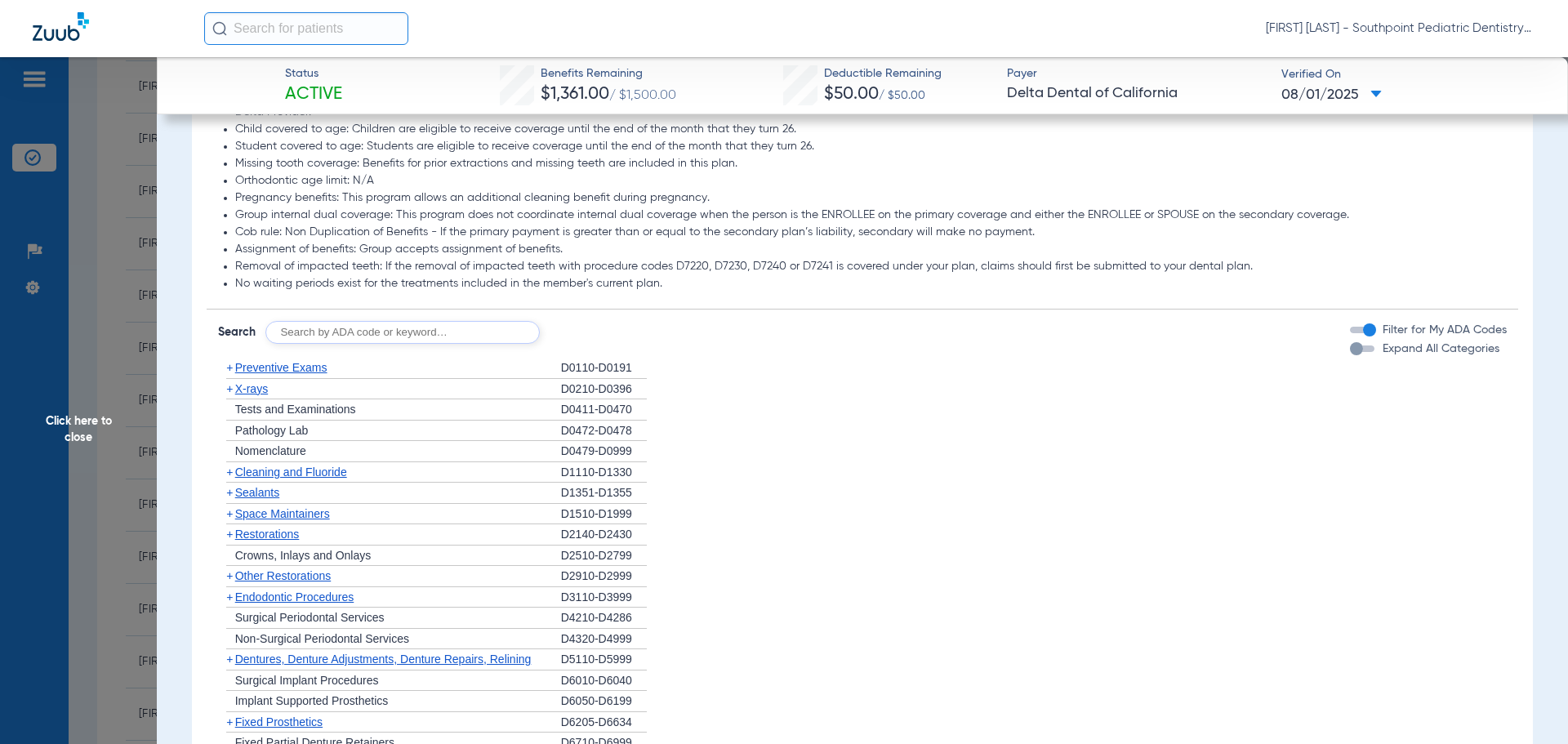 click on "Restorations" 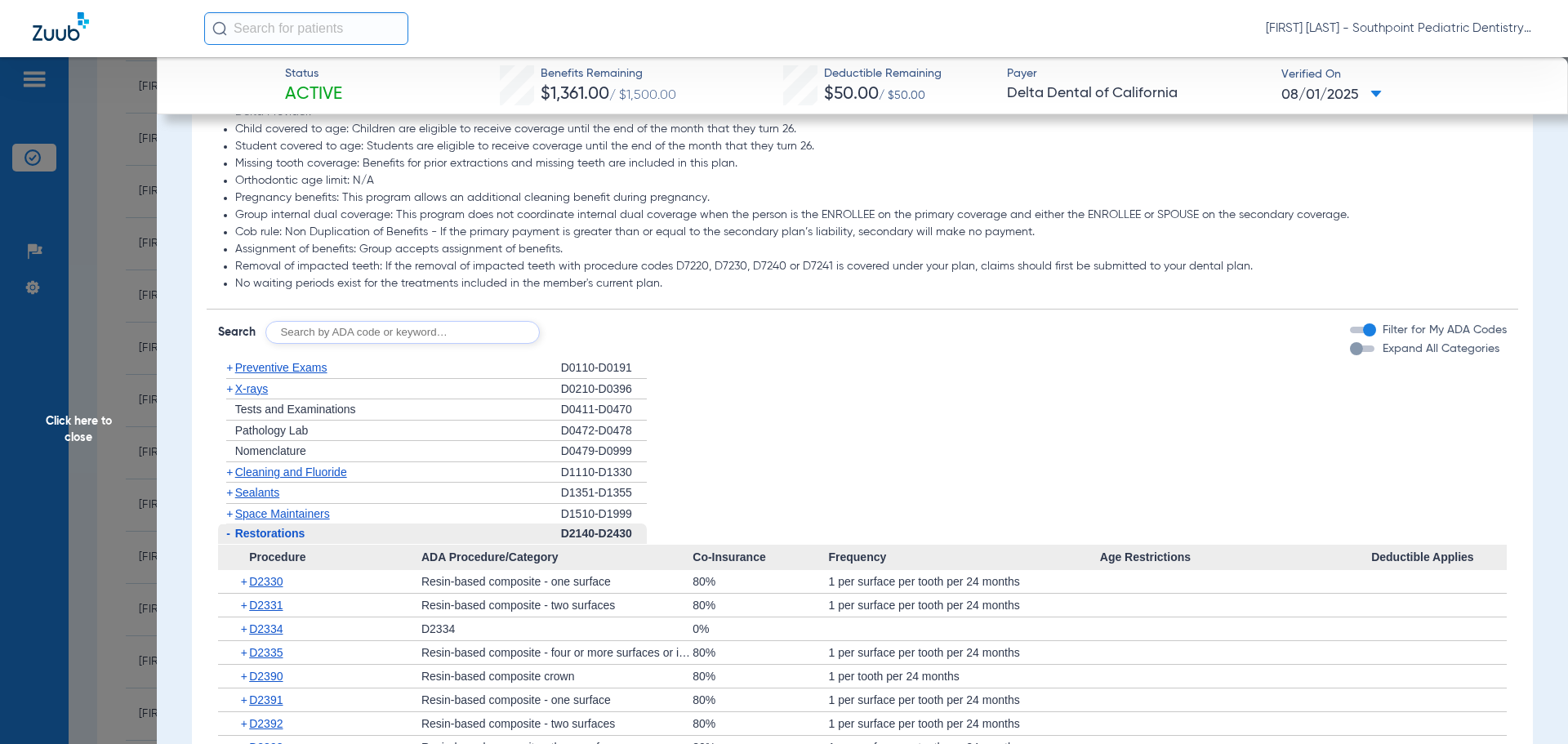 click on "Restorations" 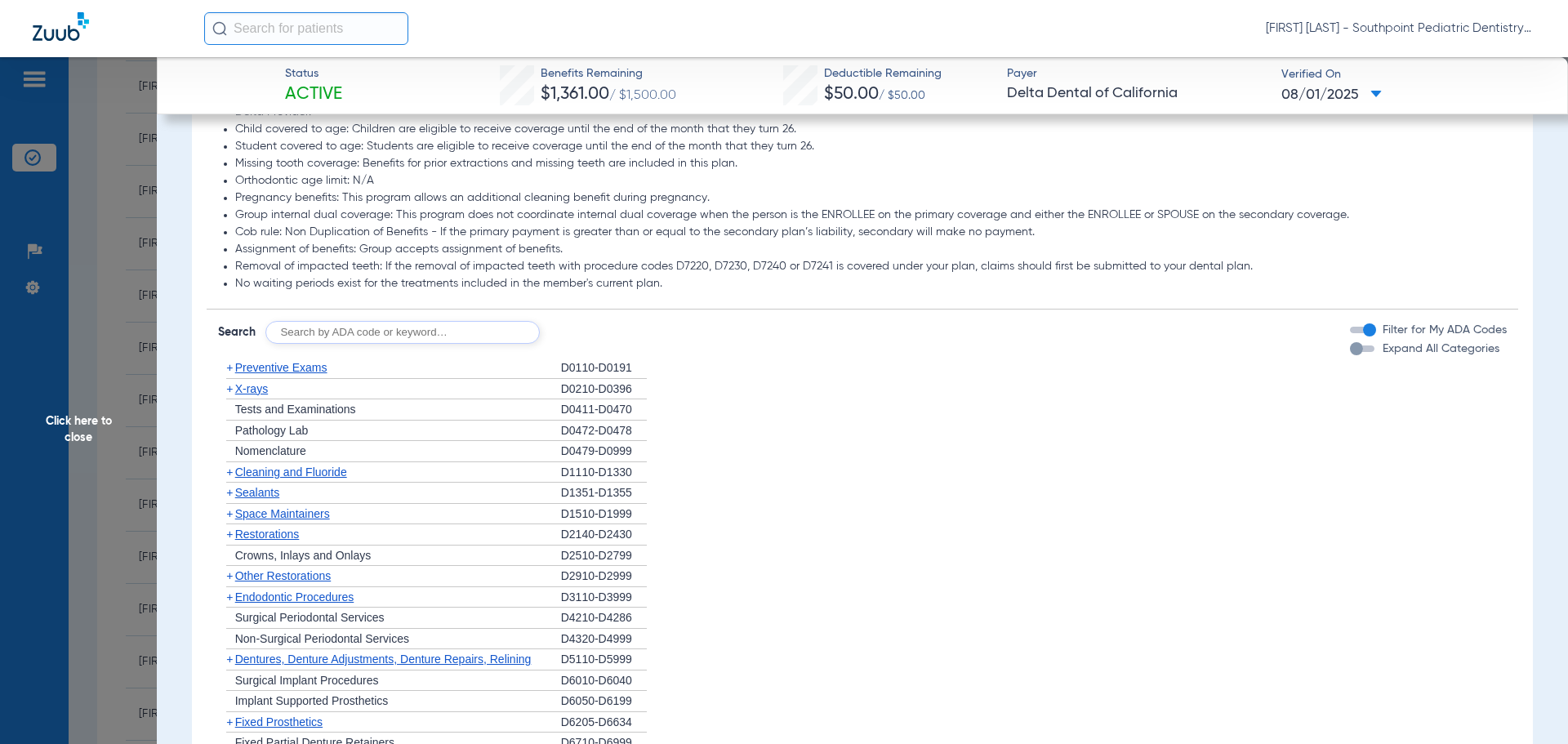 click on "Other Restorations" 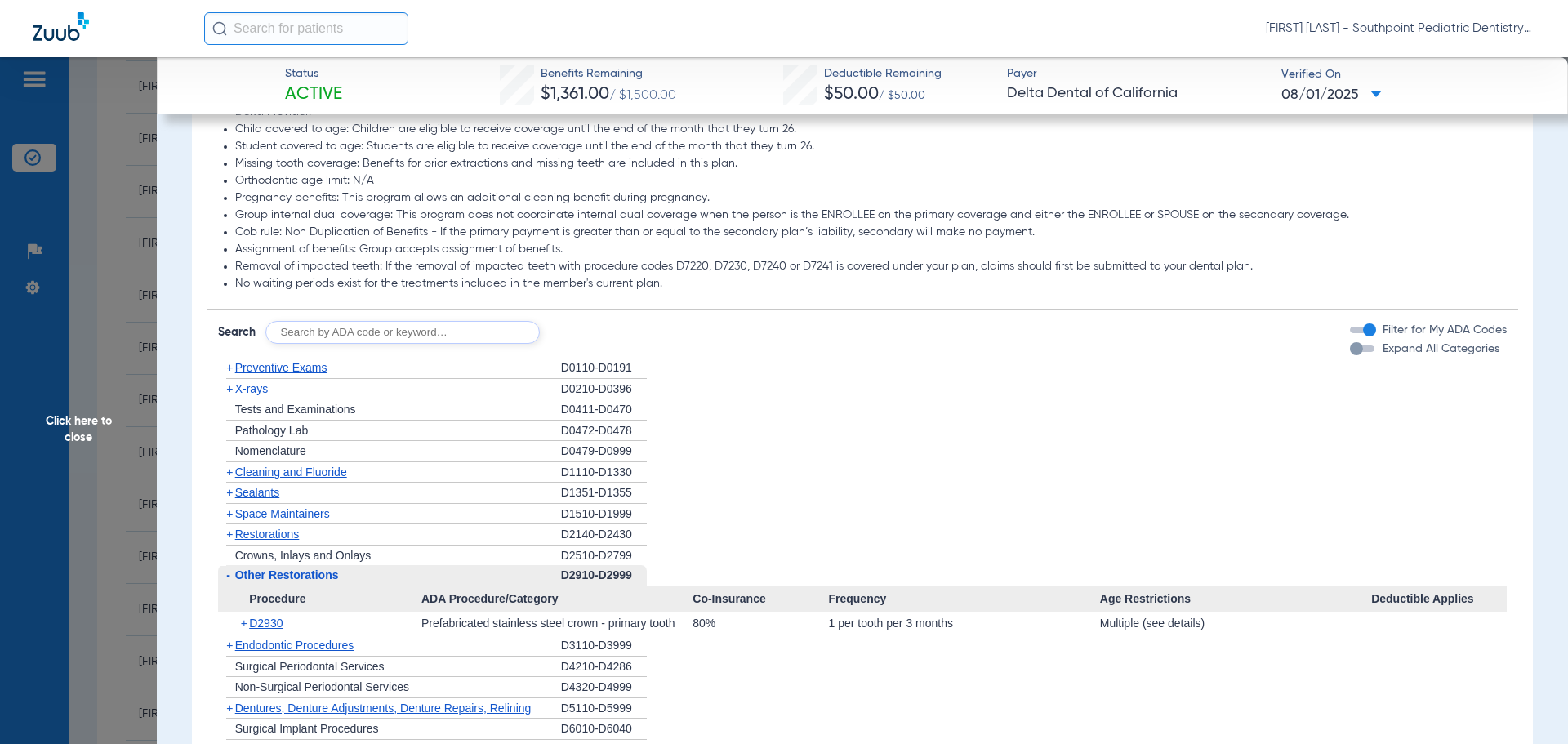 click on "Other Restorations" 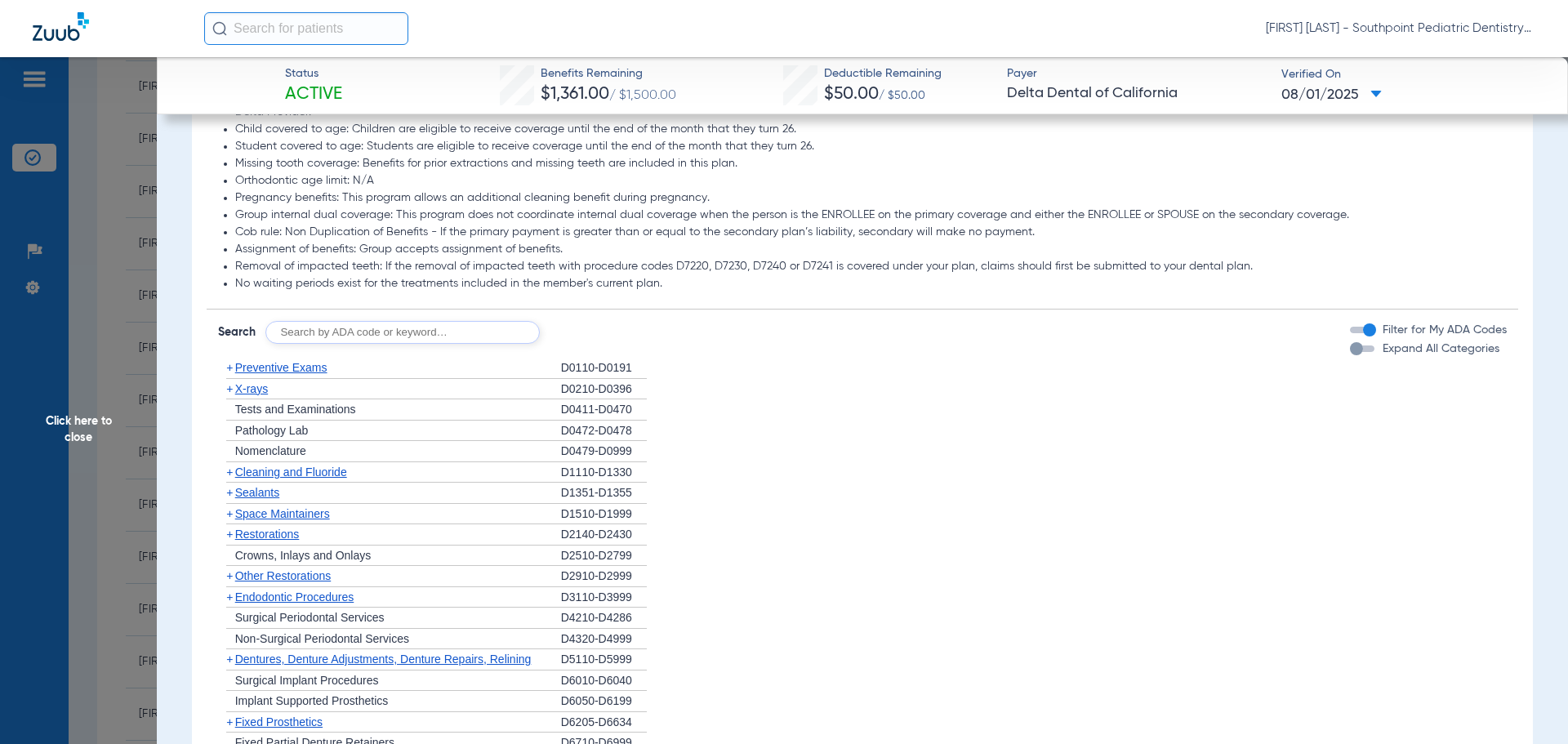 click on "Endodontic Procedures" 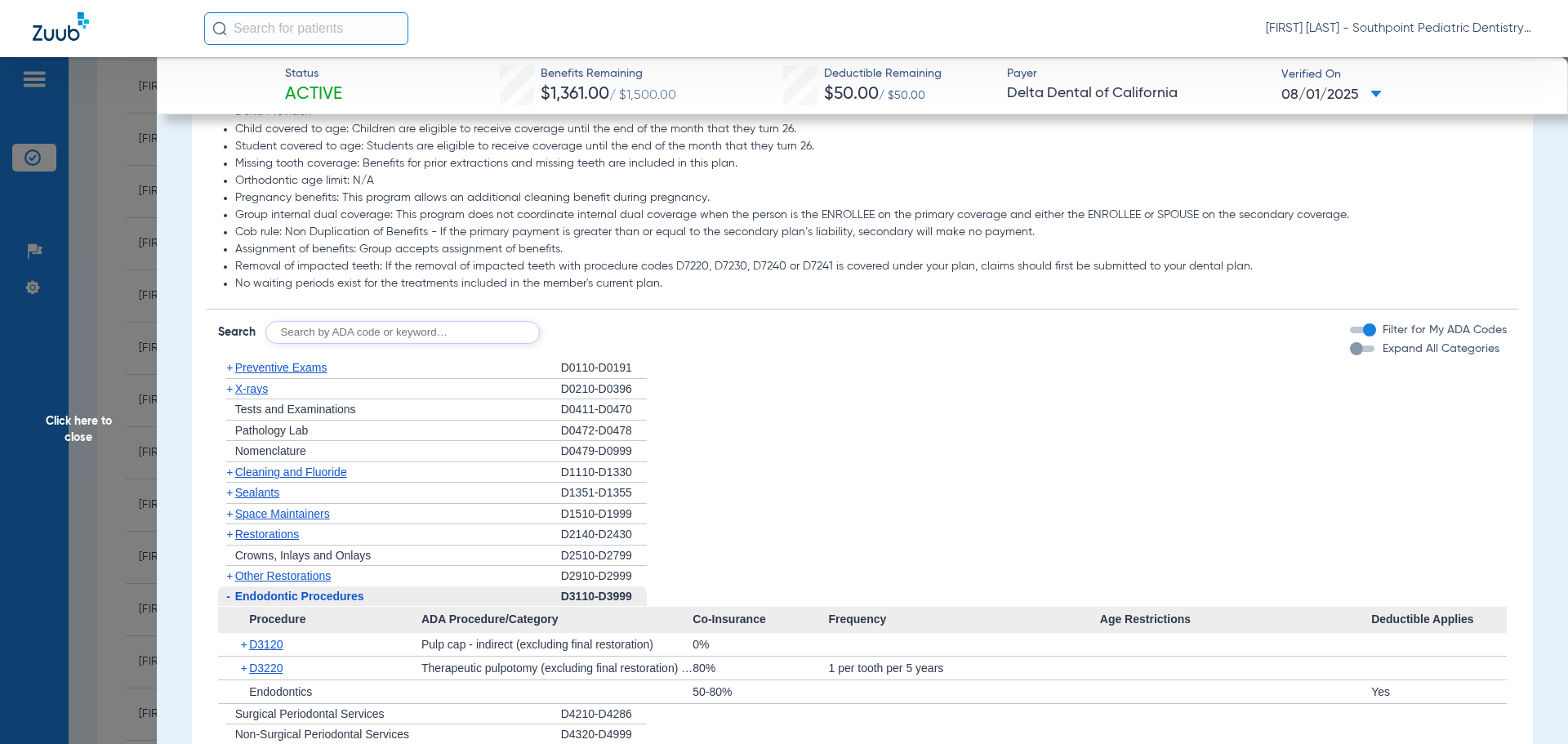 click on "Endodontic Procedures" 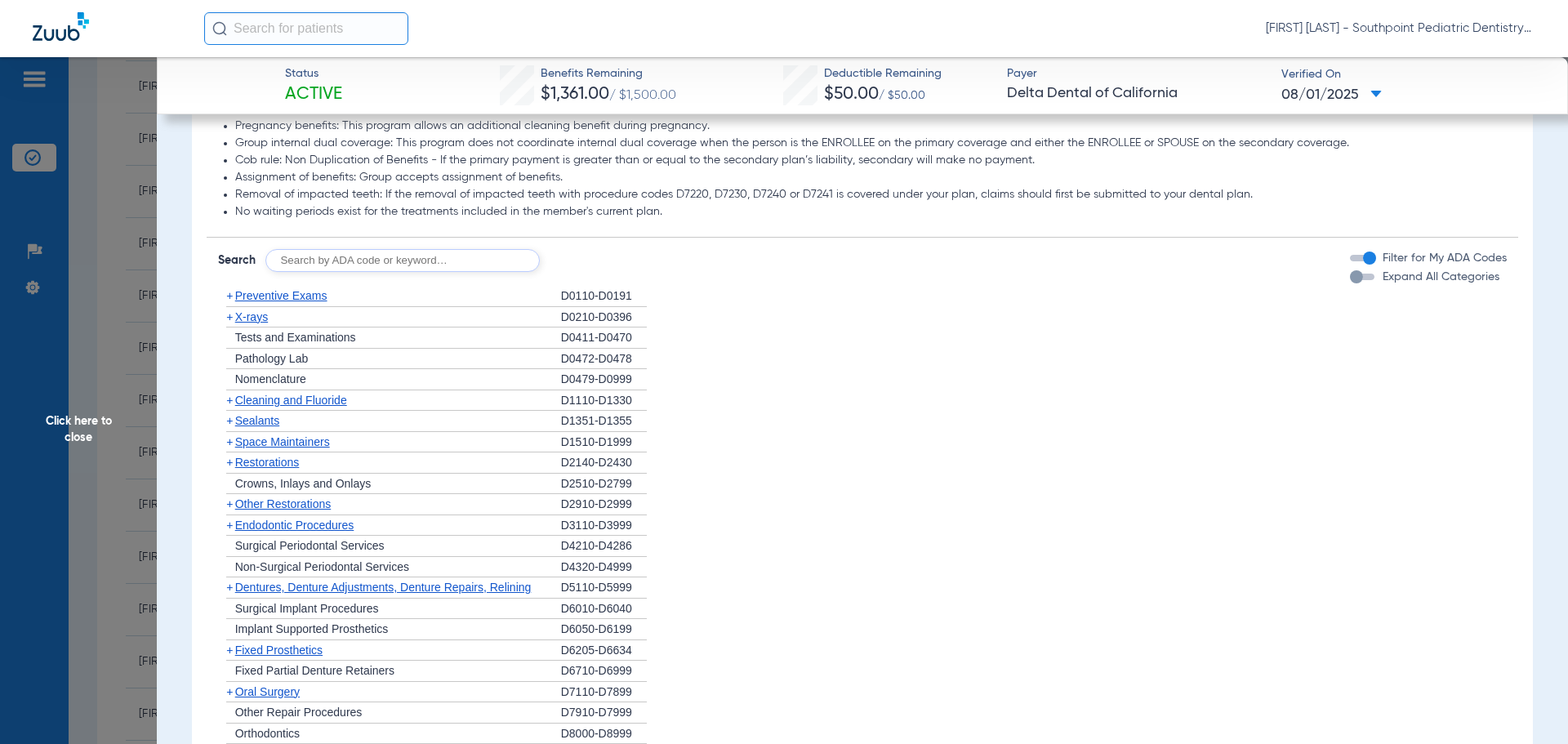 scroll, scrollTop: 1307, scrollLeft: 0, axis: vertical 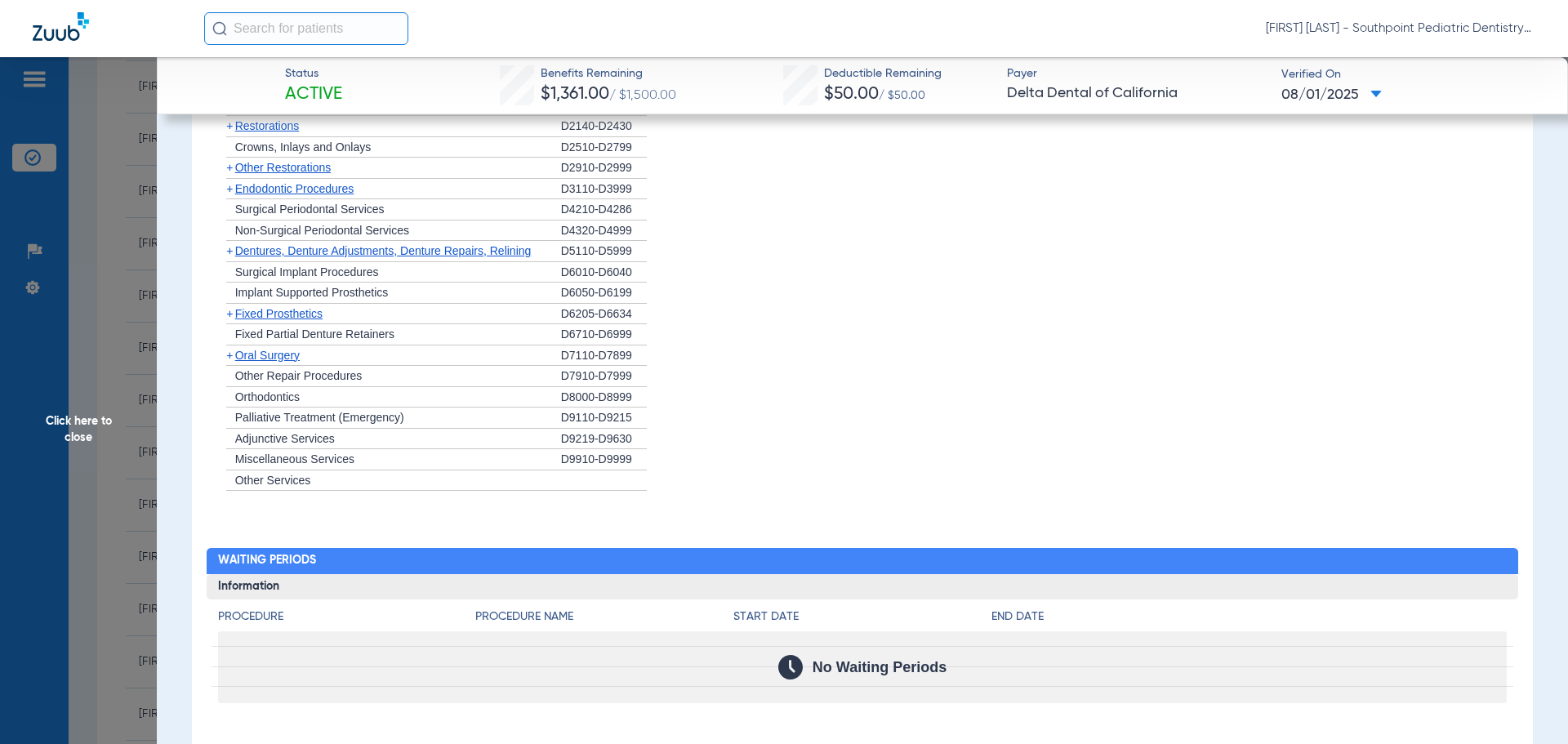 click on "+   Oral Surgery" 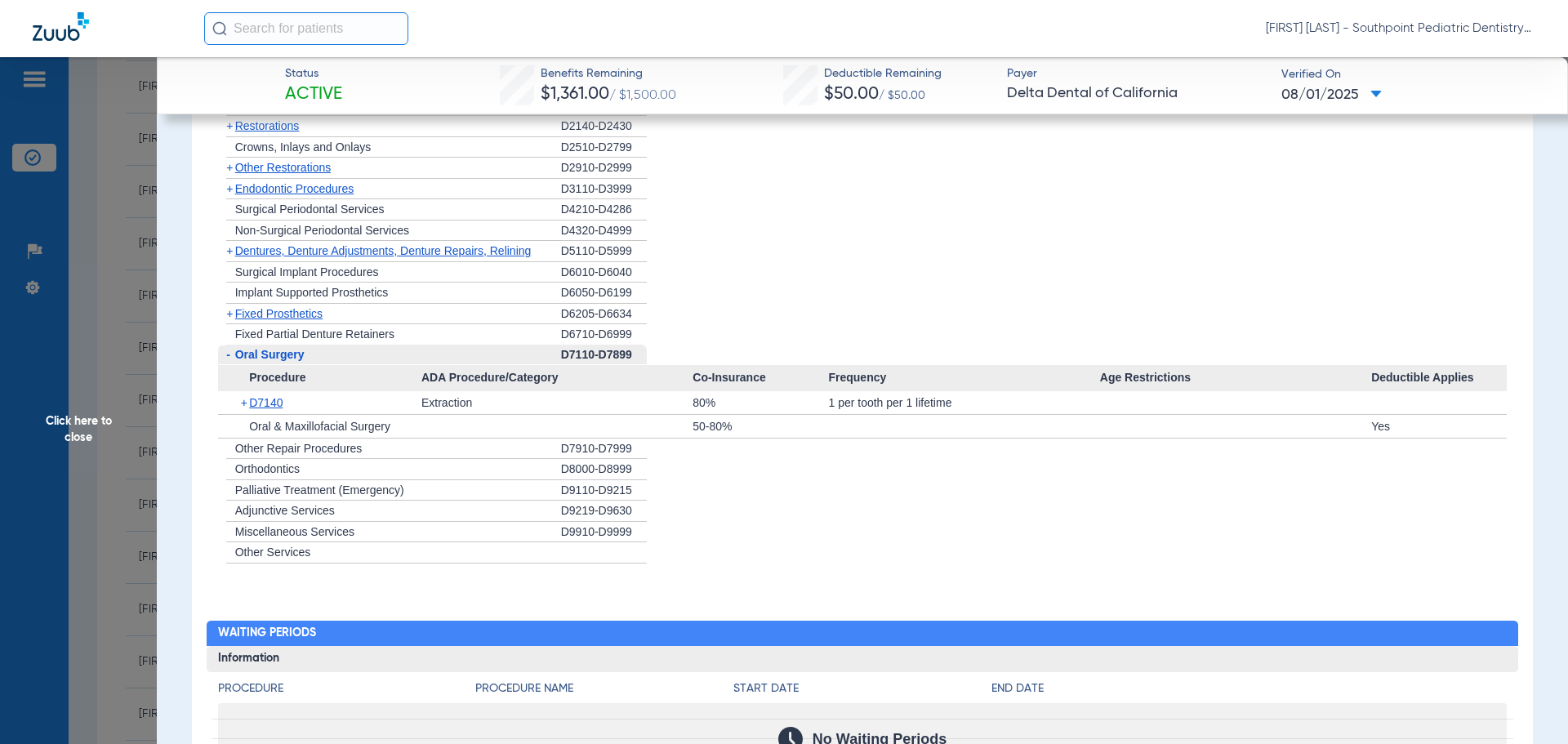 click on "-   Oral Surgery" 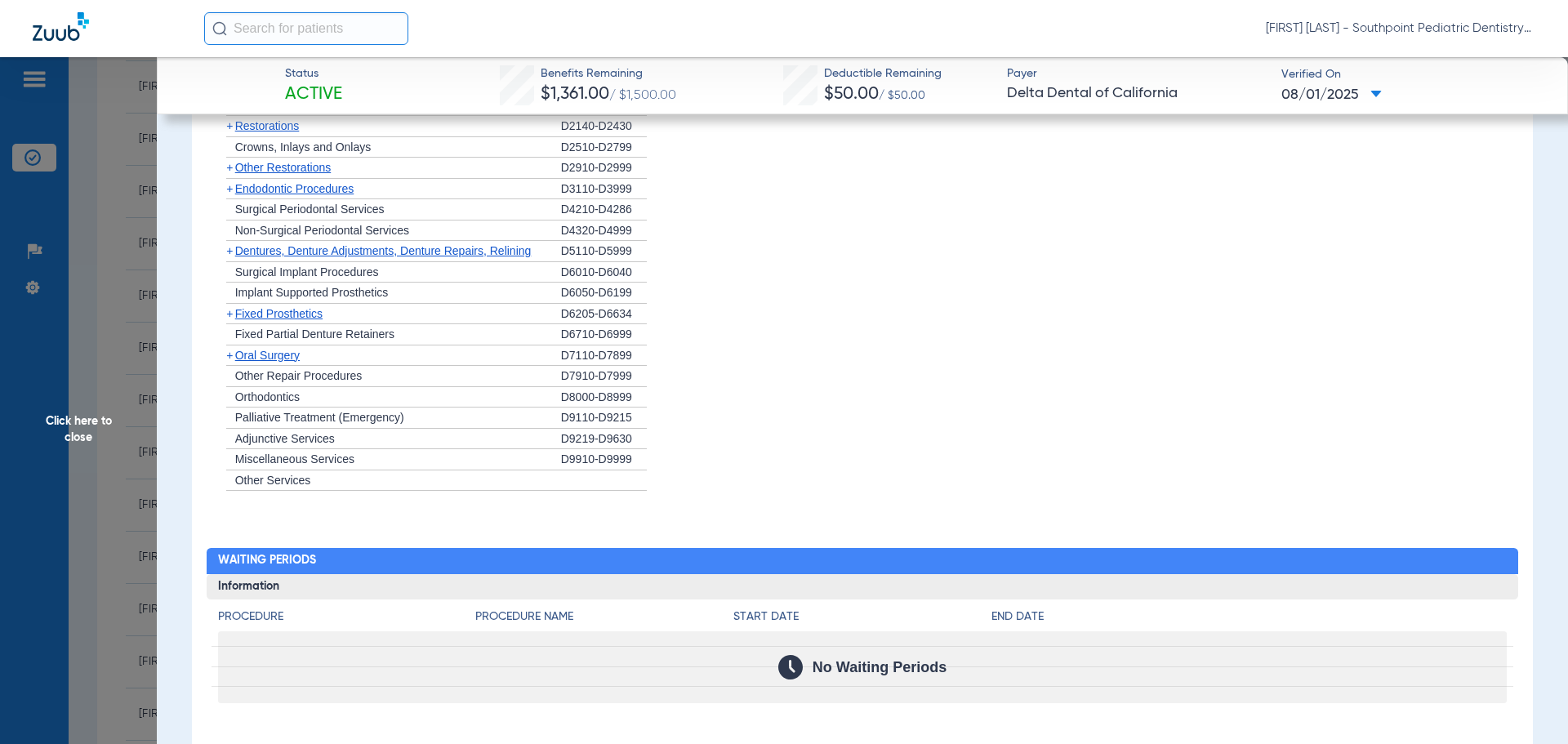 scroll, scrollTop: 1715, scrollLeft: 0, axis: vertical 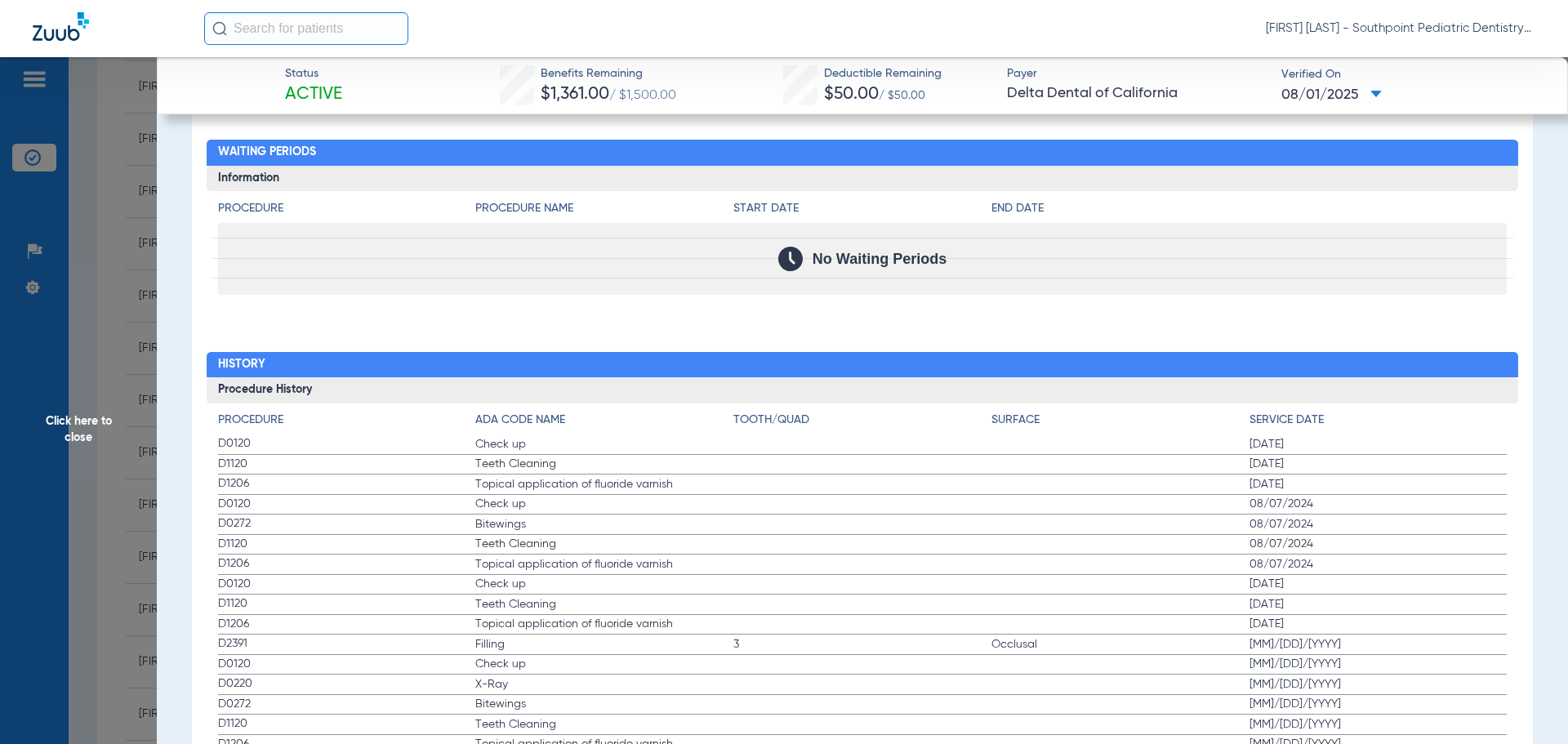 drag, startPoint x: 208, startPoint y: 442, endPoint x: 1333, endPoint y: 491, distance: 1126.0666 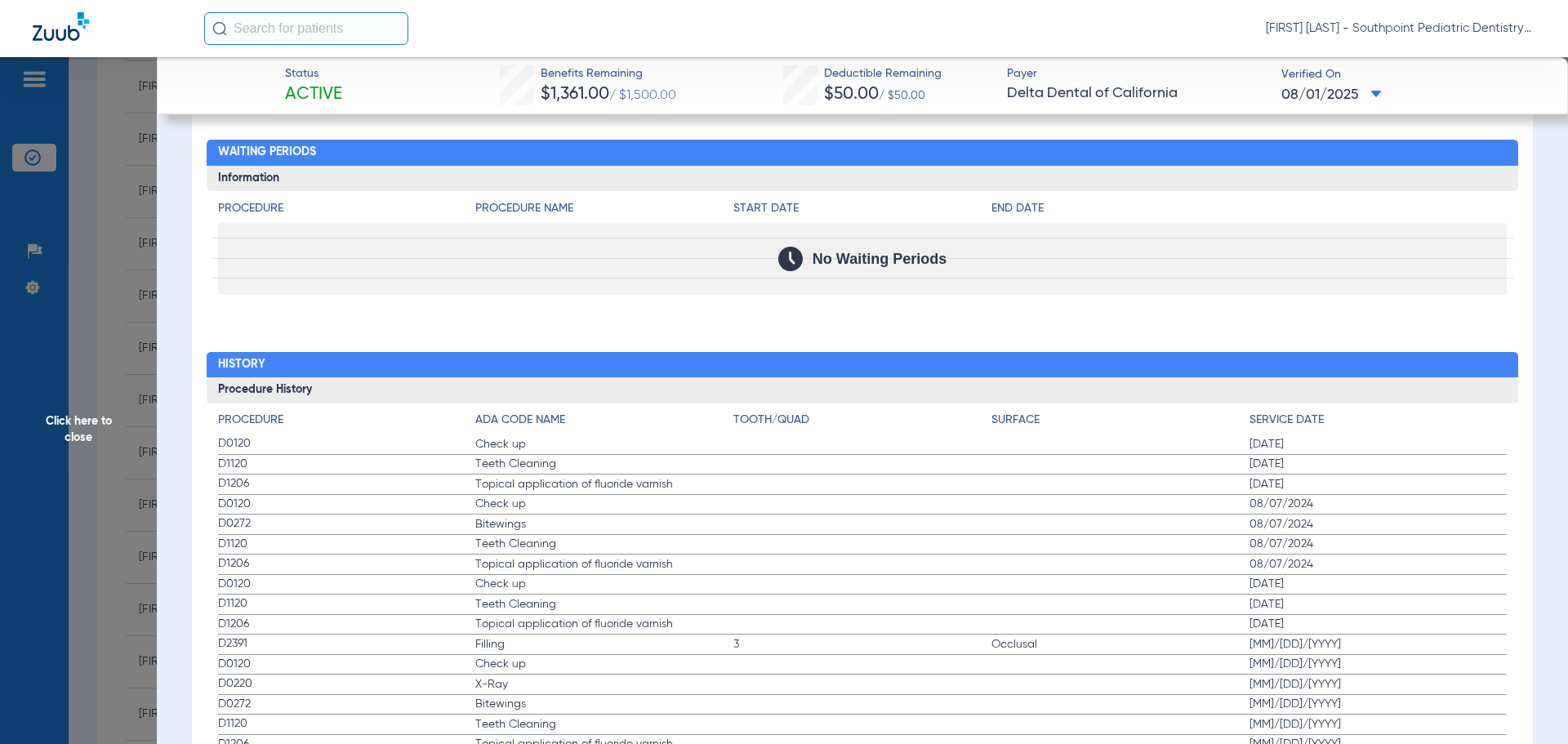 click on "Procedure ADA Code Name Tooth/Quad Surface Service Date D0120 Check up 02/11/2025 D1120 Teeth Cleaning 02/11/2025 D1206 Topical application of fluoride varnish 02/11/2025 D0120 Check up 08/07/2024 D0272 Bitewings 08/07/2024 D1120 Teeth Cleaning 08/07/2024 D1206 Topical application of fluoride varnish 08/07/2024 D0120 Check up 02/07/2024 D1120 Teeth Cleaning 02/07/2024 D1206 Topical application of fluoride varnish 02/07/2024 D2391 Filling 3 Occlusal 08/16/2023 D0120 Check up 08/14/2023 D0220 X-Ray 08/14/2023 D0272 Bitewings 08/14/2023 D1120 Teeth Cleaning 08/14/2023 D1206 Topical application of fluoride varnish 08/14/2023 D0120 Check up 02/13/2023 D1120 Teeth Cleaning 02/13/2023 D1206 Topical application of fluoride varnish 02/13/2023 D0120 Check up 08/04/2022 D0272 Bitewings 08/04/2022 D1120 Teeth Cleaning 08/04/2022 D1206 Topical application of fluoride varnish 08/04/2022 D0120 Check up 02/08/2022 D0330 X-Ray 02/08/2022 D1120 Teeth Cleaning 02/08/2022 D1206 Topical application of fluoride varnish 02/08/2022" 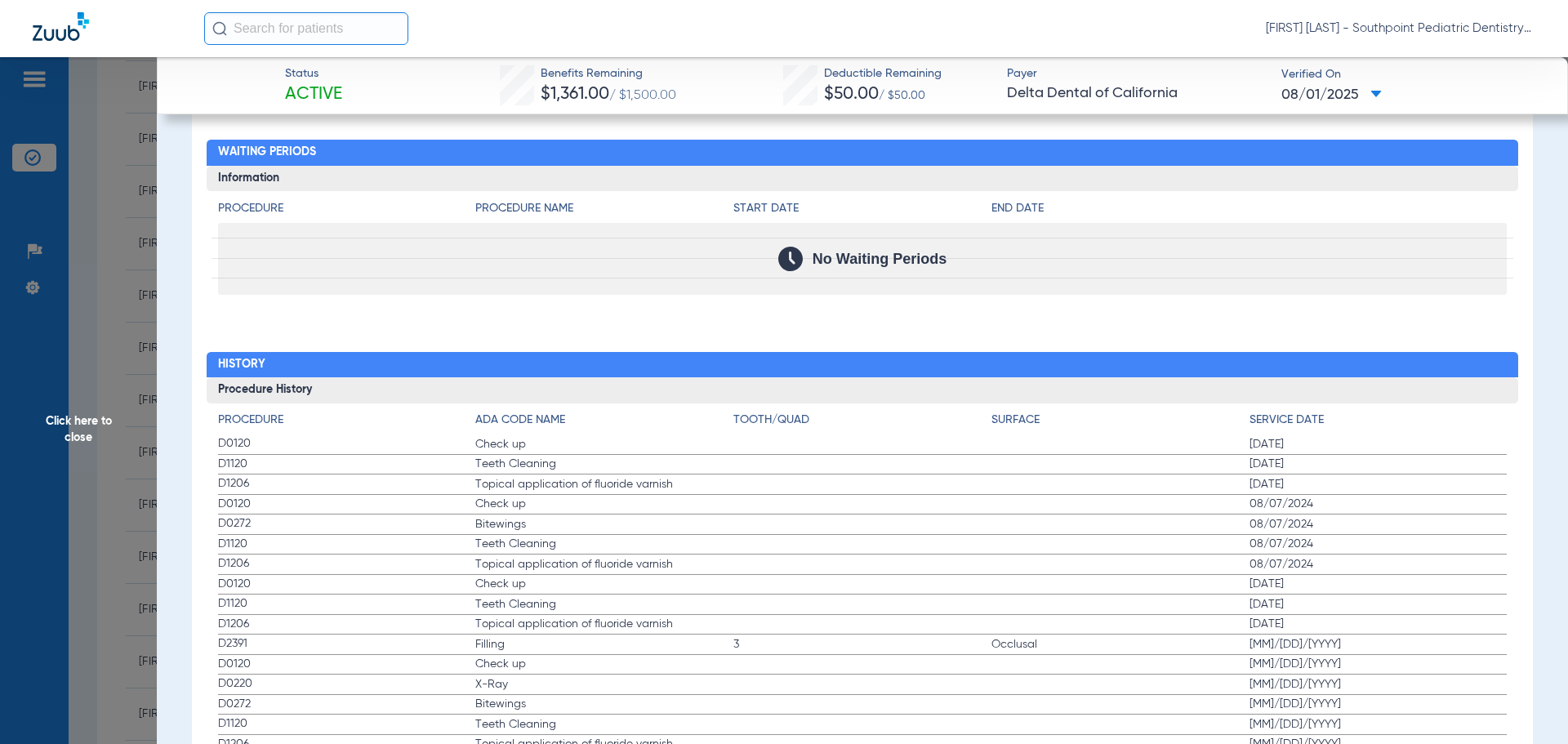 scroll, scrollTop: 1633, scrollLeft: 0, axis: vertical 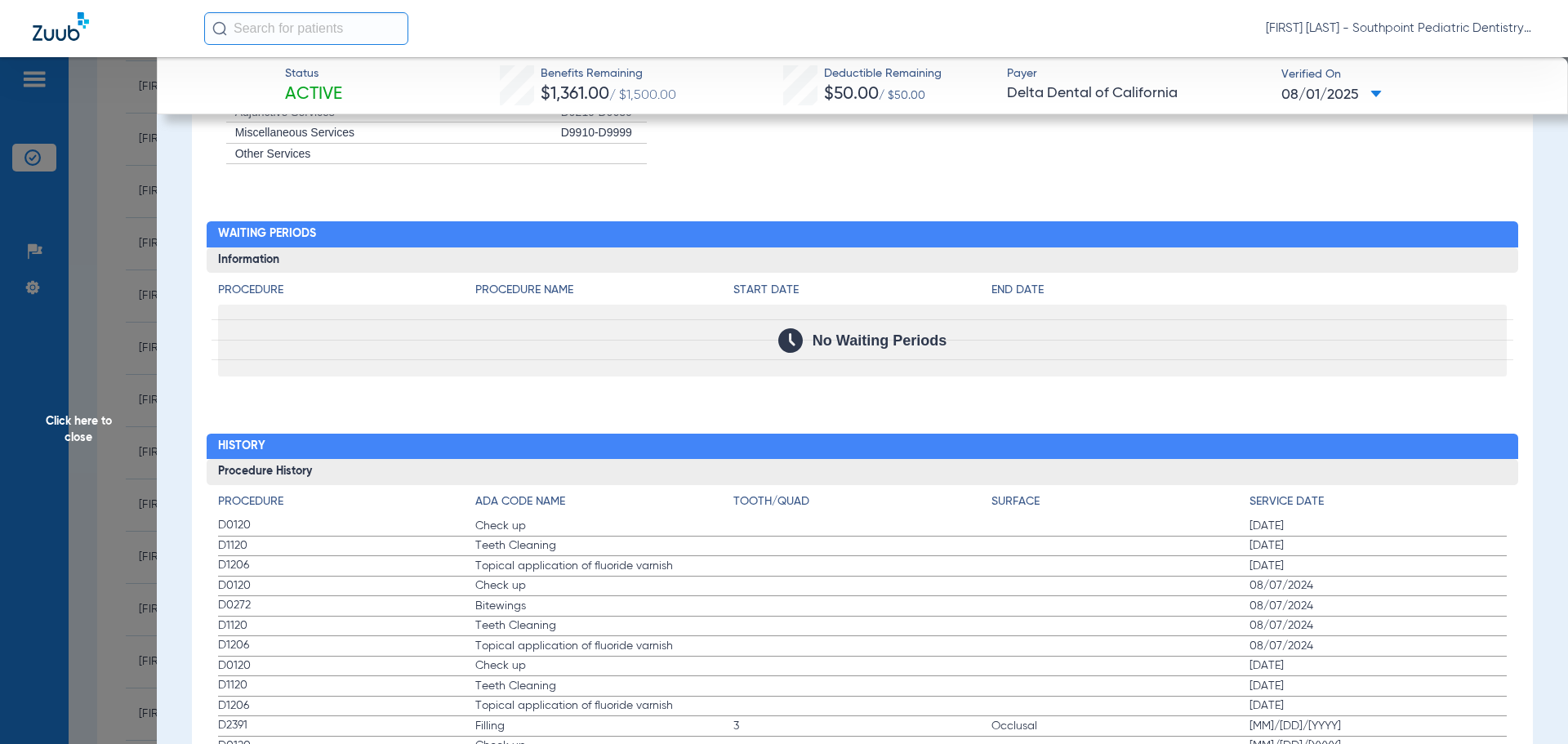 click on "Click here to close" 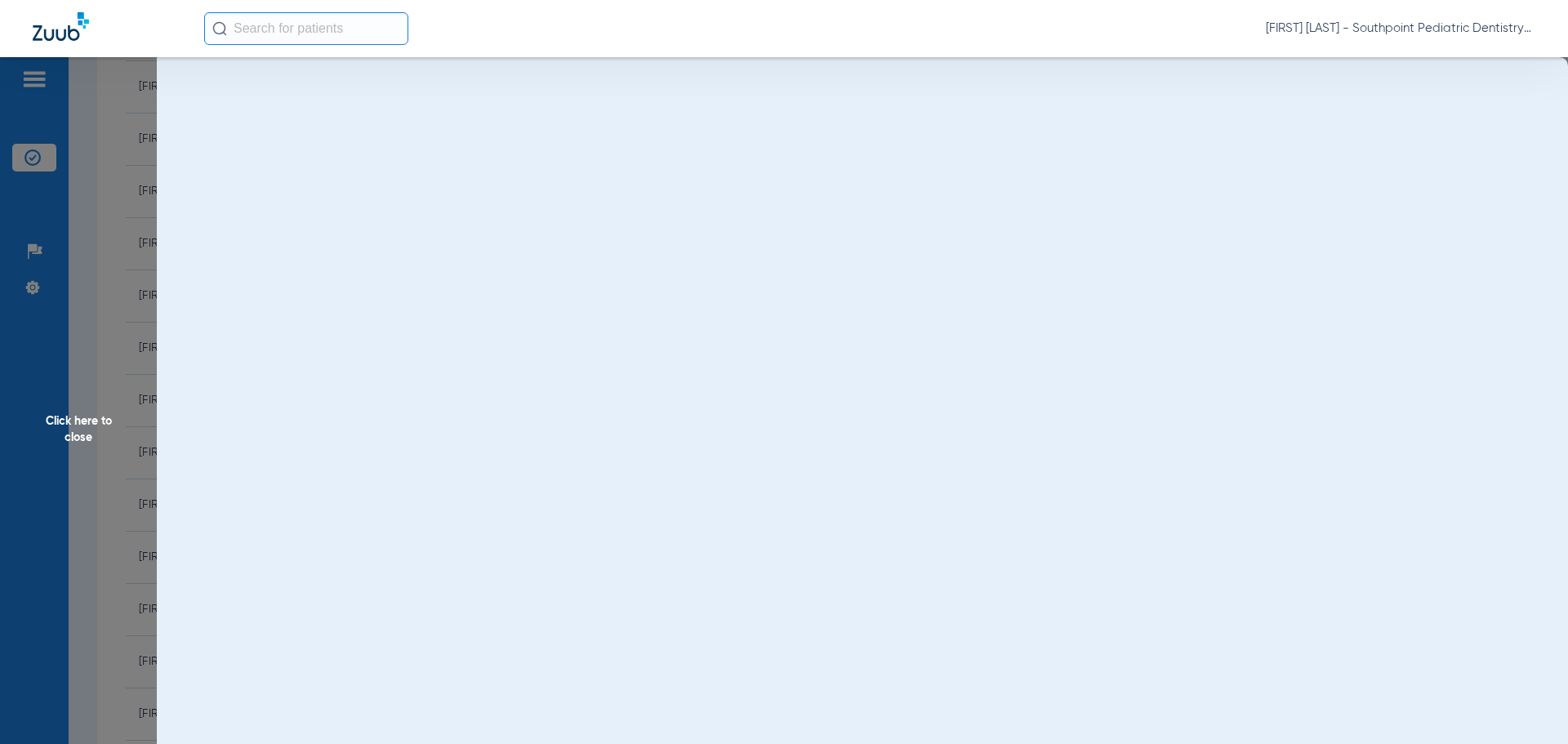 scroll, scrollTop: 0, scrollLeft: 0, axis: both 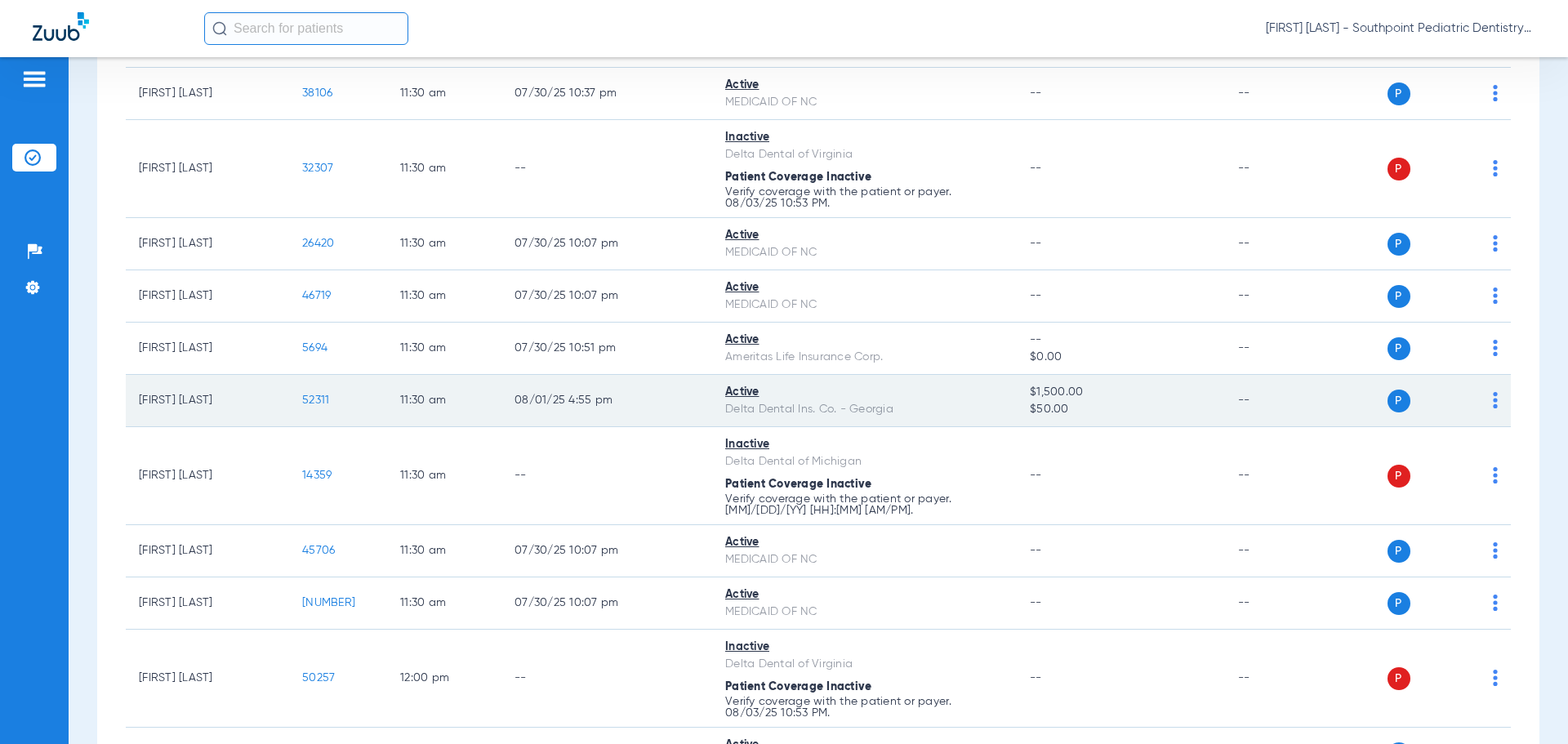 click on "52311" 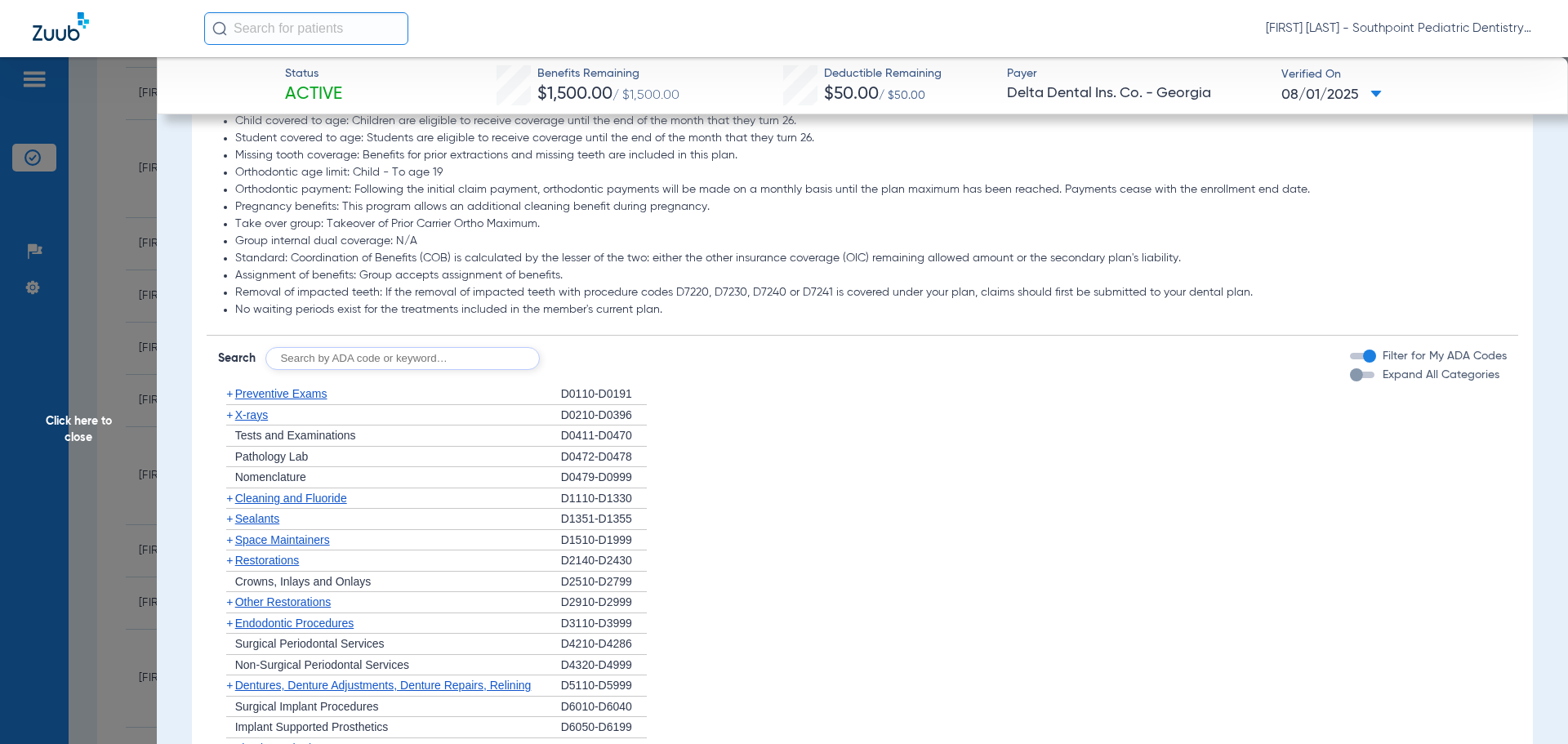 scroll, scrollTop: 980, scrollLeft: 0, axis: vertical 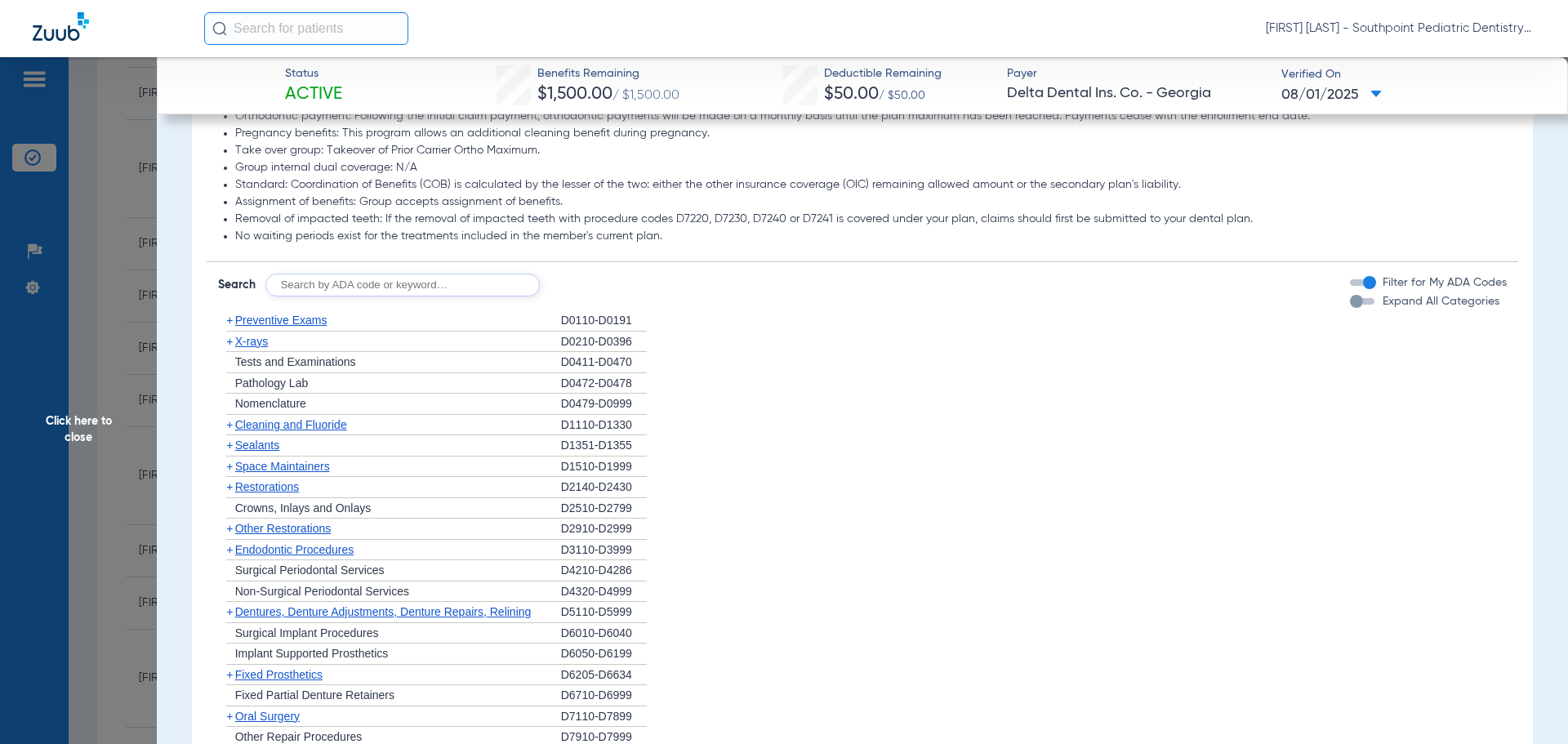 click on "+   Preventive Exams" 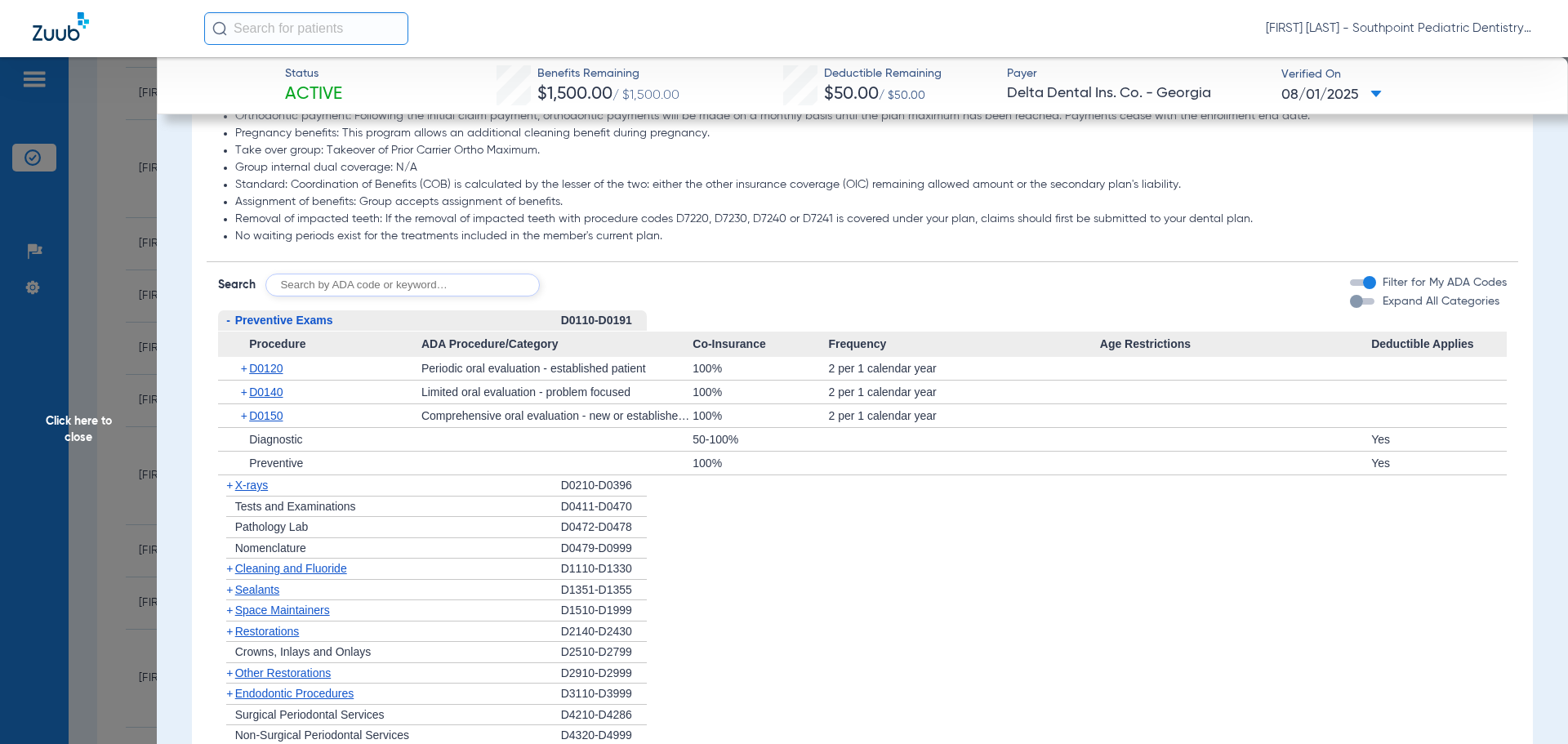 click on "-   Preventive Exams" 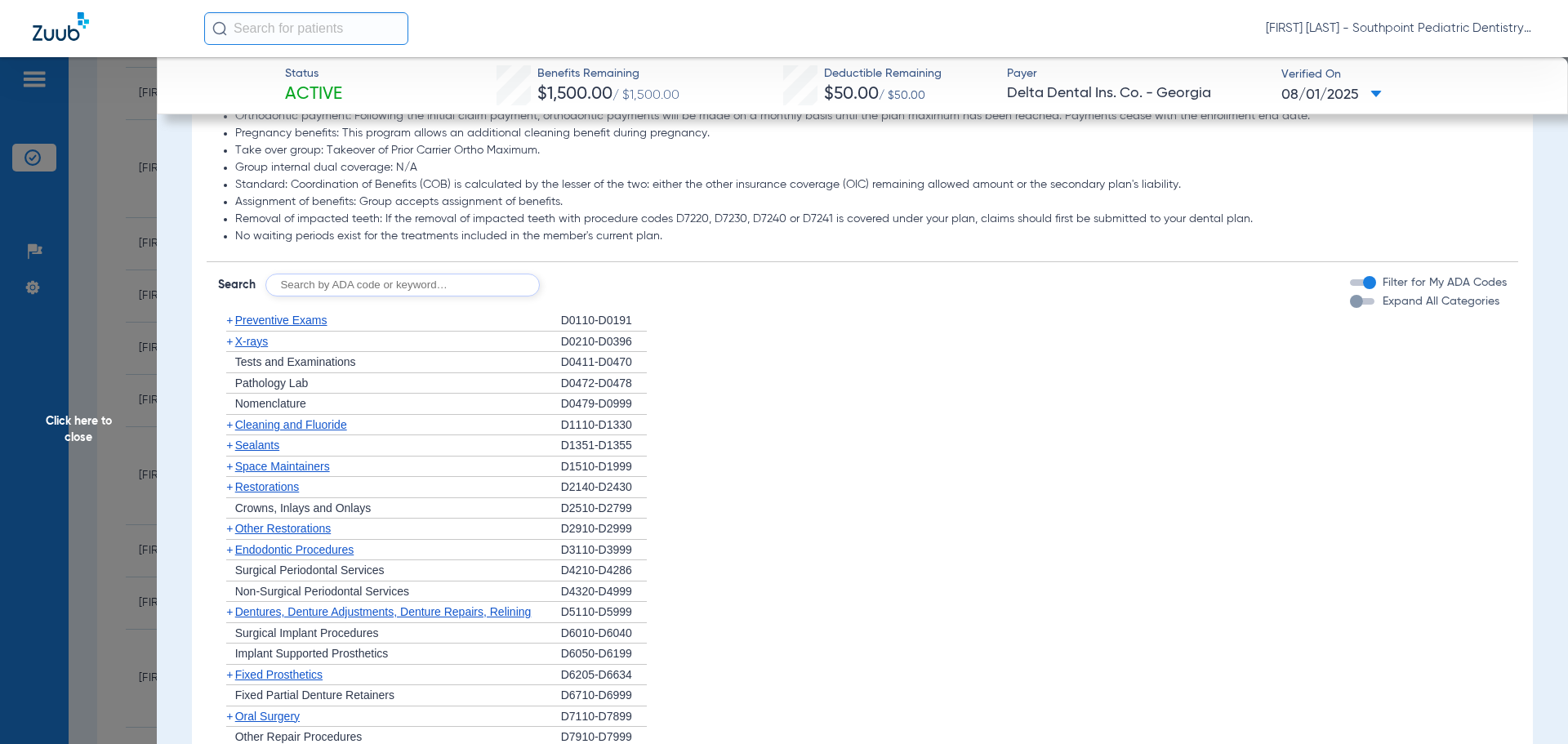 click on "+   X-rays" 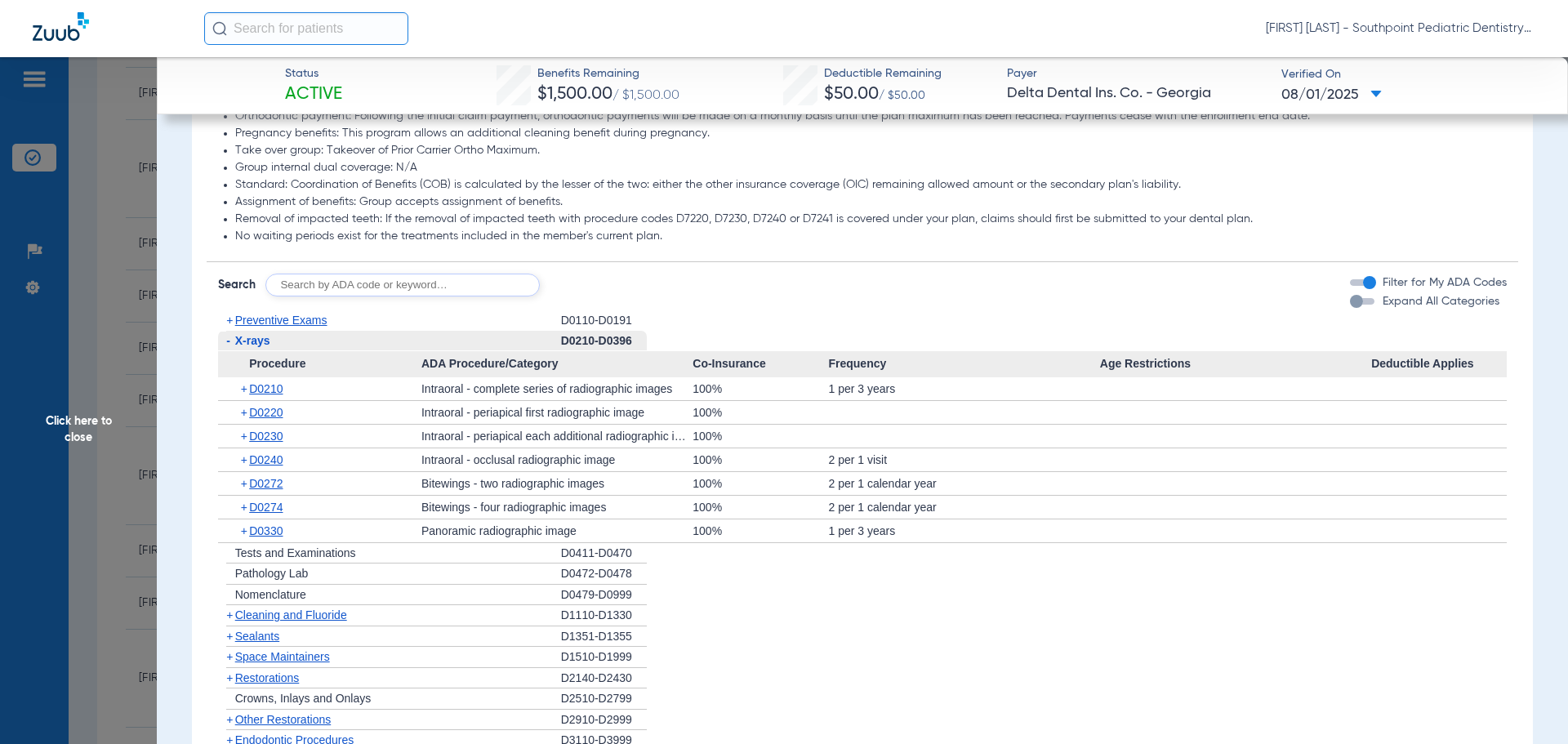 click on "-   X-rays" 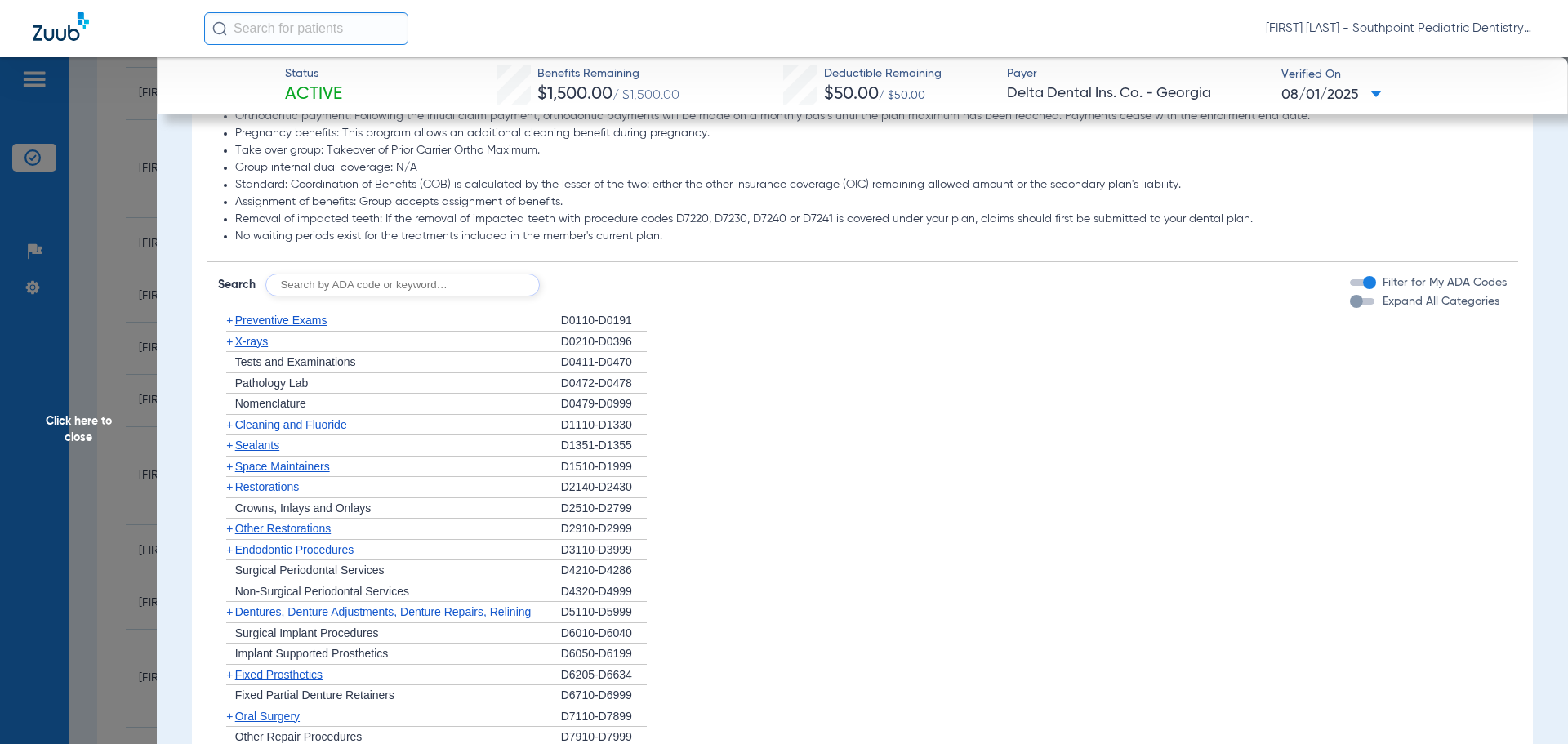 click on "Cleaning and Fluoride" 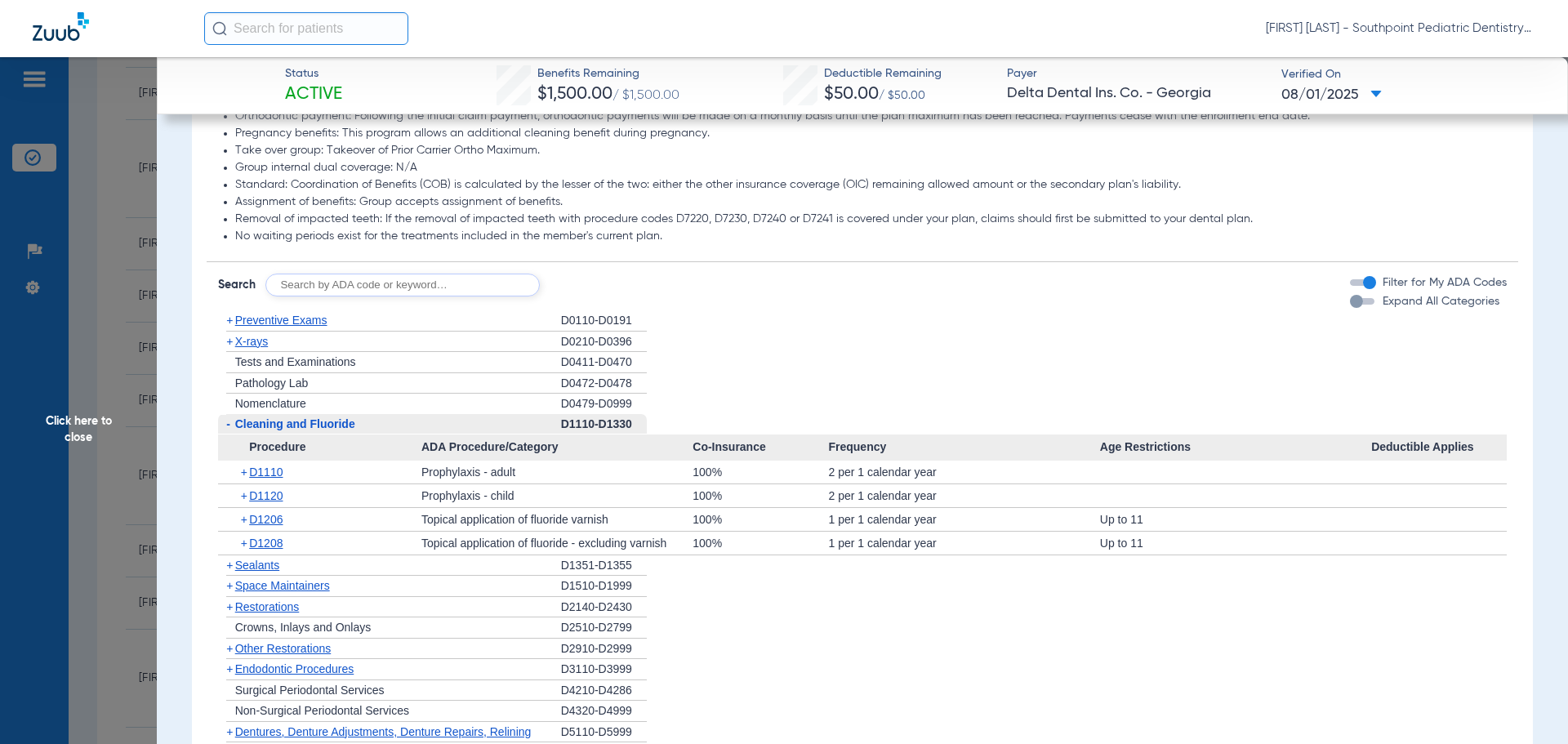 click on "Cleaning and Fluoride" 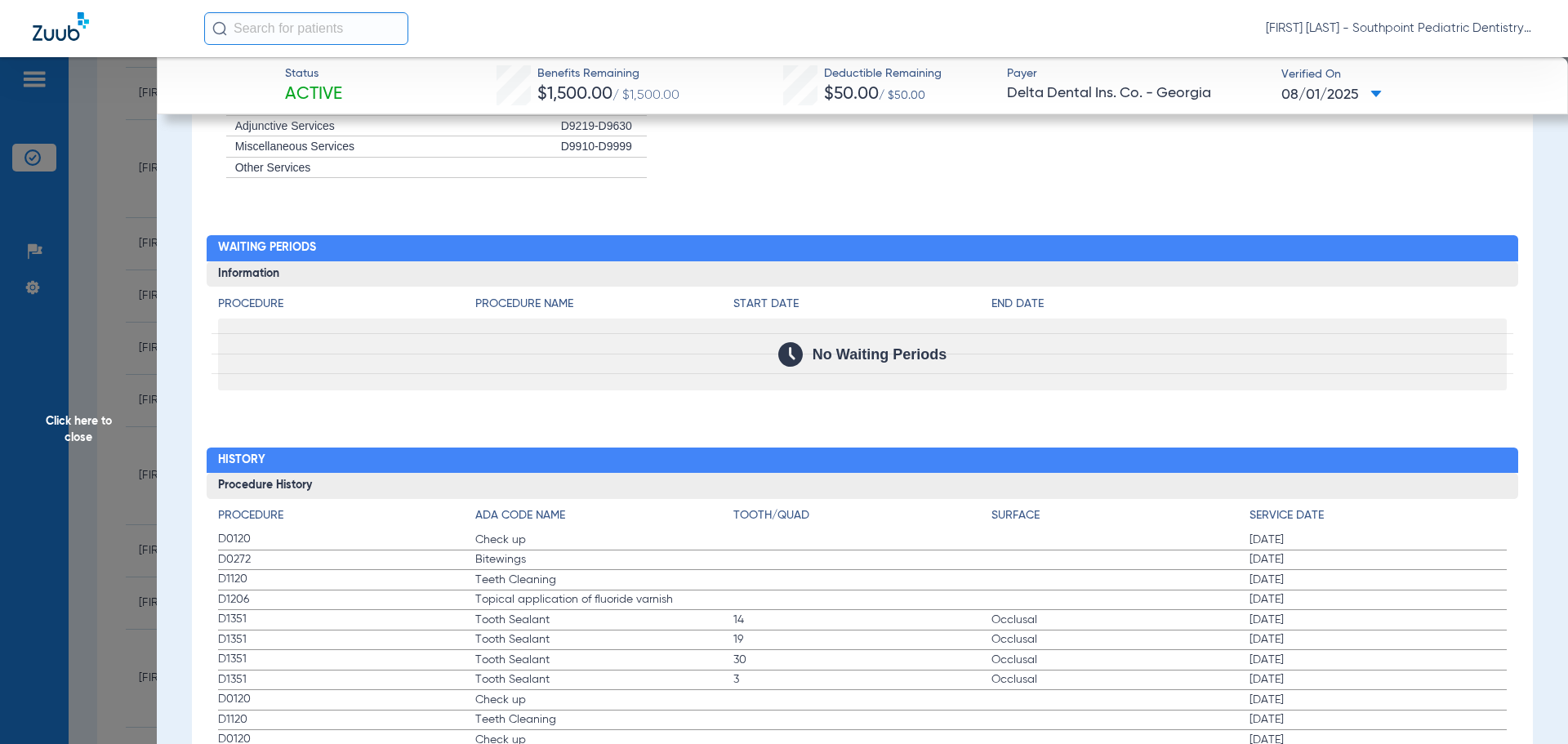 scroll, scrollTop: 1797, scrollLeft: 0, axis: vertical 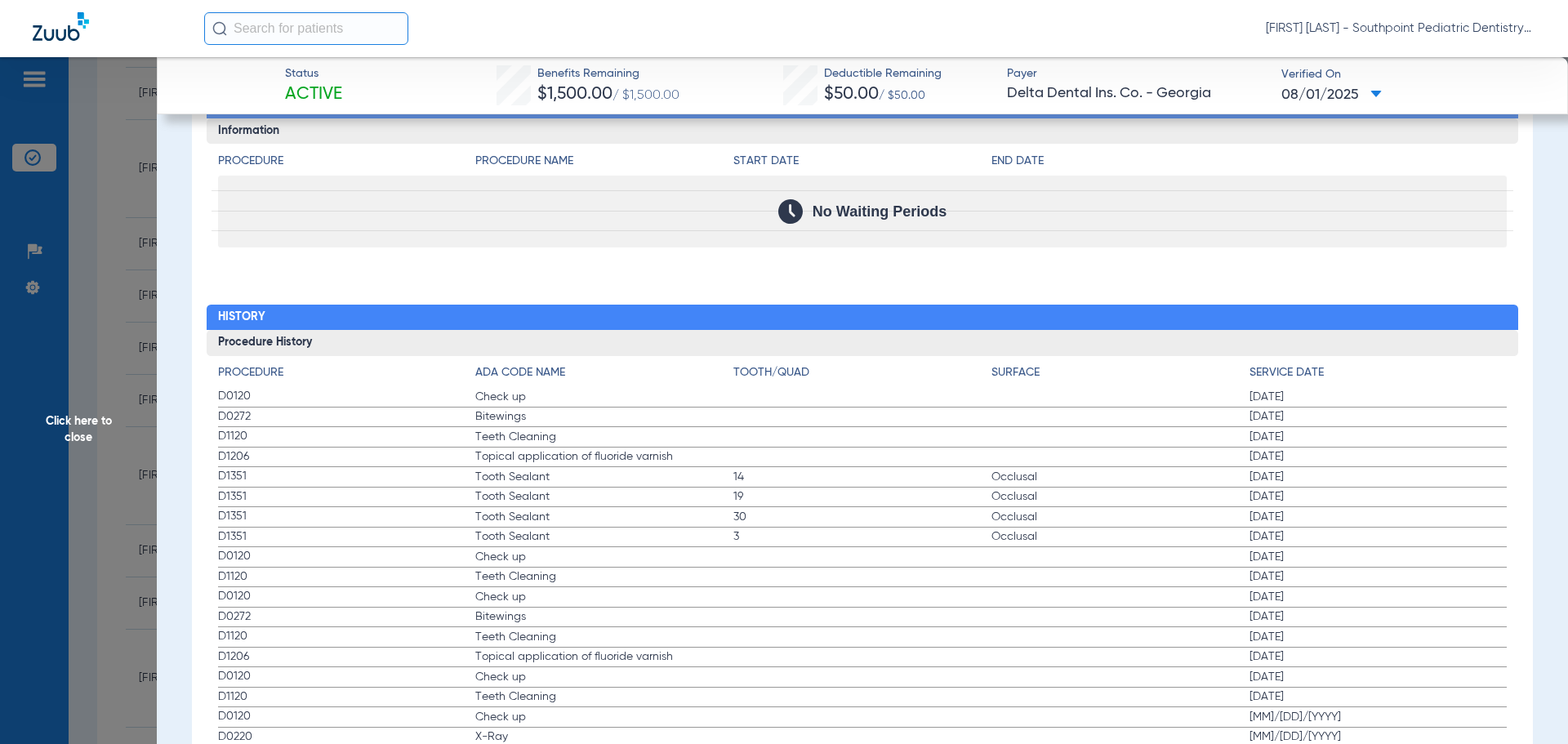 drag, startPoint x: 216, startPoint y: 403, endPoint x: 1383, endPoint y: 452, distance: 1168.0283 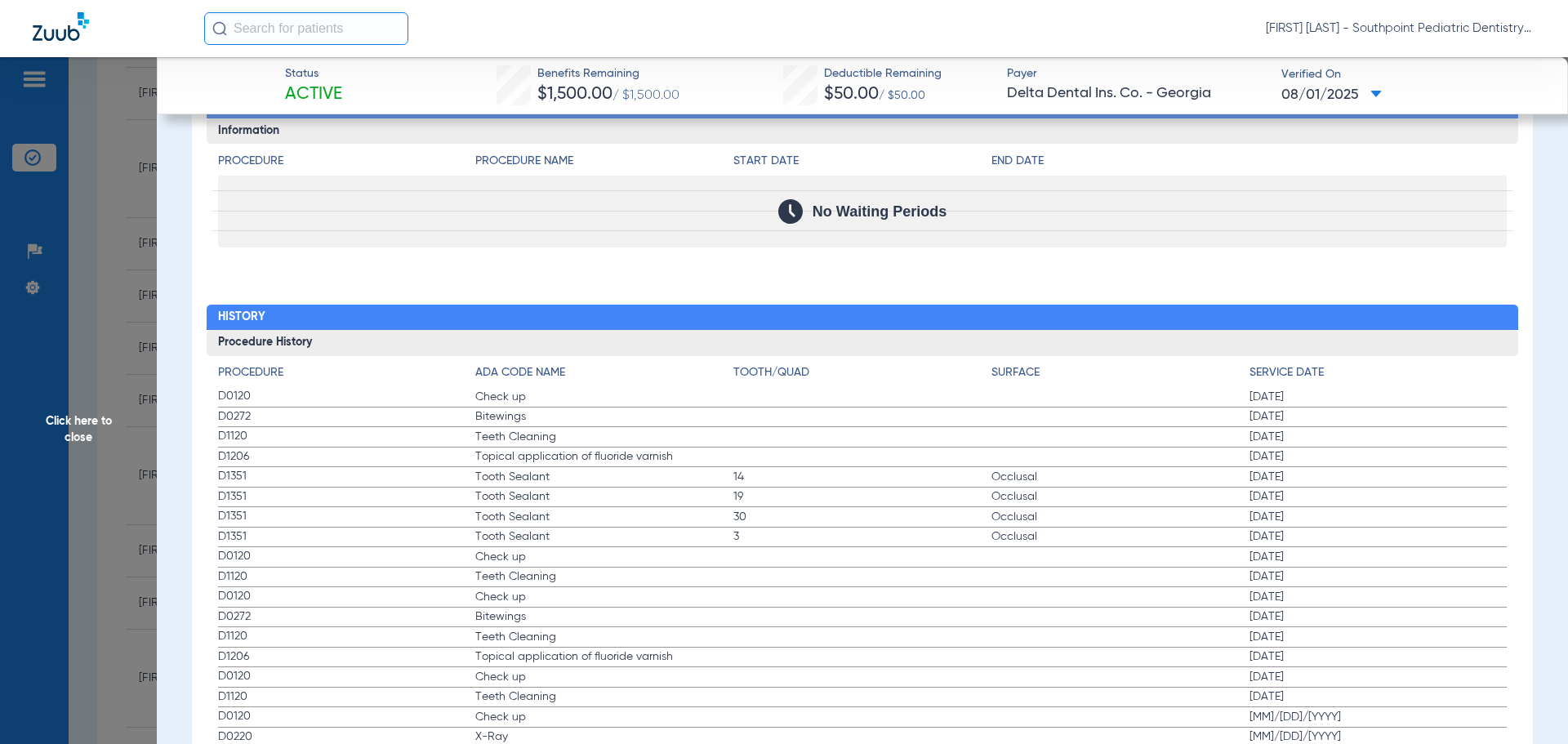 click on "Procedure ADA Code Name Tooth/Quad Surface Service Date D0120 Check up 02/19/2025 D0272 Bitewings 02/19/2025 D1120 Teeth Cleaning 02/19/2025 D1206 Topical application of fluoride varnish 02/19/2025 D1351 Tooth Sealant 14 Occlusal 09/18/2024 D1351 Tooth Sealant 19 Occlusal 09/18/2024 D1351 Tooth Sealant 30 Occlusal 09/18/2024 D1351 Tooth Sealant 3 Occlusal 09/18/2024 D0120 Check up 08/13/2024 D1120 Teeth Cleaning 08/13/2024 D0120 Check up 02/05/2024 D0272 Bitewings 02/05/2024 D1120 Teeth Cleaning 02/05/2024 D1206 Topical application of fluoride varnish 02/05/2024 D0120 Check up 08/03/2023 D1120 Teeth Cleaning 08/03/2023 D0120 Check up 02/02/2023 D0220 X-Ray 02/02/2023 D0230 X-Ray 02/02/2023 D0240 X-Ray 02/02/2023 D0240 X-Ray 02/02/2023 D1120 Teeth Cleaning 02/02/2023 D1206 Topical application of fluoride varnish 02/02/2023 D0210 X-Rays 06/13/2022 D2392 Filling A Mesial 06/13/2022 D2392 Filling A Occlusal 06/13/2022 D2392 Filling B Distal 06/13/2022 D2392 Filling B Occlusal 06/13/2022 D2392 Filling L Distal L K" 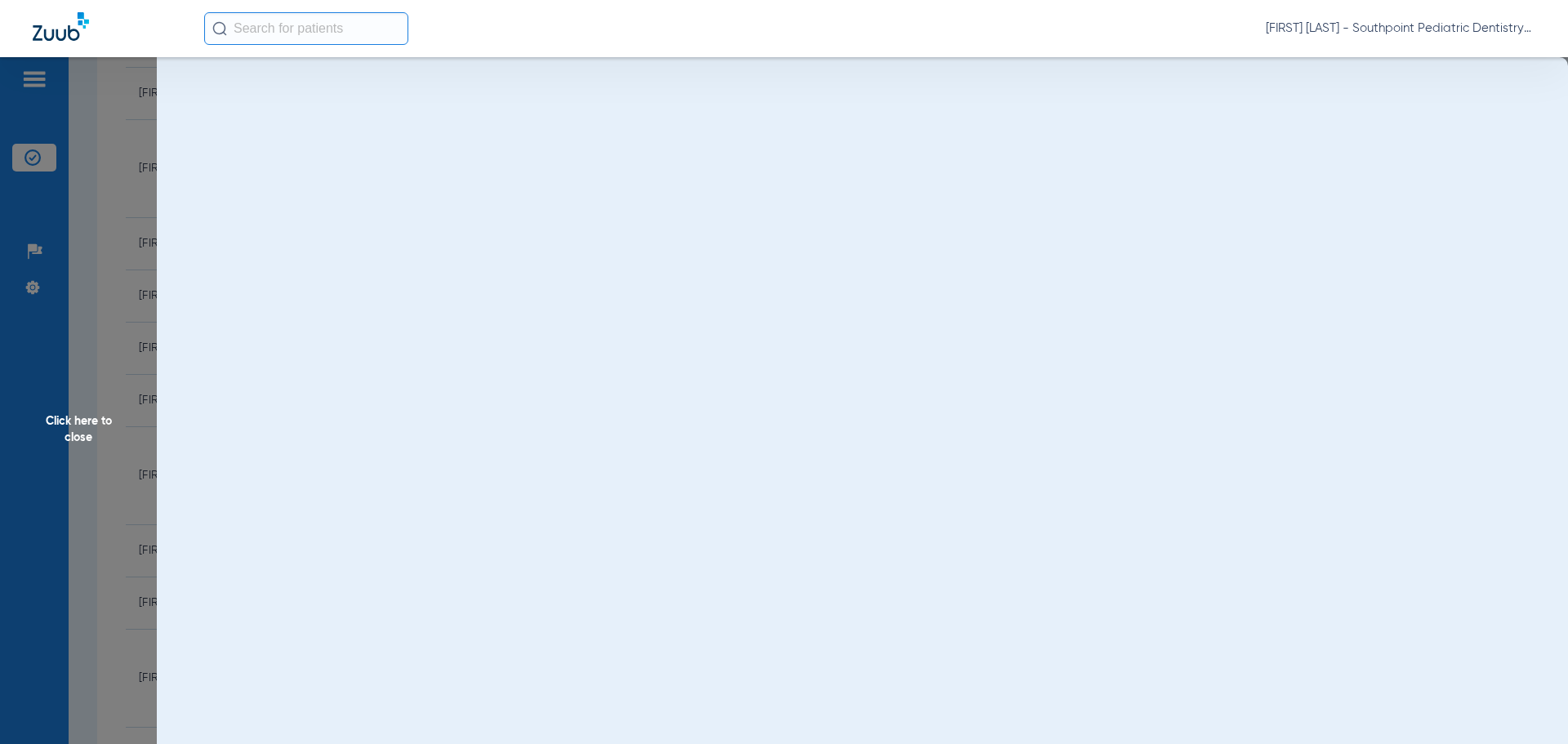 scroll, scrollTop: 0, scrollLeft: 0, axis: both 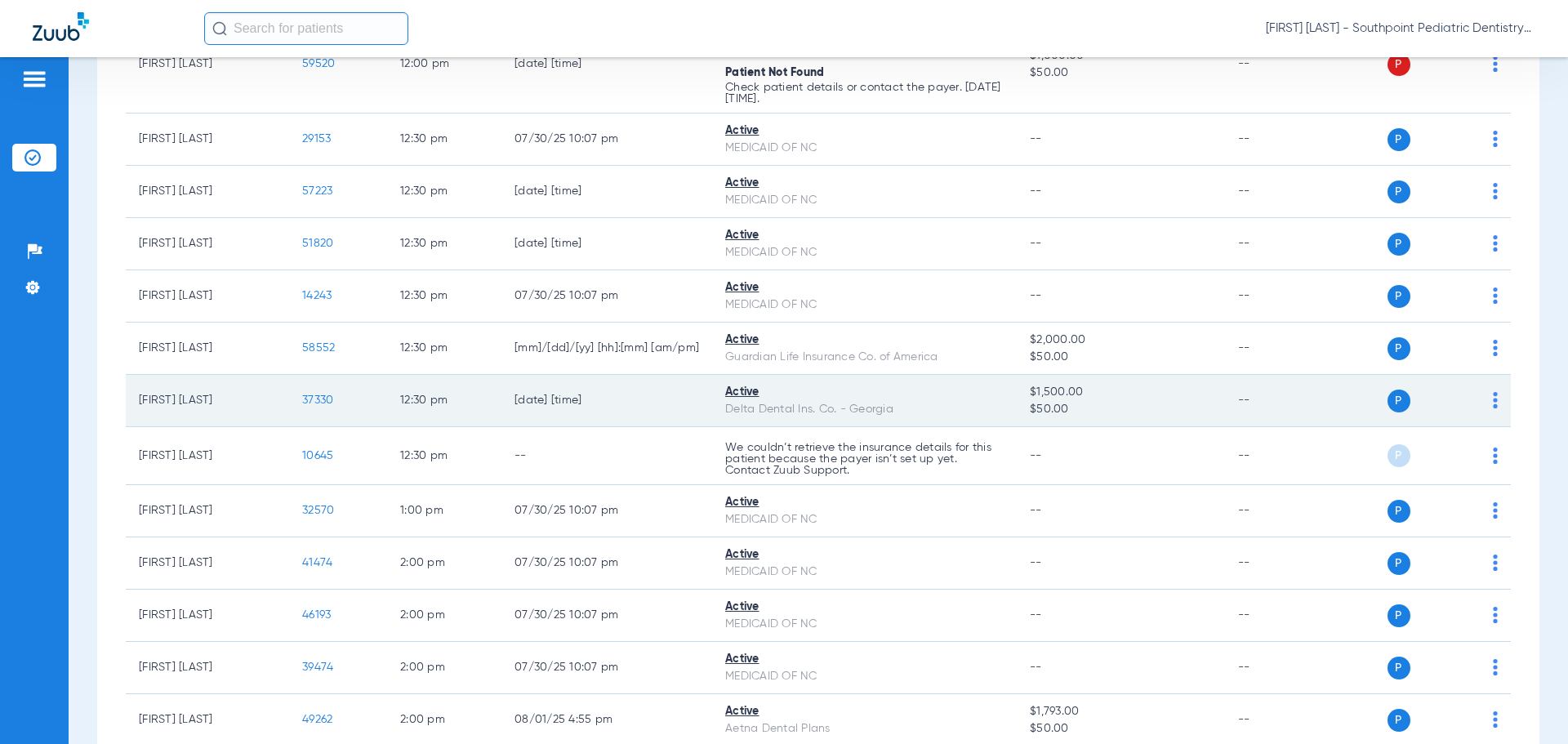 click on "37330" 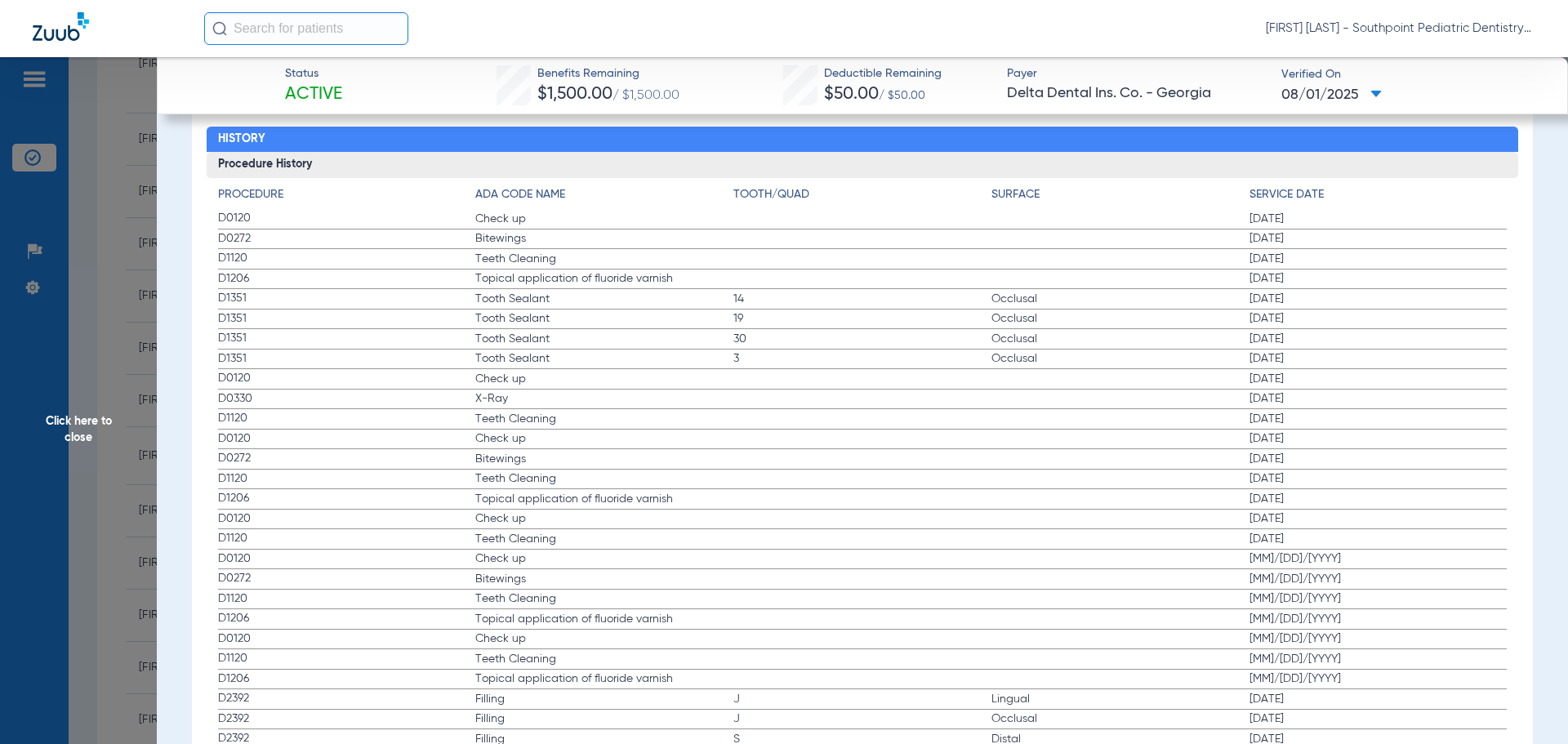 scroll, scrollTop: 1890, scrollLeft: 0, axis: vertical 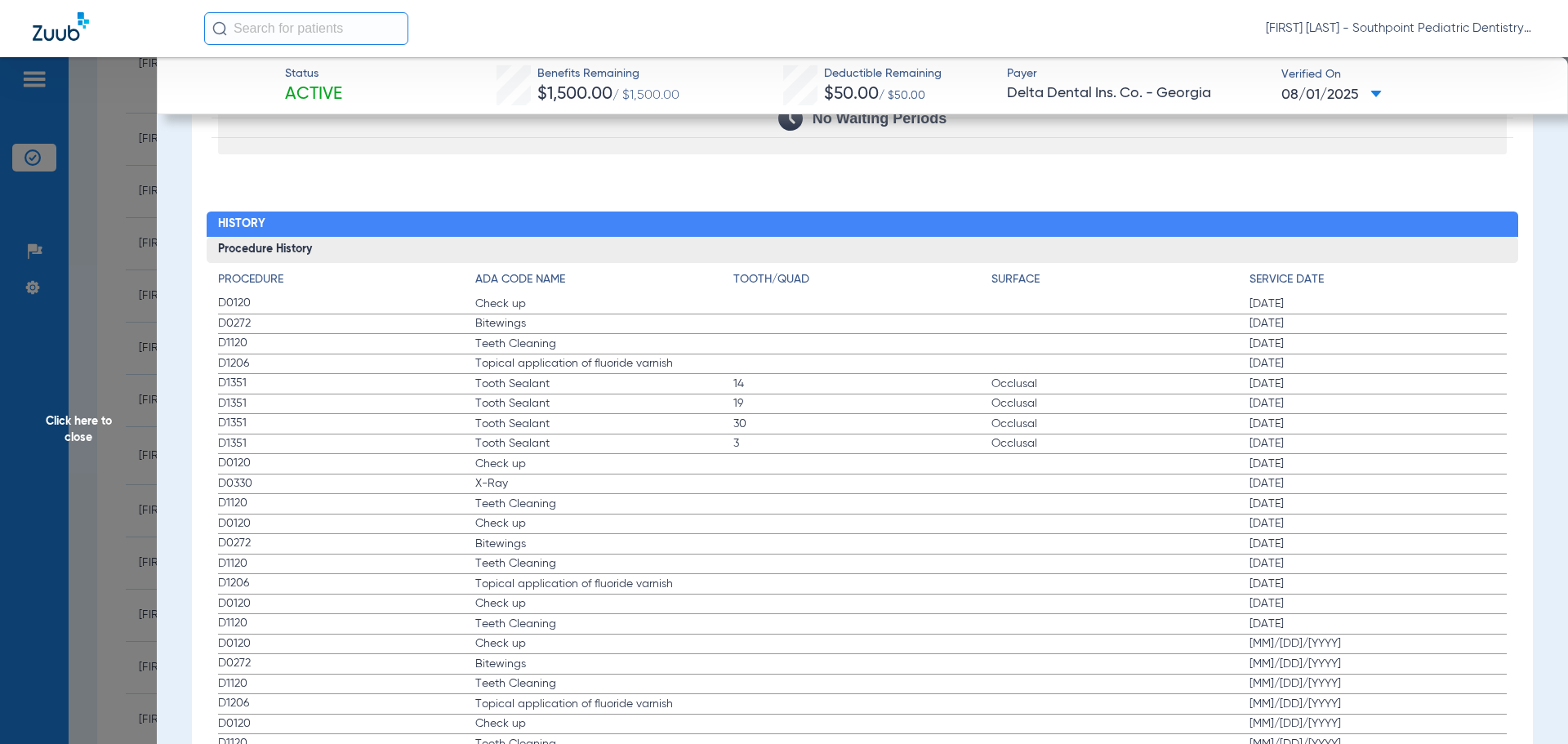 drag, startPoint x: 212, startPoint y: 297, endPoint x: 1512, endPoint y: 359, distance: 1301.4776 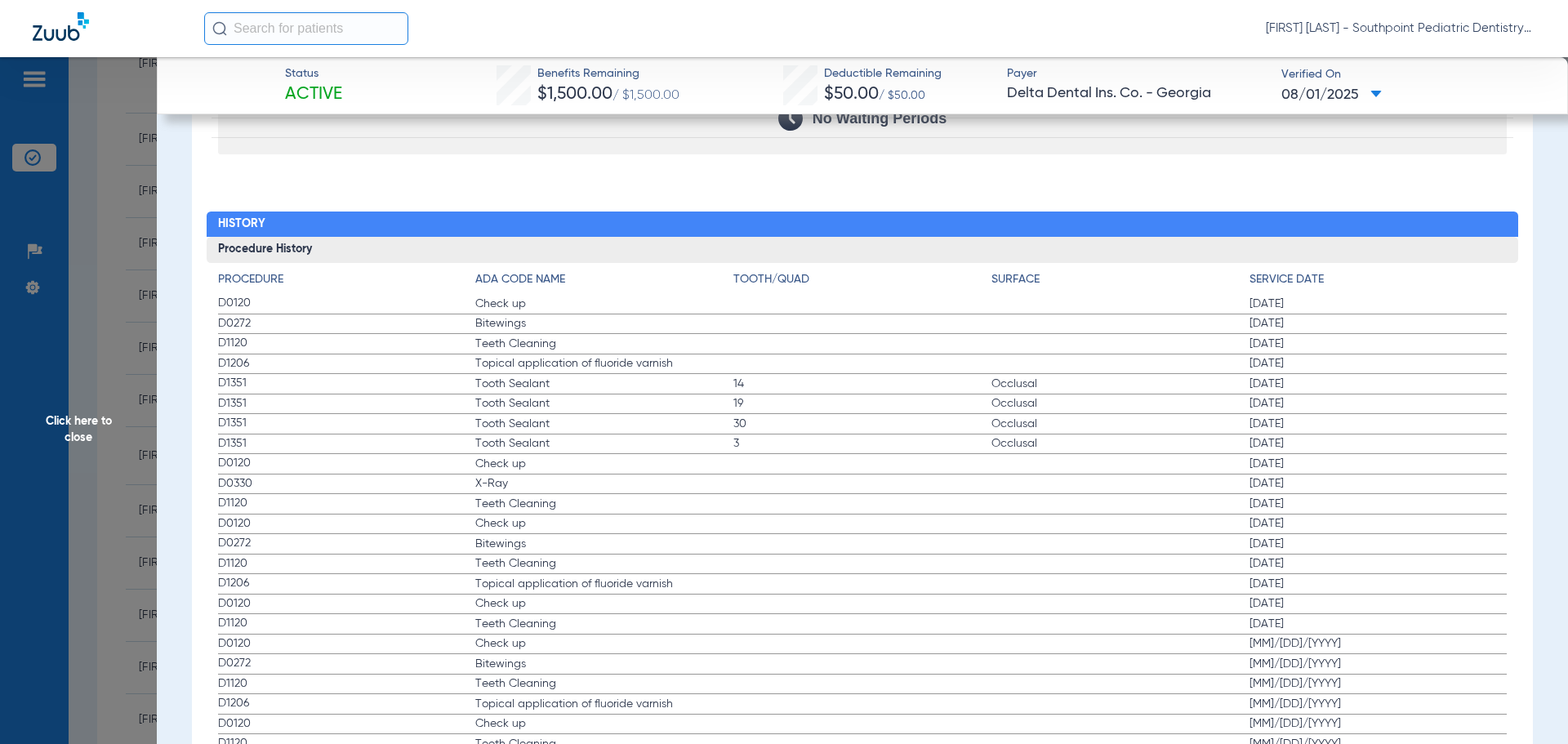 click on "Procedure Benefits Disclaimers Basis of payment: PPO Providers (DPO in the state of Texas) are reimbursed at the PPO schedule and Premier Providers are reimbursed at their Premier schedule. A member’s out of pocket costs are higher when treated by a Premier or Non-Delta Provider. Child covered to age: Children are eligible to receive coverage until the end of the month that they turn 26. Student covered to age: Students are eligible to receive coverage until the end of the month that they turn 26. Missing tooth coverage: Benefits for prior extractions and missing teeth are included in this plan. Orthodontic age limit: Child - To age 19 Orthodontic payment: Following the initial claim payment, orthodontic payments will be made on a monthly basis until the plan maximum has been reached. Payments cease with the enrollment end date. Pregnancy benefits: This program allows an additional cleaning benefit during pregnancy. Take over group: Takeover of Prior Carrier Ortho Maximum. Group internal dual coverage: N/A" 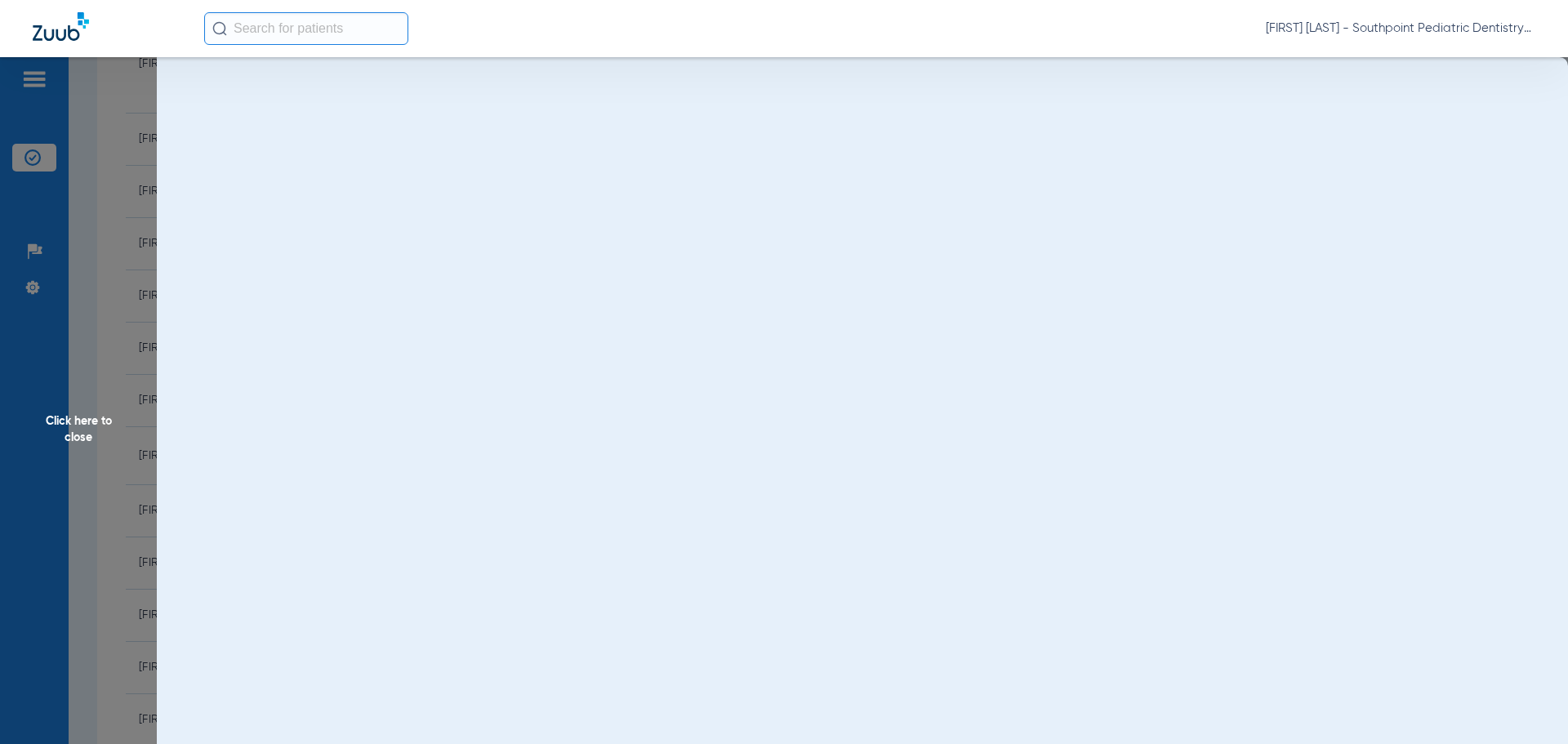 scroll, scrollTop: 0, scrollLeft: 0, axis: both 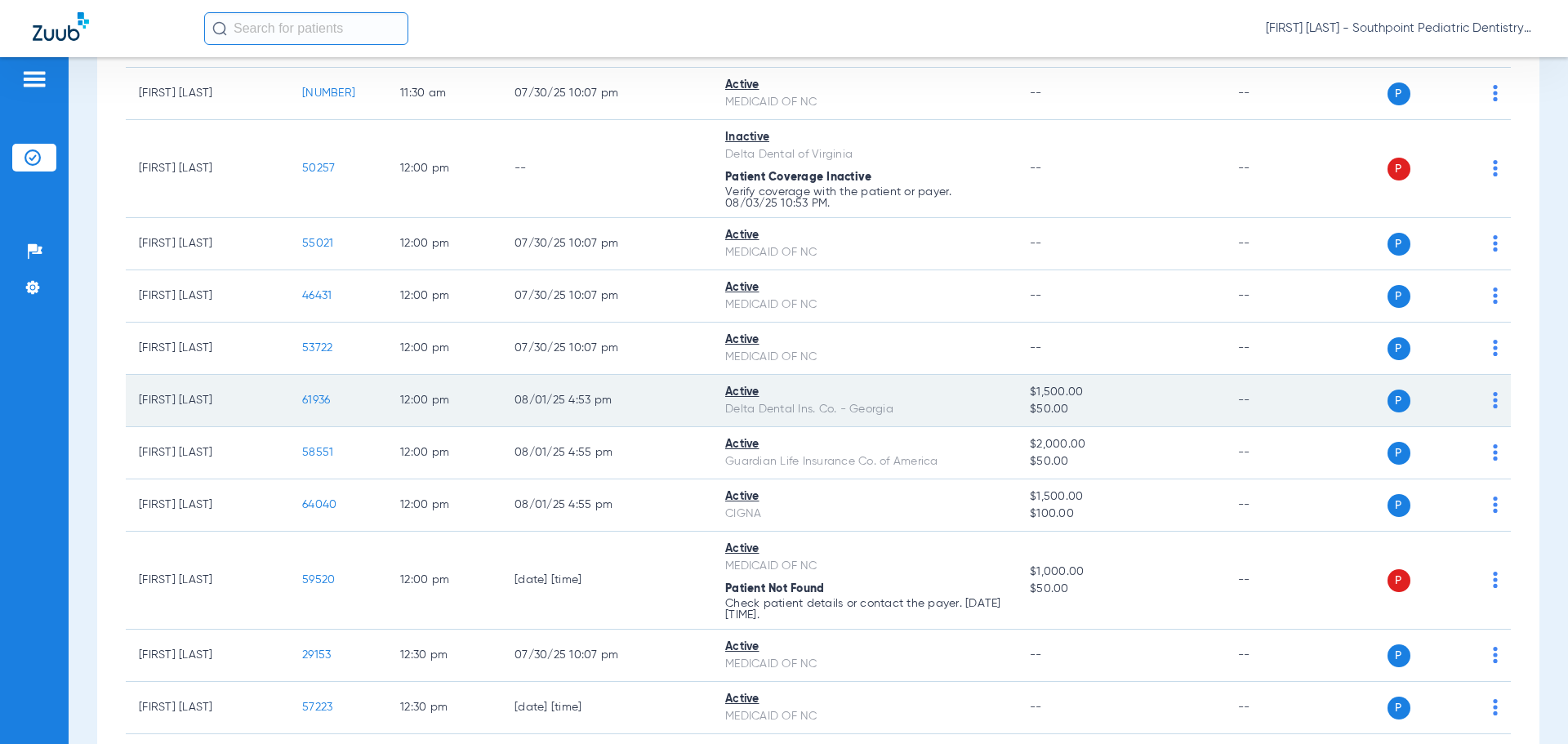 click on "61936" 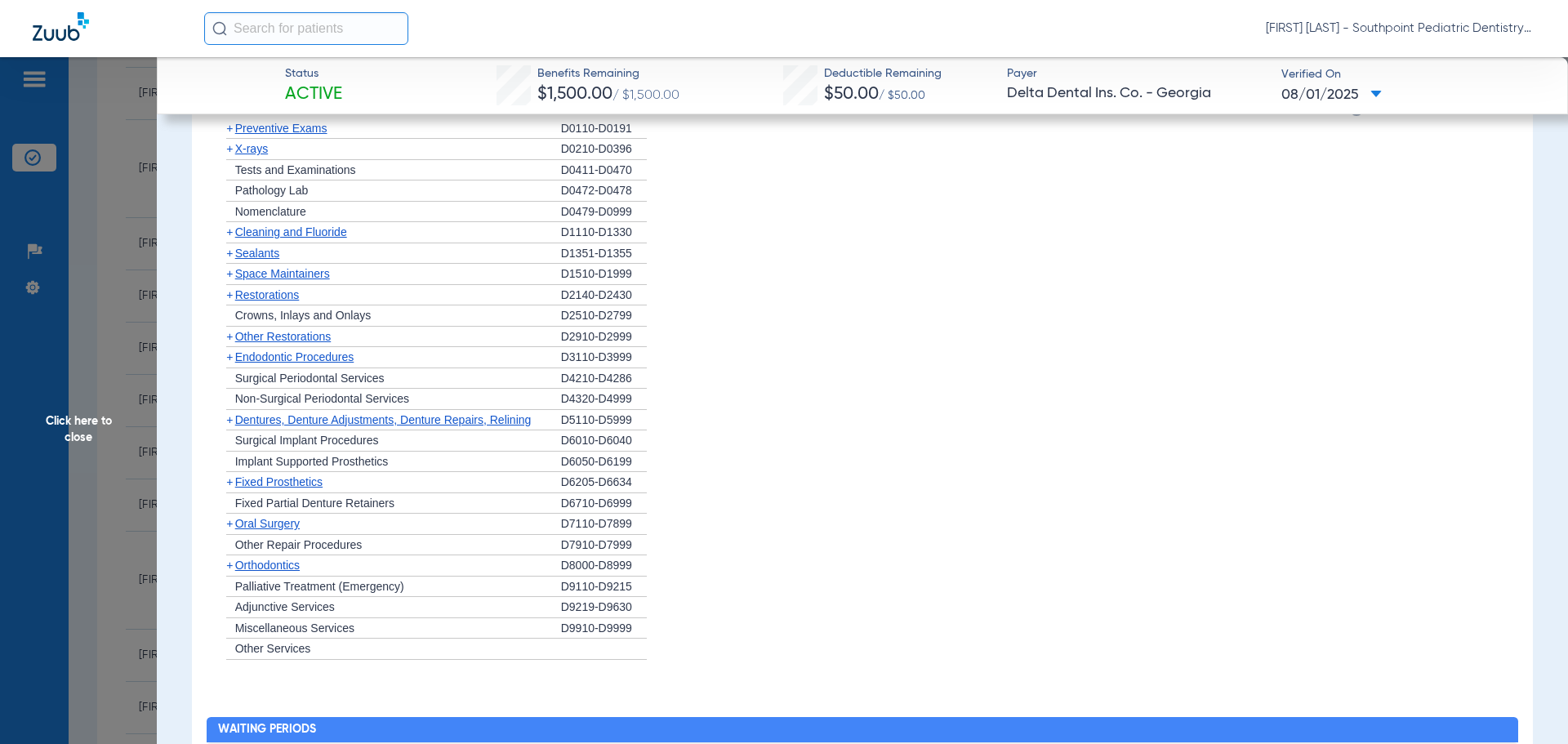 scroll, scrollTop: 1553, scrollLeft: 0, axis: vertical 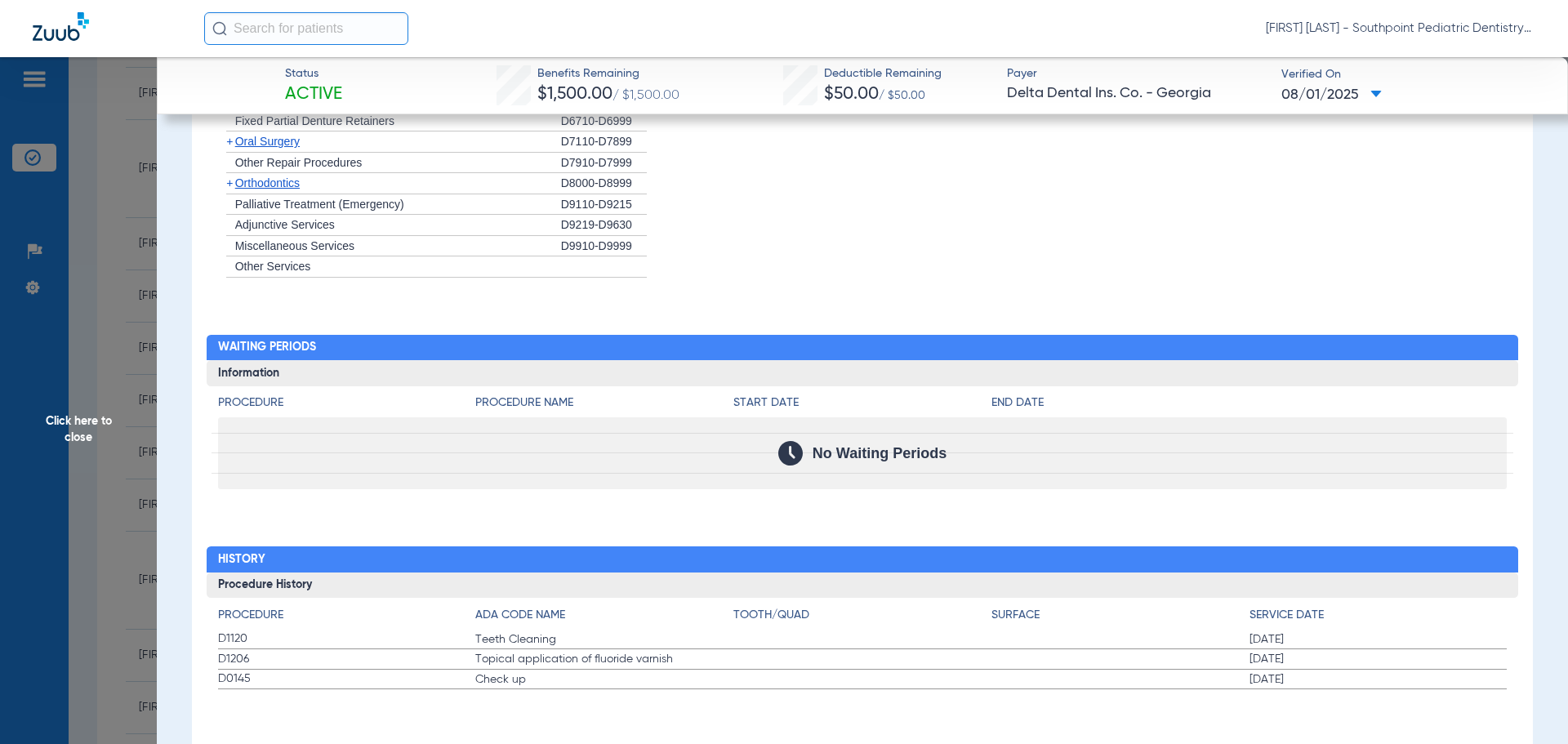 click on "Click here to close" 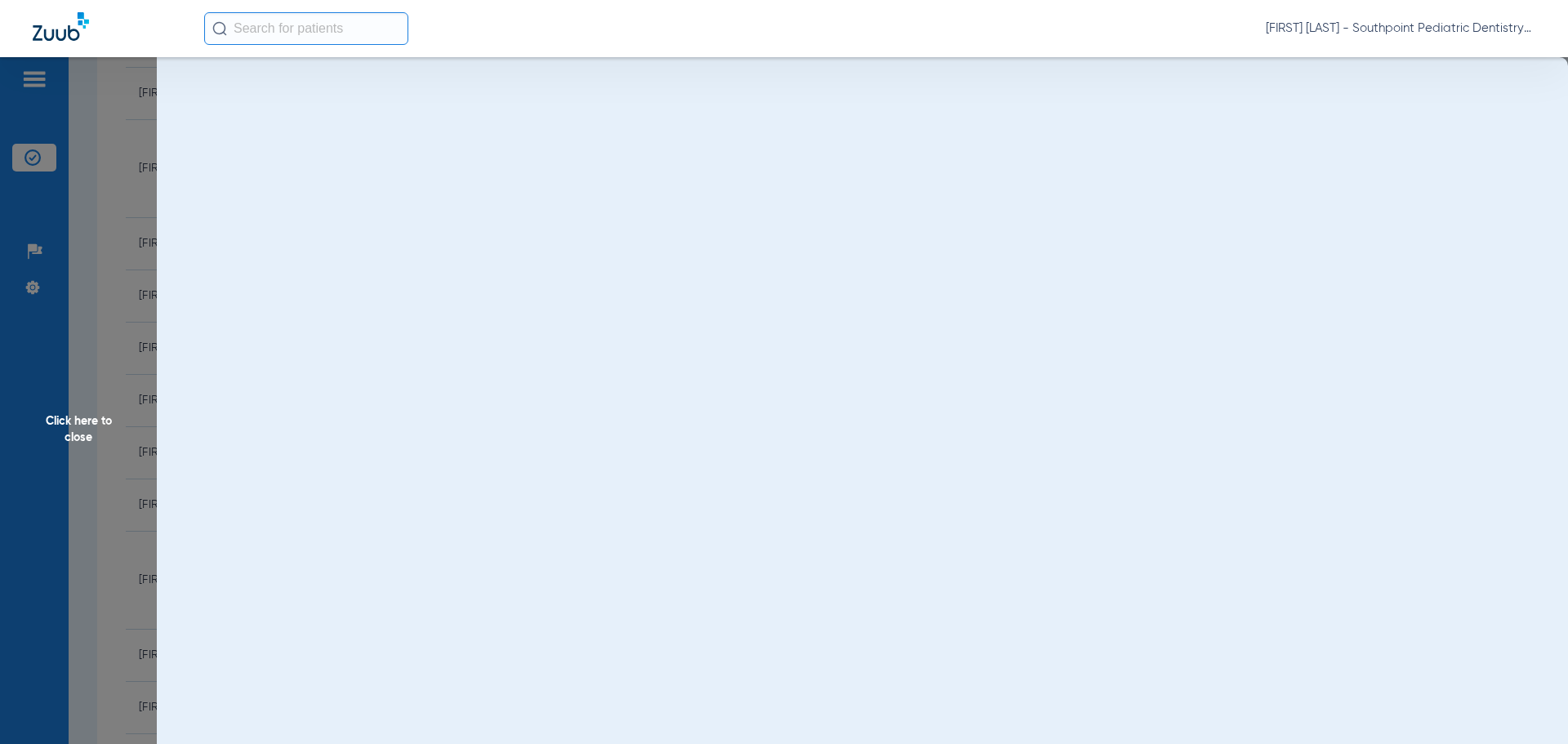scroll, scrollTop: 0, scrollLeft: 0, axis: both 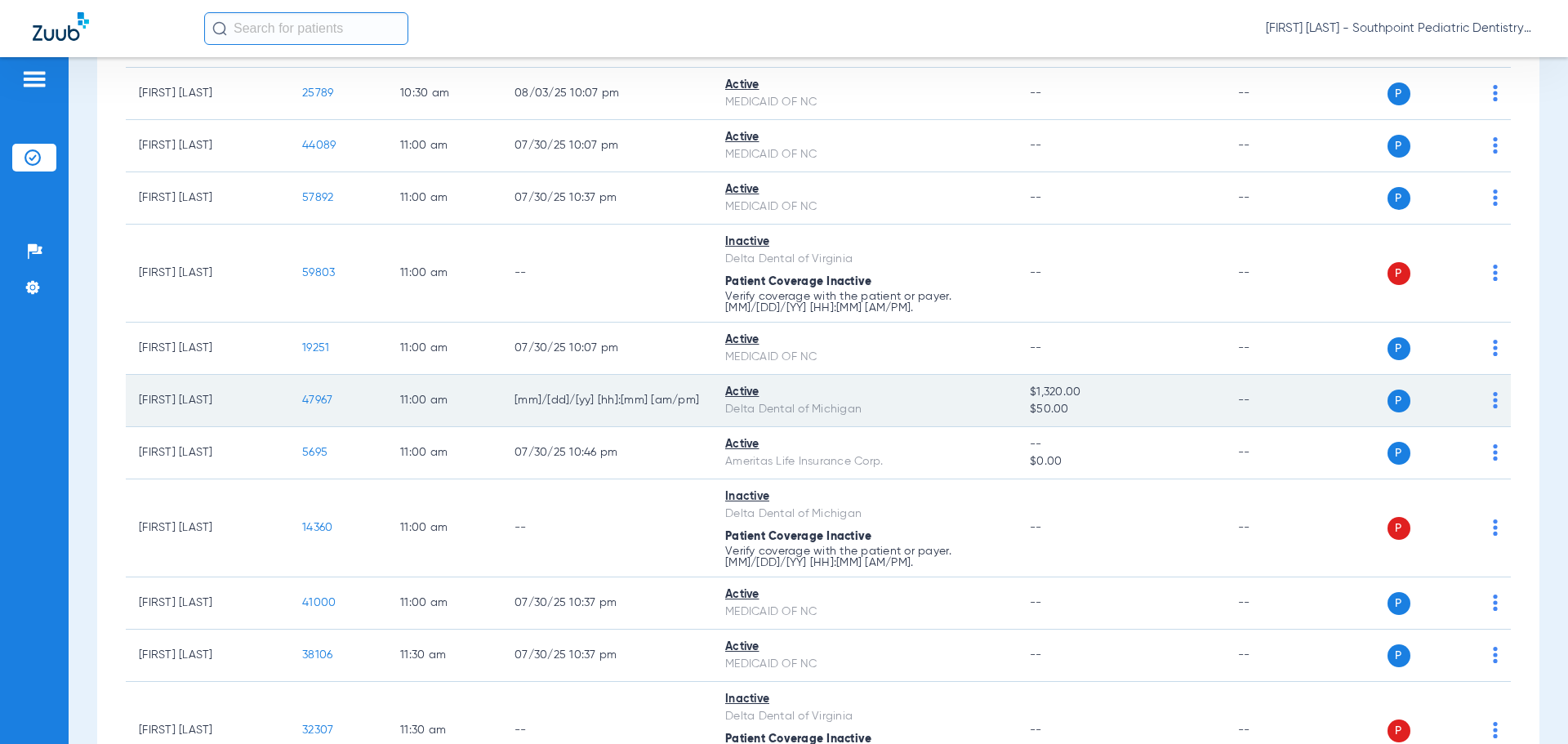click on "47967" 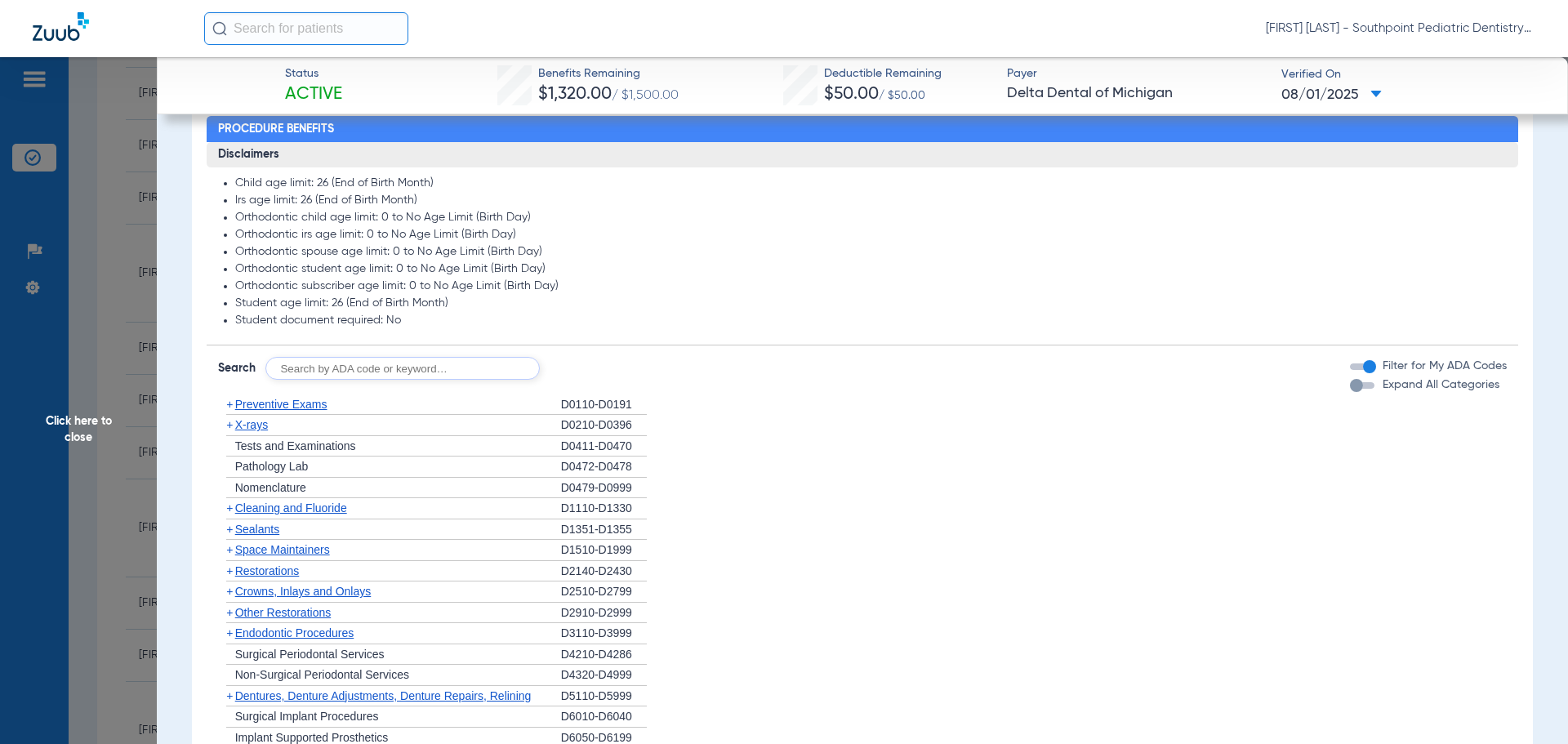 scroll, scrollTop: 898, scrollLeft: 0, axis: vertical 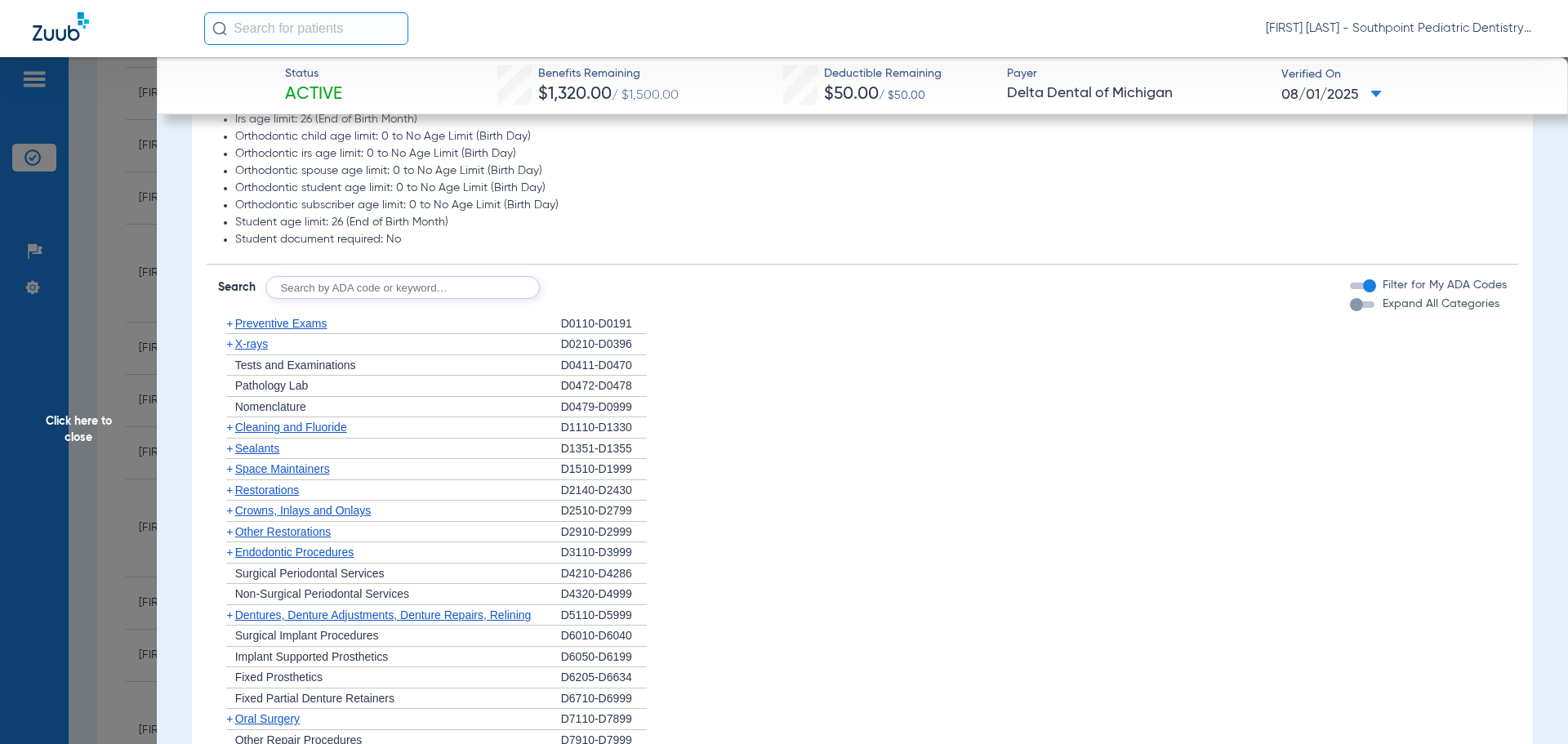 click on "Preventive Exams" 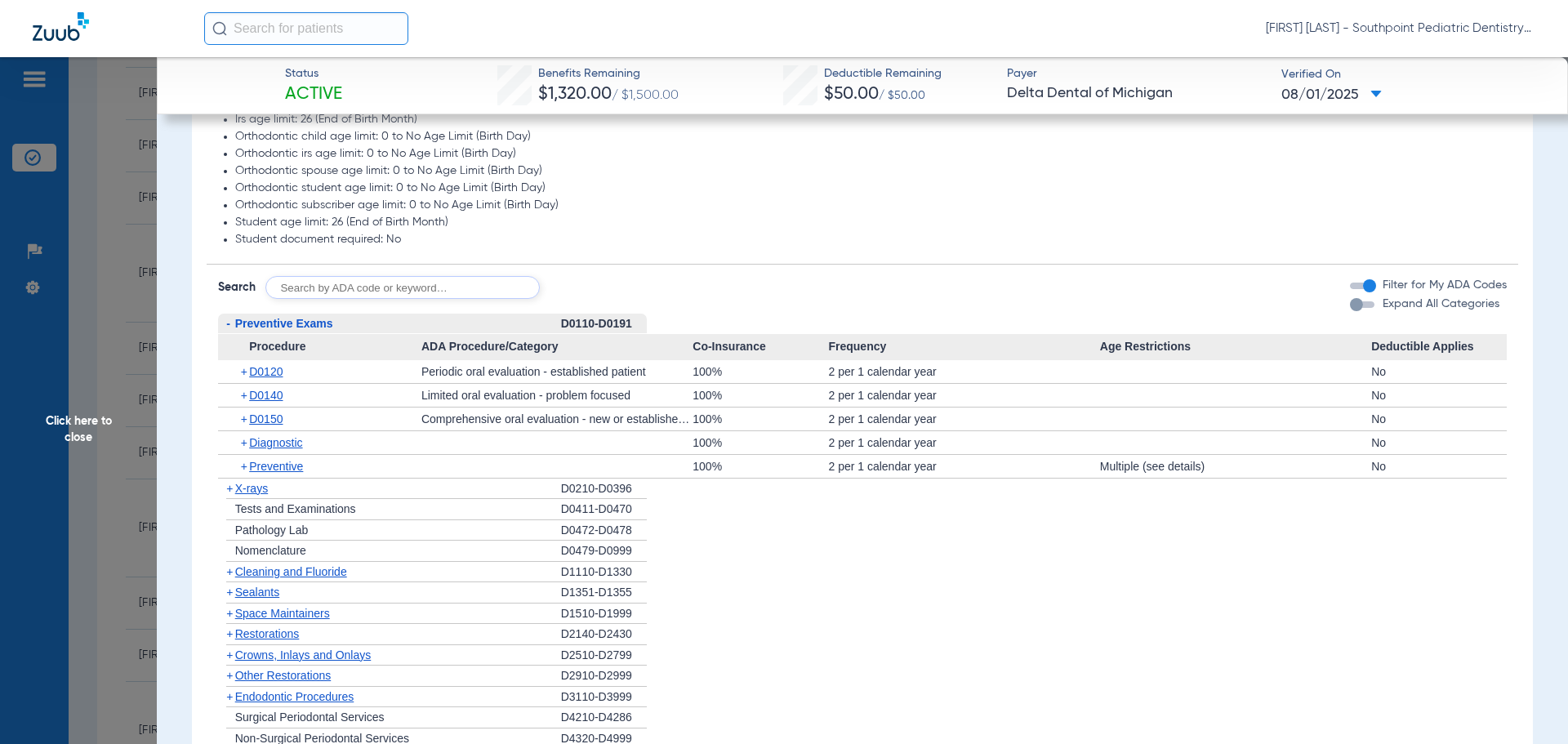 click on "Preventive Exams" 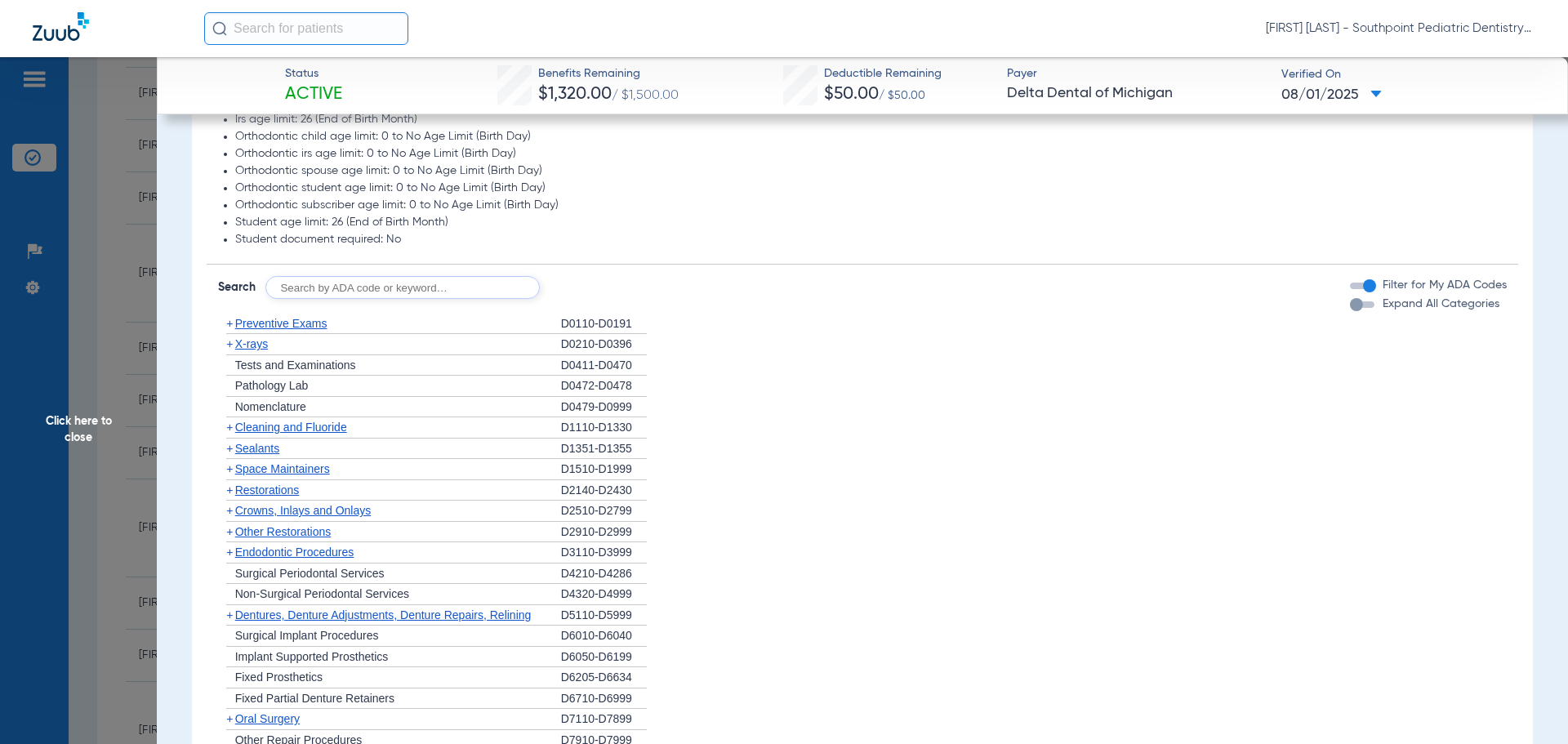 click on "+   X-rays" 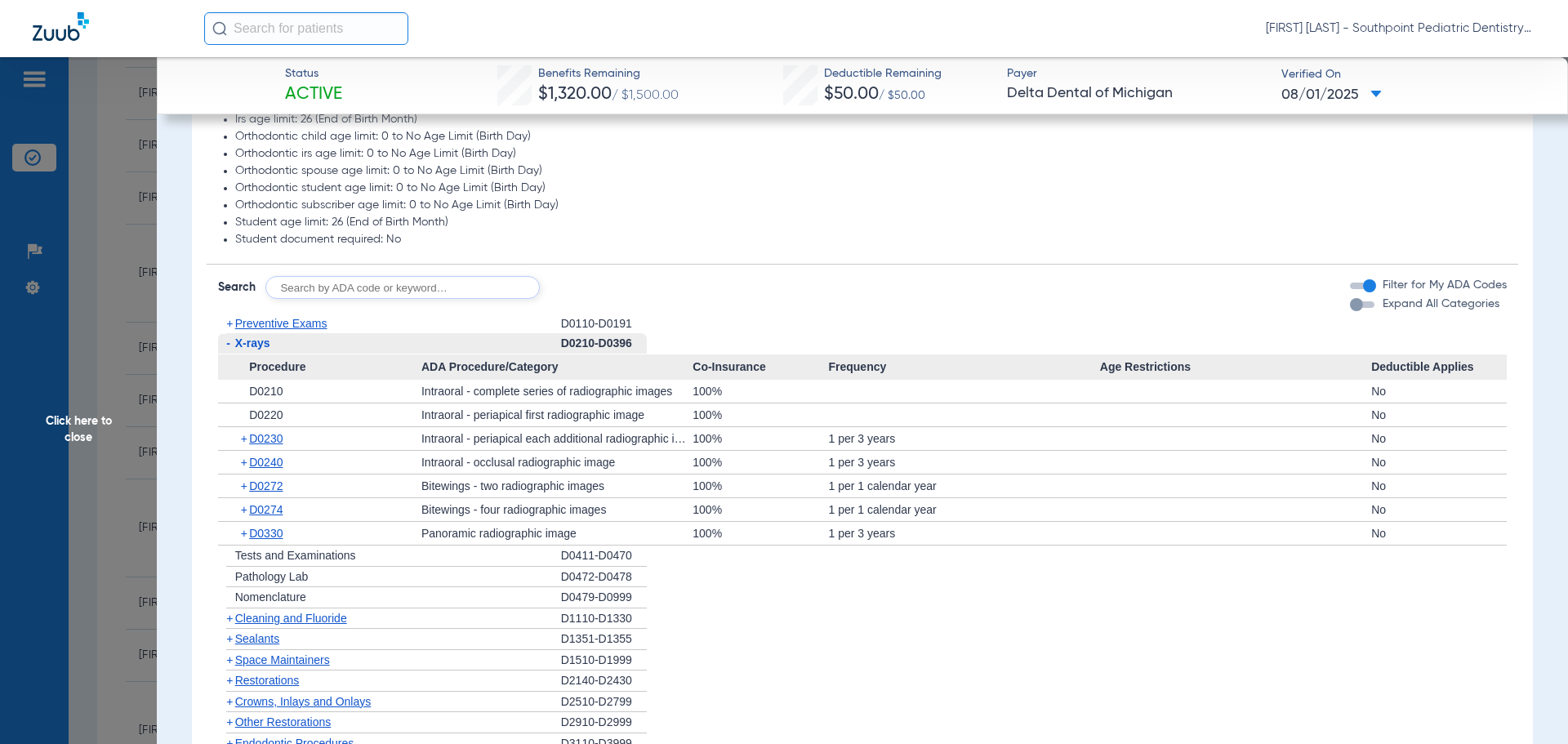 click on "-   X-rays" 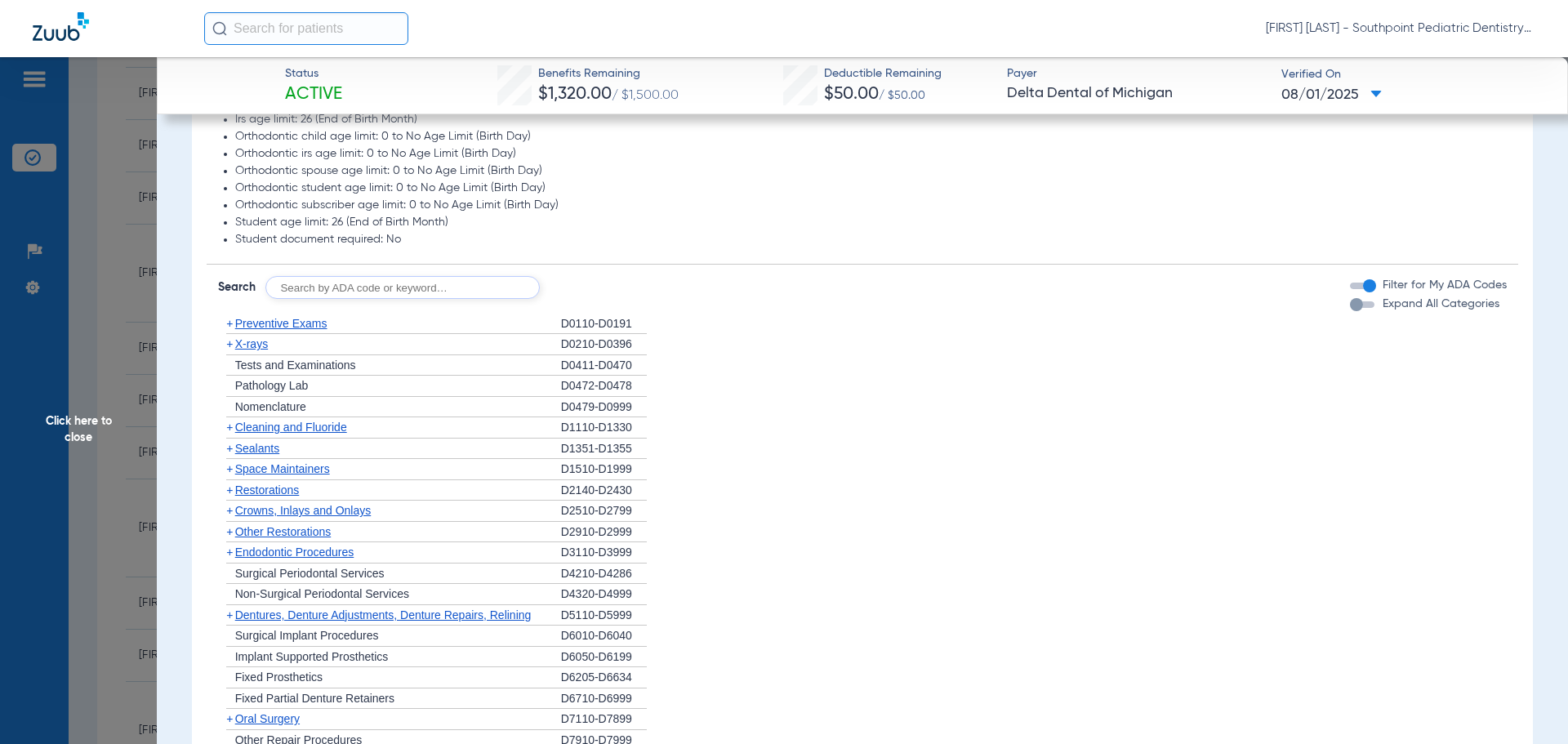 click on "+   Cleaning and Fluoride" 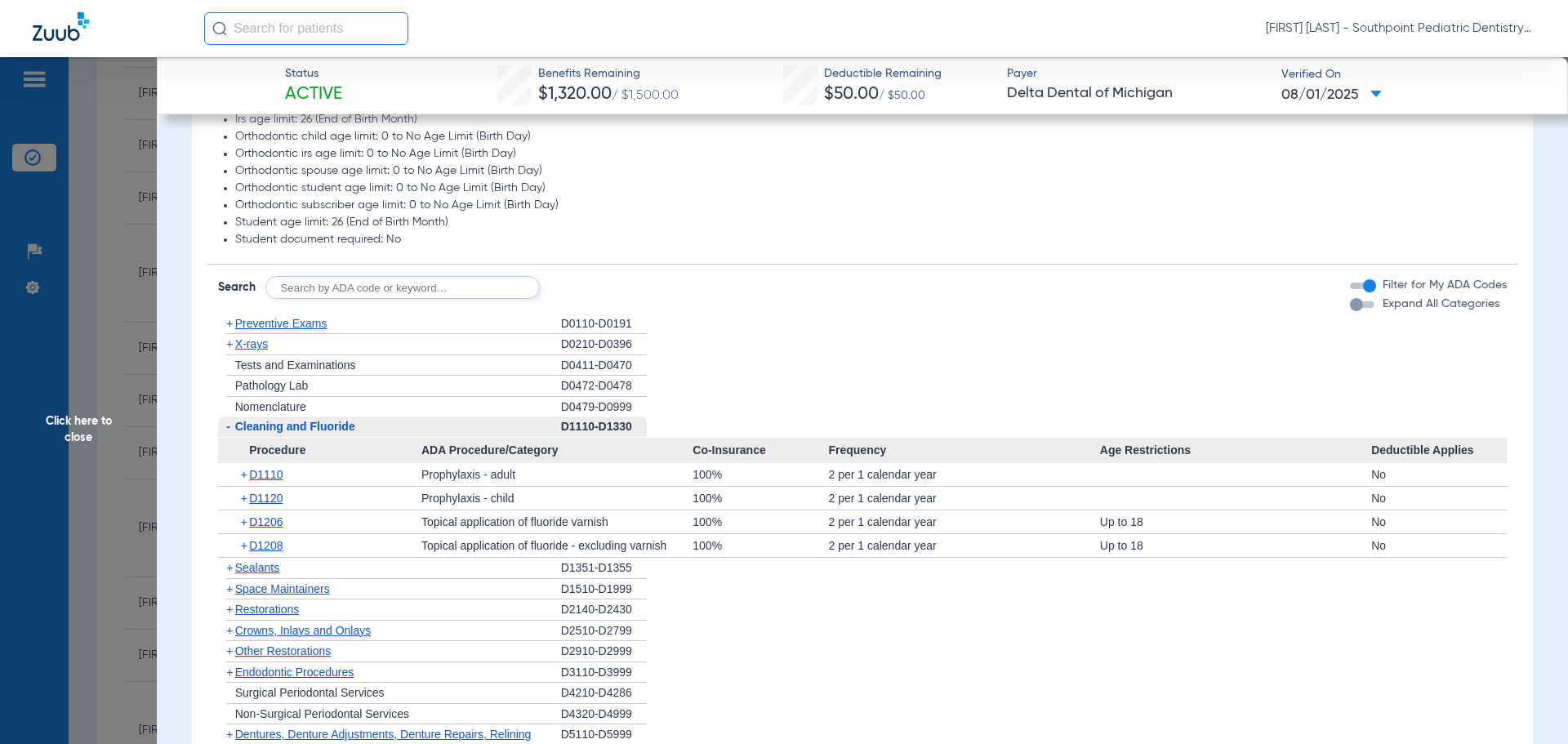 click on "-   Cleaning and Fluoride" 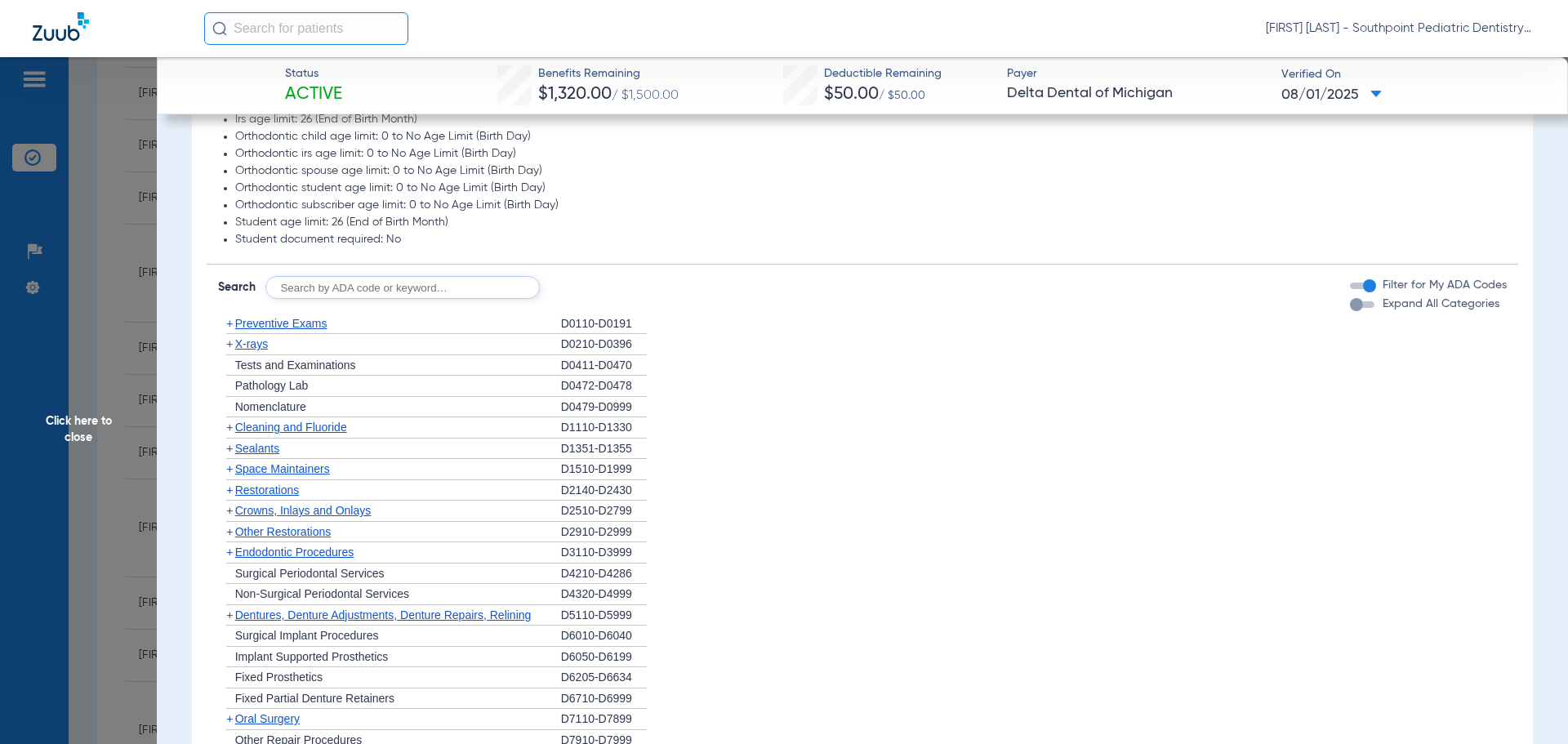 click on "+   Sealants" 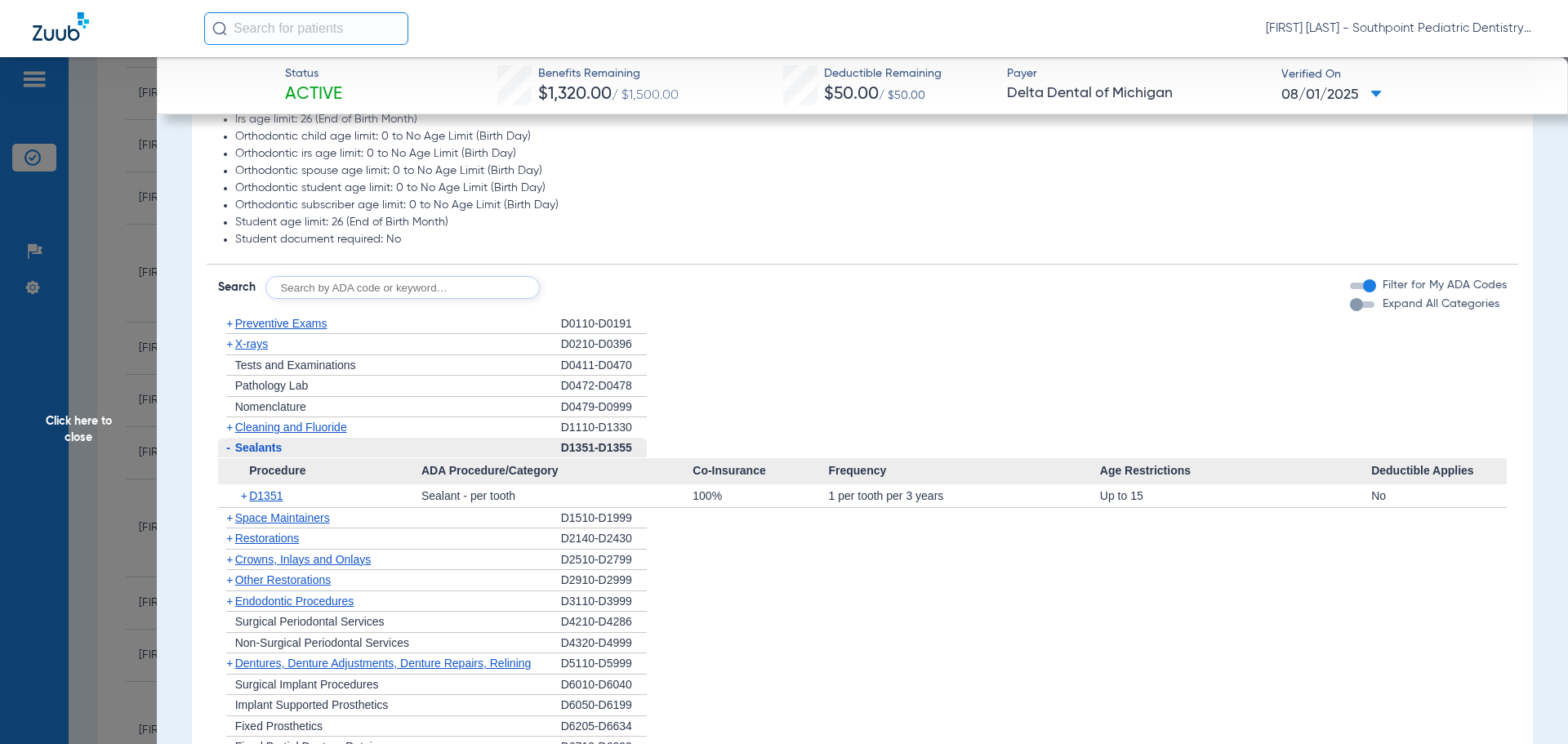 click on "-   Sealants" 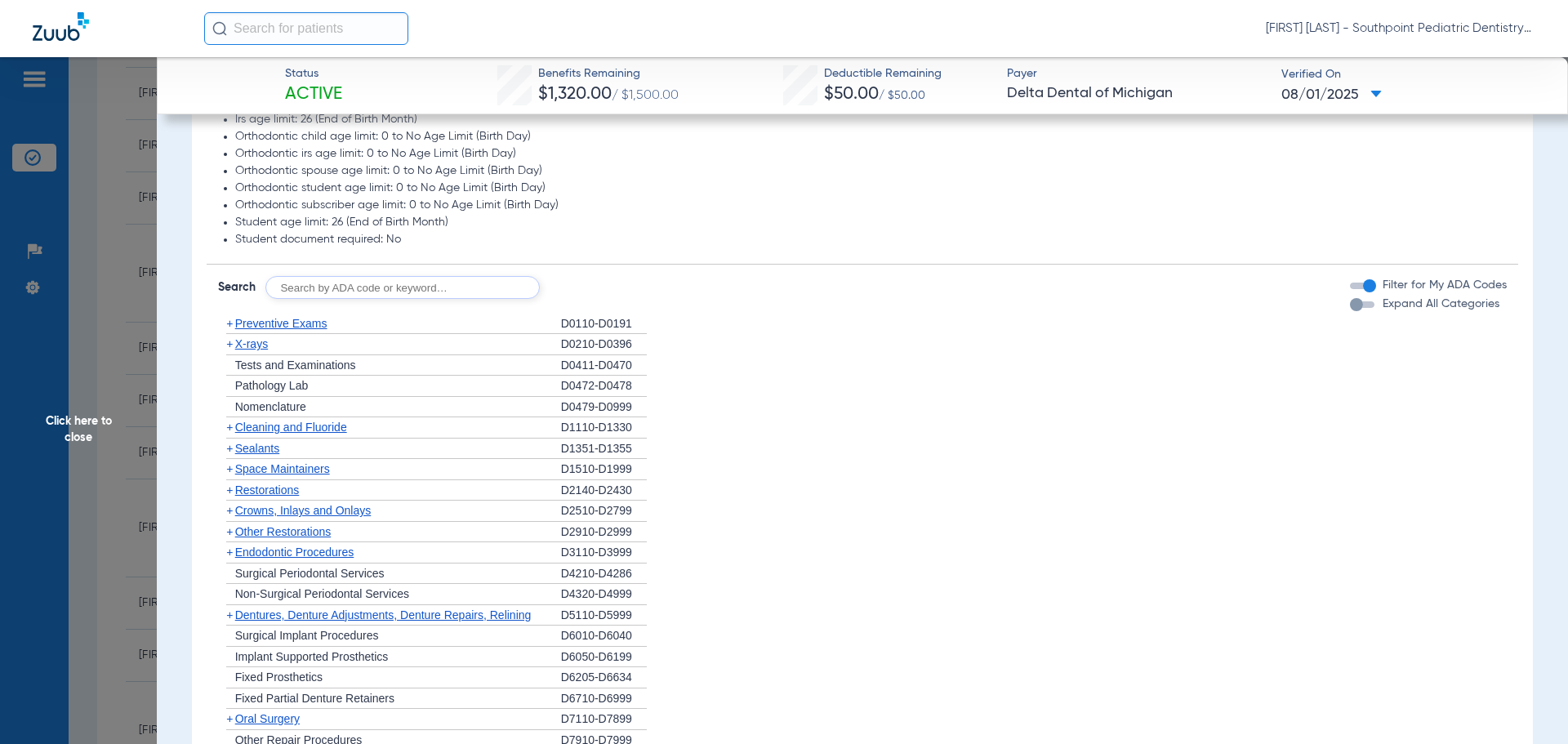 click on "Space Maintainers" 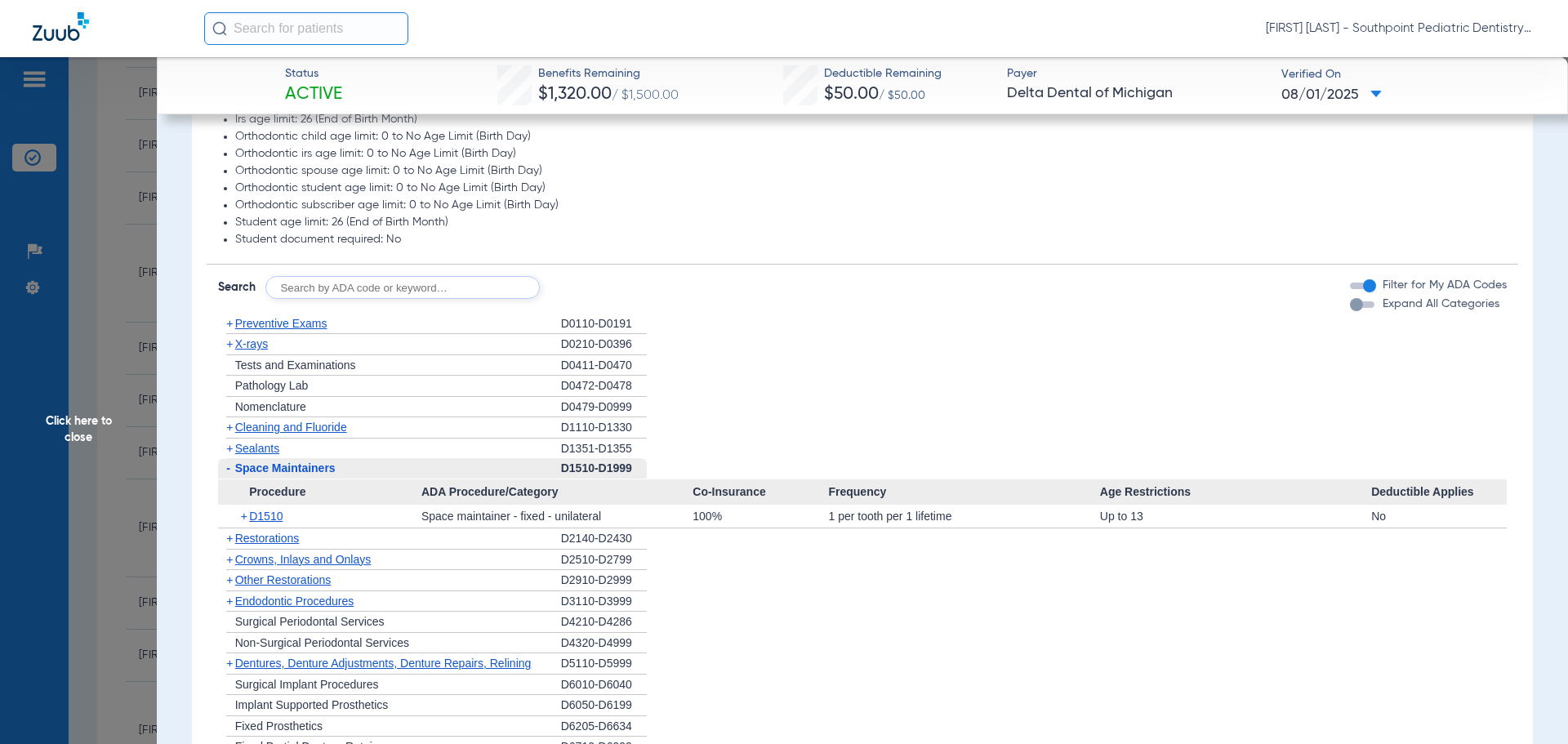 click on "Space Maintainers" 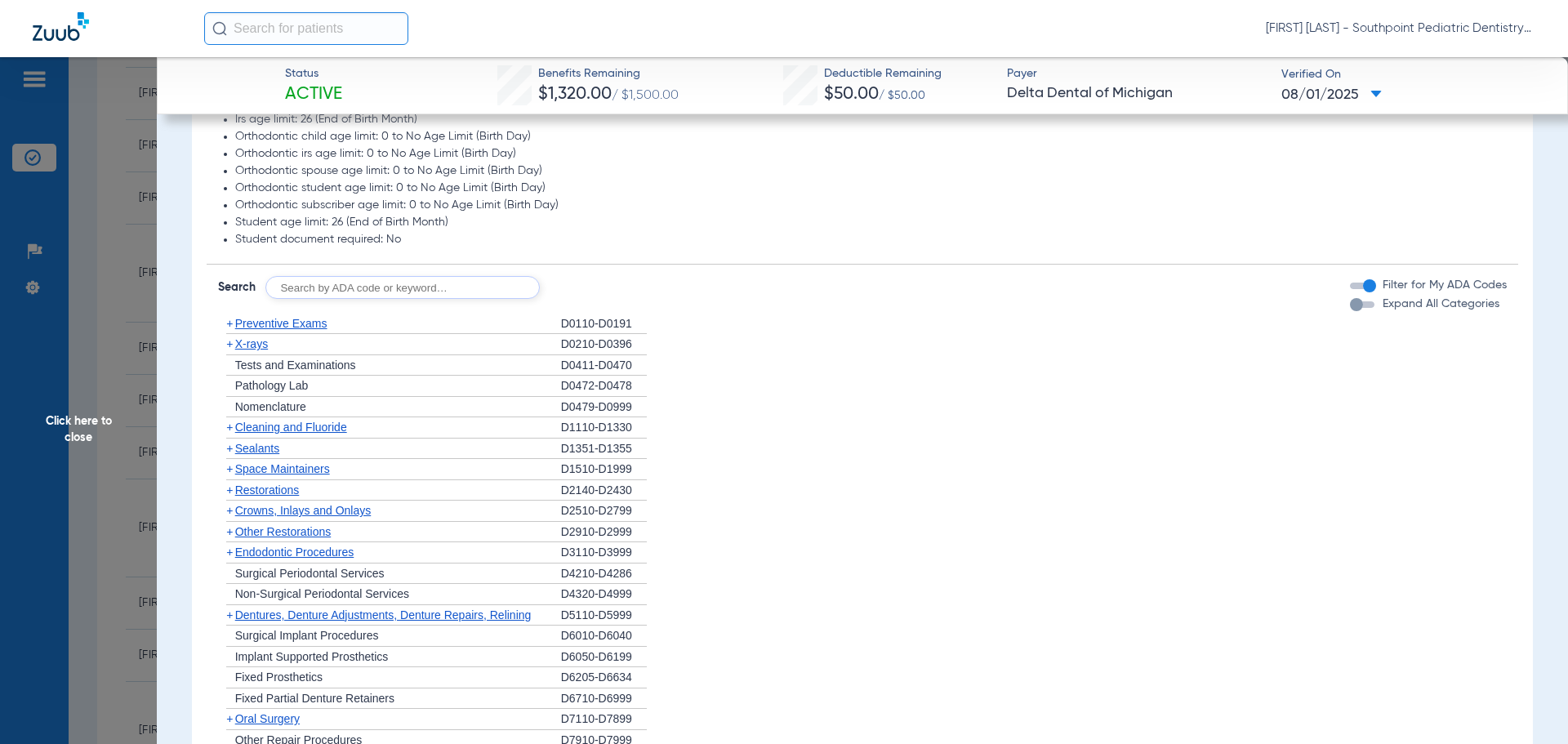 click on "Restorations" 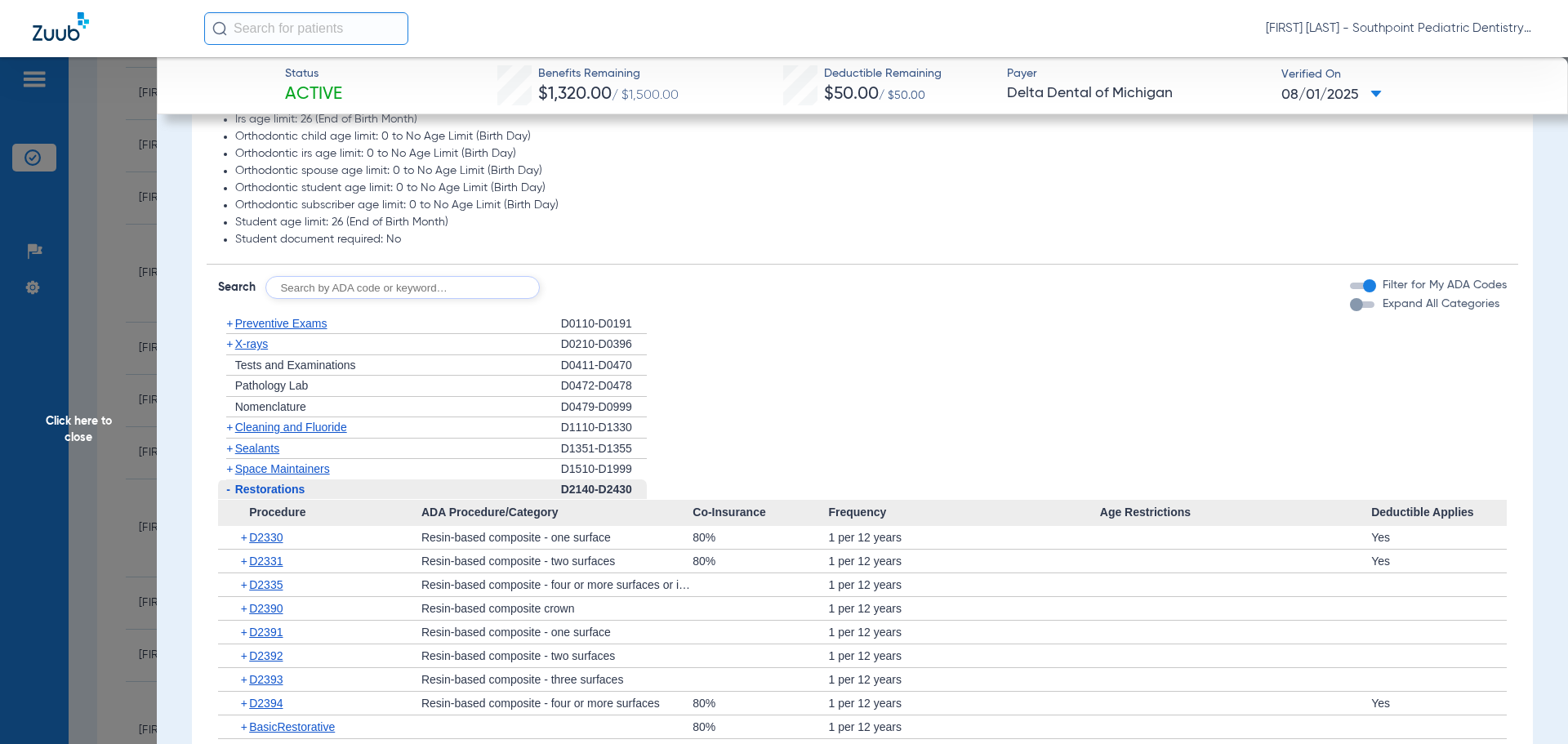 click on "Restorations" 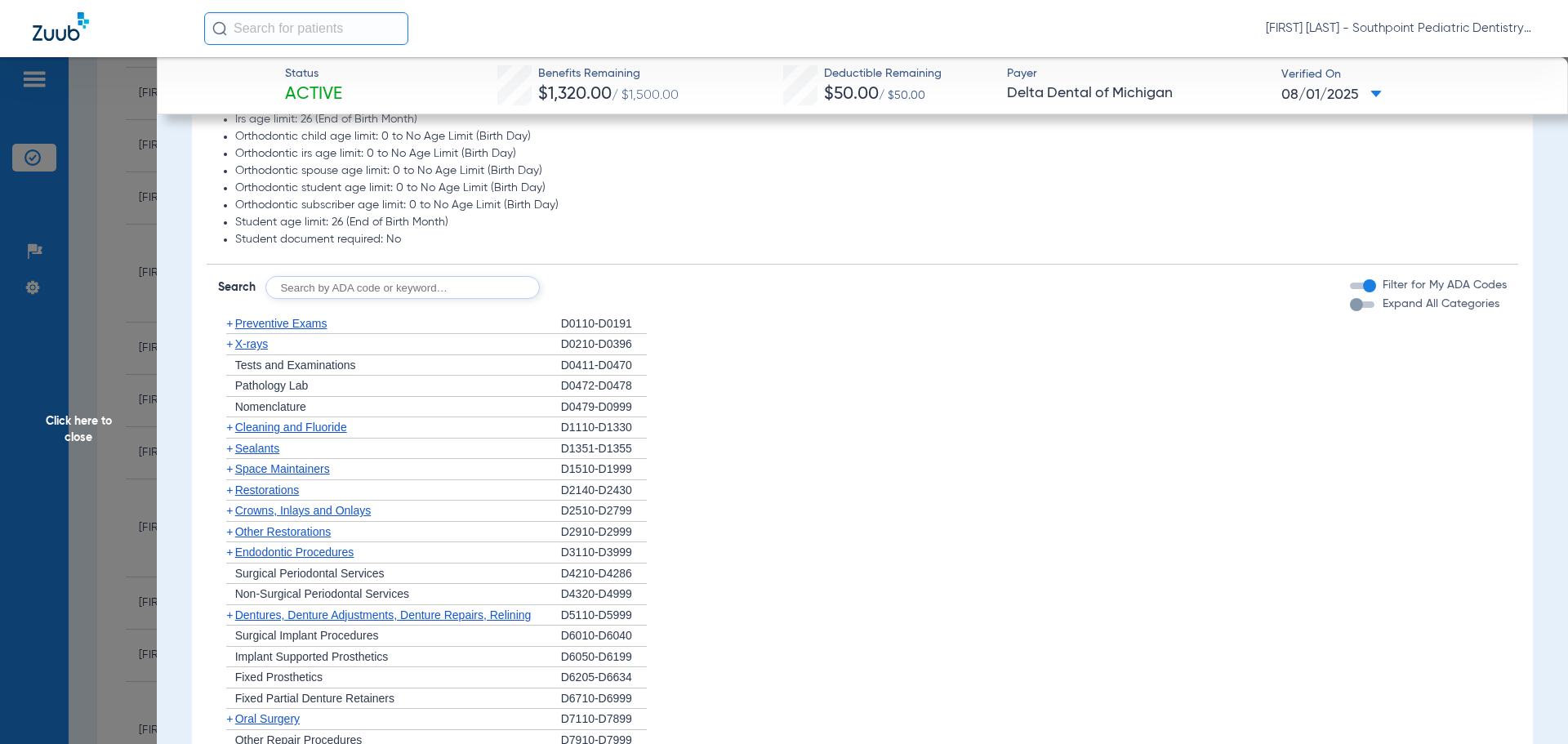click on "Other Restorations" 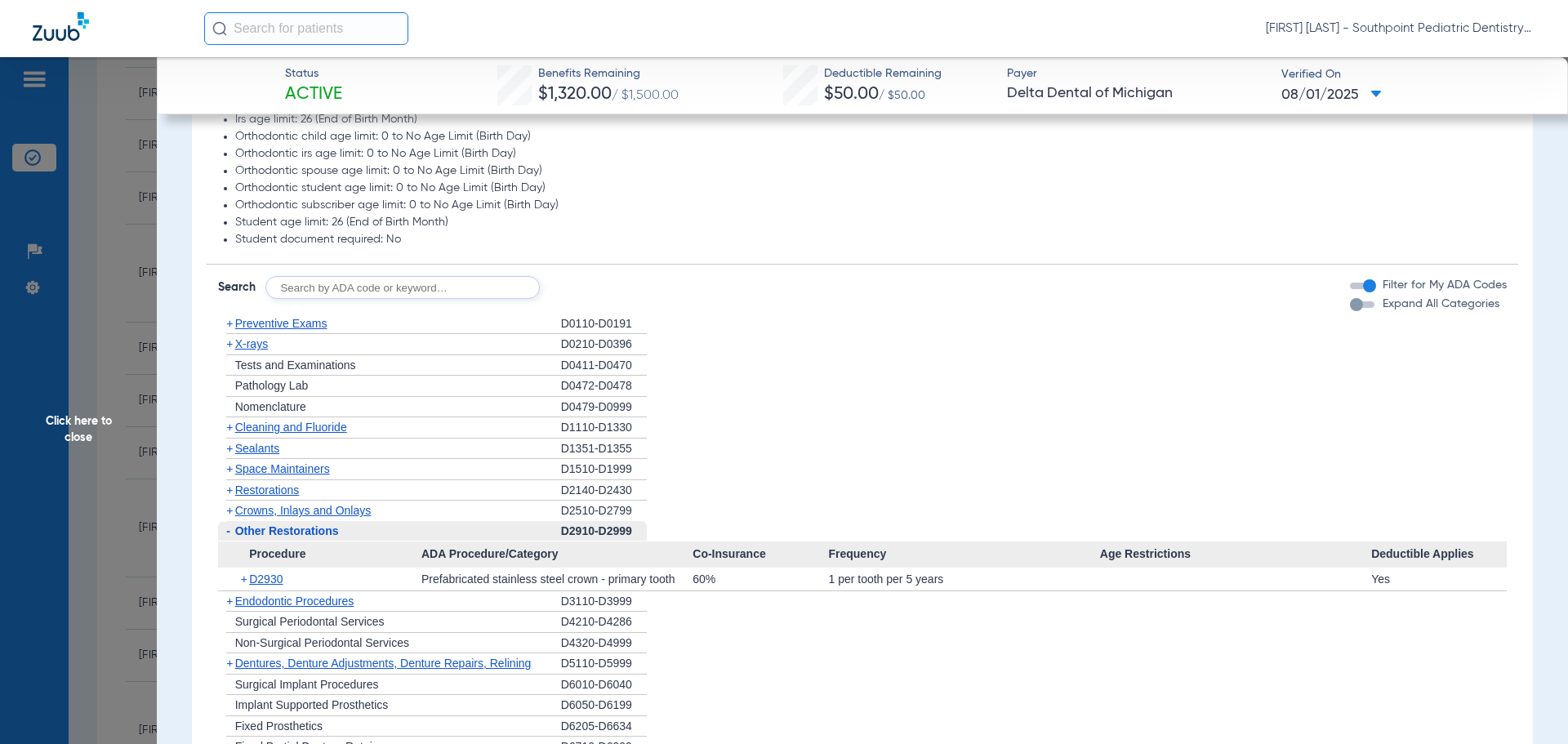click on "Other Restorations" 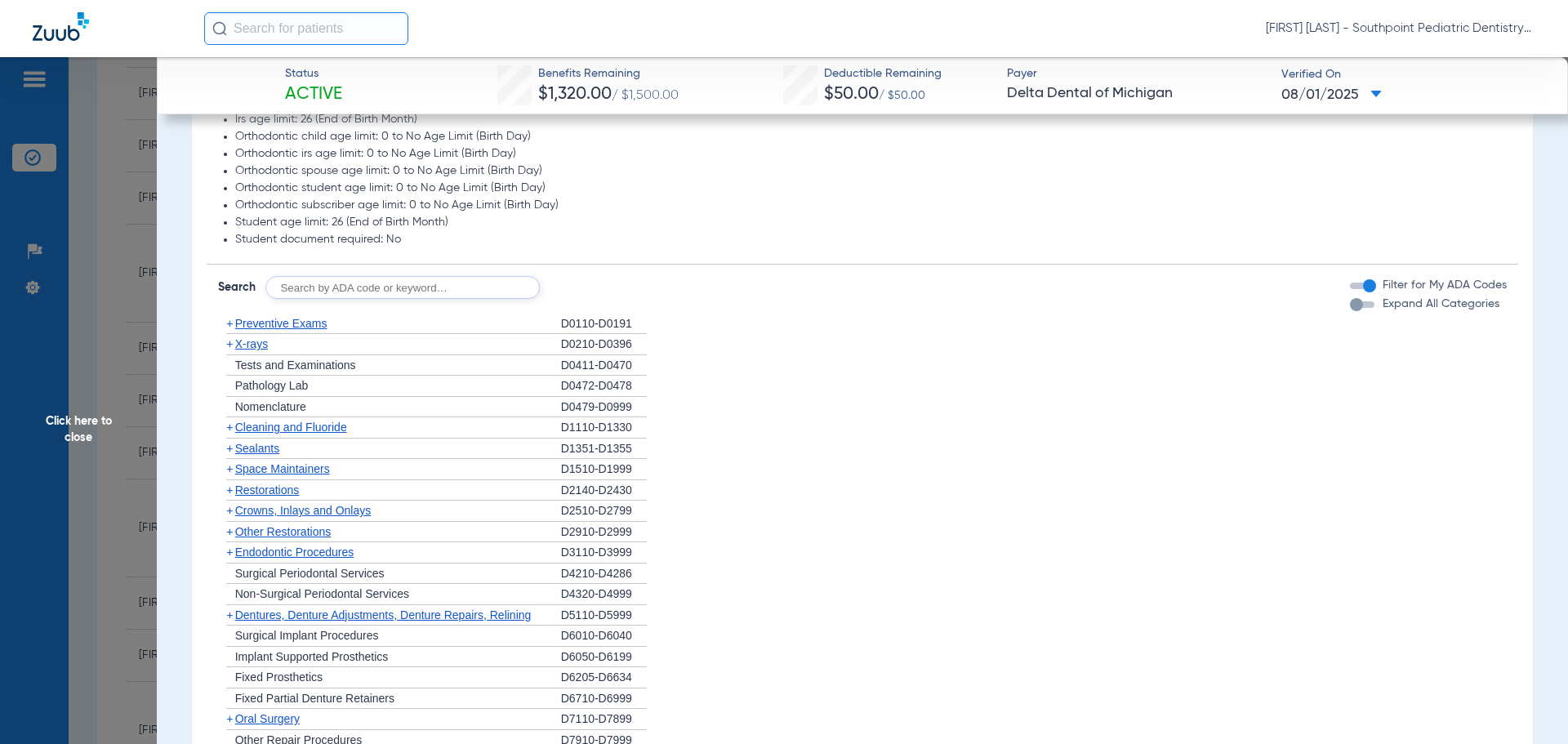 scroll, scrollTop: 980, scrollLeft: 0, axis: vertical 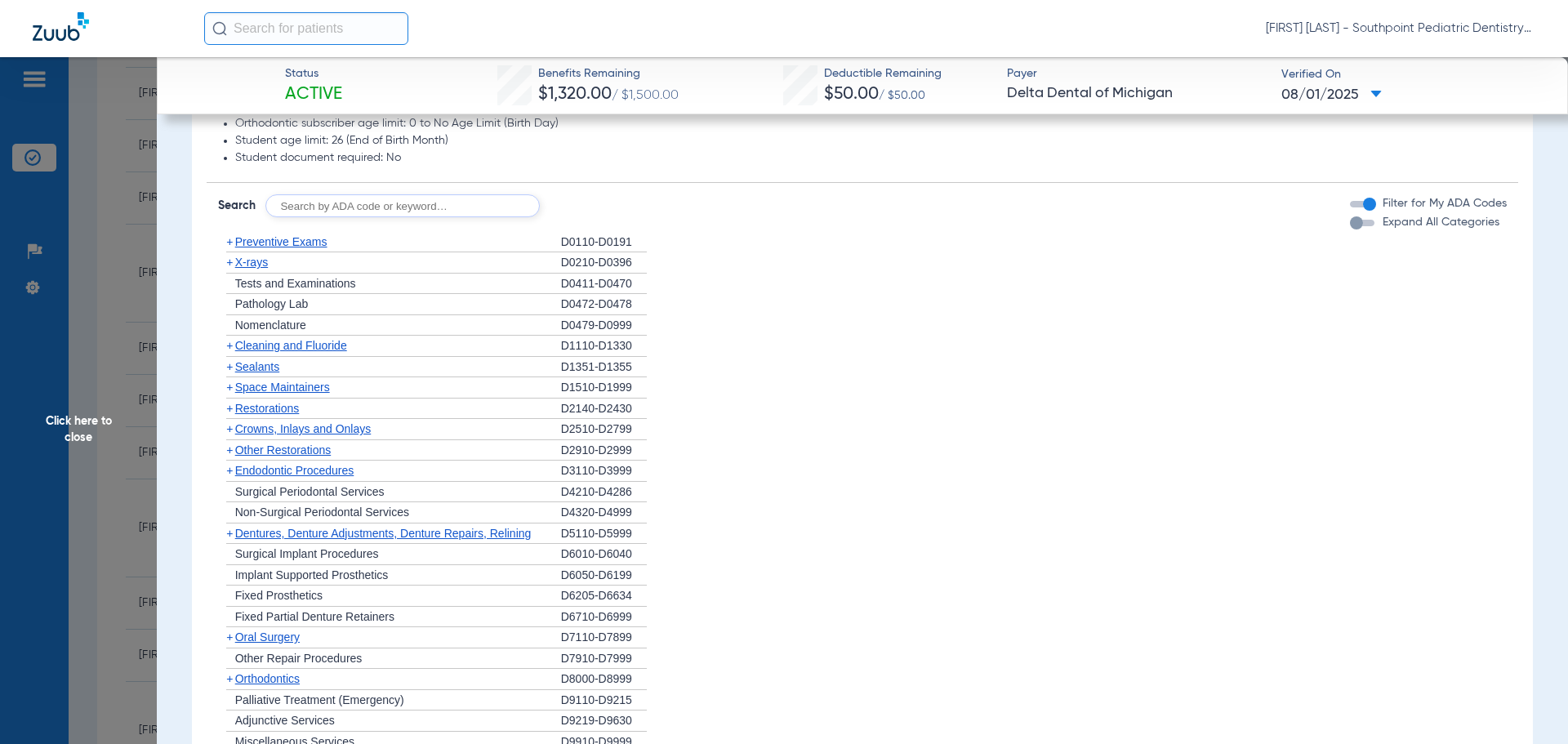 click on "+   Endodontic Procedures" 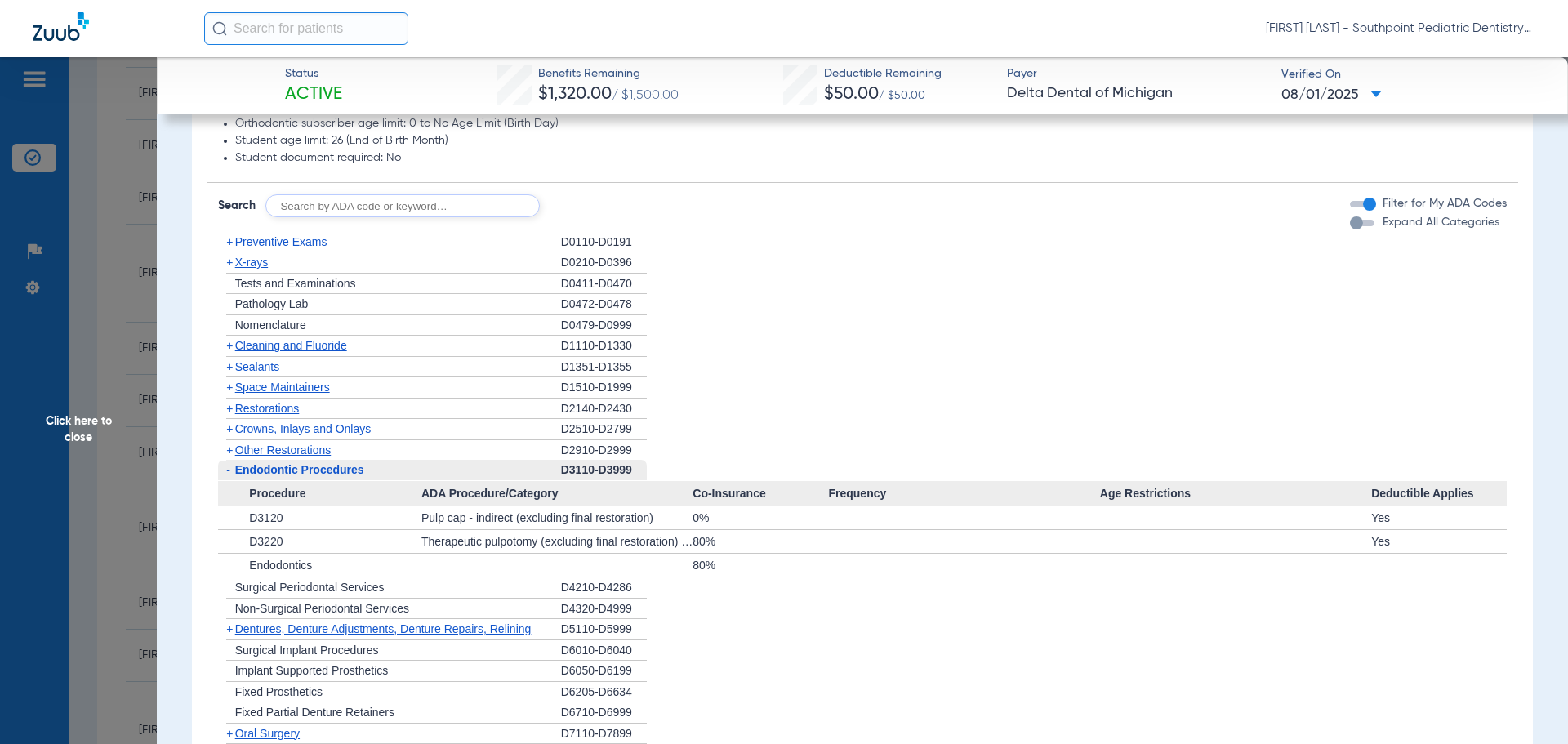click on "-   Endodontic Procedures" 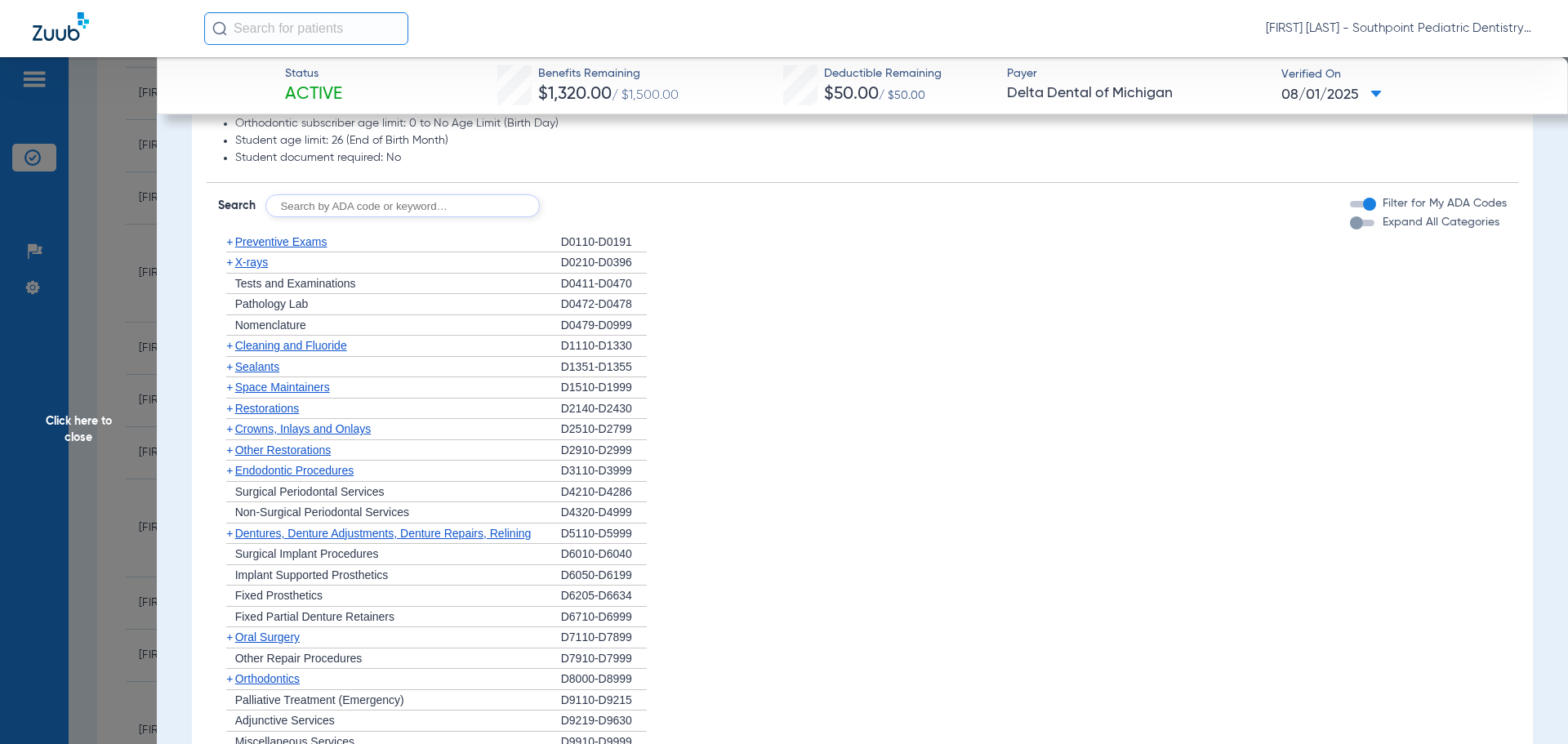 click on "+   Oral Surgery" 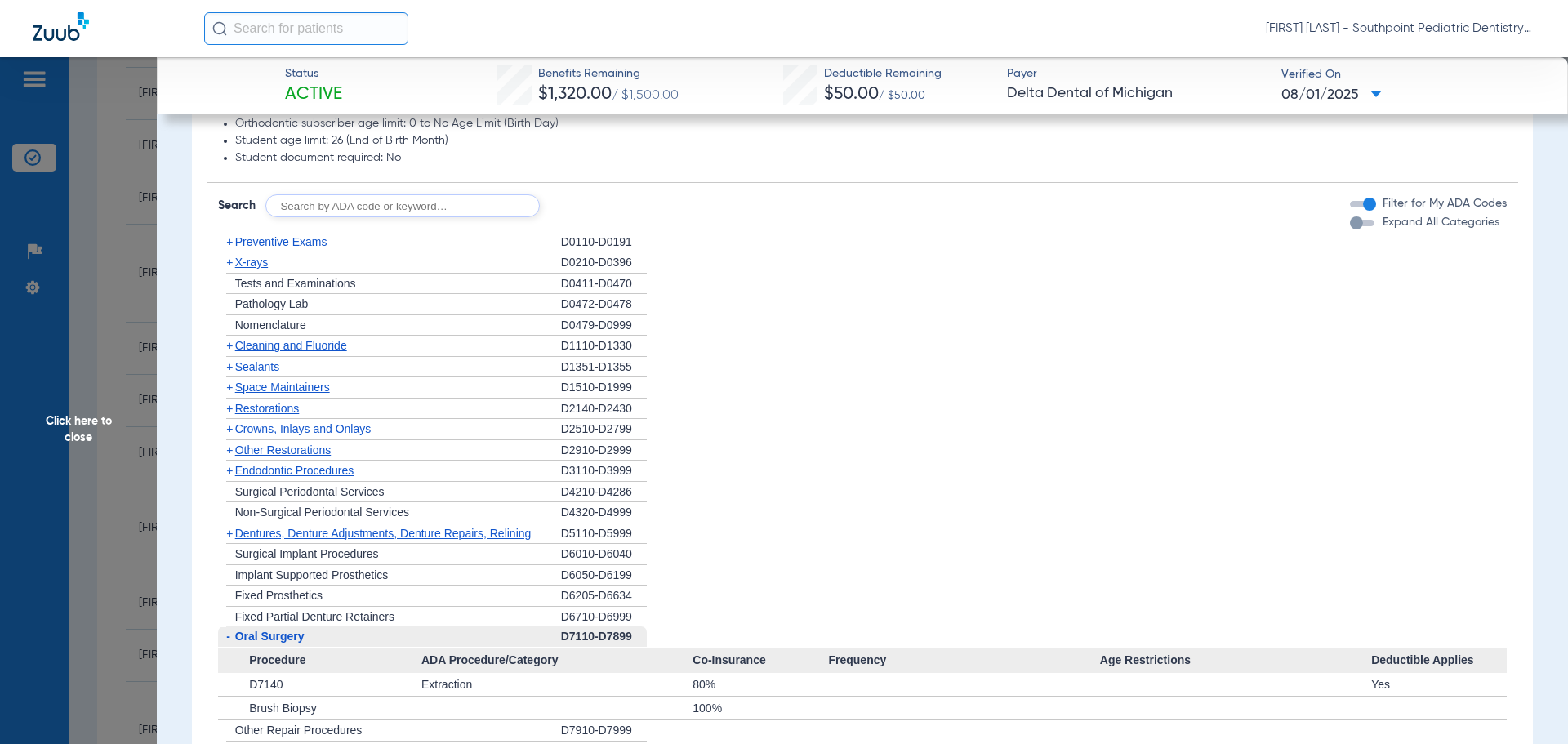 click on "-   Oral Surgery" 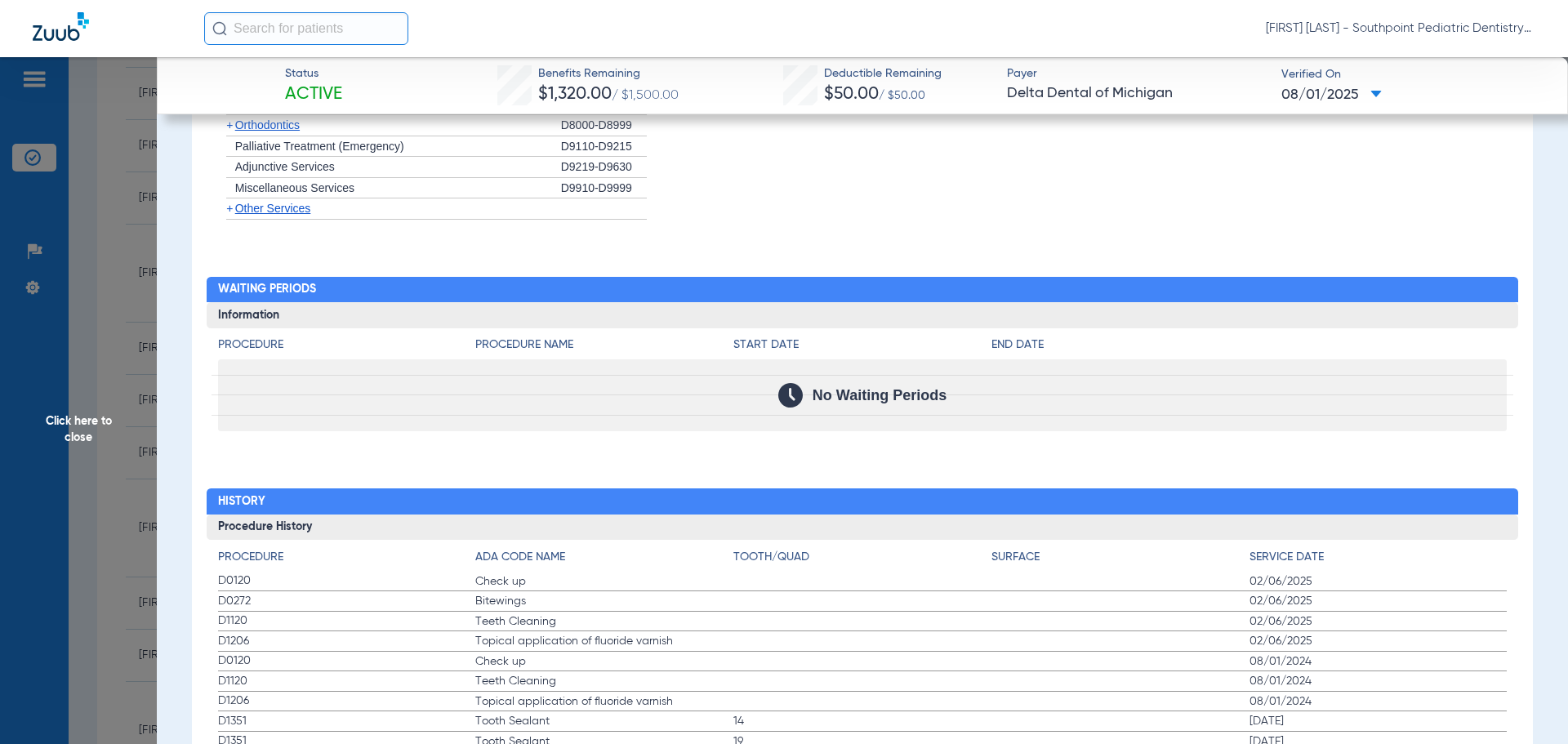scroll, scrollTop: 1552, scrollLeft: 0, axis: vertical 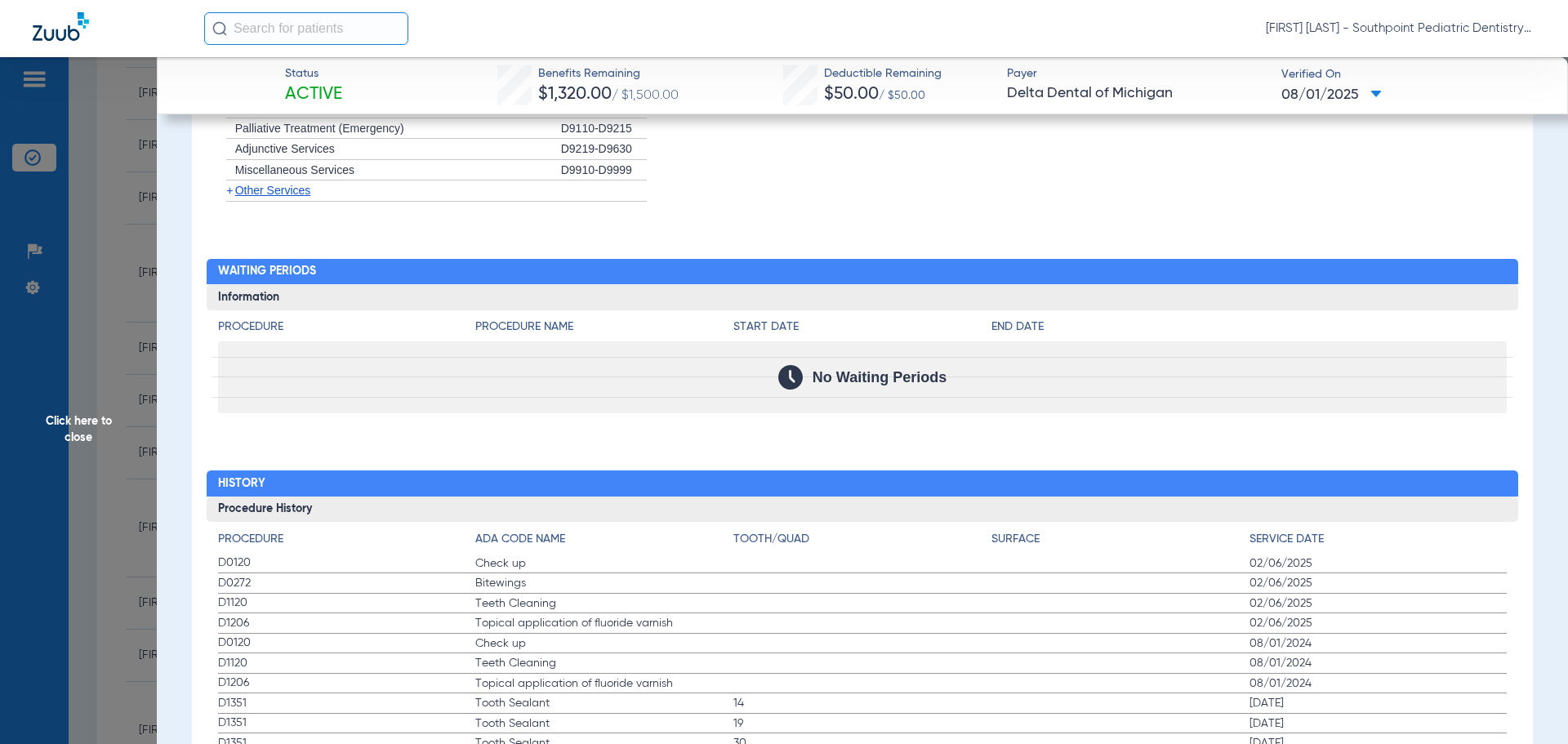 drag, startPoint x: 226, startPoint y: 567, endPoint x: 1303, endPoint y: 628, distance: 1078.7261 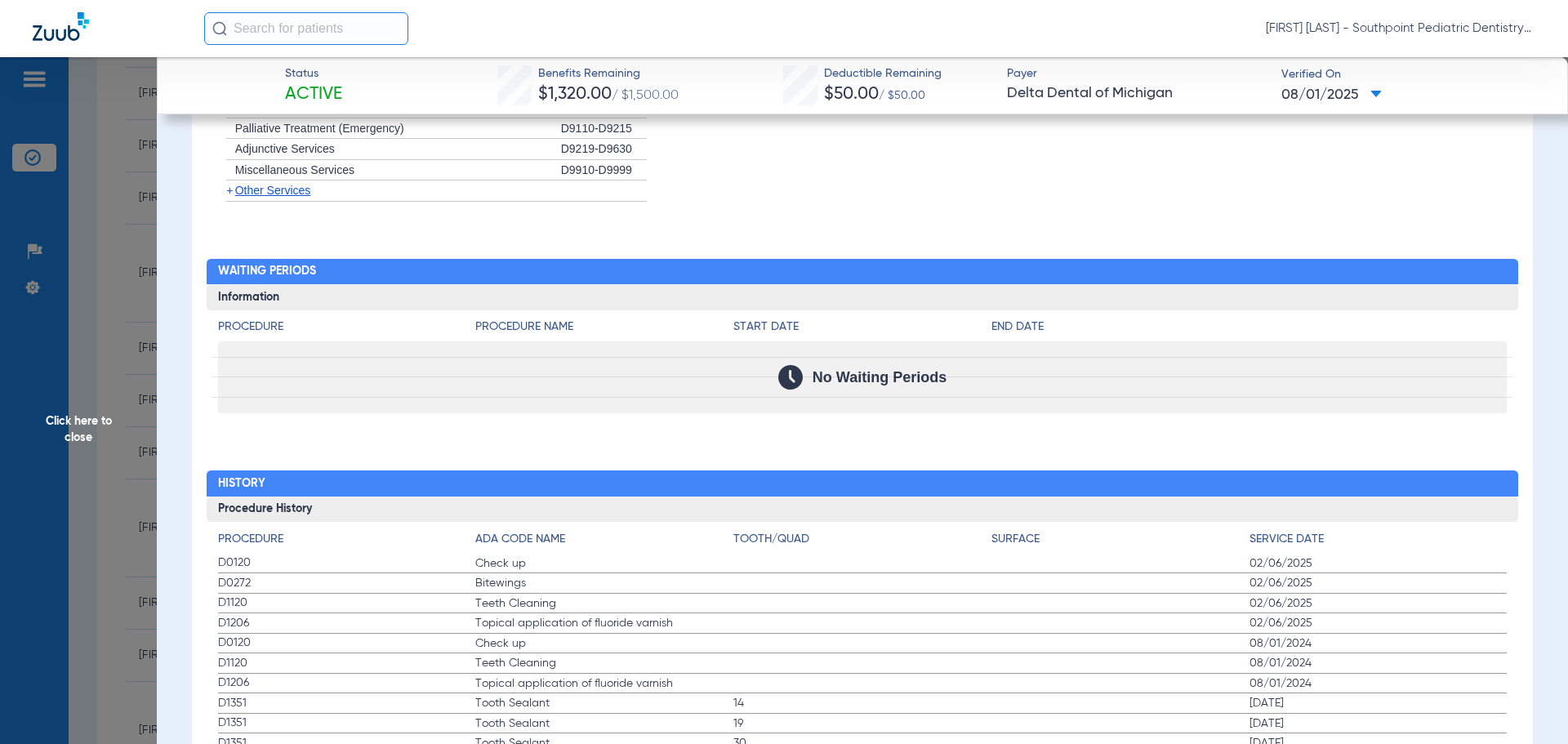 click on "Procedure ADA Code Name Tooth/Quad Surface Service Date D0120 Check up 02/06/2025 D0272 Bitewings 02/06/2025 D1120 Teeth Cleaning 02/06/2025 D1206 Topical application of fluoride varnish 02/06/2025 D0120 Check up 08/01/2024 D1120 Teeth Cleaning 08/01/2024 D1206 Topical application of fluoride varnish 08/01/2024 D1351 Tooth Sealant 14 02/21/2024 D1351 Tooth Sealant 19 02/21/2024 D1351 Tooth Sealant 30 02/21/2024 D1351 Tooth Sealant 3 02/21/2024 D9230 Sedation 02/21/2024 D0120 Check up 01/30/2024 D0272 Bitewings 01/30/2024 D1120 Teeth Cleaning 01/30/2024 D1206 Topical application of fluoride varnish 01/30/2024 D0120 Check up 07/25/2023 D1120 Teeth Cleaning 07/25/2023 D1206 Topical application of fluoride varnish 07/25/2023 D0120 Check up 01/26/2023 D1120 Teeth Cleaning 01/26/2023 D1208 Fluoride Treatment 01/26/2023" 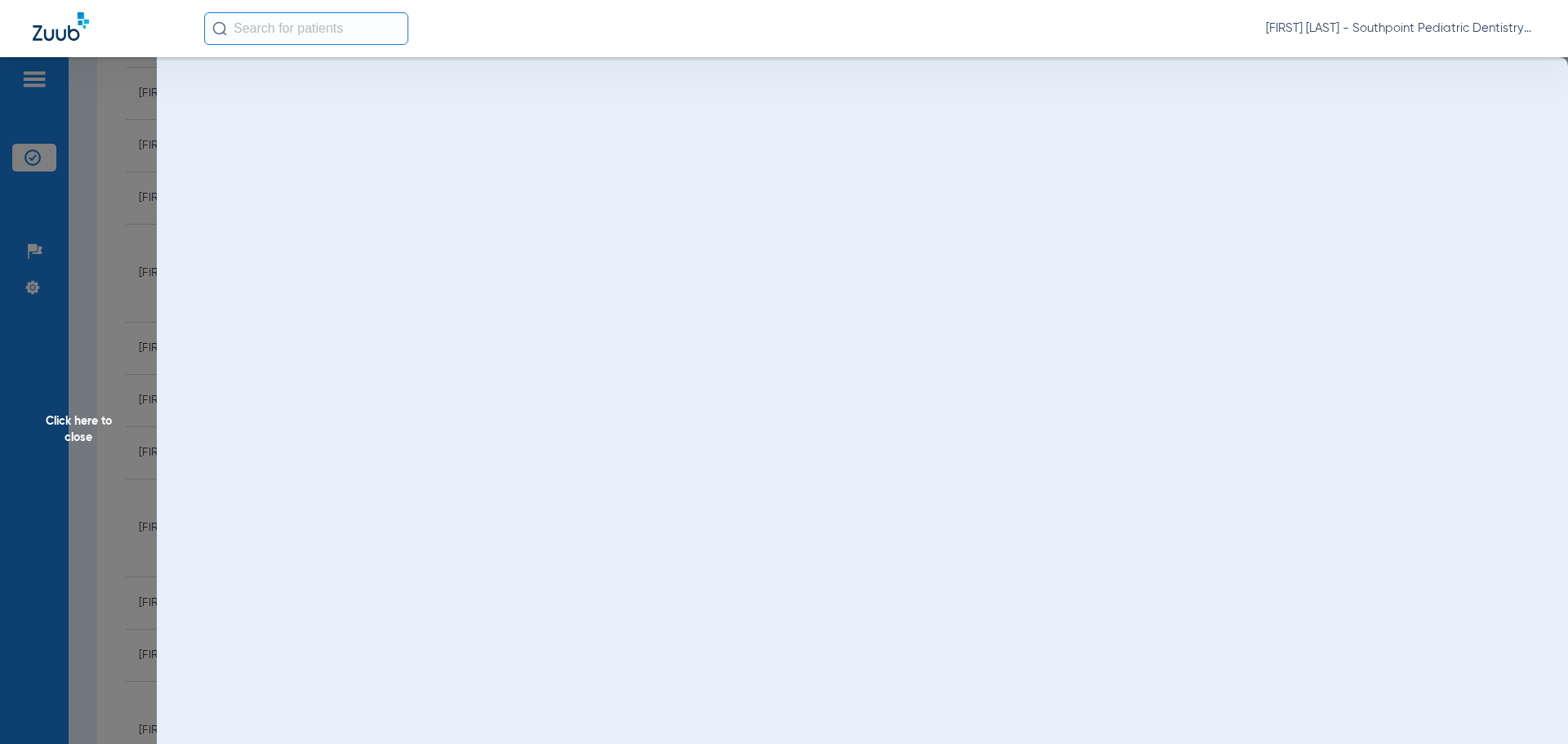 scroll, scrollTop: 0, scrollLeft: 0, axis: both 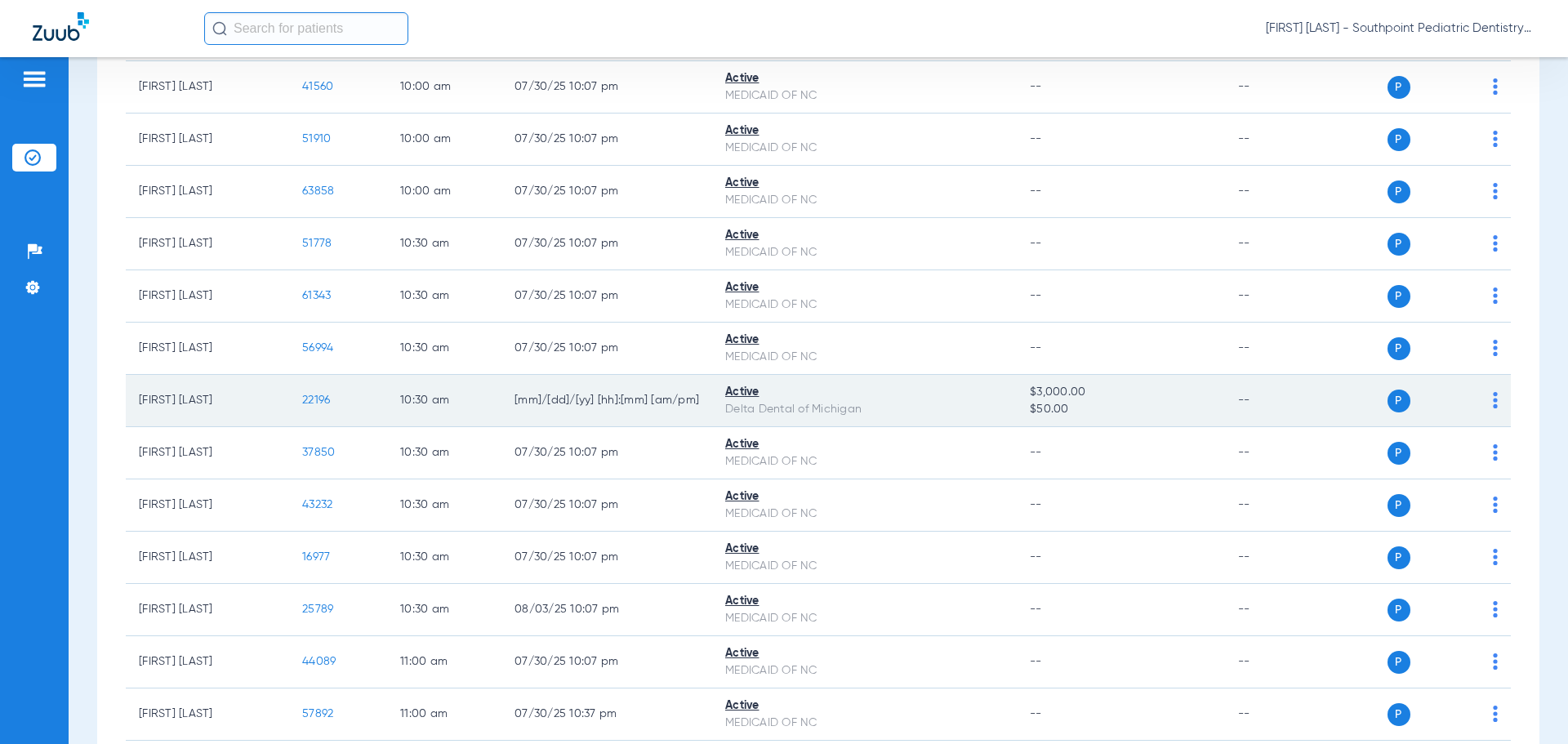 click on "22196" 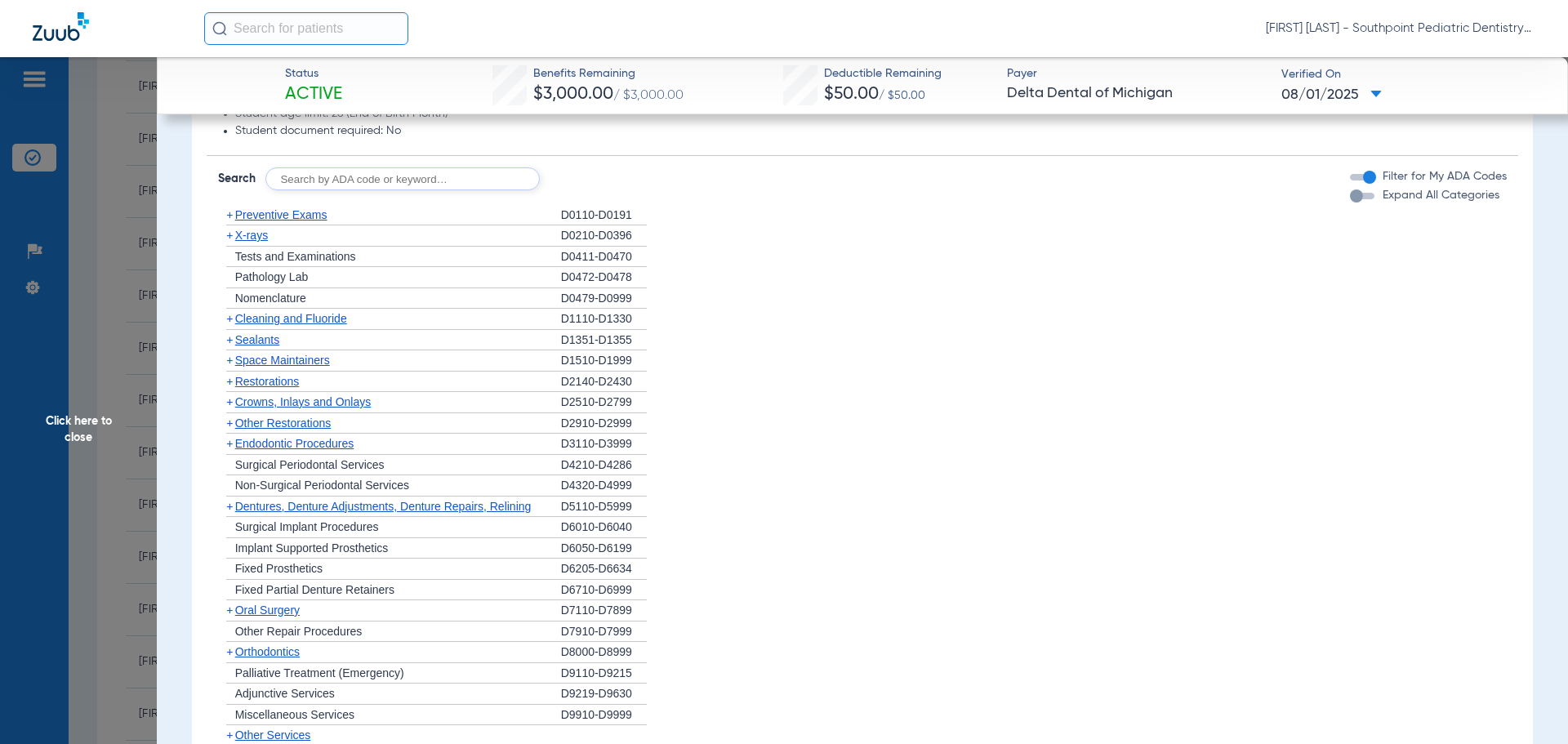 scroll, scrollTop: 980, scrollLeft: 0, axis: vertical 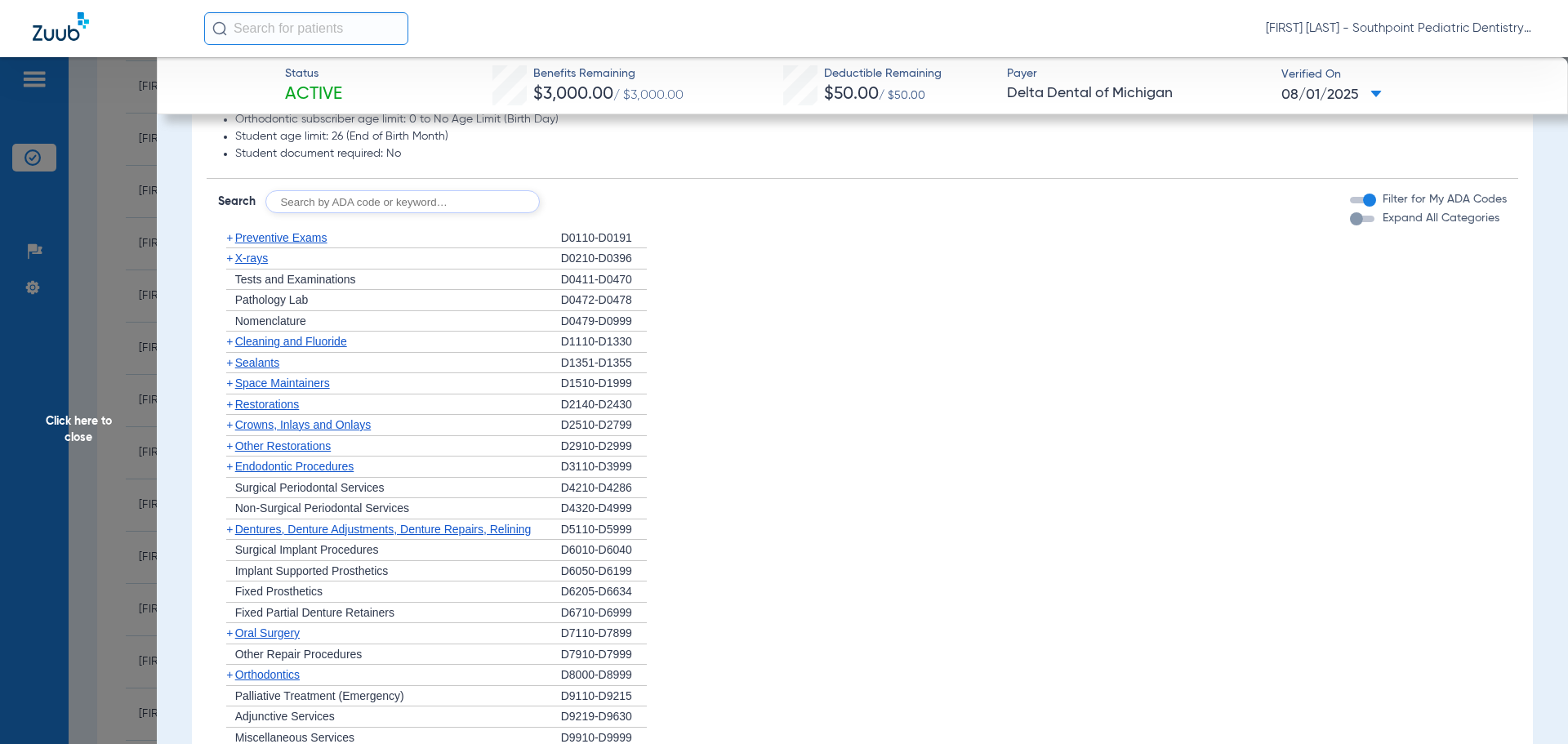 click on "Disclaimers Child age limit: 26 (End of Birth Month) Irs age limit: 26 (End of Birth Month) Orthodontic child age limit: 0 to 26 (End of Birth Month) Orthodontic irs age limit: 0 to No Age Limit (End of Birth Month) Orthodontic spouse age limit: 0 to No Age Limit (Birth Day) Orthodontic student age limit: 0 to 26 (End of Birth Month) Orthodontic subscriber age limit: 0 to No Age Limit (Birth Day) Student age limit: 26 (End of Birth Month) Student document required: No Search  Filter for My ADA Codes   Expand All Categories   +   Preventive Exams   D0110-D0191   +   X-rays   D0210-D0396   +   Tests and Examinations   D0411-D0470   +   Pathology Lab   D0472-D0478   +   Nomenclature   D0479-D0999   +   Cleaning and Fluoride   D1110-D1330   +   Sealants   D1351-D1355   +   Space Maintainers   D1510-D1999   +   Restorations   D2140-D2430   +   Crowns, Inlays and Onlays   D2510-D2799   +   Other Restorations   D2910-D2999   +   Endodontic Procedures   D3110-D3999   +   Surgical Periodontal Services   D4210-D4286" 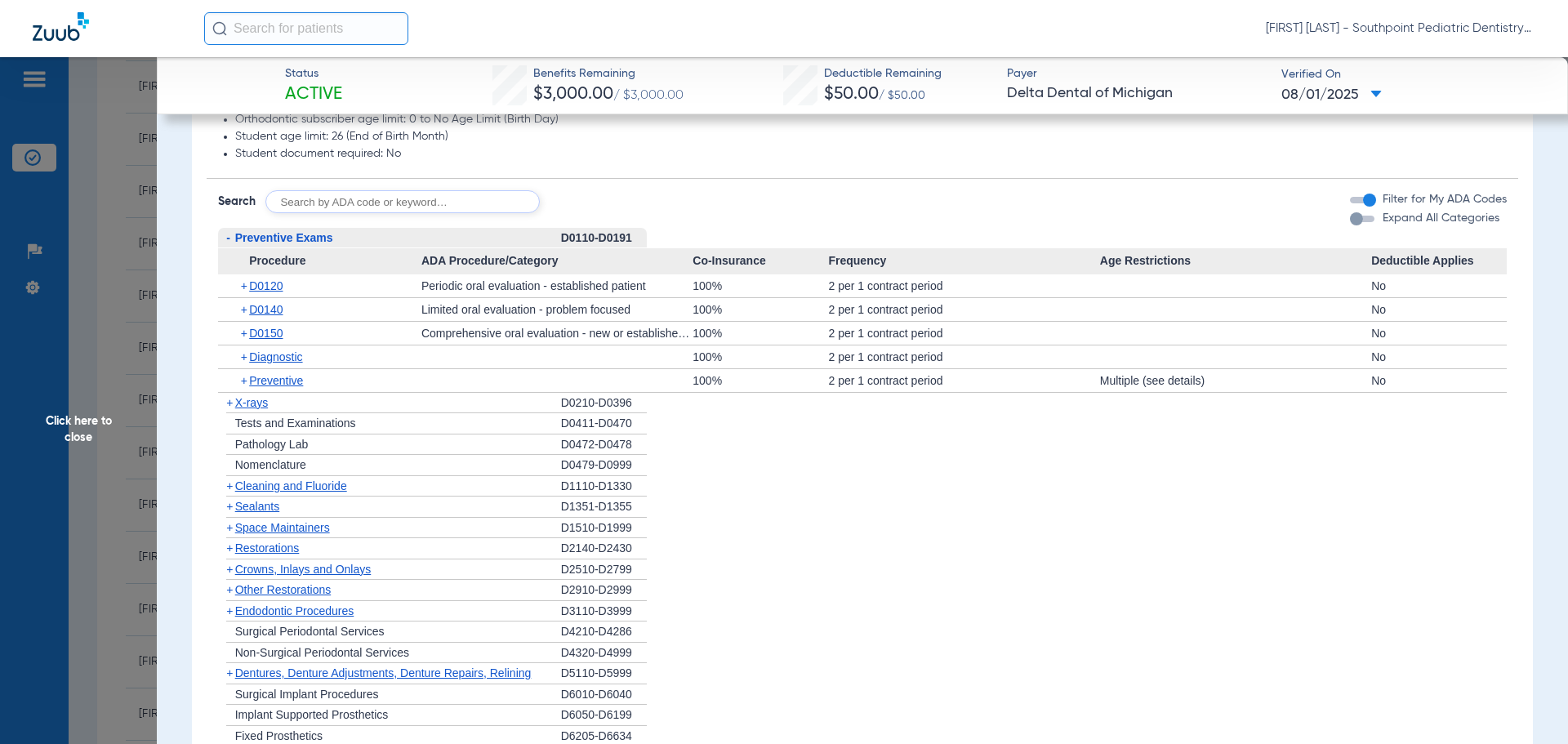 click on "-   Preventive Exams" 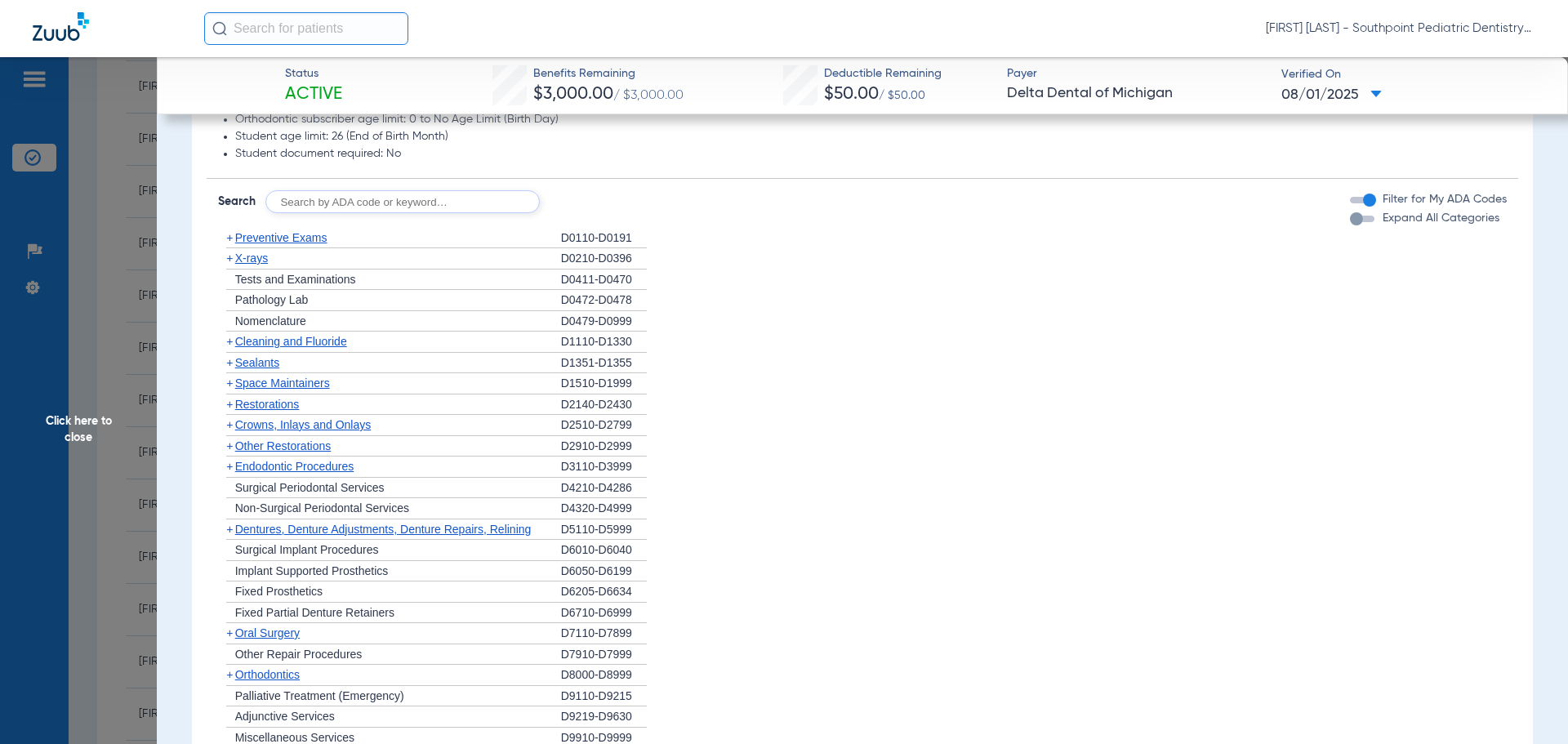 click on "+   Tests and Examinations" 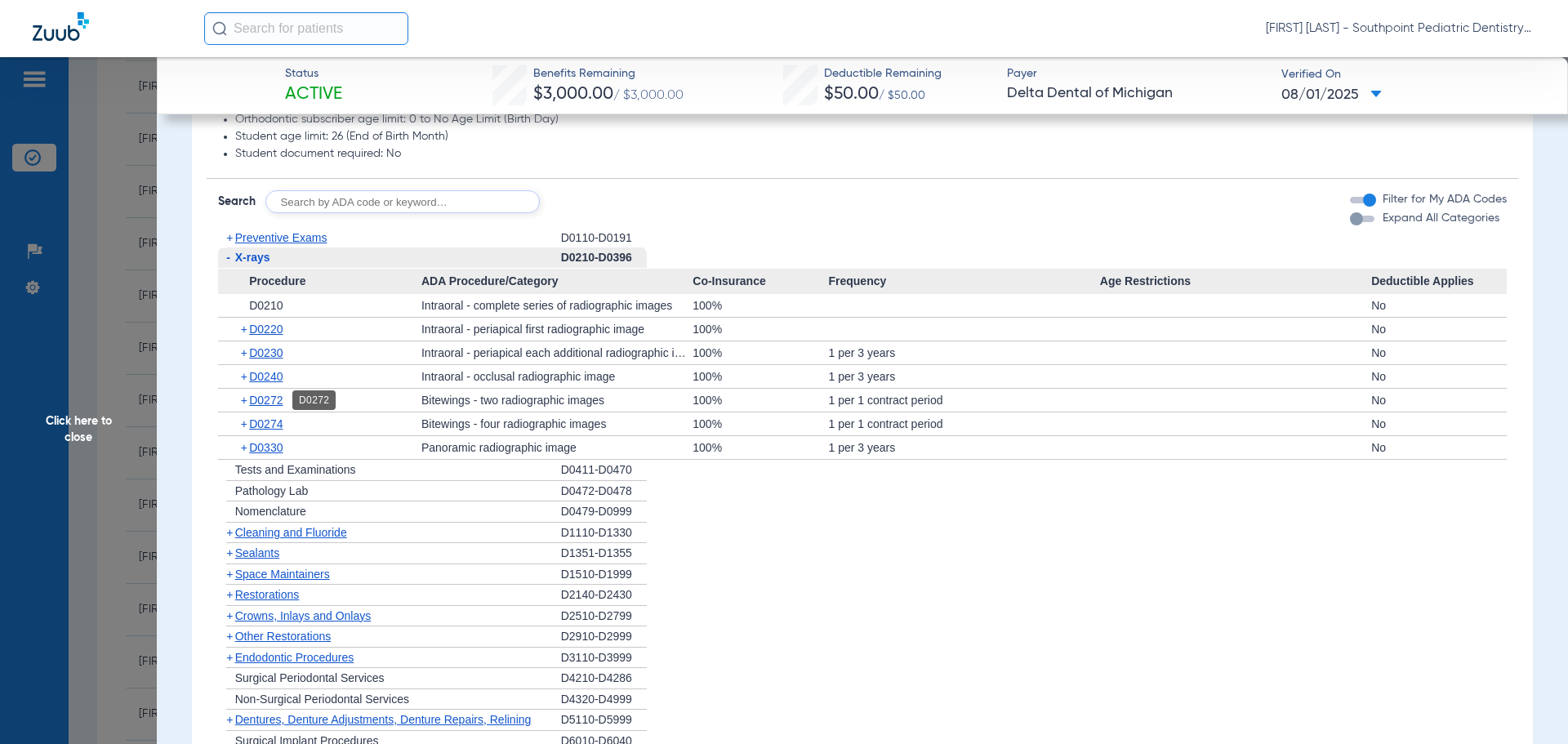 click on "D0272" 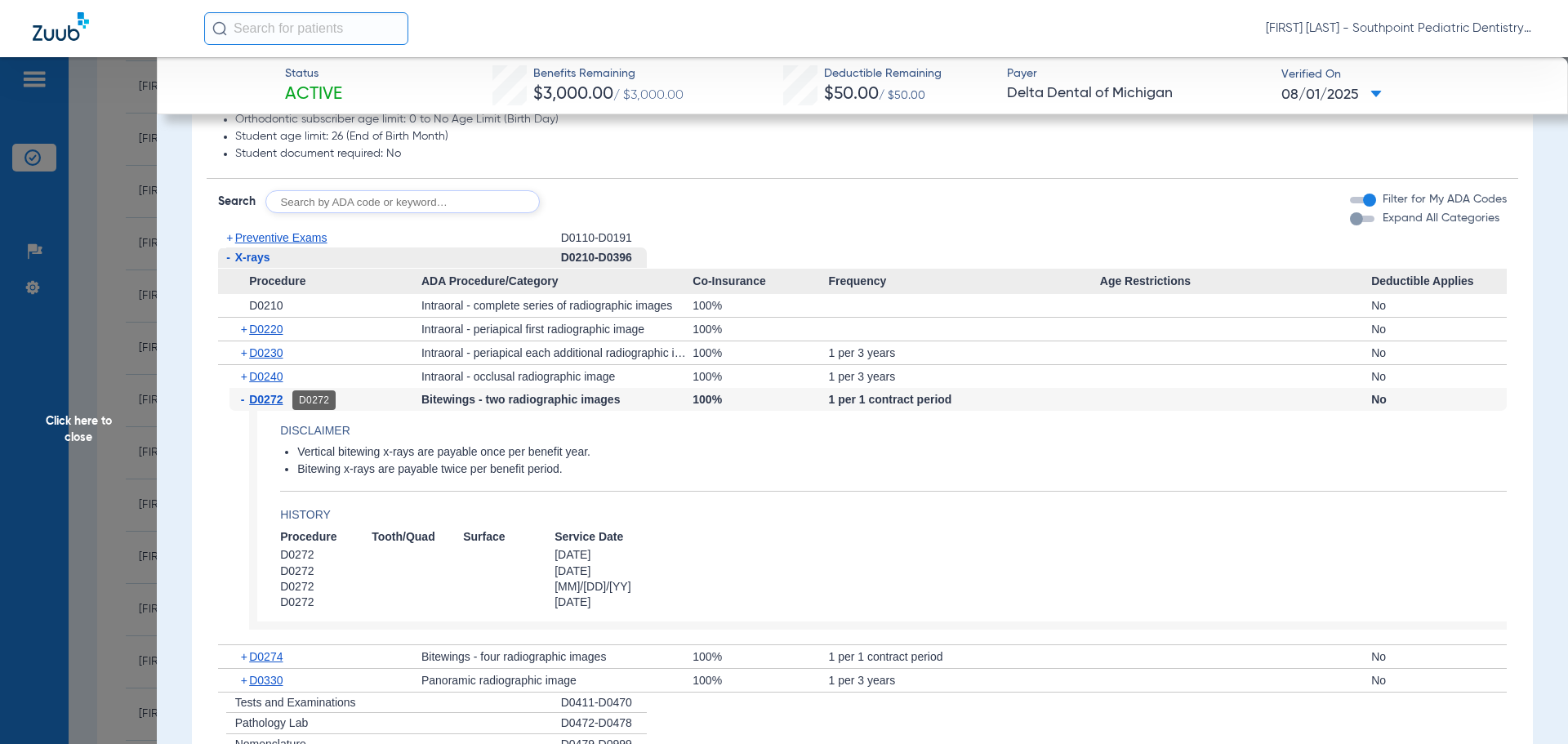 click on "D0272" 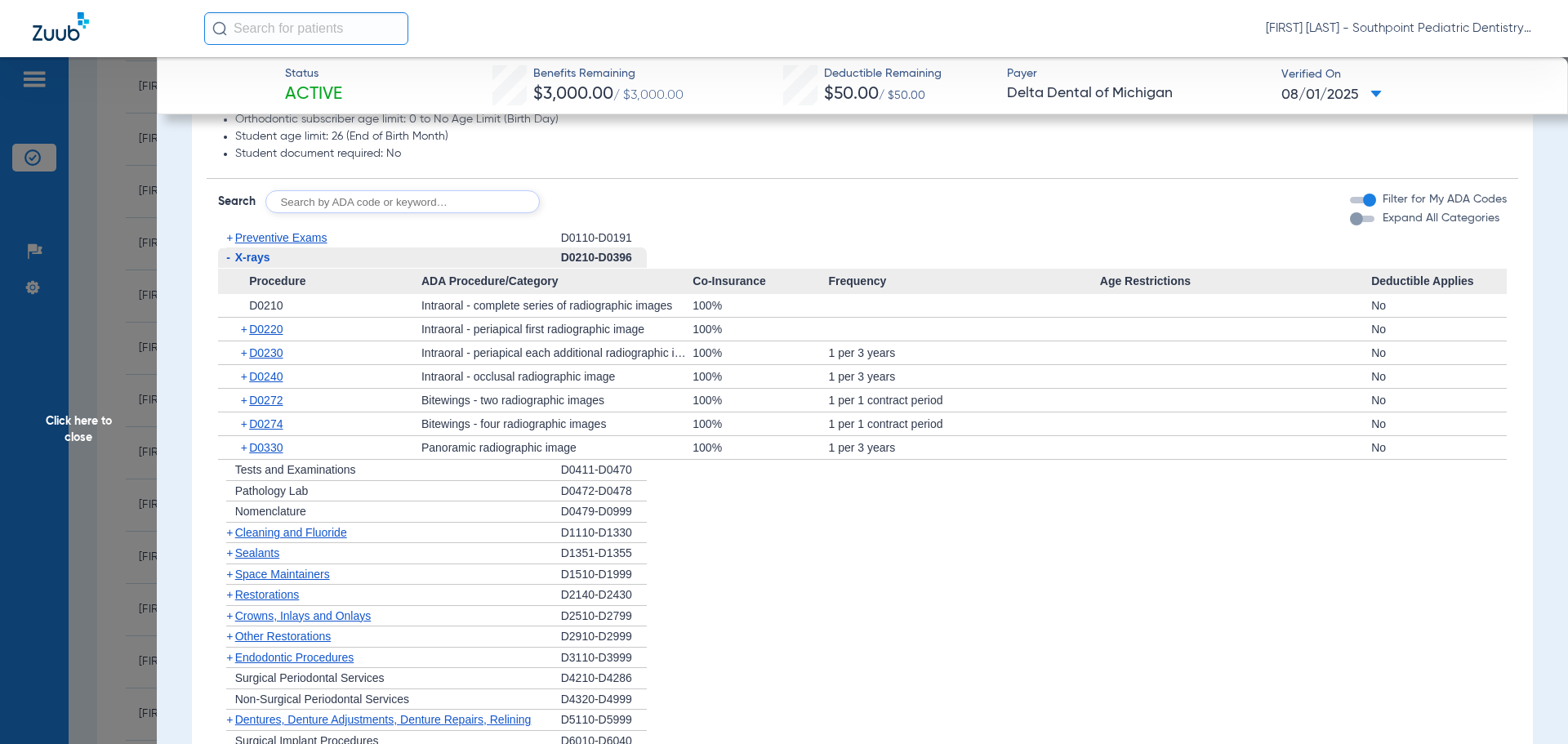 click on "-   X-rays" 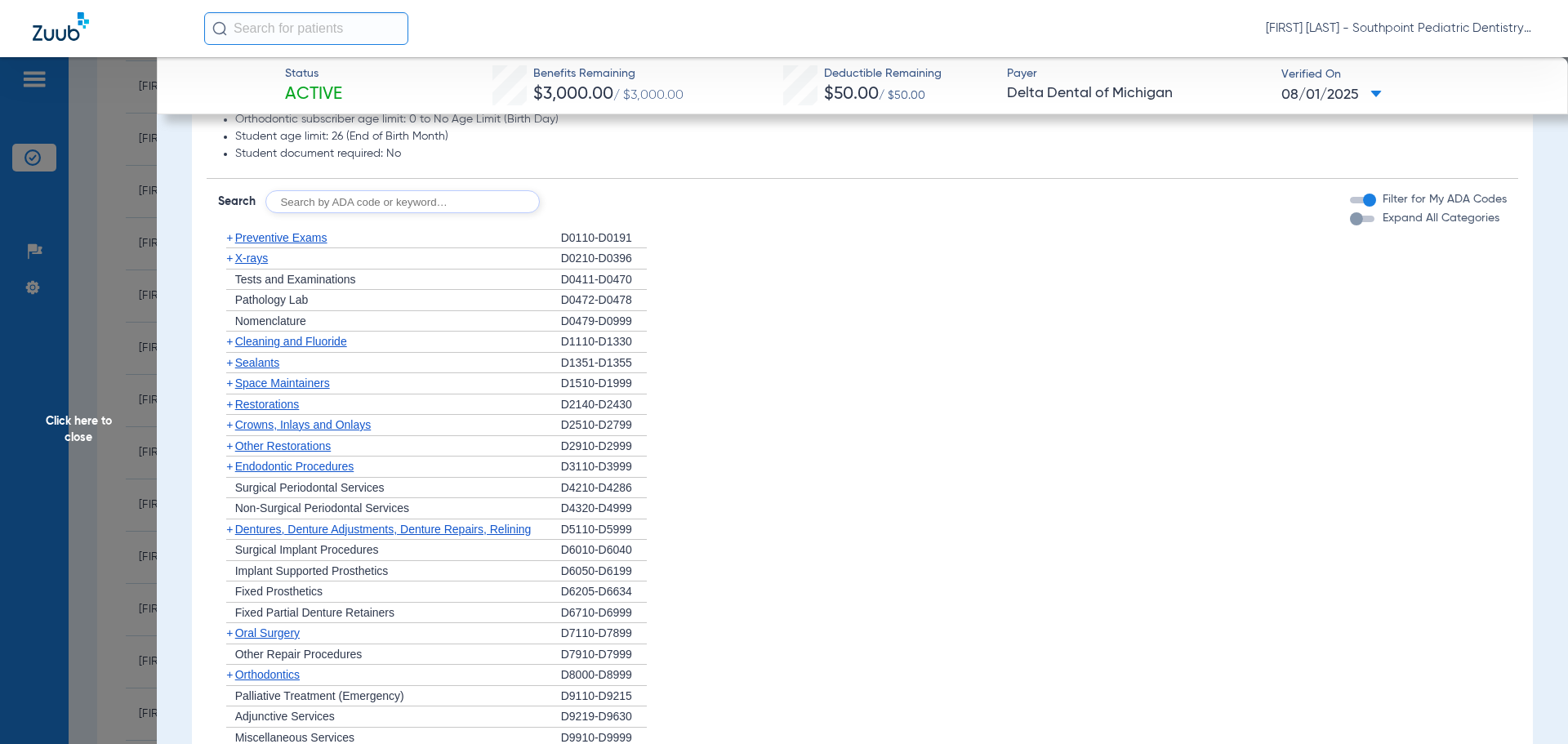 click on "Cleaning and Fluoride" 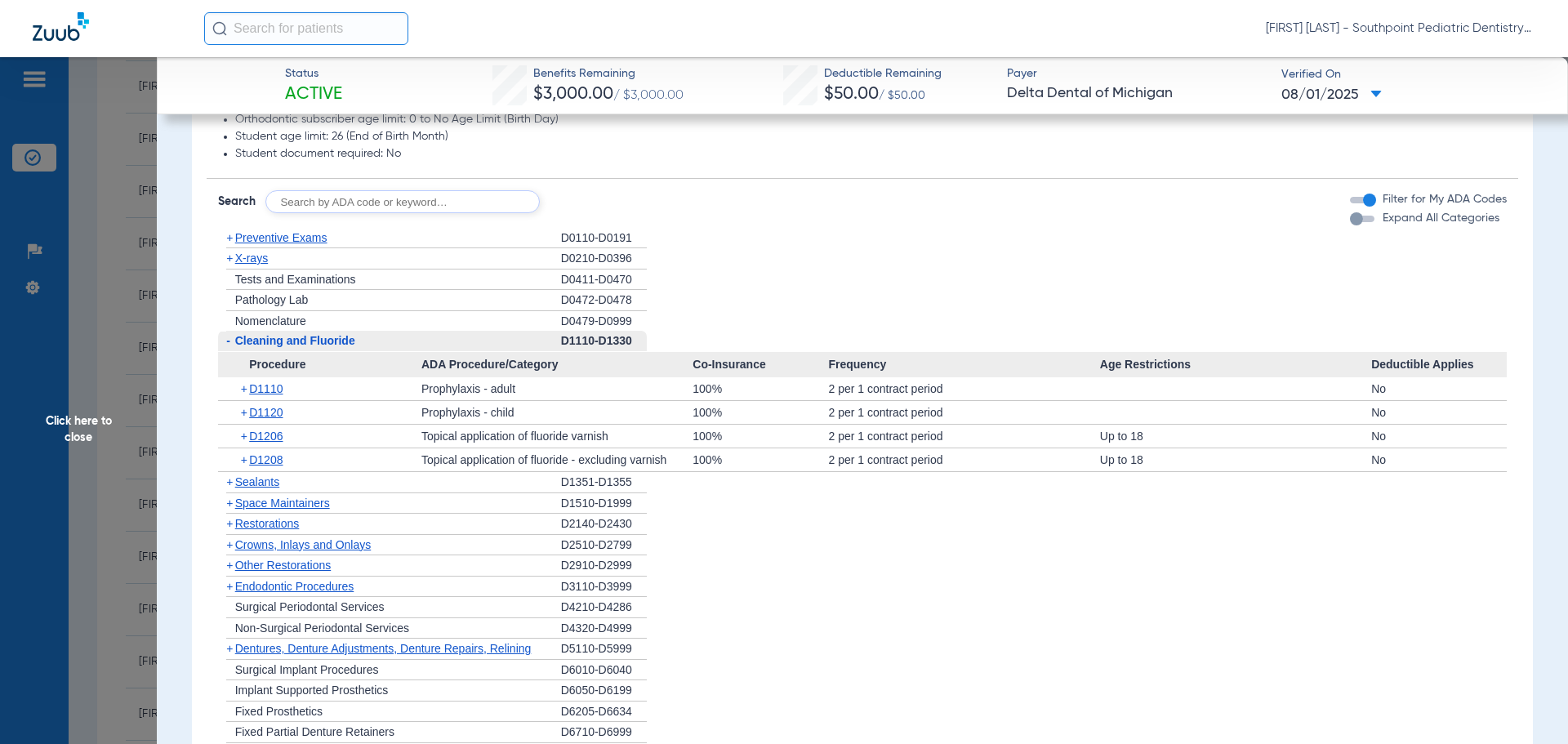 click on "Cleaning and Fluoride" 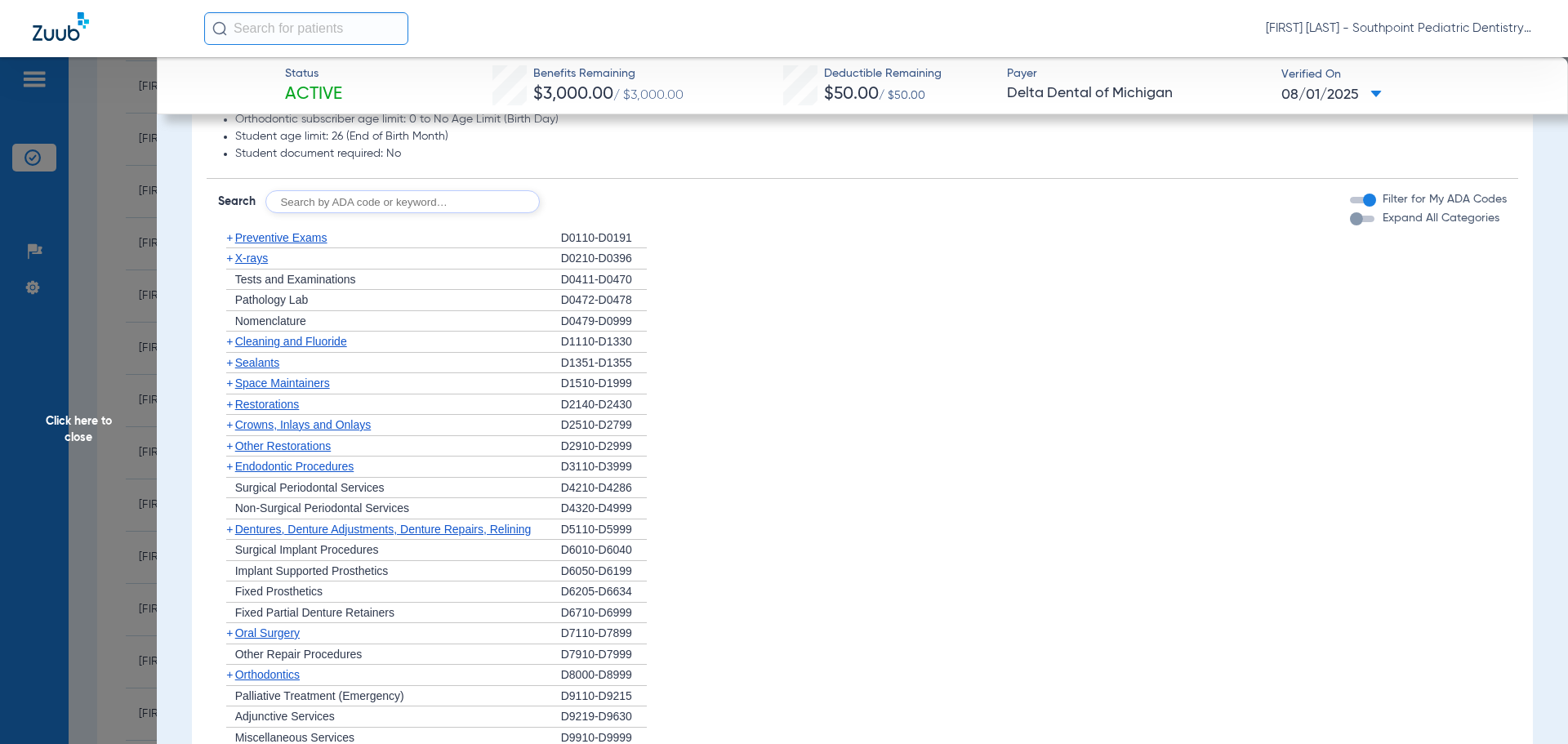 click on "Sealants" 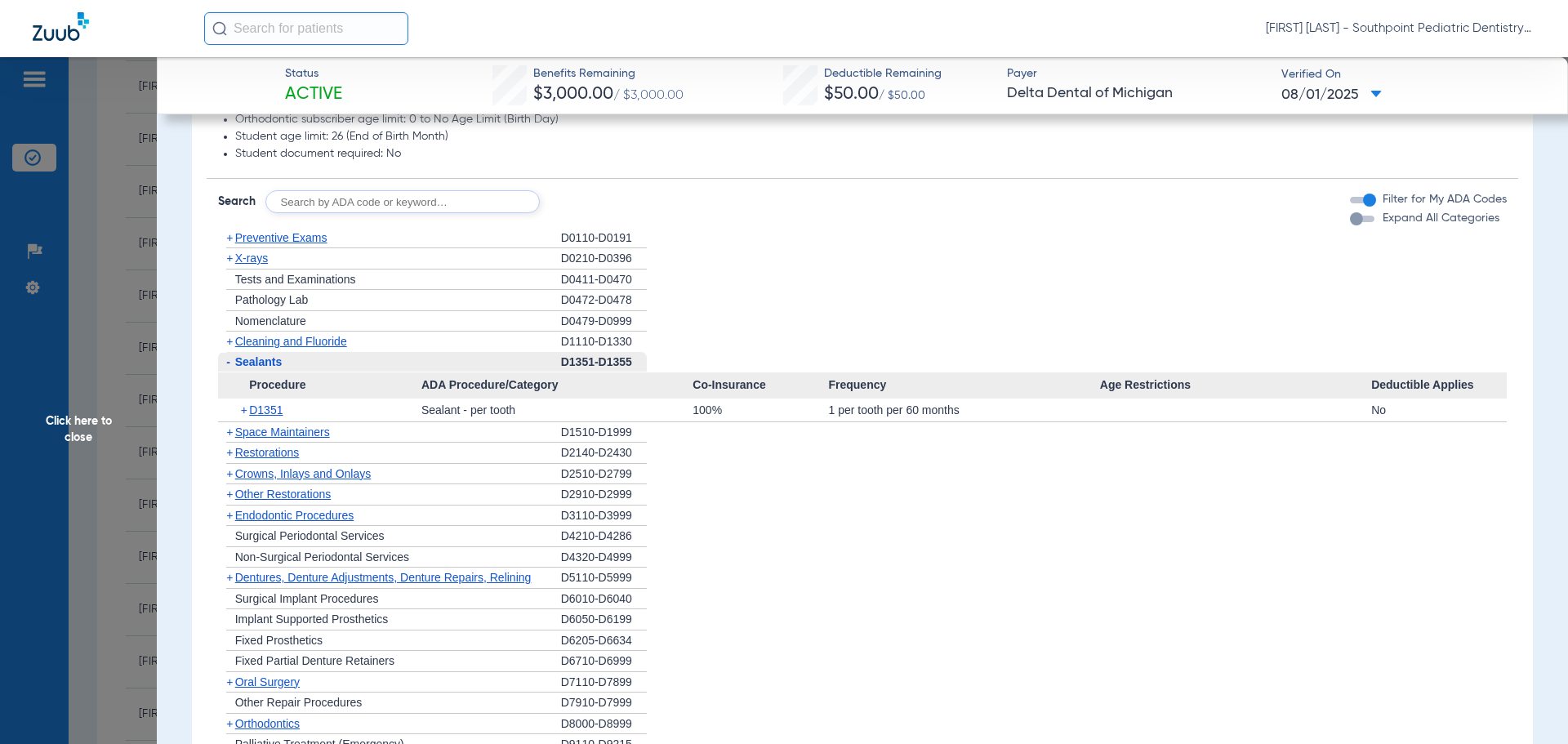 click on "Sealants" 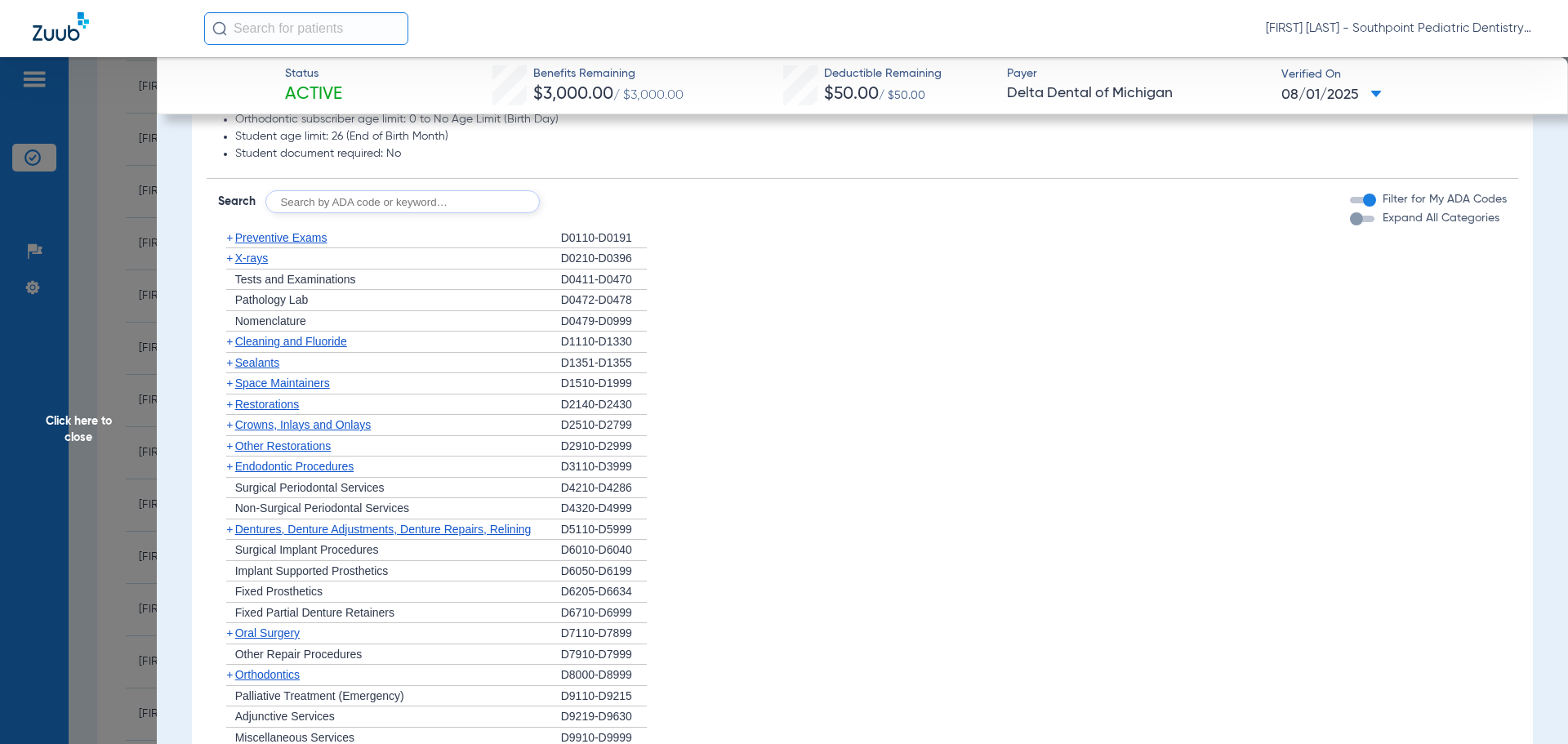 click on "Space Maintainers" 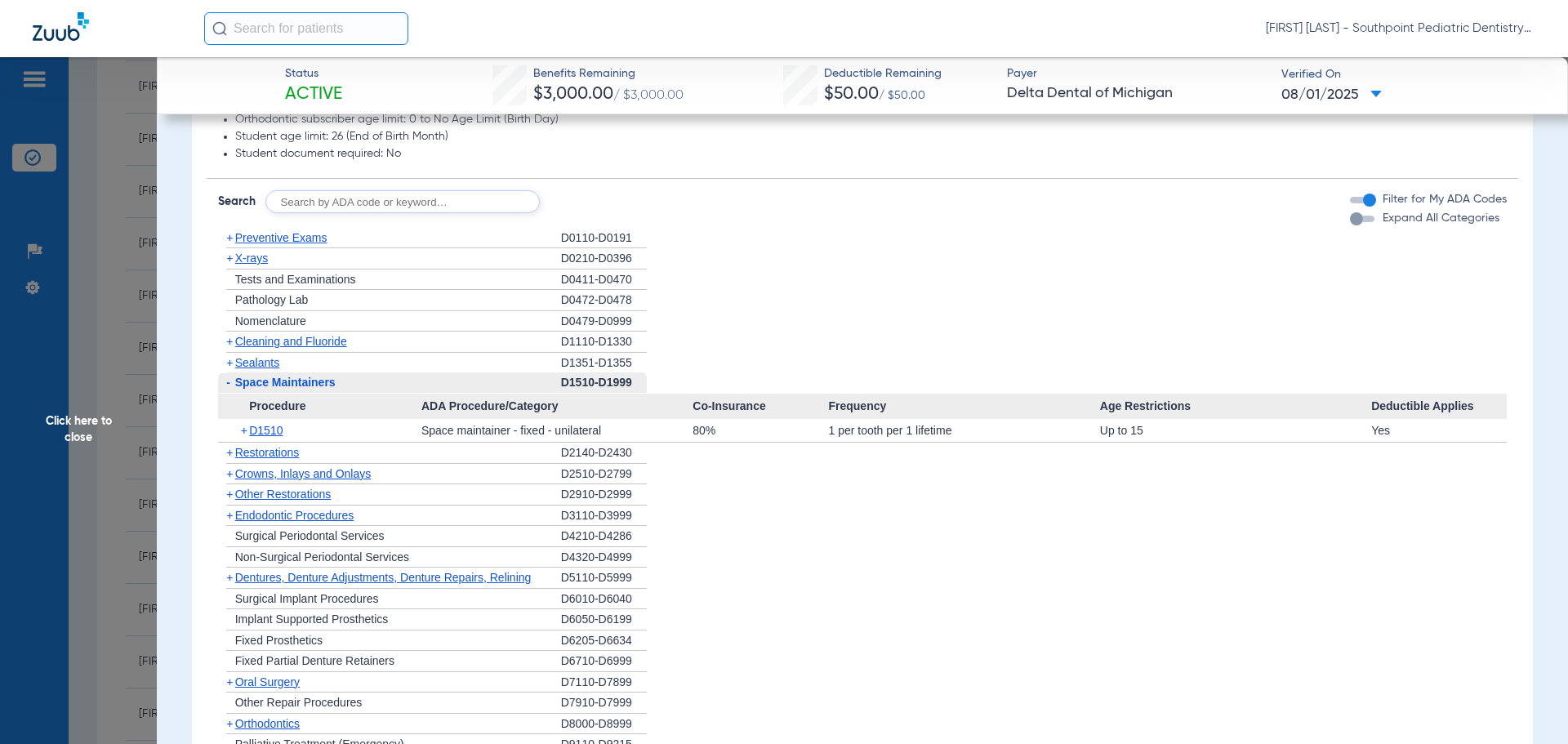 click on "Space Maintainers" 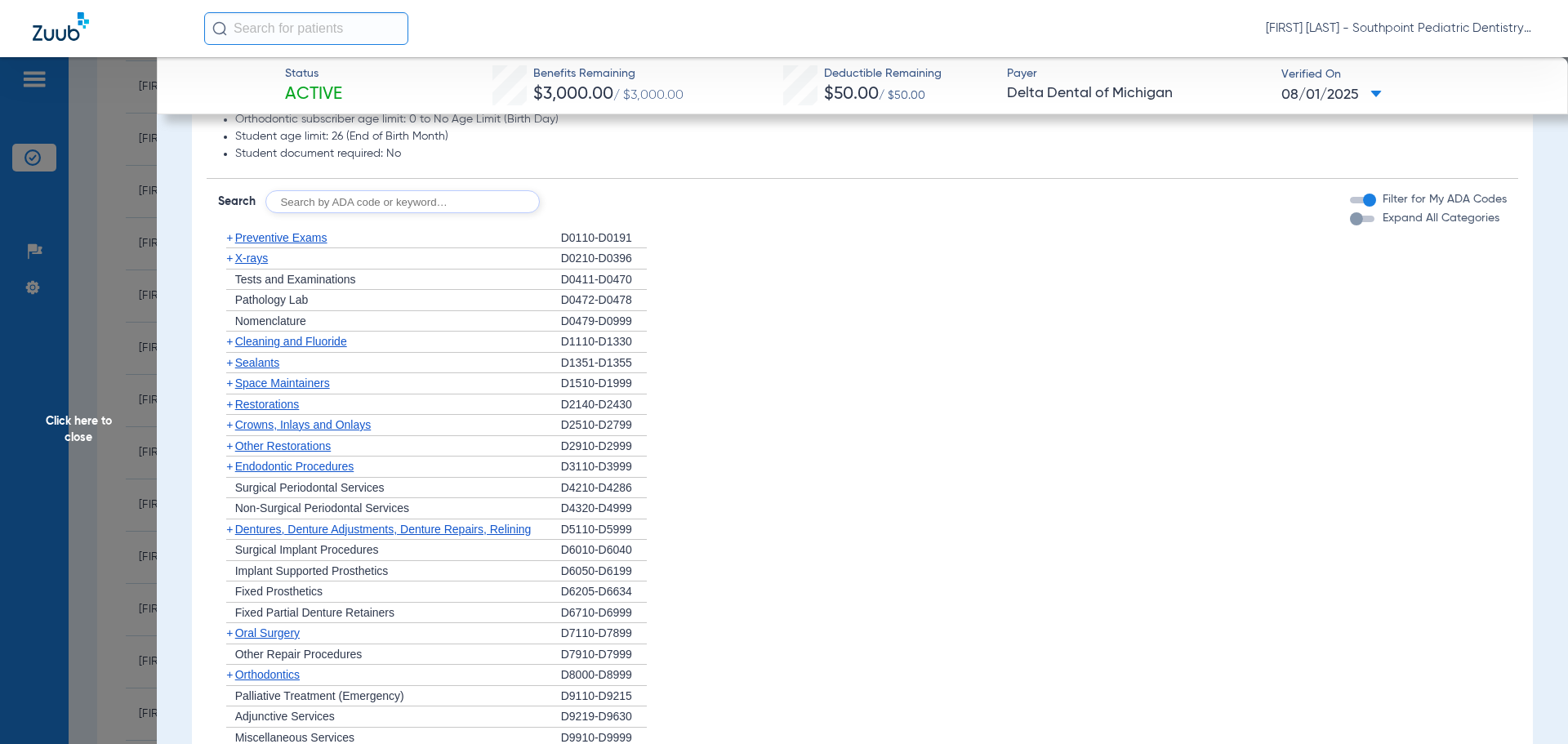 click on "Other Restorations" 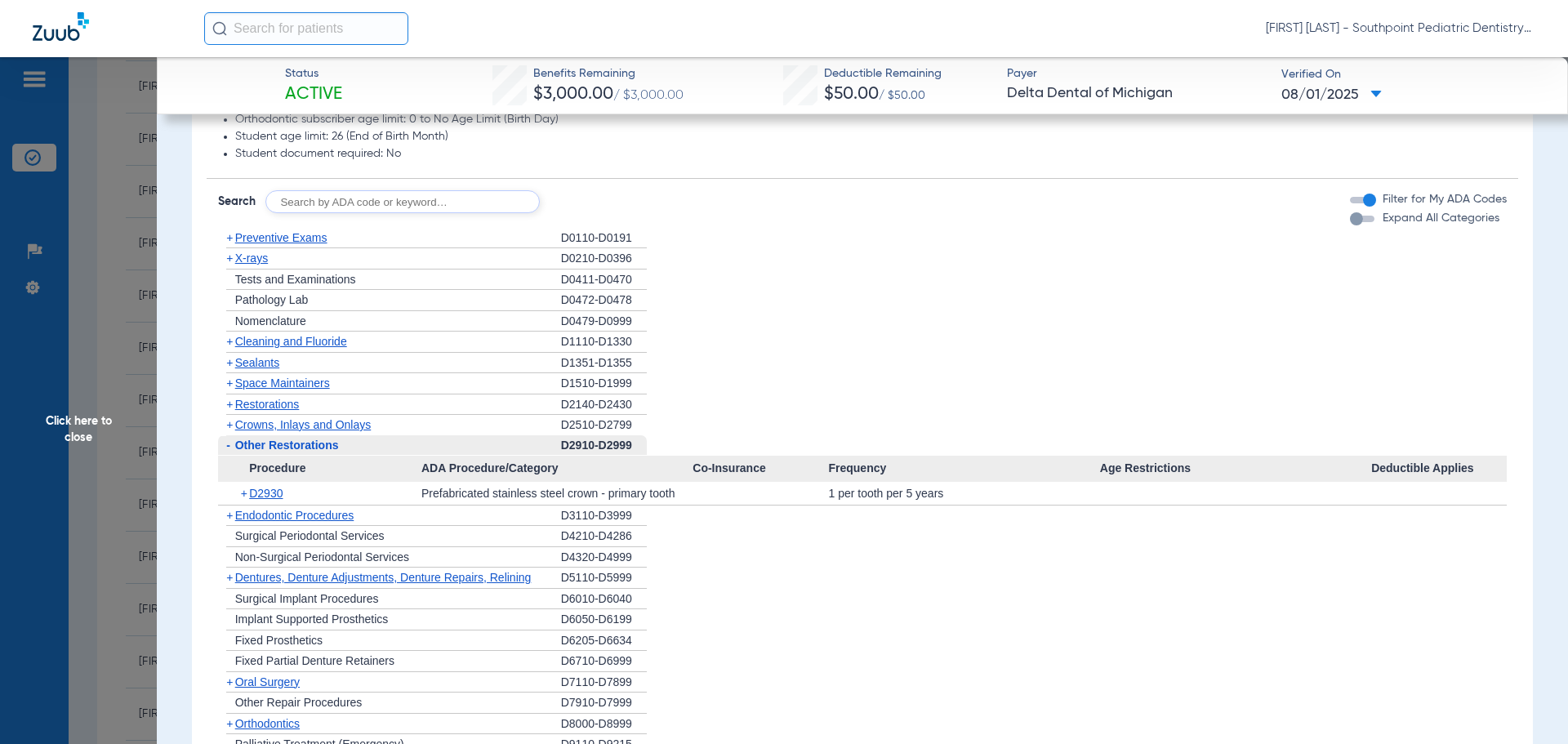 click on "Other Restorations" 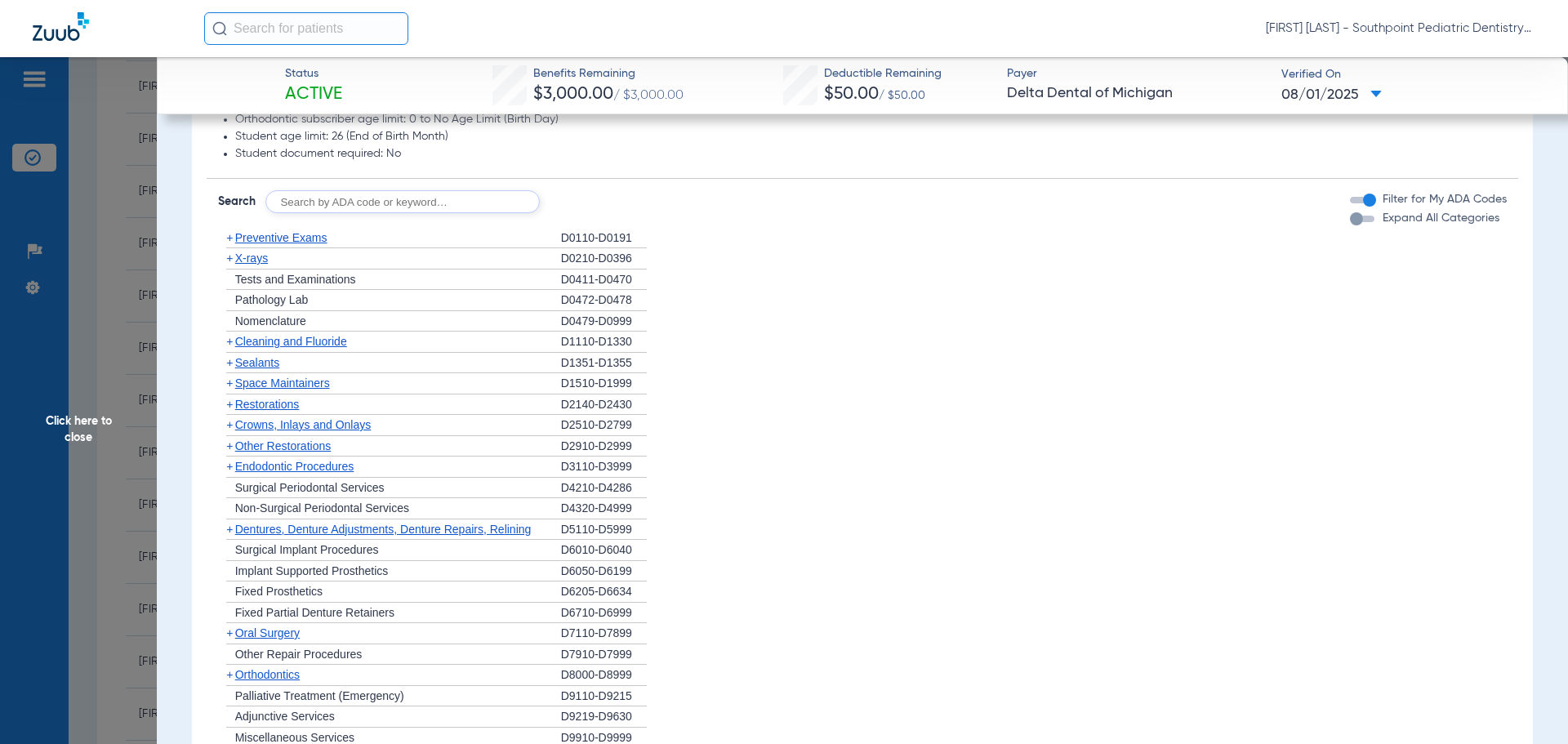 click on "+   Other Restorations" 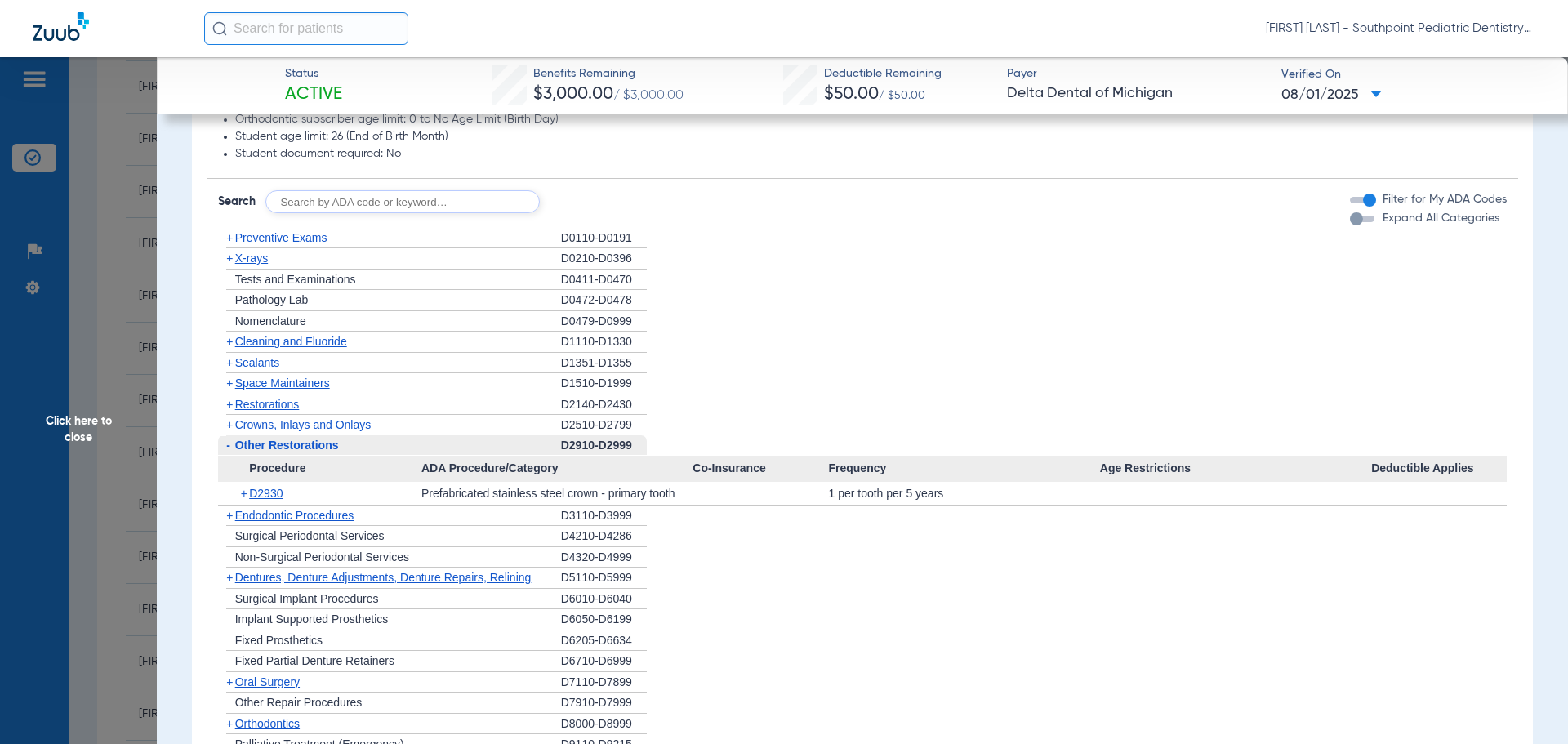 click on "-   Other Restorations" 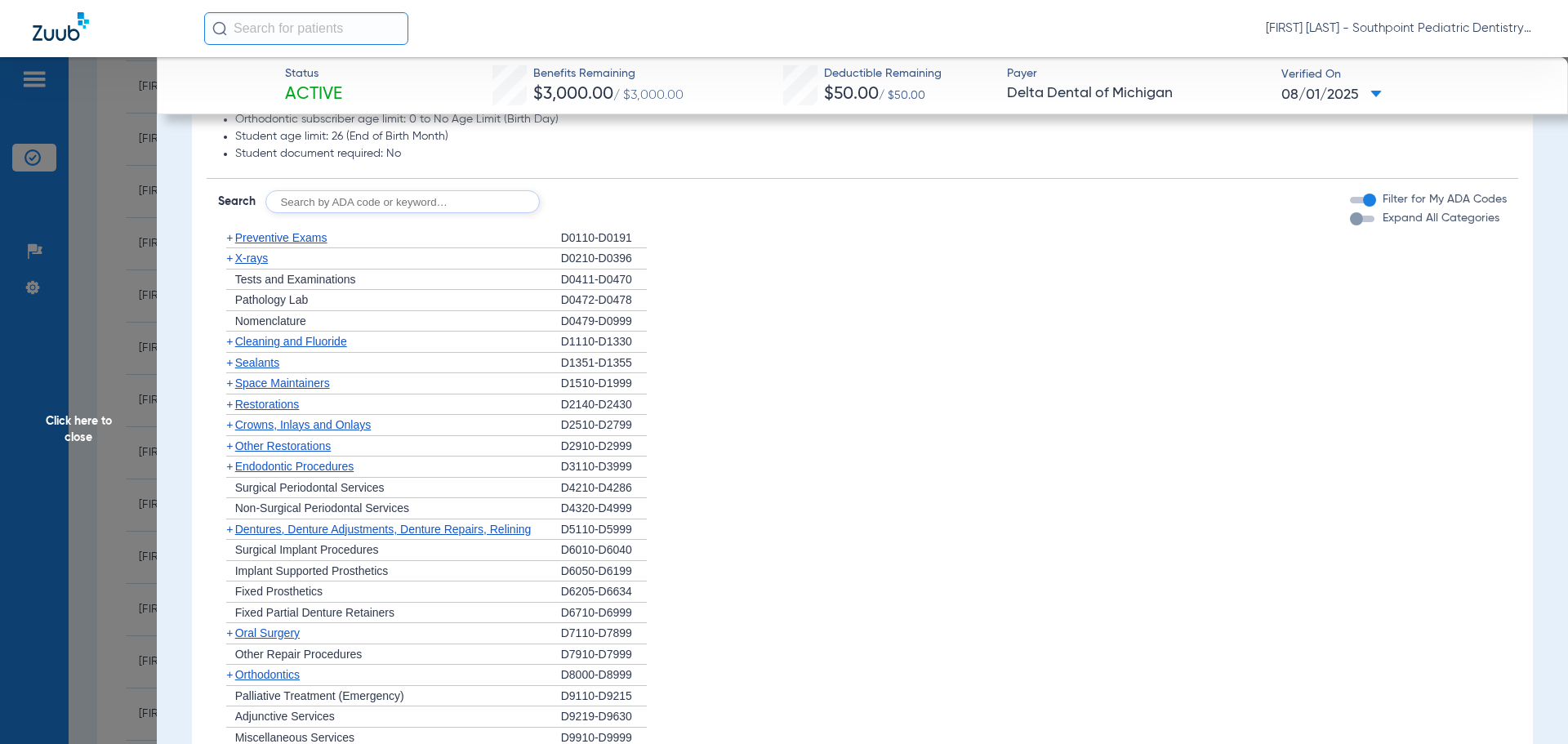 click on "Endodontic Procedures" 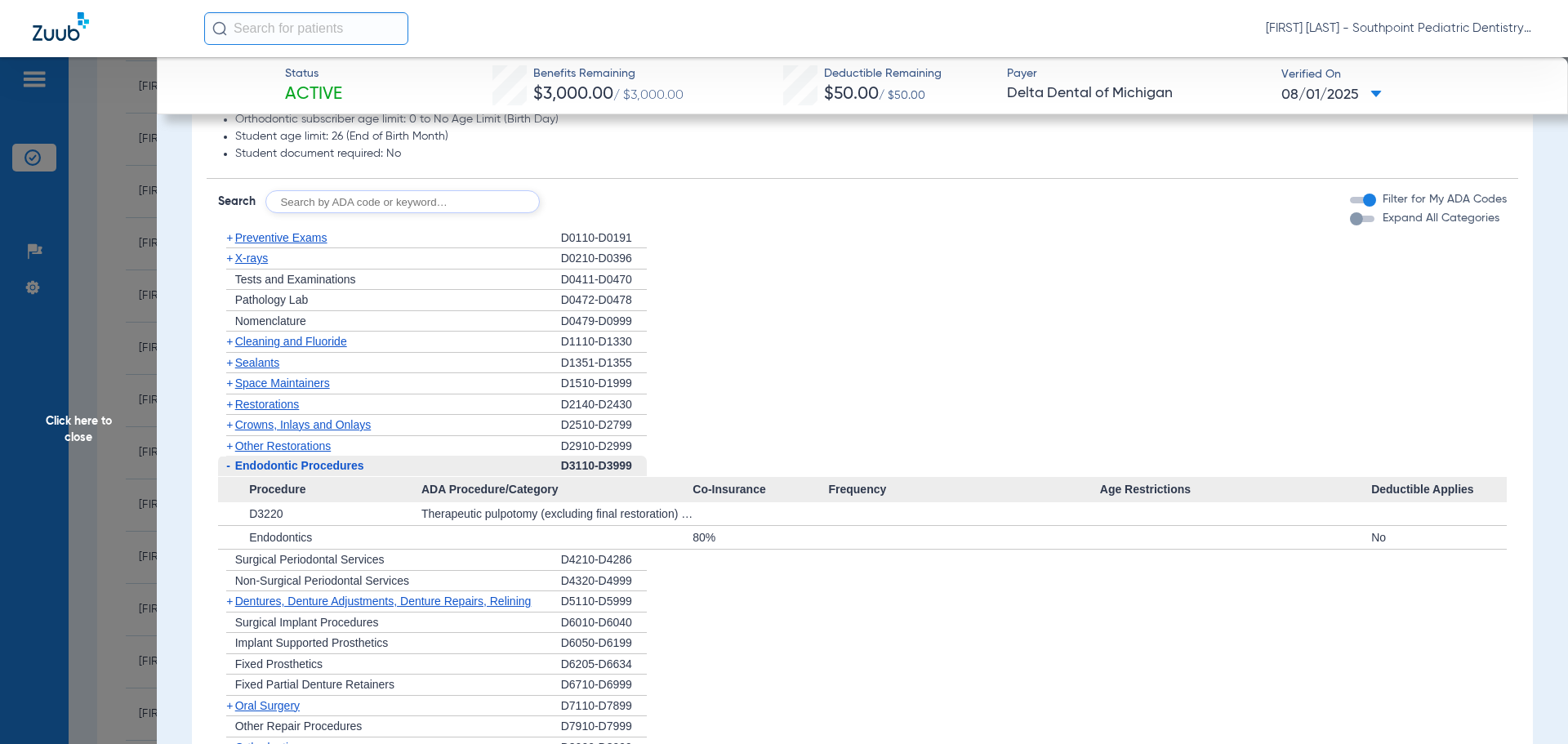 click on "Endodontic Procedures" 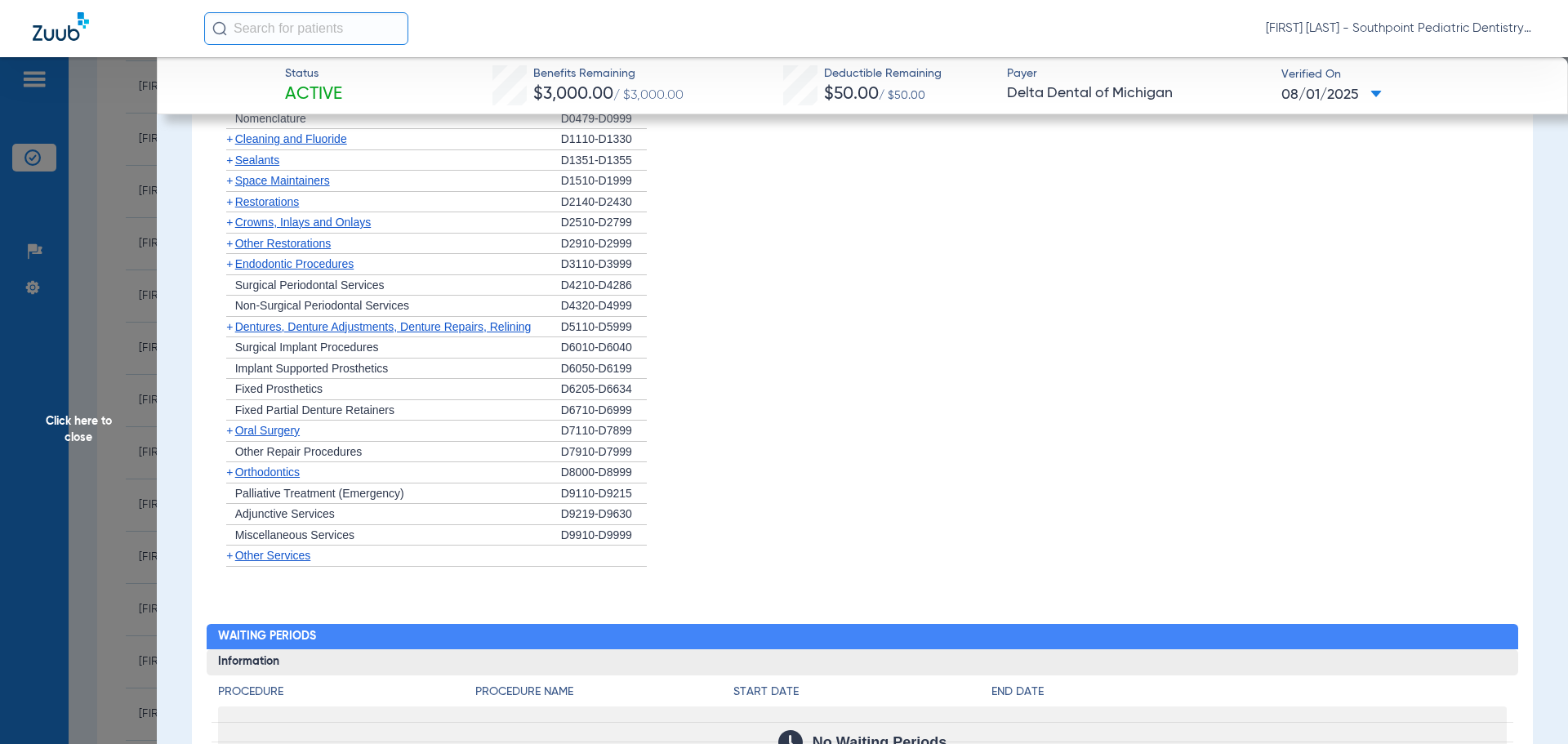 scroll, scrollTop: 1225, scrollLeft: 0, axis: vertical 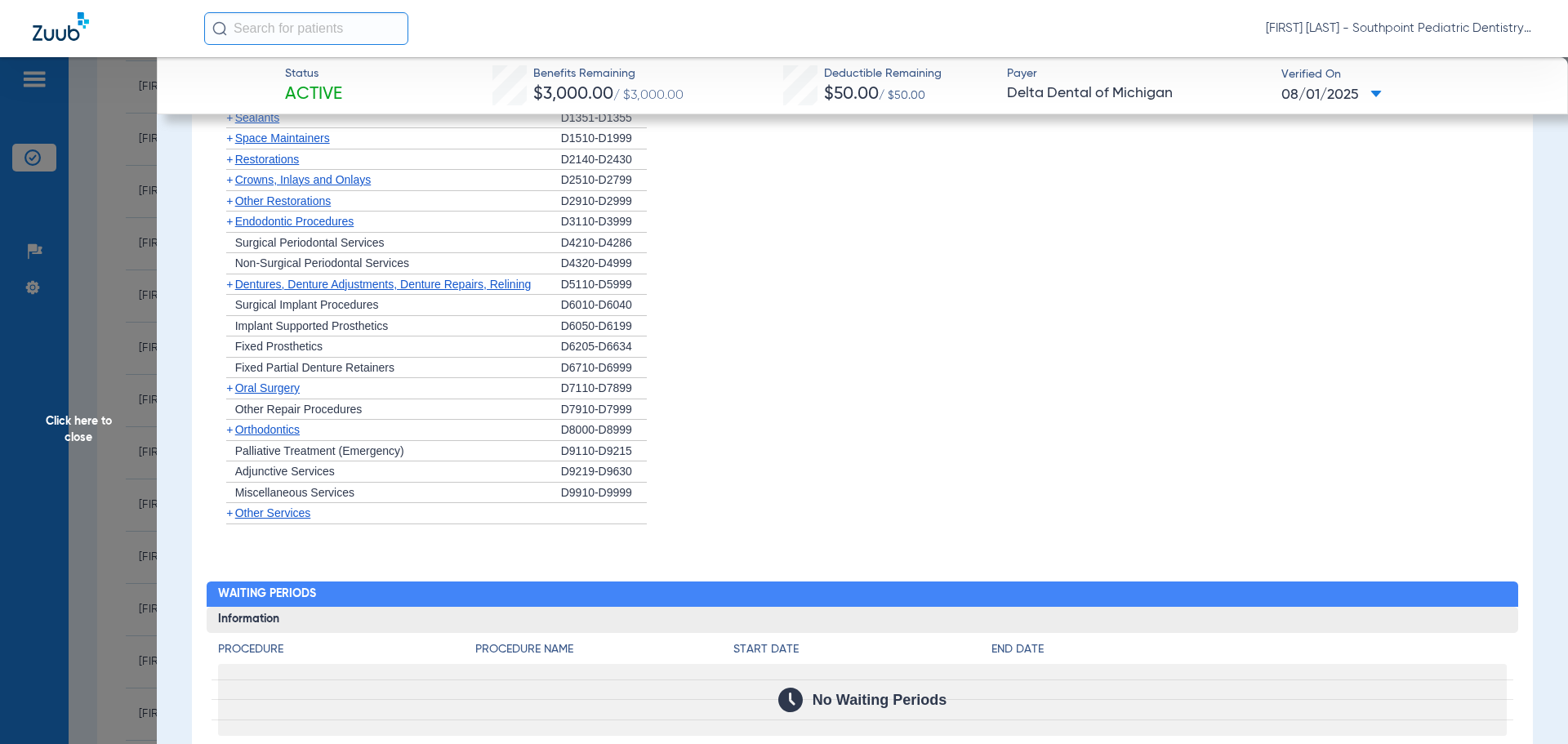 click on "+   Other Repair Procedures" 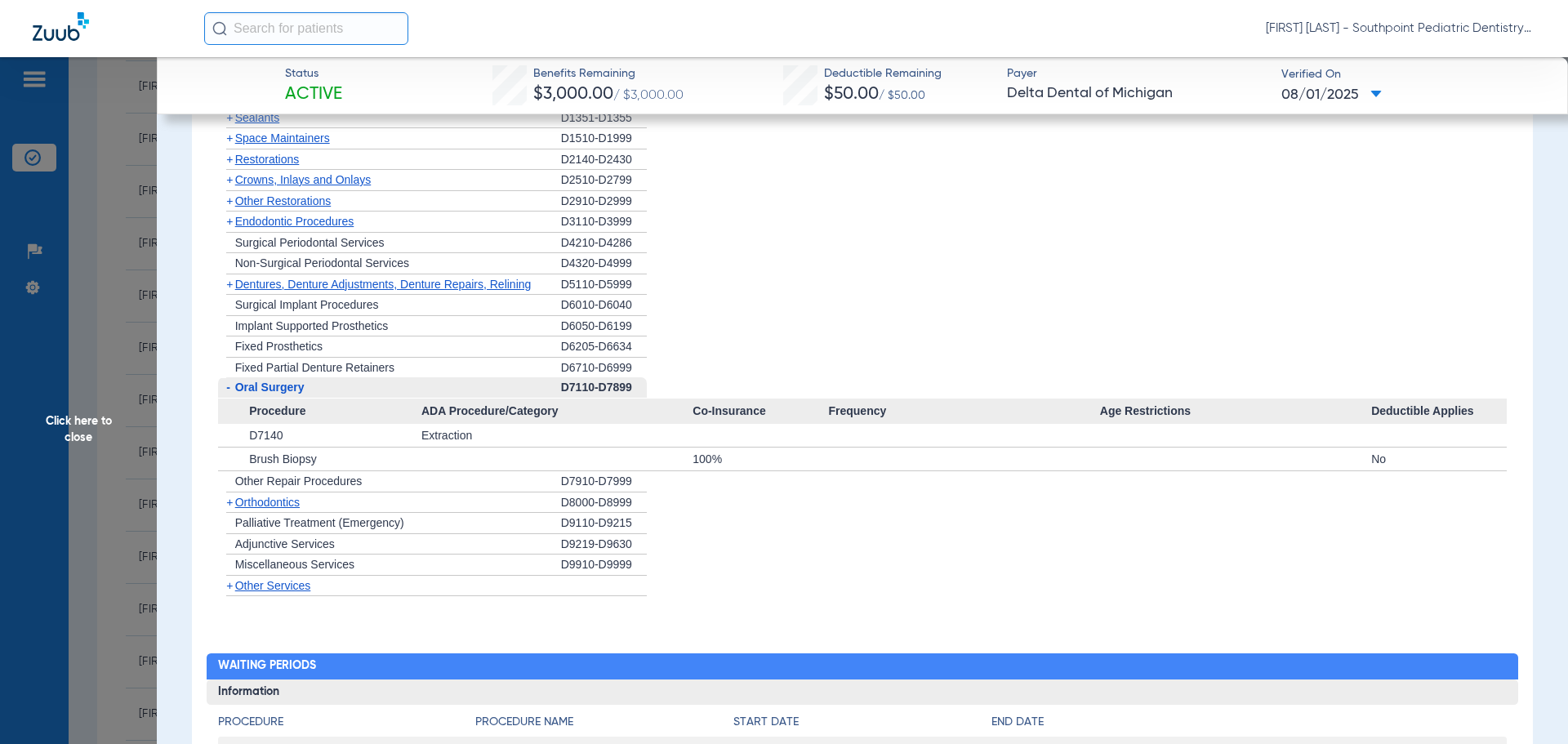 click on "Oral Surgery" 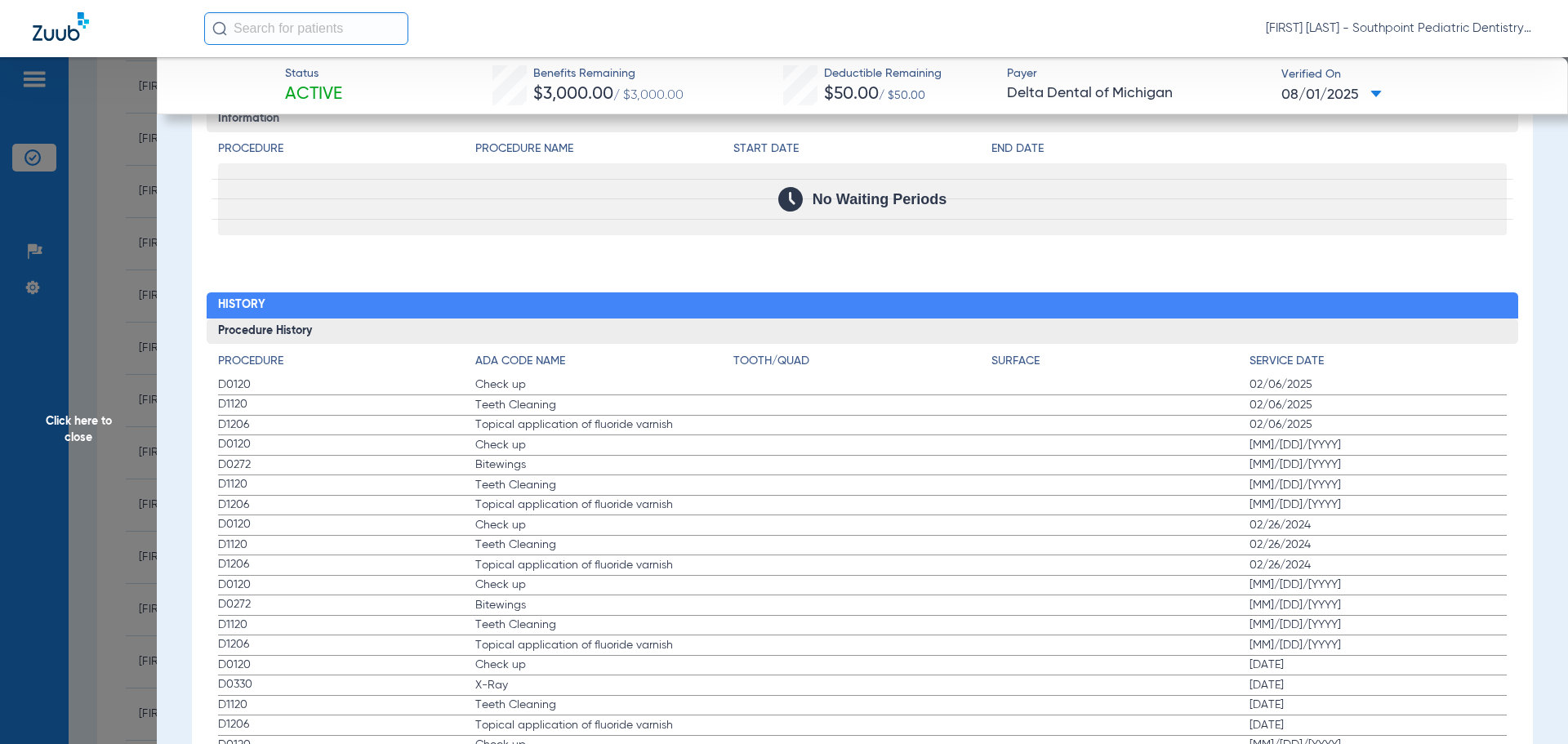 scroll, scrollTop: 1797, scrollLeft: 0, axis: vertical 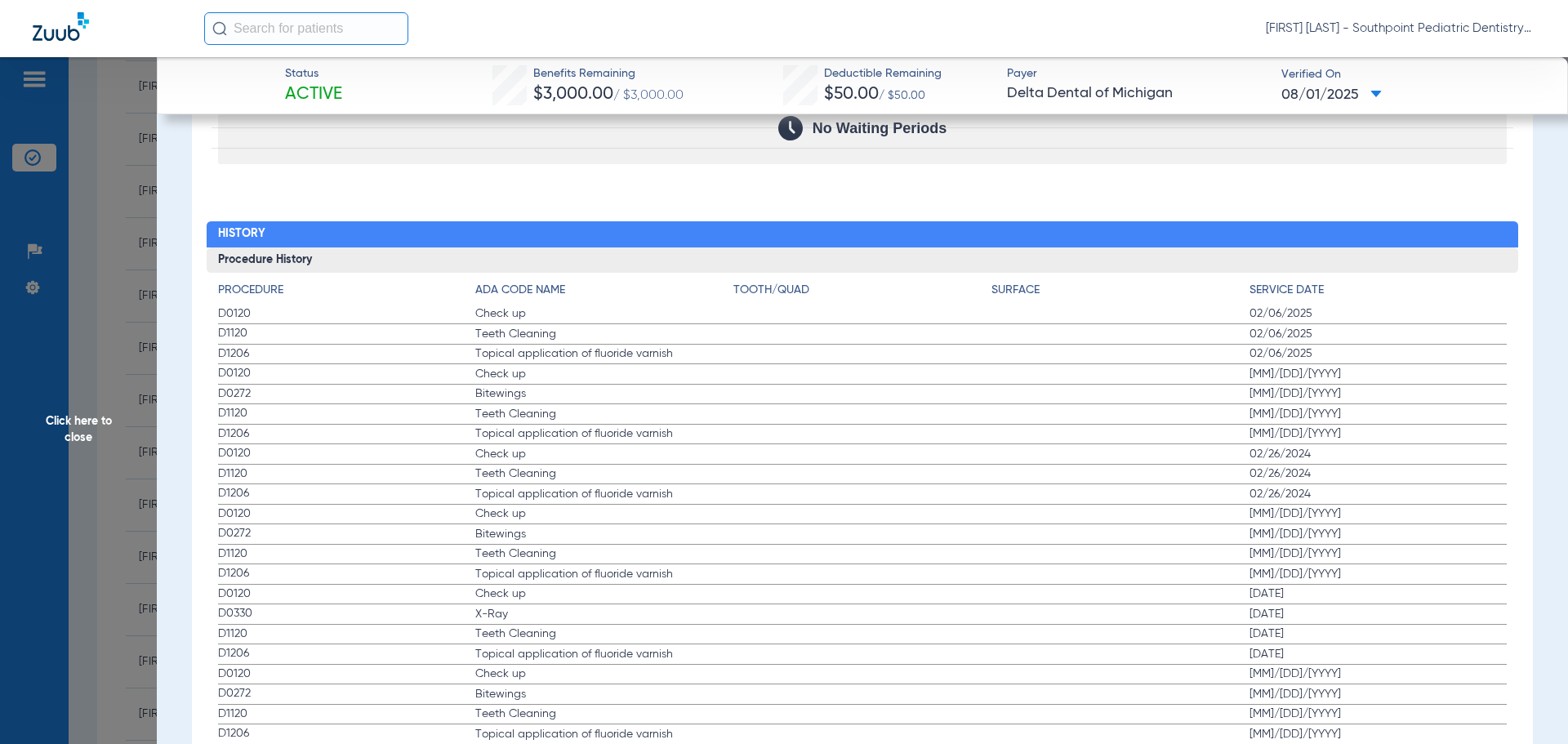 drag, startPoint x: 211, startPoint y: 315, endPoint x: 1365, endPoint y: 360, distance: 1154.877 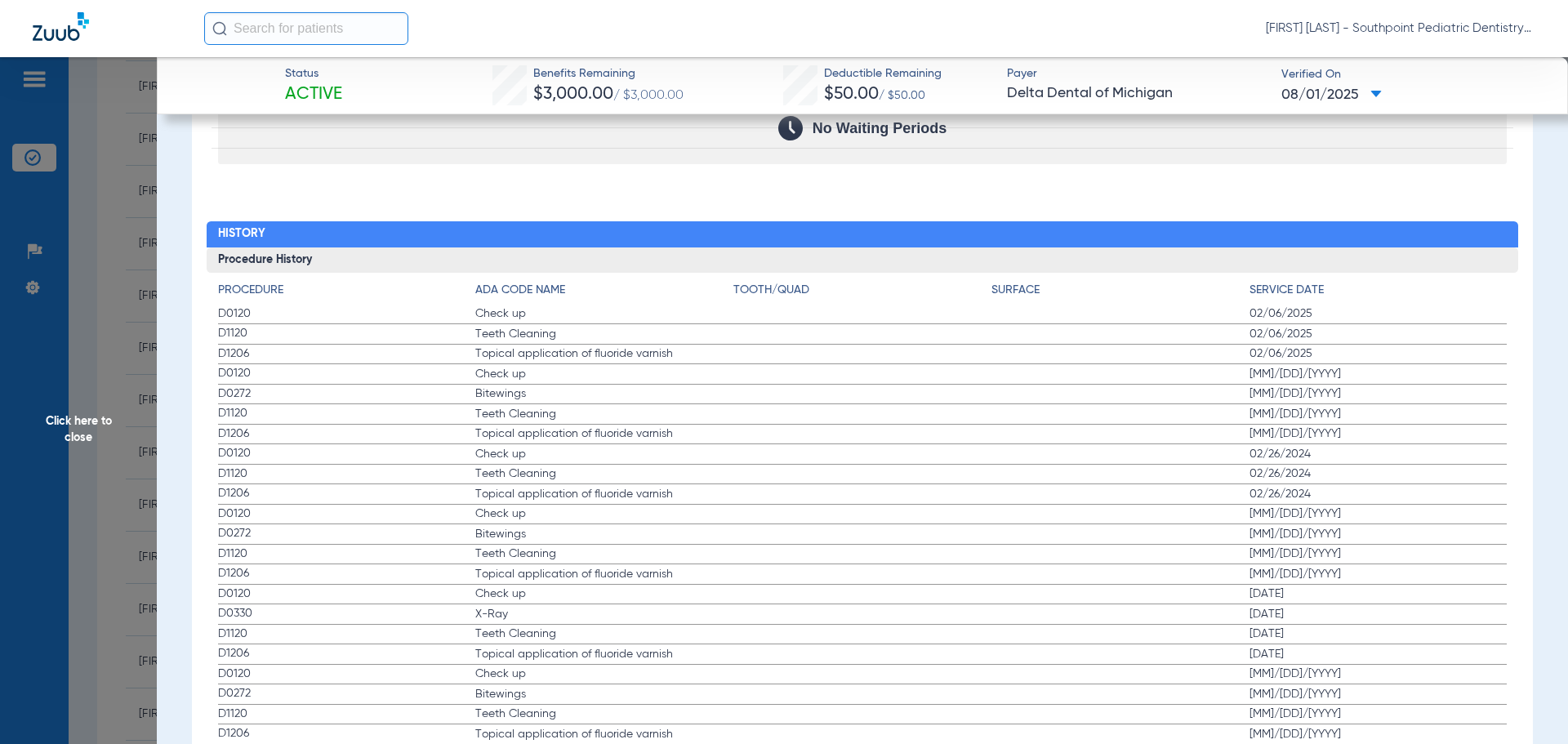 click on "Procedure ADA Code Name Tooth/Quad Surface Service Date D0120 Check up 02/06/2025 D1120 Teeth Cleaning 02/06/2025 D1206 Topical application of fluoride varnish 02/06/2025 D0120 Check up 08/28/2024 D0272 Bitewings 08/28/2024 D1120 Teeth Cleaning 08/28/2024 D1206 Topical application of fluoride varnish 08/28/2024 D0120 Check up 02/26/2024 D1120 Teeth Cleaning 02/26/2024 D1206 Topical application of fluoride varnish 02/26/2024 D0120 Check up 08/23/2023 D0272 Bitewings 08/23/2023 D1120 Teeth Cleaning 08/23/2023 D1206 Topical application of fluoride varnish 08/23/2023 D0120 Check up 08/24/2022 D0330 X-Ray 08/24/2022 D1120 Teeth Cleaning 08/24/2022 D1206 Topical application of fluoride varnish 08/24/2022 D0120 Check up 02/24/2022 D0272 Bitewings 02/24/2022 D1120 Teeth Cleaning 02/24/2022 D1206 Topical application of fluoride varnish 02/24/2022 D0120 Check up 02/15/2021 D0220 X-Ray 02/15/2021 D0230 X-Ray 02/15/2021 D1120 Teeth Cleaning 02/15/2021 D1206 Topical application of fluoride varnish 02/15/2021 D0120 D0272" 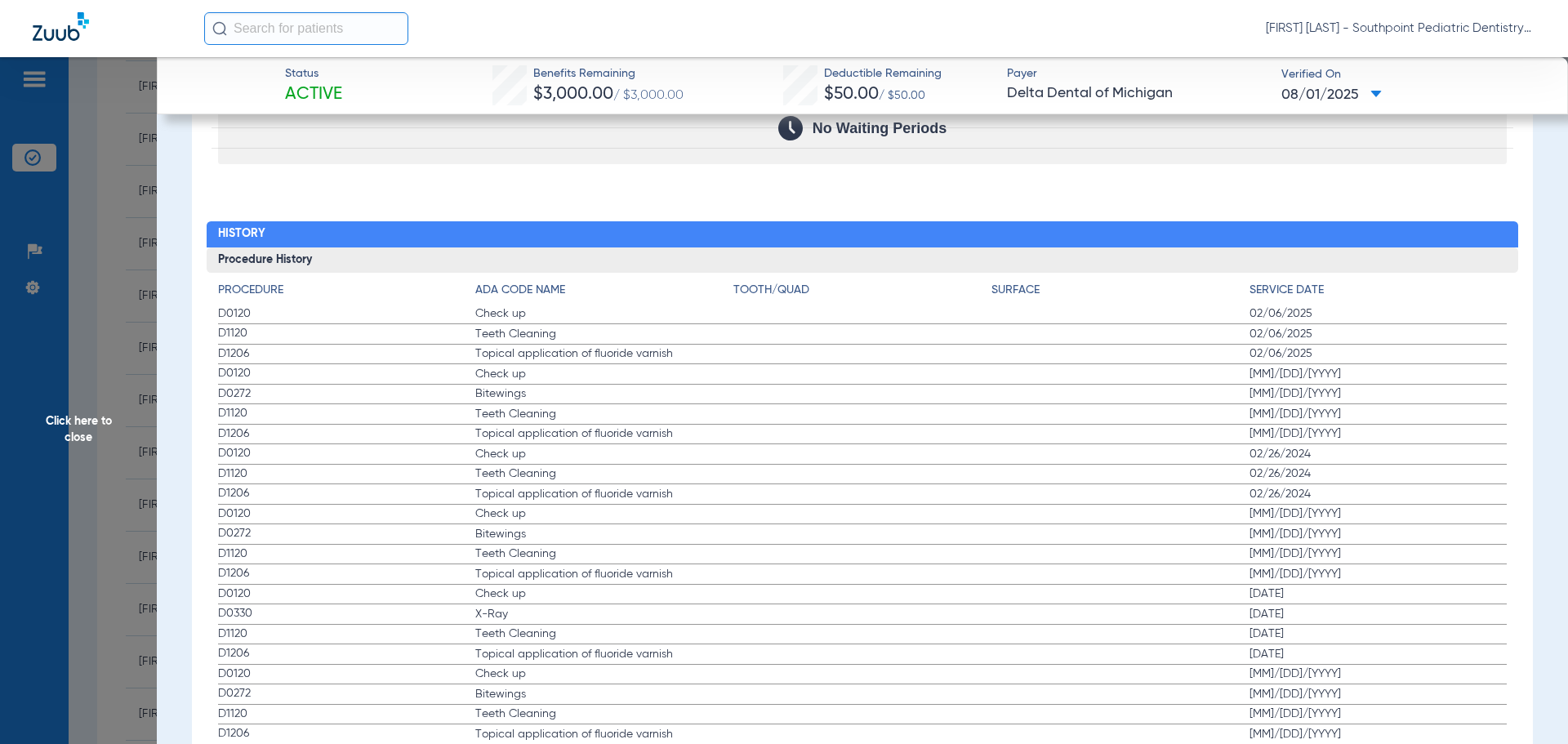 click on "Click here to close" 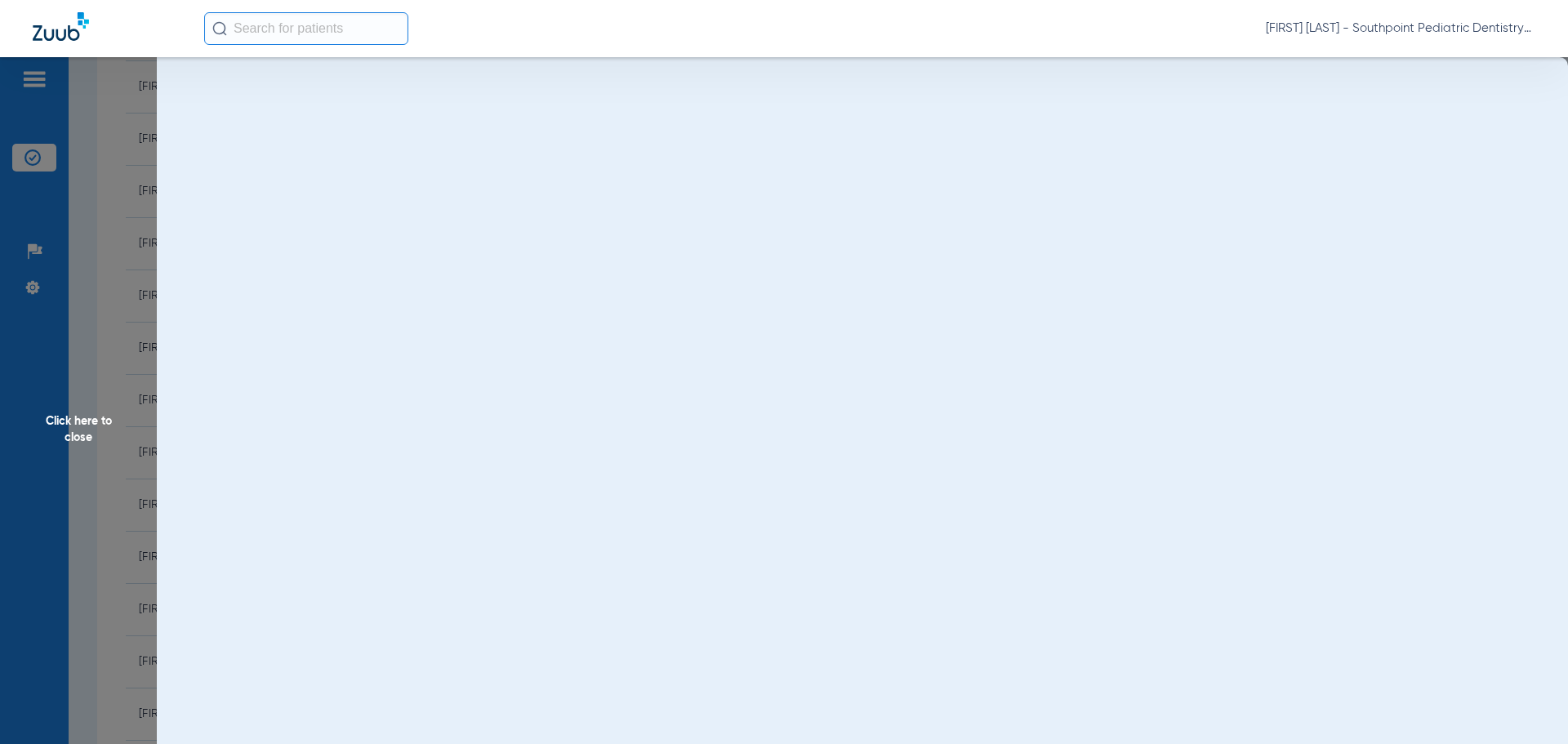 scroll, scrollTop: 0, scrollLeft: 0, axis: both 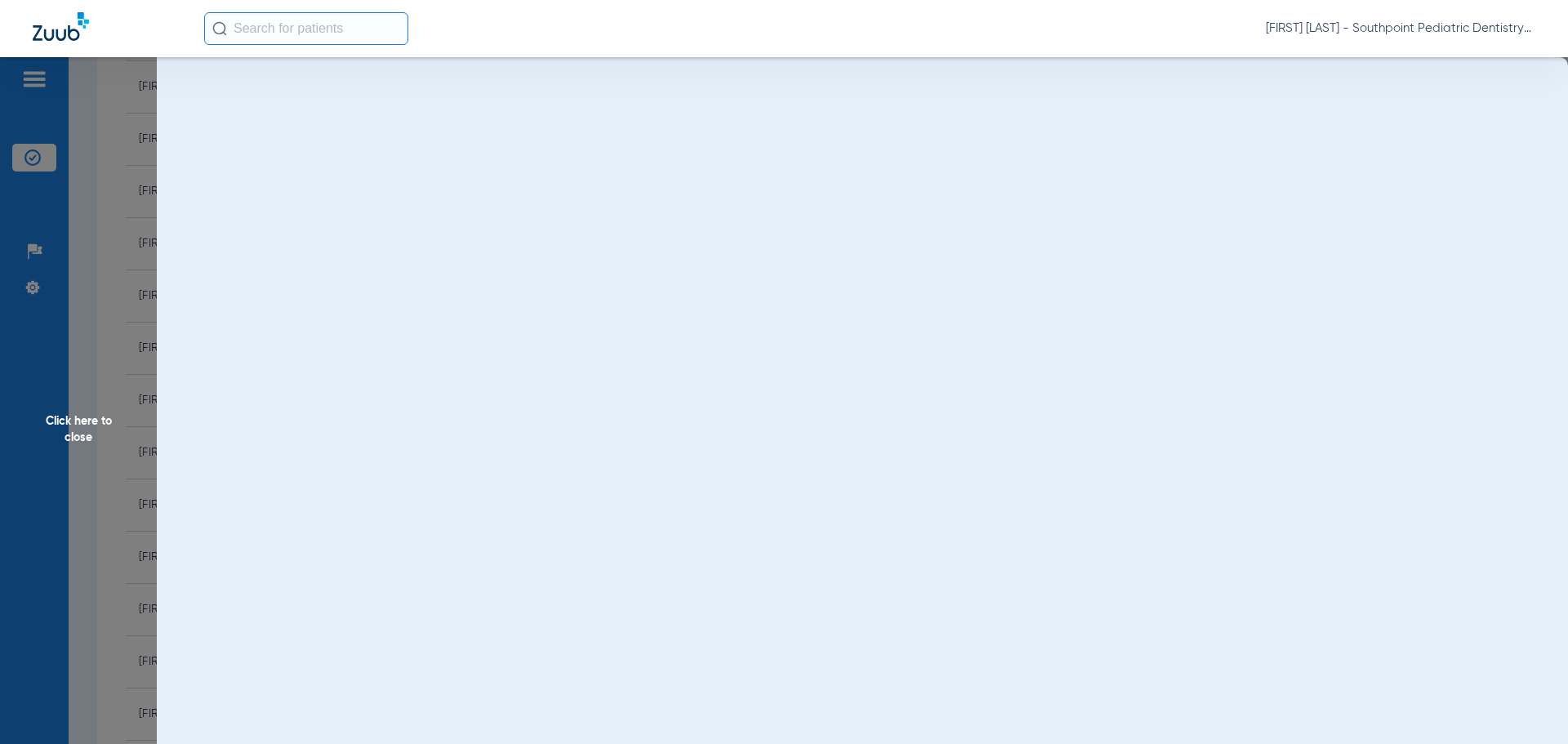 click on "Click here to close" 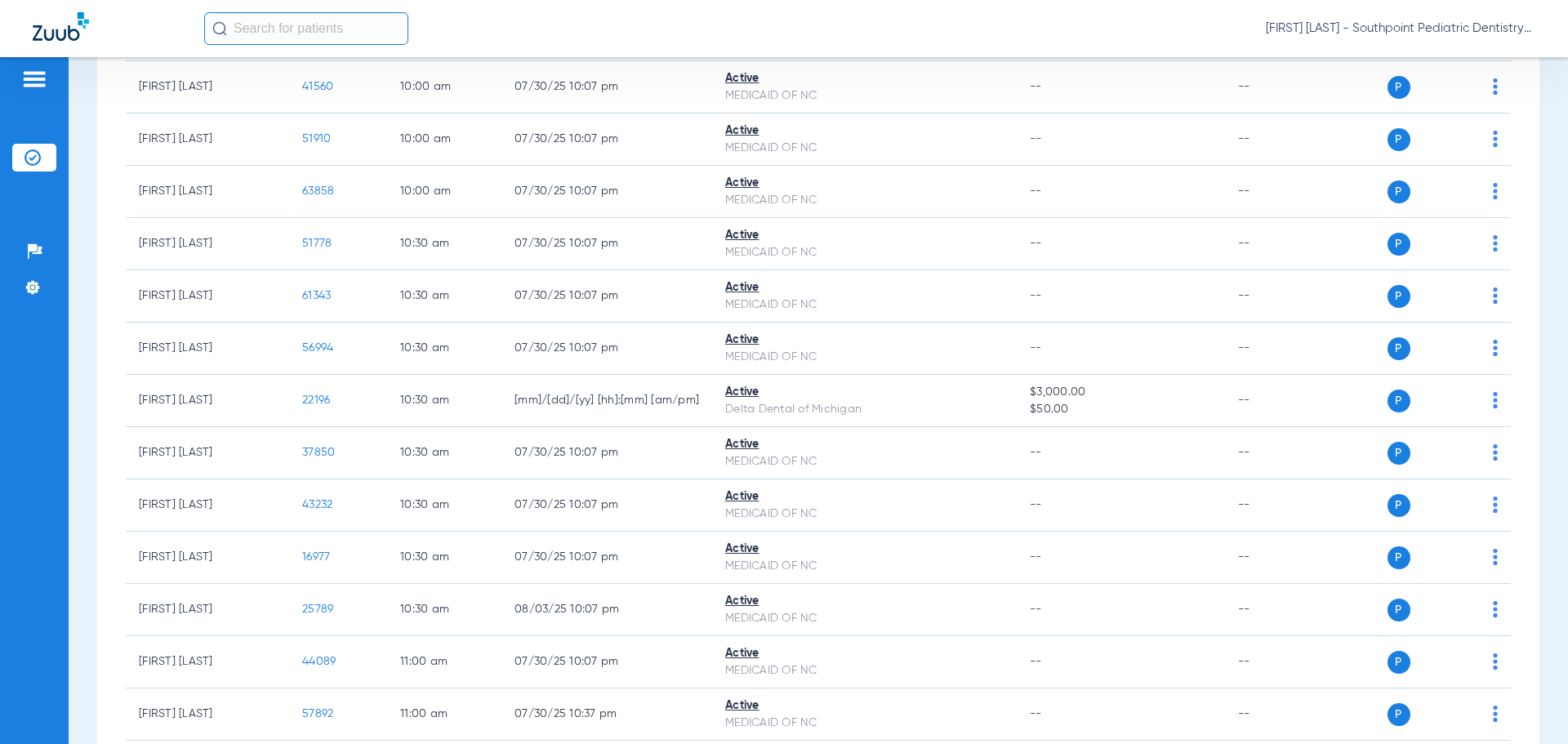 scroll, scrollTop: 1696, scrollLeft: 0, axis: vertical 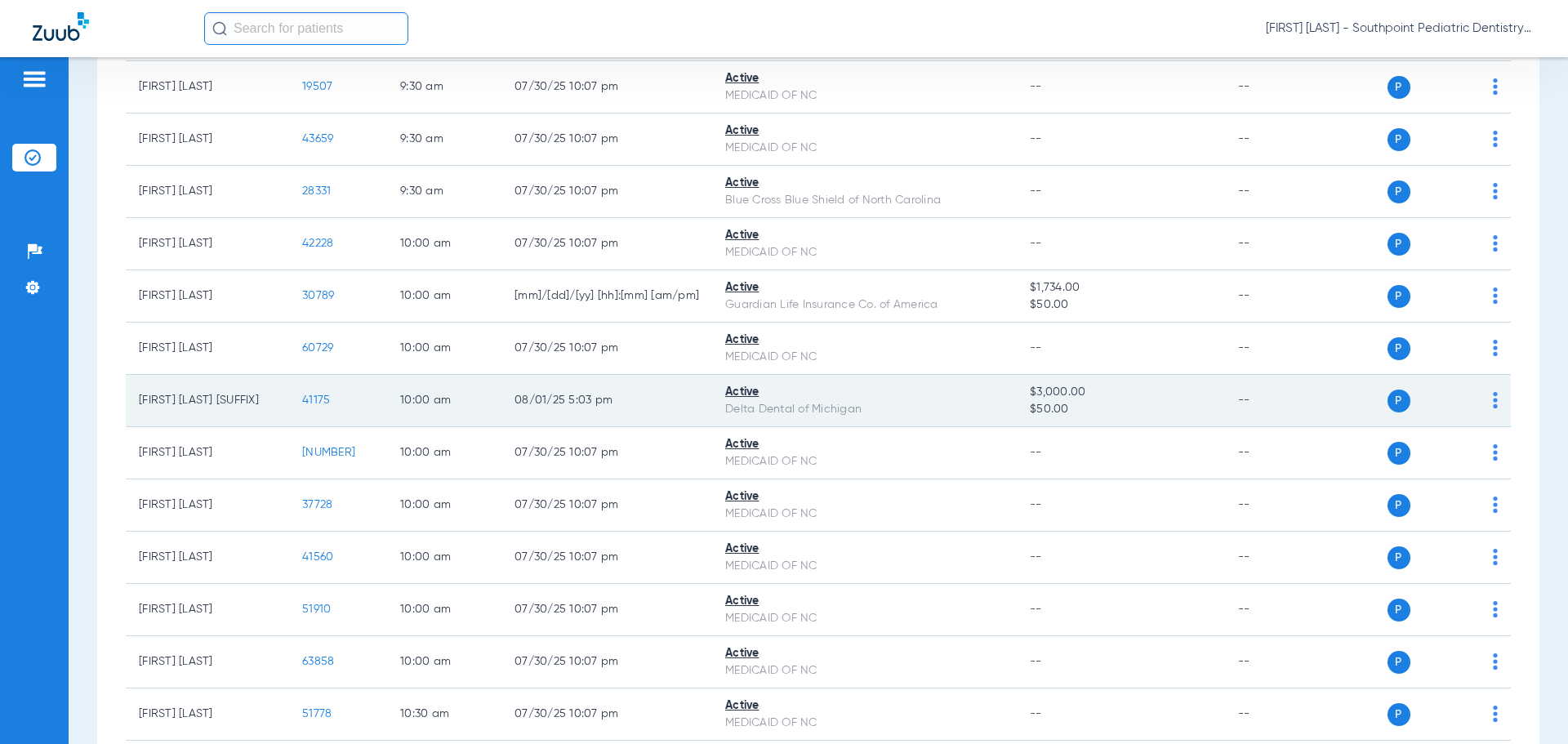 click on "41175" 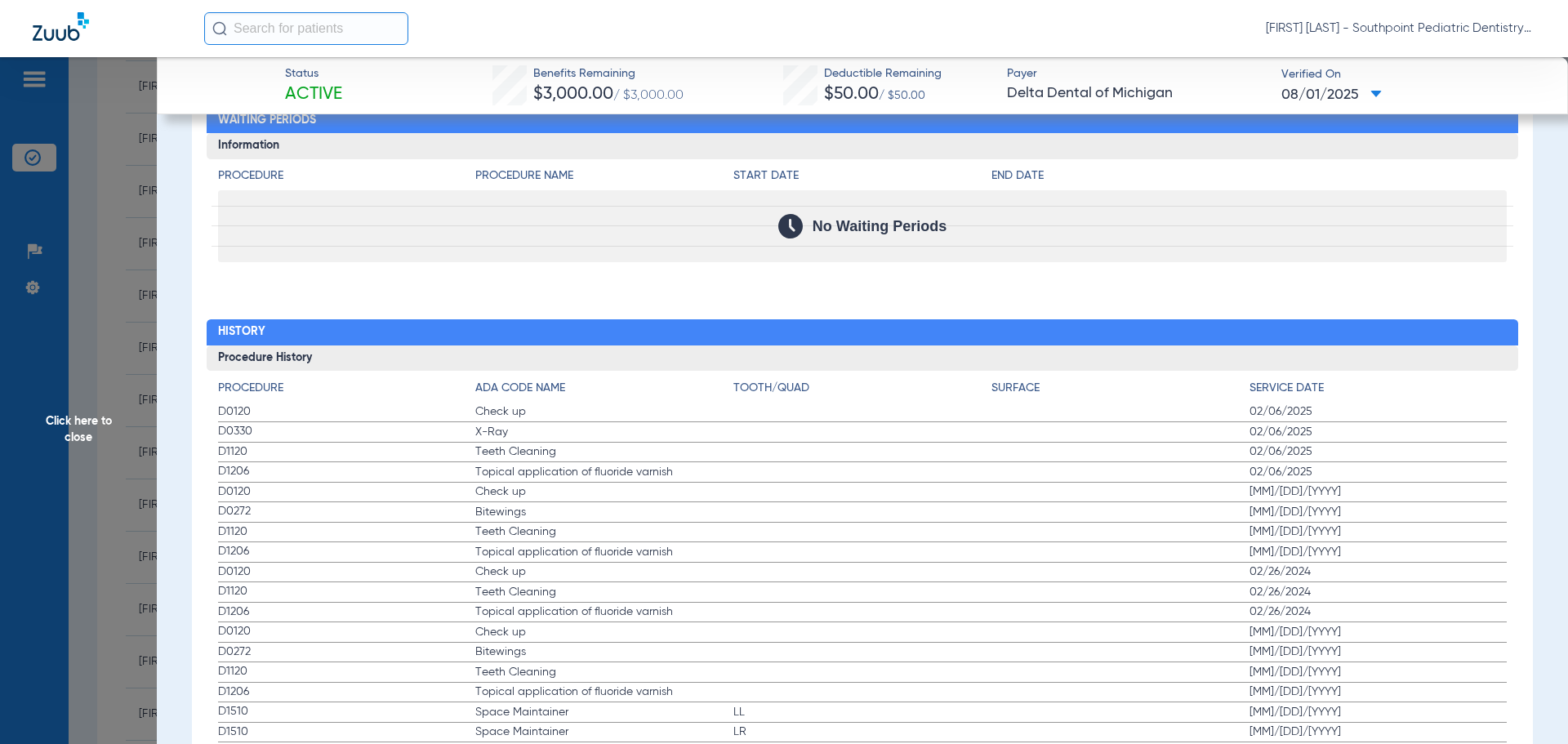 scroll, scrollTop: 1682, scrollLeft: 0, axis: vertical 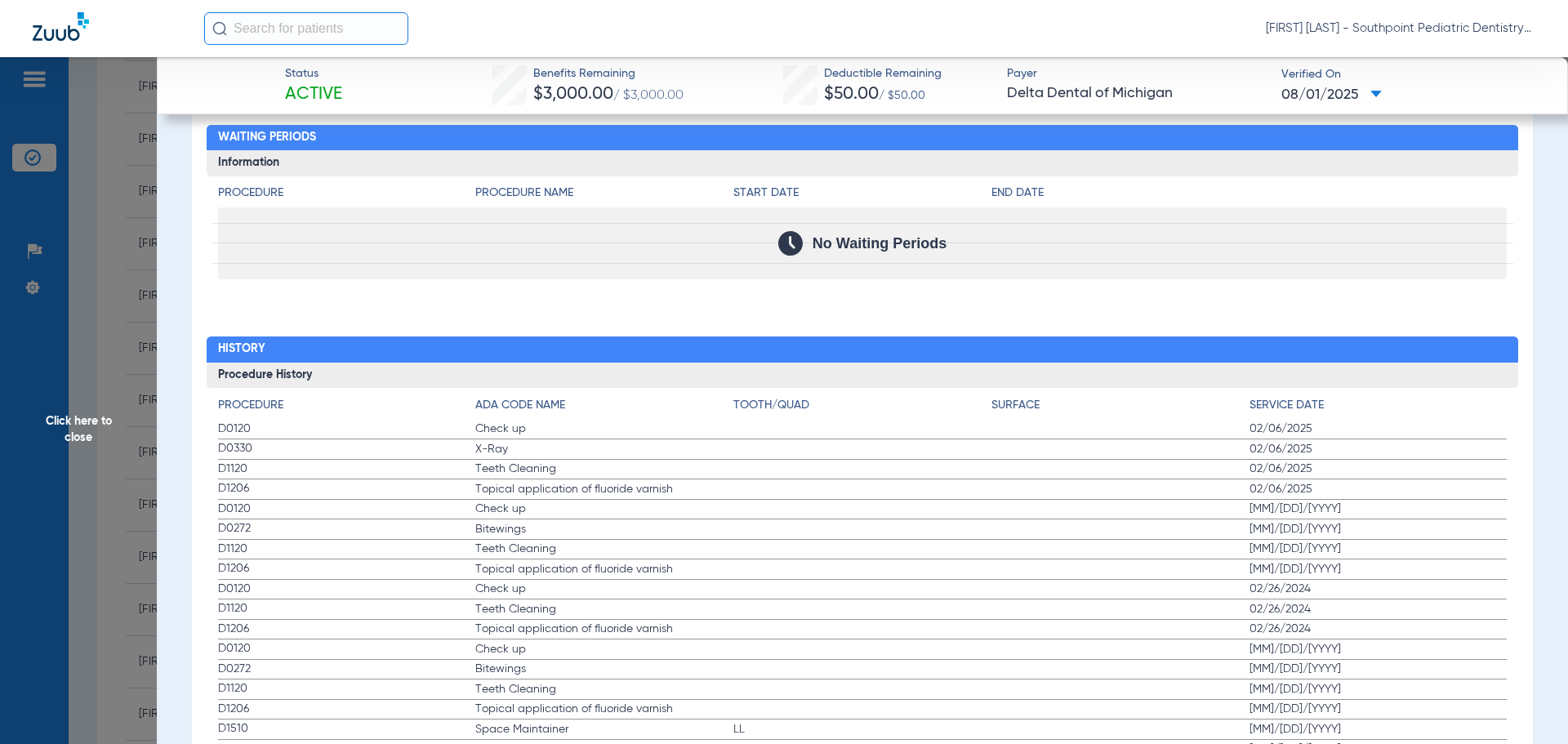 drag, startPoint x: 207, startPoint y: 426, endPoint x: 1435, endPoint y: 467, distance: 1228.6843 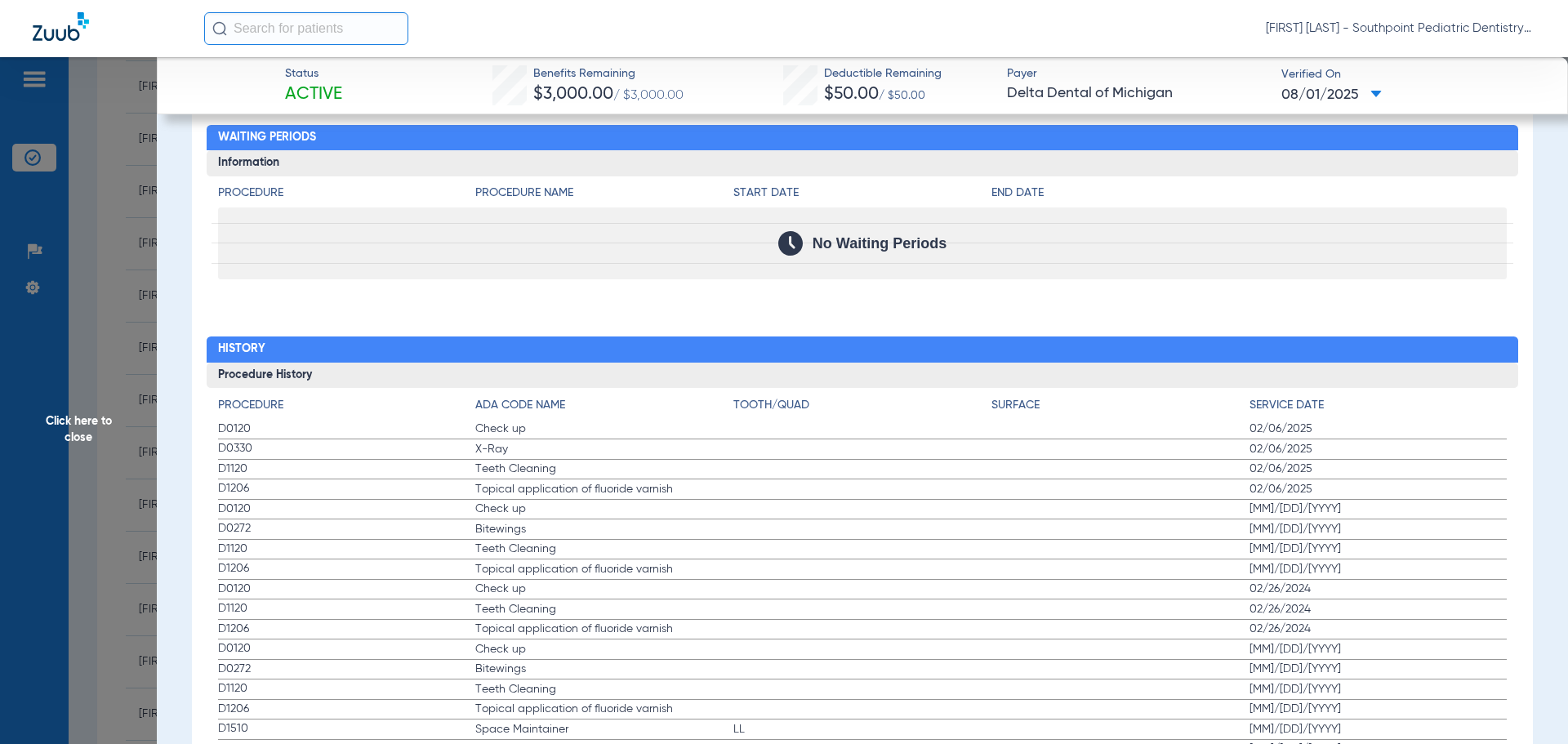 click on "Procedure Benefits Disclaimers Child age limit: 26 (End of Birth Month) Irs age limit: 26 (End of Birth Month) Orthodontic child age limit: 0 to 26 (End of Birth Month) Orthodontic irs age limit: 0 to No Age Limit (End of Birth Month) Orthodontic spouse age limit: 0 to No Age Limit (Birth Day) Orthodontic student age limit: 0 to 26 (End of Birth Month) Orthodontic subscriber age limit: 0 to No Age Limit (Birth Day) Student age limit: 26 (End of Birth Month) Student document required: No Search  Filter for My ADA Codes   Expand All Categories   +   Preventive Exams   D0110-D0191   +   X-rays   D0210-D0396   +   Tests and Examinations   D0411-D0470   +   Pathology Lab   D0472-D0478   +   Nomenclature   D0479-D0999   +   Cleaning and Fluoride   D1110-D1330   +   Sealants   D1351-D1355   +   Space Maintainers   D1510-D1999   +   Restorations   D2140-D2430   +   Crowns, Inlays and Onlays   D2510-D2799   +   Other Restorations   D2910-D2999   +   Endodontic Procedures   D3110-D3999   +   D4210-D4286   +   +   +" 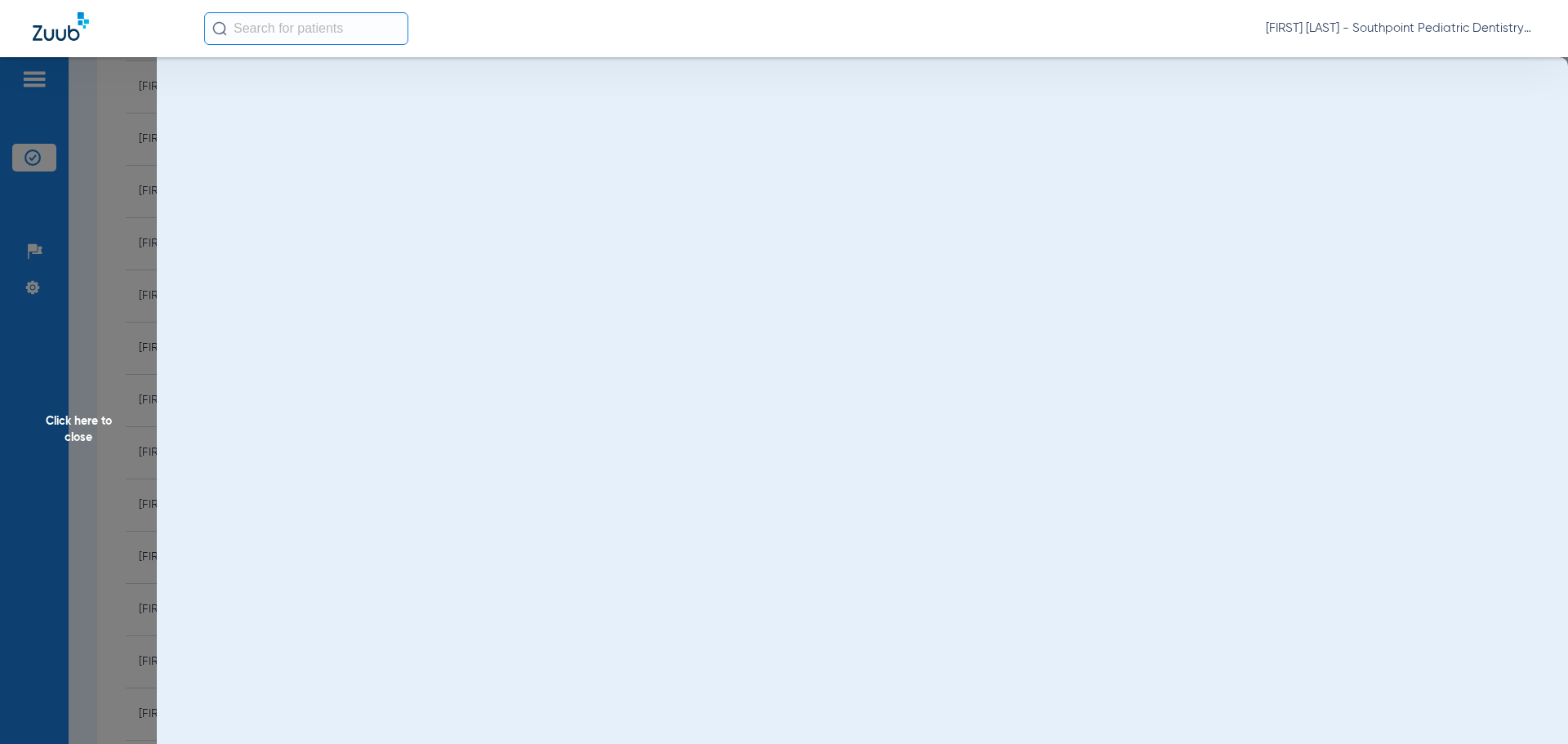 scroll, scrollTop: 0, scrollLeft: 0, axis: both 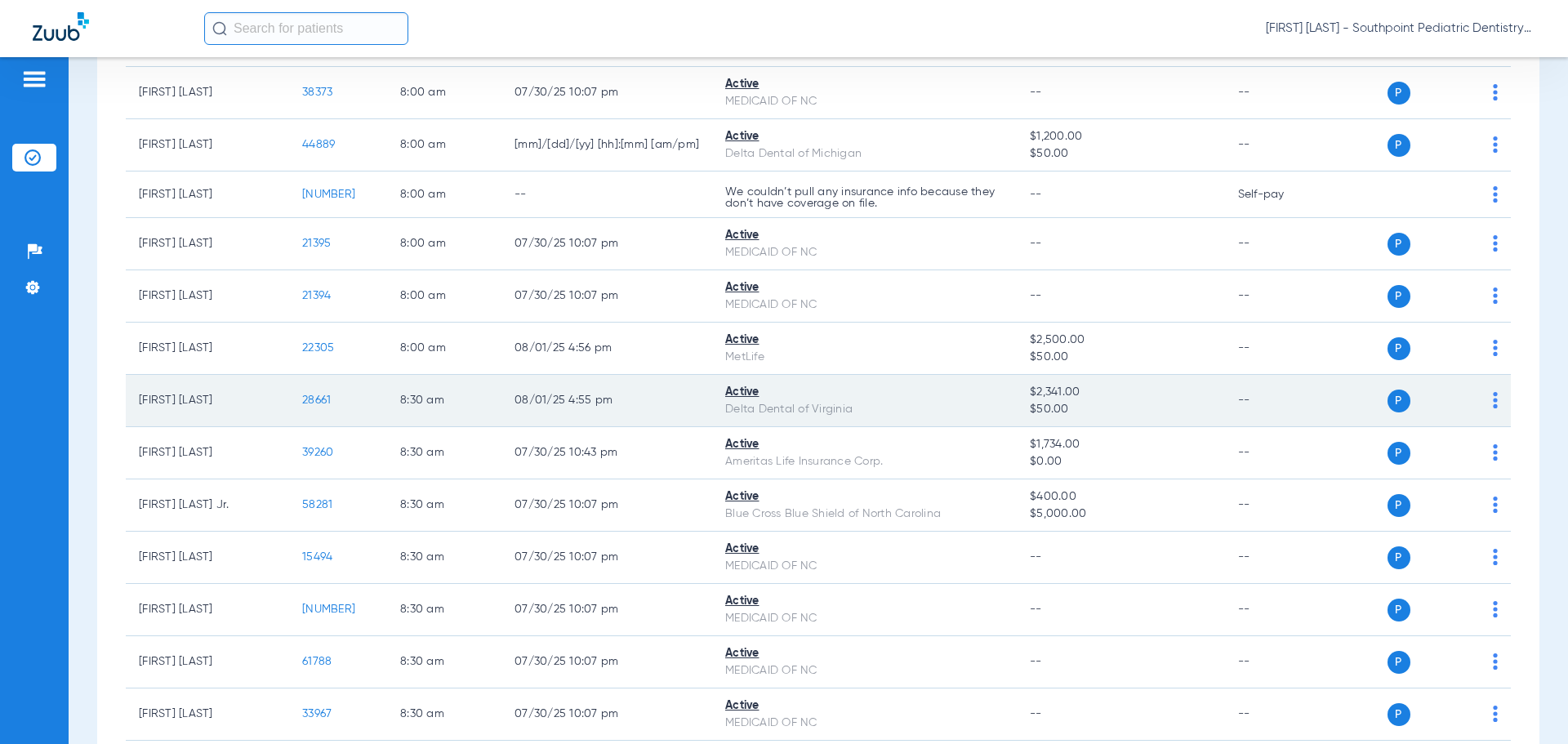 click on "28661" 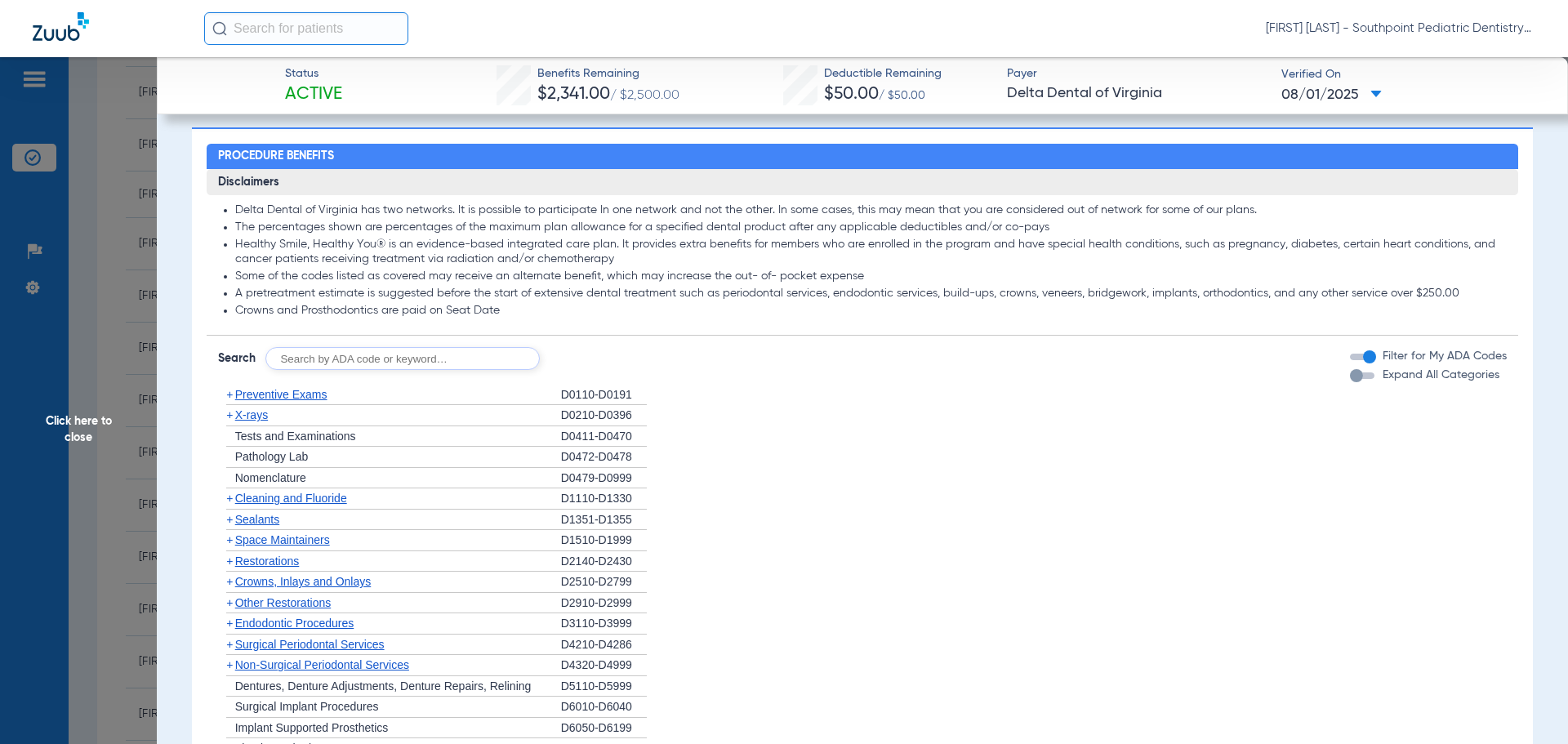 scroll, scrollTop: 817, scrollLeft: 0, axis: vertical 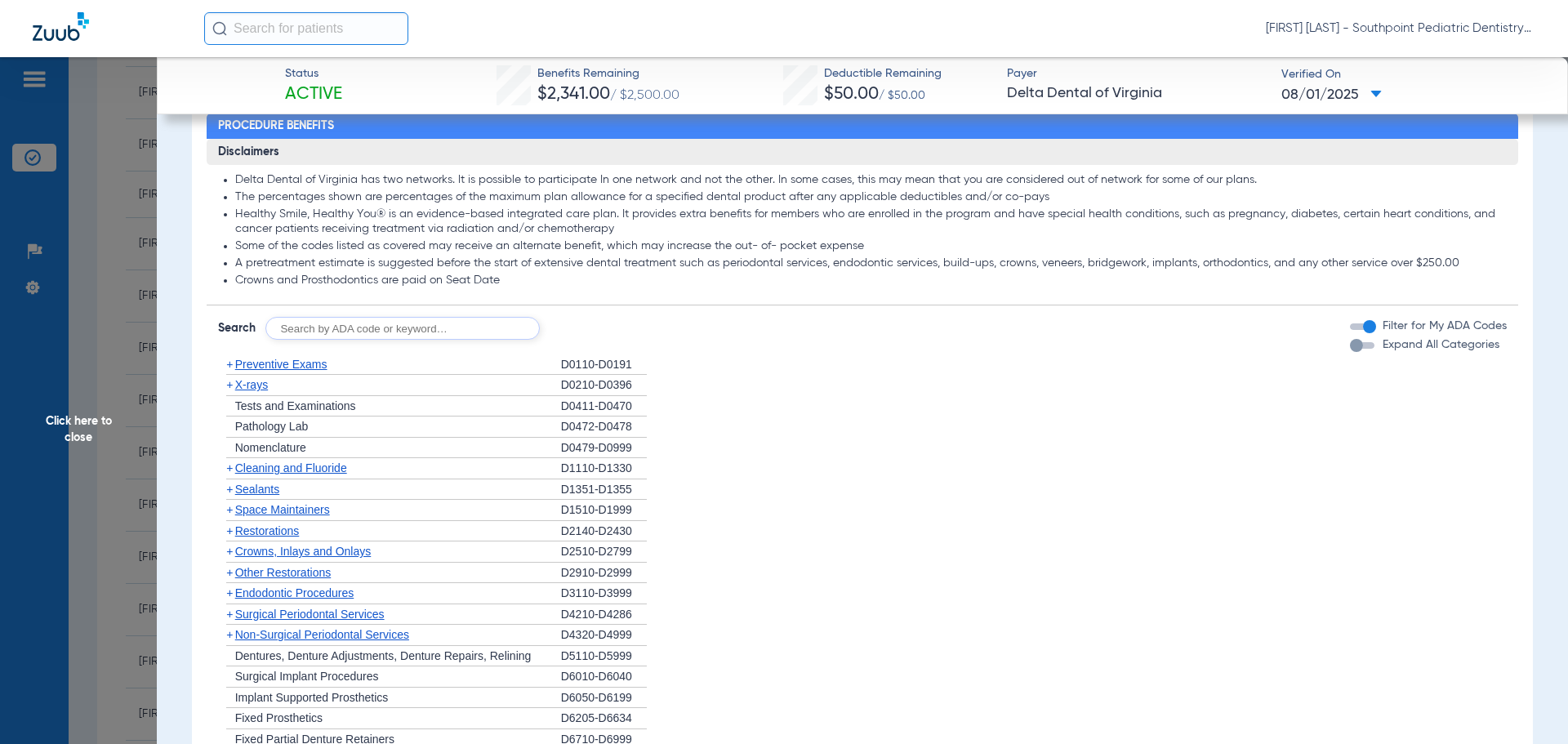 click on "+   Preventive Exams" 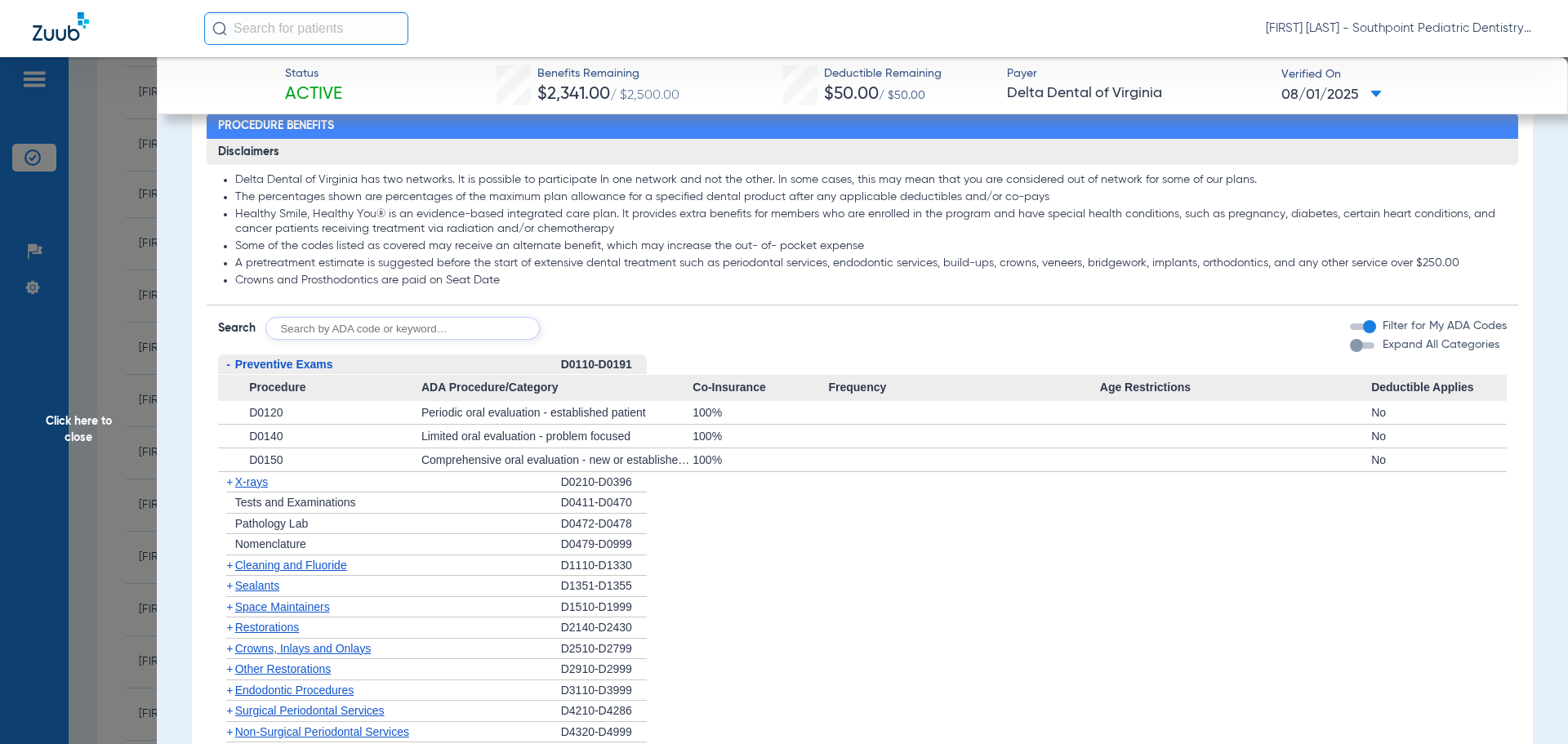 click on "-   Preventive Exams" 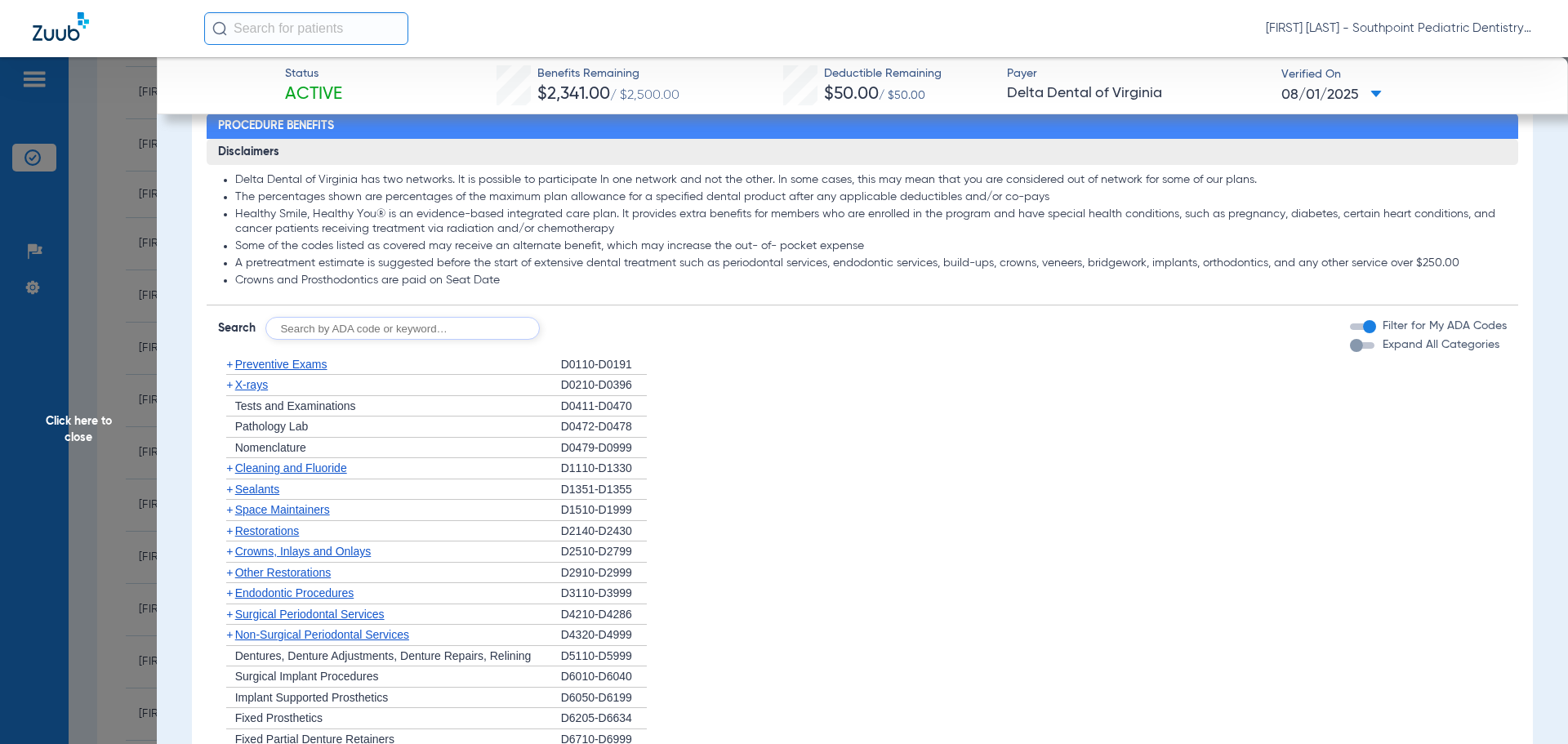 click on "+   X-rays" 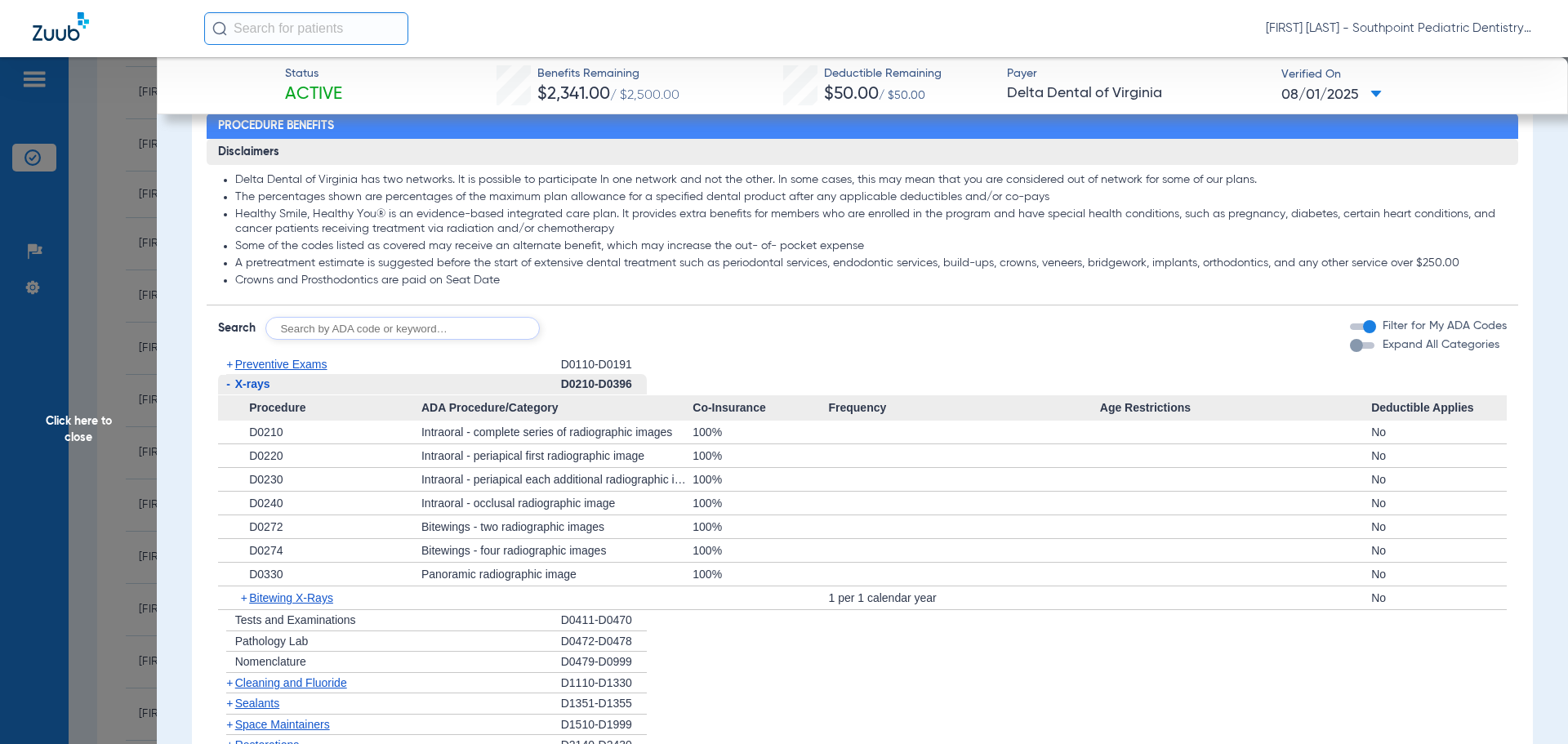 click on "Preventive Exams" 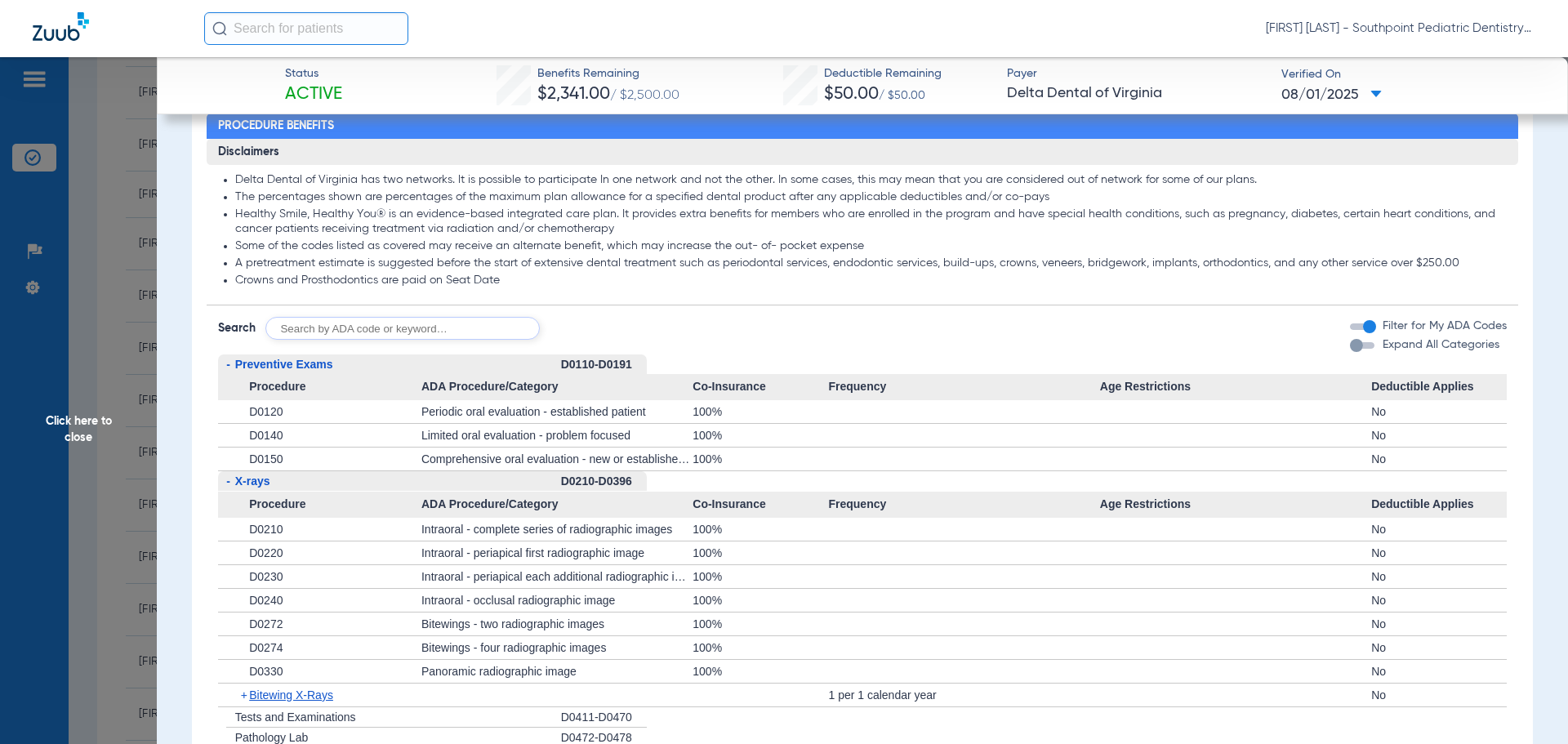 click on "Procedure" 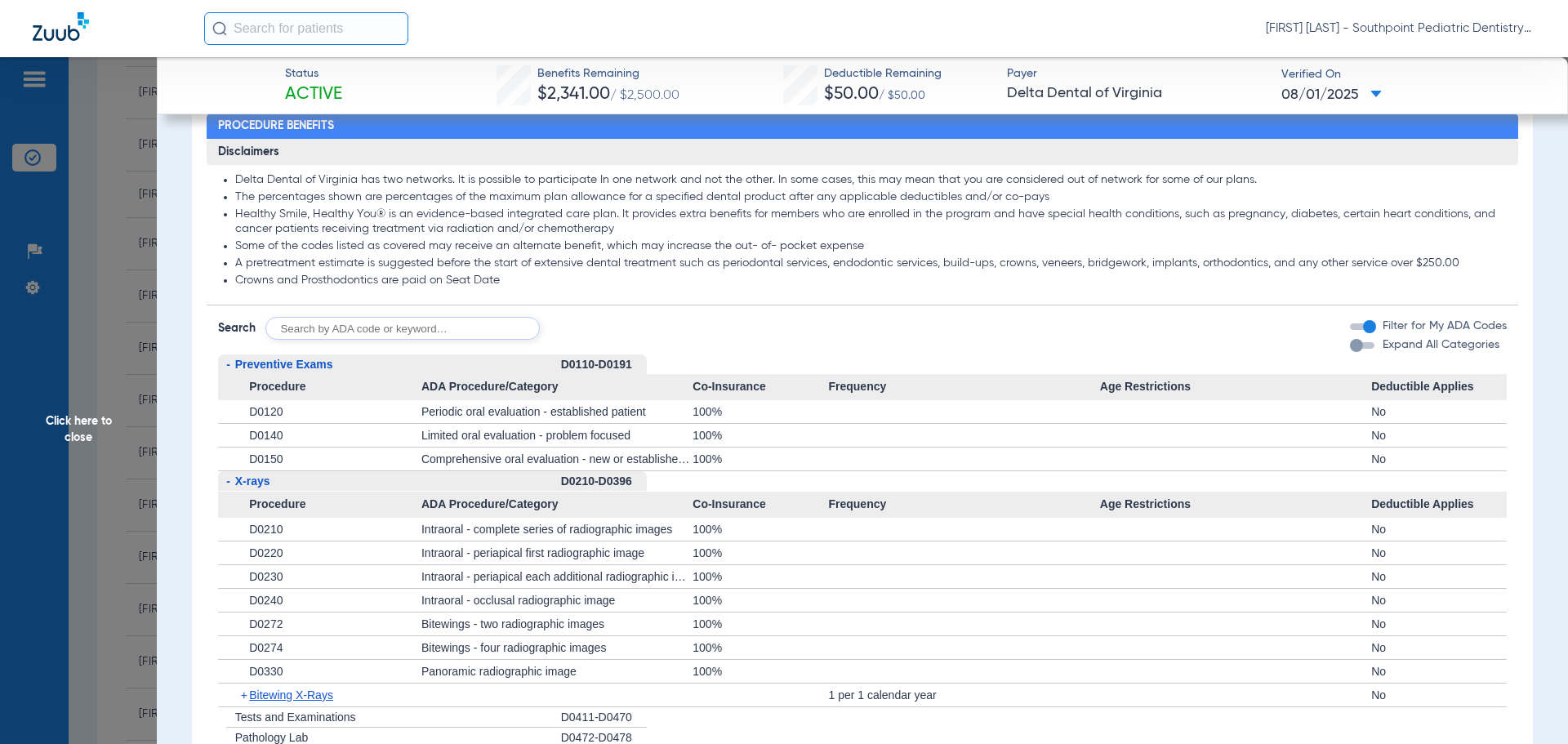 click on "-   Preventive Exams" 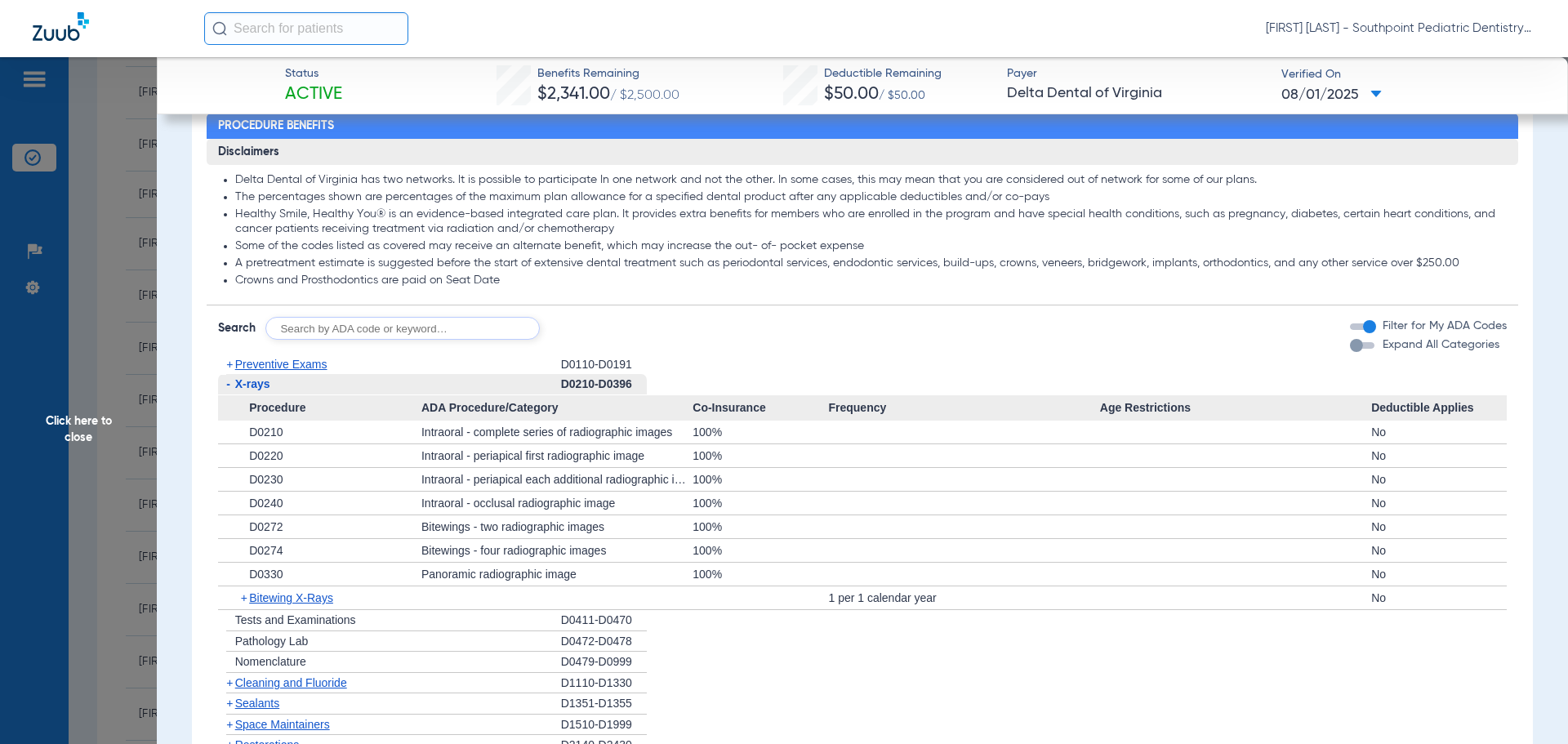 click on "X-rays" 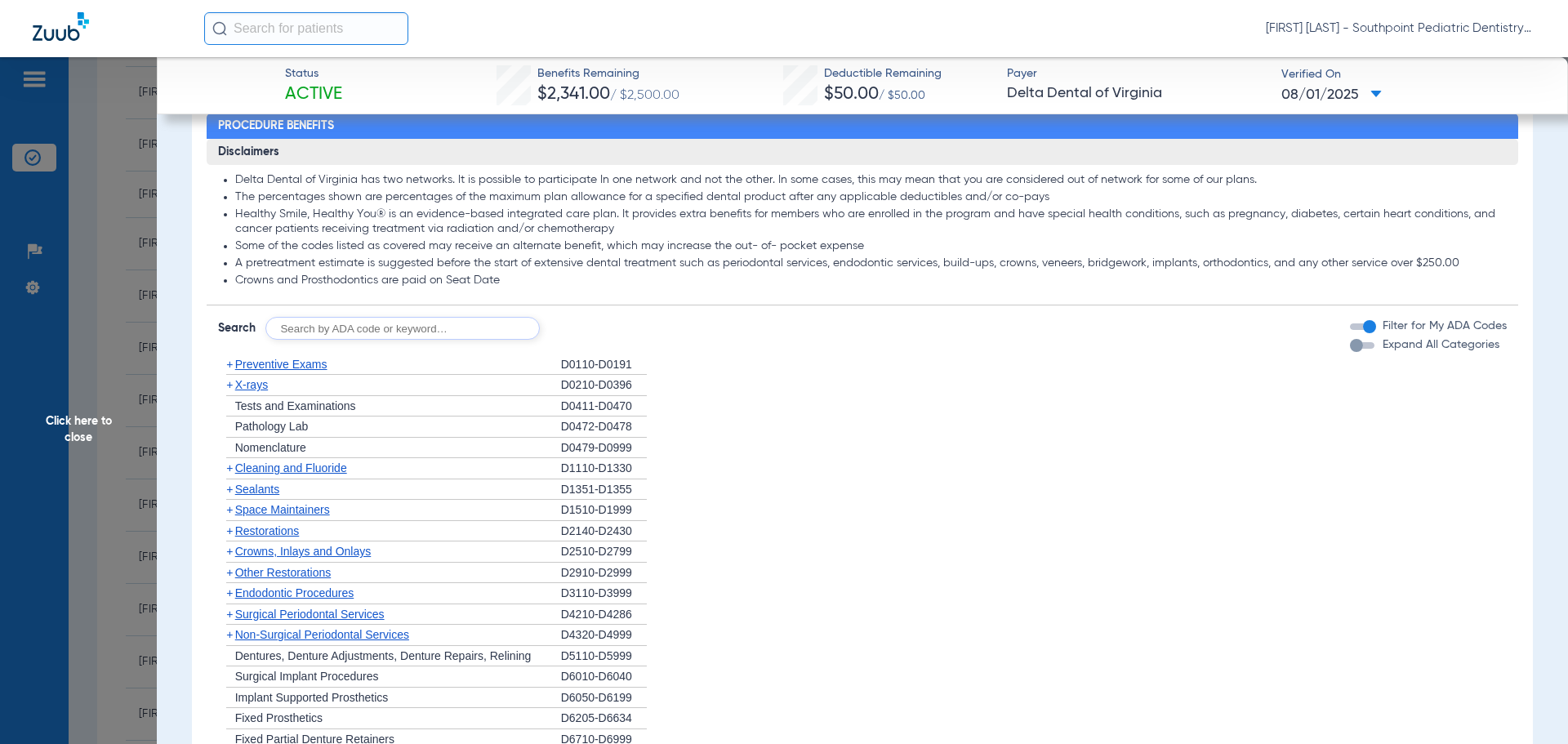 click on "Cleaning and Fluoride" 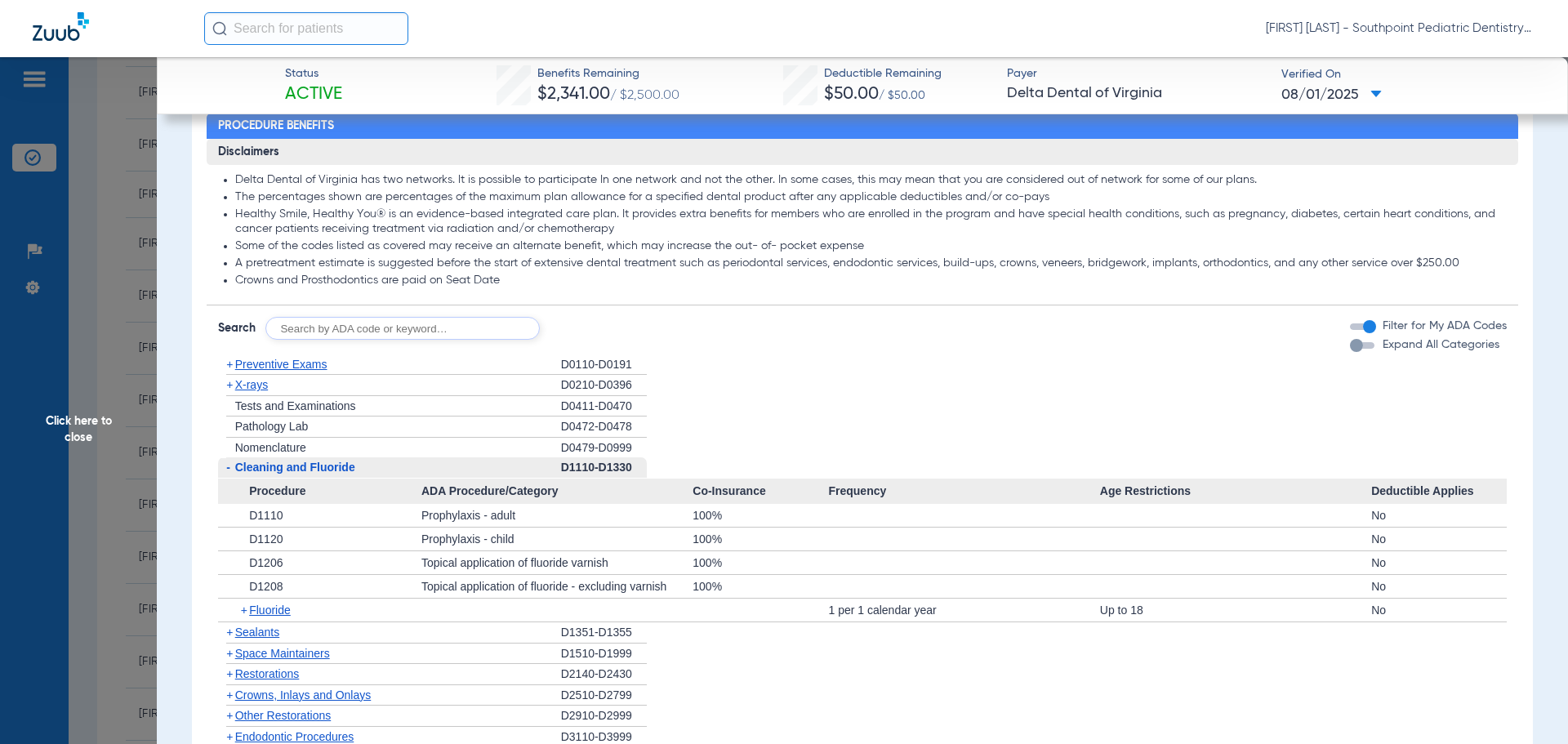 click on "Cleaning and Fluoride" 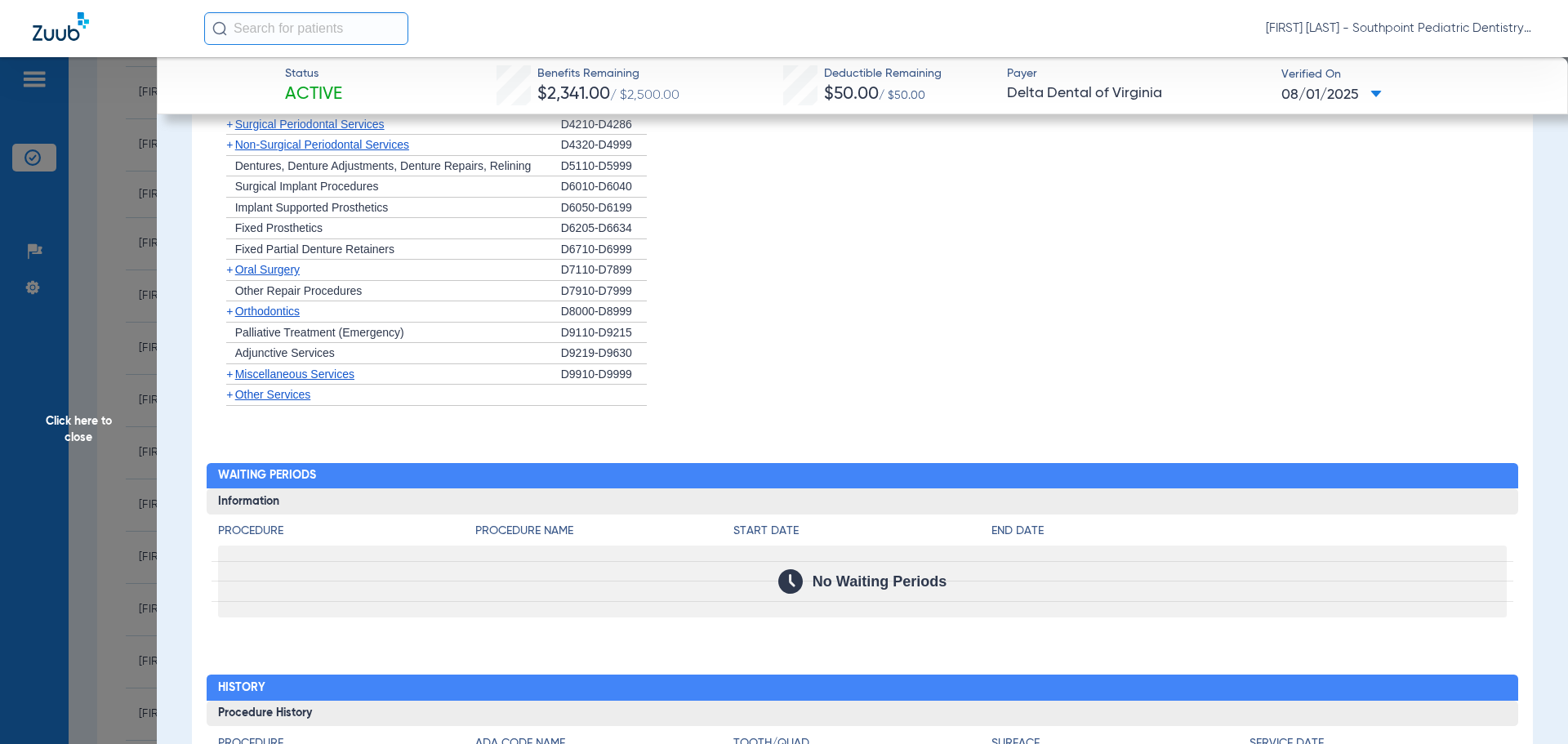 scroll, scrollTop: 1447, scrollLeft: 0, axis: vertical 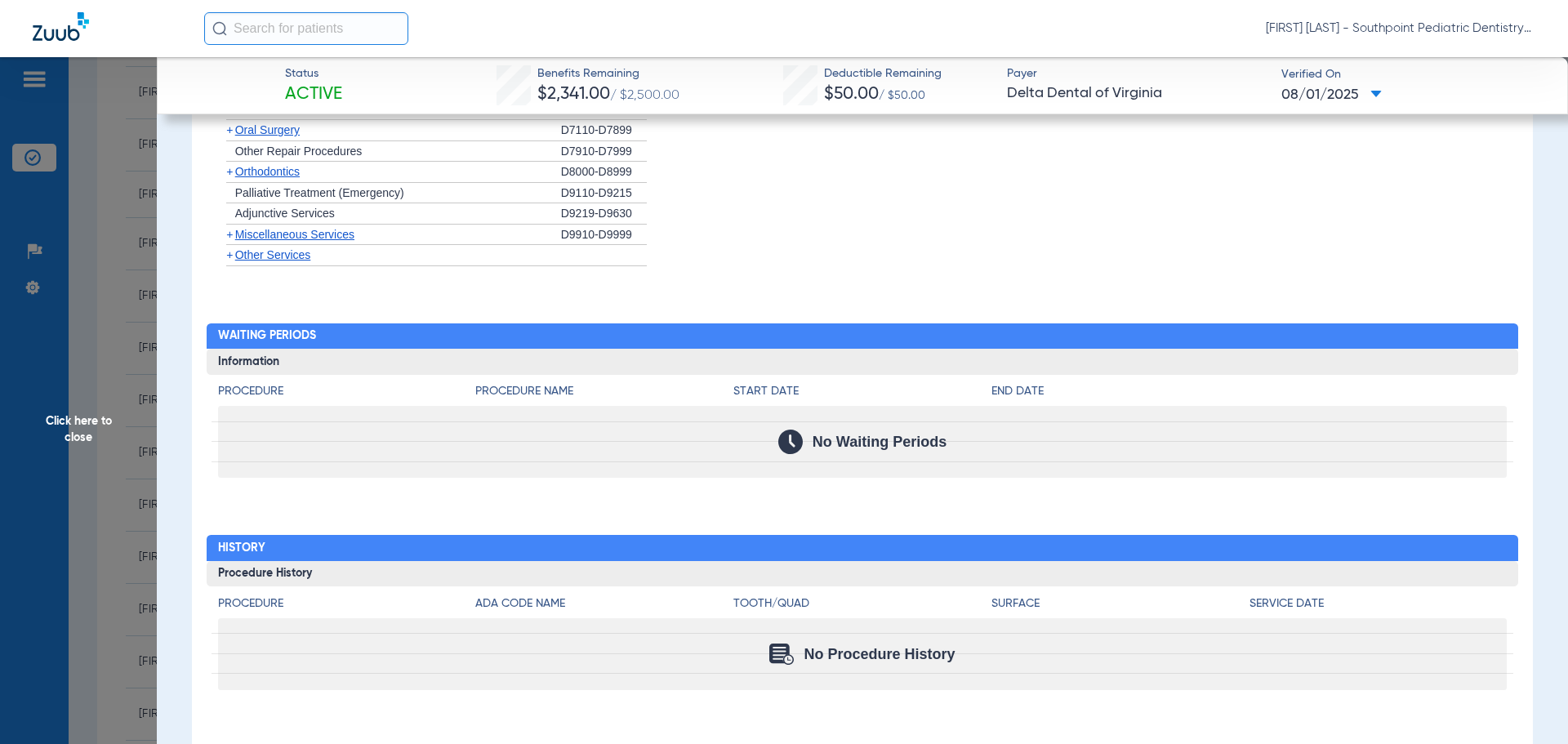 click on "Click here to close" 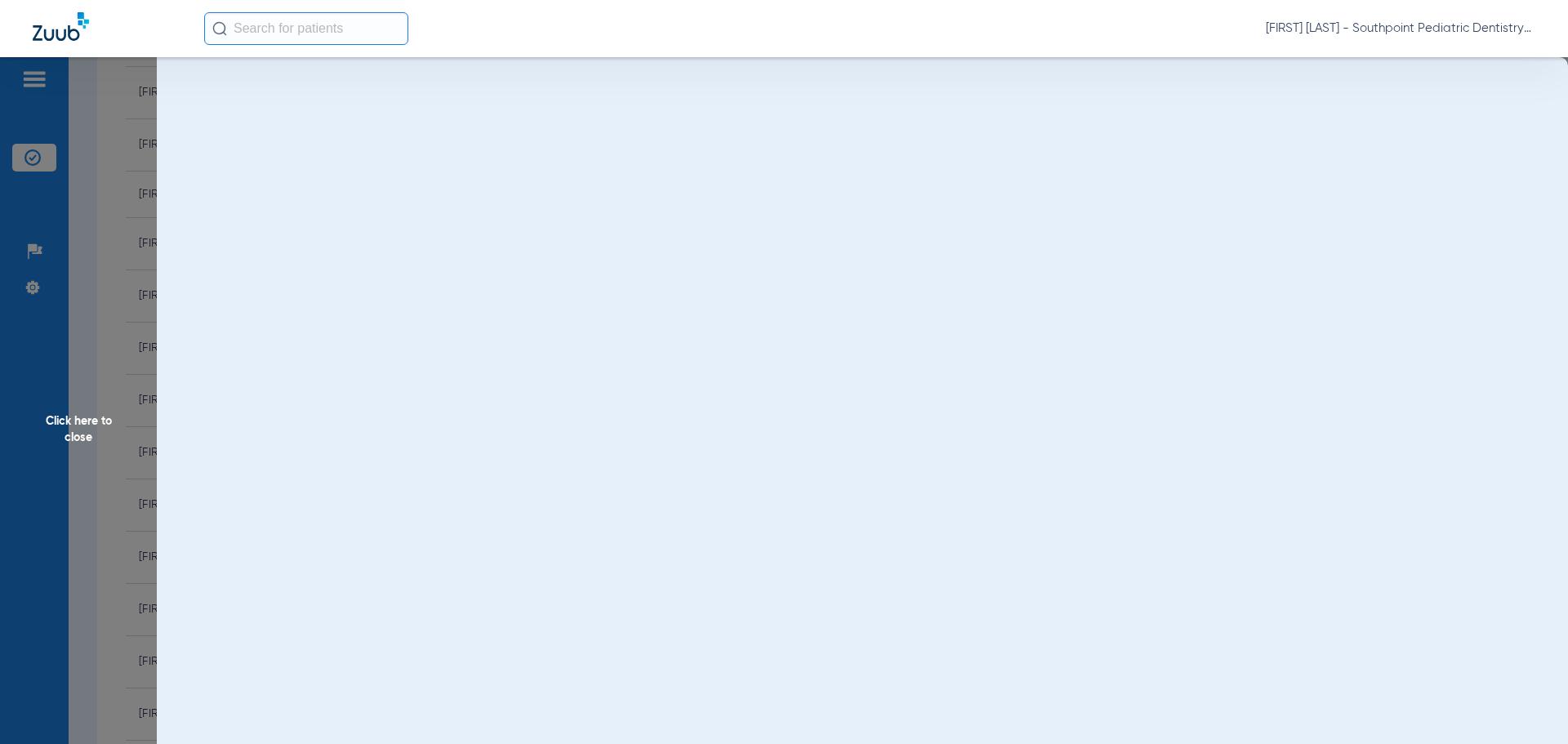 scroll, scrollTop: 0, scrollLeft: 0, axis: both 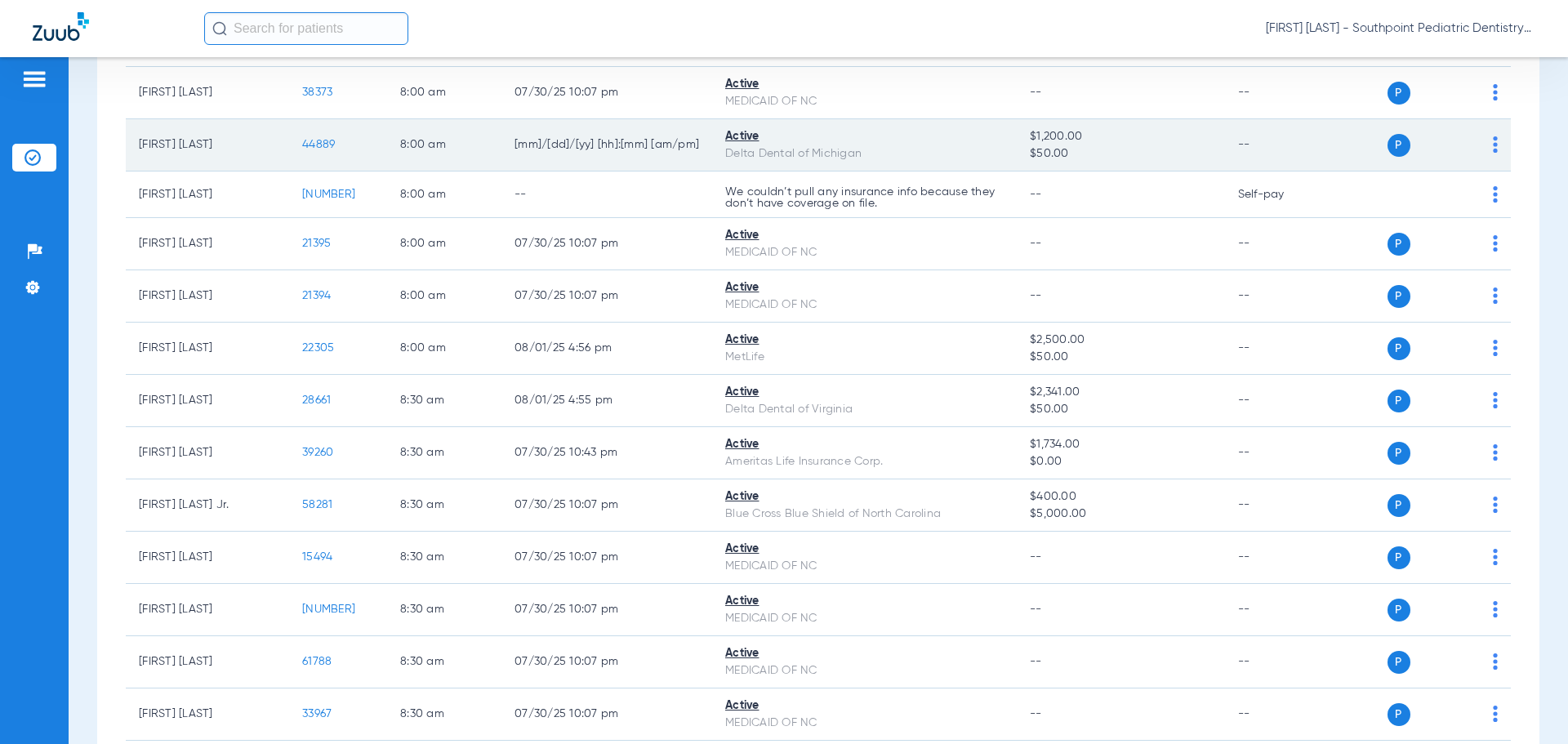 click on "44889" 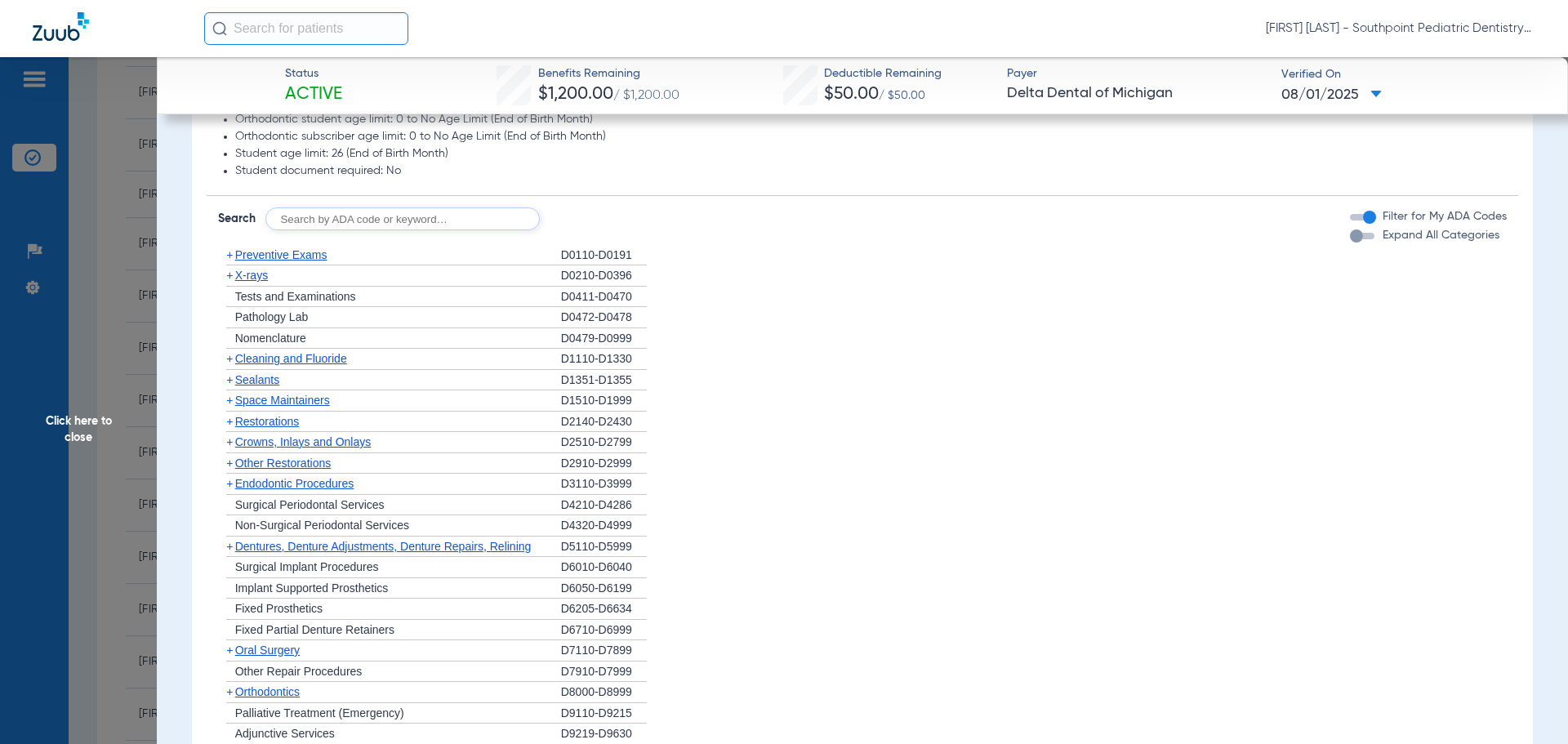scroll, scrollTop: 980, scrollLeft: 0, axis: vertical 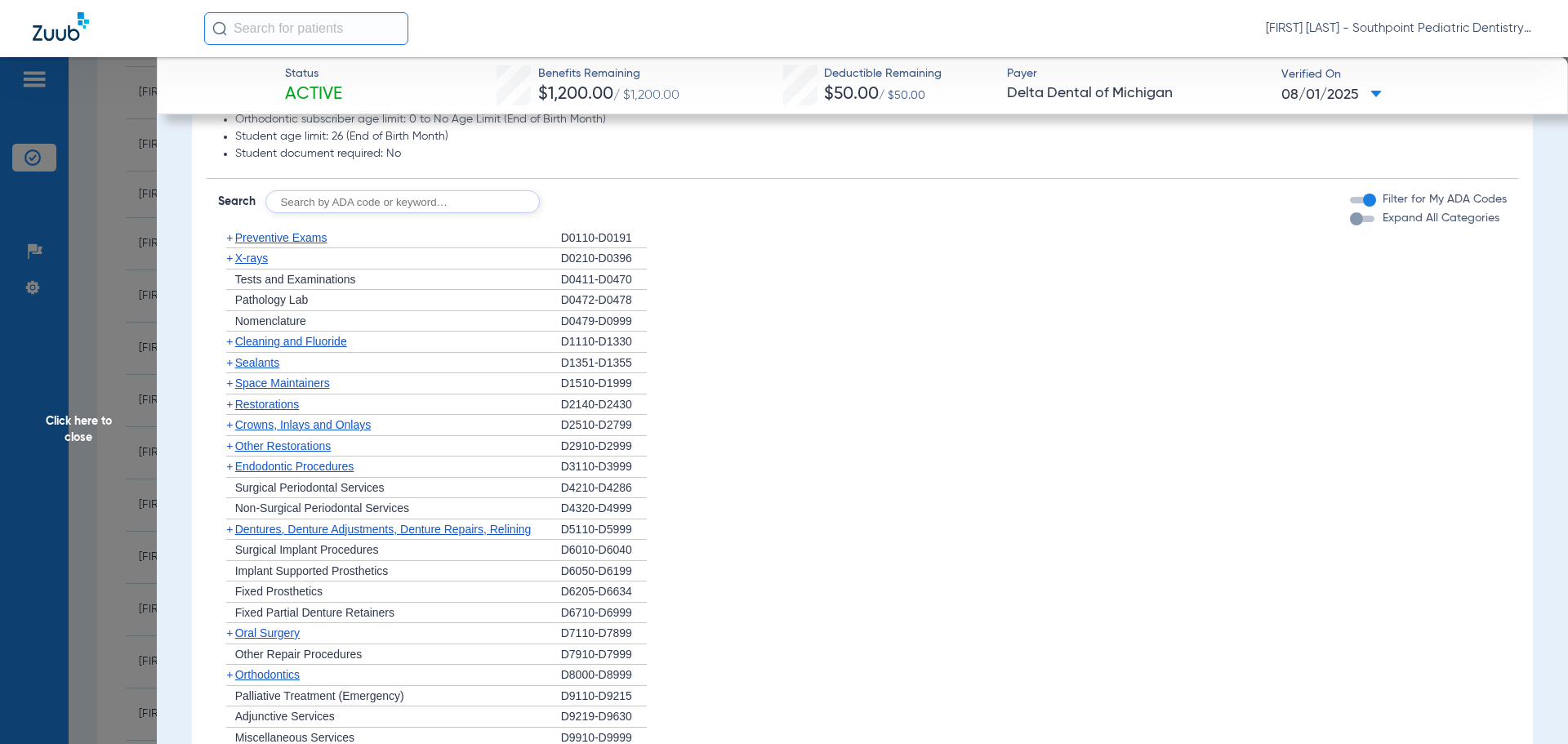 click on "+   Preventive Exams" 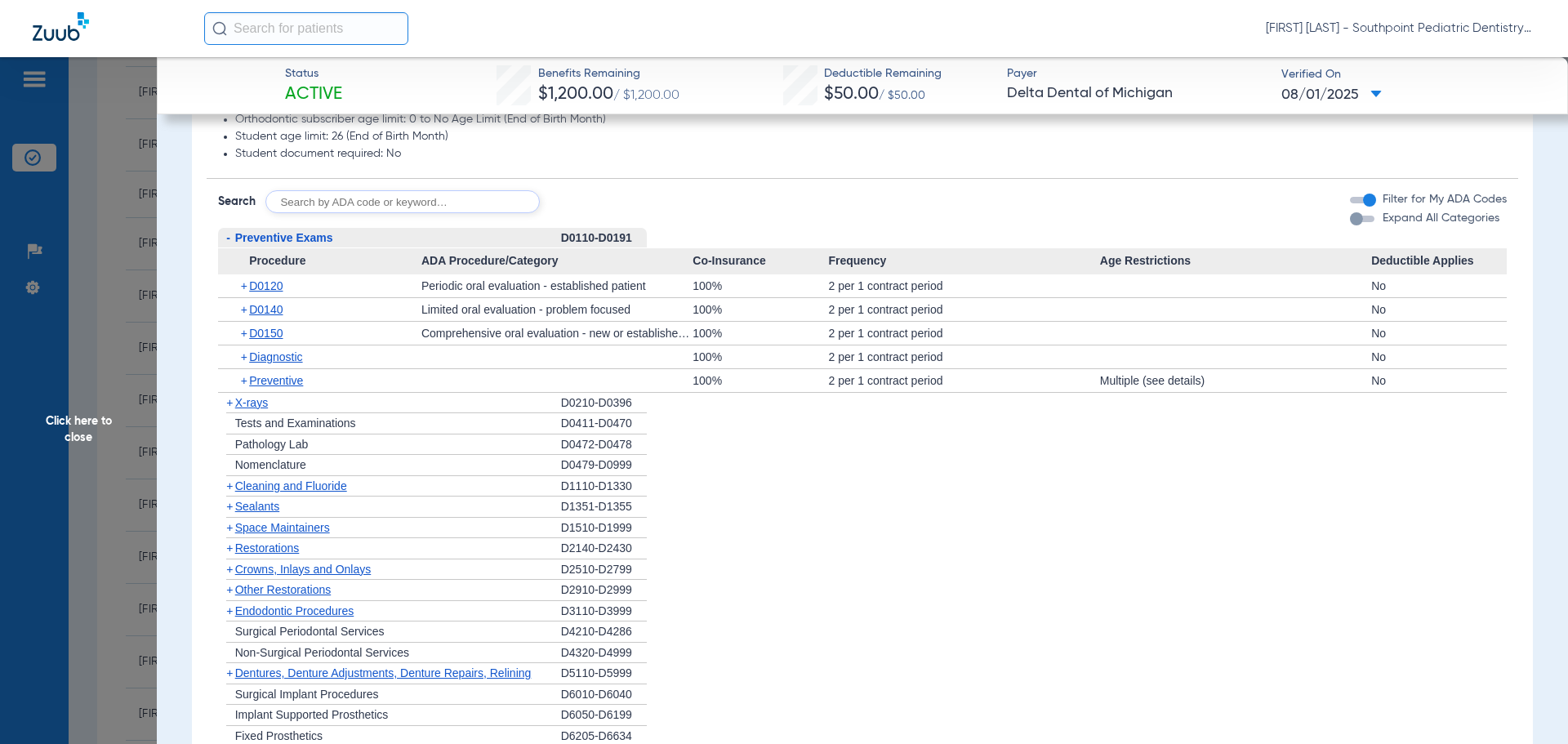 click on "-   Preventive Exams" 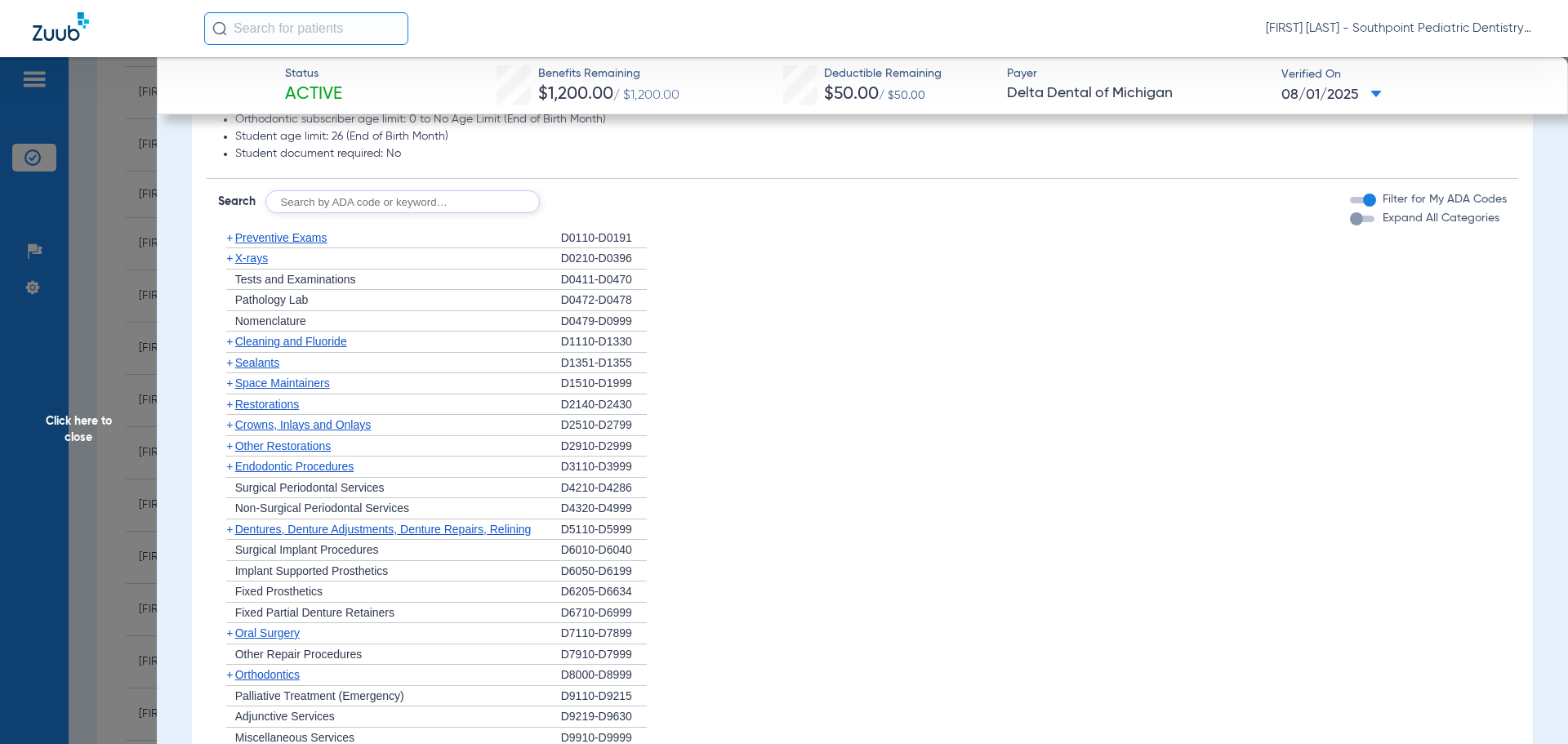 click on "+   X-rays" 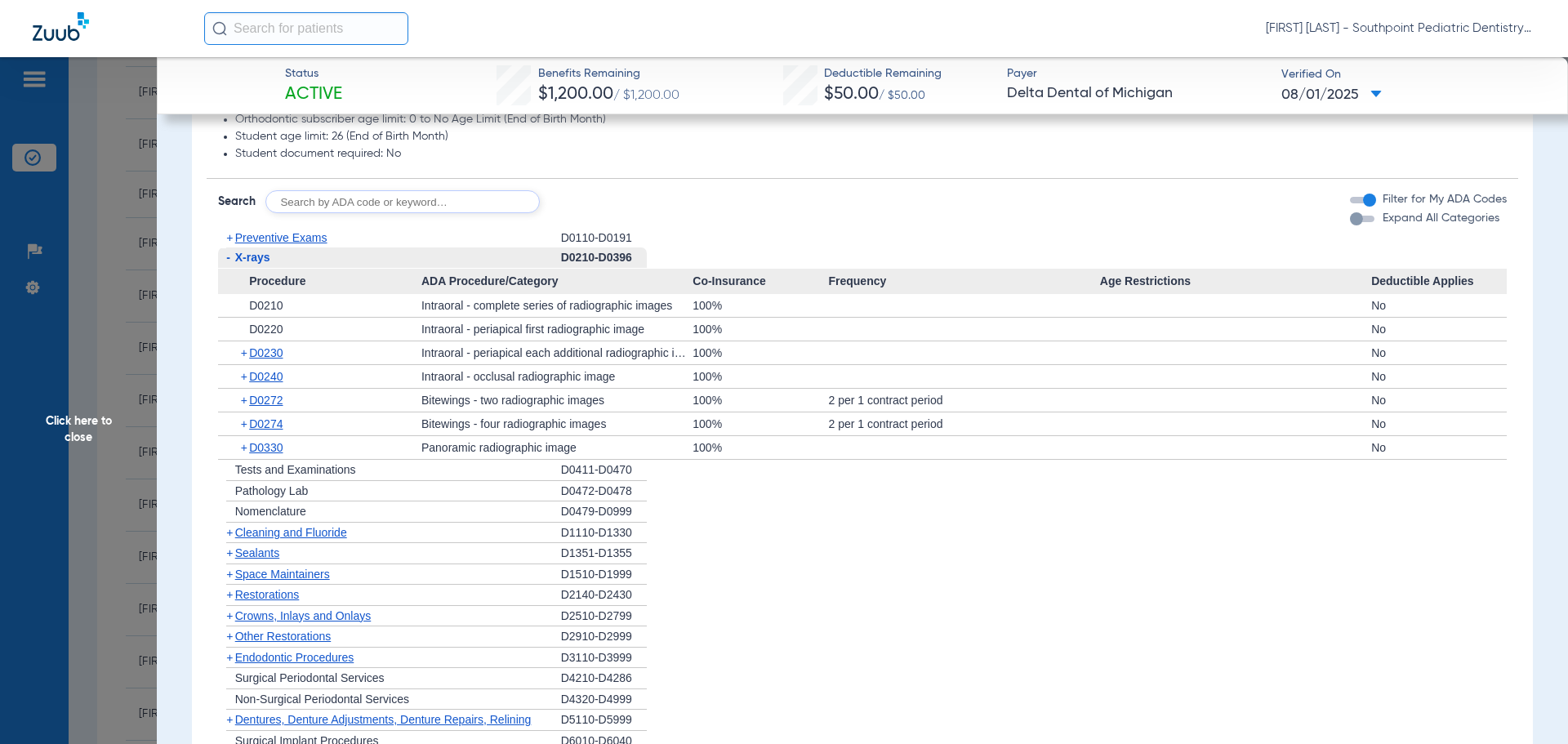 click on "-   X-rays" 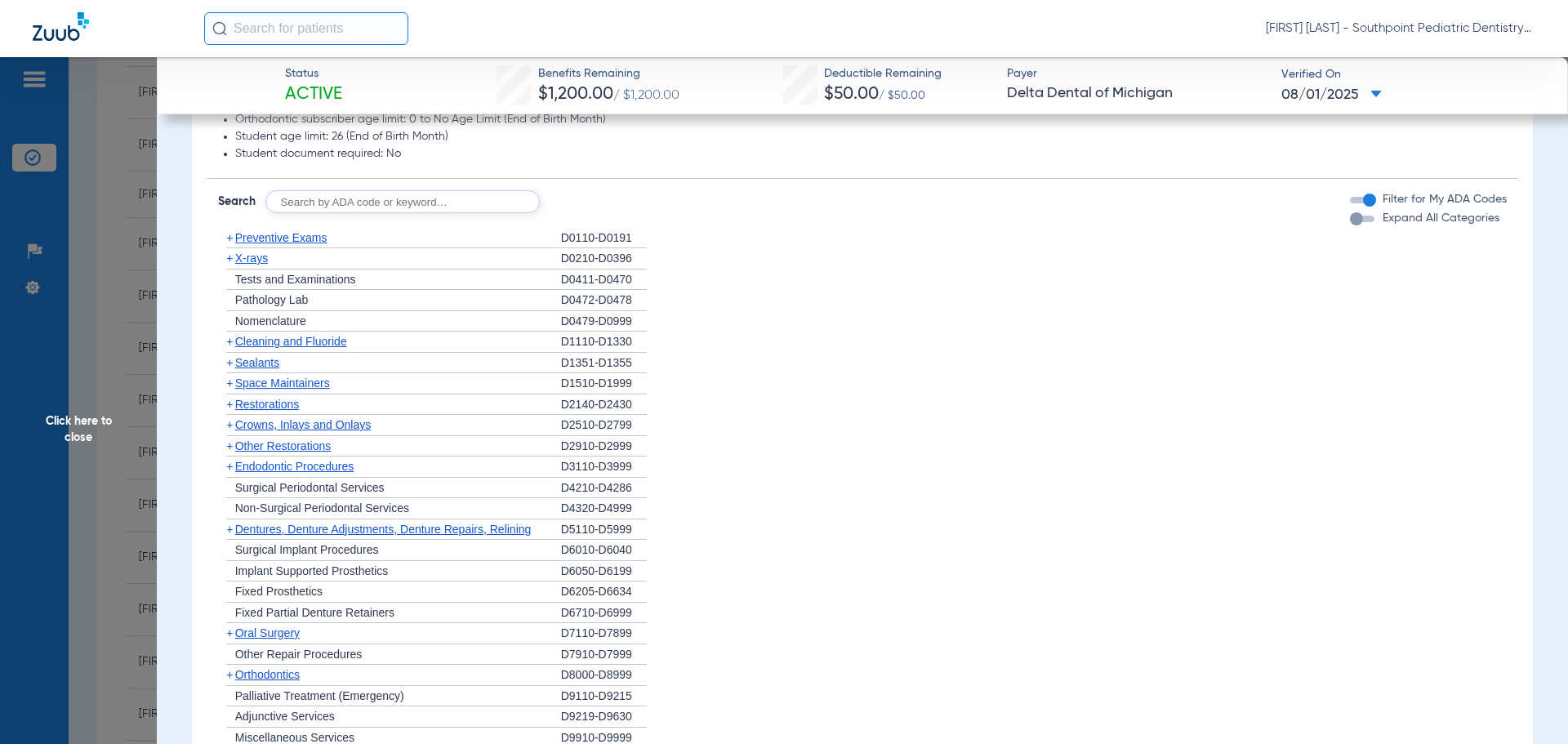 click on "Cleaning and Fluoride" 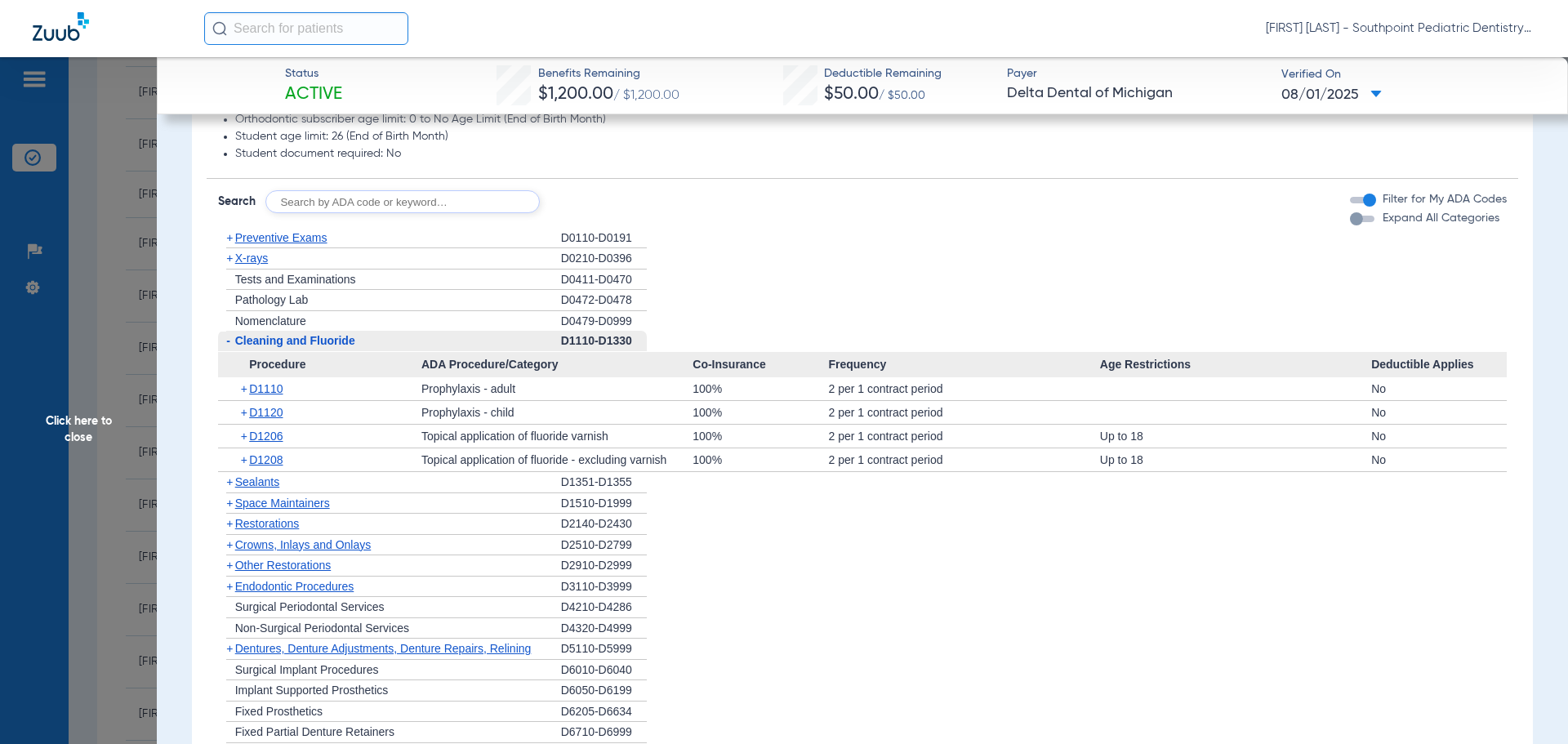 click on "Cleaning and Fluoride" 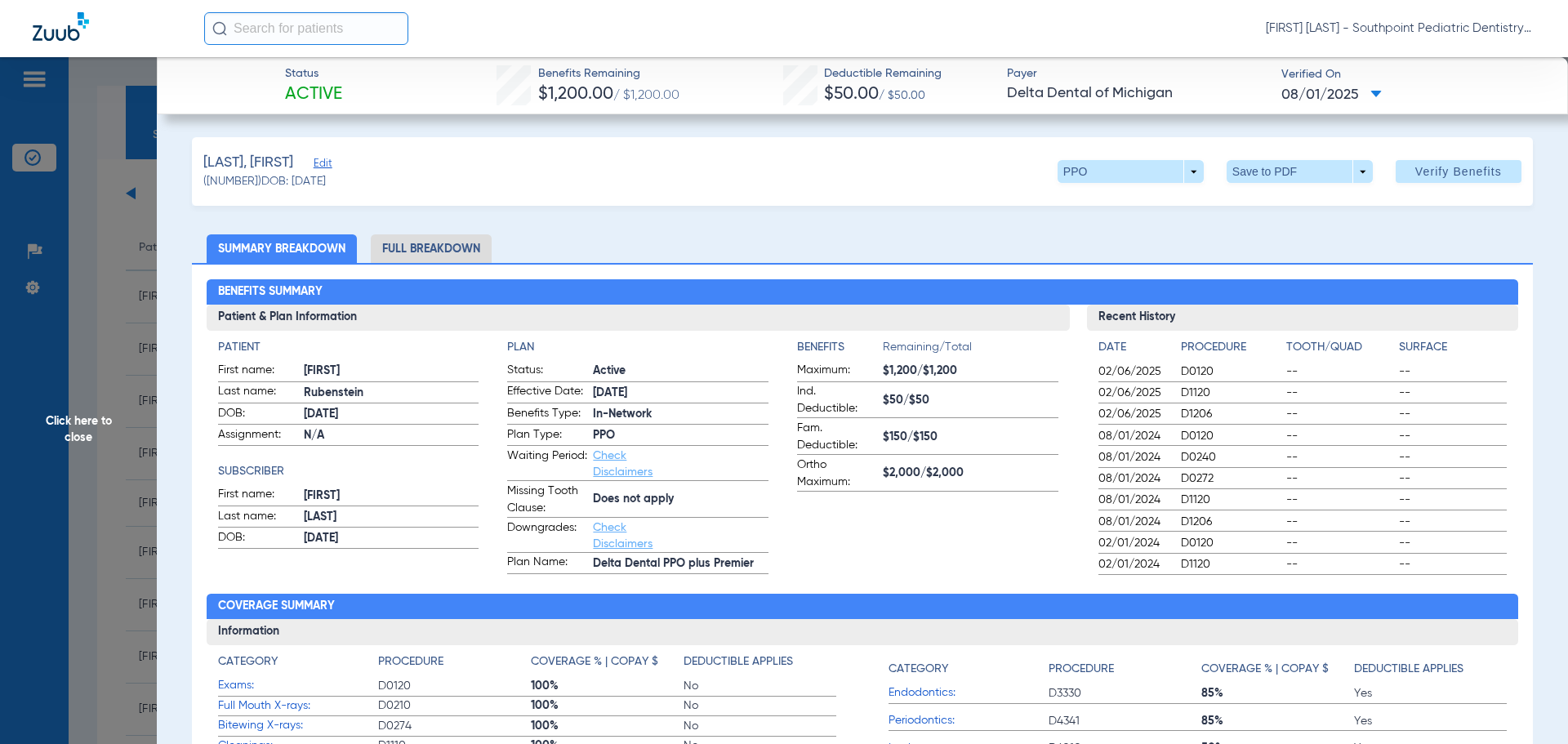 scroll, scrollTop: 0, scrollLeft: 0, axis: both 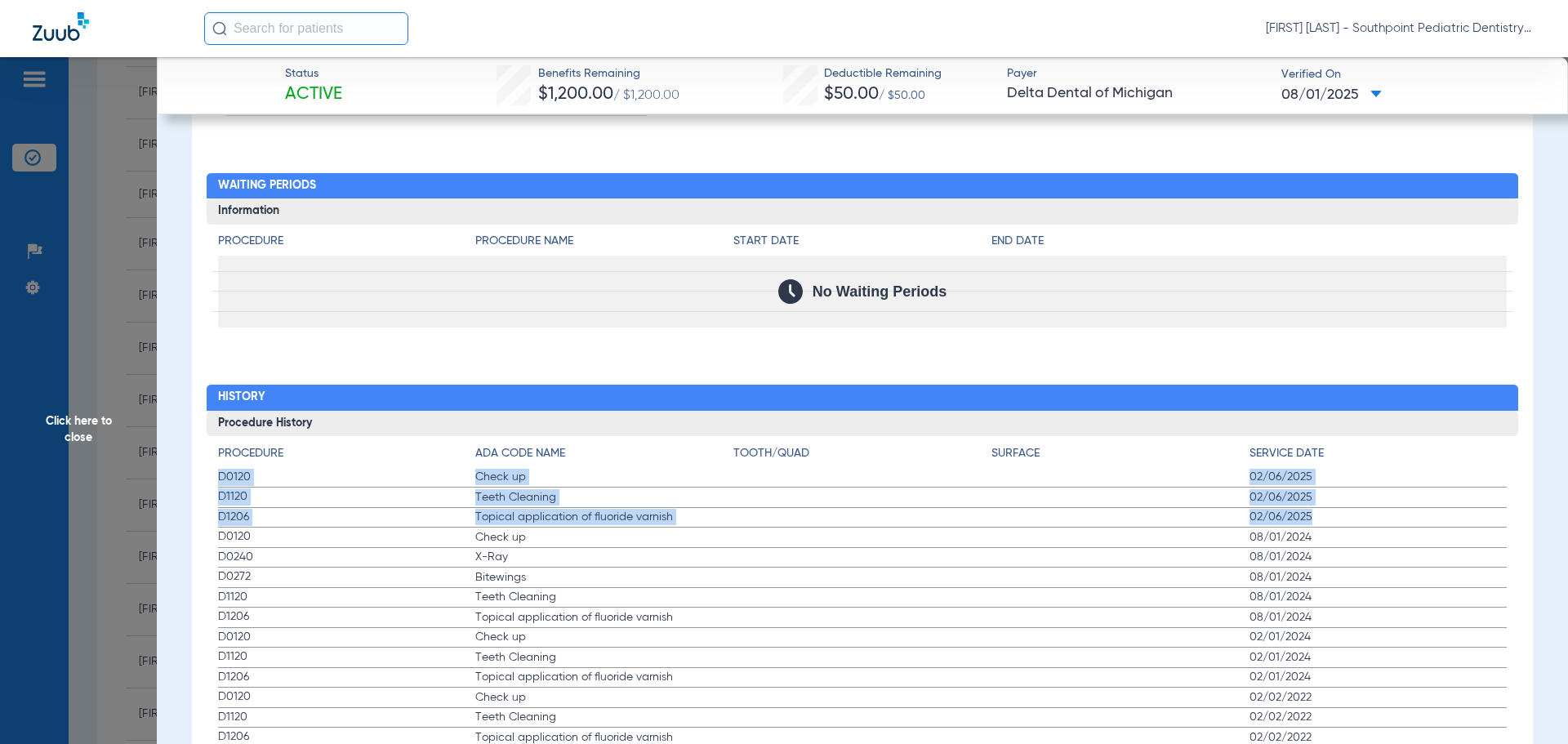 drag, startPoint x: 211, startPoint y: 476, endPoint x: 1408, endPoint y: 522, distance: 1197.8836 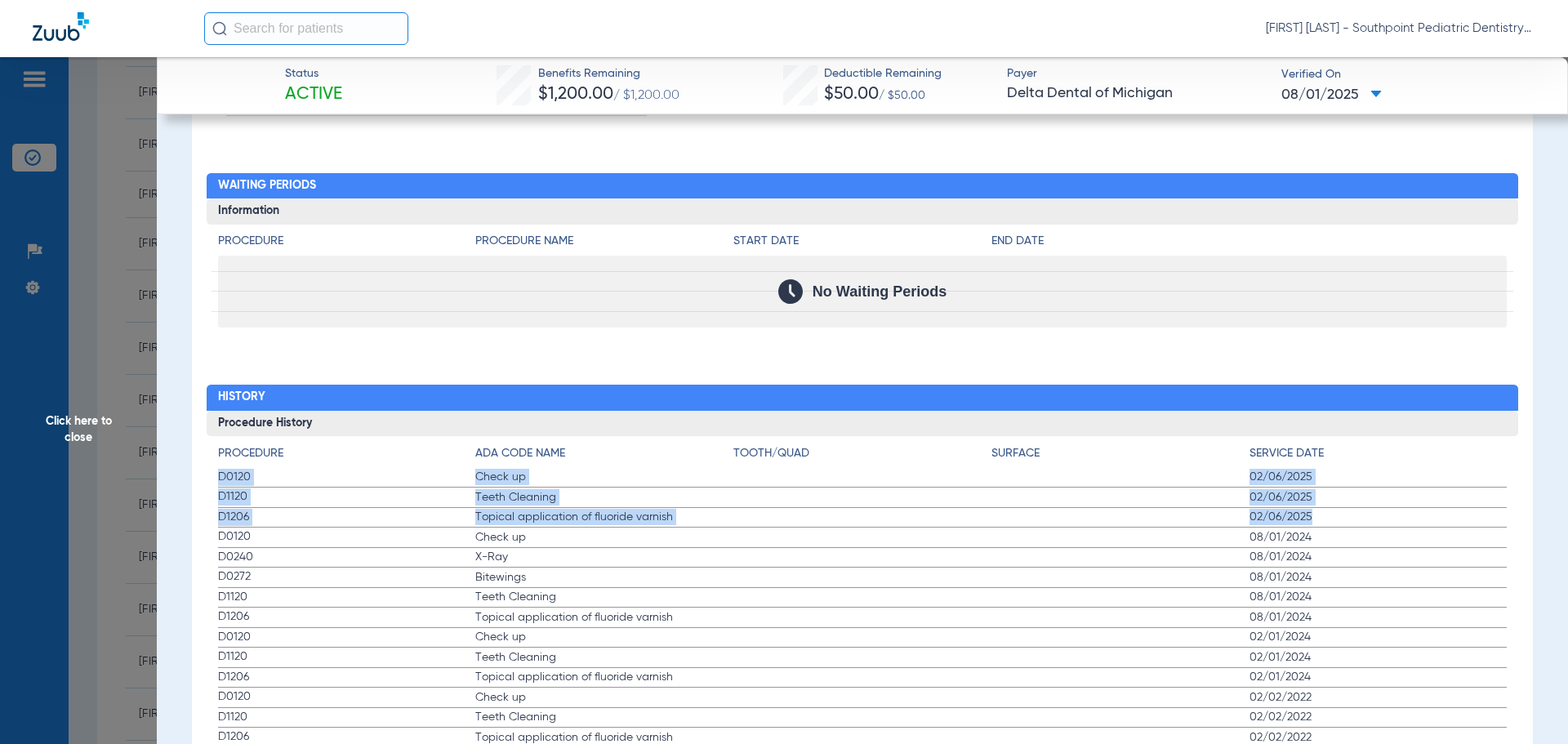 click on "Procedure ADA Code Name Tooth/Quad Surface Service Date D0120 Check up 02/06/2025 D1120 Teeth Cleaning 02/06/2025 D1206 Topical application of fluoride varnish 02/06/2025 D0120 Check up 08/01/2024 D0240 X-Ray 08/01/2024 D0272 Bitewings 08/01/2024 D1120 Teeth Cleaning 08/01/2024 D1206 Topical application of fluoride varnish 08/01/2024 D0120 Check up 02/01/2024 D1120 Teeth Cleaning 02/01/2024 D1206 Topical application of fluoride varnish 02/01/2024 D0120 Check up 02/02/2022 D1120 Teeth Cleaning 02/02/2022 D1206 Topical application of fluoride varnish 02/02/2022 D0120 Check up 07/13/2021 D1120 Teeth Cleaning 07/13/2021 D1206 Topical application of fluoride varnish 07/13/2021 D0145 Check up 01/11/2021 D1120 Teeth Cleaning 01/11/2021 D1206 Topical application of fluoride varnish 01/11/2021" 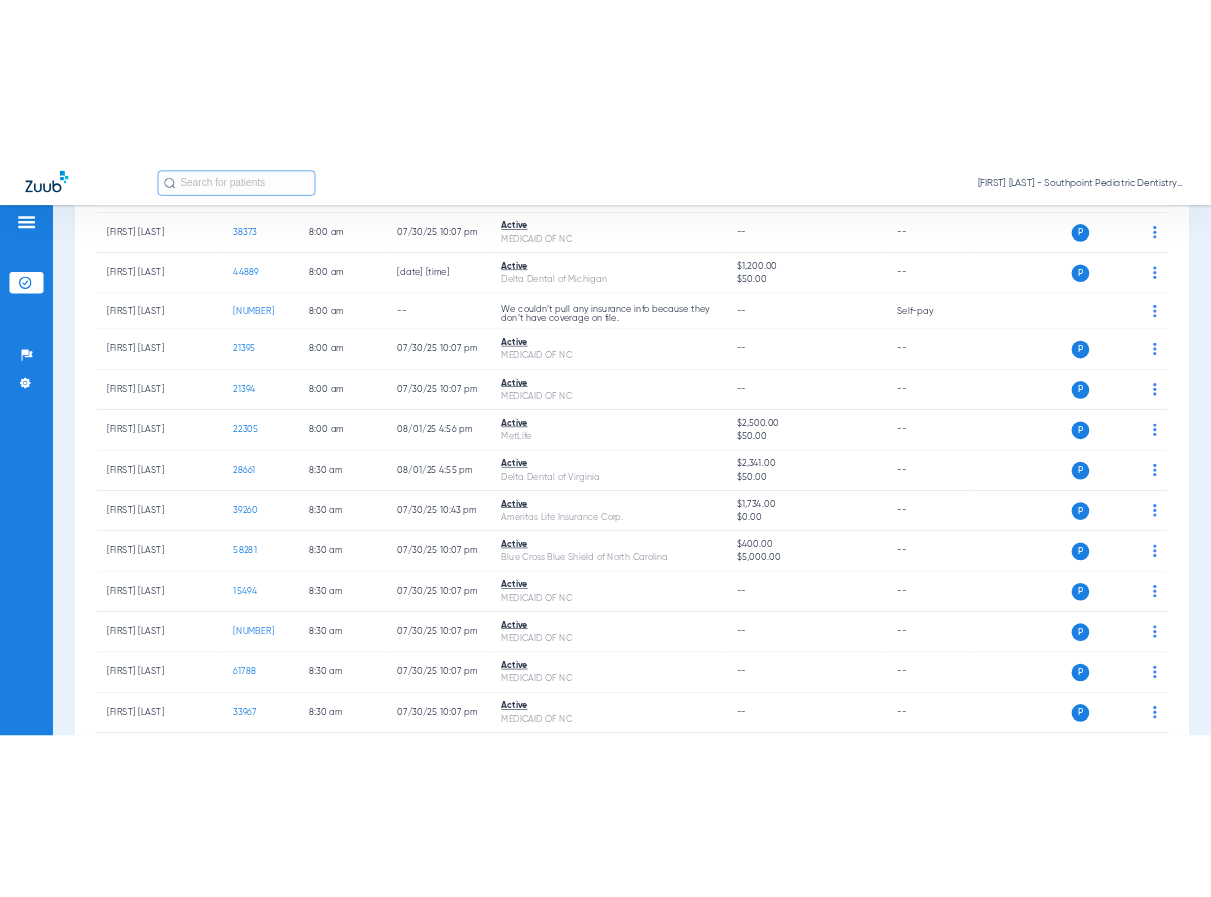 scroll, scrollTop: 0, scrollLeft: 0, axis: both 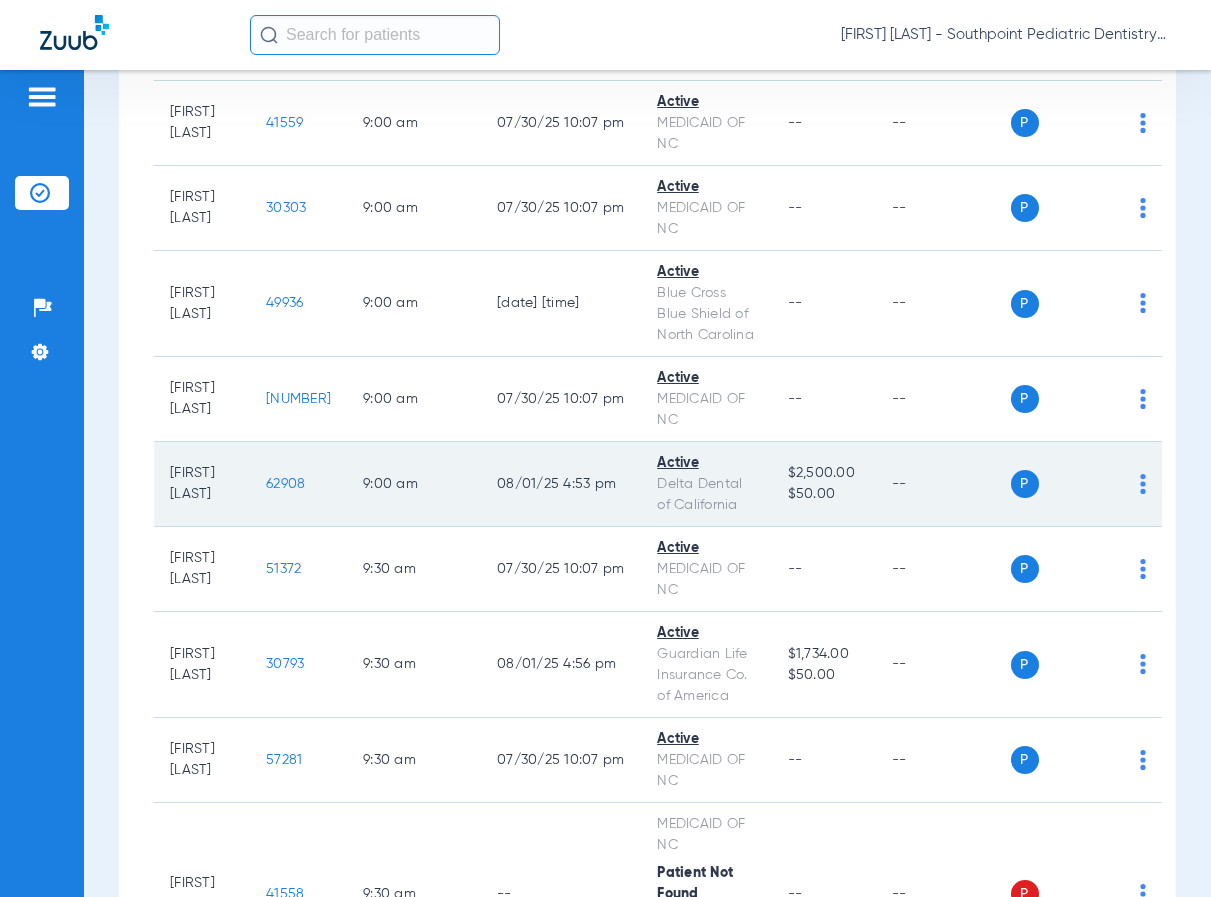 click on "62908" 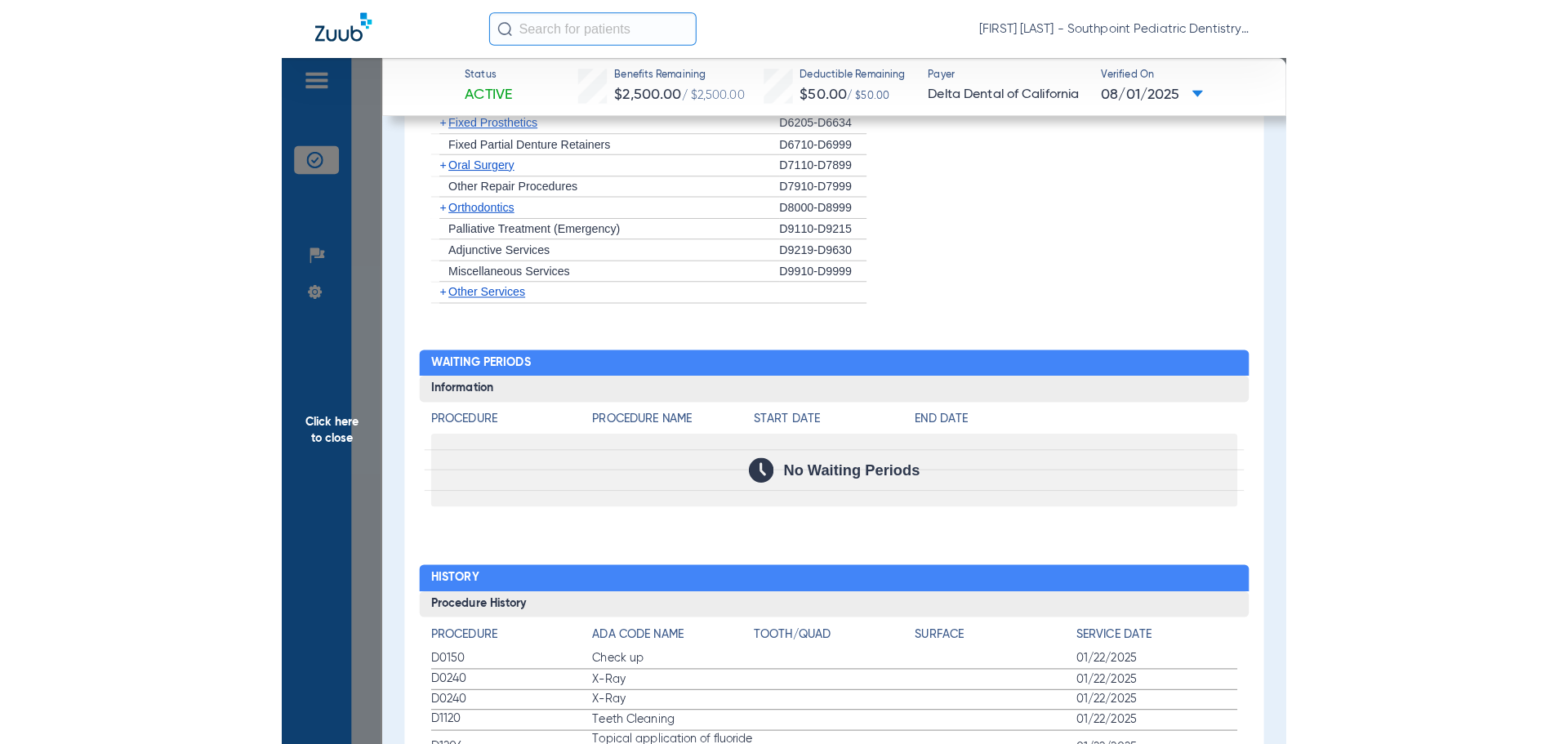 scroll, scrollTop: 1960, scrollLeft: 0, axis: vertical 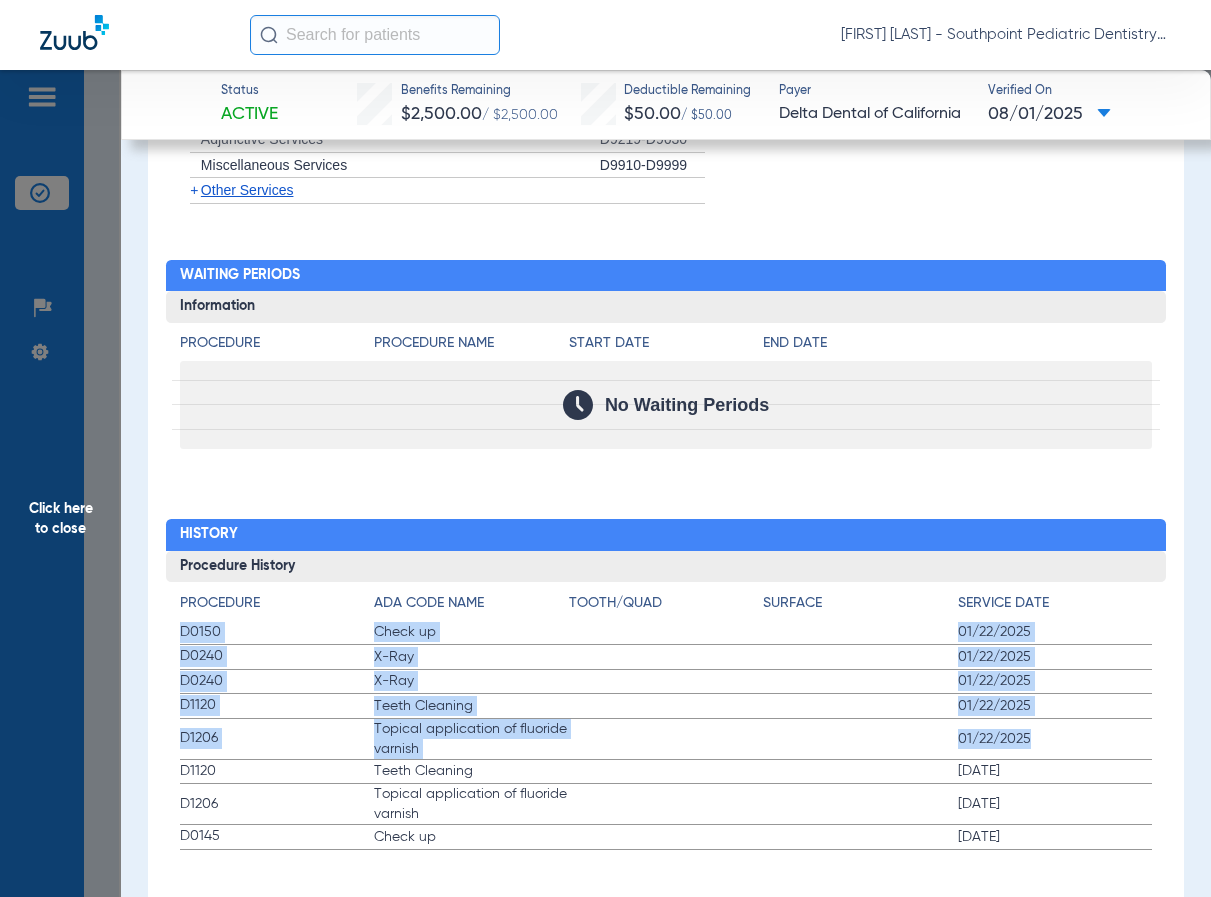 drag, startPoint x: 160, startPoint y: 648, endPoint x: 1094, endPoint y: 747, distance: 939.2321 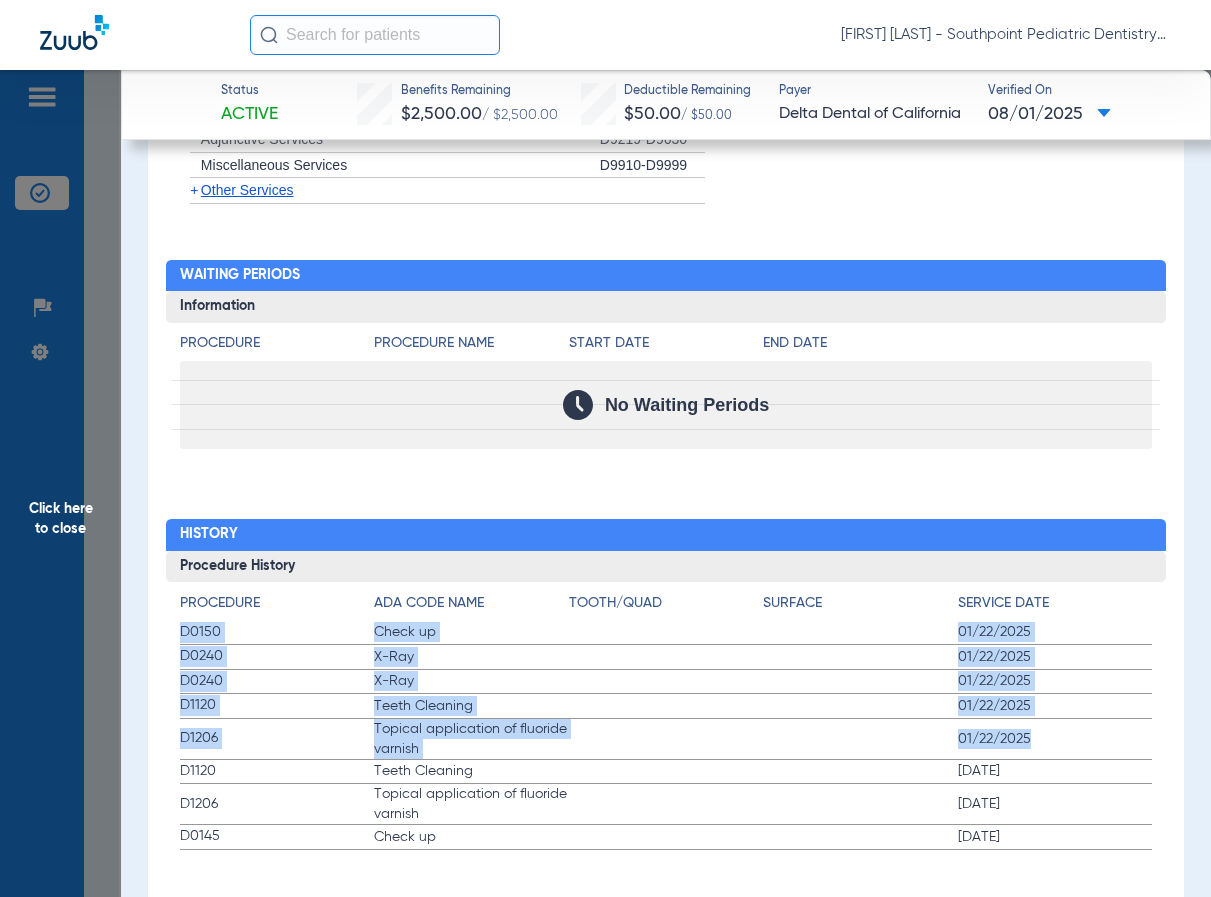 click on "Procedure Benefits Disclaimers Basis of payment: PPO Providers (DPO in the state of Texas) are reimbursed at the PPO schedule and Premier Providers are reimbursed at their Premier schedule. A member’s out of pocket costs are higher when treated by a Premier or Non-Delta Provider. Child covered to age: Children are eligible to receive coverage until the end of the month that they turn 26. Student covered to age: Students are eligible to receive coverage until the end of the month that they turn 26. Missing tooth coverage: Benefits for prior extractions and missing teeth are included in this plan. Orthodontic age limit: Child and adult - No age limit Orthodontic payment: Following the initial claim payment, the remaining orthodontic benefit will be paid within 12 months provided there has been no lapse in coverage. Pregnancy benefits: This program allows an additional cleaning benefit during pregnancy. Take over group: Takeover of Prior Carrier Ortho Maximum. Group internal dual coverage: N/A Search  +   +" 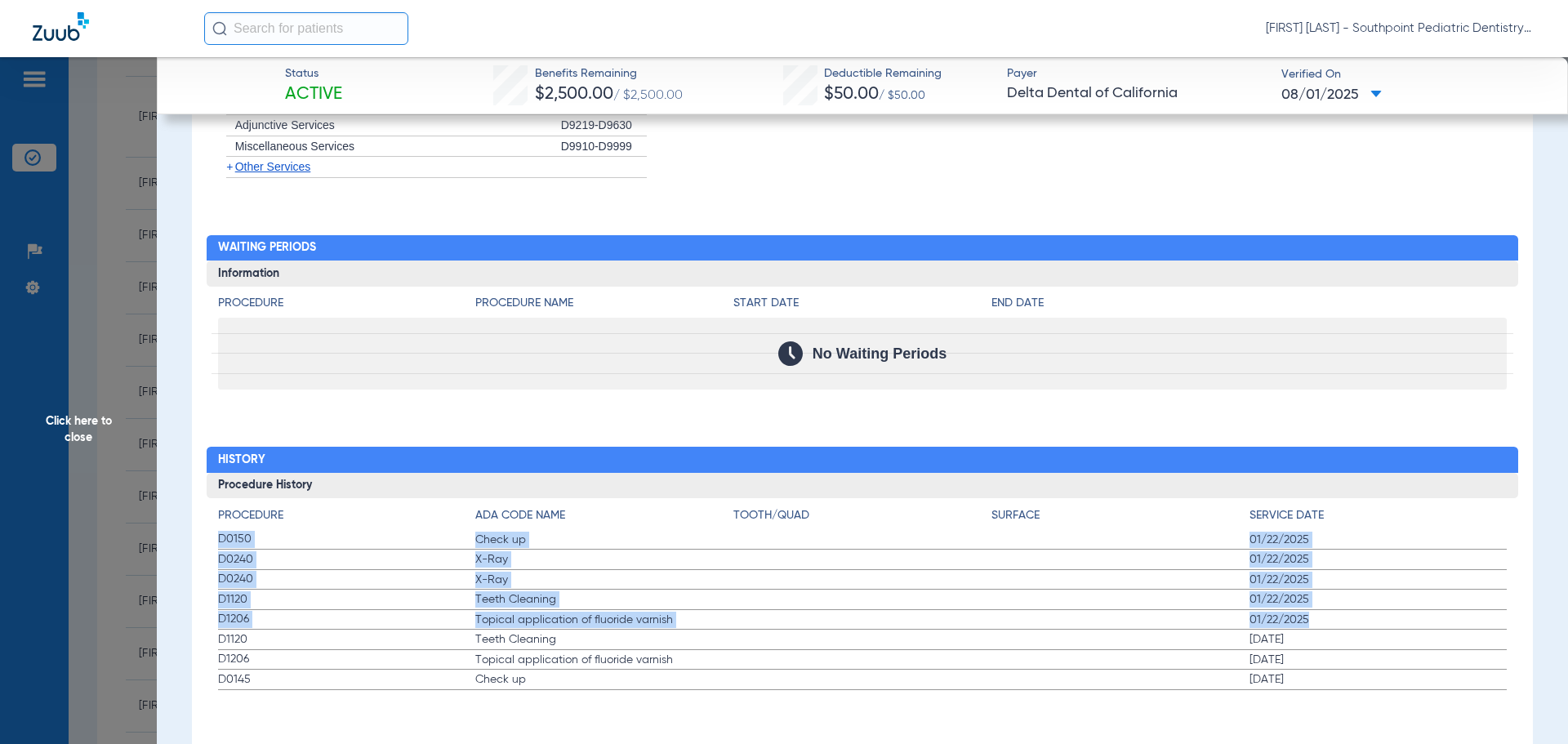 scroll, scrollTop: 1671, scrollLeft: 0, axis: vertical 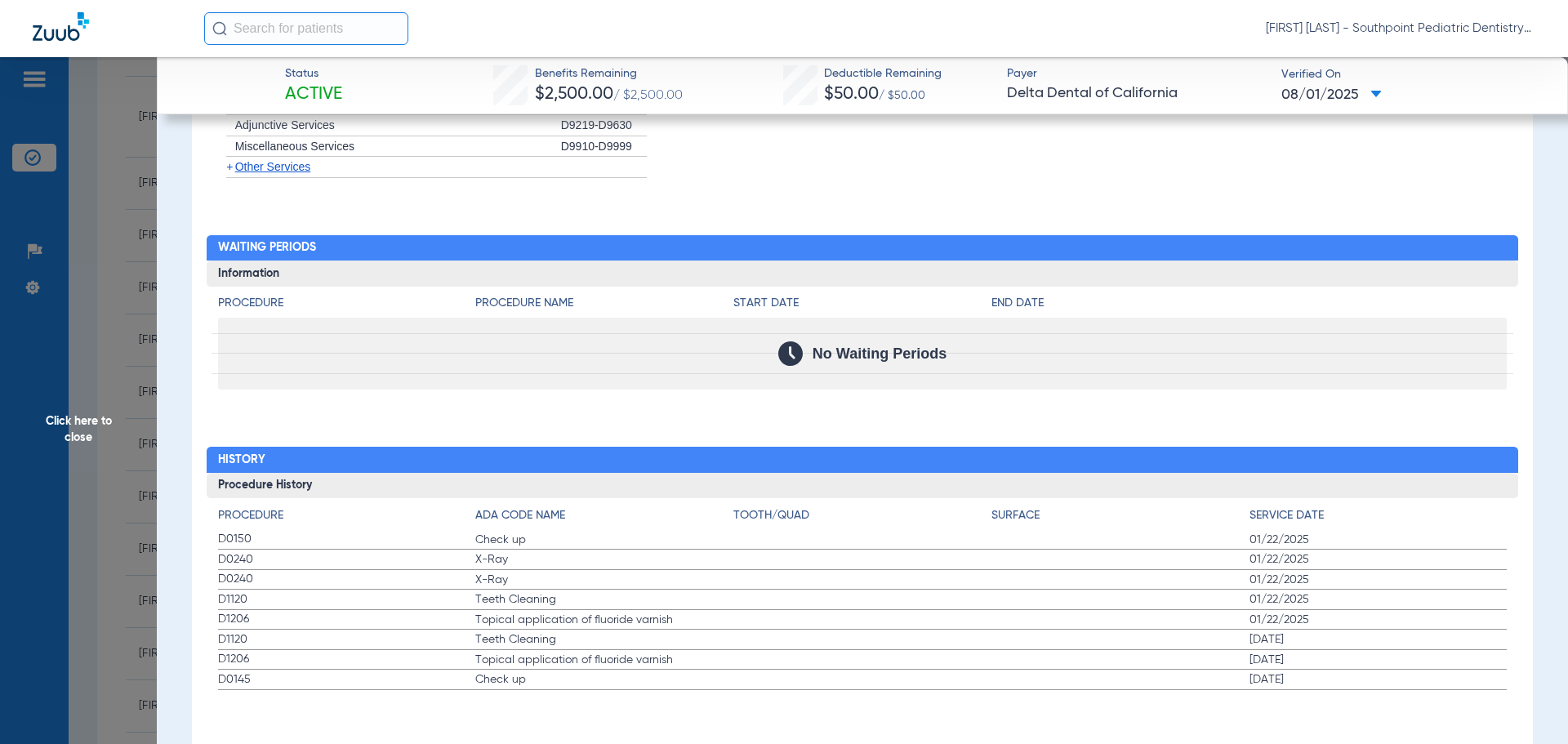 click on "Status Active  Benefits Remaining   $2,500.00   / $2,500.00   Deductible Remaining   $50.00   / $50.00  Payer Delta Dental of California  Verified On
08/01/2025   Dale, Theodore   Edit   (62908)   DOB: 09/24/2020   PPO  arrow_drop_down  Save to PDF  arrow_drop_down  Verify Benefits   Subscriber Information   First name  Alexander  Last name  Dale  DOB  mm / dd / yyyy 02/26/1987  Member ID  116984127801  Group ID (optional)  1884200002  Insurance Payer   Insurance
Delta Dental Of California  Provider   Dentist
Amy Davidian  1033261615  remove   Dependent Information   First name  Theodore  Last name  Dale  DOB  mm / dd / yyyy 09/24/2020  Member ID  same as subscriber 116984127801  Summary Breakdown   Full Breakdown  Benefits Summary Patient & Plan Information Patient First name:  Theodore  Last name:  Dale  DOB:  09/24/2020  Assignment:  N/A  Subscriber First name:  Alexander  Last name:  Dale  DOB:  02/26/1987  Plan Status:  Active  Effective Date:  1/1/18  Benefits Type:  In-Network  Plan Type:  PPO  --" 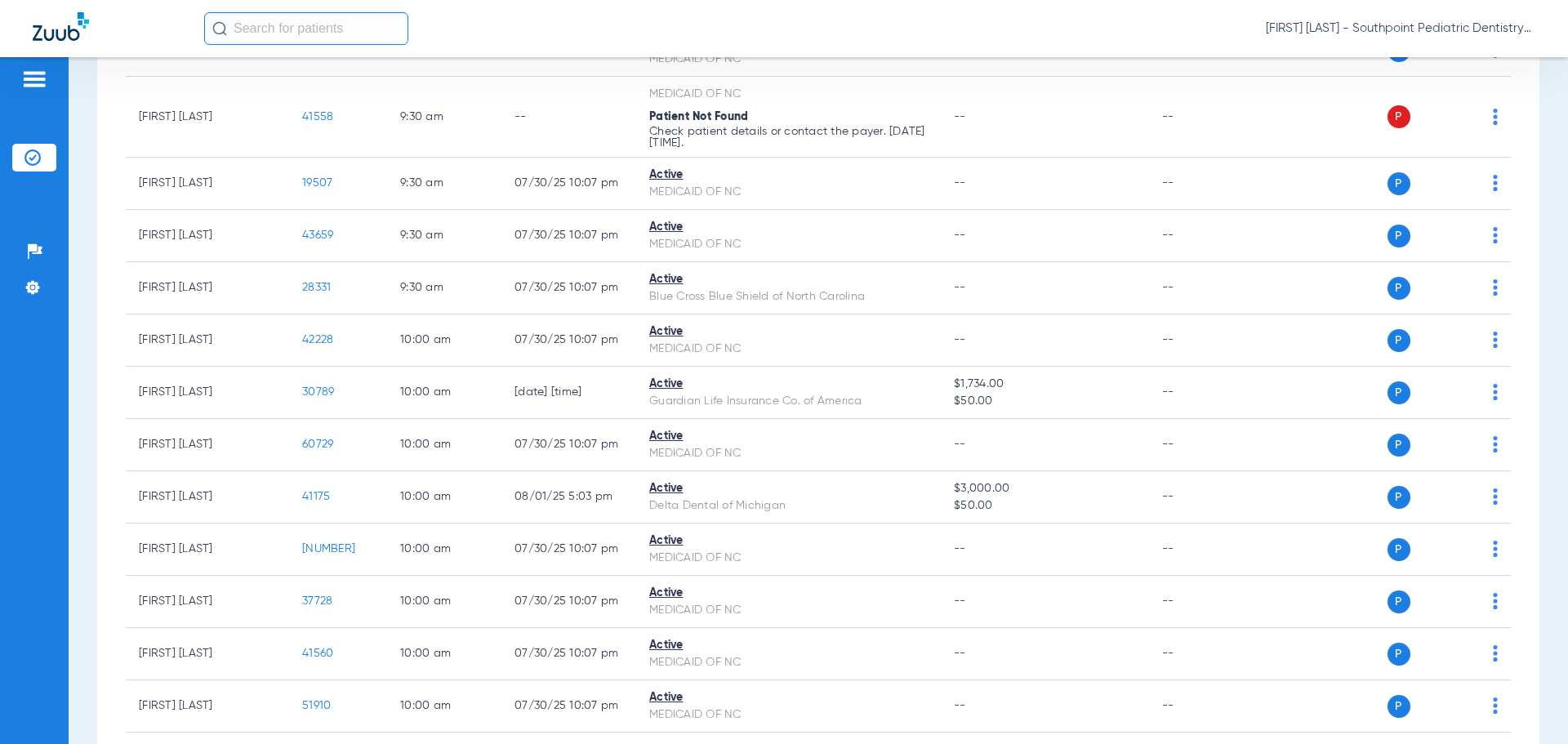 scroll, scrollTop: 0, scrollLeft: 0, axis: both 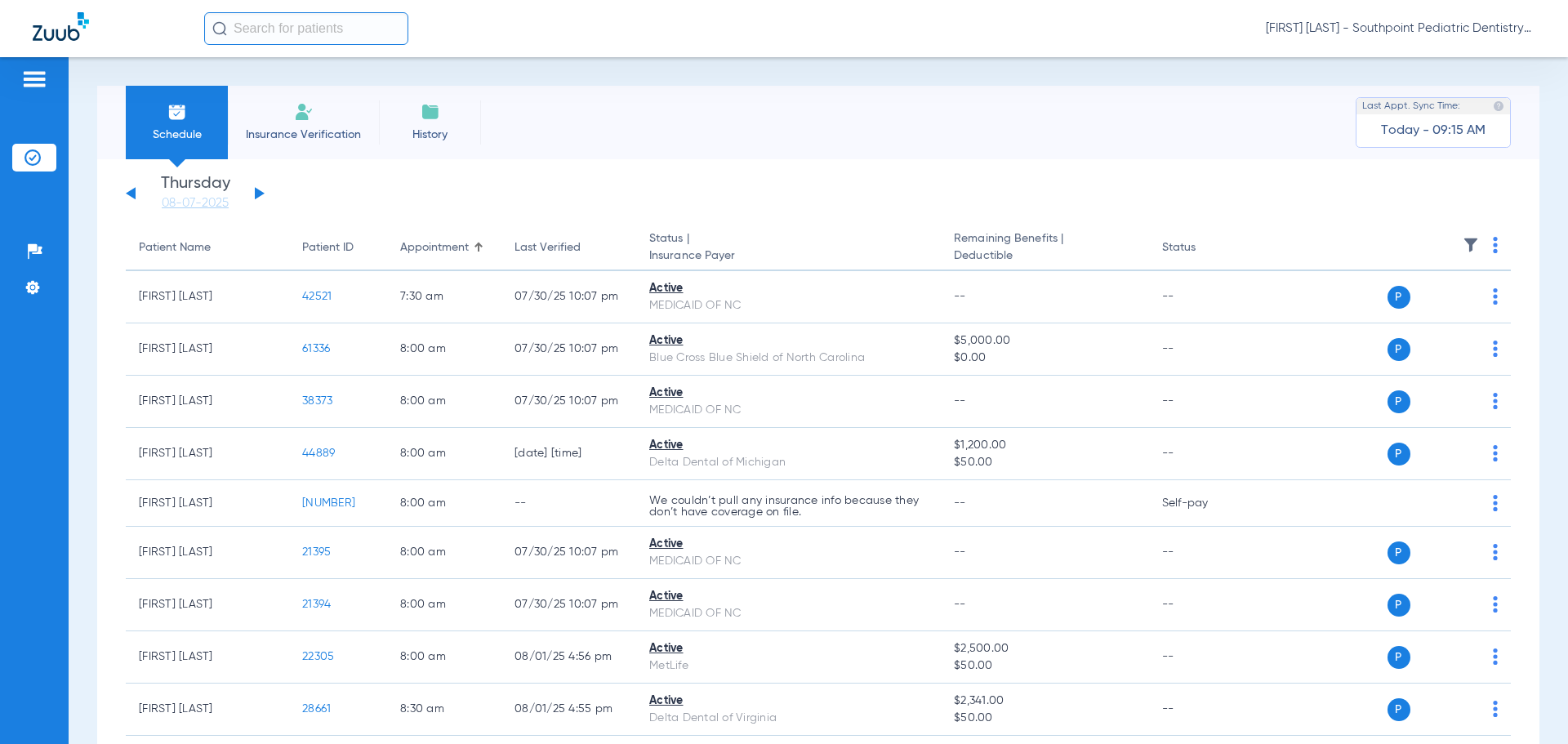 click on "08-07-2025" 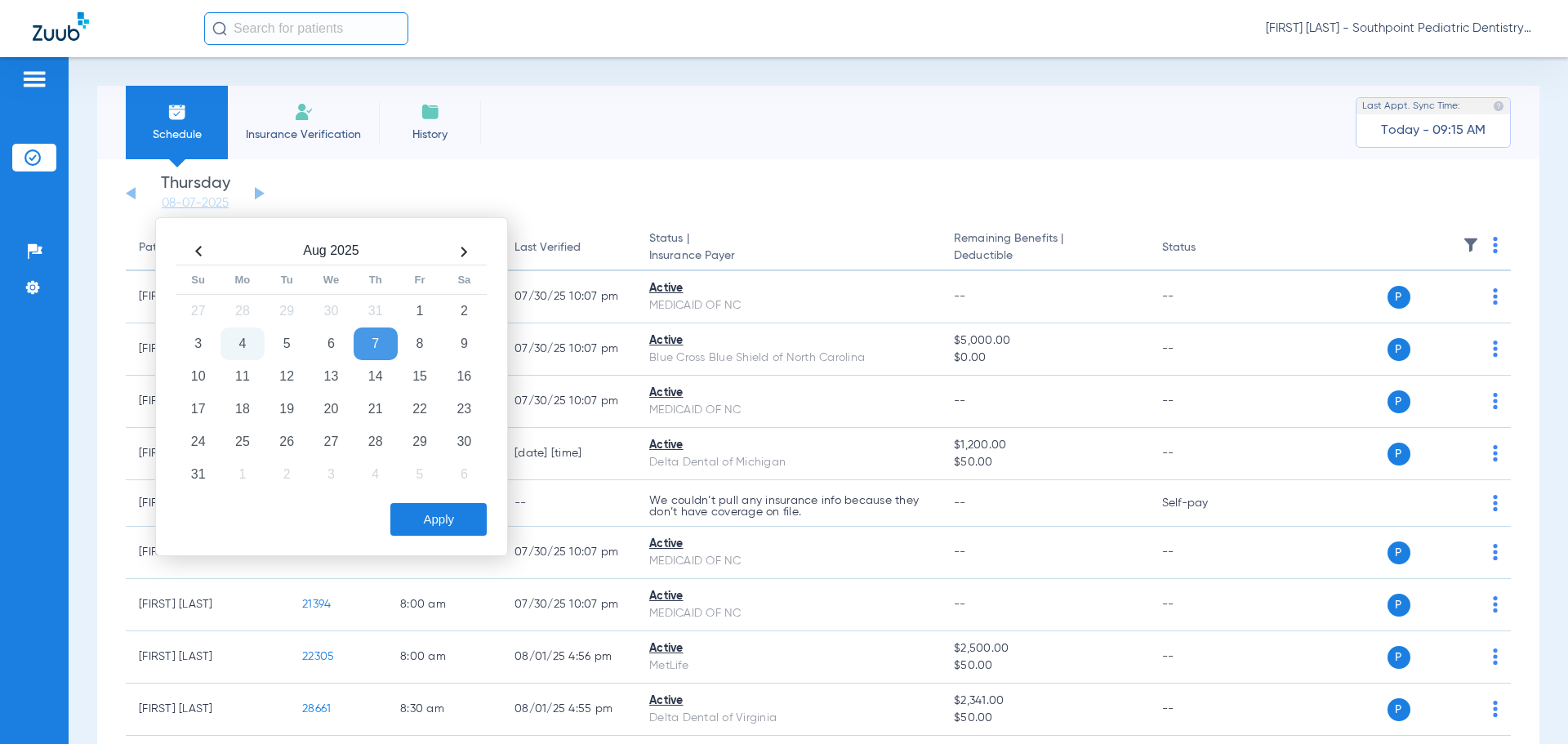 click on "11" 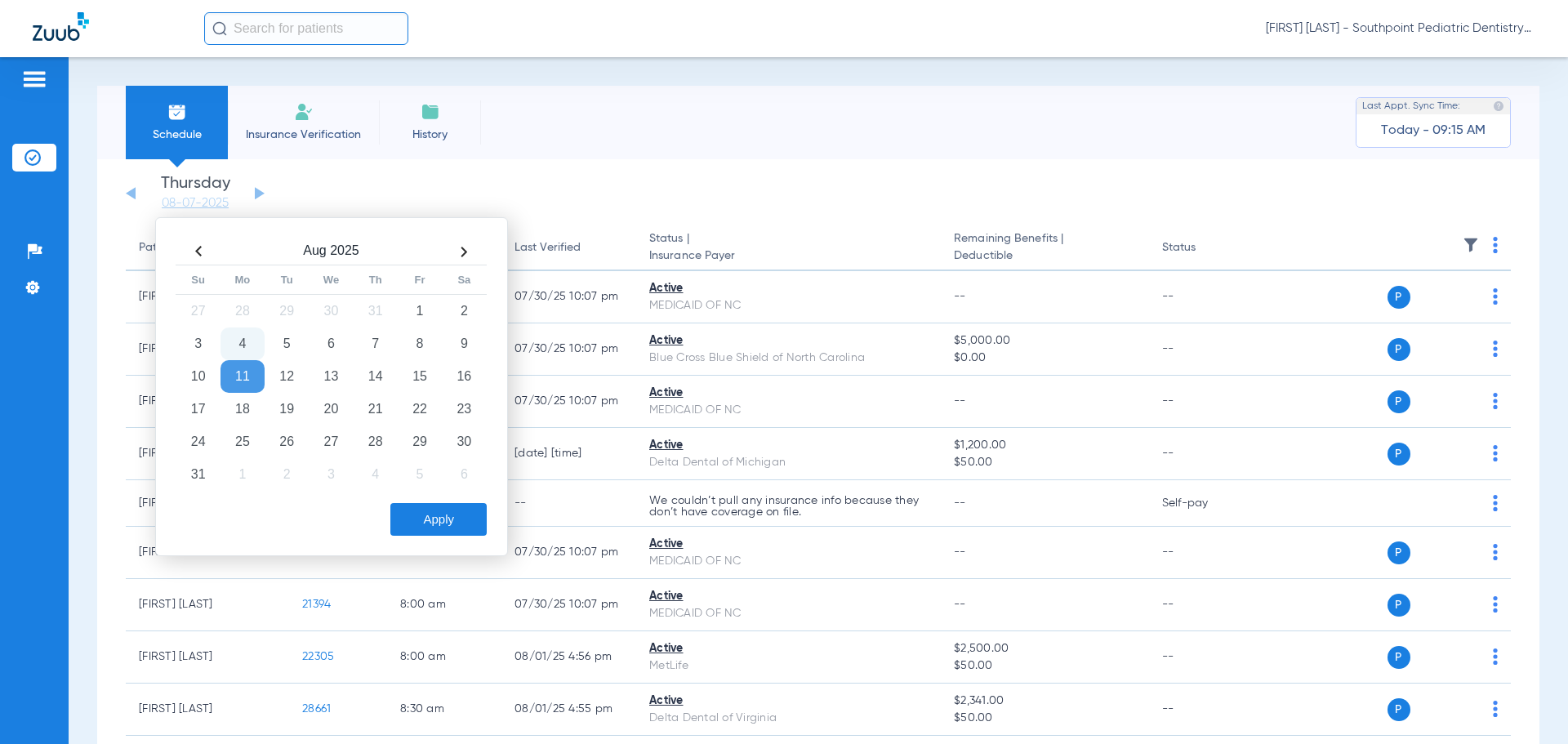 click on "Apply" 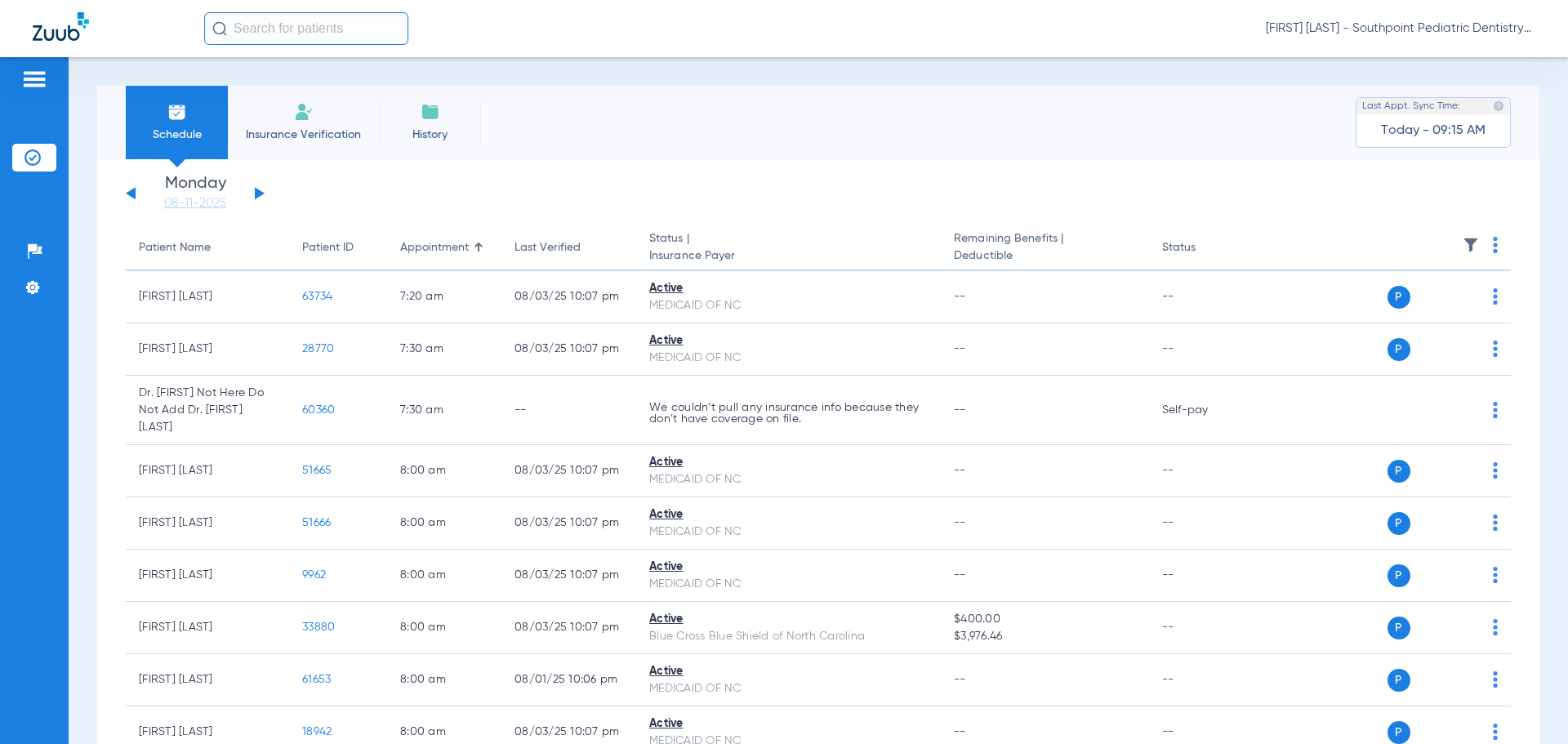 click 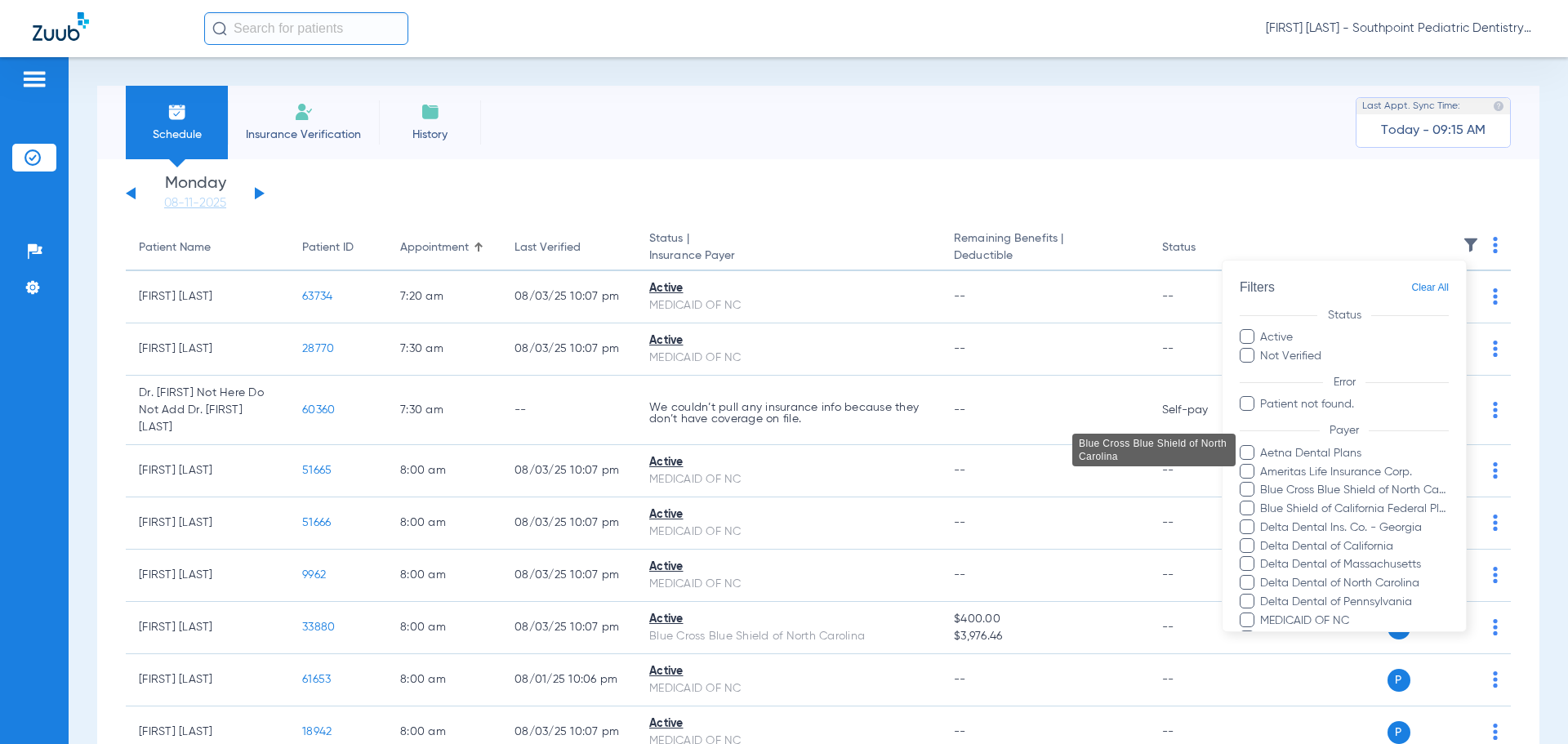 scroll, scrollTop: 82, scrollLeft: 0, axis: vertical 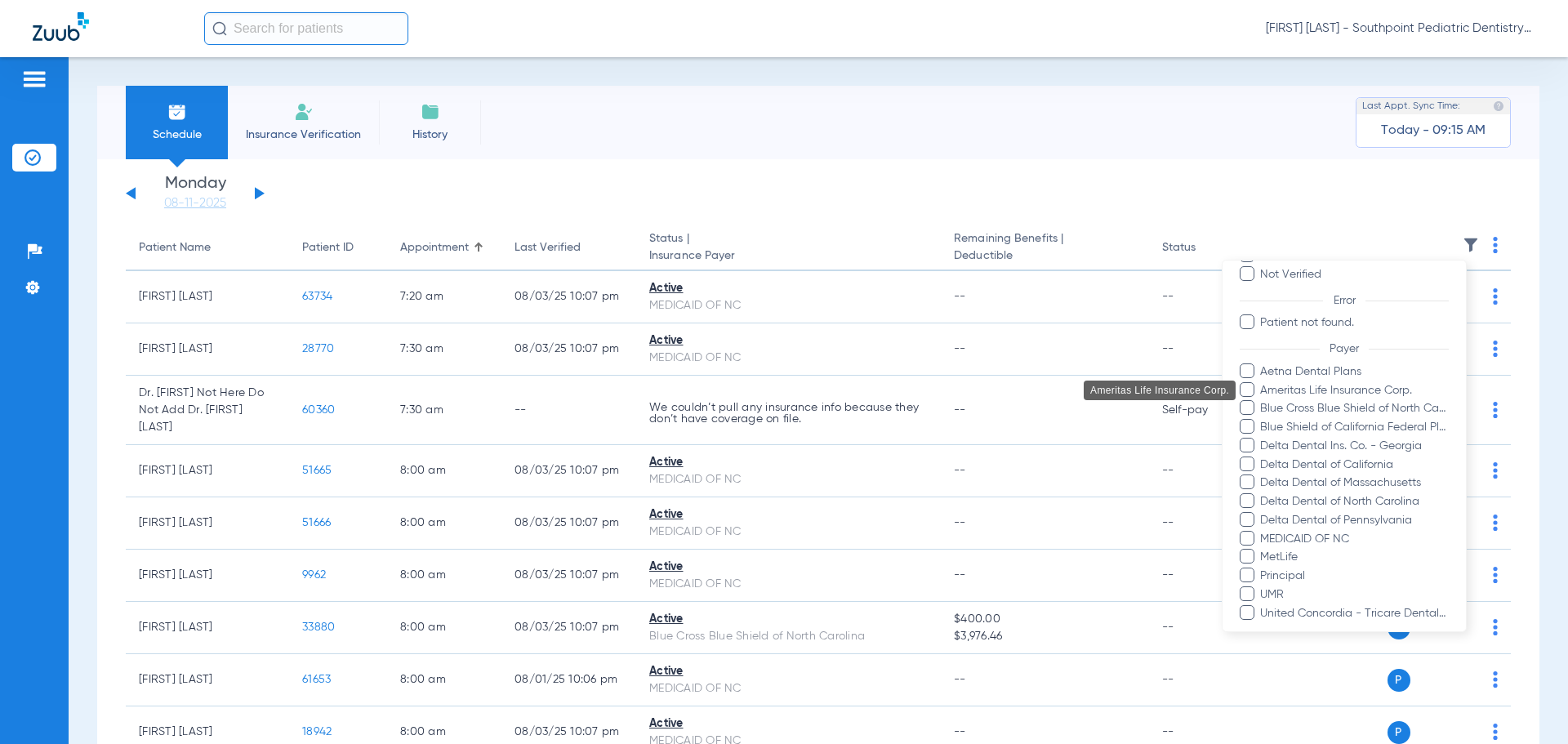 click on "Aetna Dental Plans" at bounding box center (1354, 372) 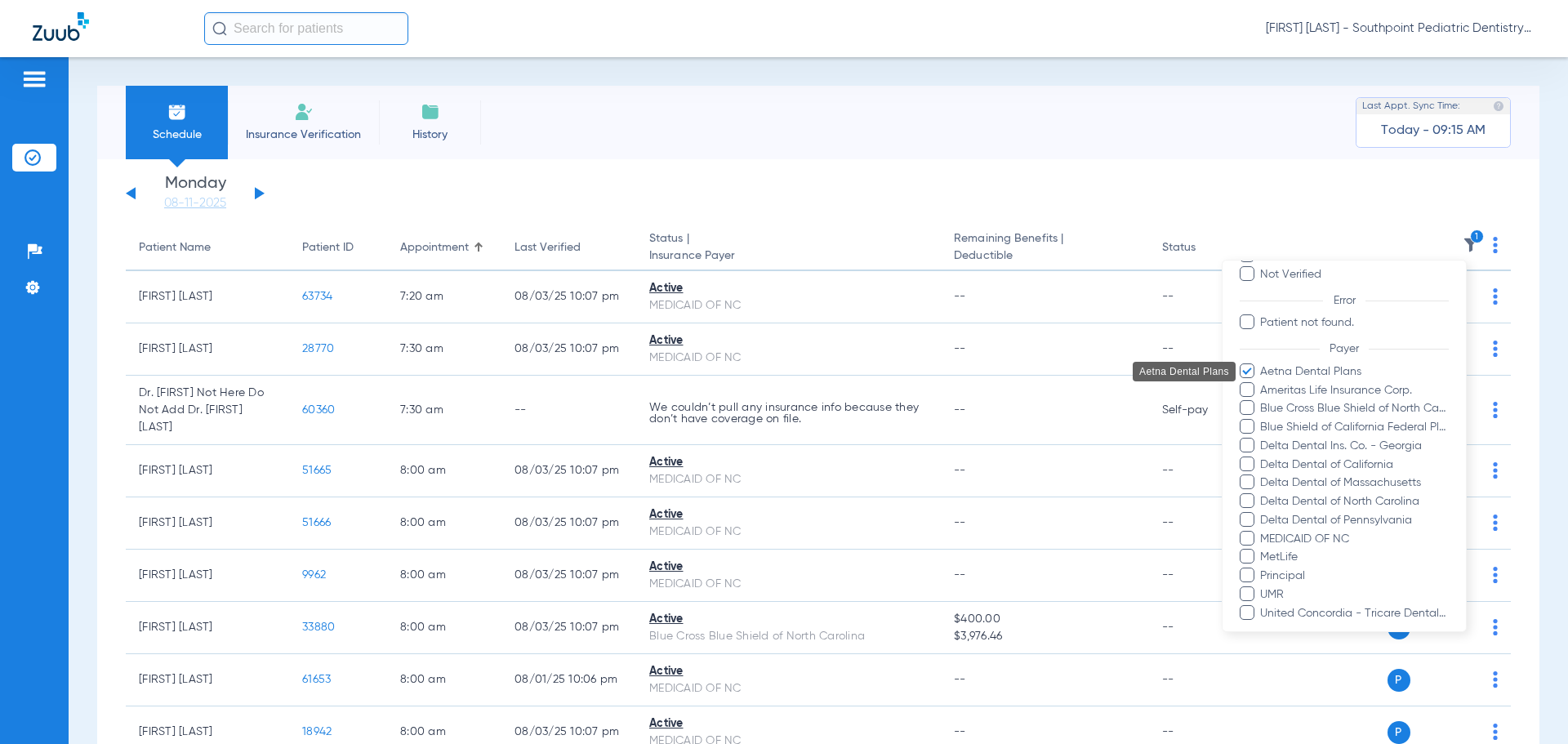 click on "Ameritas Life Insurance Corp." at bounding box center [1354, 390] 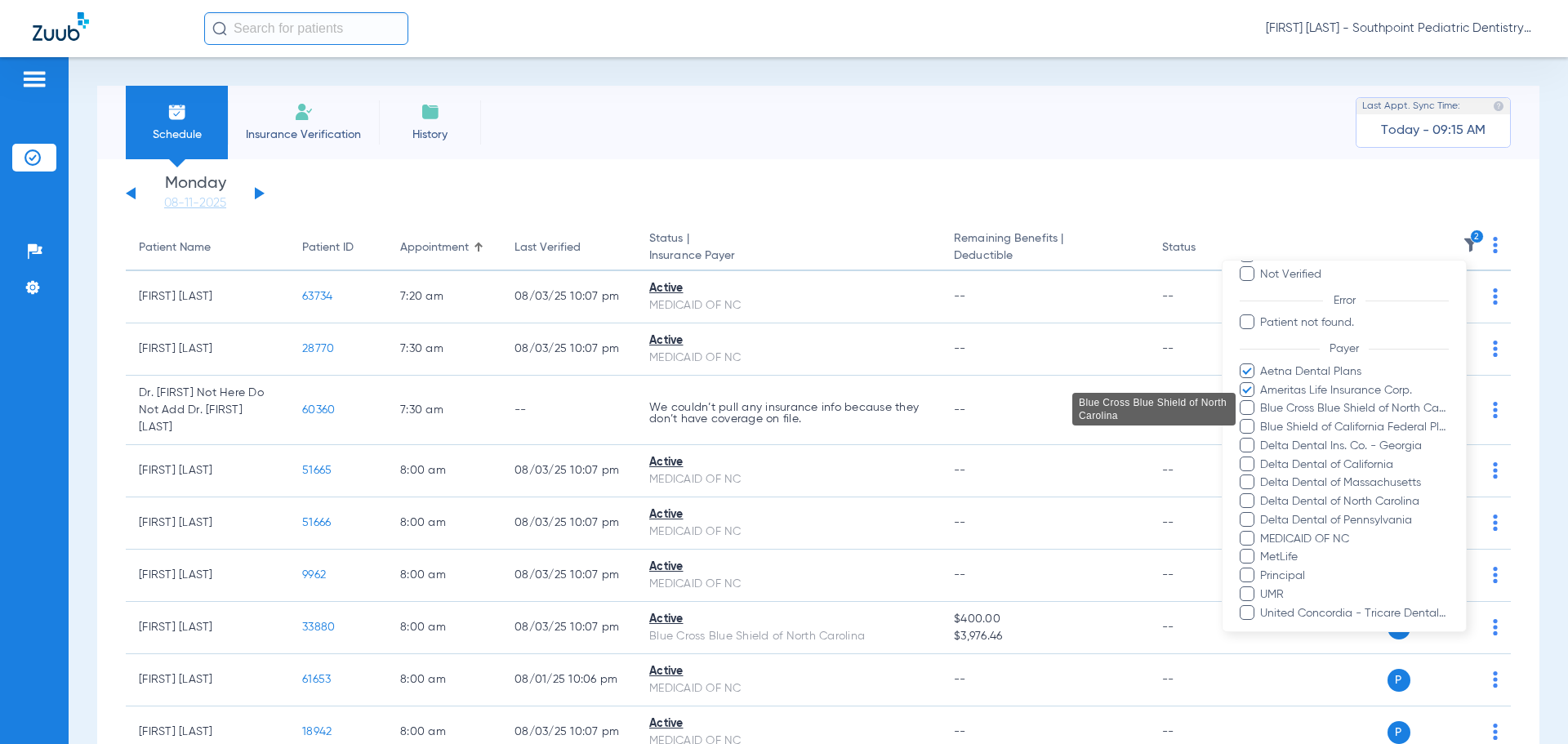 click on "Blue Cross Blue Shield of North Carolina" at bounding box center [1354, 408] 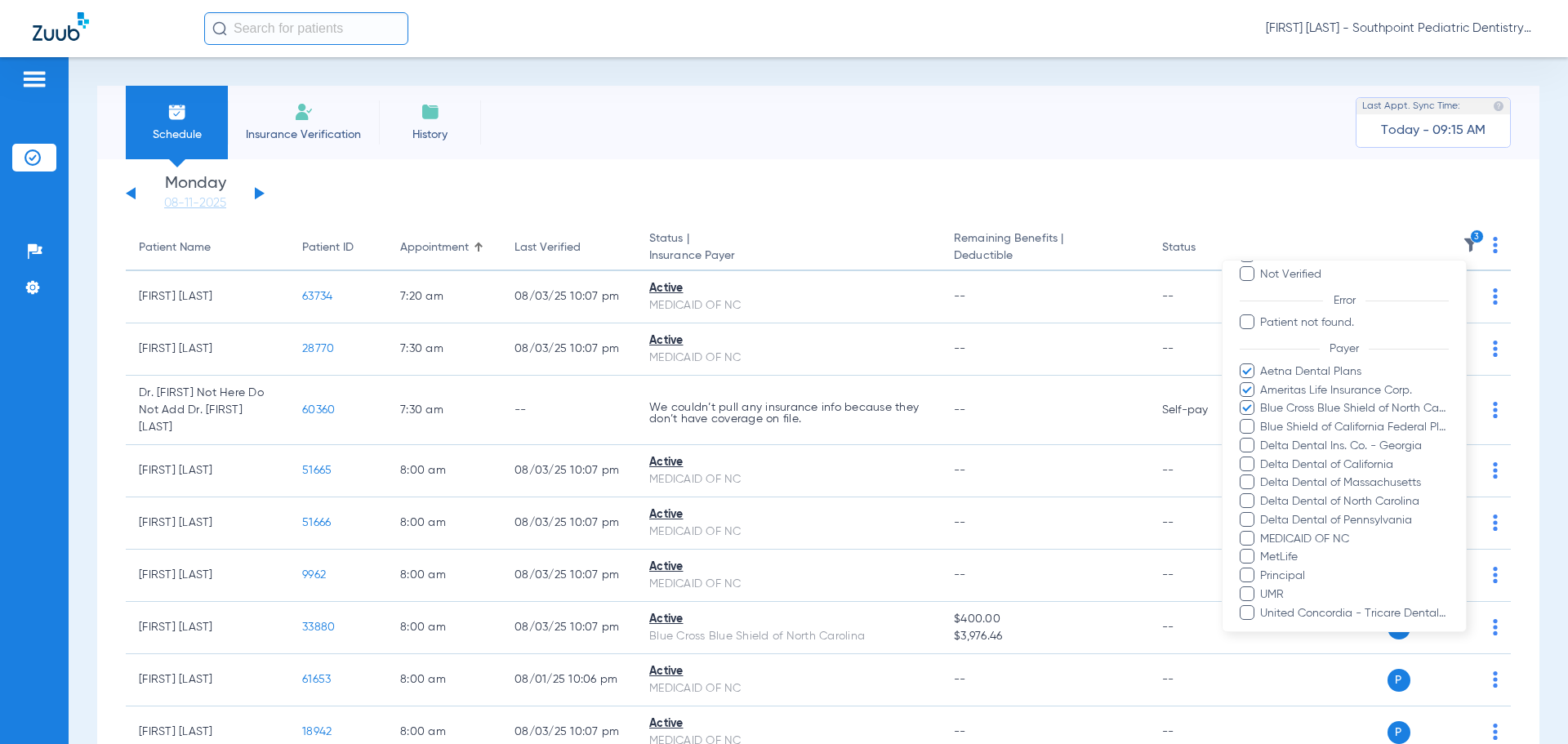 click on "Blue Shield of California Federal Plan" at bounding box center (1354, 427) 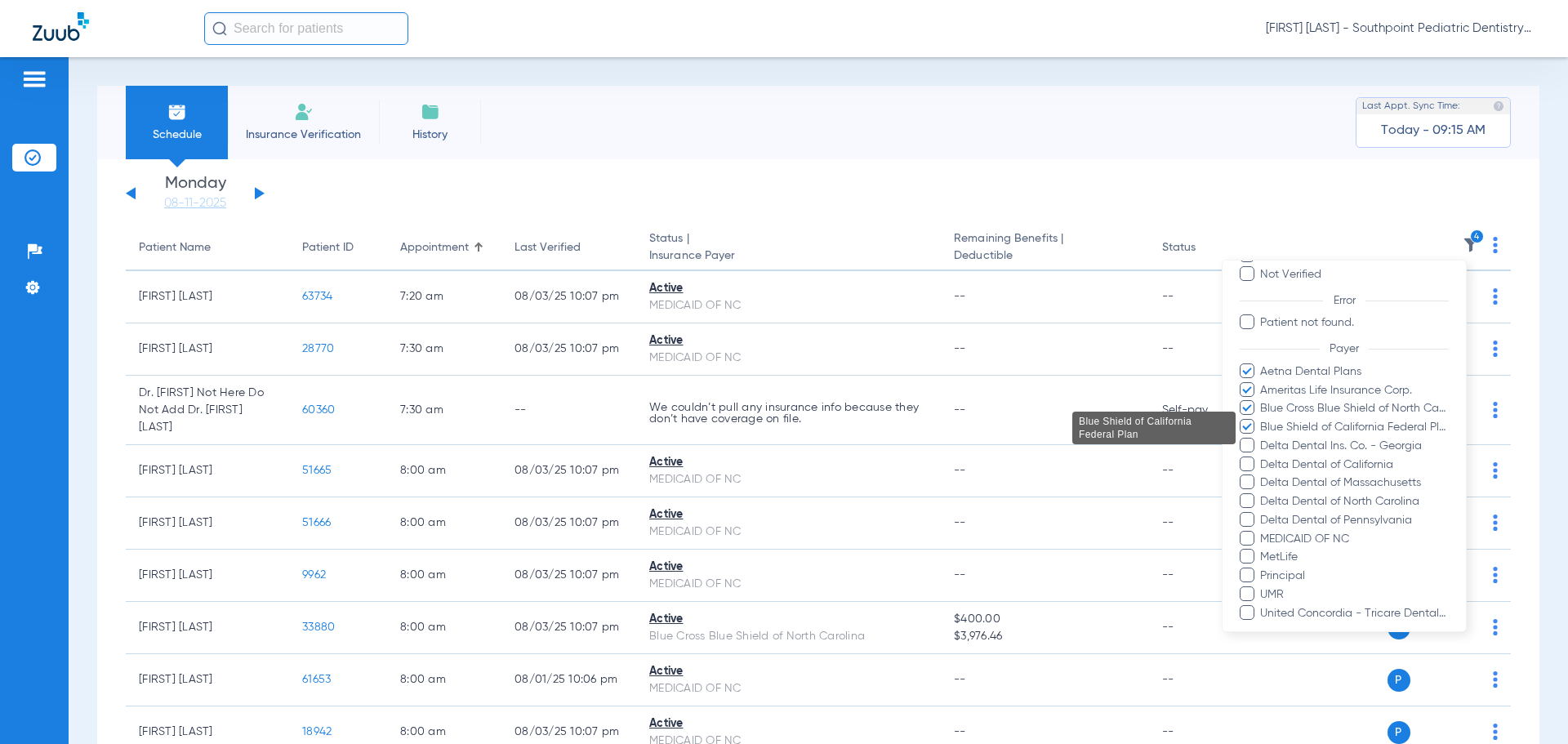 drag, startPoint x: 1315, startPoint y: 446, endPoint x: 1317, endPoint y: 482, distance: 36.055513 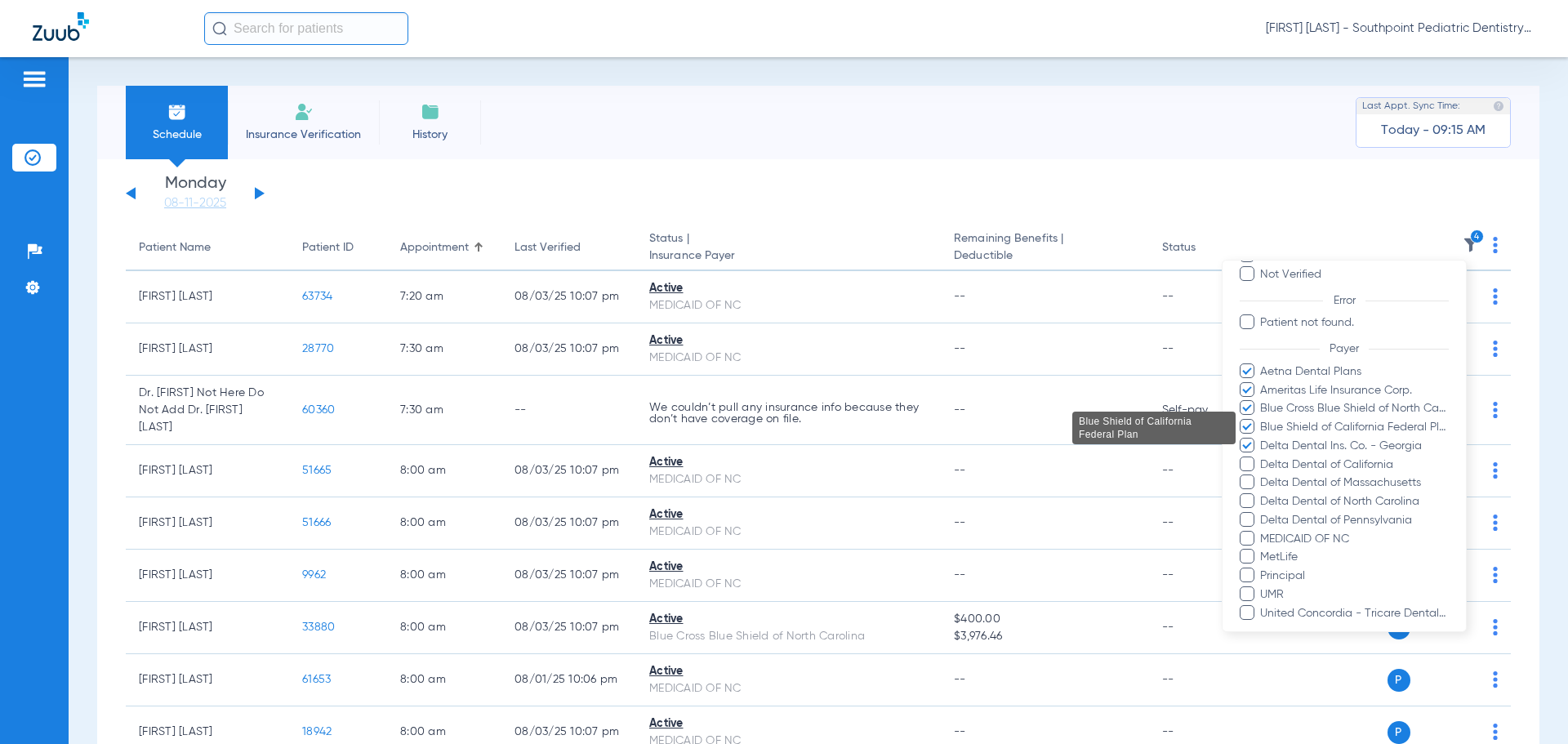 click on "Delta Dental of California" at bounding box center (1354, 465) 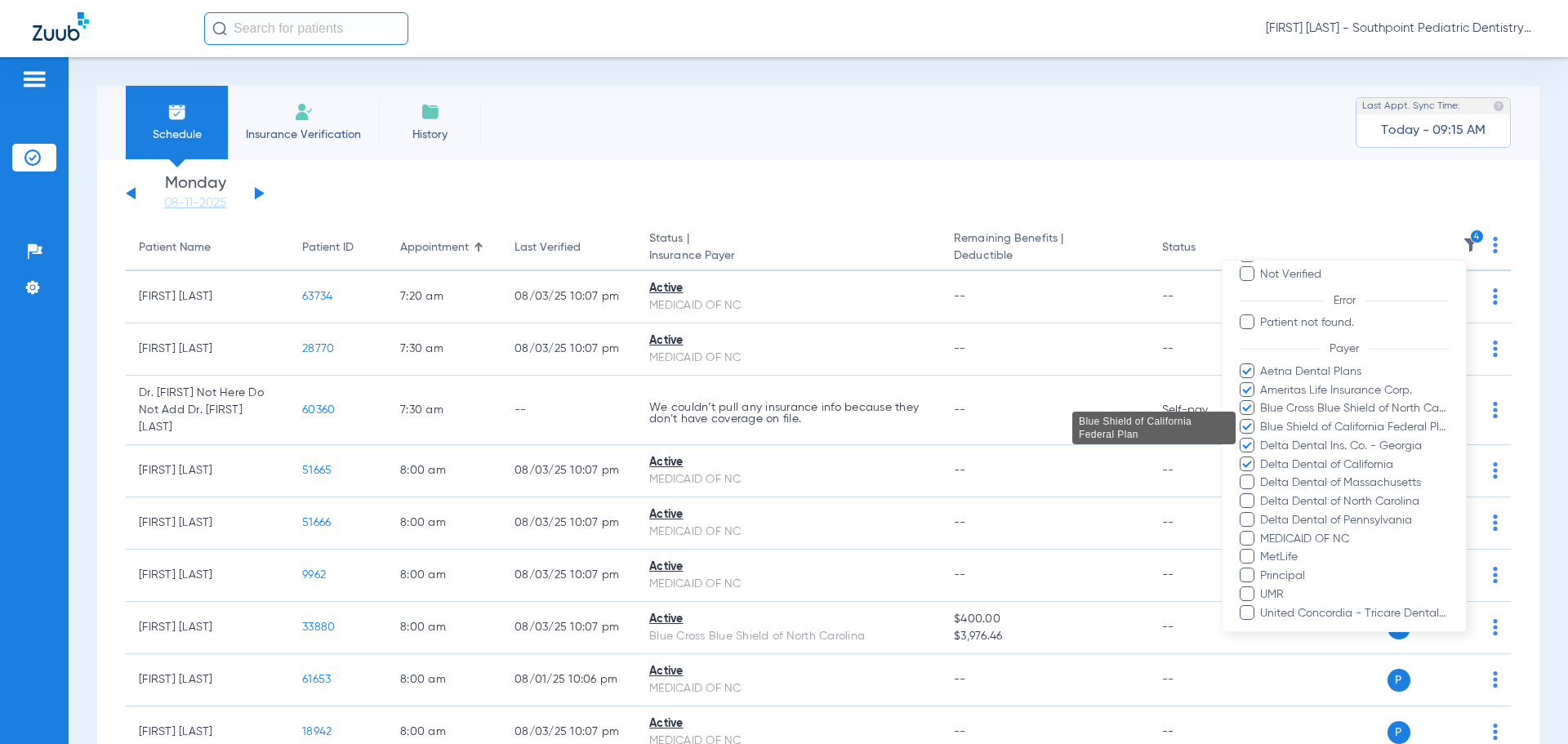 click on "Delta Dental of Massachusetts" at bounding box center (1354, 483) 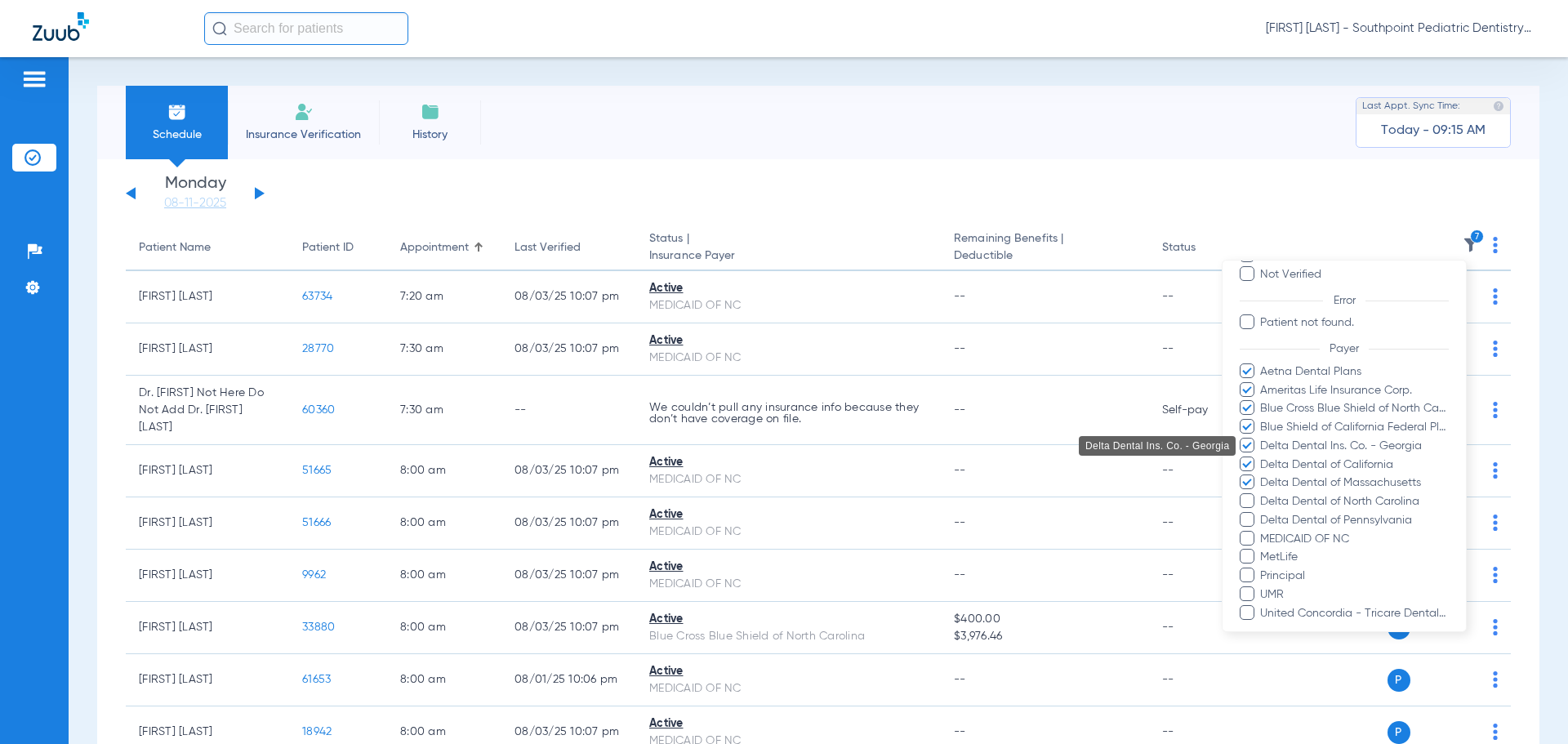 click on "Delta Dental of North Carolina" at bounding box center (1354, 501) 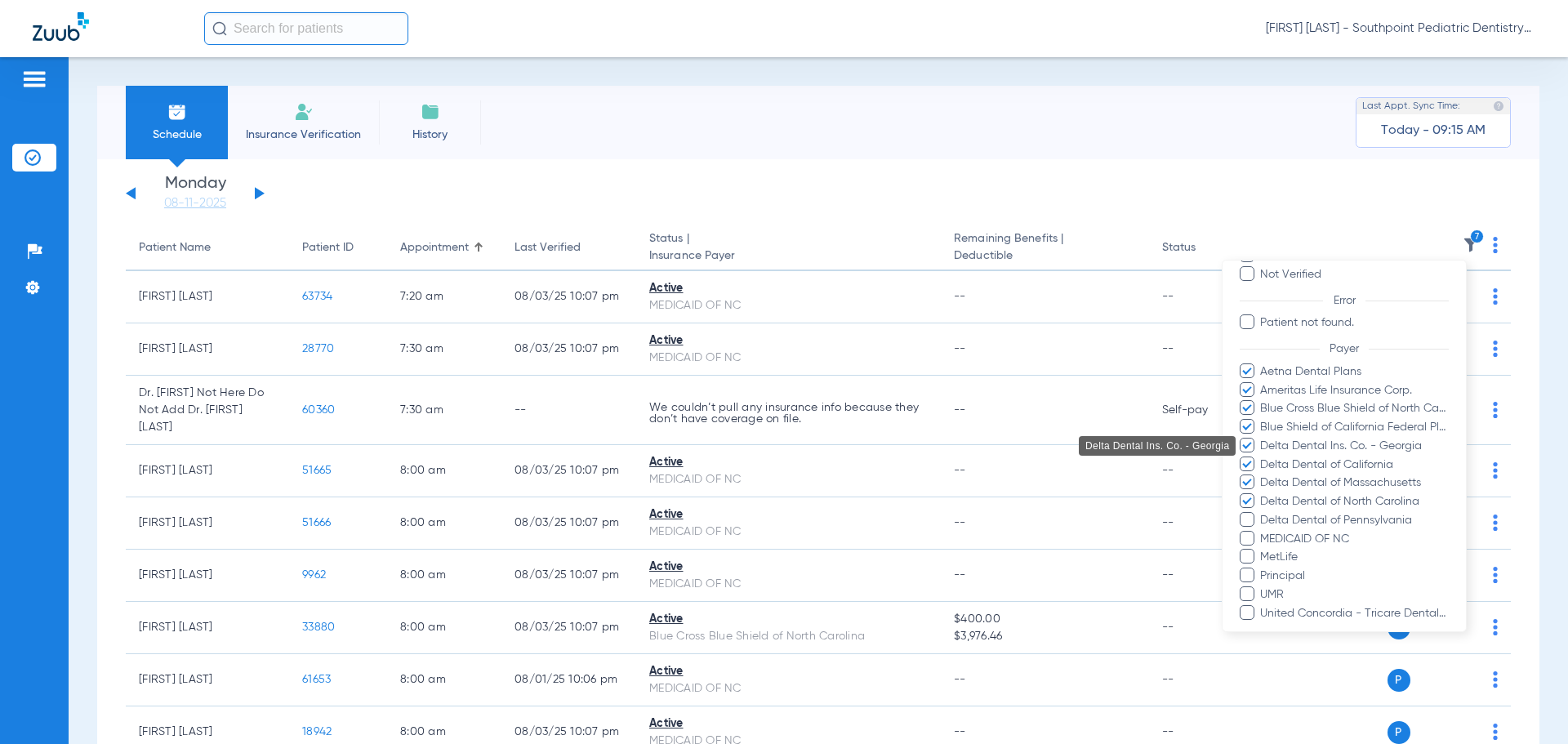 click on "Delta Dental of Pennsylvania" at bounding box center (1354, 520) 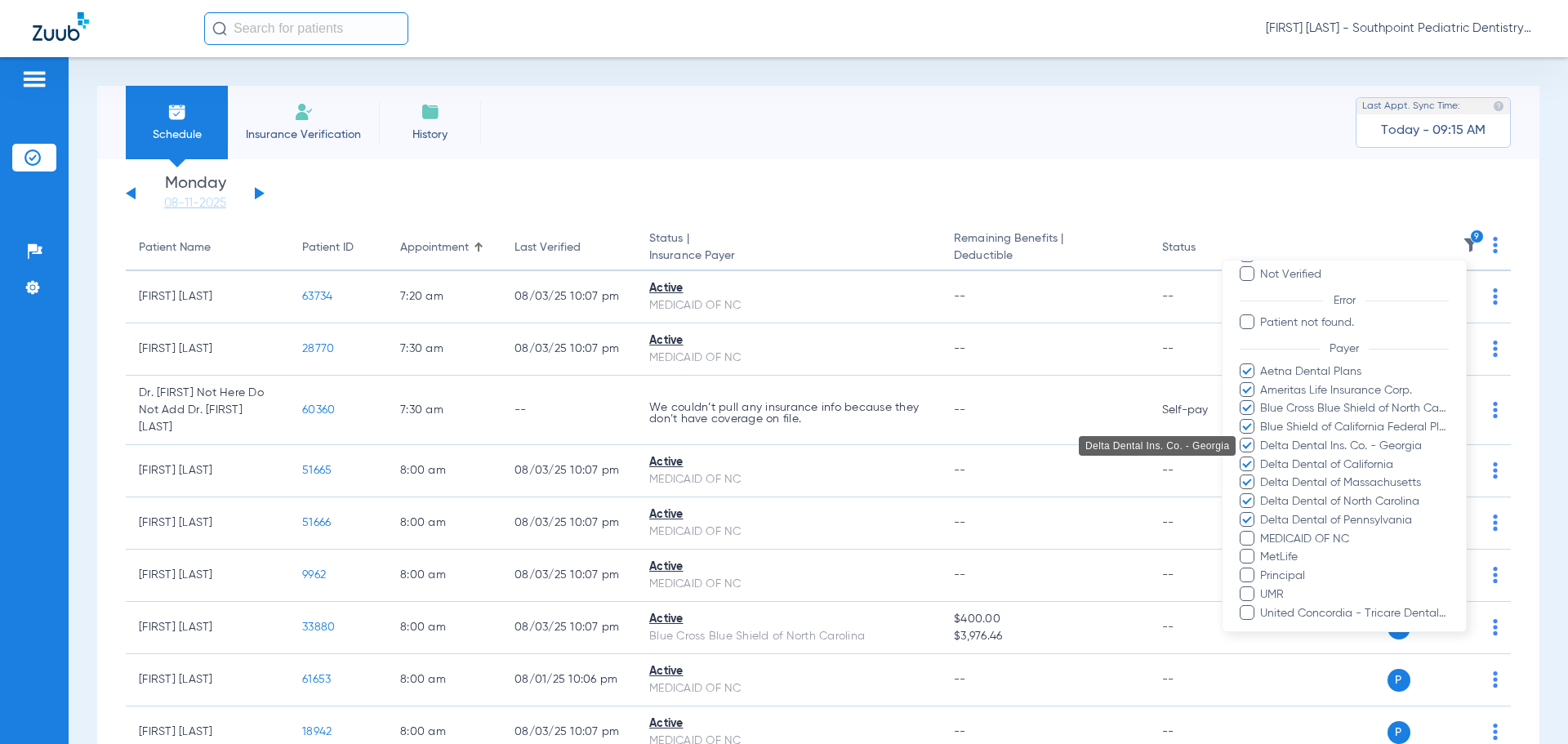 drag, startPoint x: 1272, startPoint y: 557, endPoint x: 1326, endPoint y: 395, distance: 170.76299 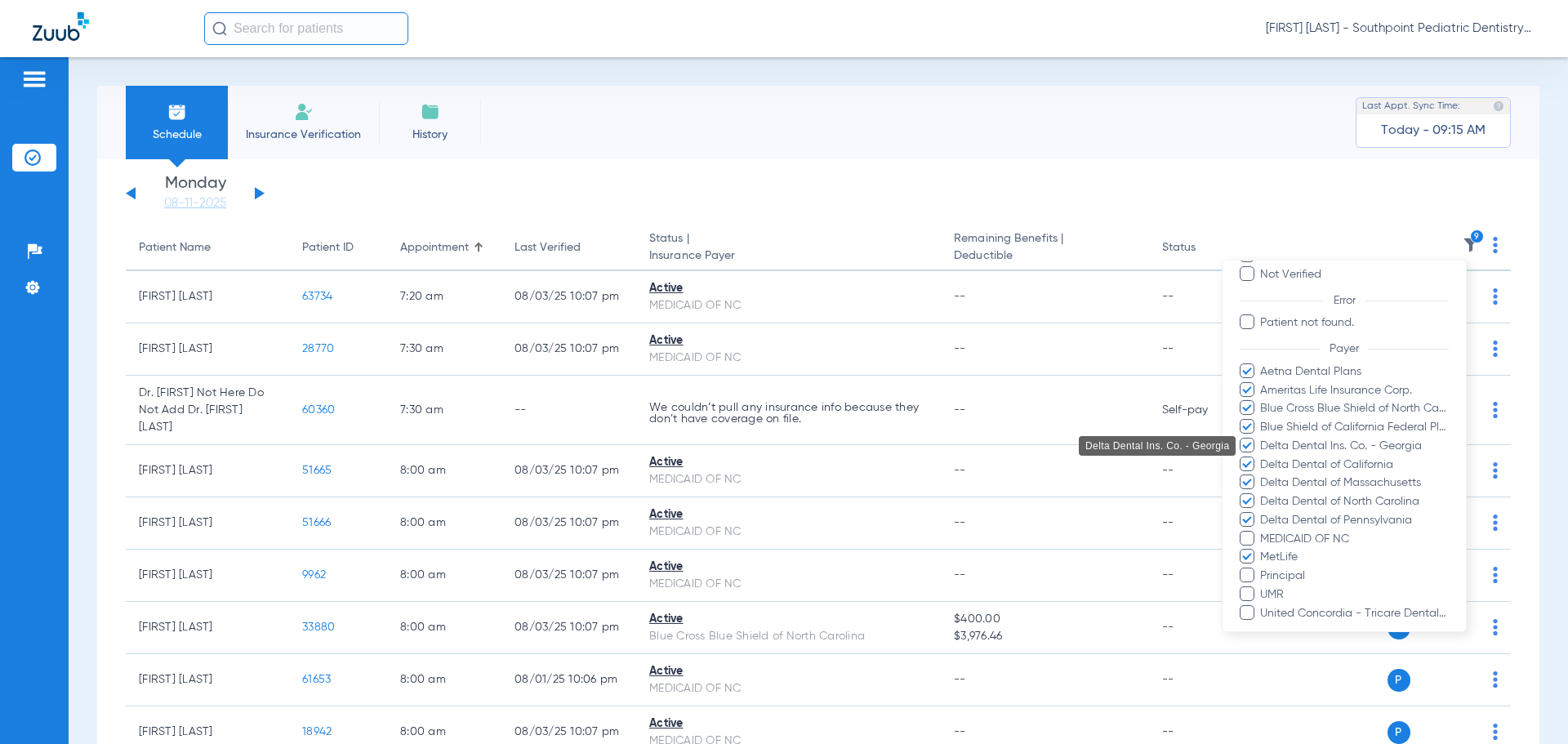 click on "Principal" at bounding box center [1354, 576] 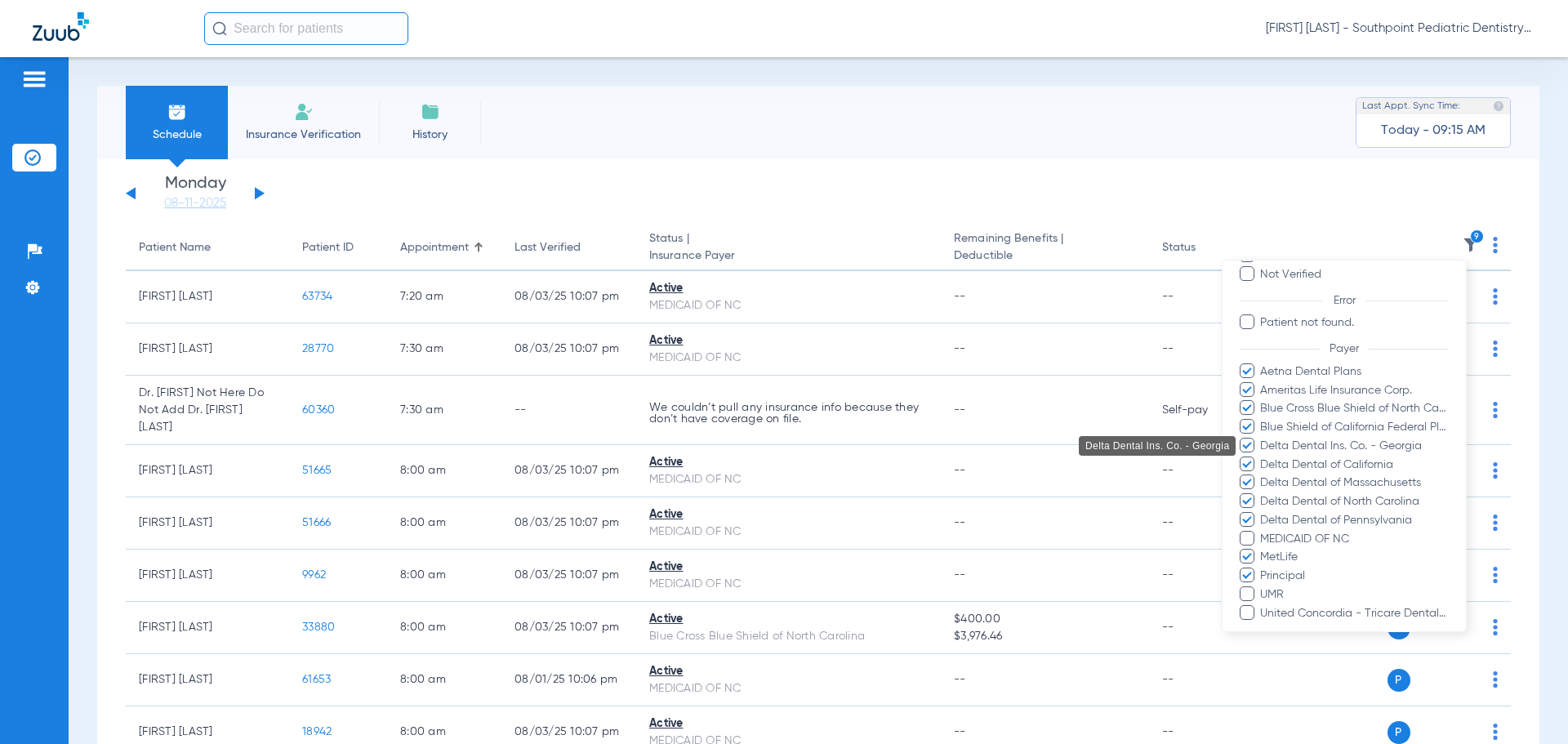 click on "UMR" at bounding box center [1354, 595] 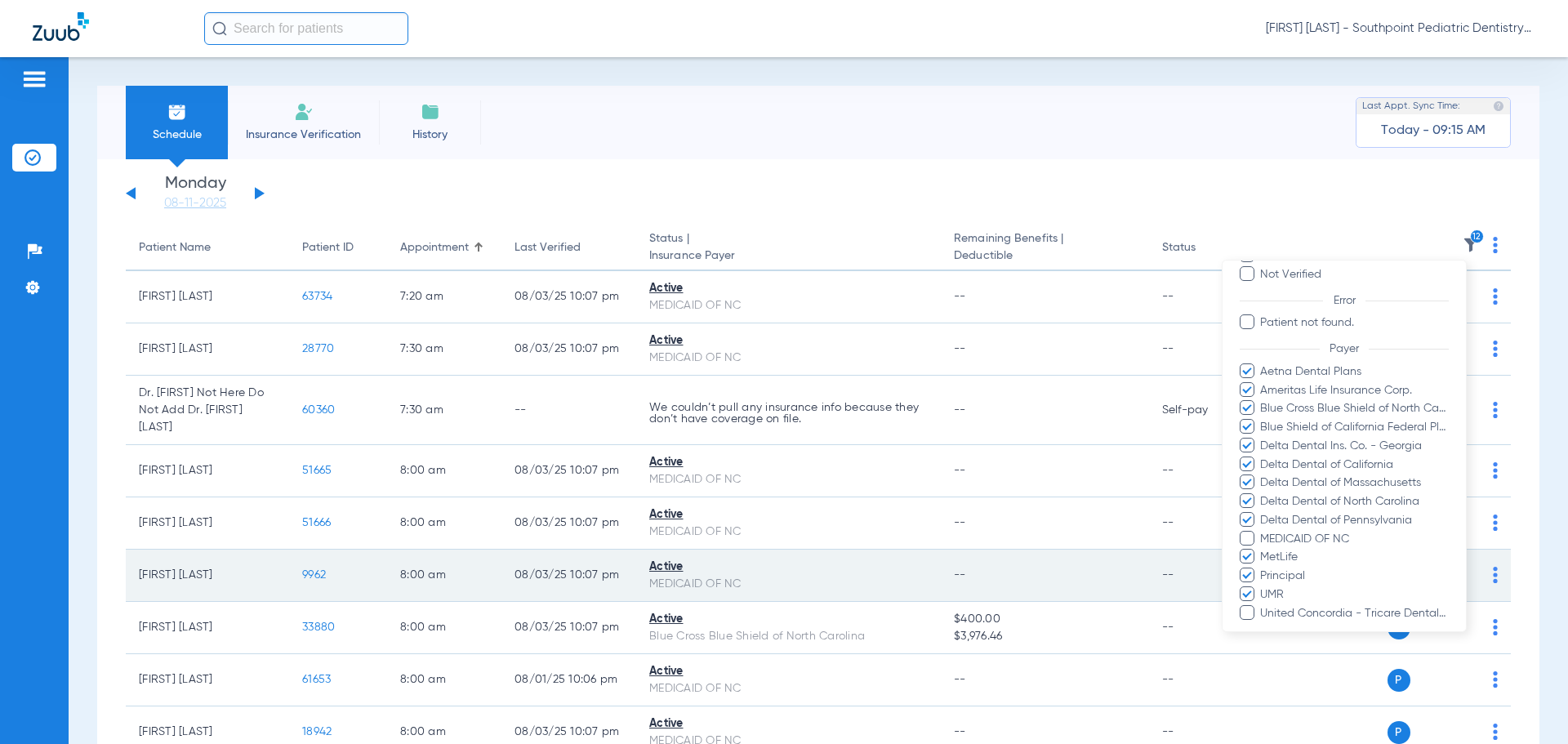 scroll, scrollTop: 138, scrollLeft: 0, axis: vertical 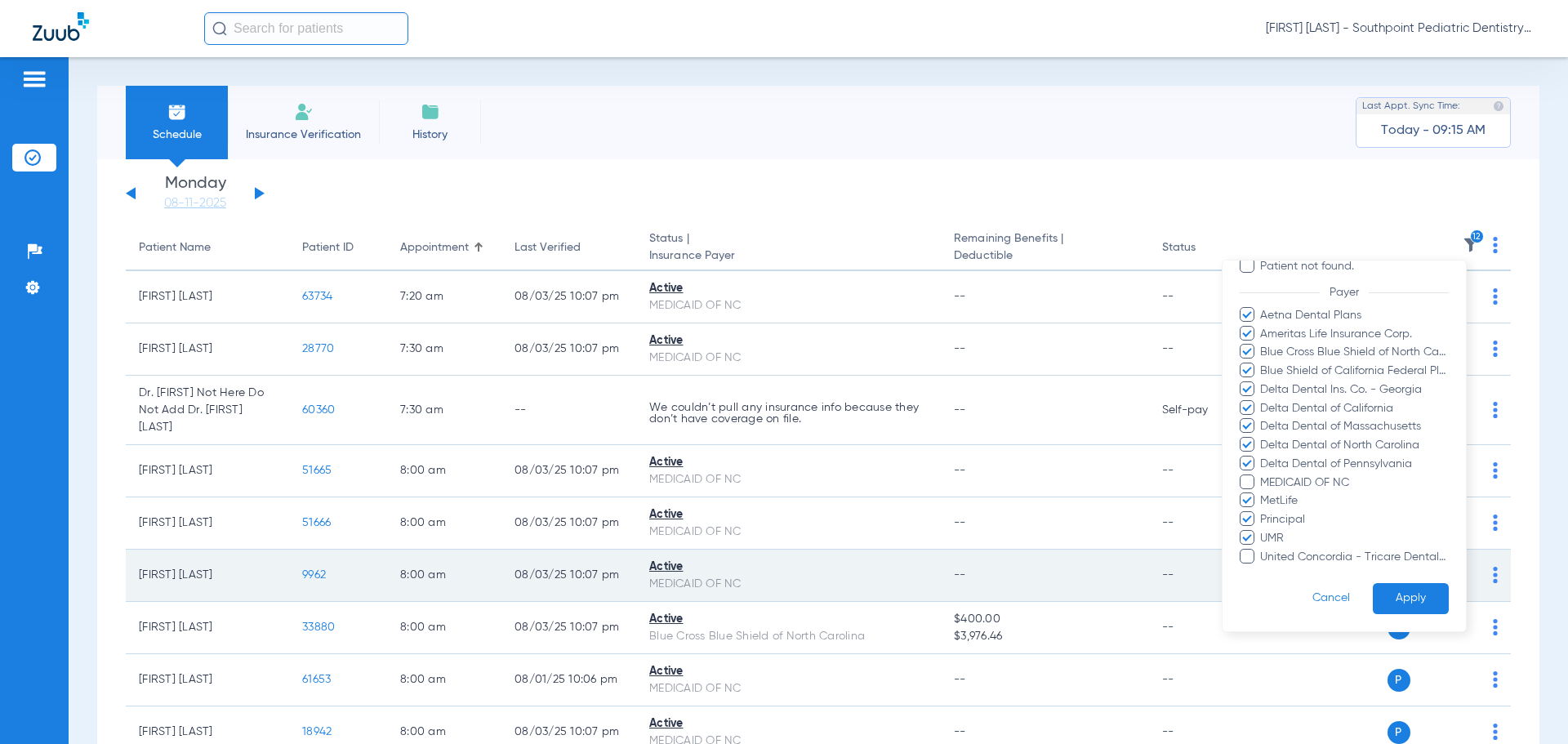 click on "Cancel" at bounding box center [1331, 599] 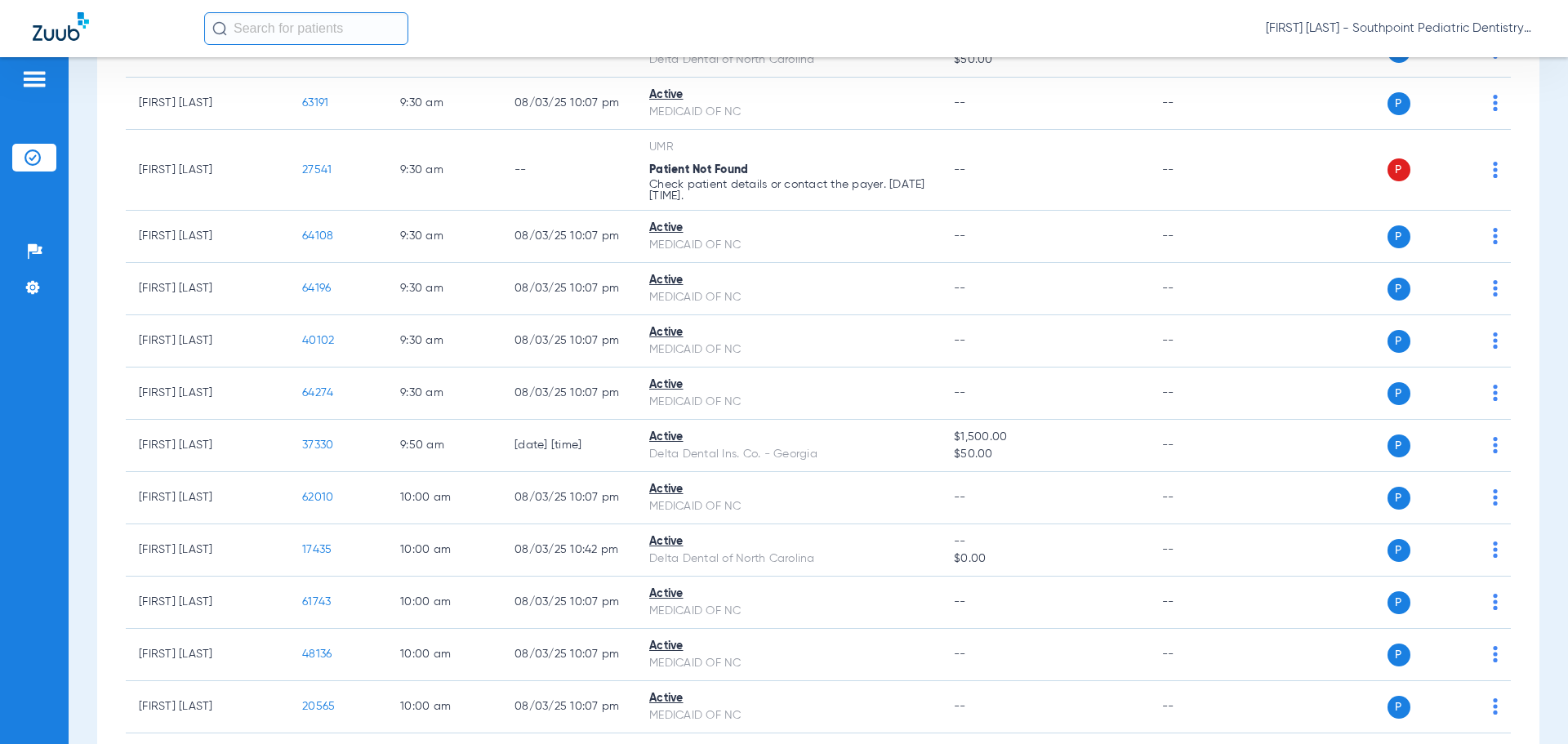 scroll, scrollTop: 0, scrollLeft: 0, axis: both 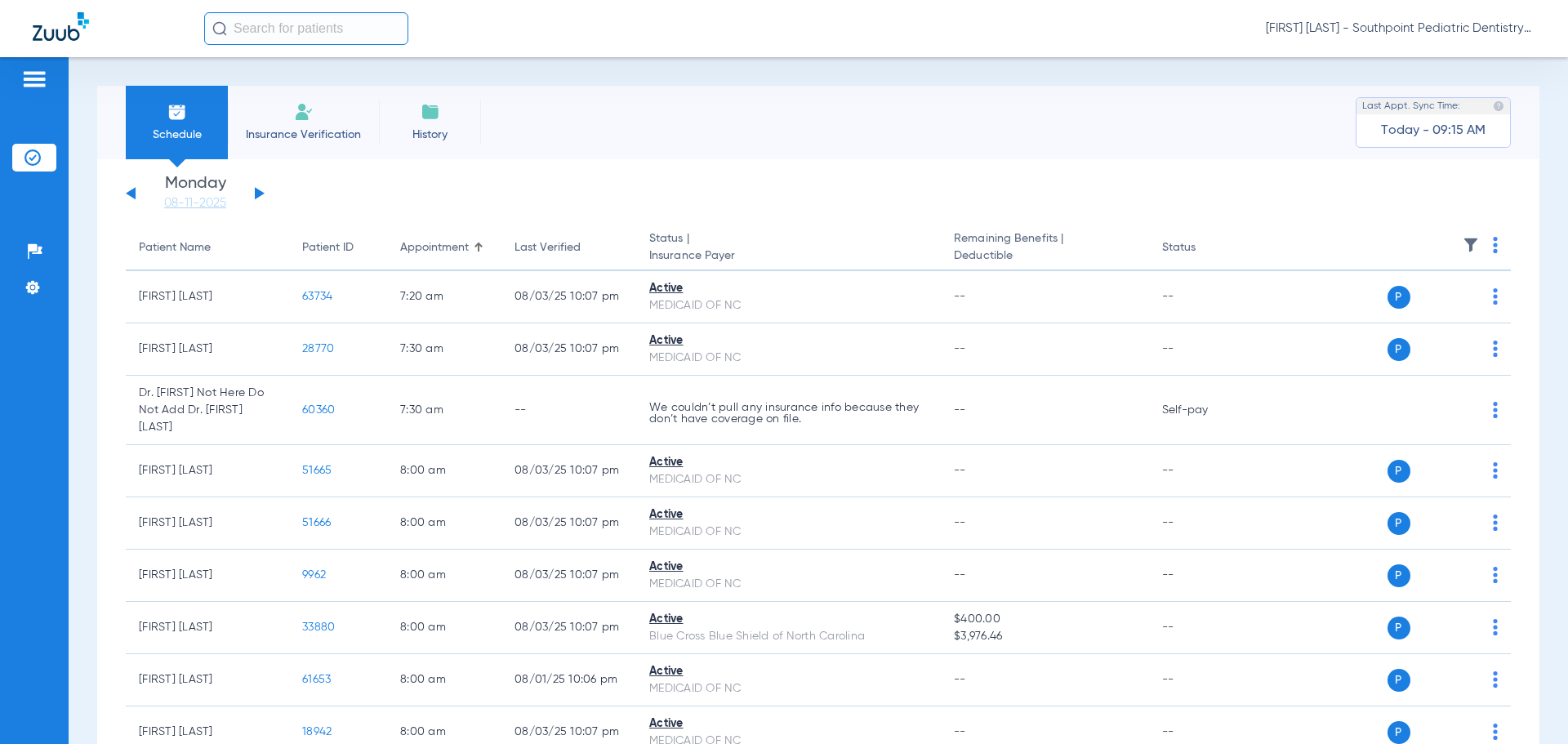 click 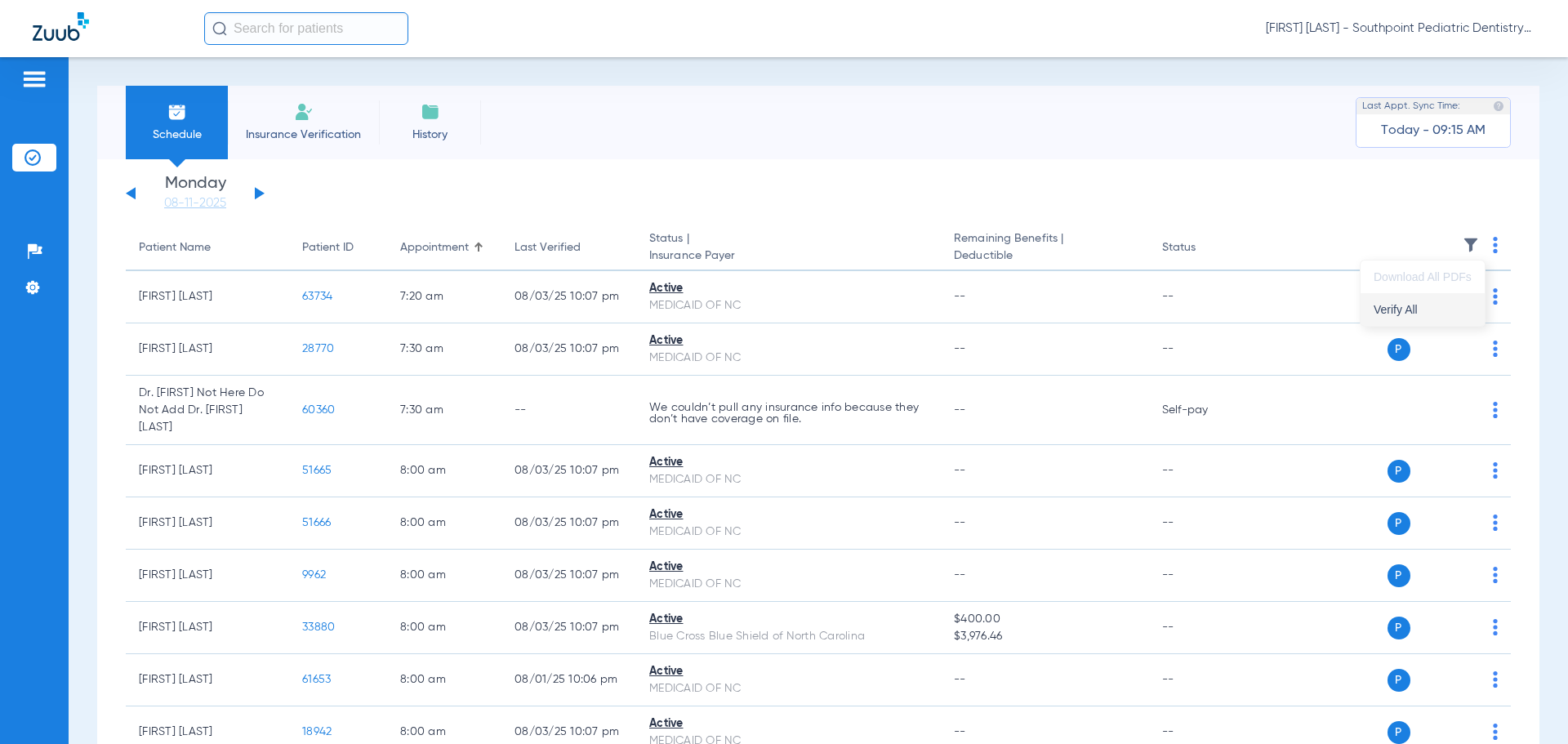 click on "Verify All" at bounding box center (1423, 310) 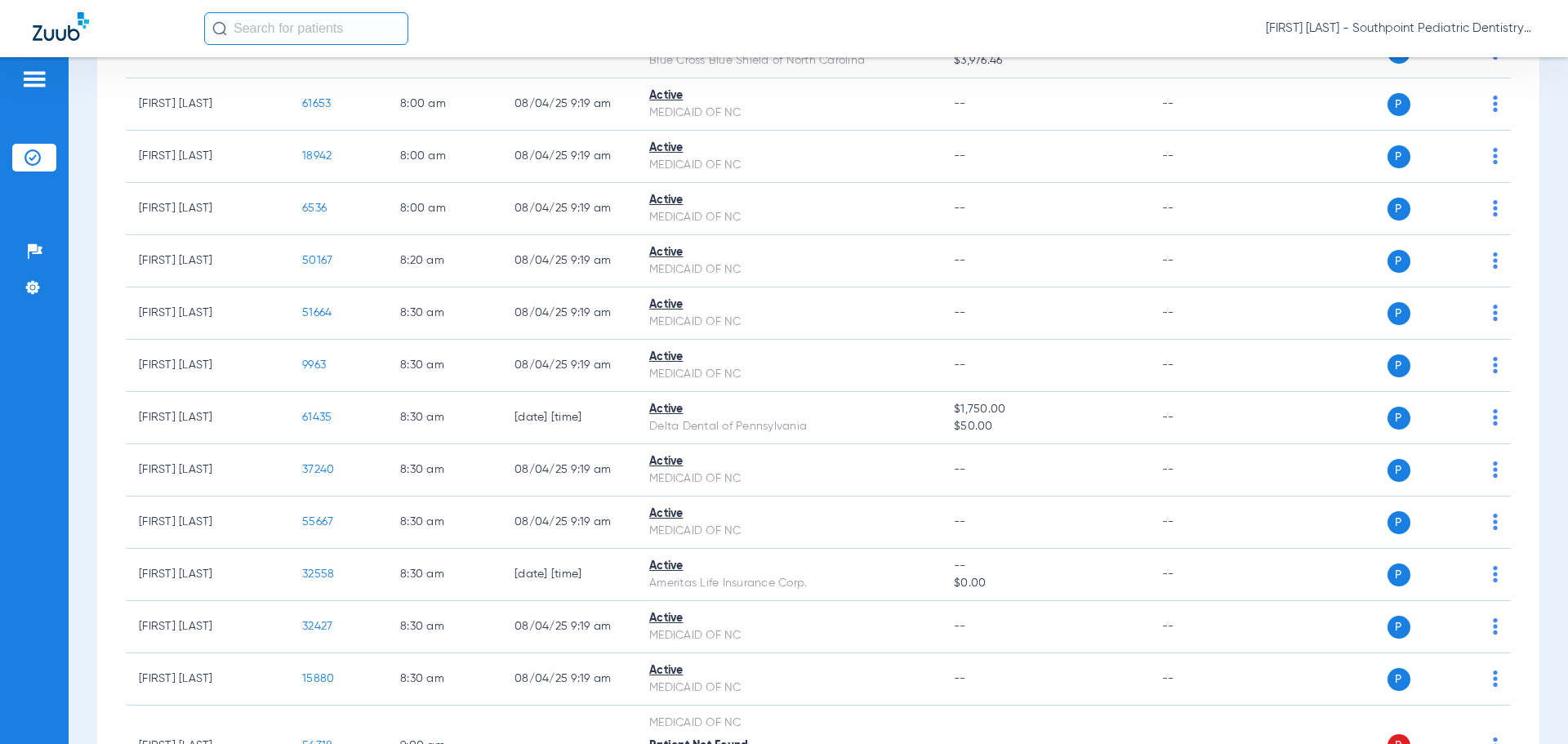 scroll, scrollTop: 3651, scrollLeft: 0, axis: vertical 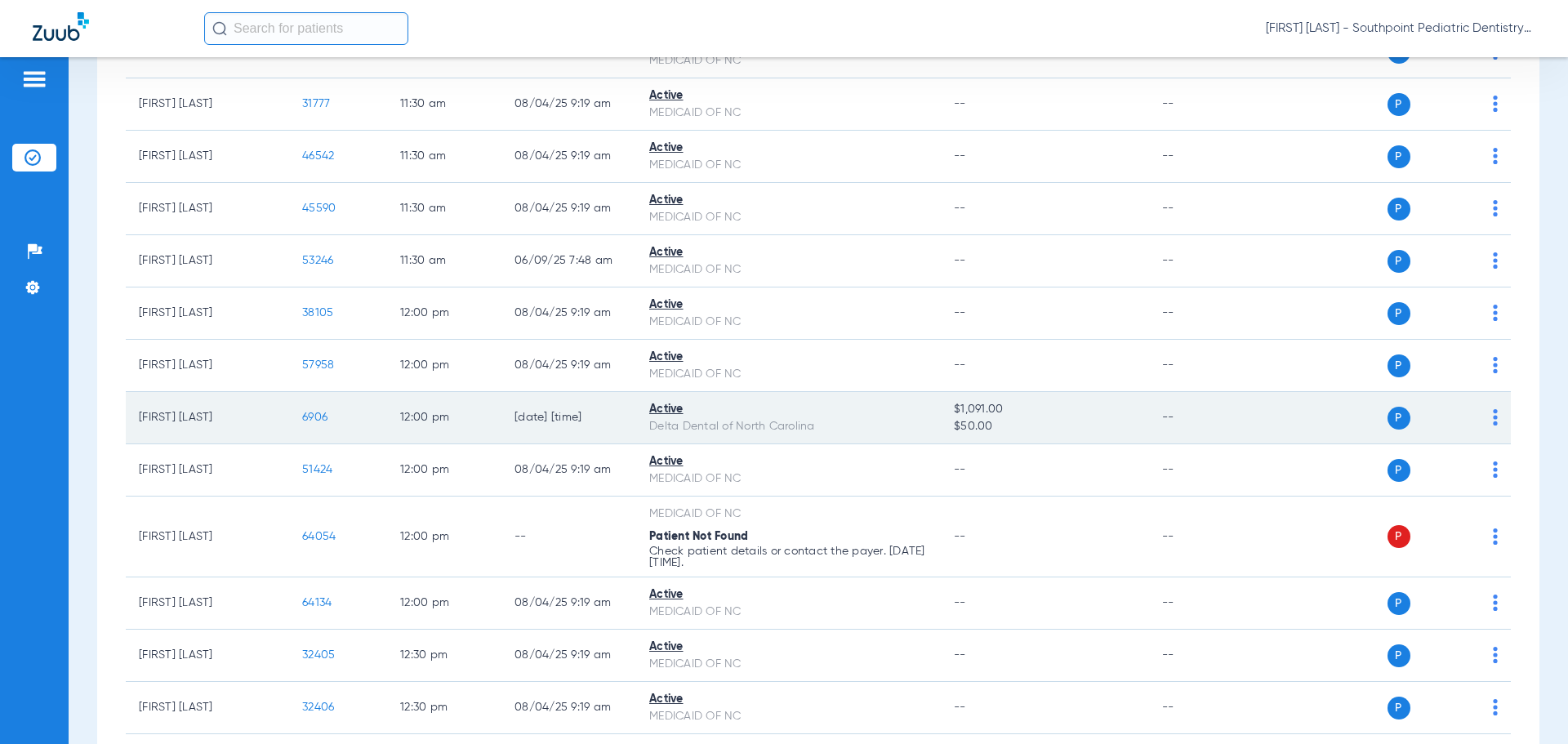 click on "6906" 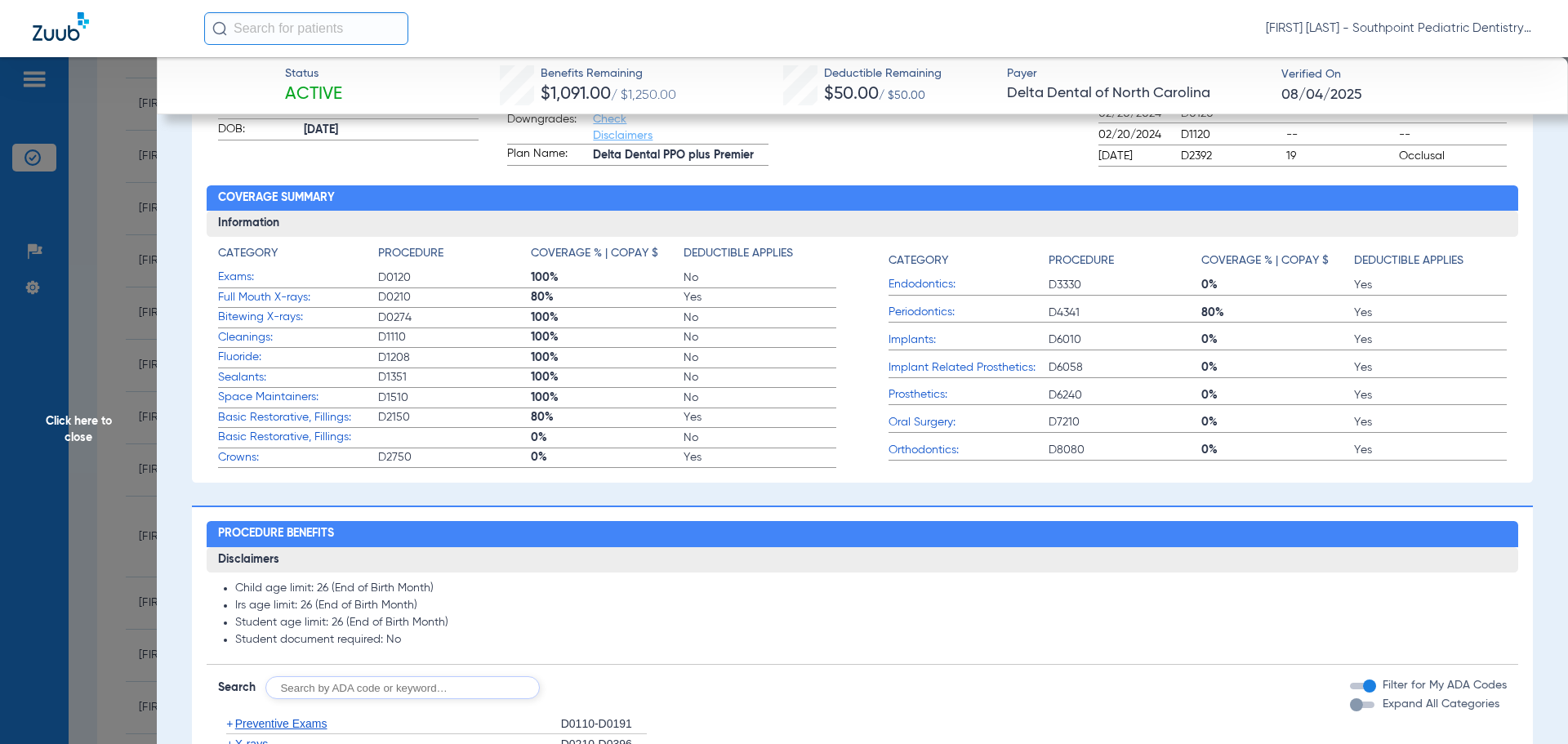 scroll, scrollTop: 817, scrollLeft: 0, axis: vertical 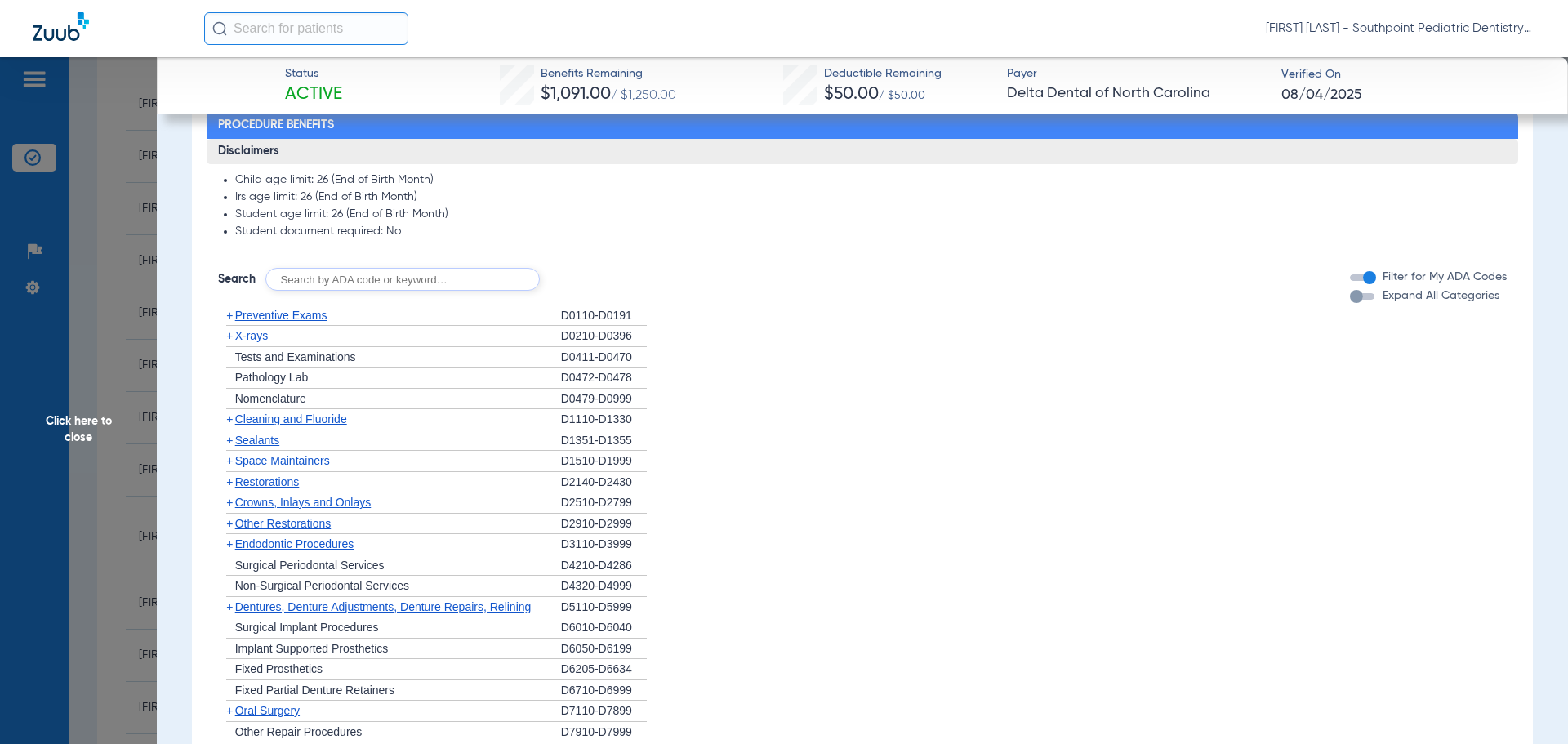 click on "+   Preventive Exams" 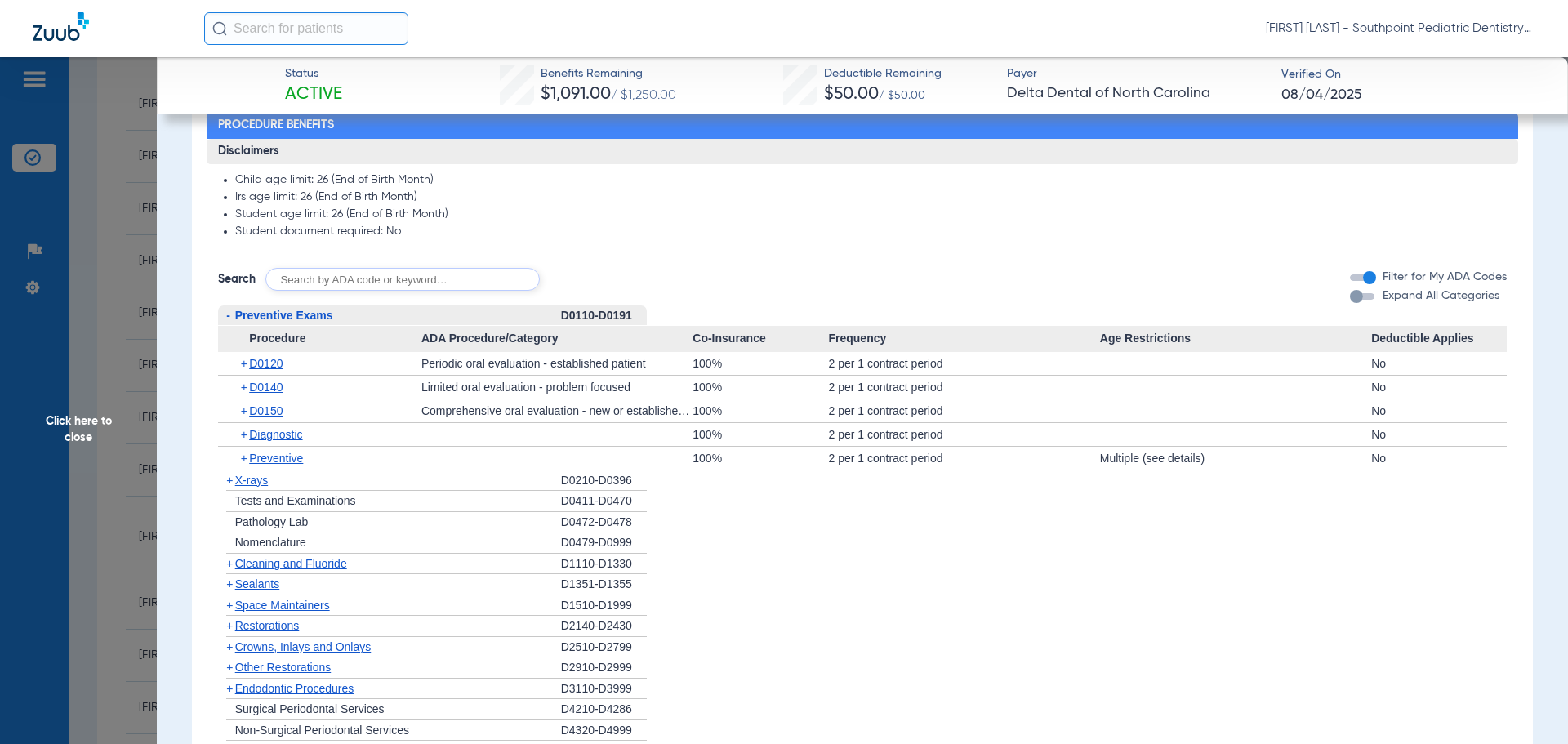 click on "-   Preventive Exams" 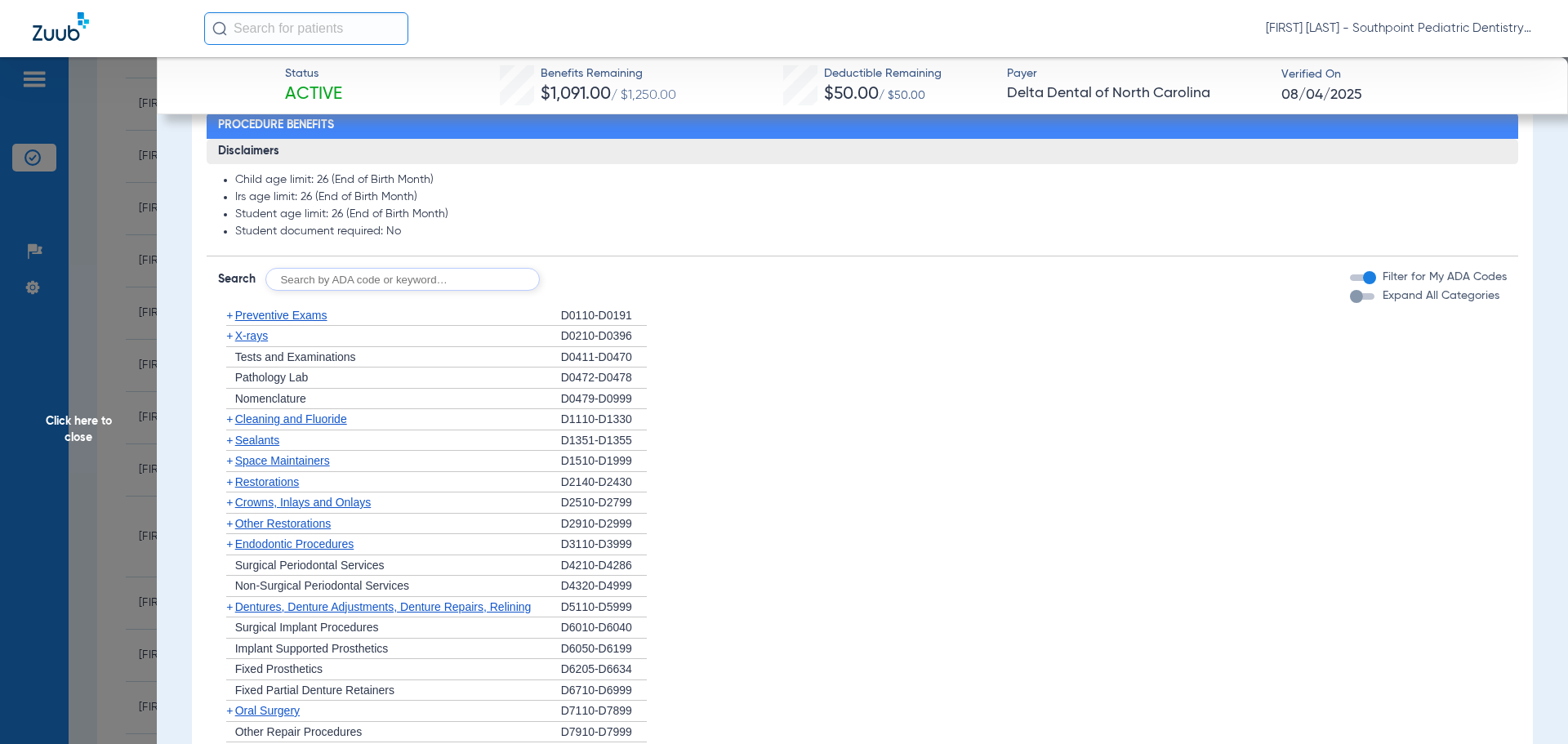 click on "+   X-rays" 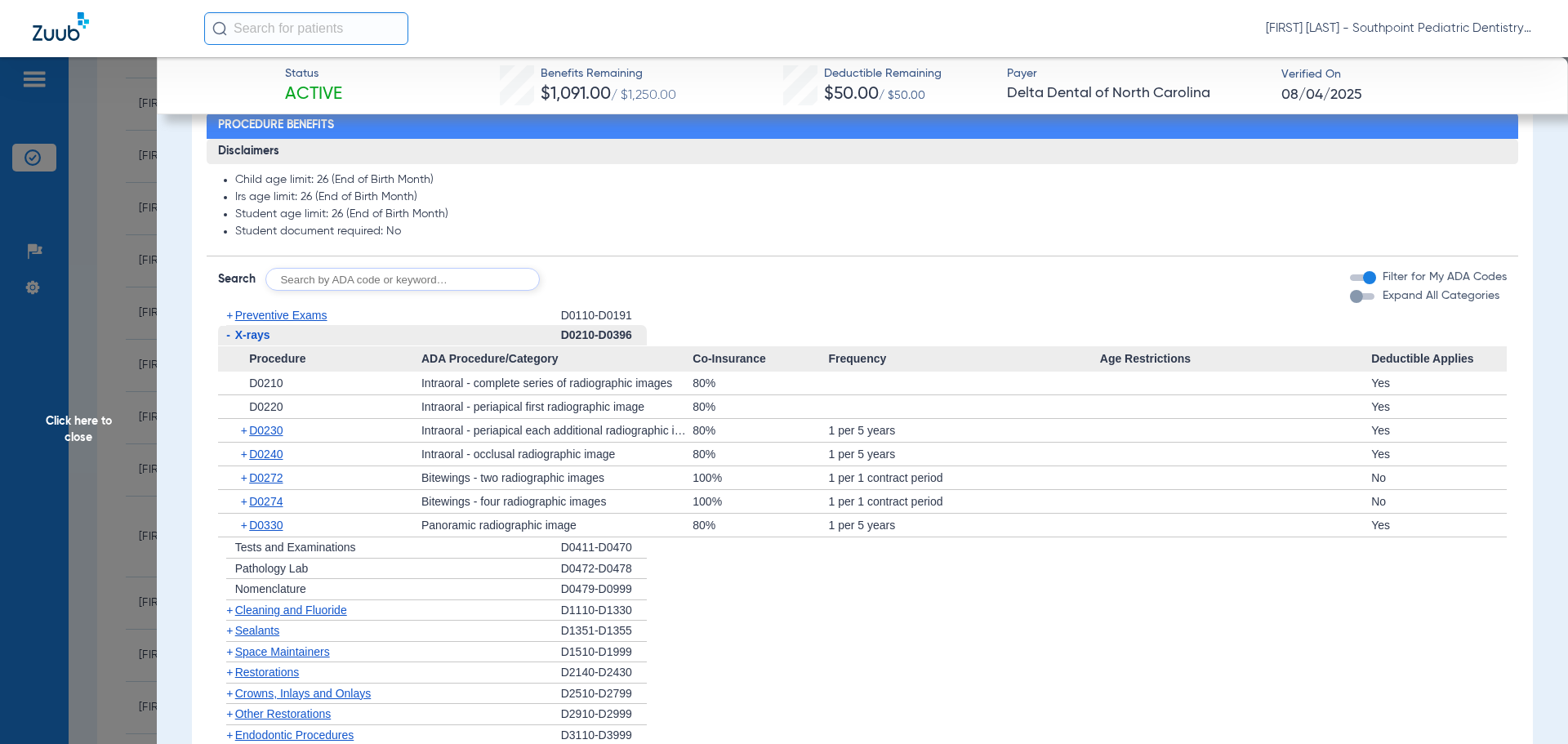 click on "-   X-rays" 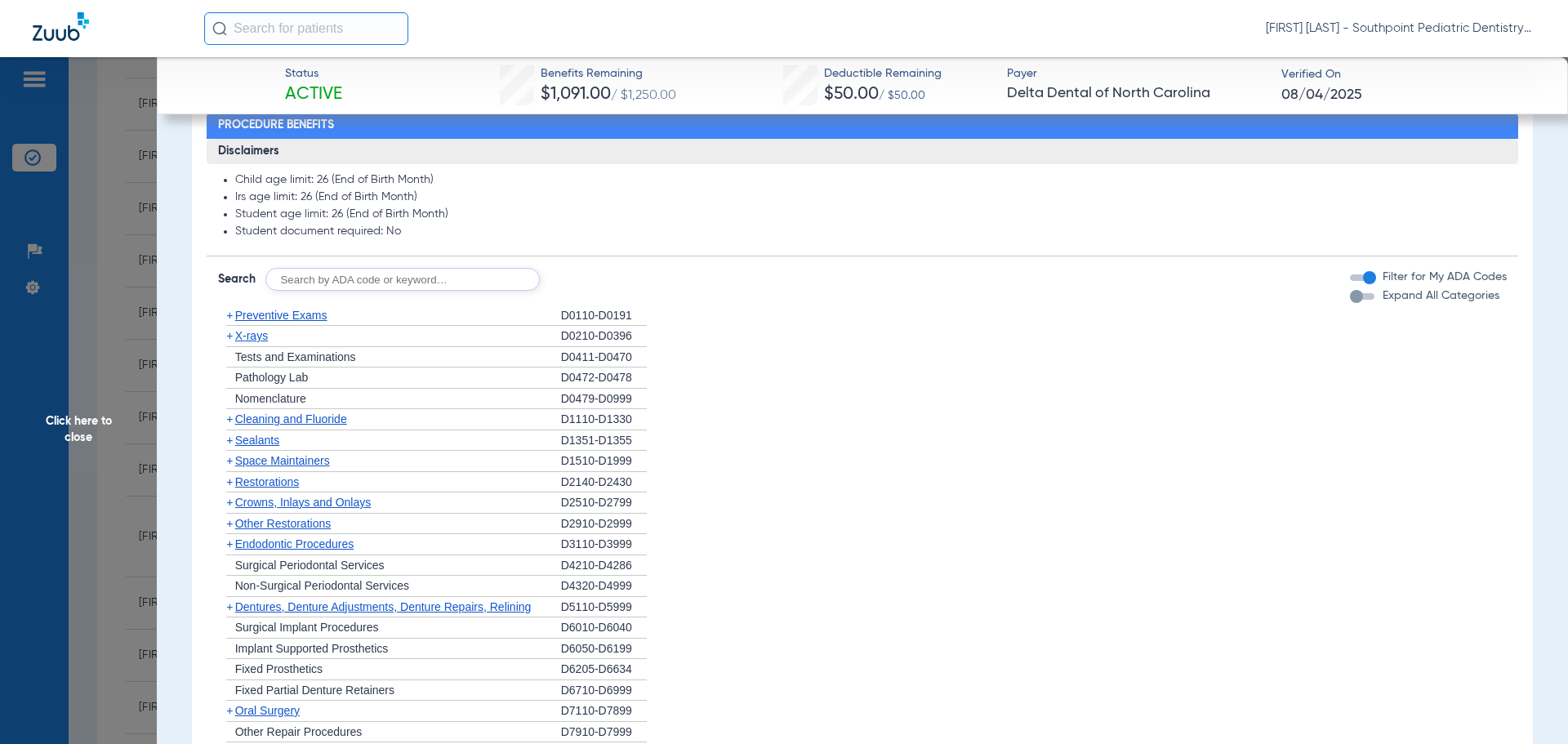 click on "+   Cleaning and Fluoride" 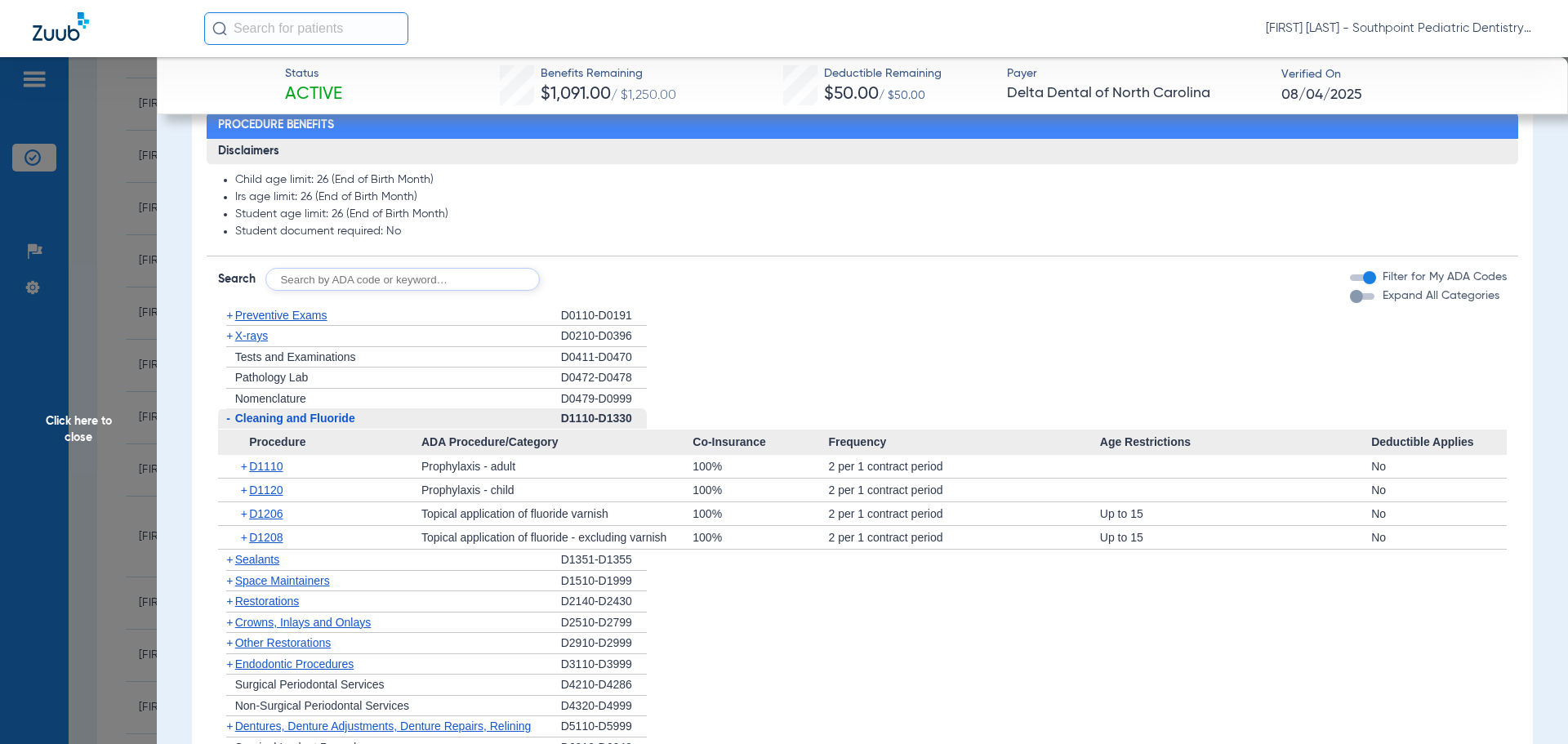 click on "-   Cleaning and Fluoride" 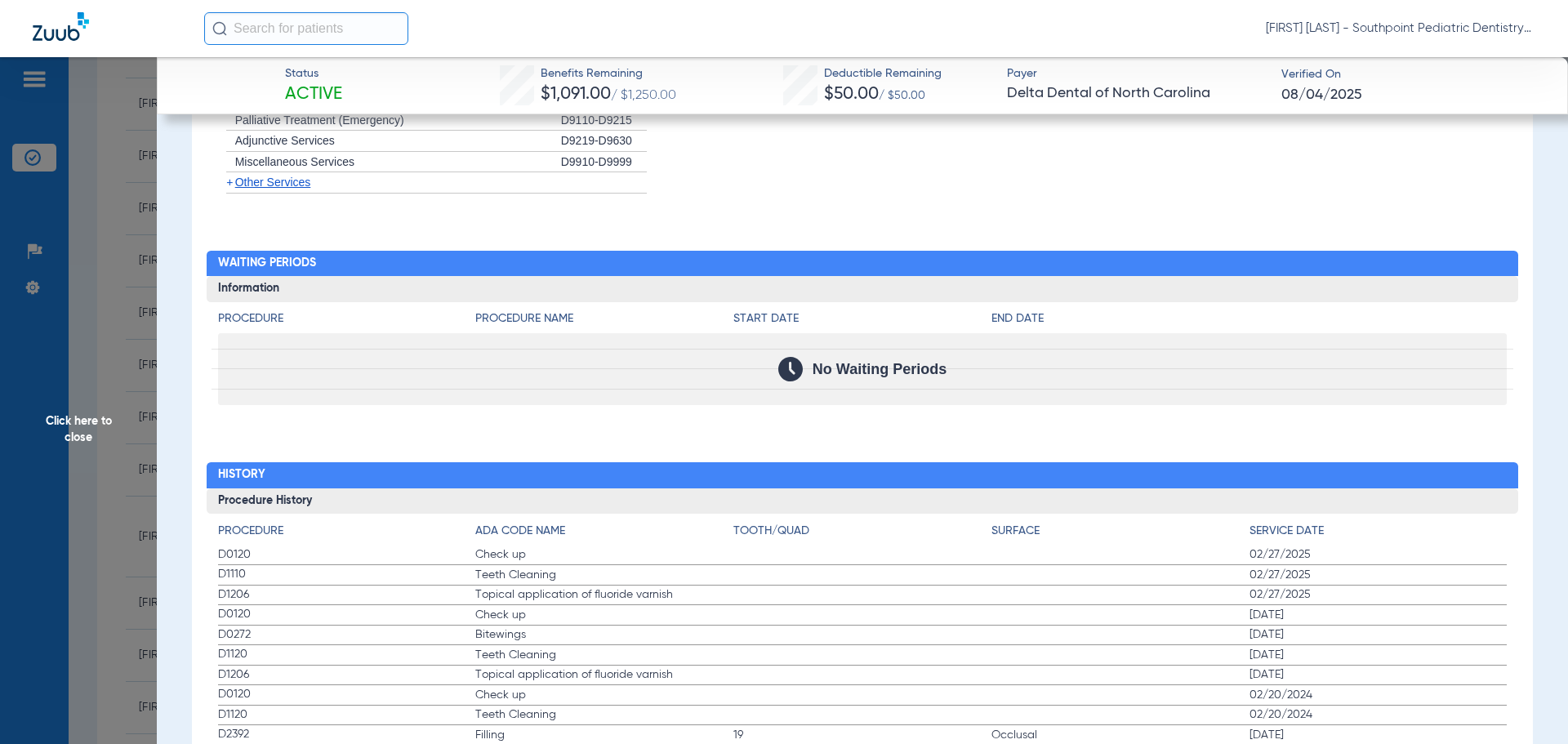 scroll, scrollTop: 1552, scrollLeft: 0, axis: vertical 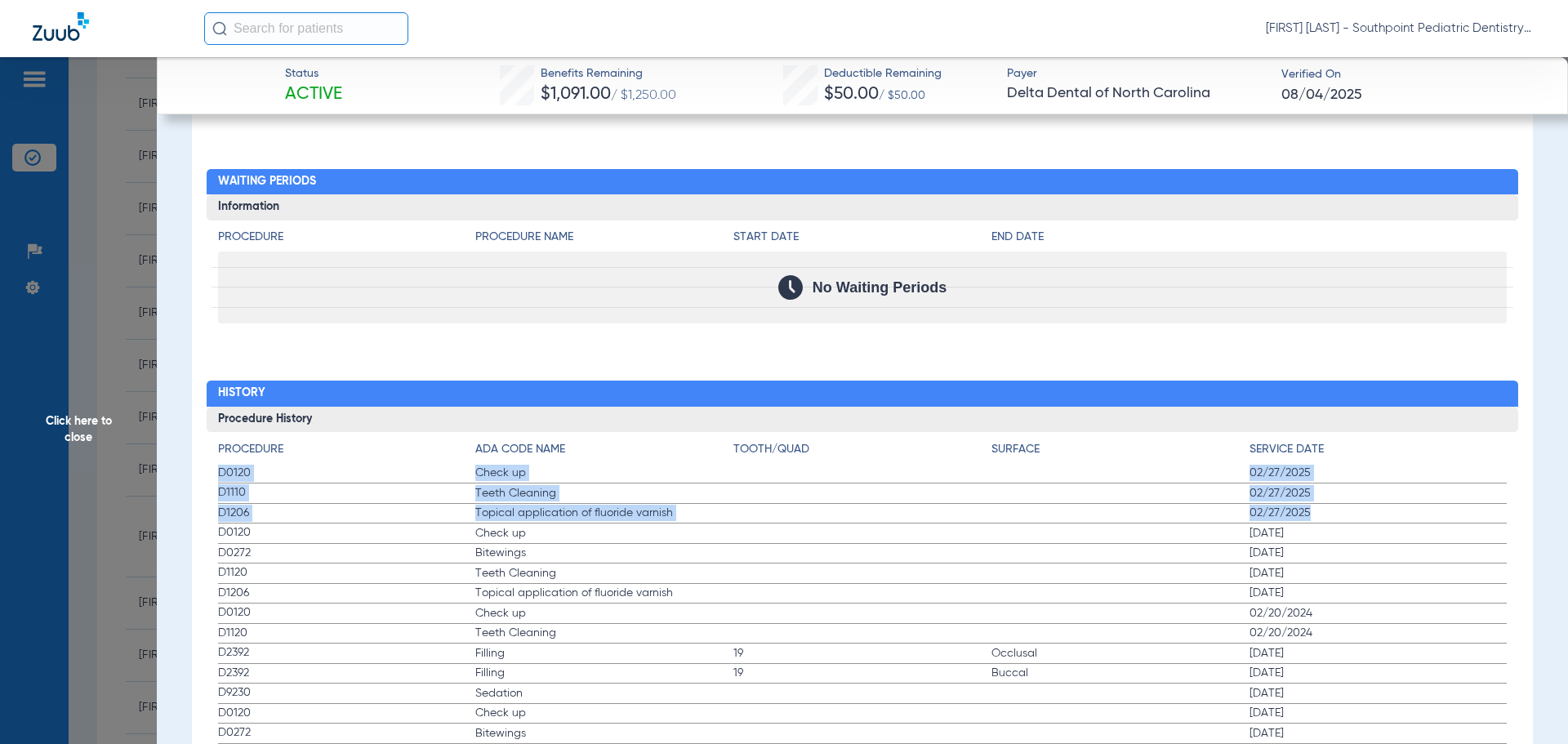 drag, startPoint x: 368, startPoint y: 467, endPoint x: 1345, endPoint y: 521, distance: 978.4912 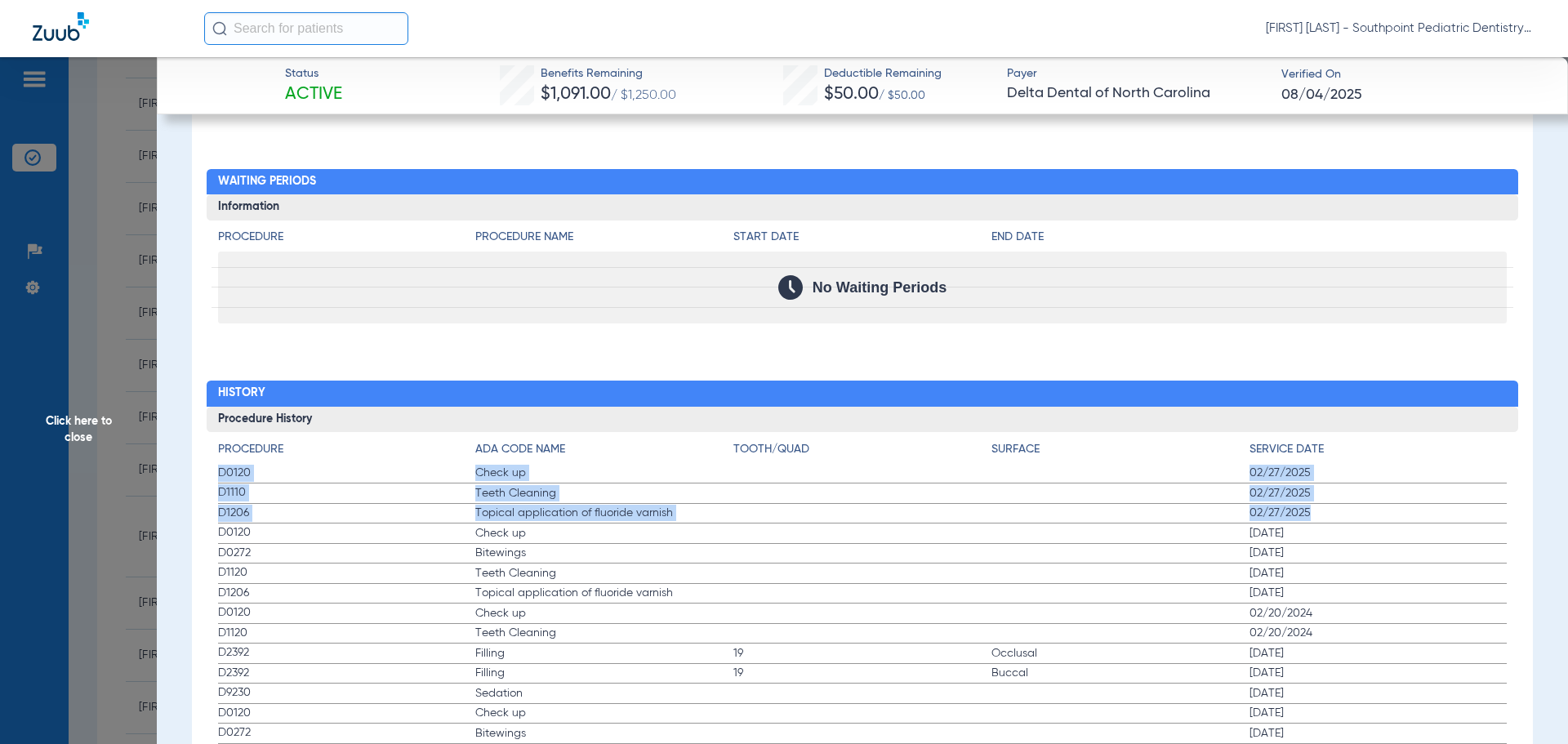 click on "Procedure ADA Code Name Tooth/Quad Surface Service Date D0120 Check up 02/27/2025 D1110 Teeth Cleaning 02/27/2025 D1206 Topical application of fluoride varnish 02/27/2025 D0120 Check up 08/22/2024 D0272 Bitewings 08/22/2024 D1120 Teeth Cleaning 08/22/2024 D1206 Topical application of fluoride varnish 08/22/2024 D0120 Check up 02/20/2024 D1120 Teeth Cleaning 02/20/2024 D2392 Filling 19 Occlusal 08/17/2023 D2392 Filling 19 Buccal 08/17/2023 D9230 Sedation 08/17/2023 D0120 Check up 08/08/2023 D0272 Bitewings 08/08/2023 D1120 Teeth Cleaning 08/08/2023 D1206 Topical application of fluoride varnish 08/08/2023 D0120 Check up 01/09/2023 D1120 Teeth Cleaning 01/09/2023 D1206 Topical application of fluoride varnish 01/09/2023 D0120 Check up 06/20/2022 D0272 Bitewings 06/20/2022 D1120 Teeth Cleaning 06/20/2022 D1206 Topical application of fluoride varnish 06/20/2022 D0120 Check up 12/20/2021 D1120 Teeth Cleaning 12/20/2021 D1206 Topical application of fluoride varnish 12/20/2021 D7140 Tooth Extraction 08/16/2021 D7140 5" 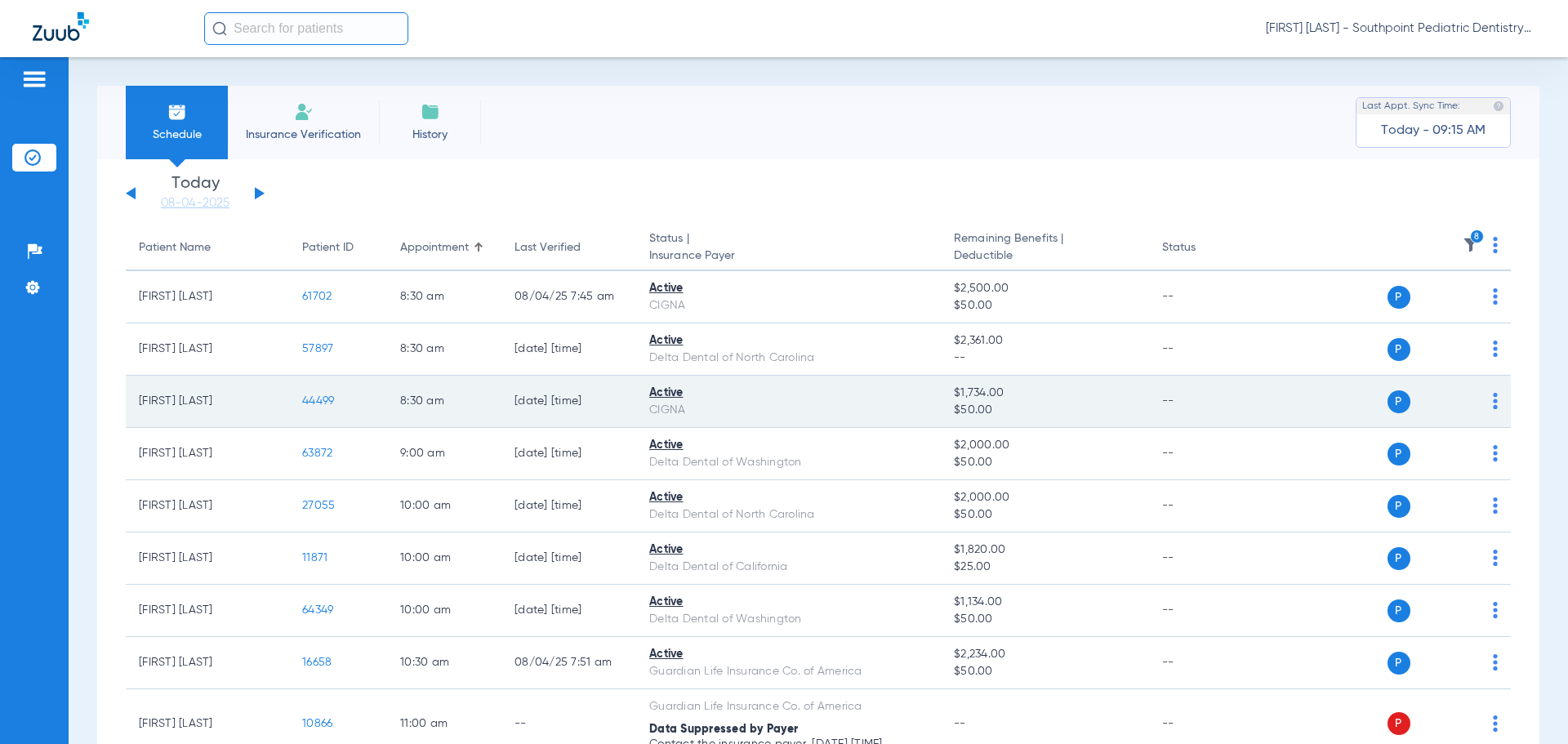 scroll, scrollTop: 0, scrollLeft: 0, axis: both 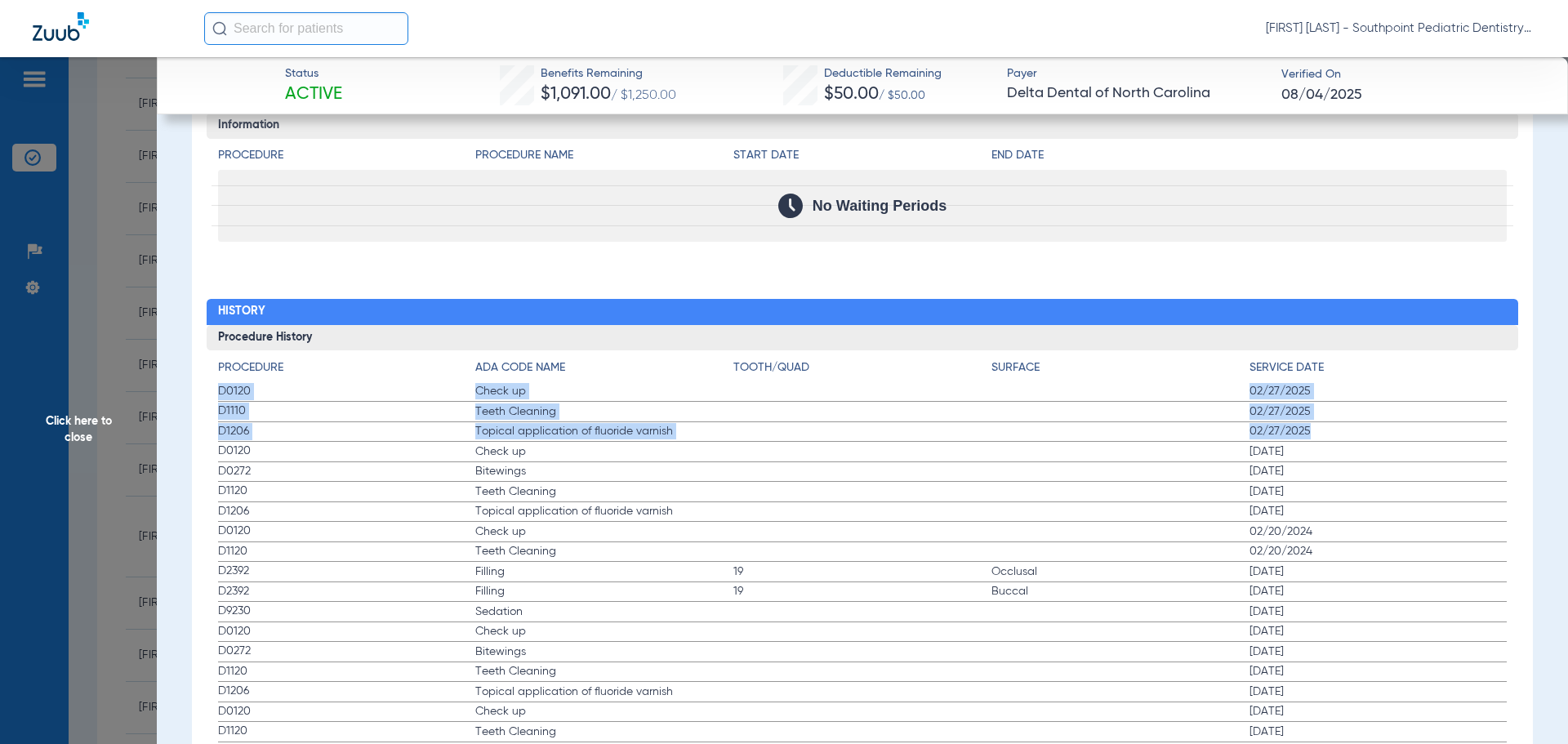 click on "Click here to close" 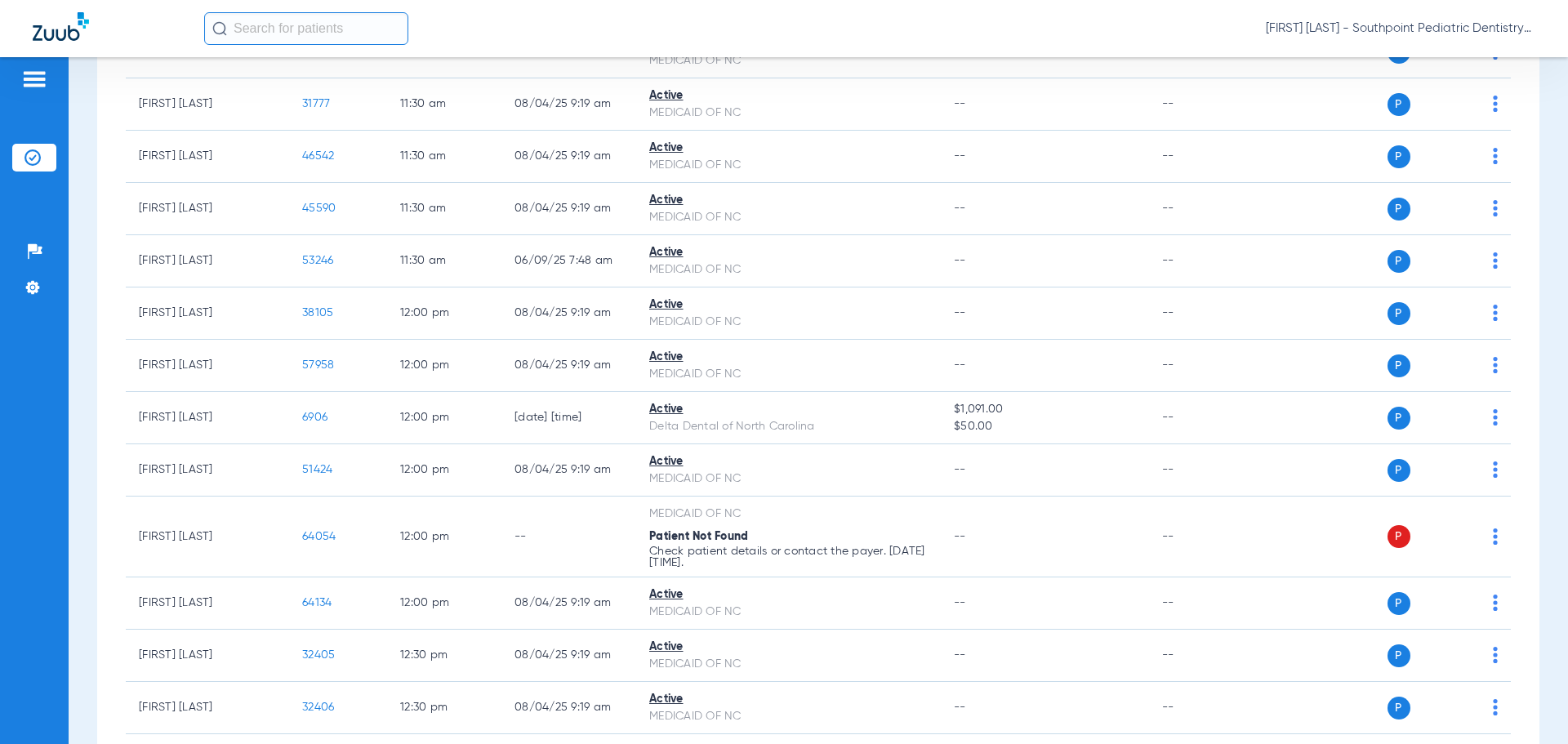 scroll, scrollTop: 0, scrollLeft: 0, axis: both 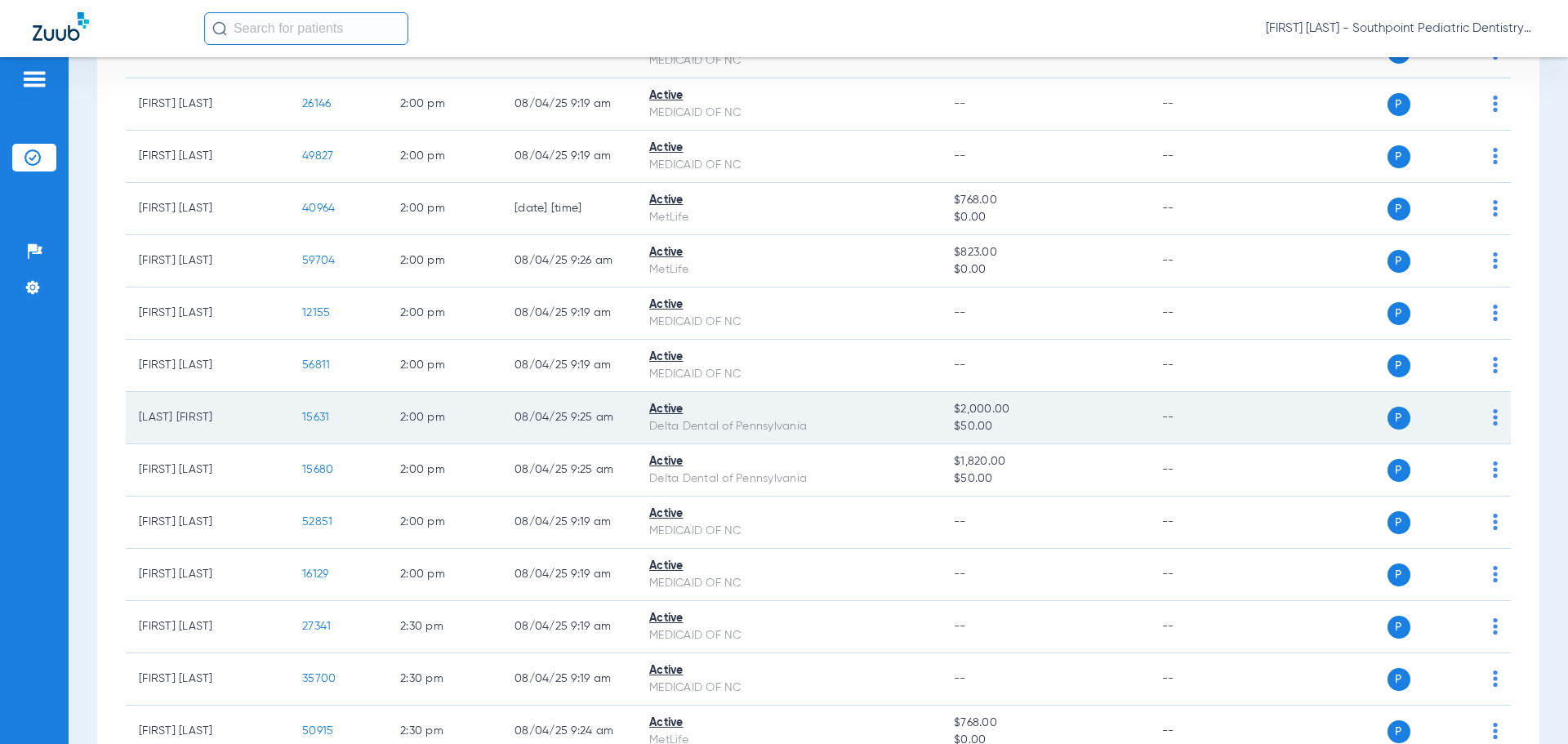 click on "15631" 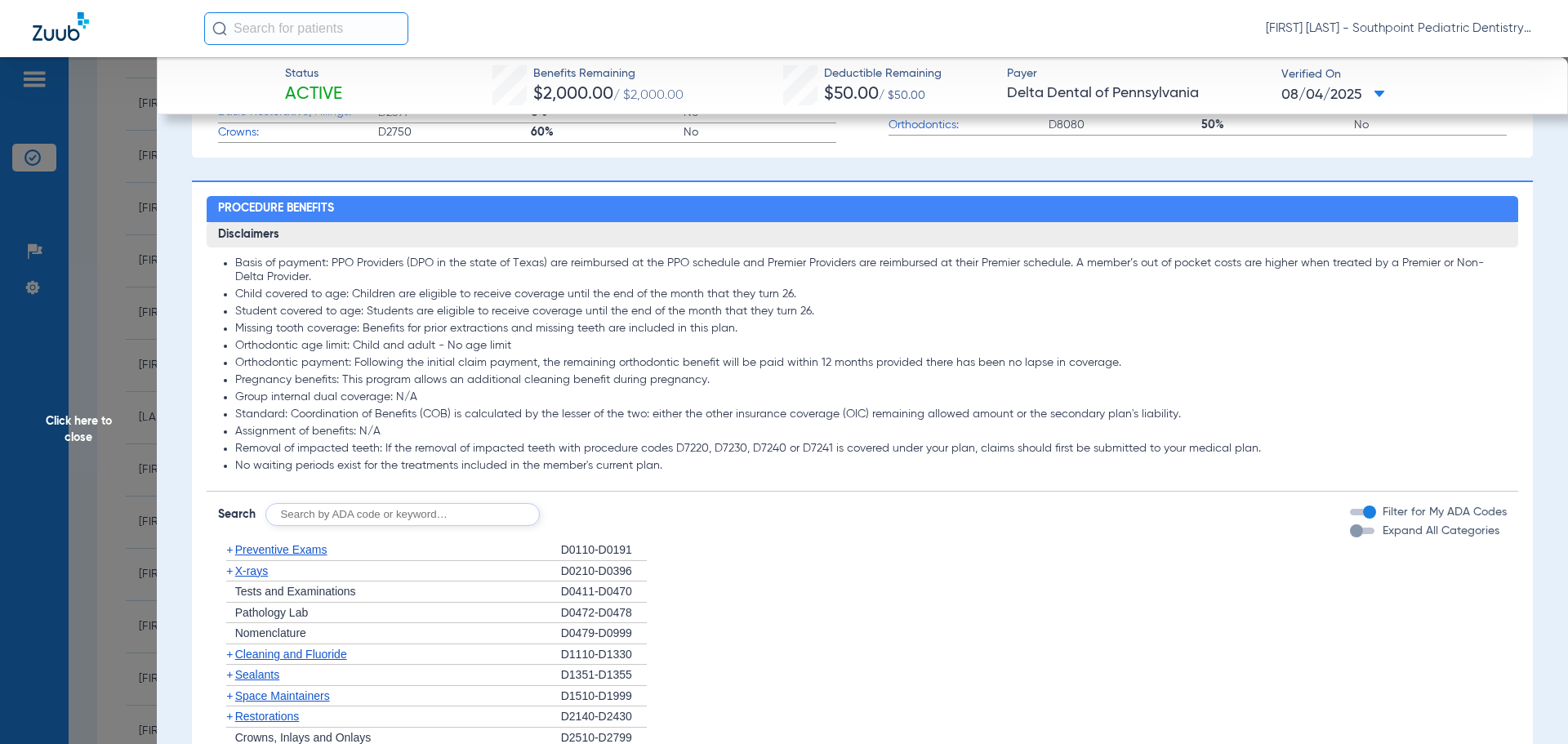 scroll, scrollTop: 898, scrollLeft: 0, axis: vertical 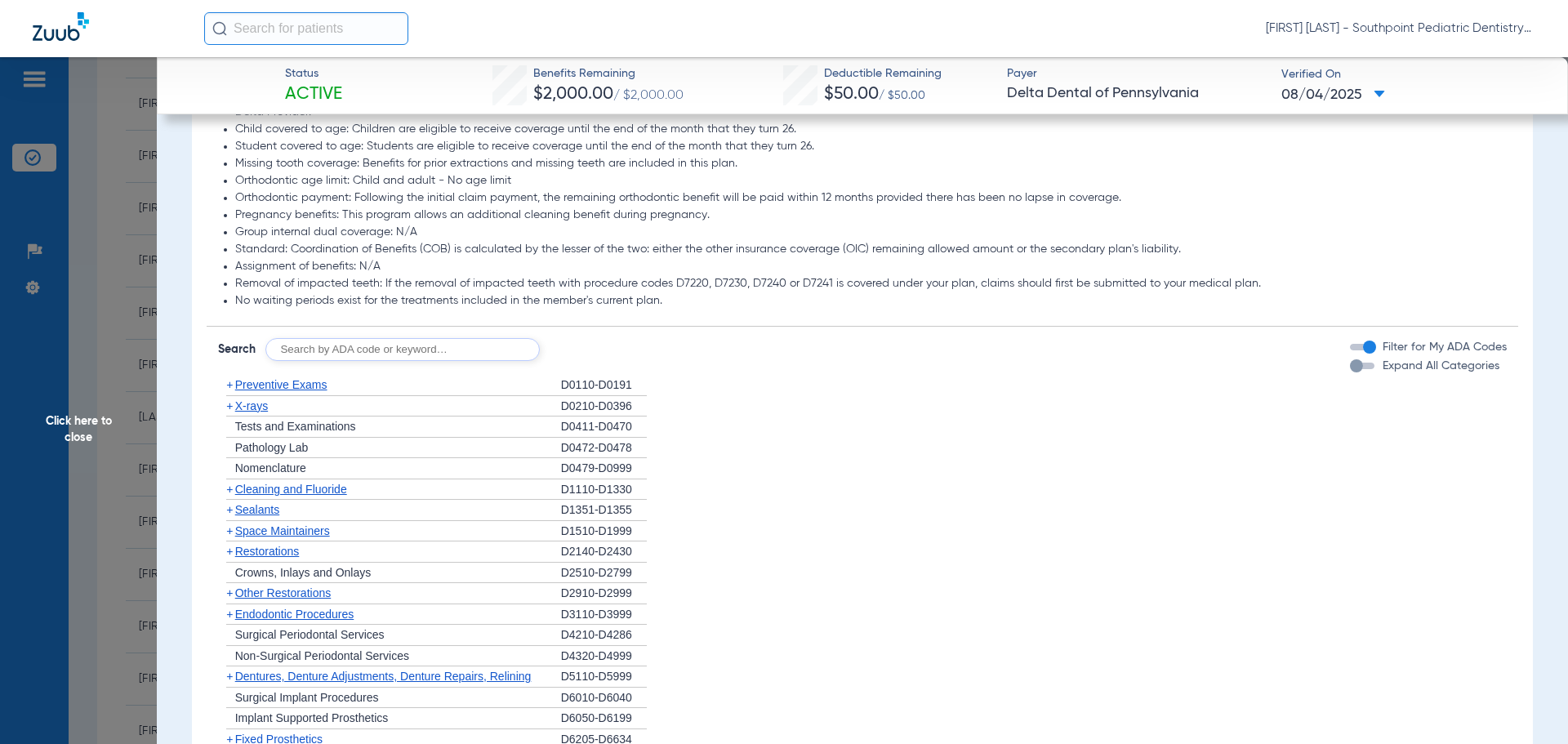 click on "+   Preventive Exams" 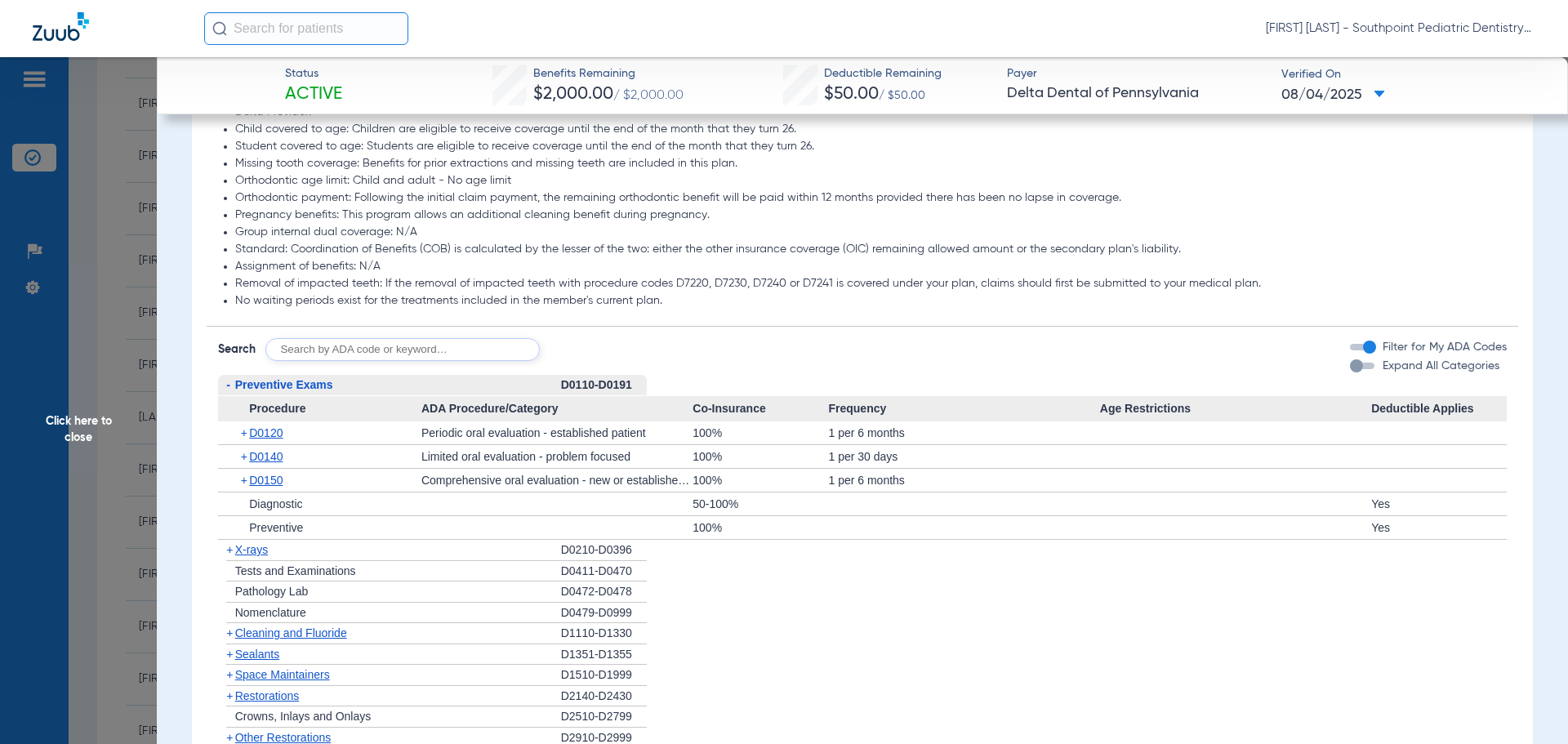 click on "-   Preventive Exams" 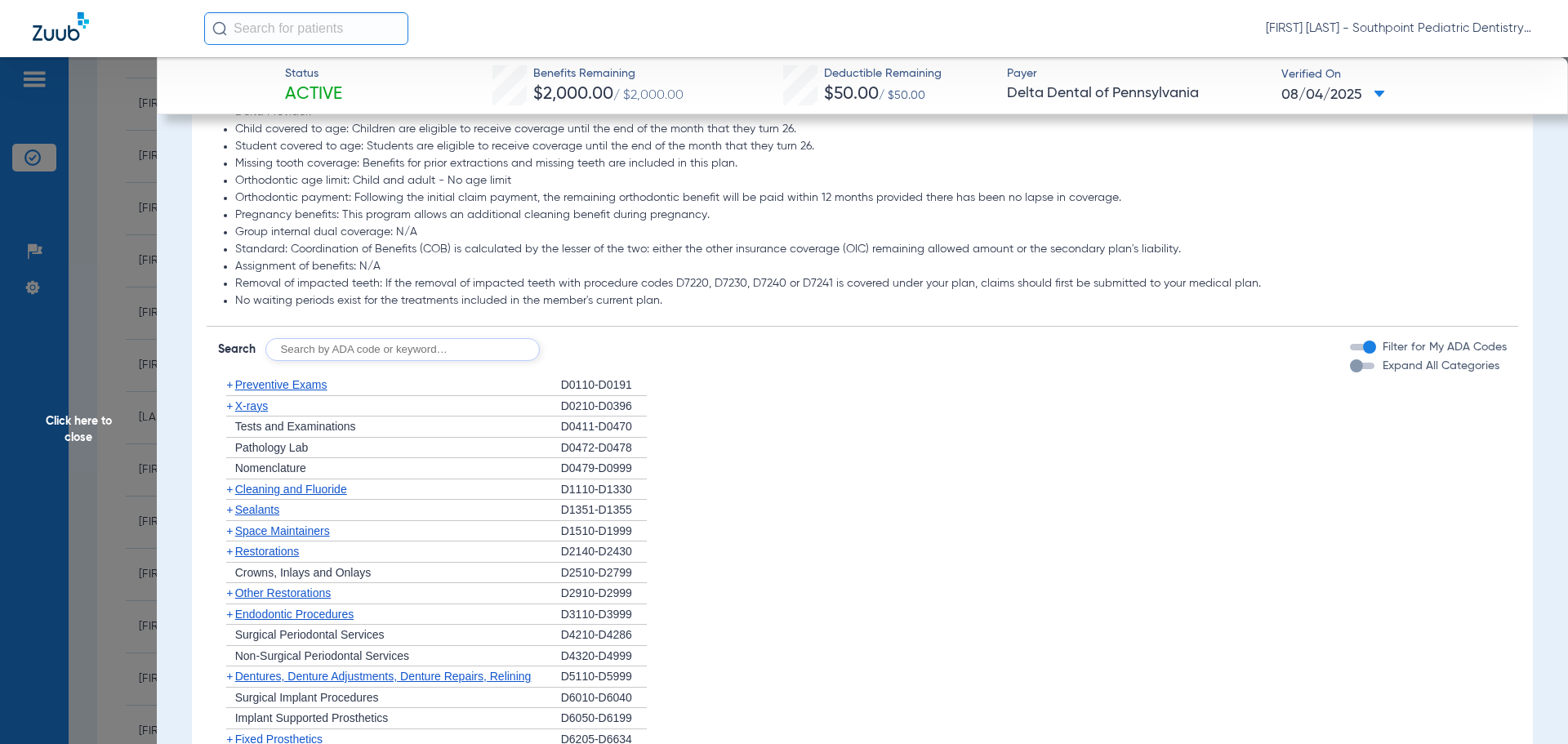 click on "+   X-rays" 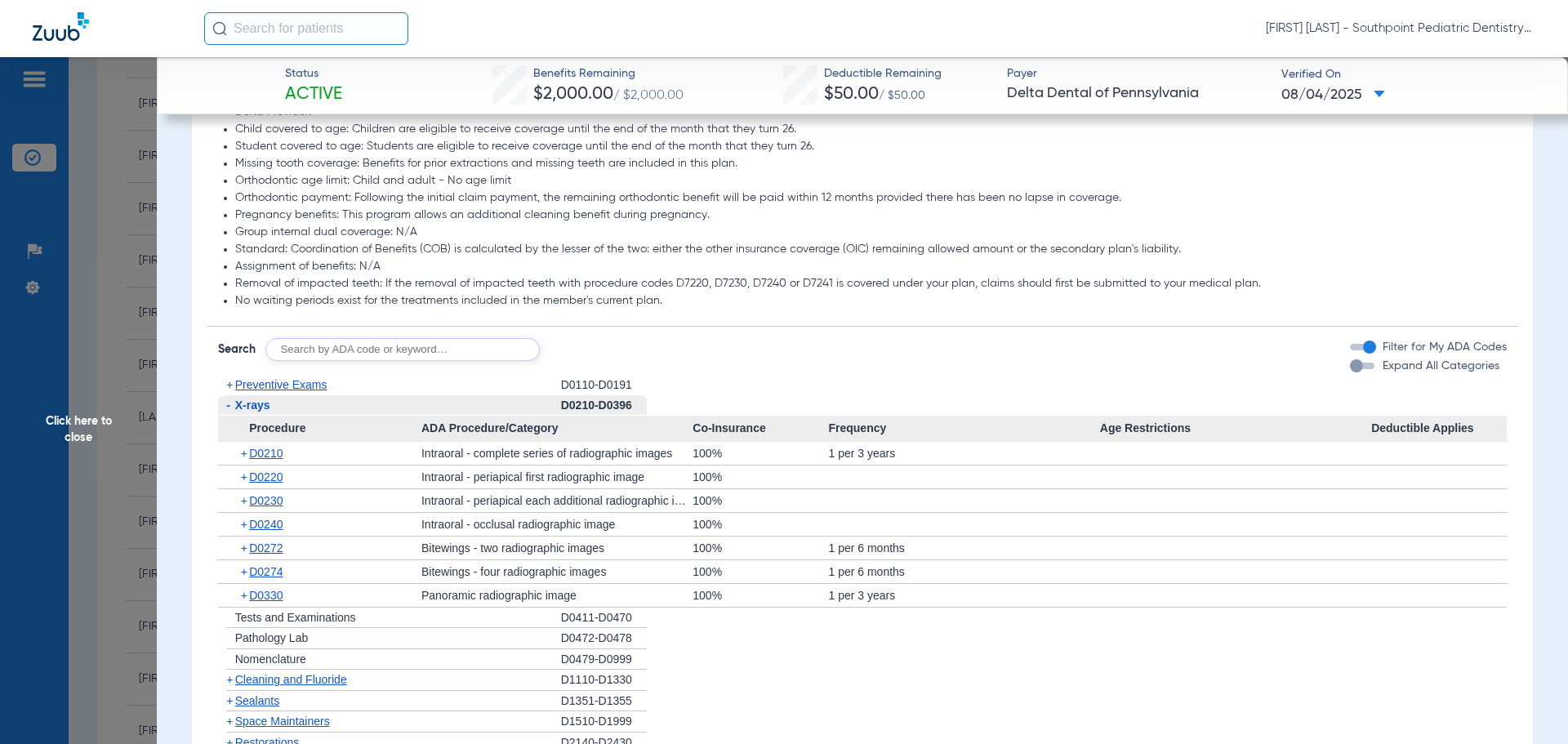 click on "-   X-rays" 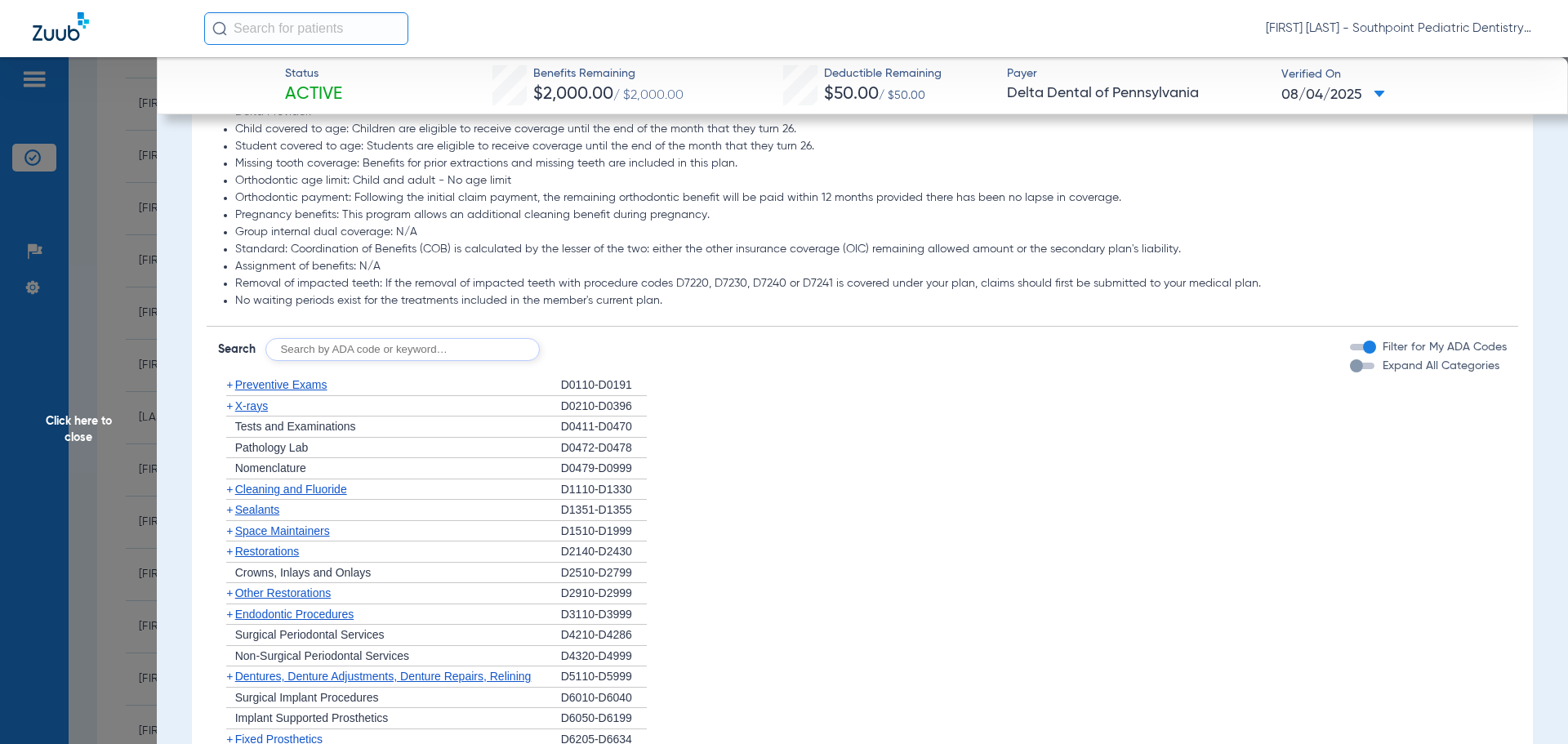 click on "+   Cleaning and Fluoride" 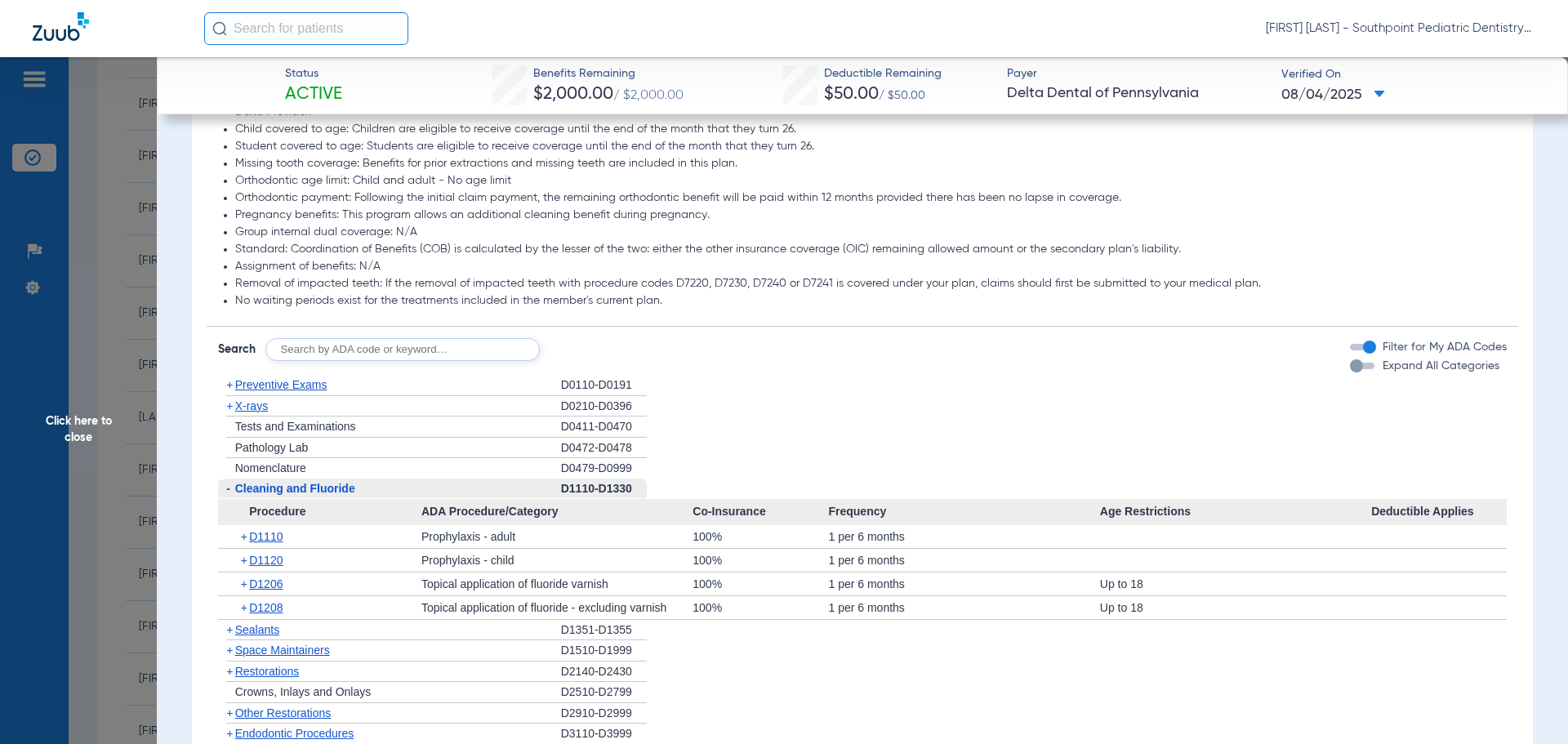 click on "-   Cleaning and Fluoride" 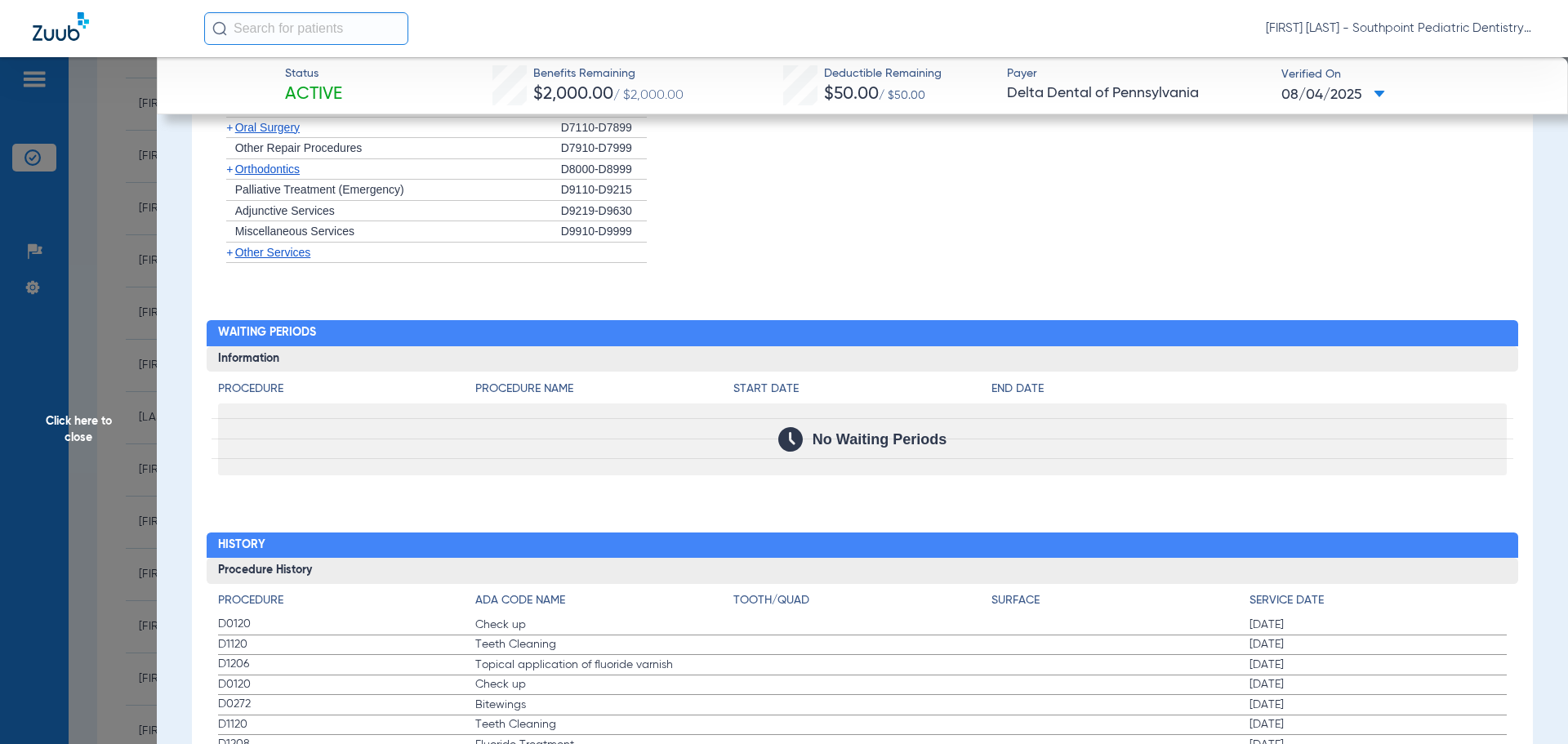 scroll, scrollTop: 1633, scrollLeft: 0, axis: vertical 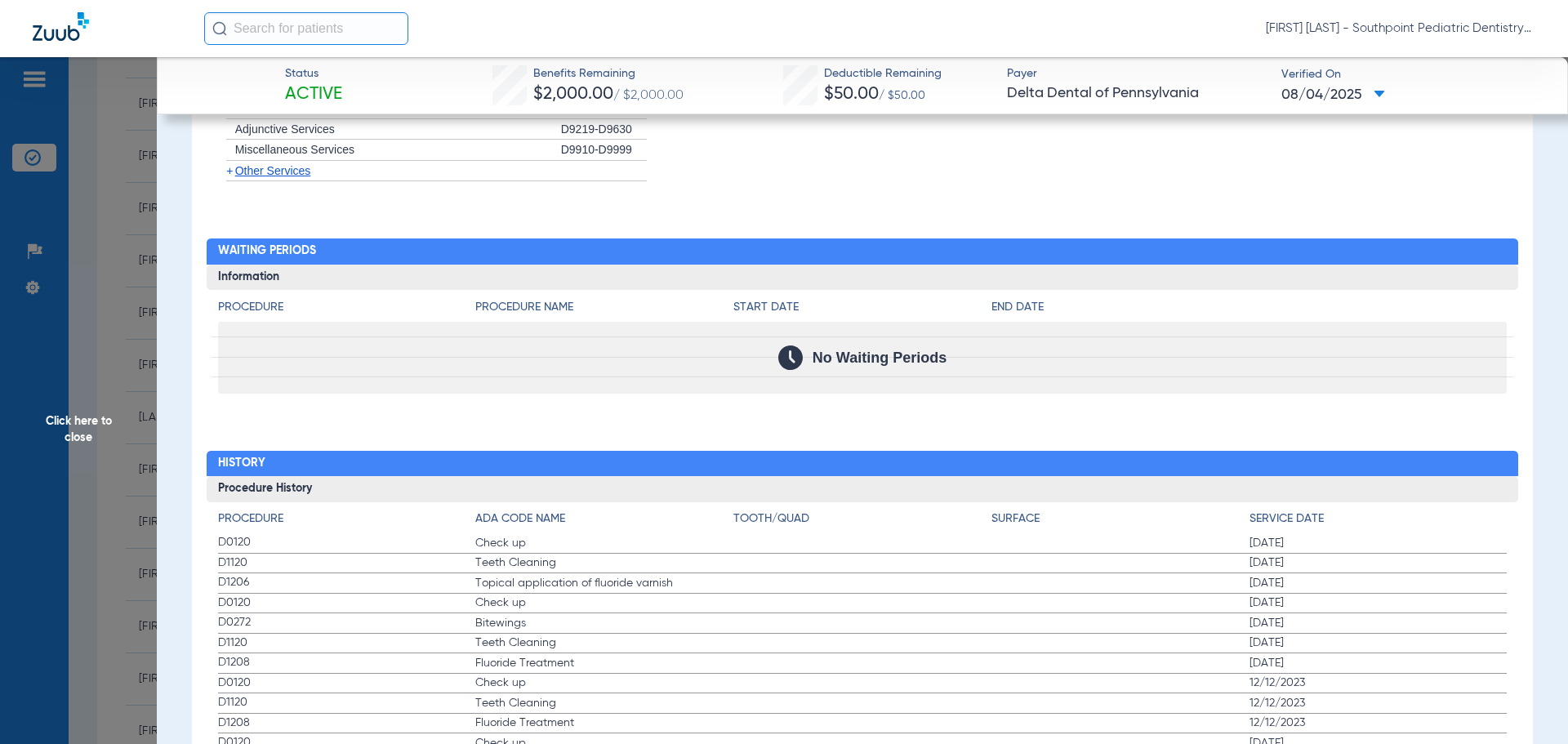 drag, startPoint x: 216, startPoint y: 538, endPoint x: 1352, endPoint y: 592, distance: 1137.2827 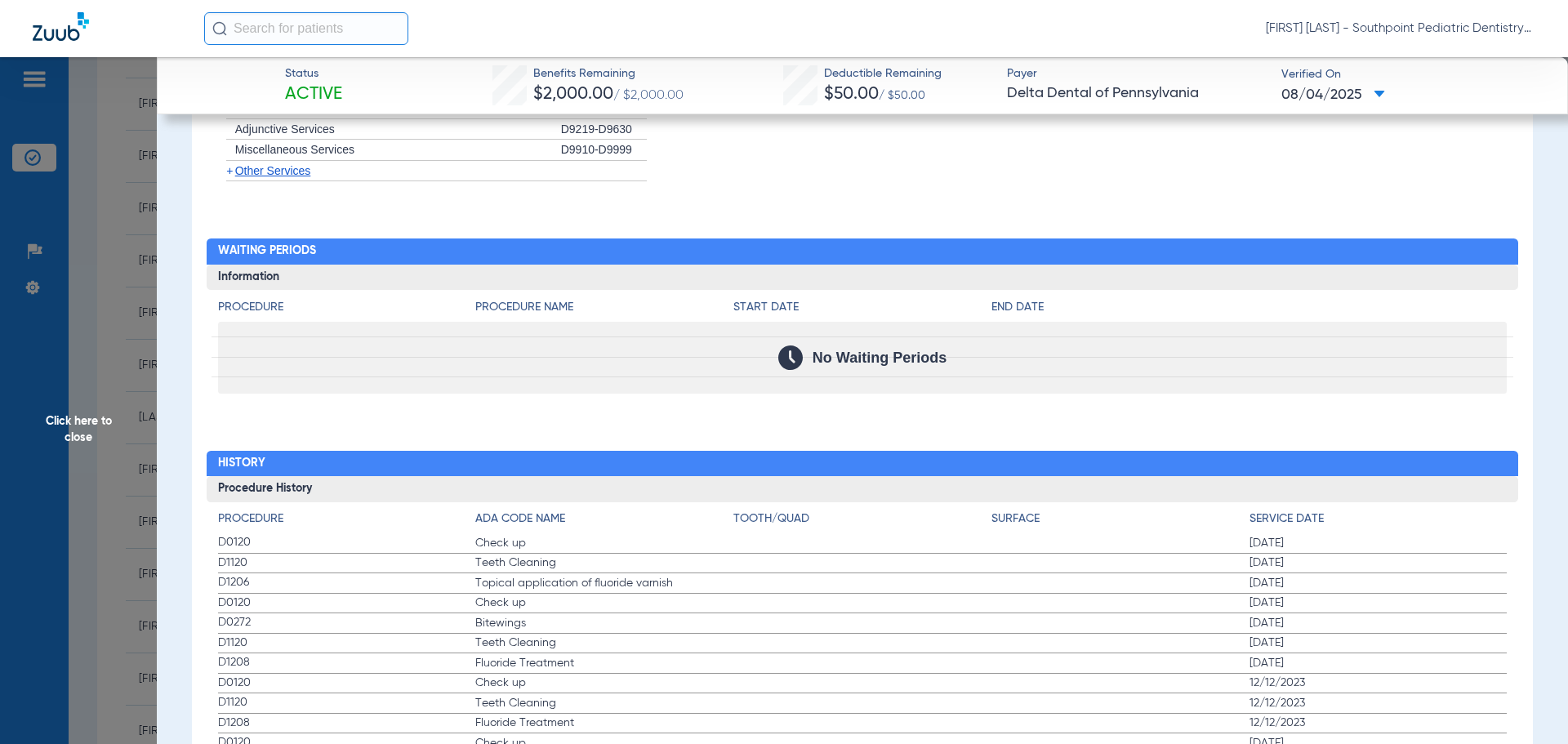 click on "Procedure ADA Code Name Tooth/Quad Surface Service Date D0120 Check up 12/16/2024 D1120 Teeth Cleaning 12/16/2024 D1206 Topical application of fluoride varnish 12/16/2024 D0120 Check up 06/12/2024 D0272 Bitewings 06/12/2024 D1120 Teeth Cleaning 06/12/2024 D1208 Fluoride Treatment 06/12/2024 D0120 Check up 12/12/2023 D1120 Teeth Cleaning 12/12/2023 D1208 Fluoride Treatment 12/12/2023 D0120 Check up 05/24/2023 D0272 Bitewings 05/24/2023 D1120 Teeth Cleaning 05/24/2023 D1206 Topical application of fluoride varnish 05/24/2023" 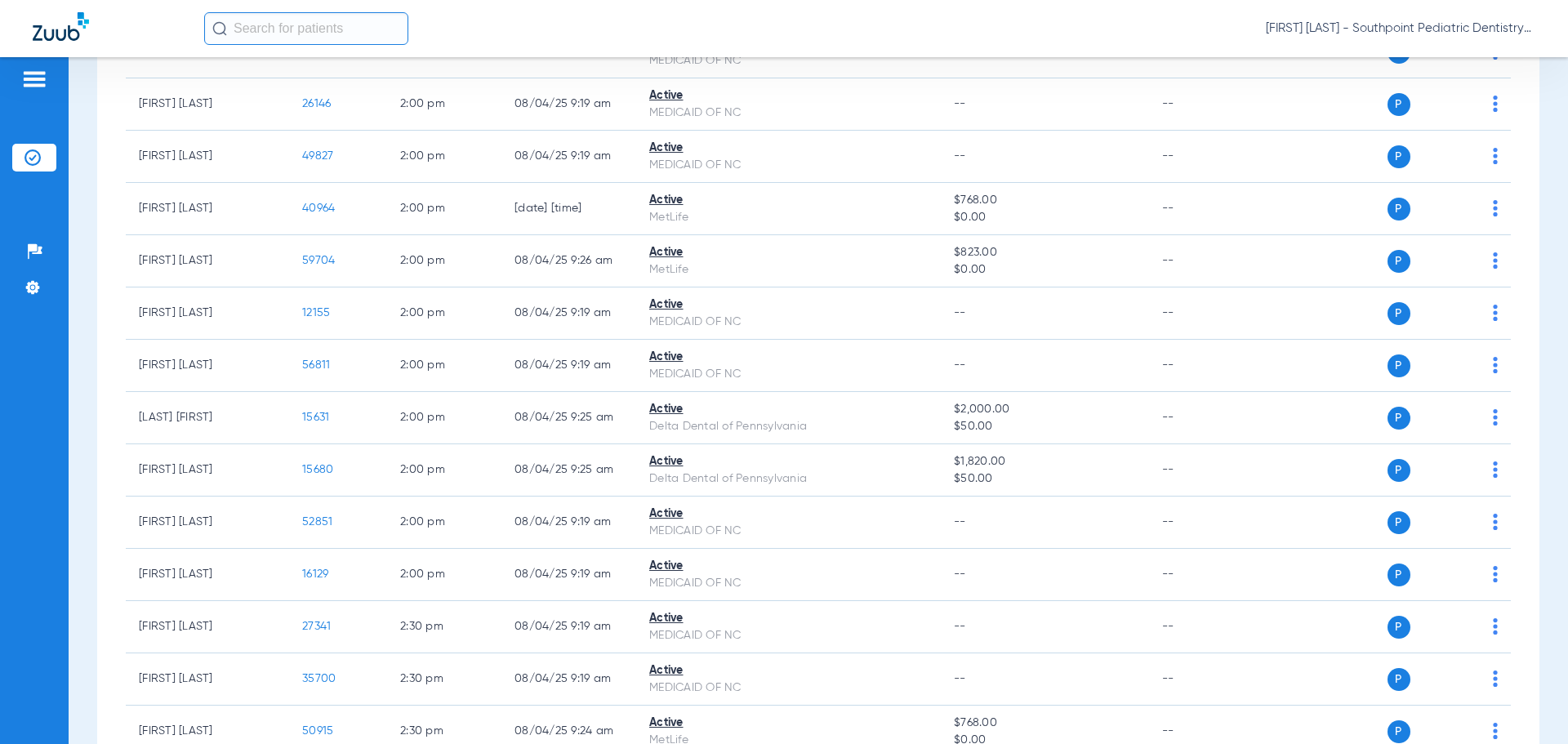 scroll, scrollTop: 0, scrollLeft: 0, axis: both 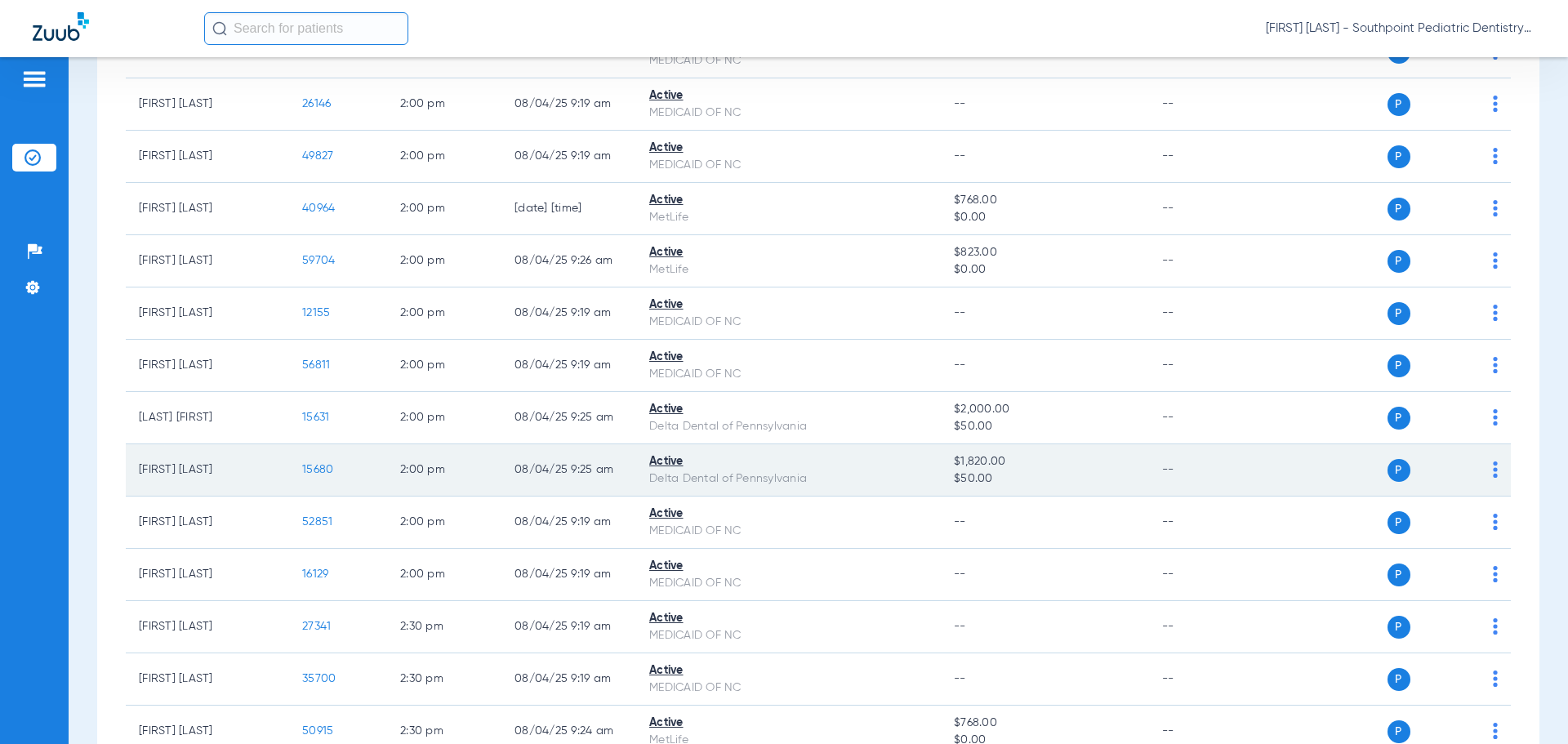 click on "15680" 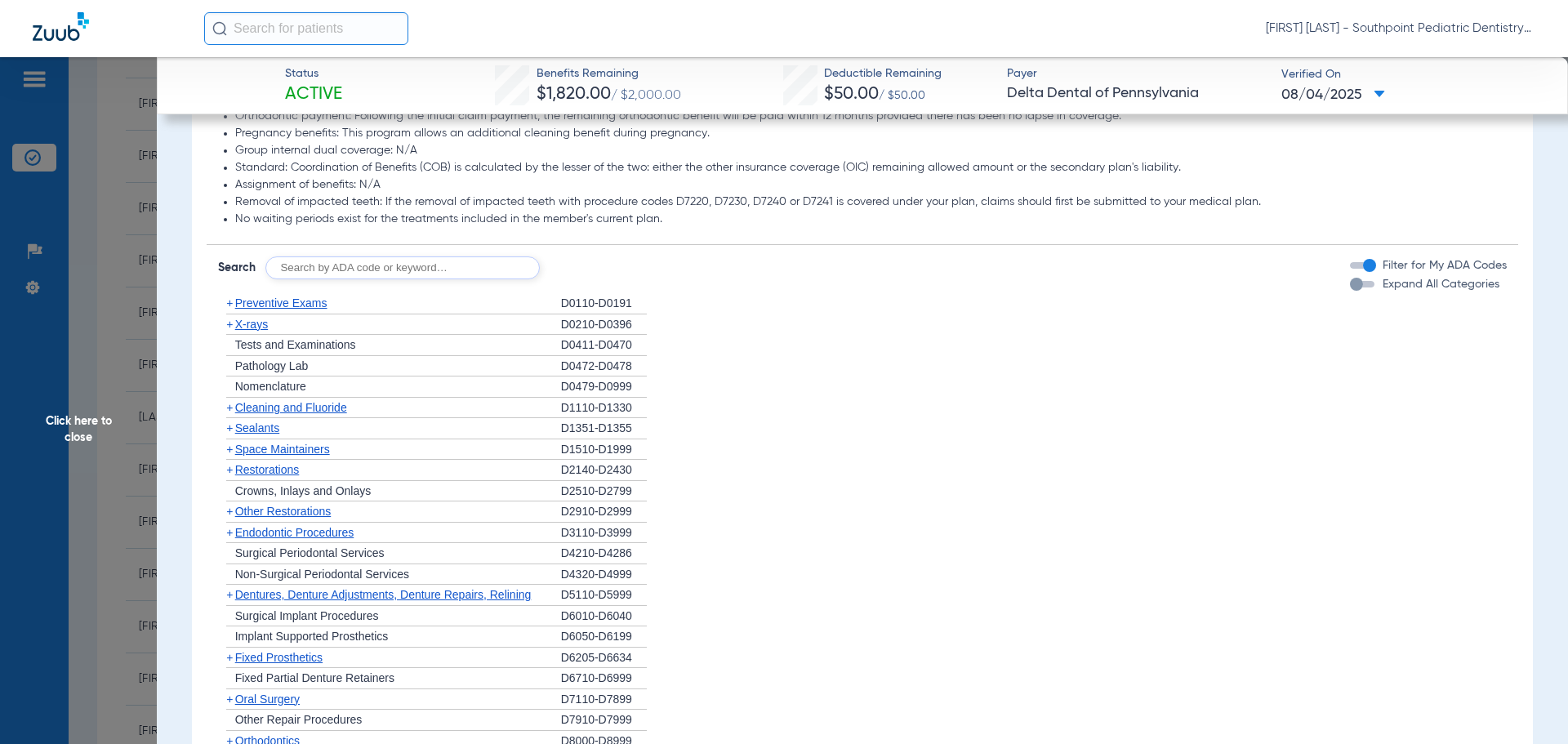 scroll, scrollTop: 1758, scrollLeft: 0, axis: vertical 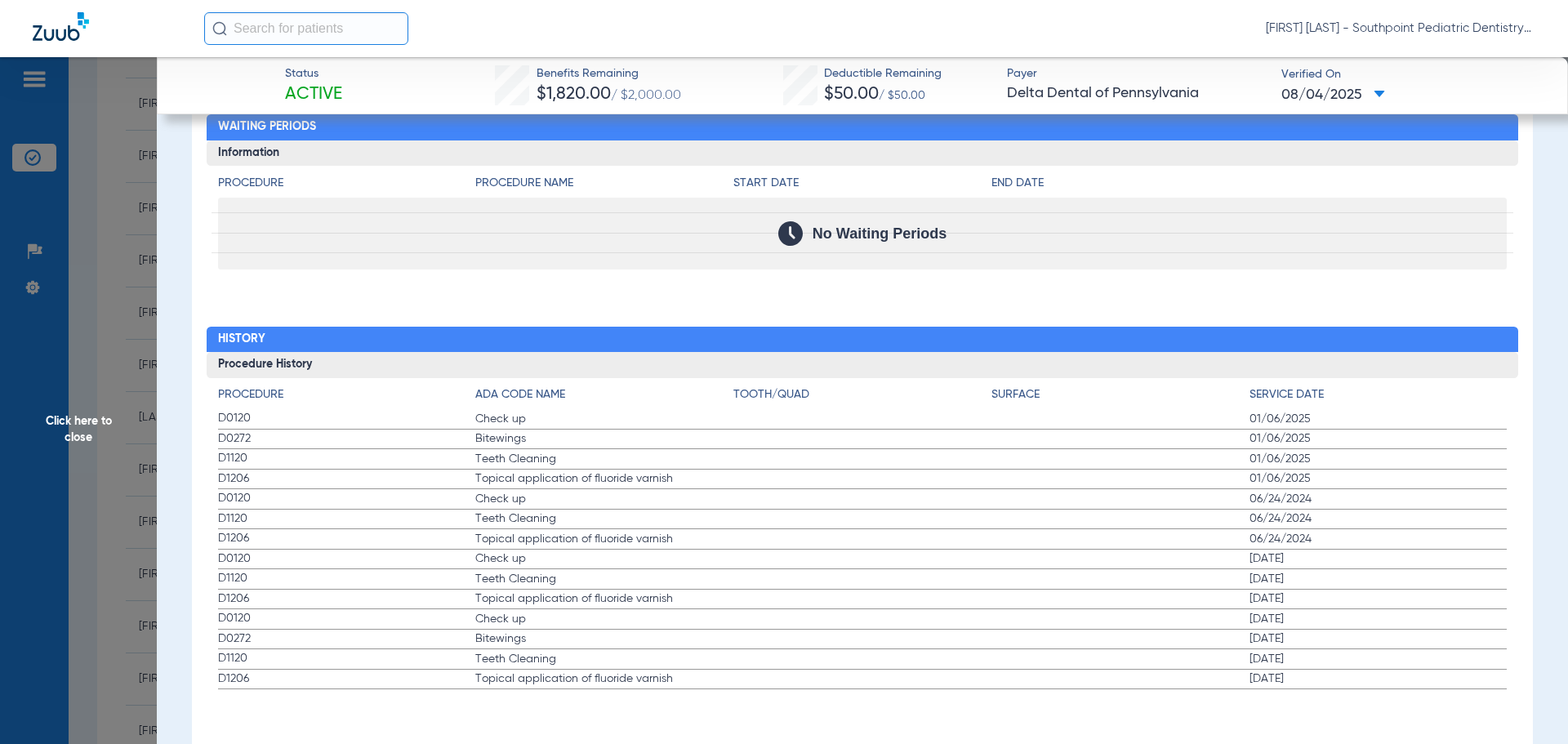 click on "Click here to close" 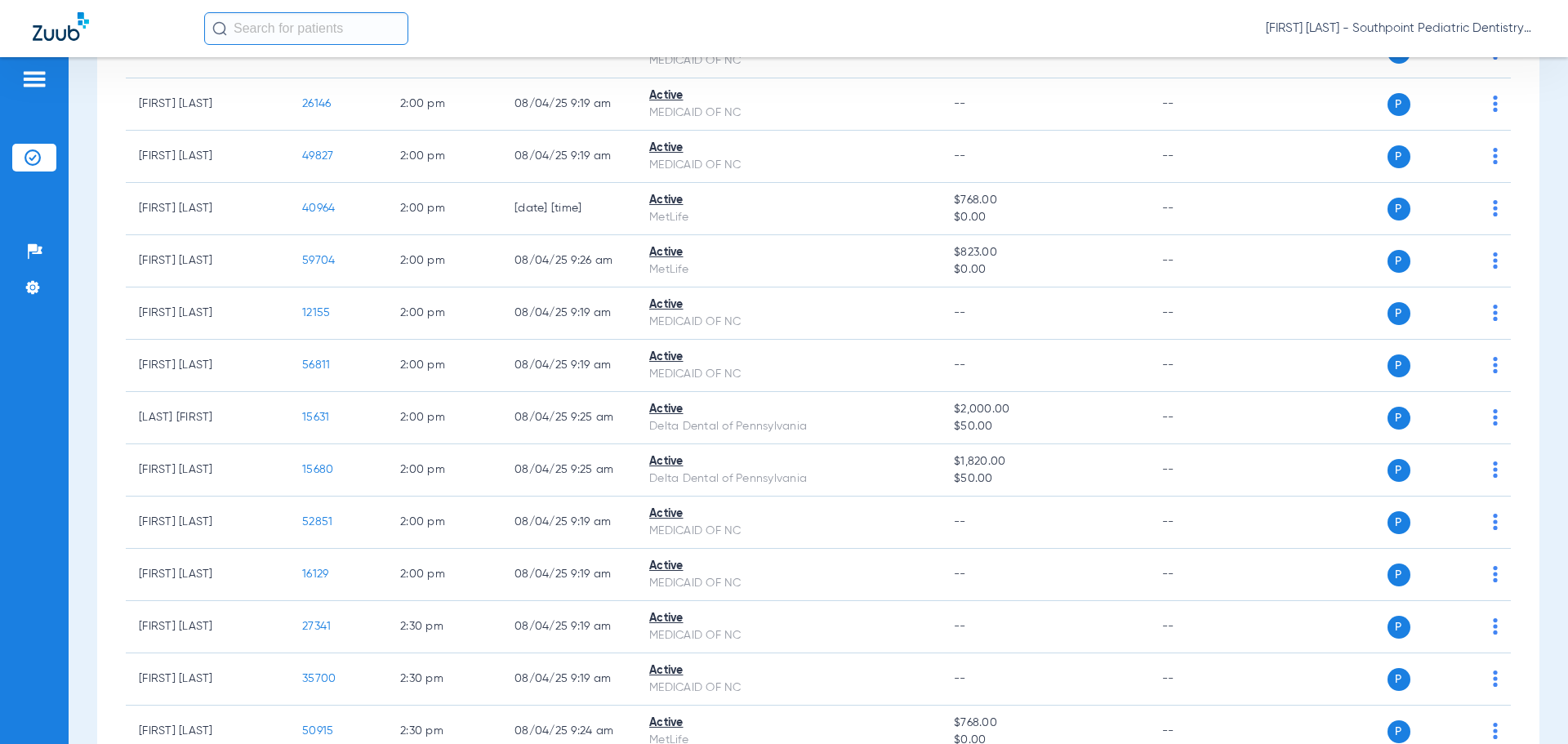 scroll, scrollTop: 0, scrollLeft: 0, axis: both 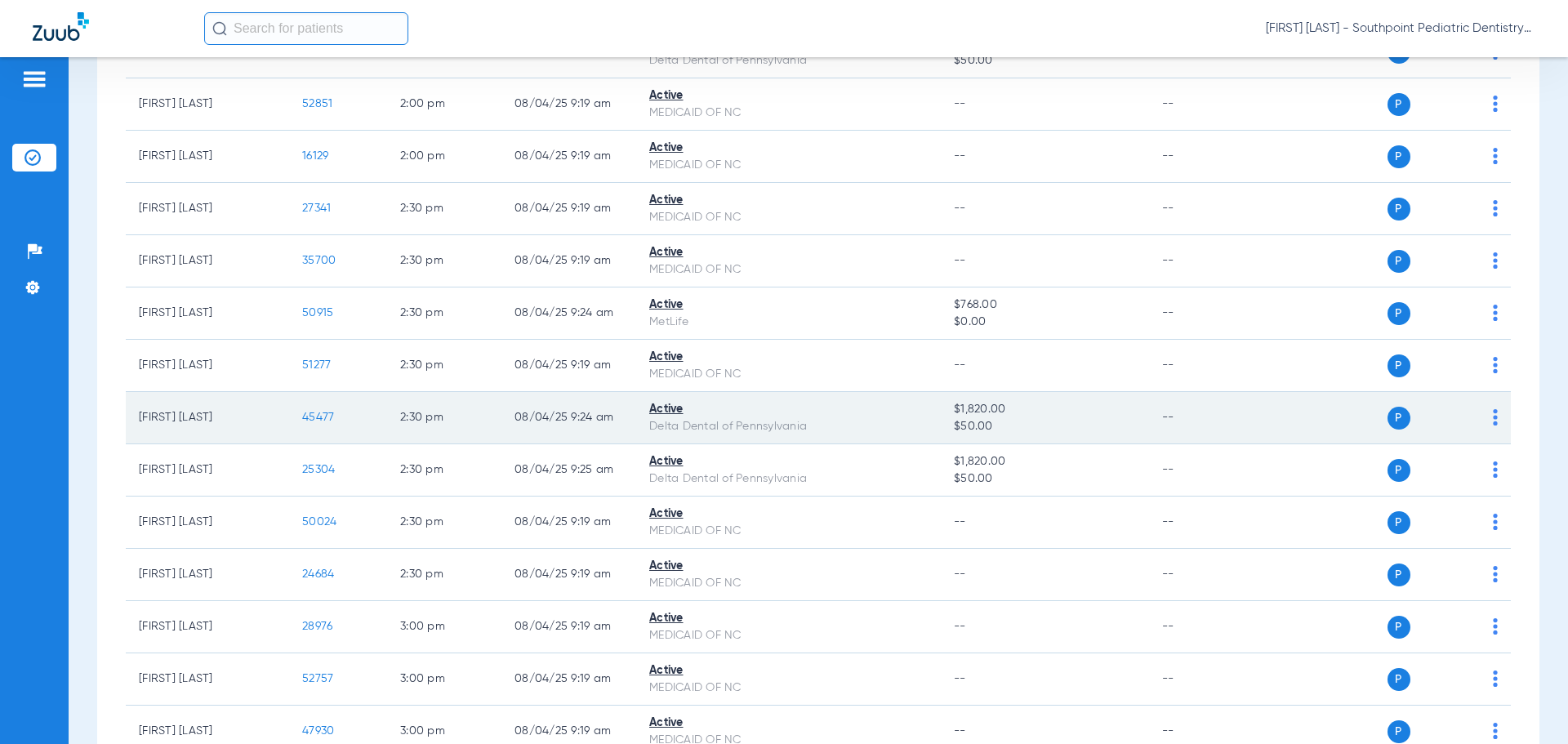 click on "45477" 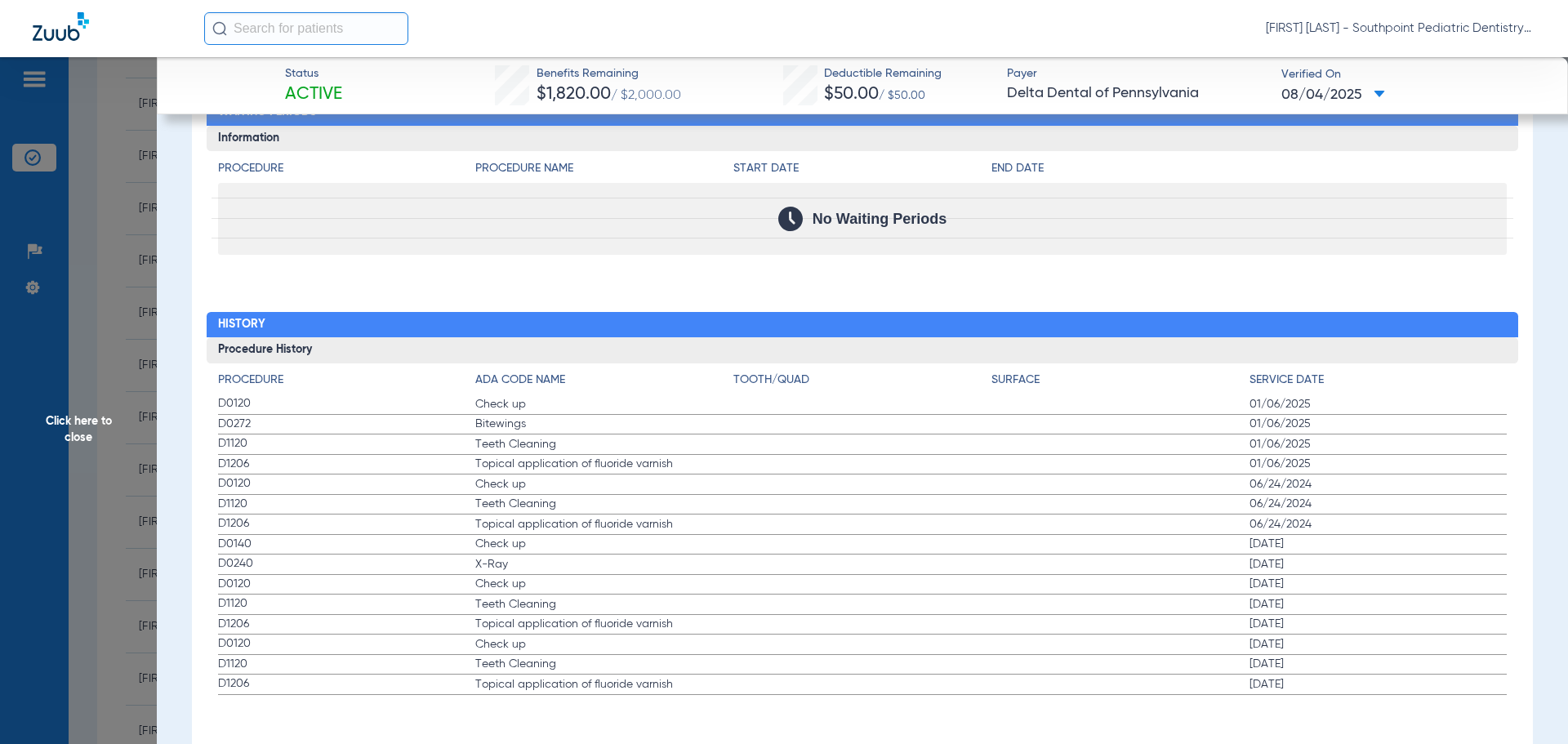 scroll, scrollTop: 1777, scrollLeft: 0, axis: vertical 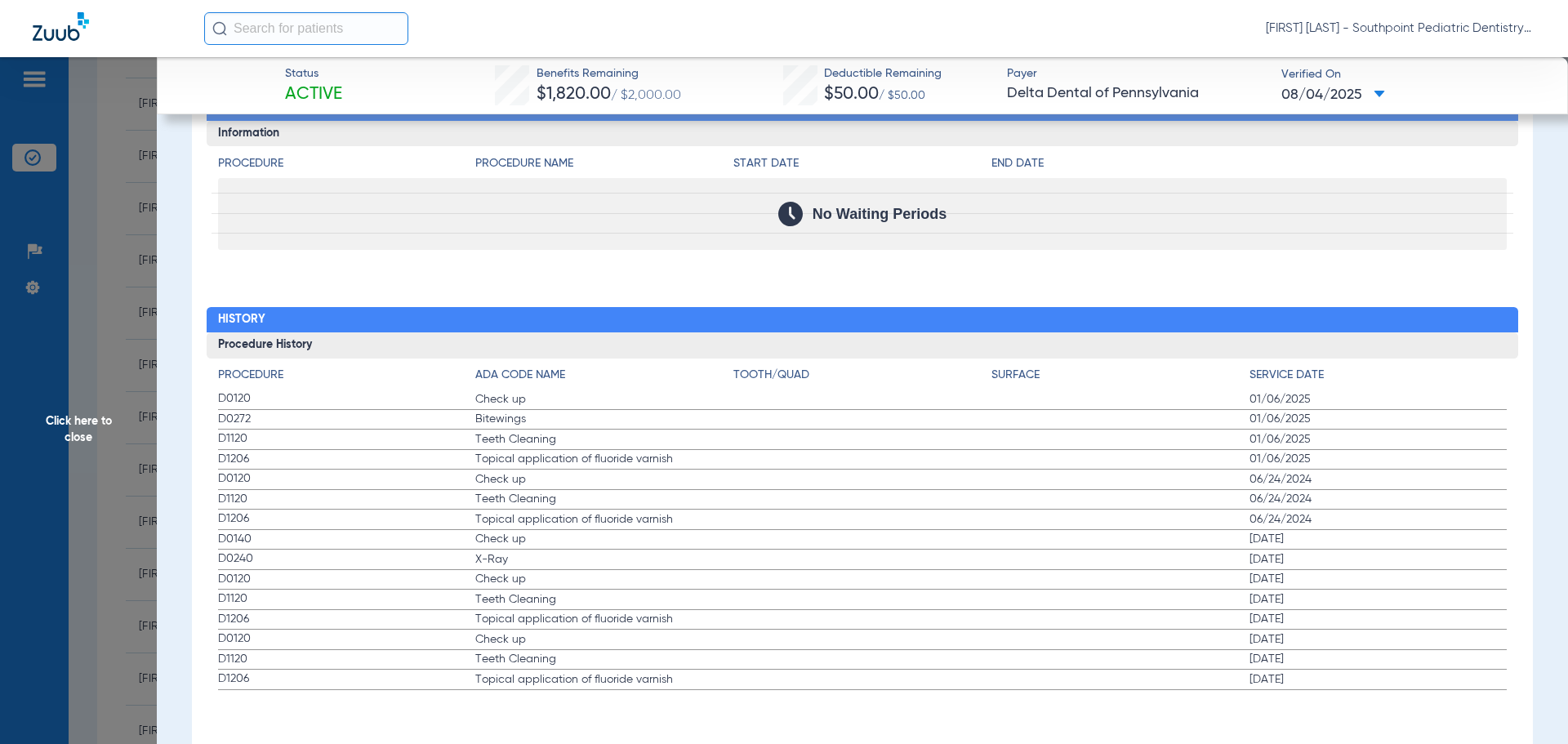 click on "Click here to close" 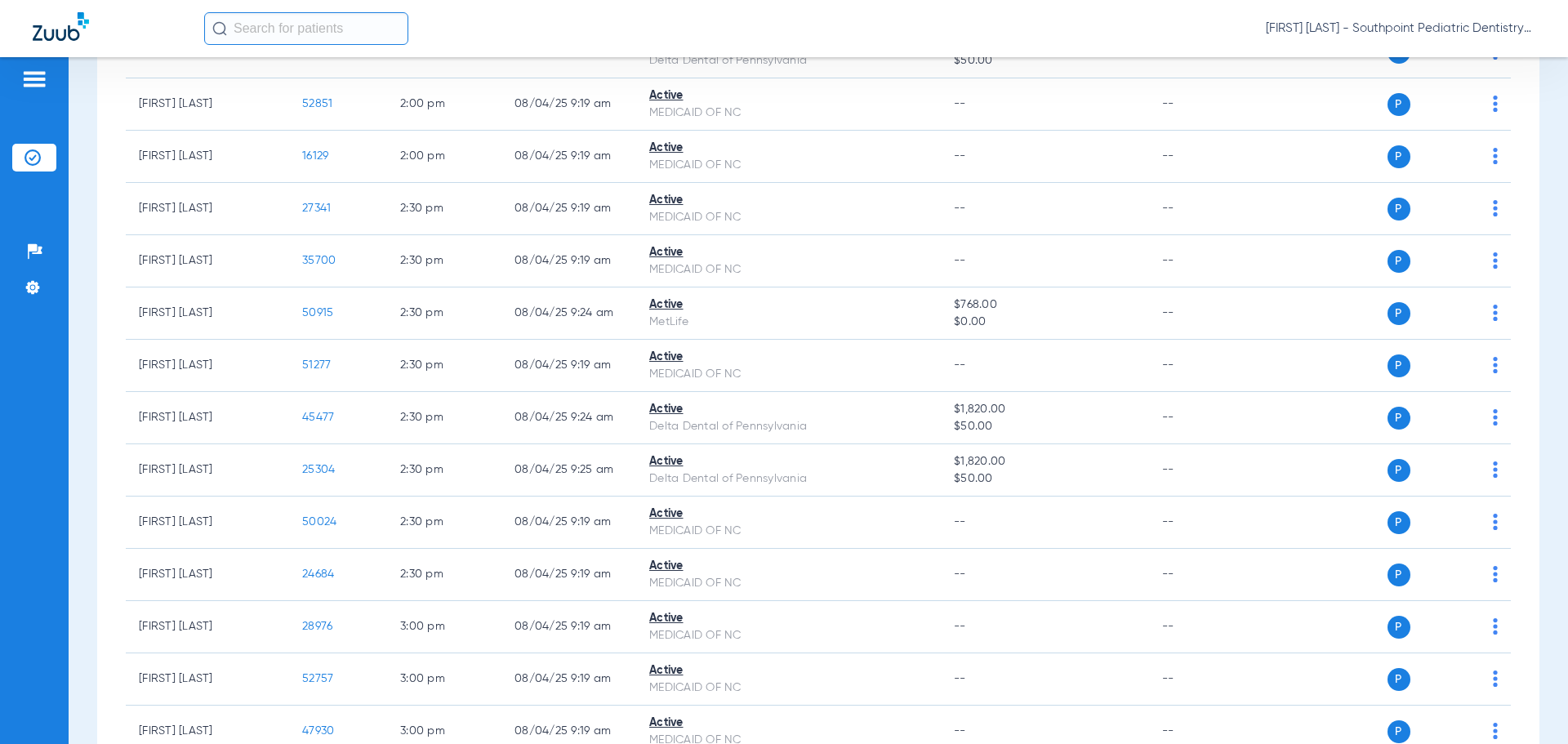 scroll, scrollTop: 0, scrollLeft: 0, axis: both 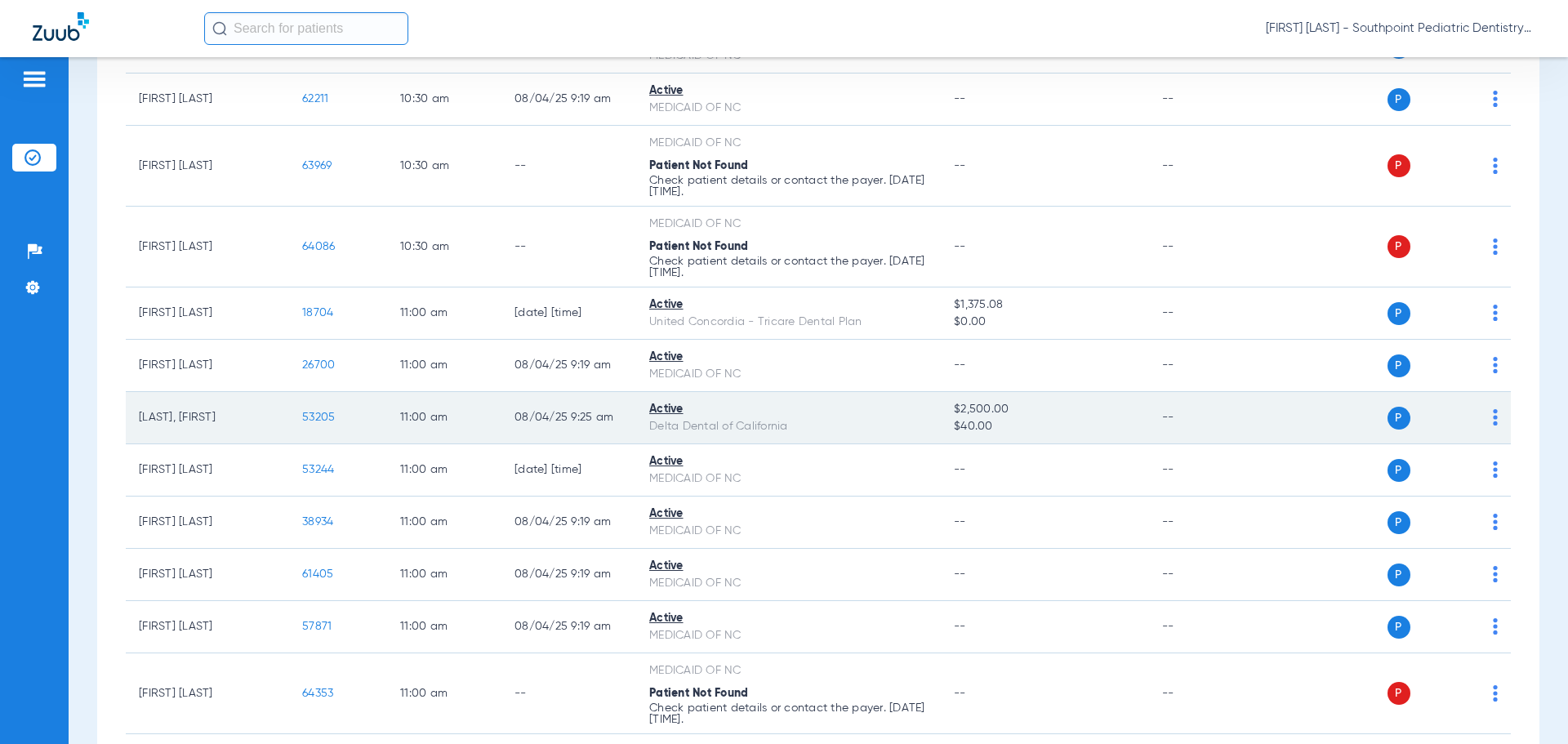 click on "53205" 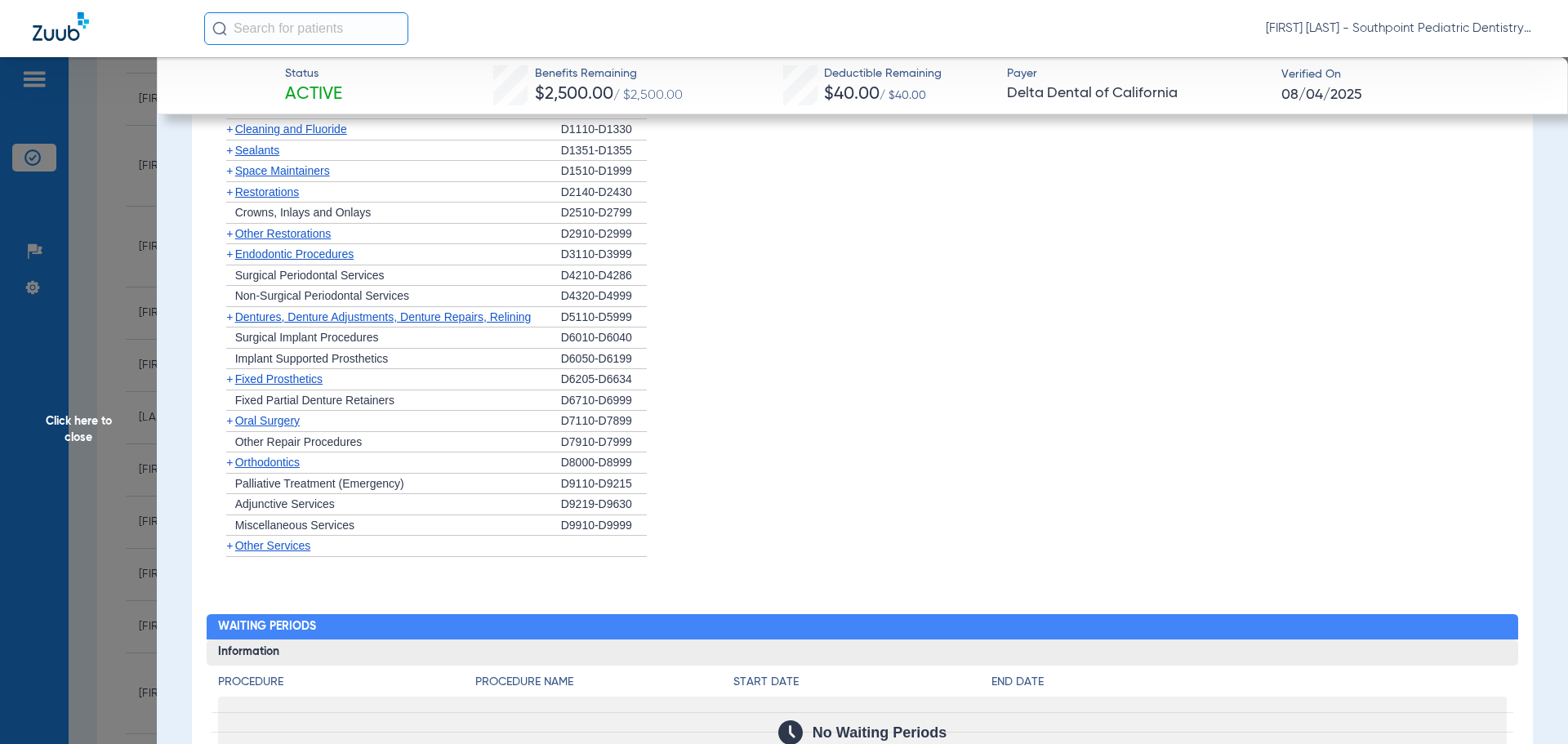 scroll, scrollTop: 980, scrollLeft: 0, axis: vertical 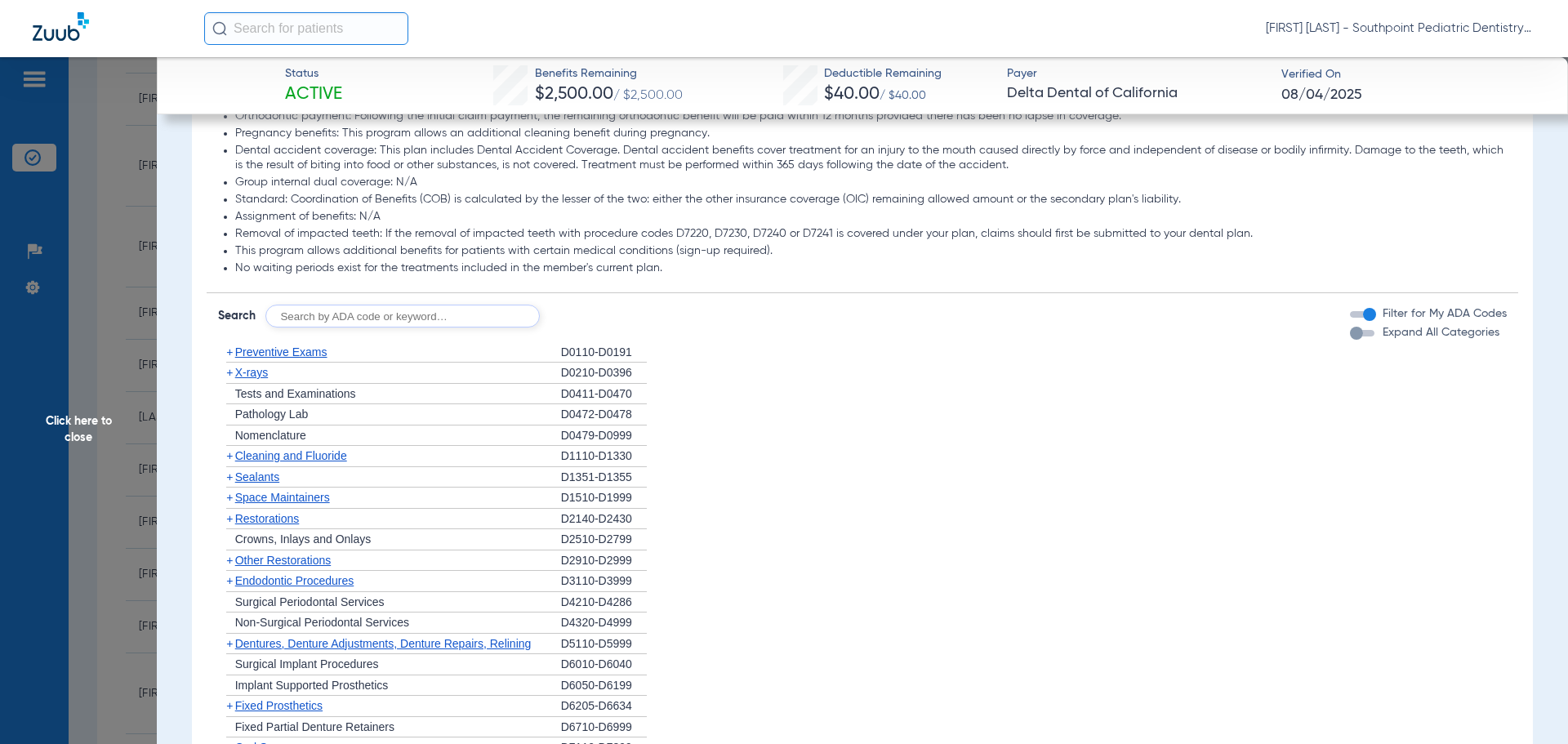 click on "Preventive Exams" 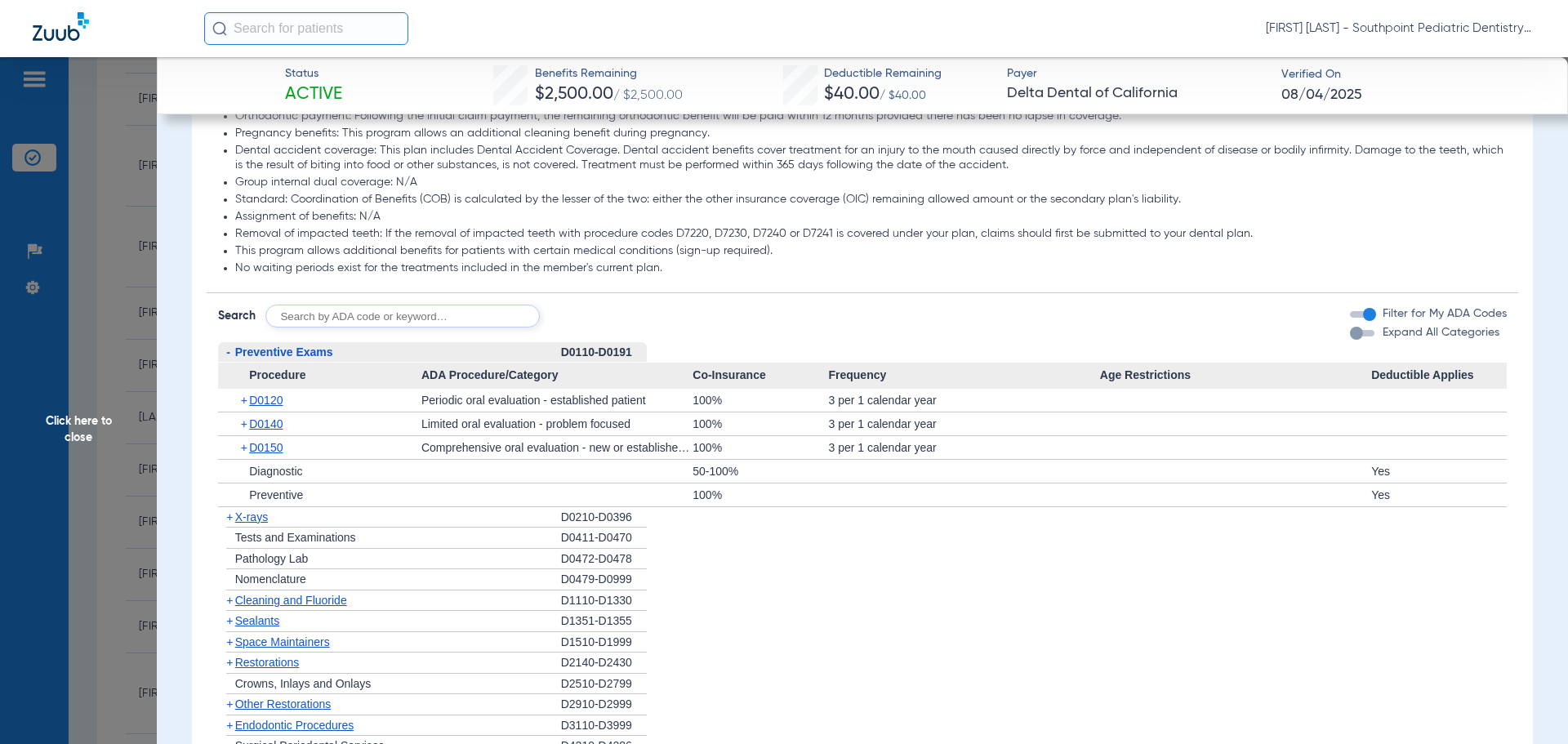 click on "-   Preventive Exams" 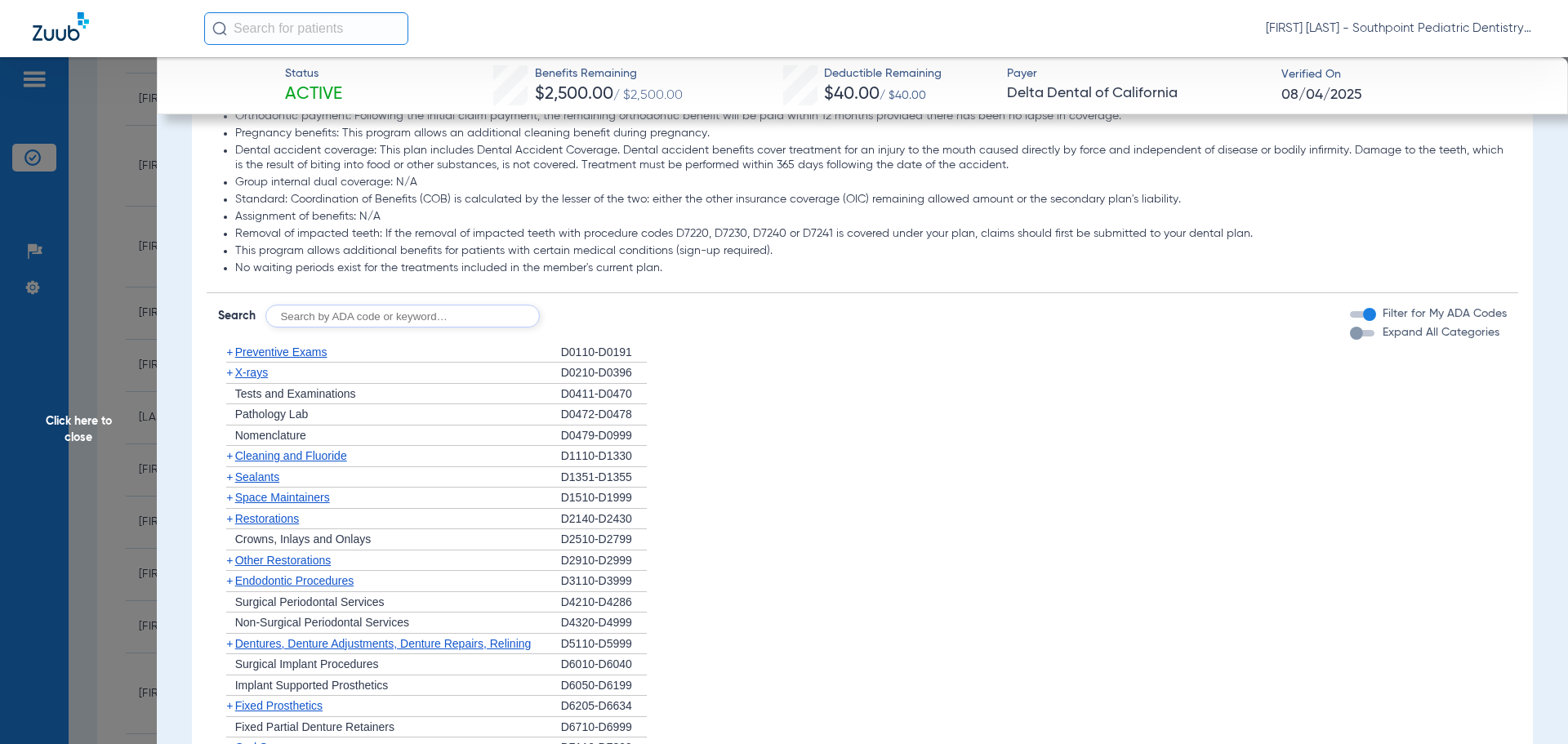 click on "+   X-rays" 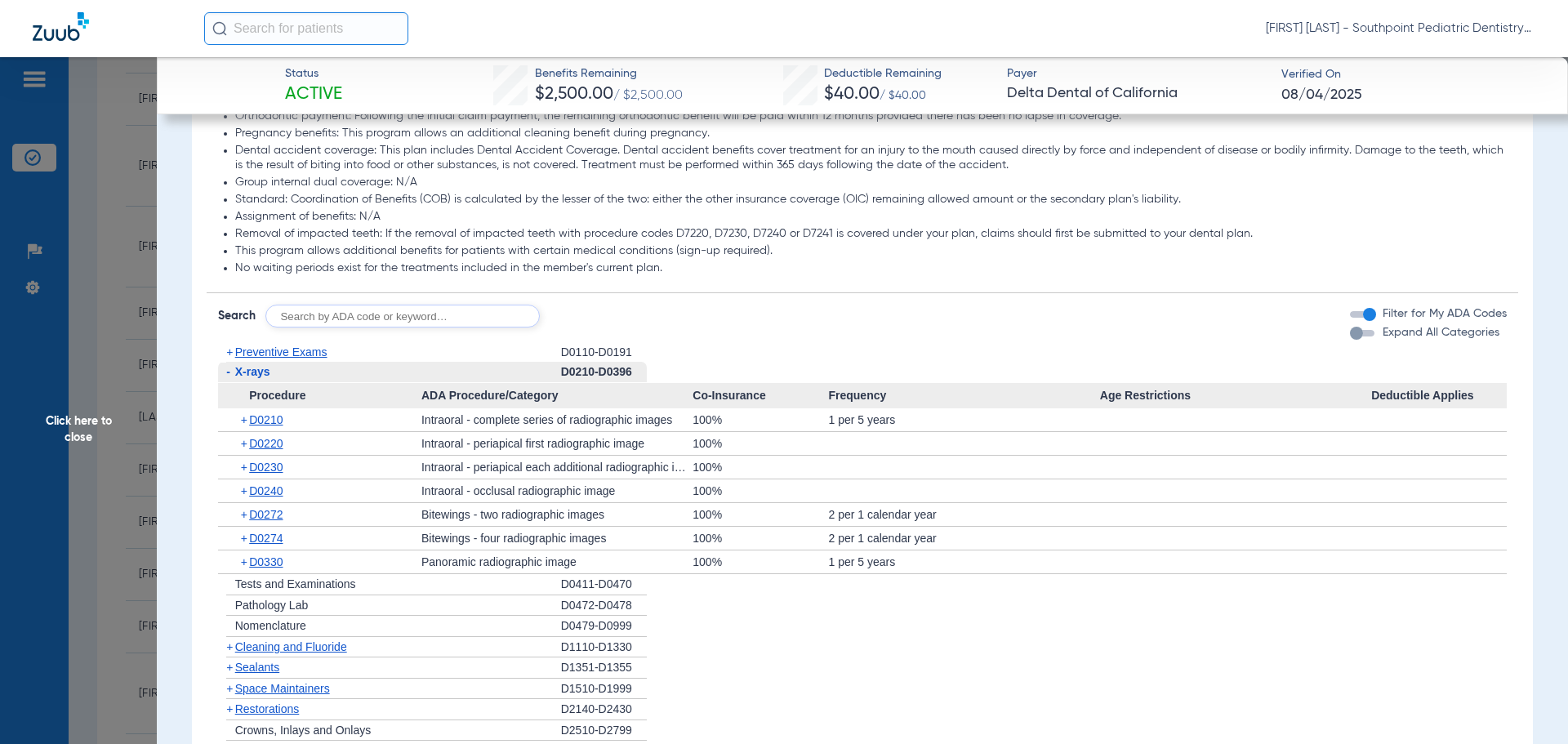 click on "-   X-rays" 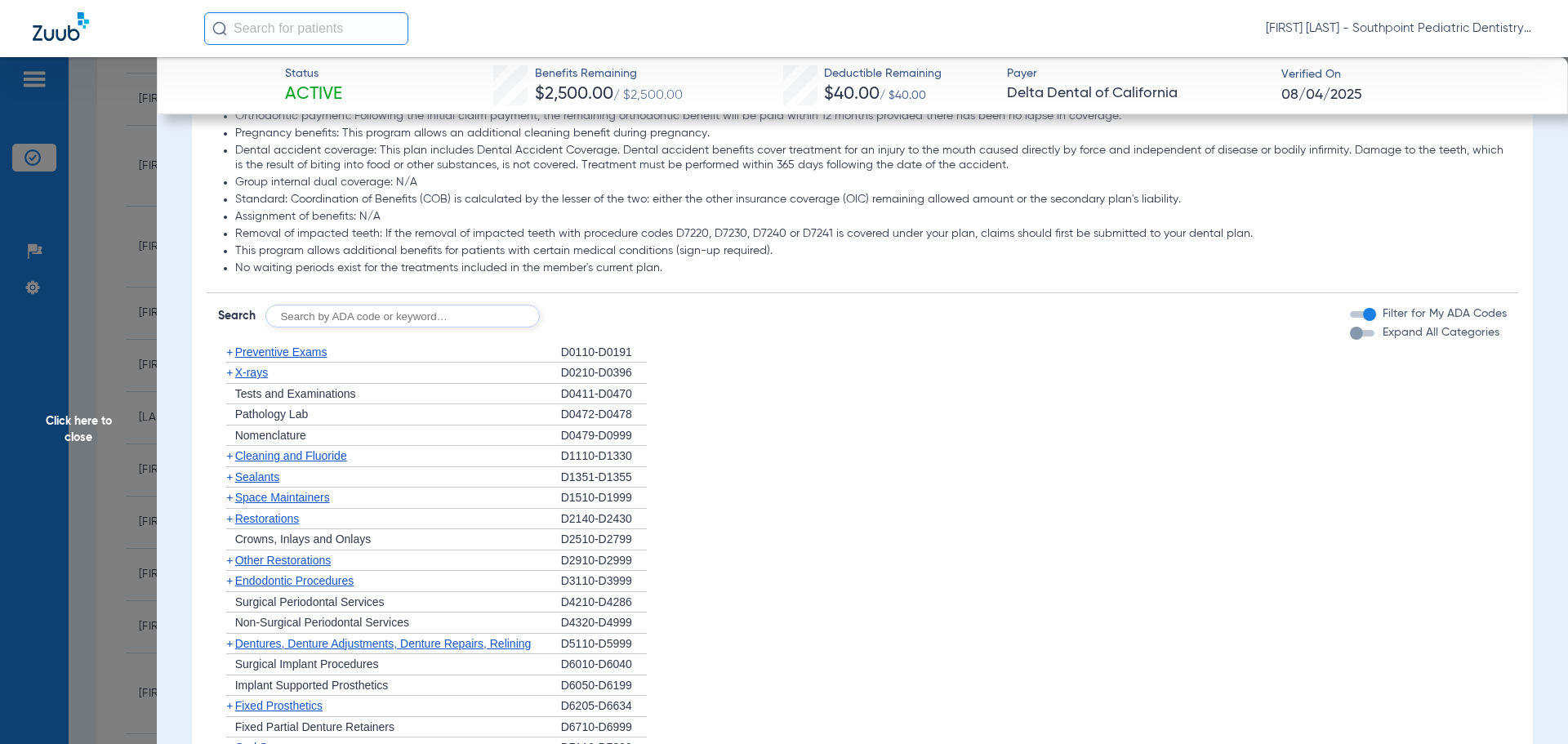 click on "+   Cleaning and Fluoride" 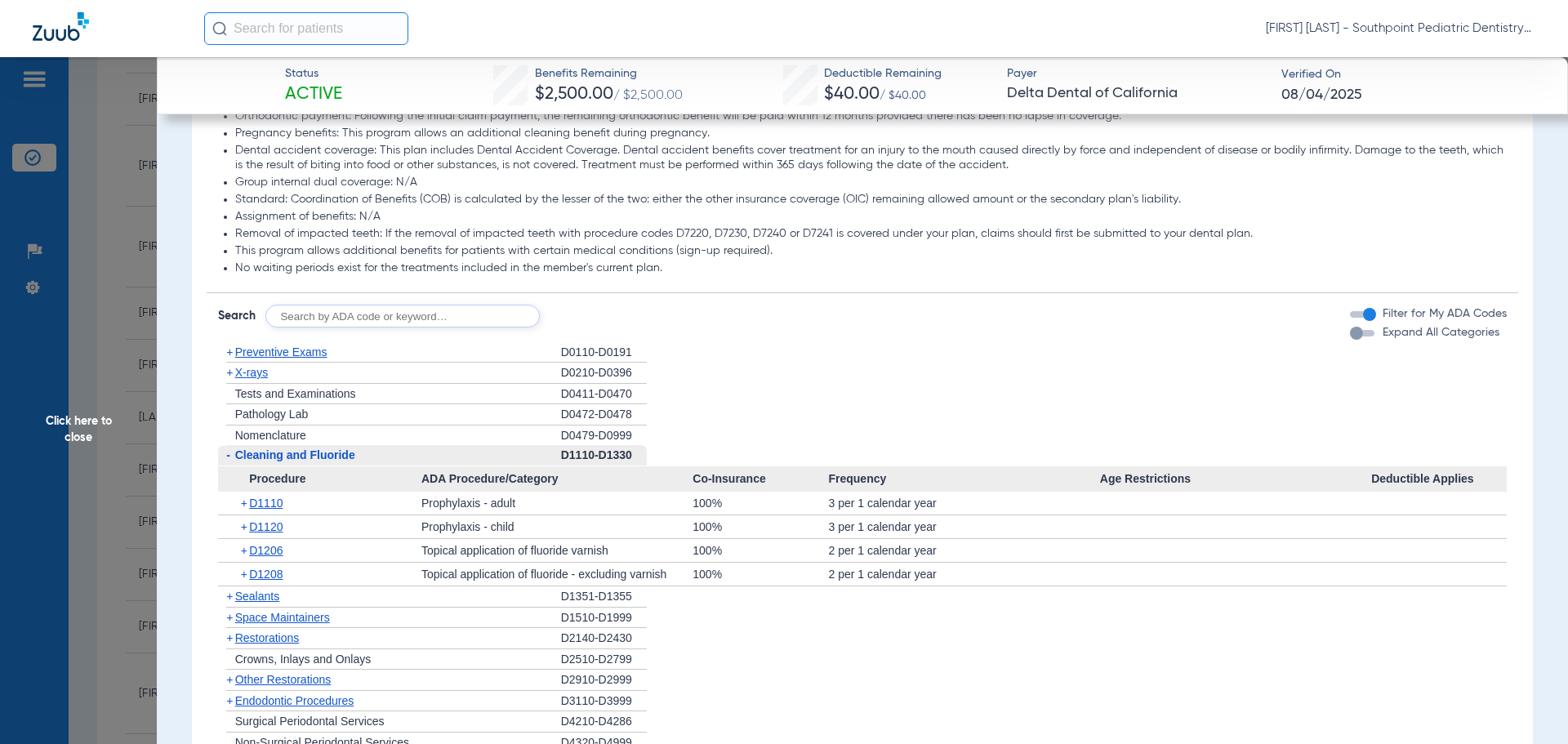 click on "Cleaning and Fluoride" 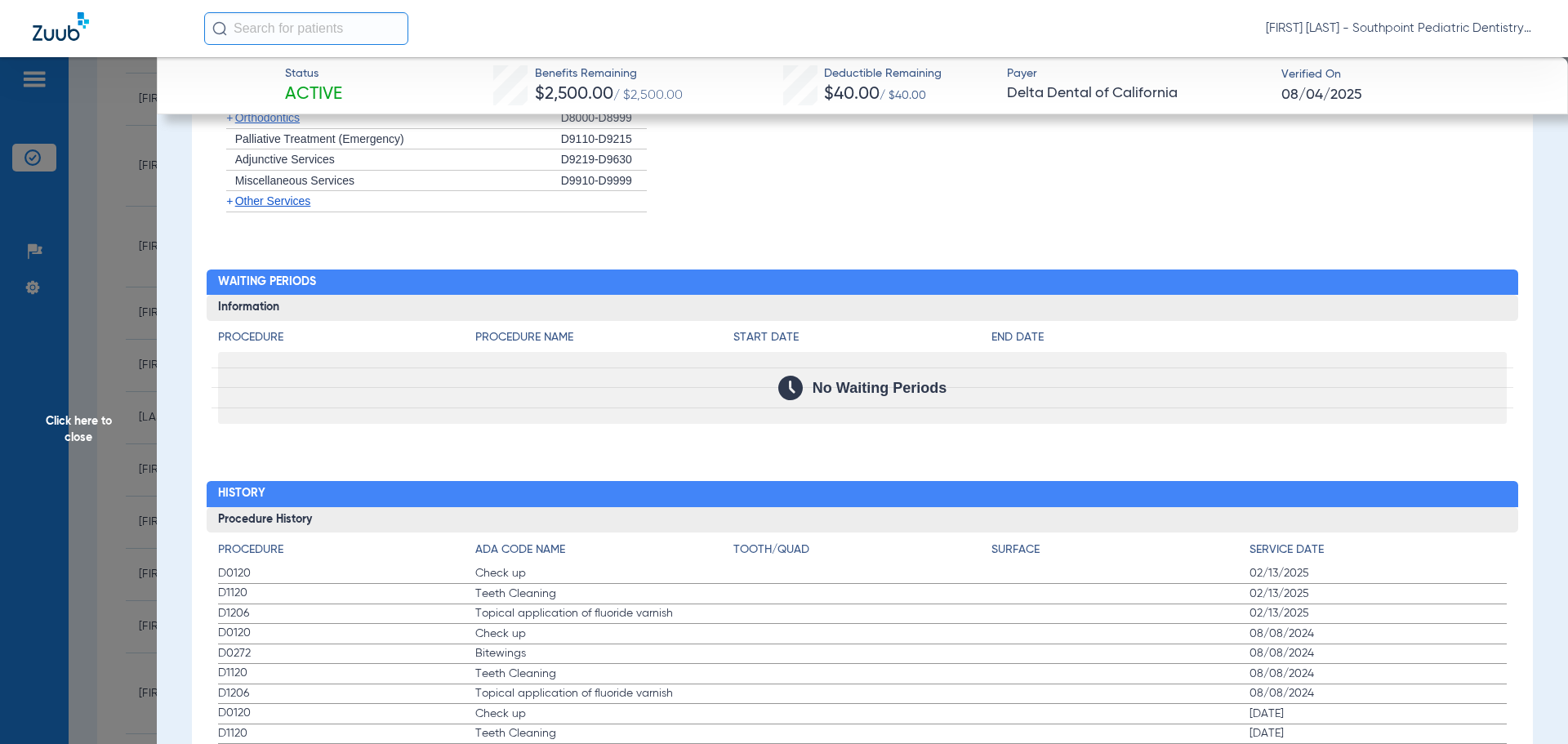 scroll, scrollTop: 1878, scrollLeft: 0, axis: vertical 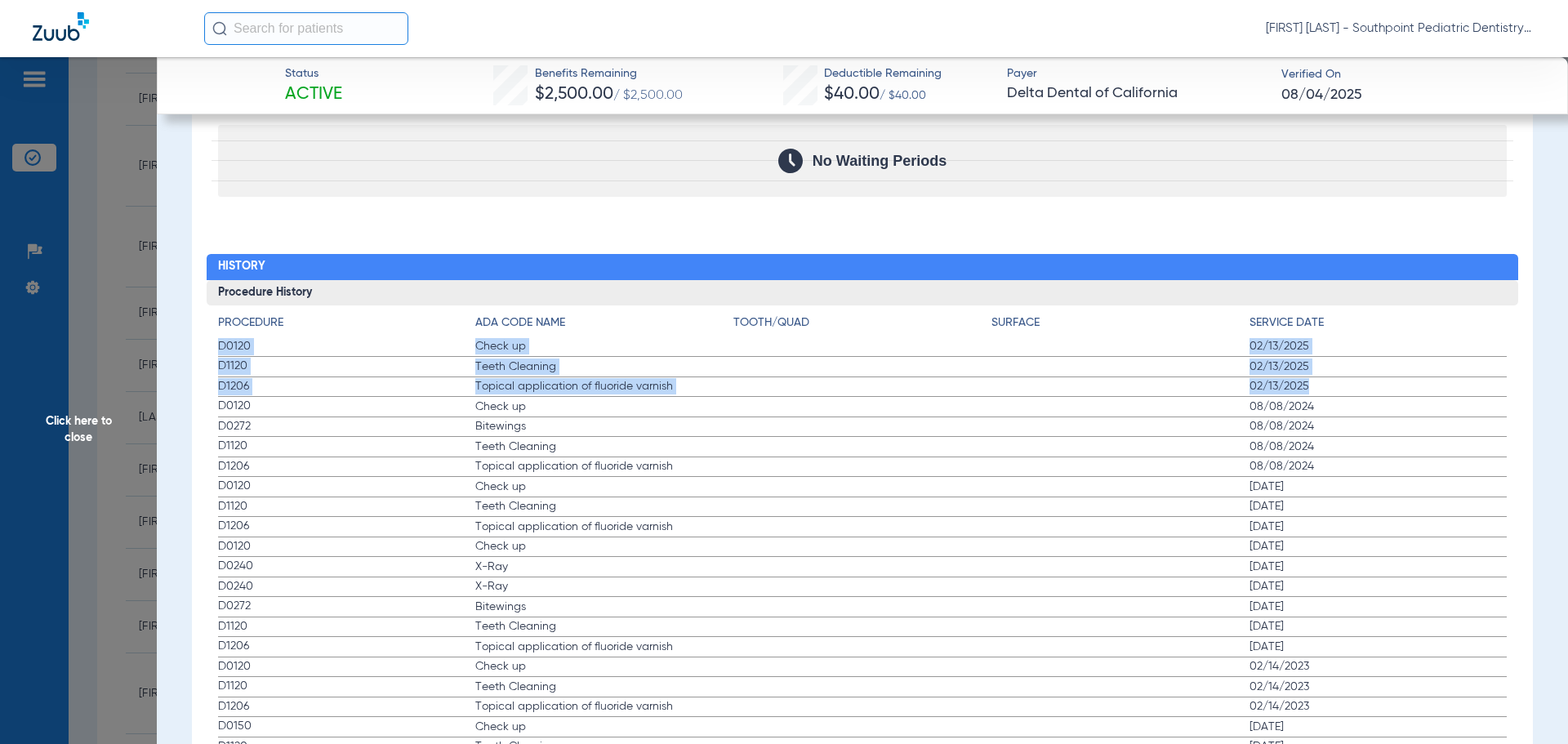 drag, startPoint x: 212, startPoint y: 341, endPoint x: 1349, endPoint y: 377, distance: 1137.5698 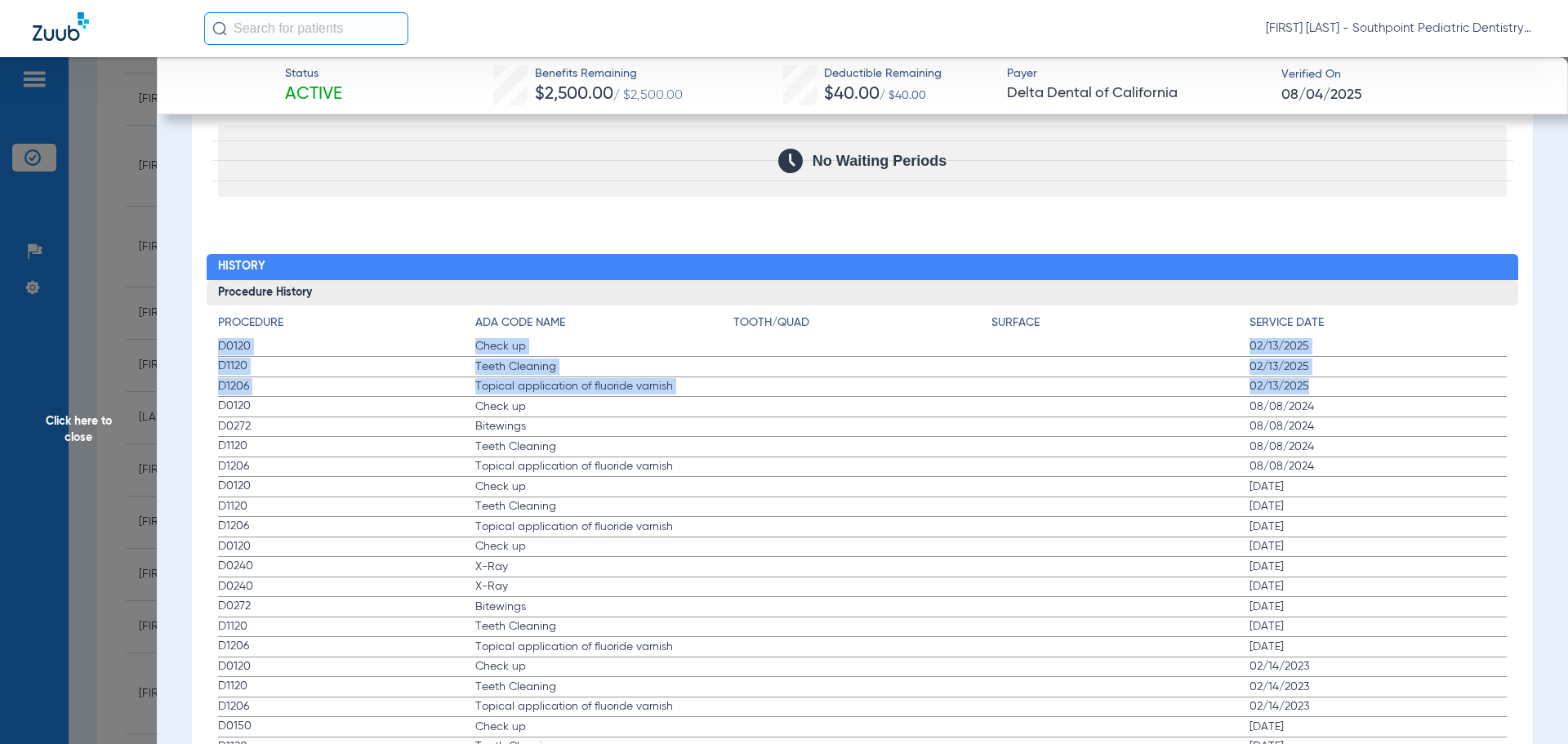 click on "Procedure Benefits Disclaimers Basis of payment: PPO Providers (DPO in the state of Texas) are reimbursed at the PPO schedule and Premier Providers are reimbursed at their Premier schedule. A member’s out of pocket costs are higher when treated by a Premier or Non-Delta Provider. Child covered to age: Children are eligible to receive coverage until the end of the month that they turn 26. Student covered to age: Students are eligible to receive coverage until the end of the month that they turn 26. Missing tooth coverage: Benefits for prior extractions and missing teeth are included in this plan. Orthodontic age limit: Child and adult - No age limit Orthodontic payment: Following the initial claim payment, the remaining orthodontic benefit will be paid within 12 months provided there has been no lapse in coverage. Pregnancy benefits: This program allows an additional cleaning benefit during pregnancy. Group internal dual coverage: N/A Assignment of benefits: N/A Search  Filter for My ADA Codes   +   +   +" 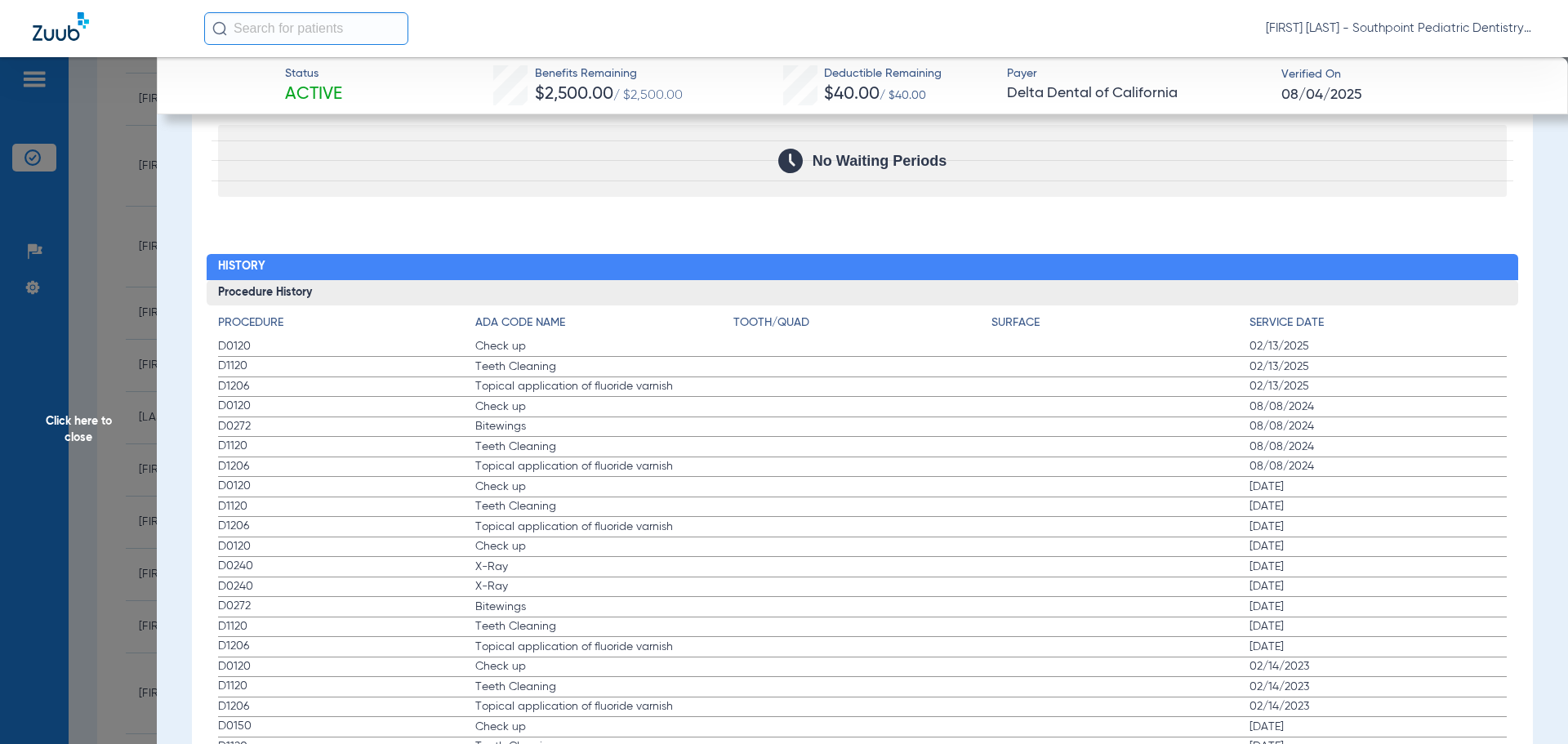 click on "Click here to close" 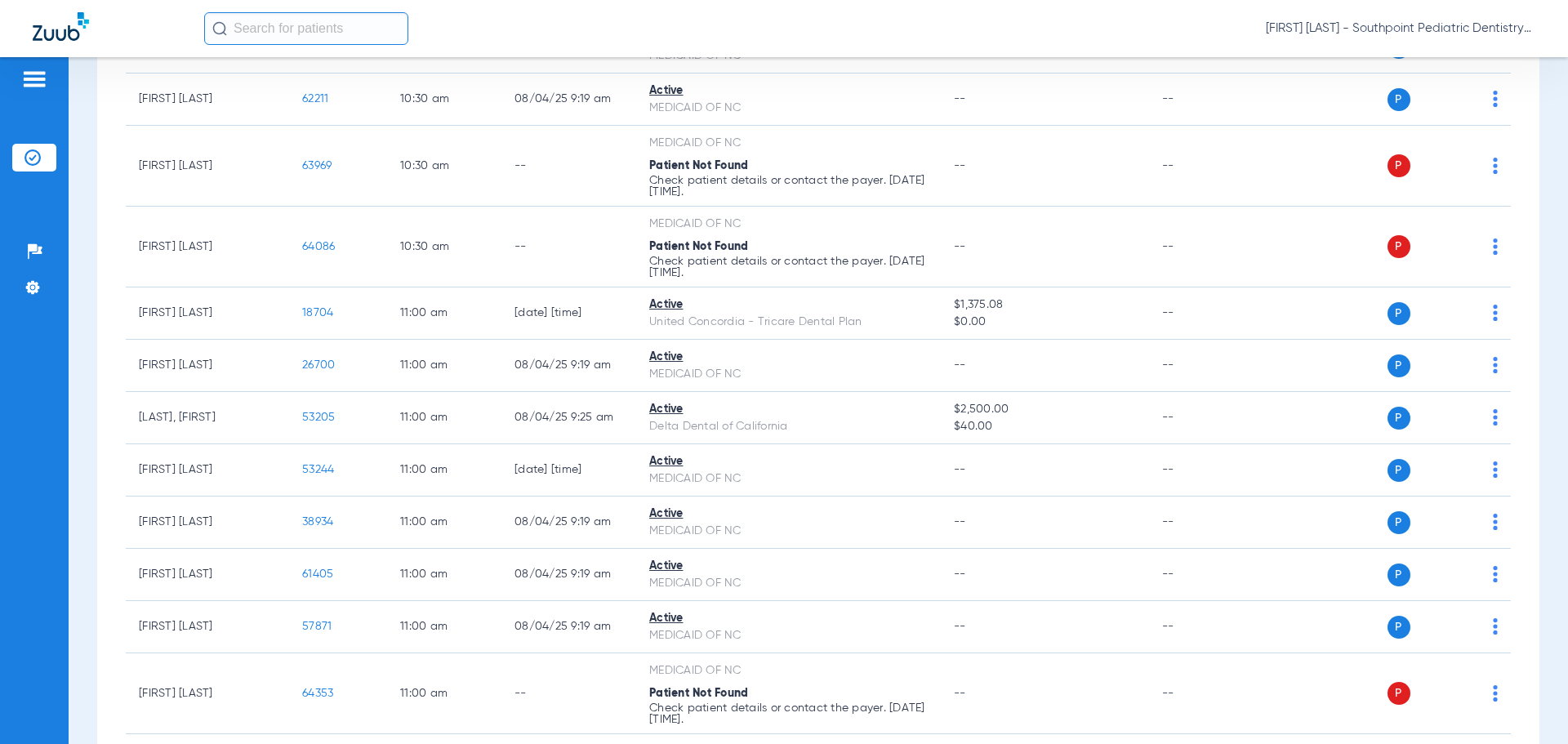 scroll, scrollTop: 0, scrollLeft: 0, axis: both 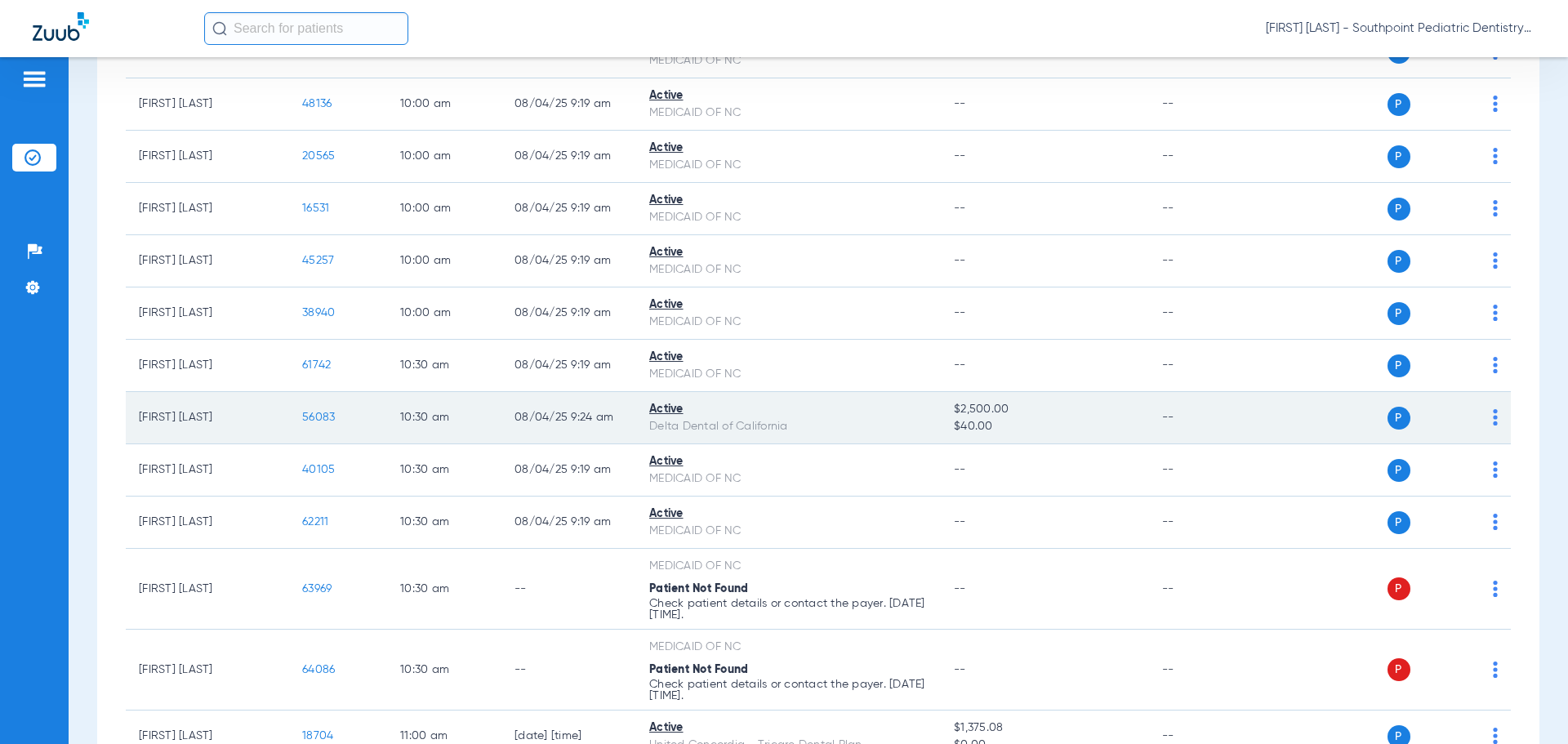 click on "56083" 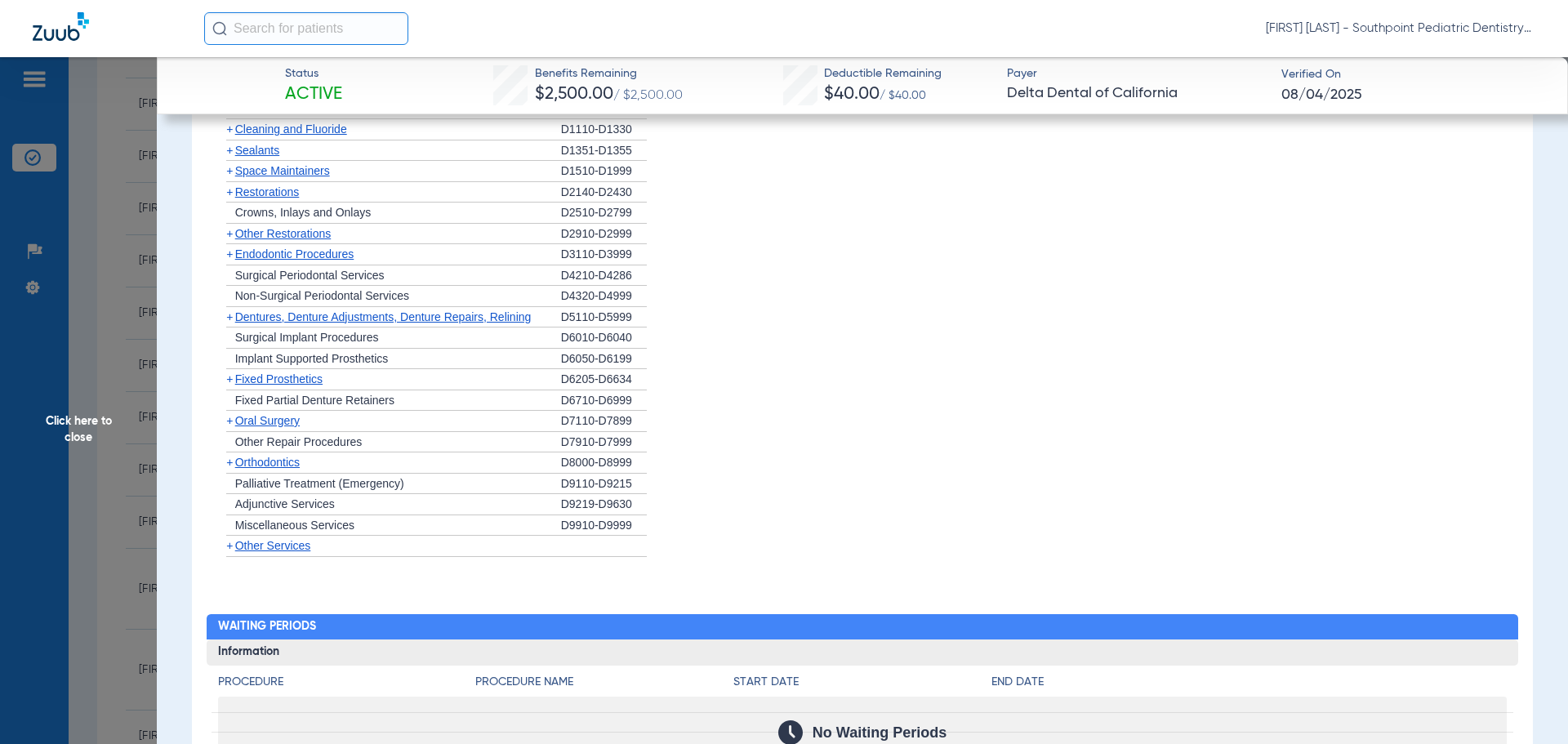 scroll, scrollTop: 1797, scrollLeft: 0, axis: vertical 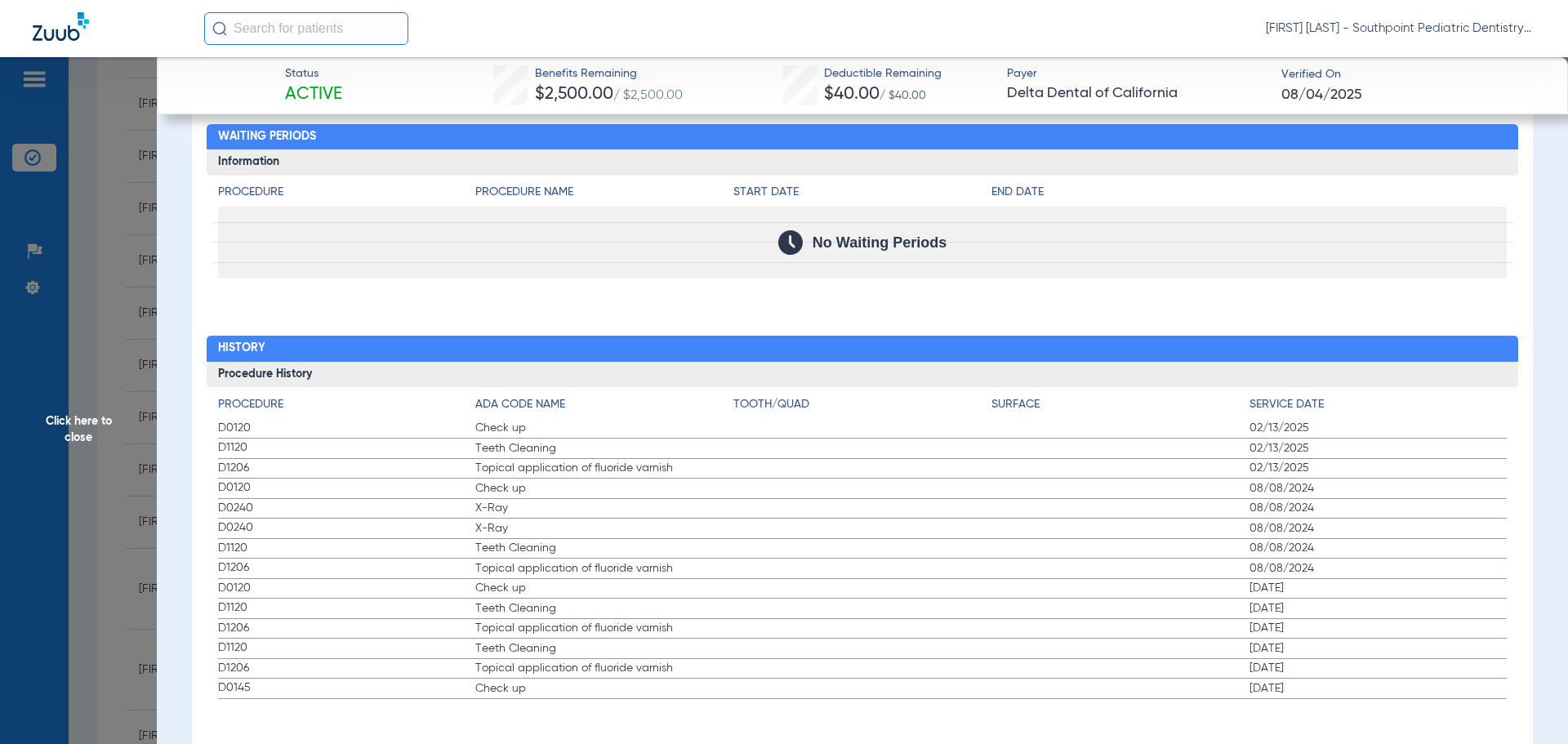 click on "Click here to close" 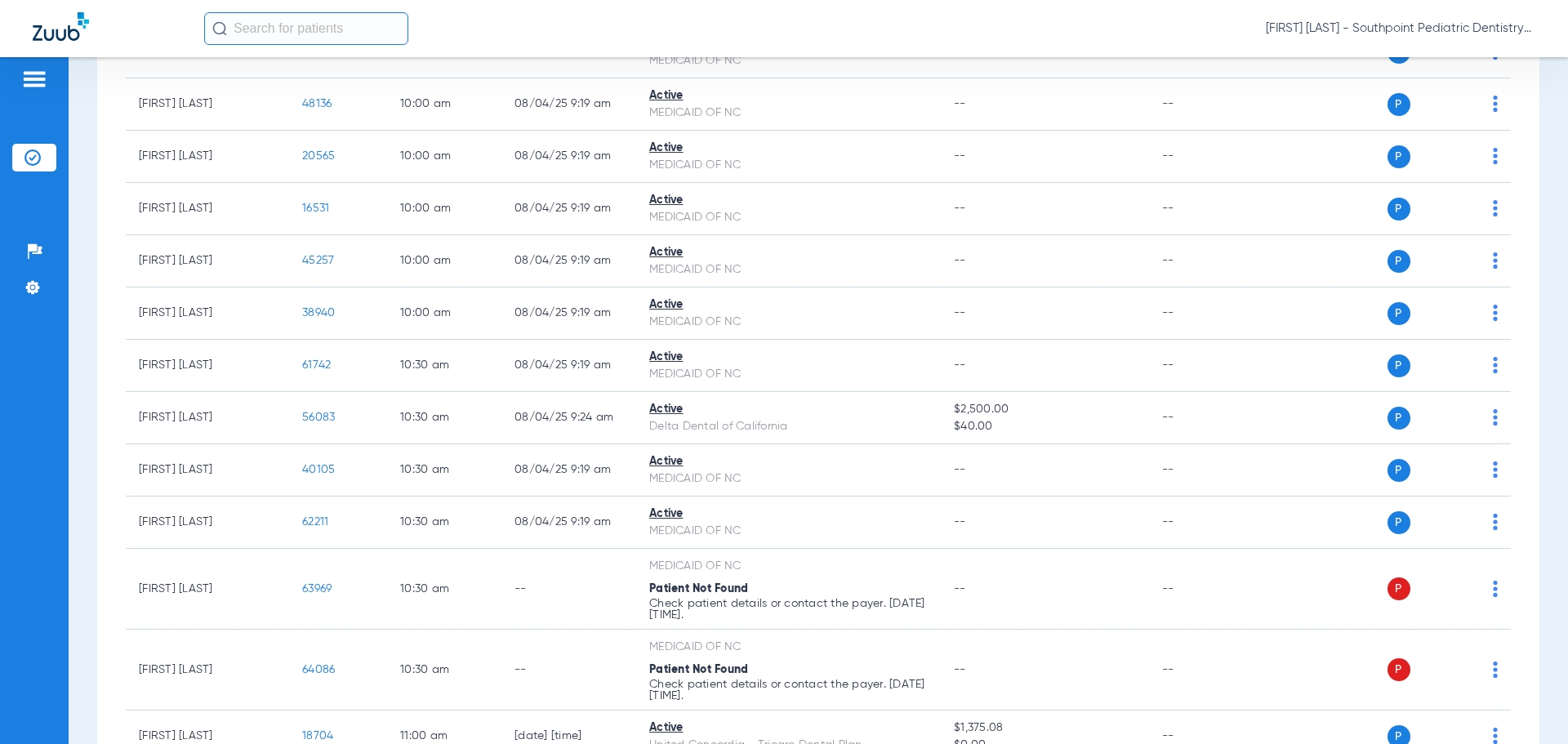 scroll, scrollTop: 0, scrollLeft: 0, axis: both 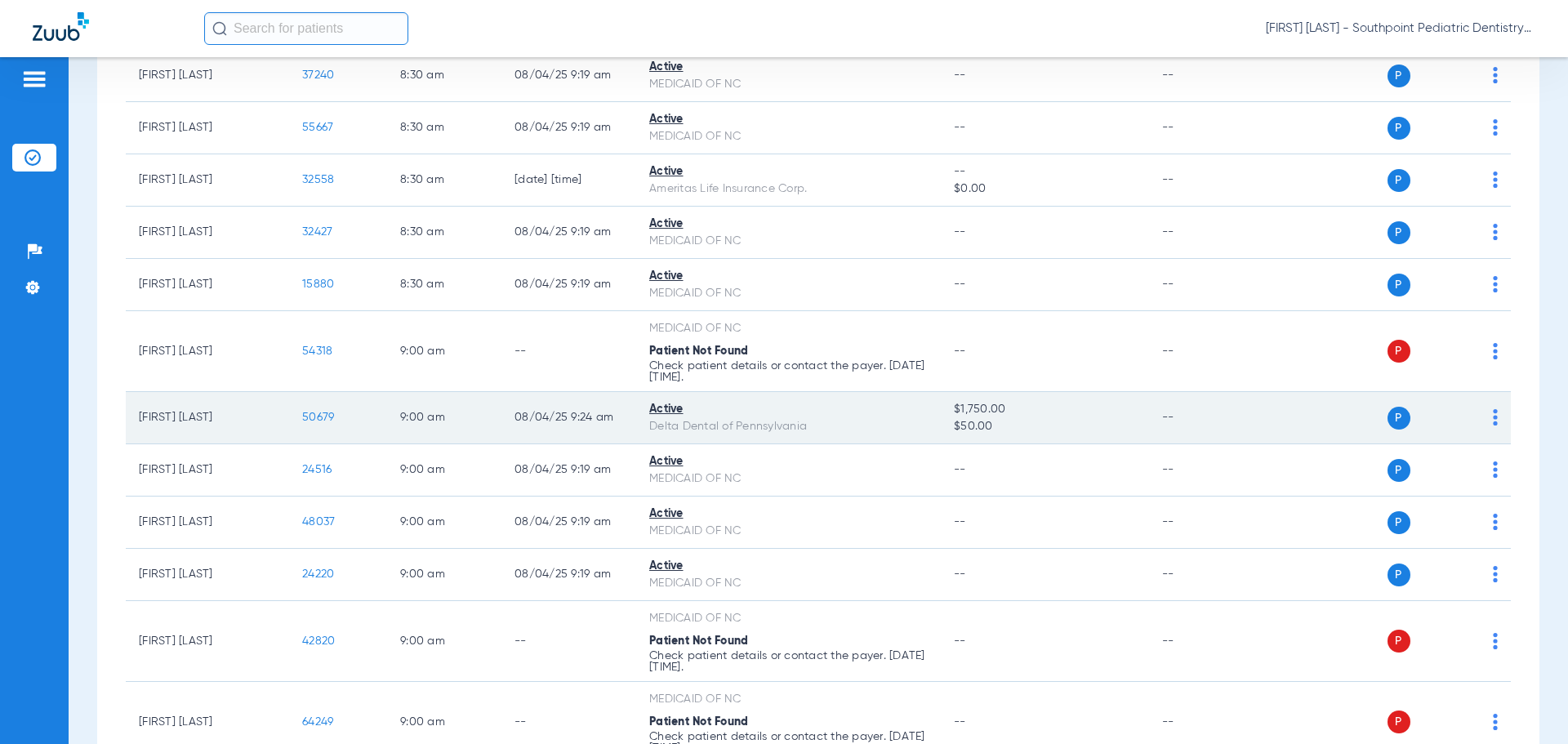 click on "50679" 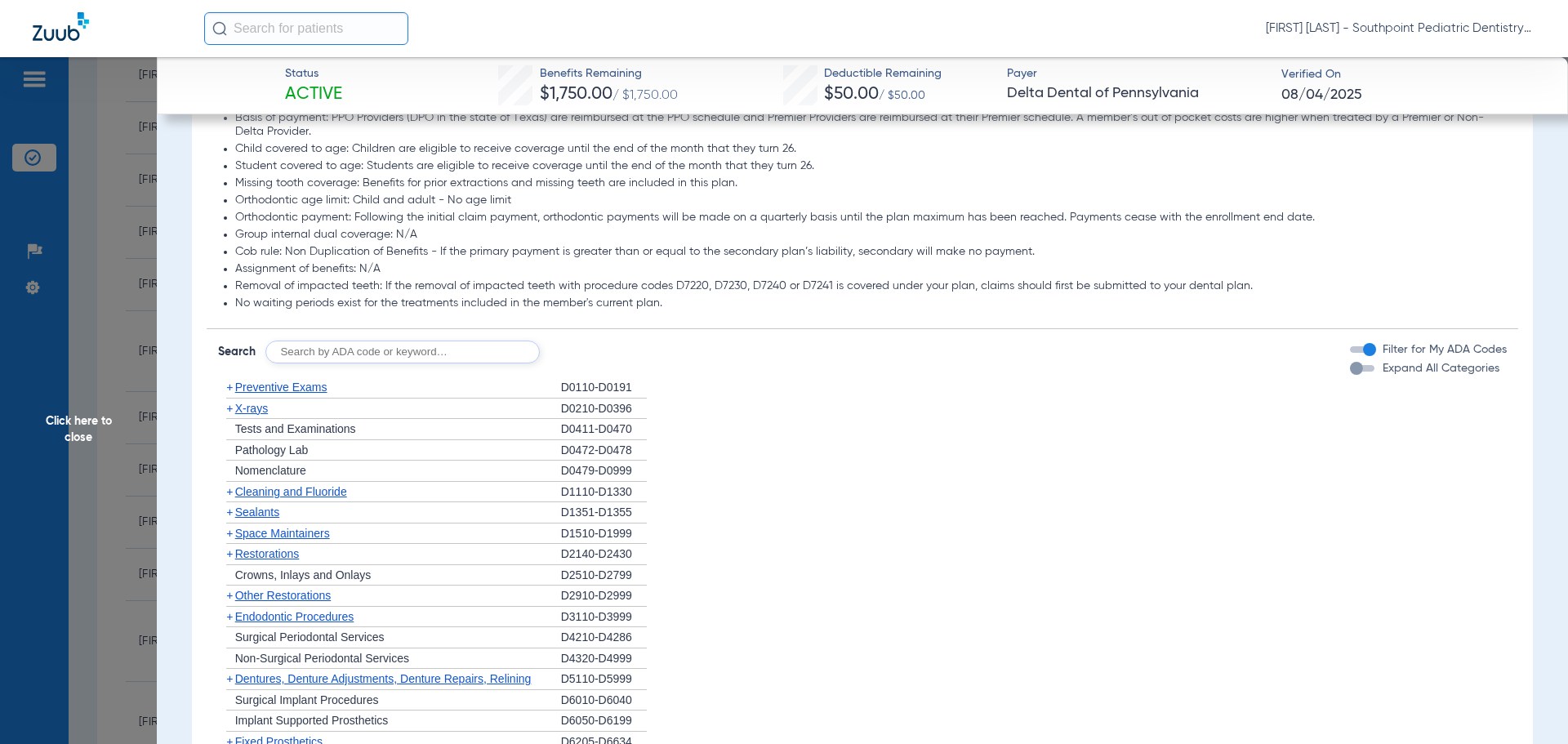 scroll, scrollTop: 980, scrollLeft: 0, axis: vertical 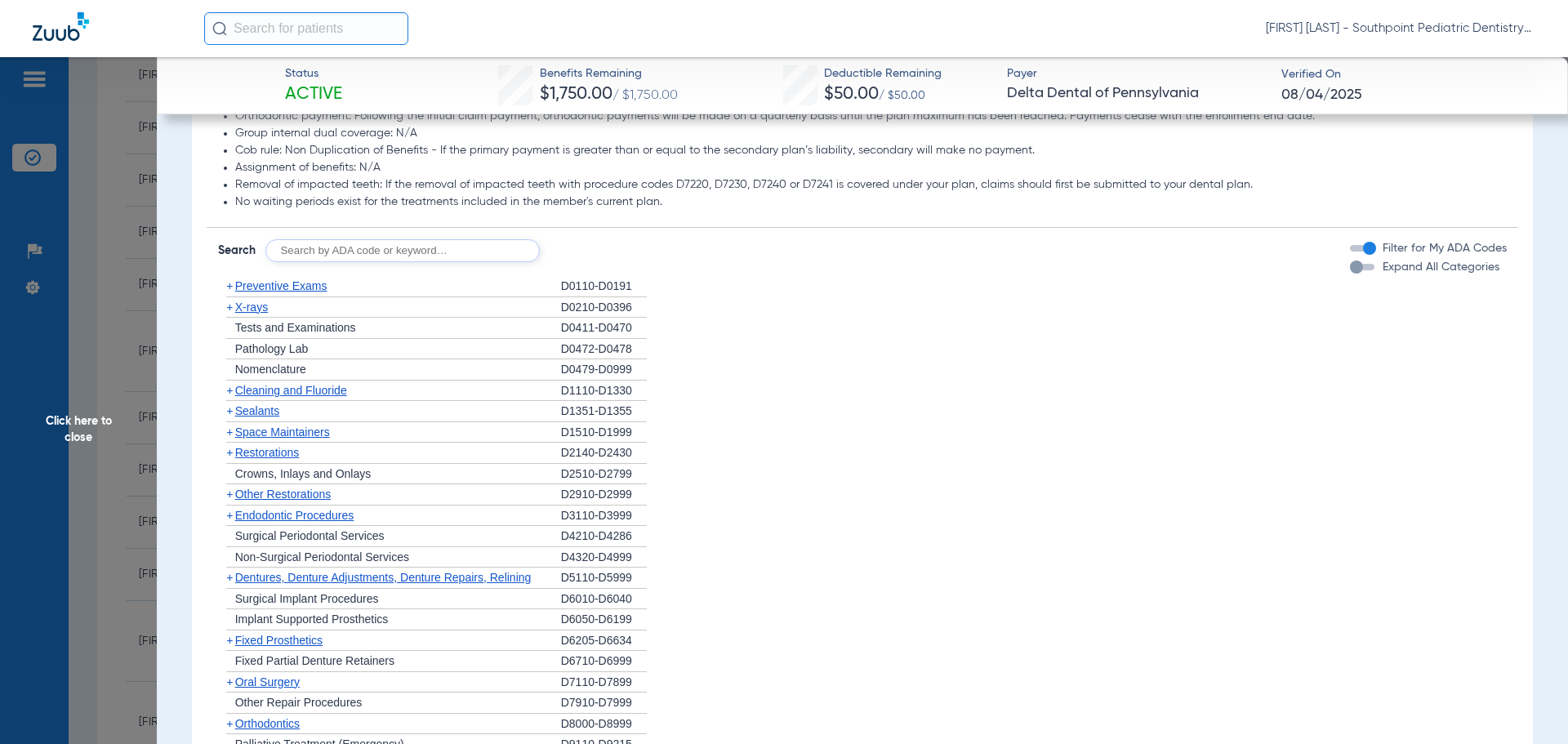 click on "+   Preventive Exams" 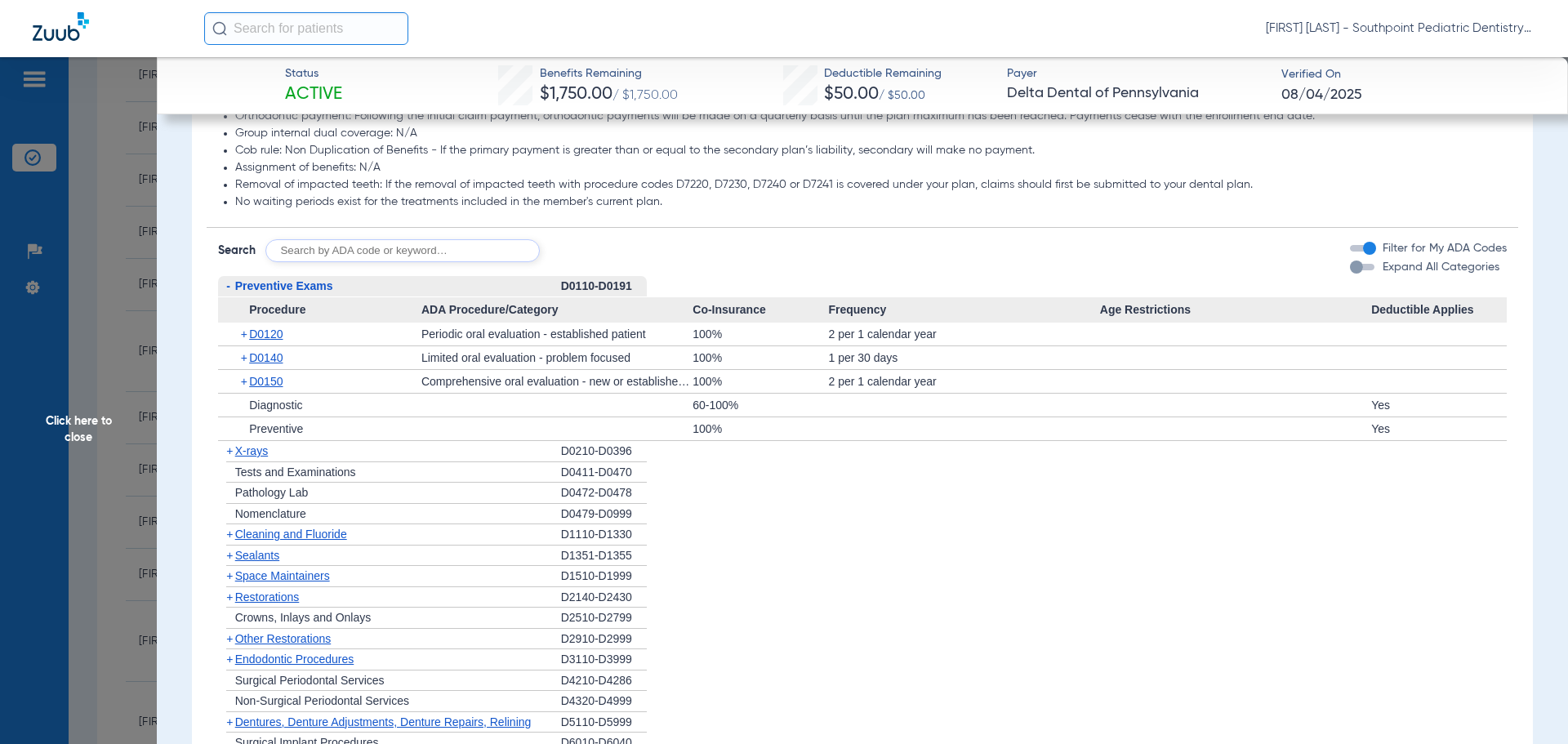 click on "-   Preventive Exams" 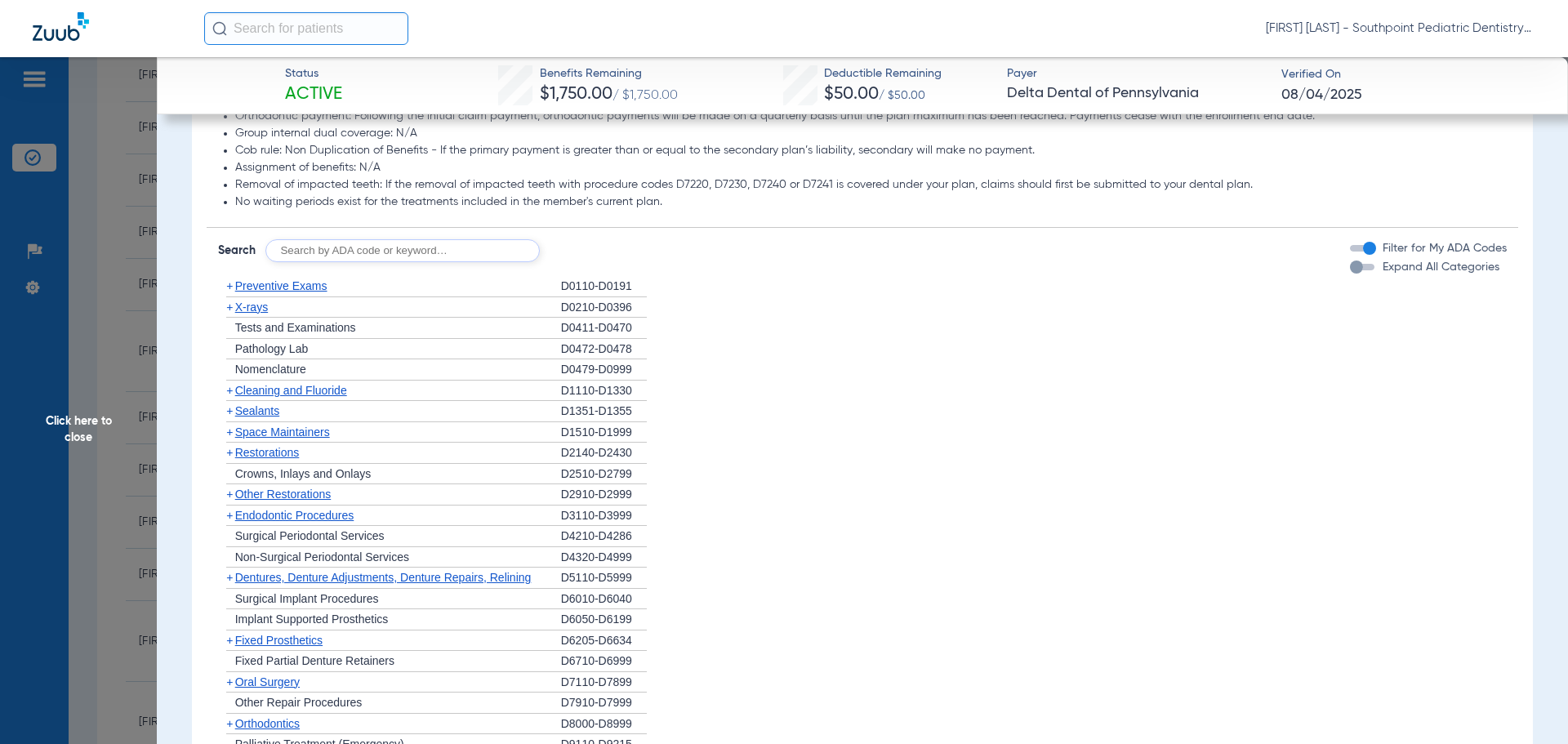 click on "+   X-rays" 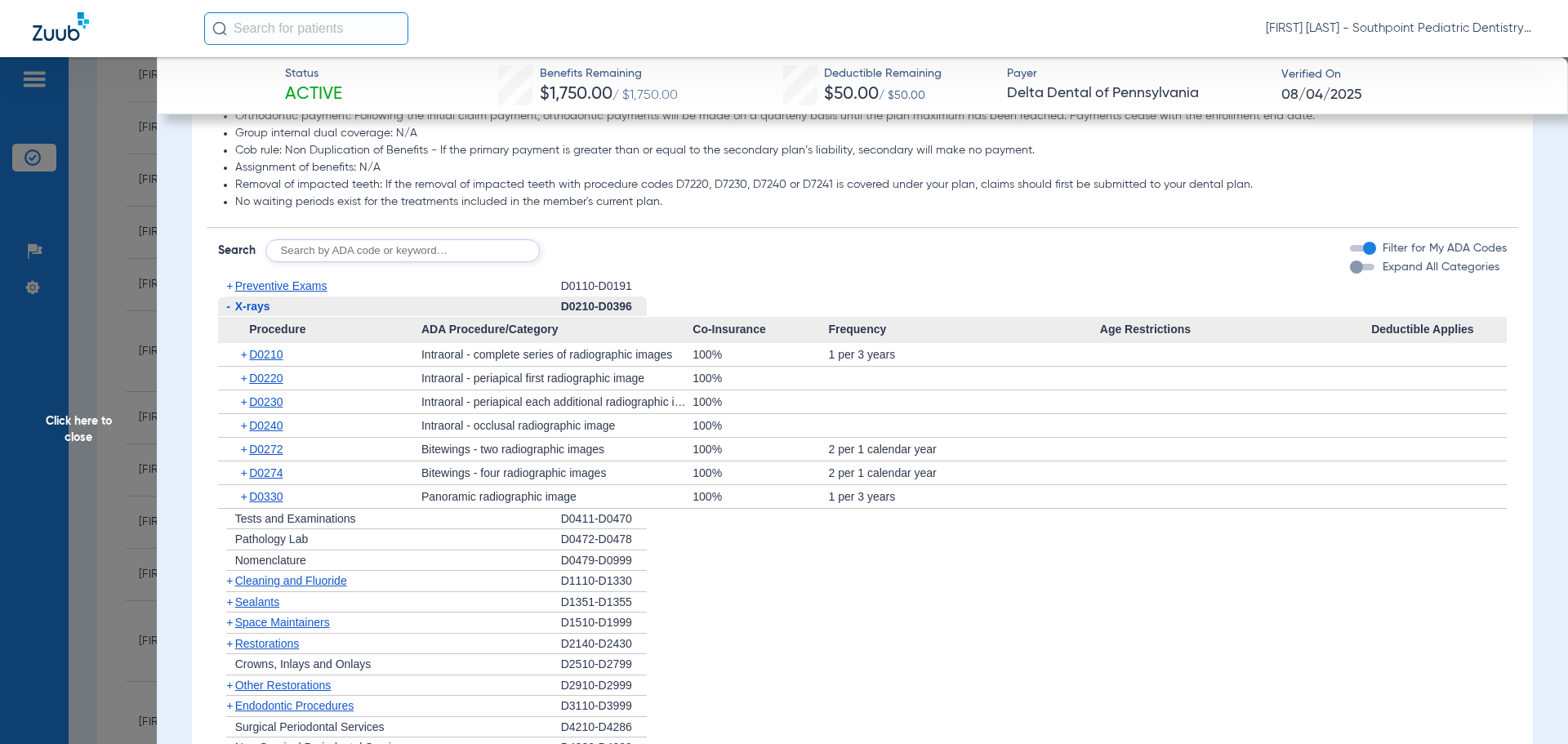 click on "-   X-rays" 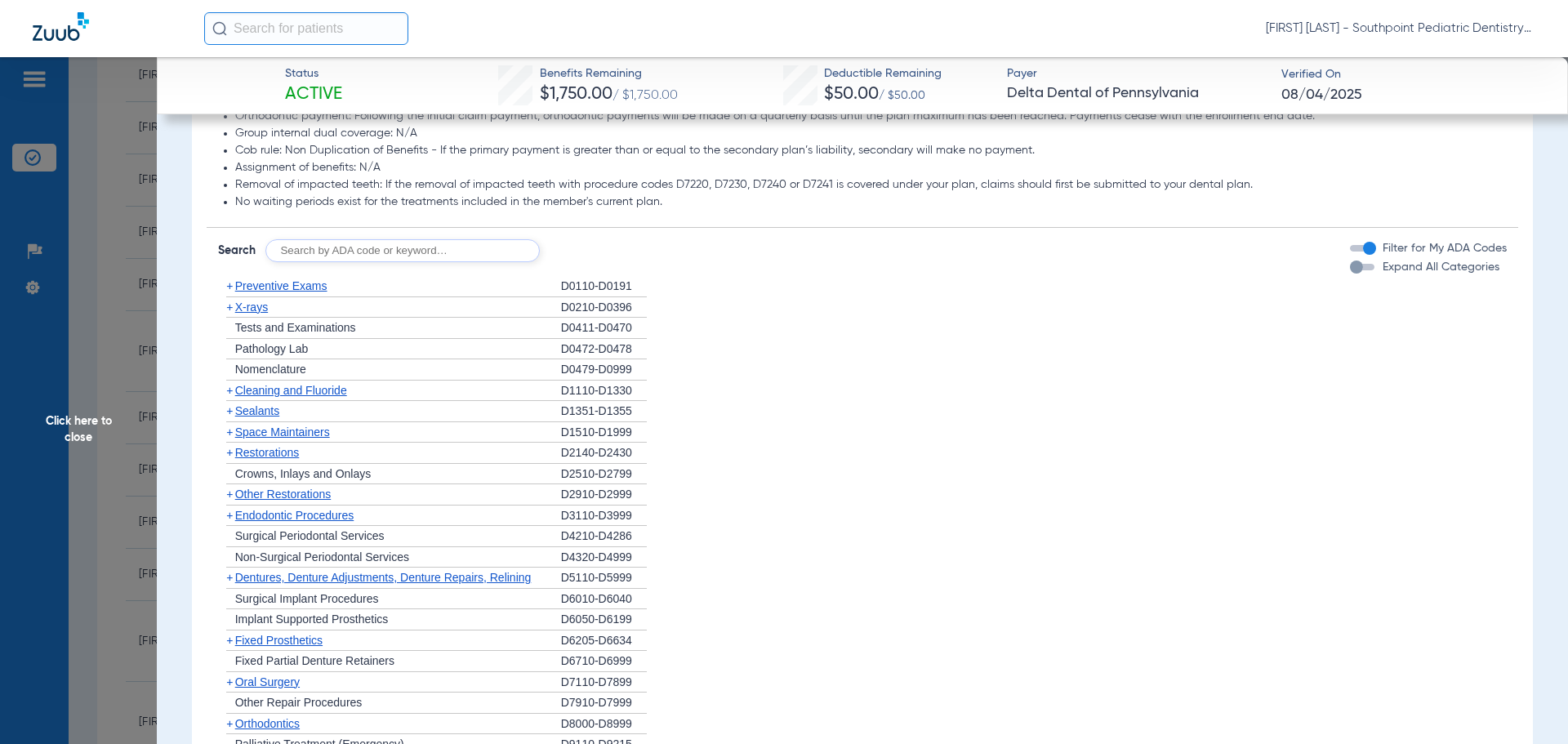 click on "+   Cleaning and Fluoride" 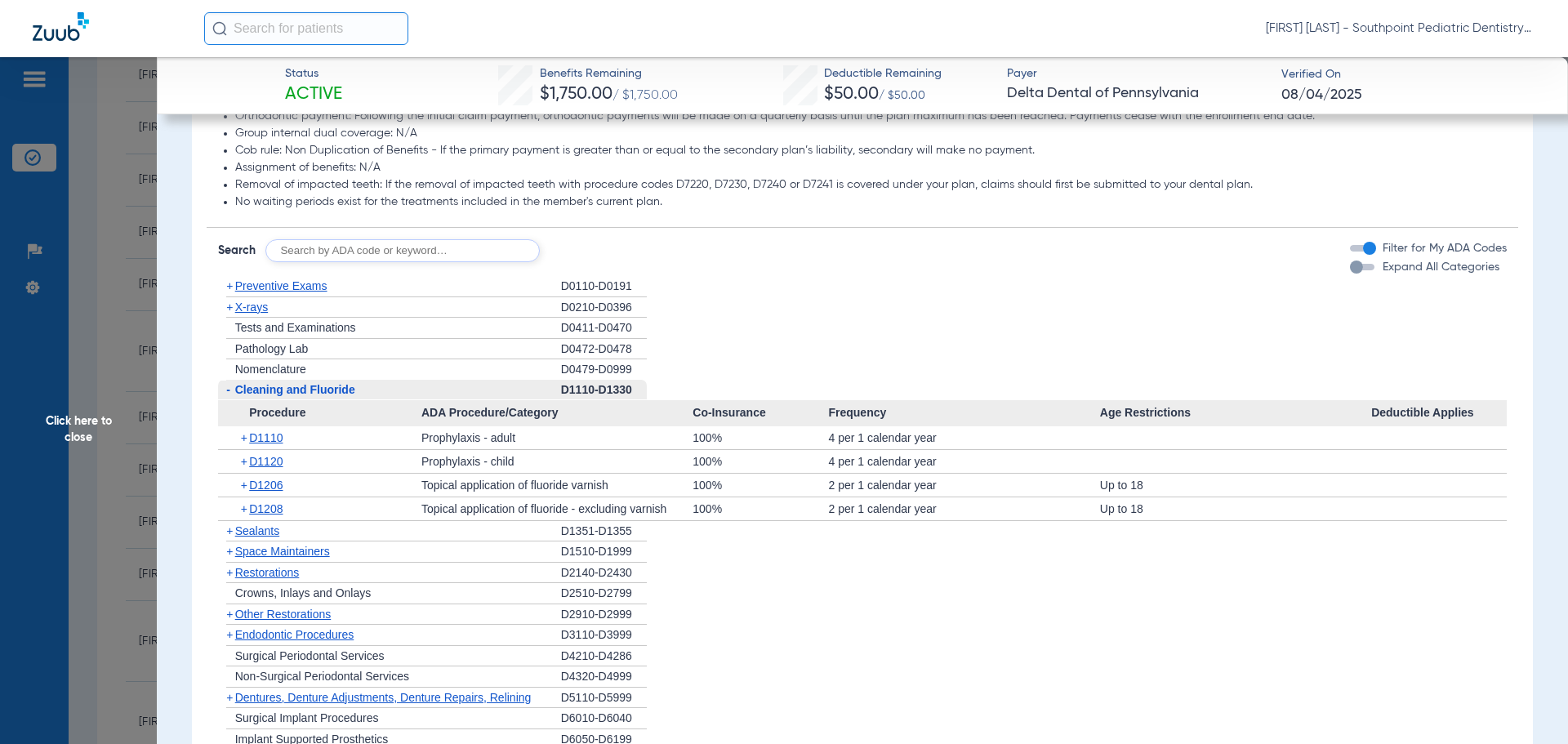 click on "-   Cleaning and Fluoride" 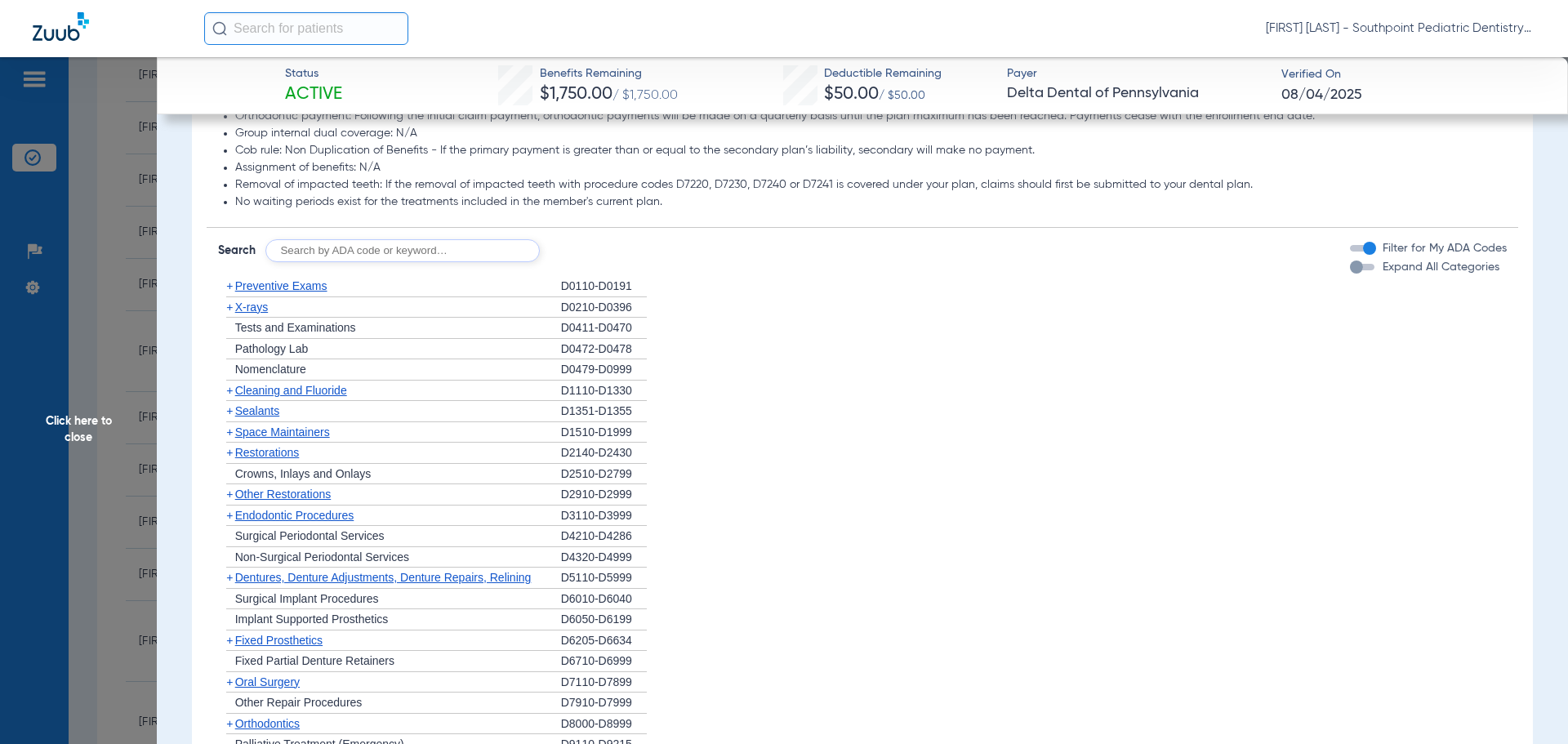 scroll, scrollTop: 1062, scrollLeft: 0, axis: vertical 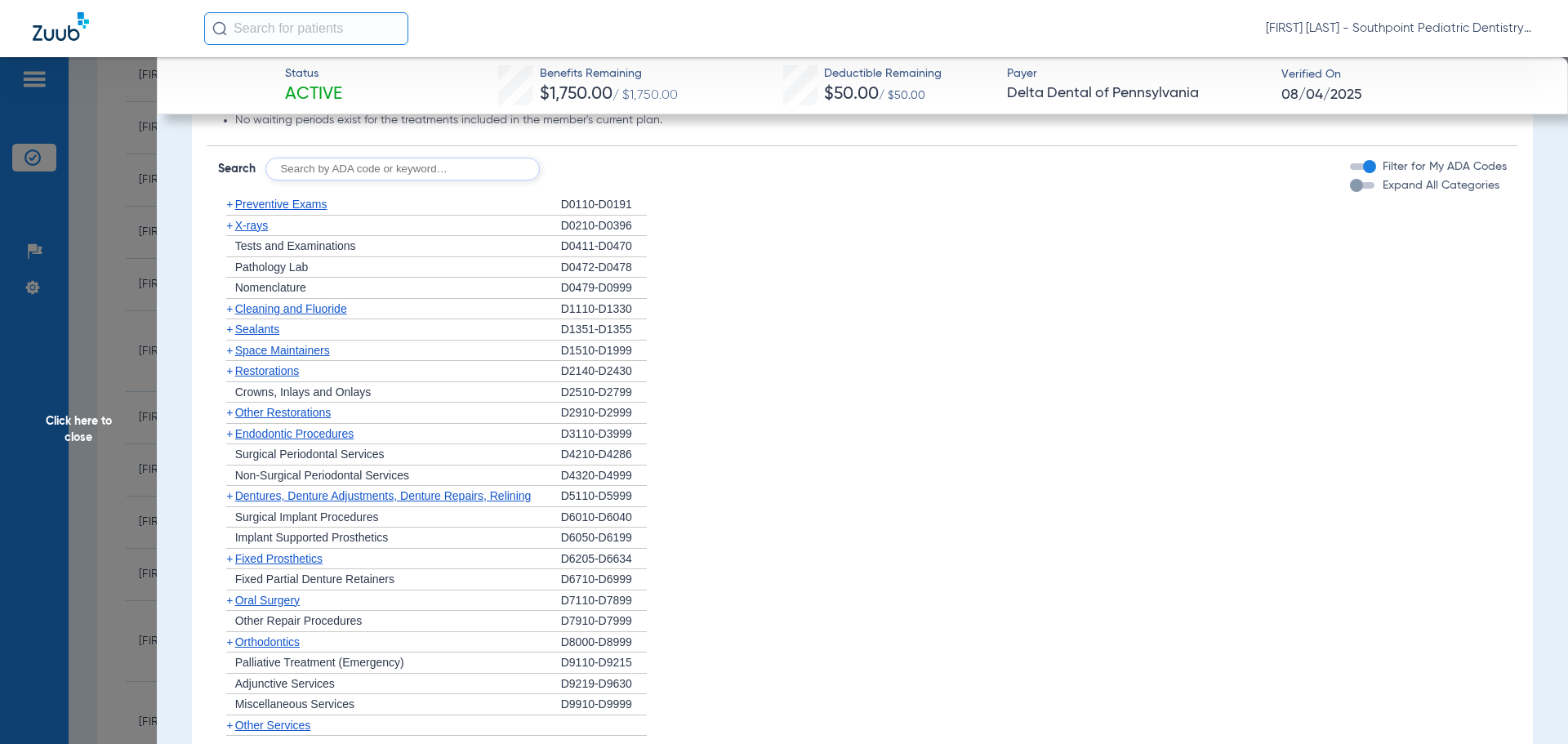 click on "+   Sealants" 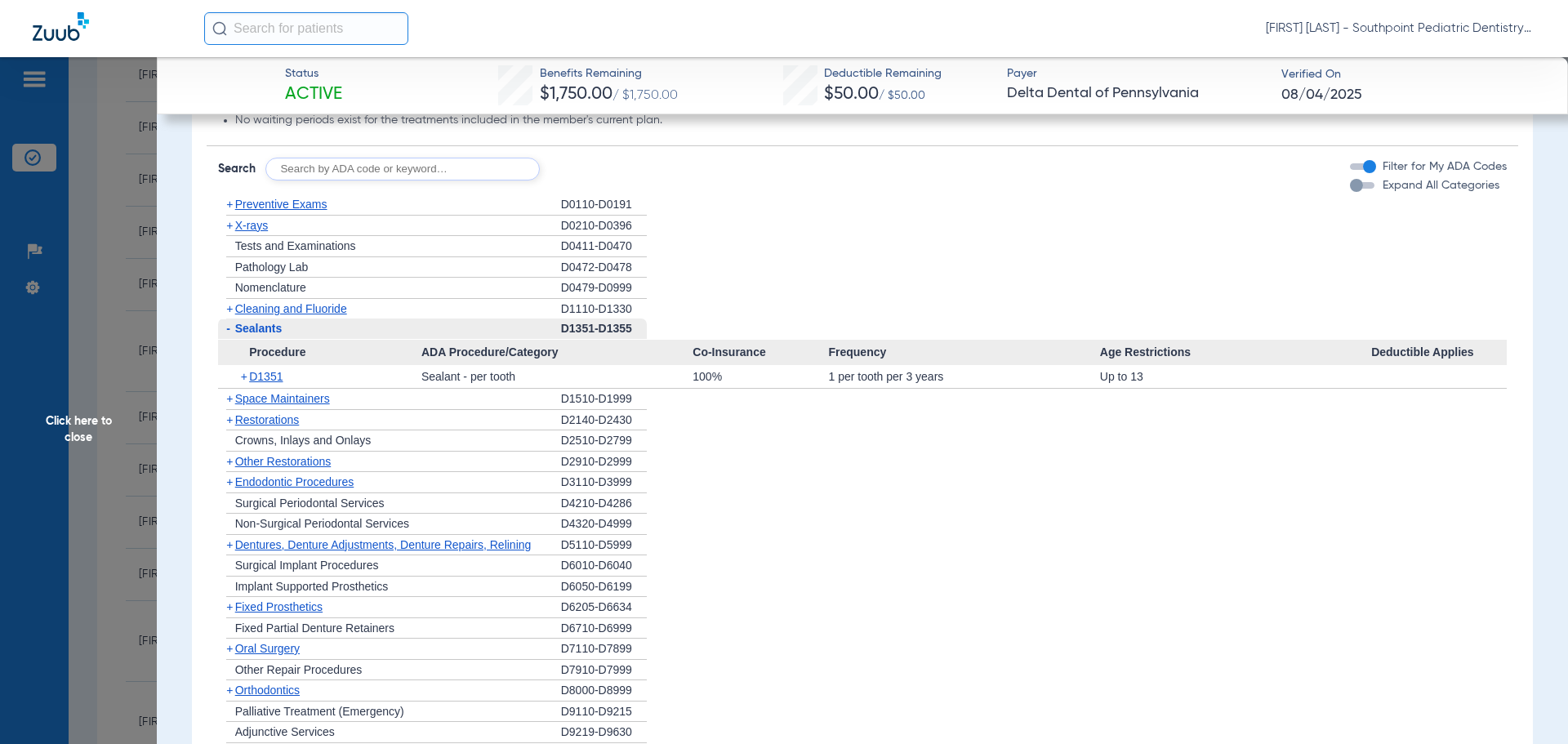 click on "-   Sealants" 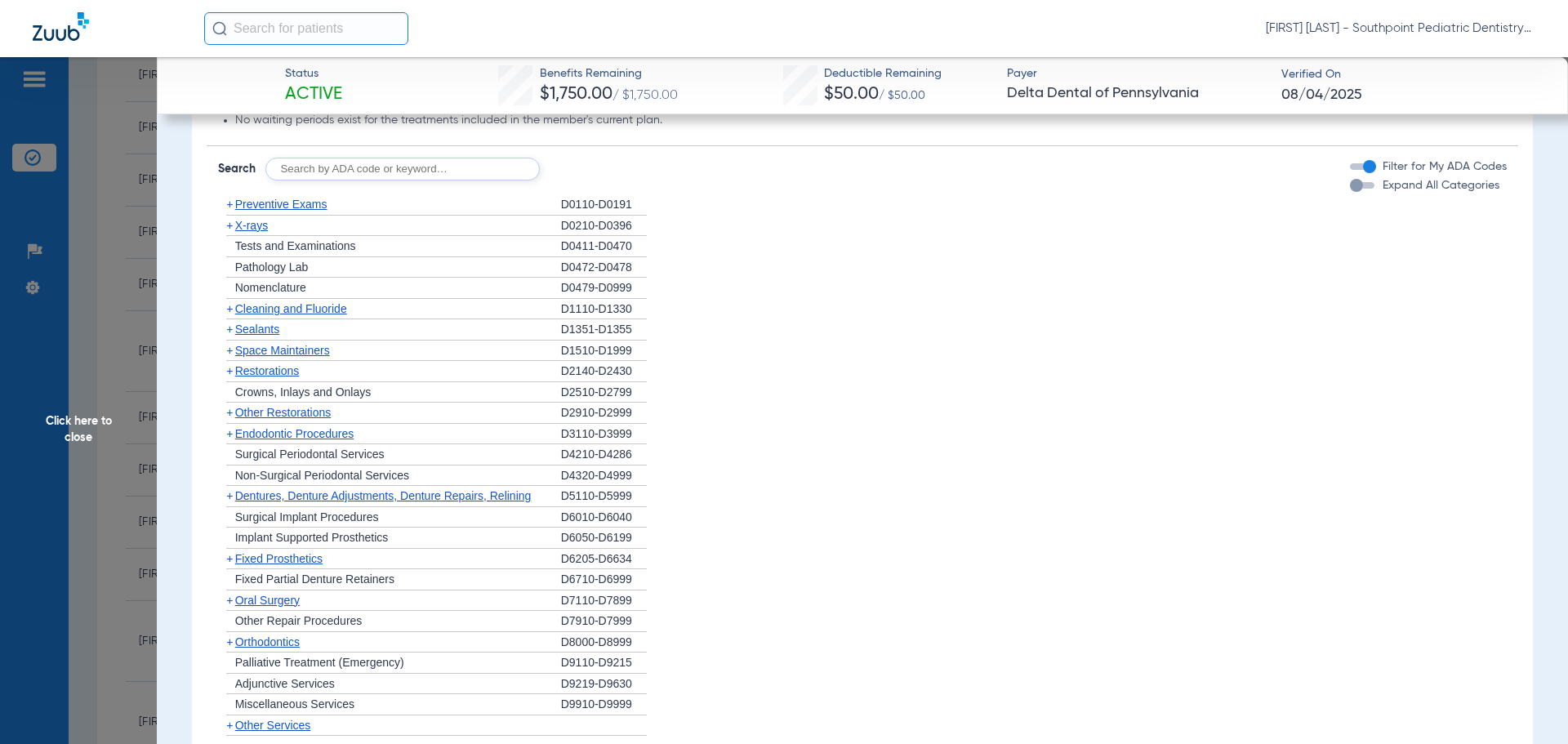 click on "+   Space Maintainers" 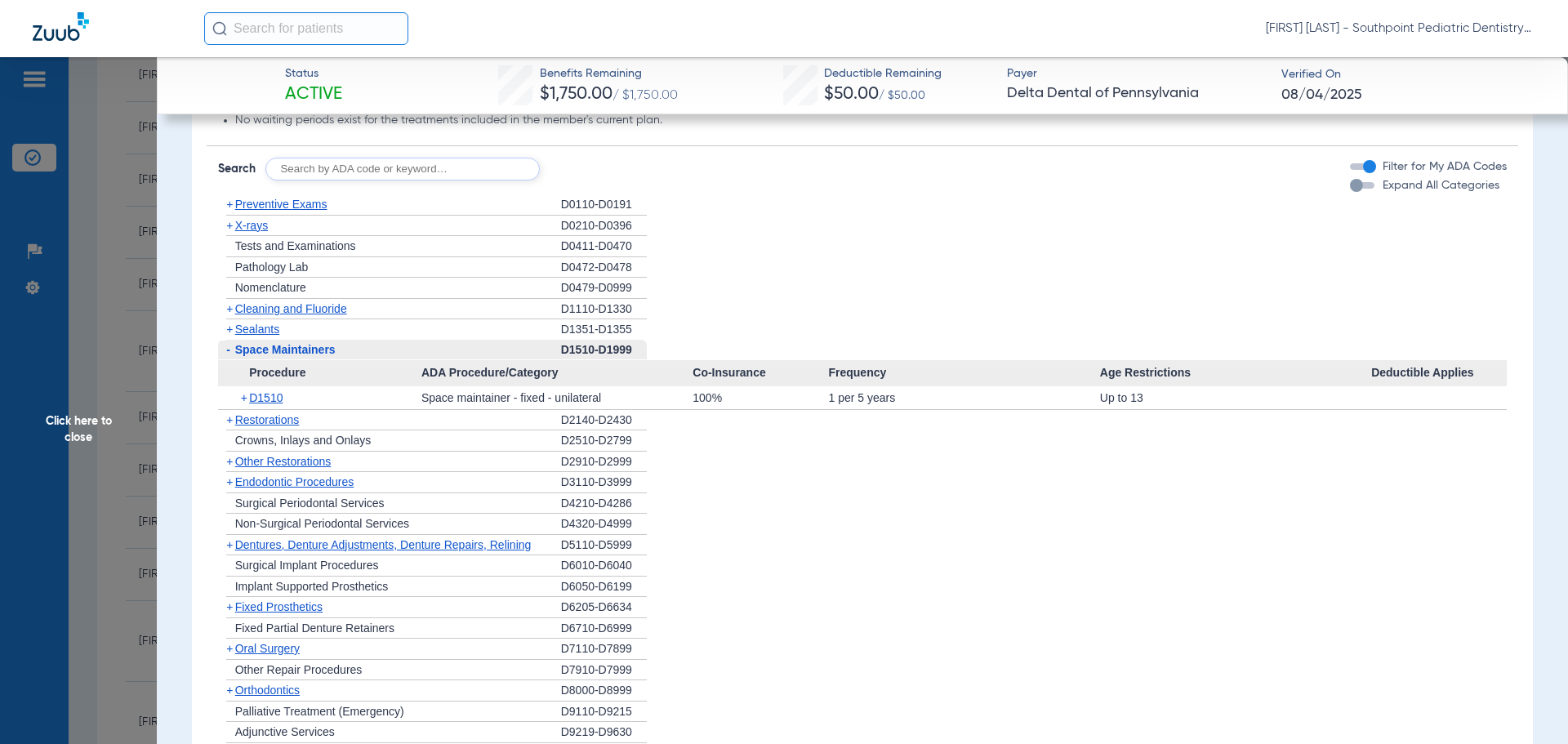 click on "-   Space Maintainers" 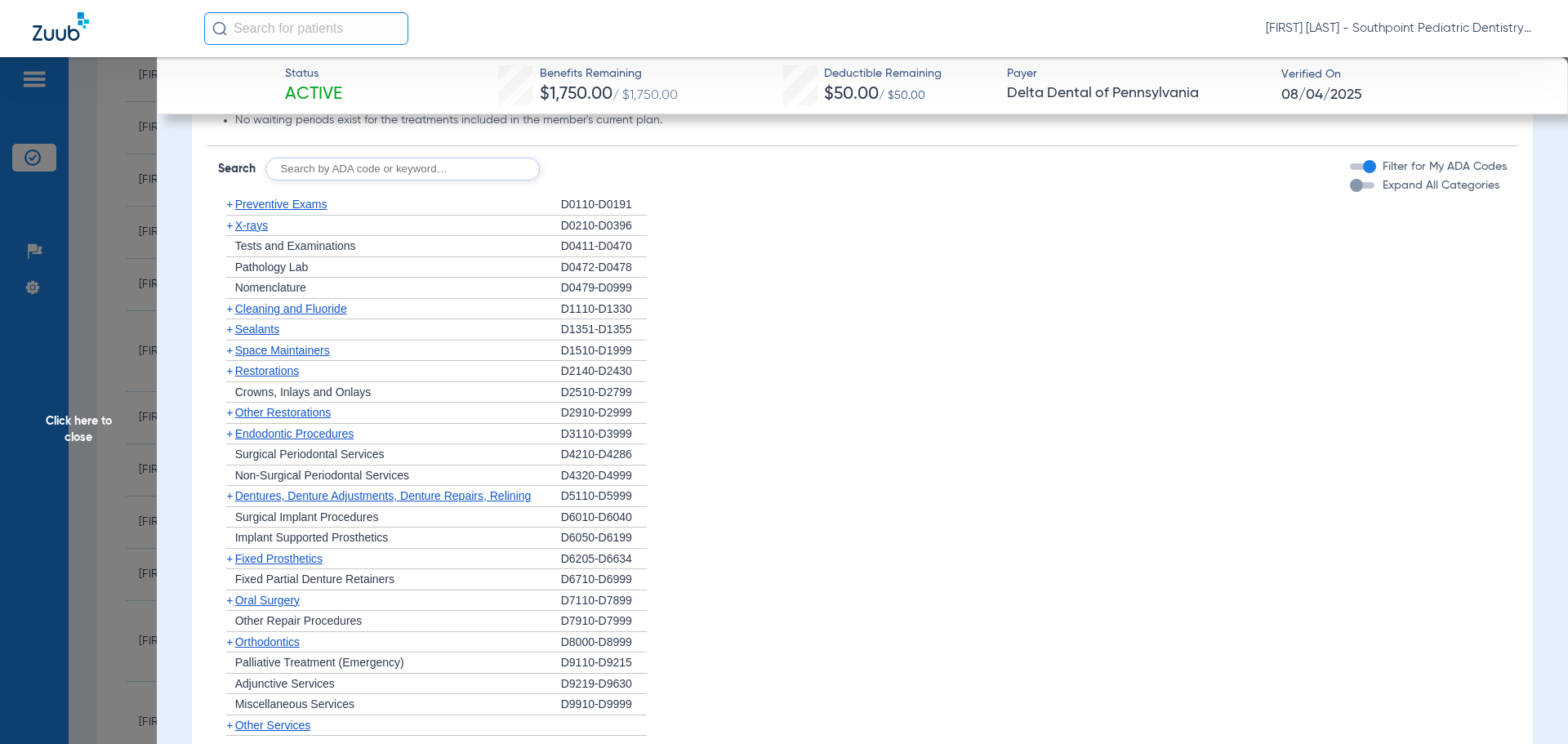 click on "+   Other Restorations" 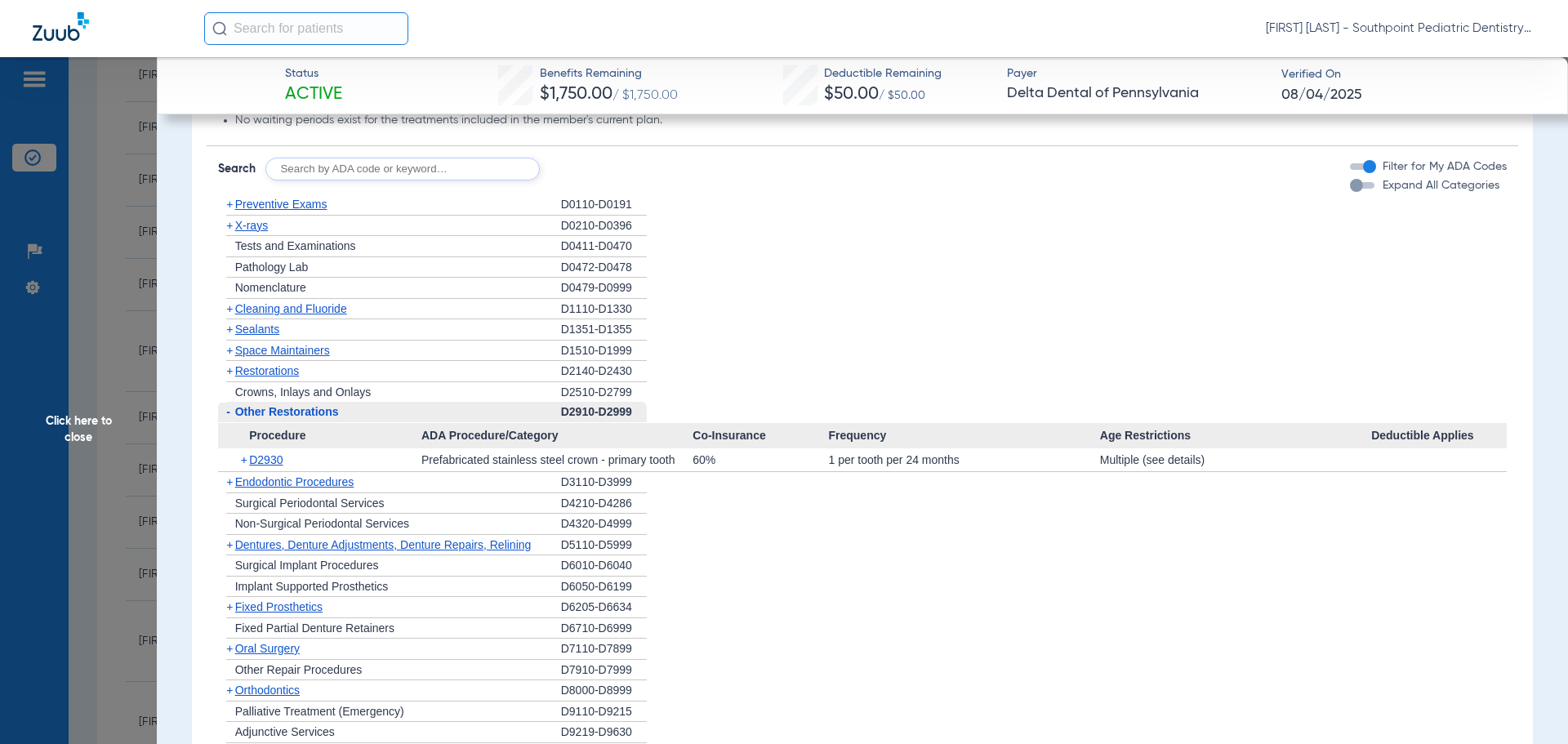 click on "-   Other Restorations" 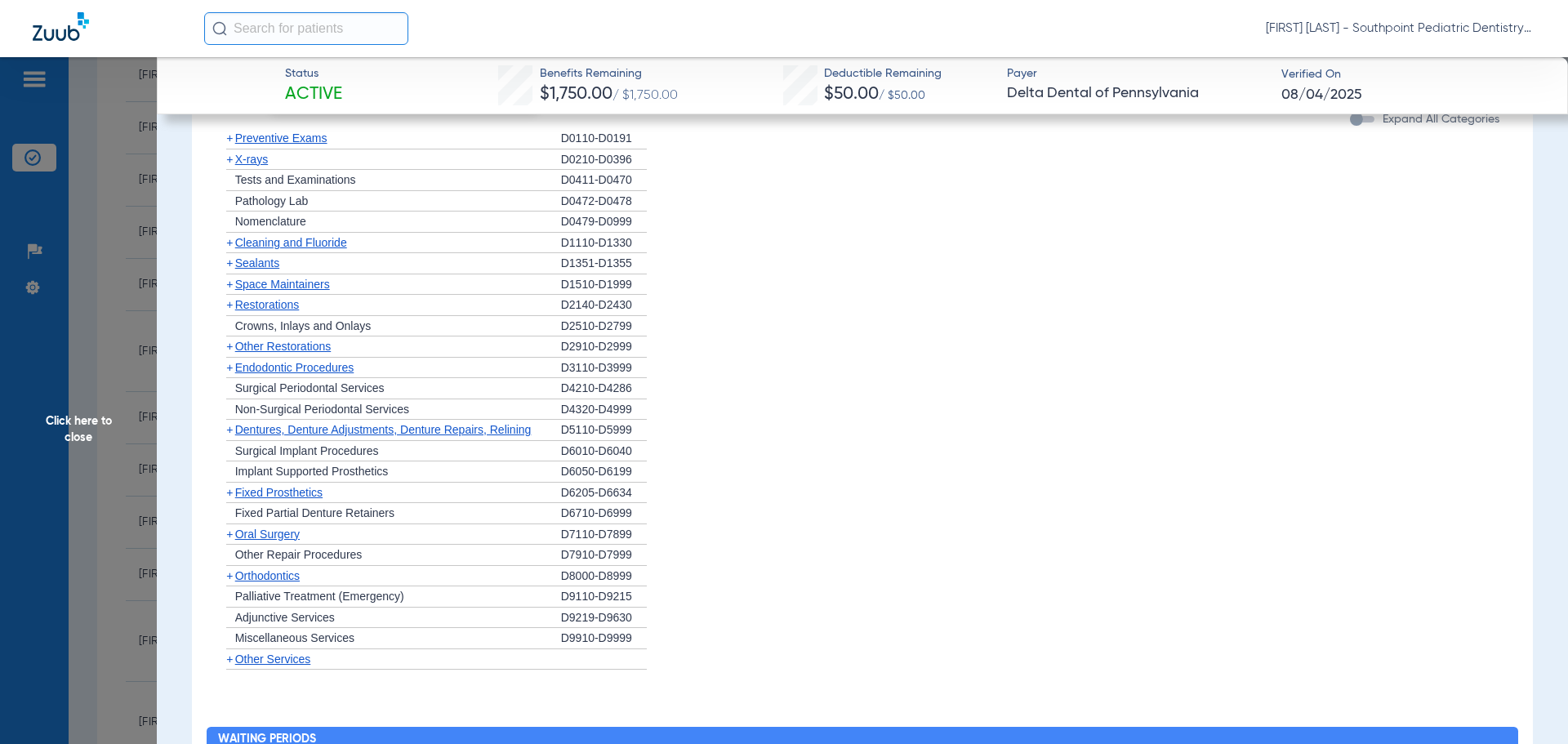 scroll, scrollTop: 1143, scrollLeft: 0, axis: vertical 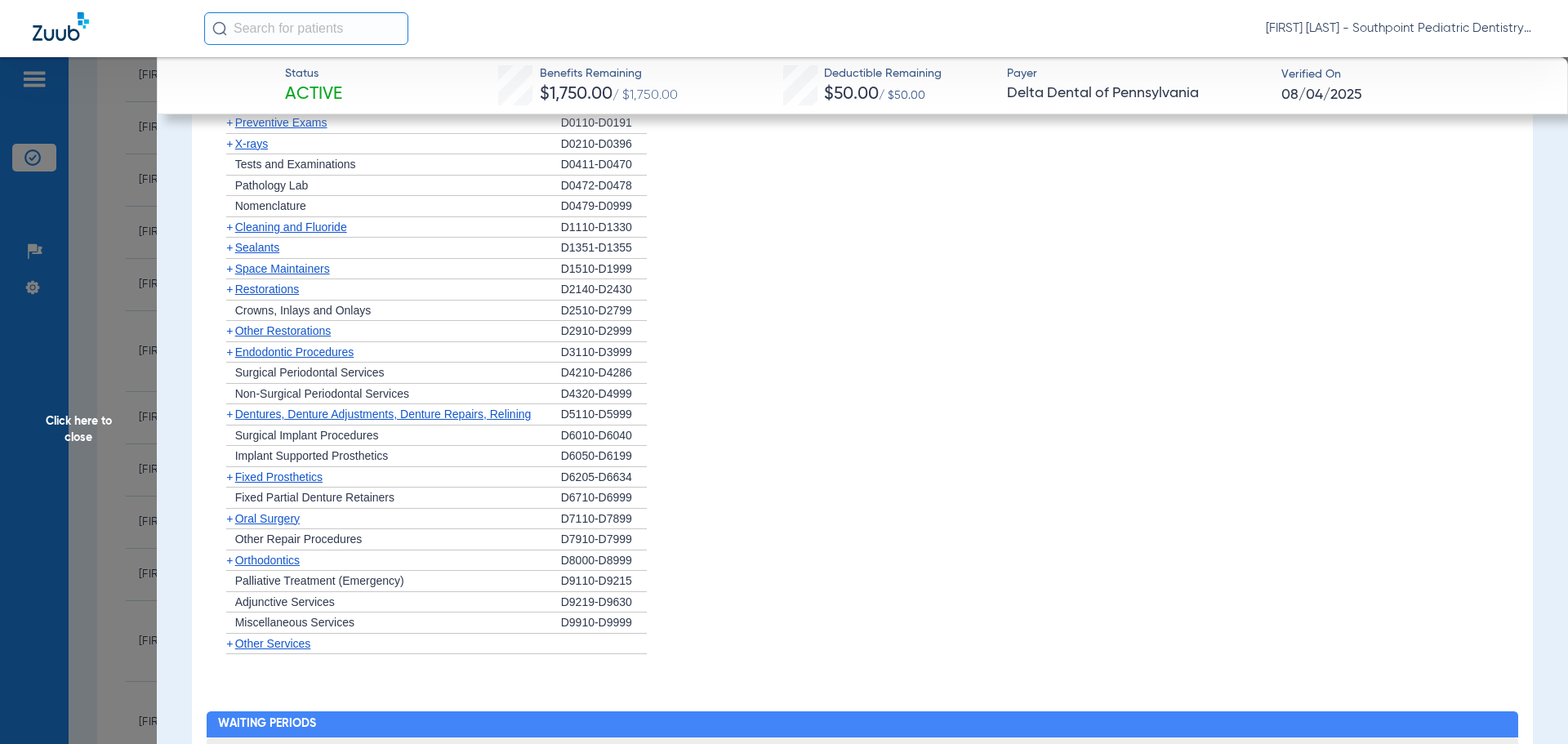 click on "+   Oral Surgery" 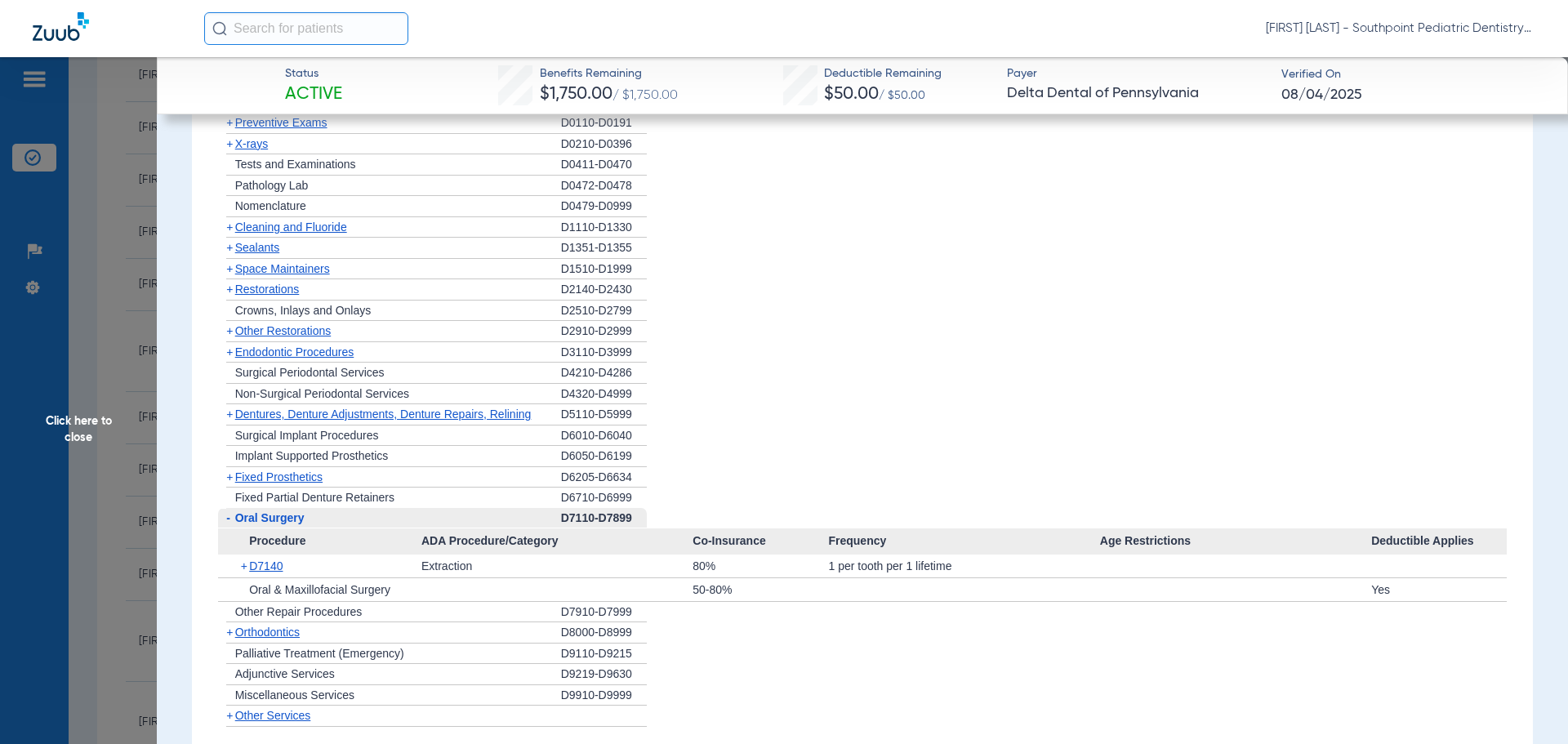 click on "-   Oral Surgery" 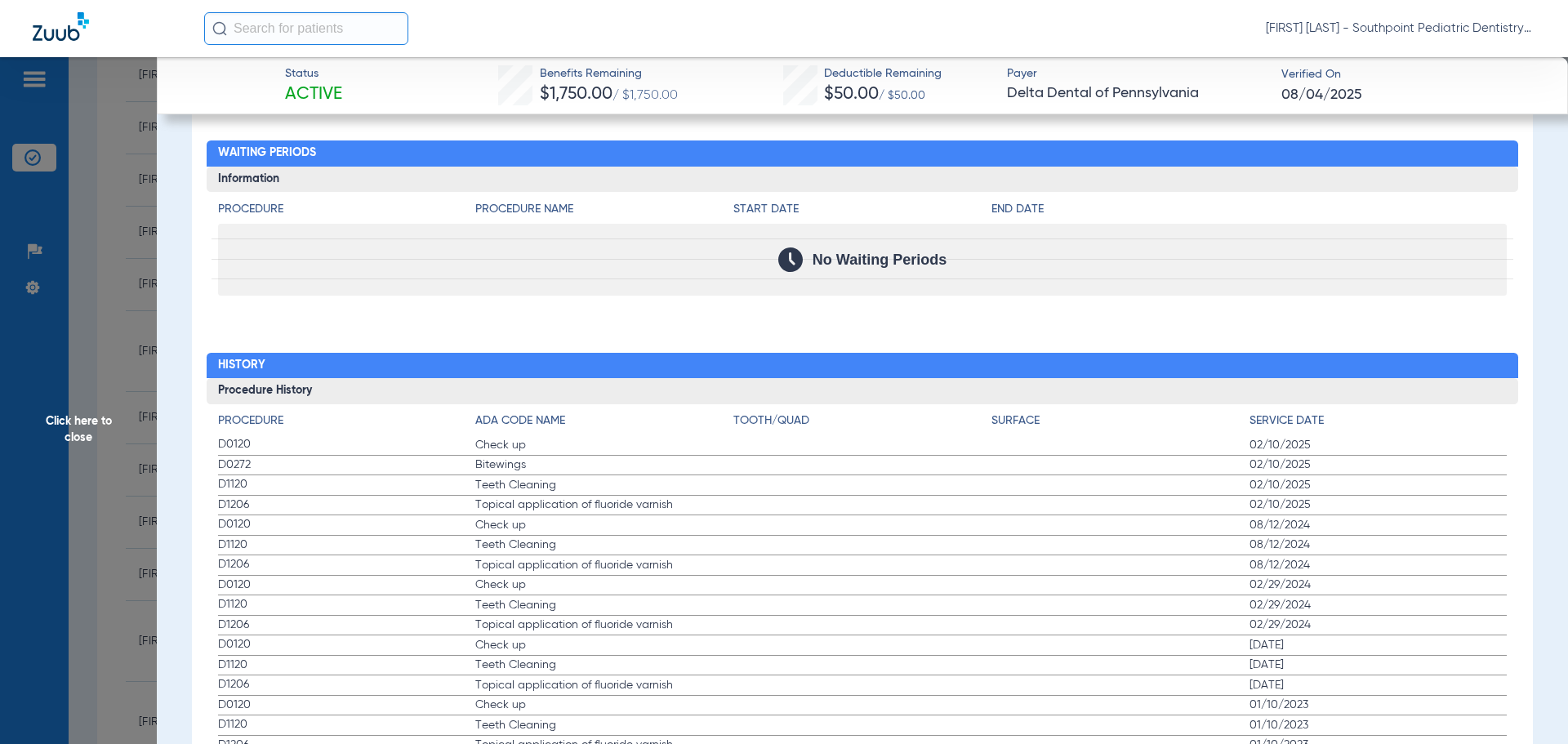 scroll, scrollTop: 1715, scrollLeft: 0, axis: vertical 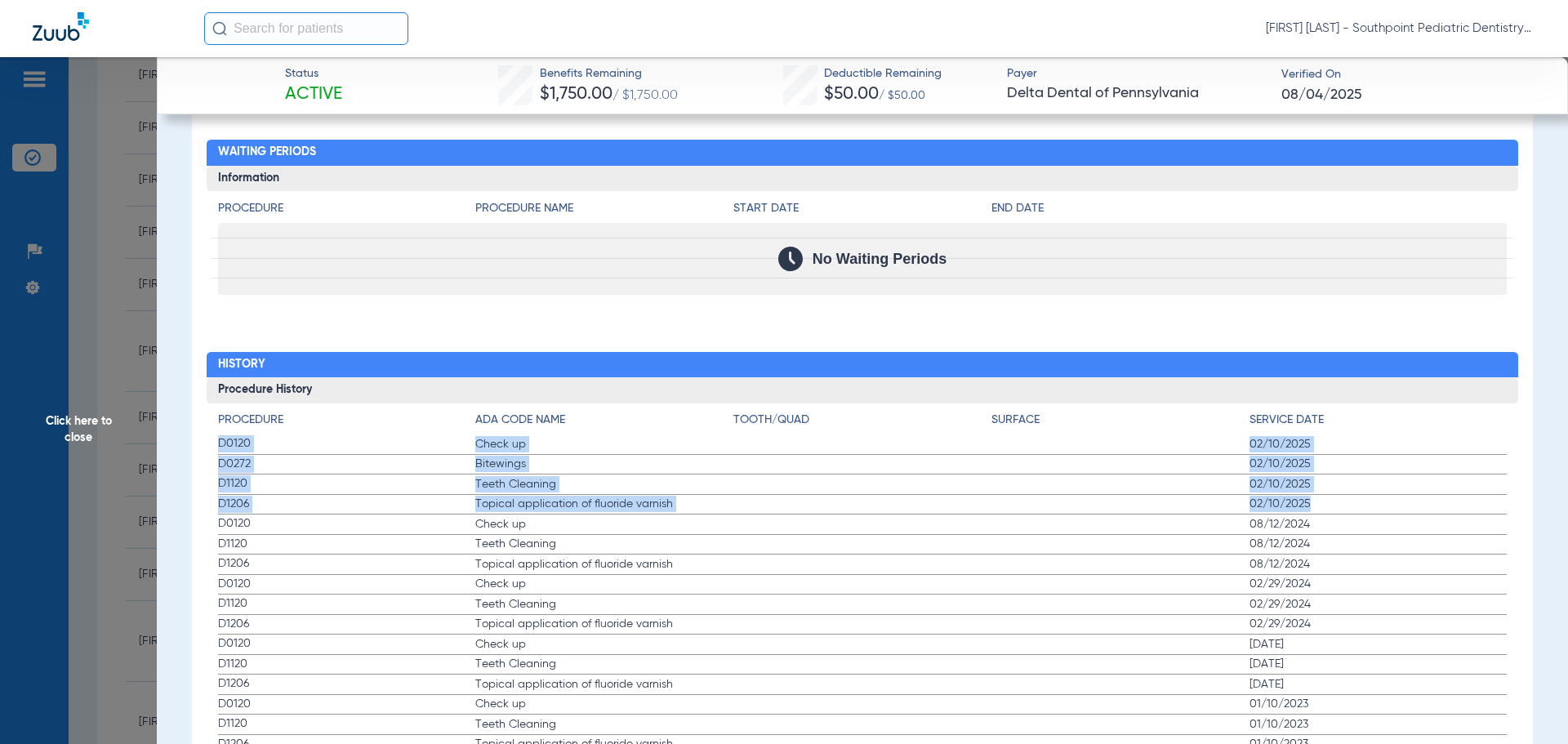 drag, startPoint x: 208, startPoint y: 446, endPoint x: 1328, endPoint y: 496, distance: 1121.1155 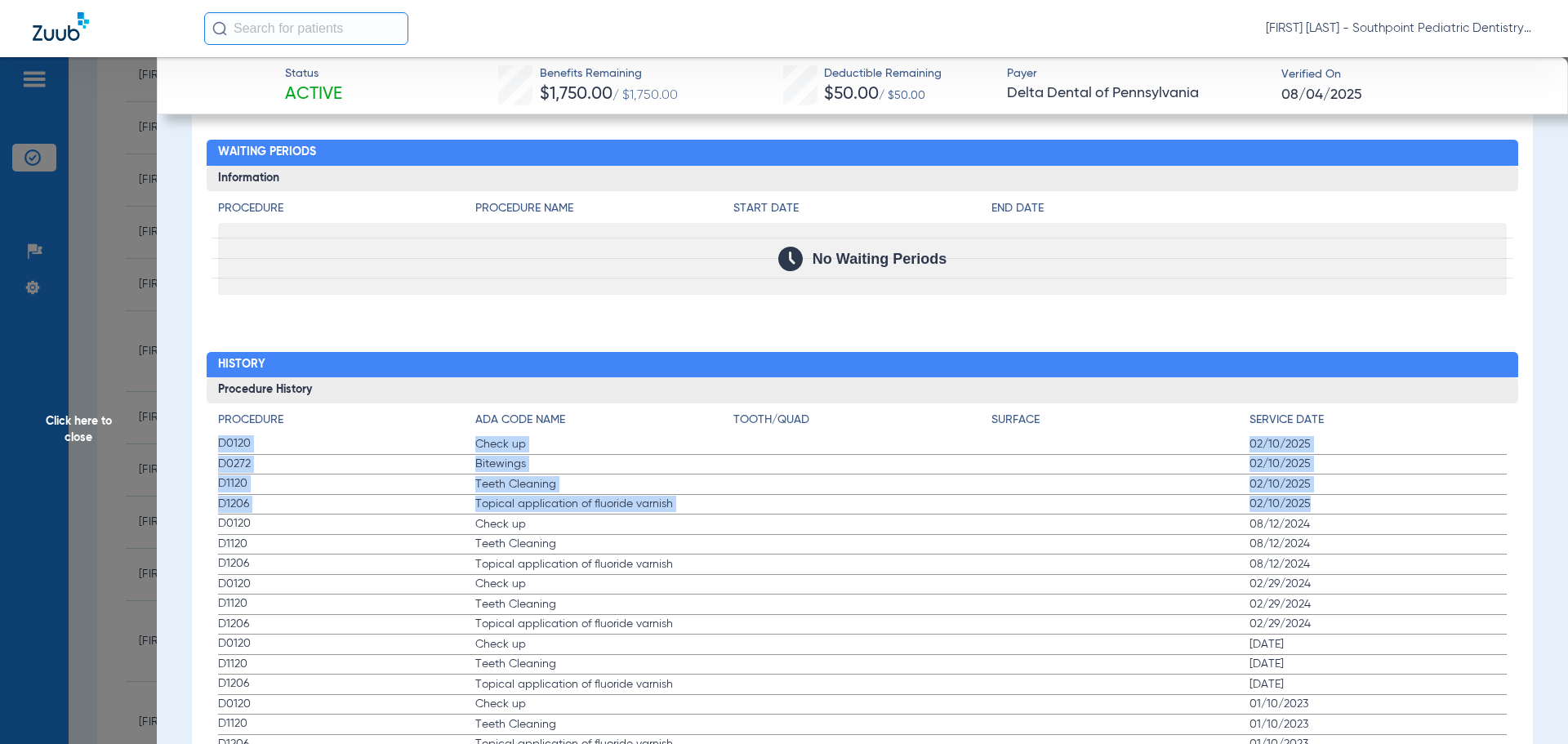click on "Procedure ADA Code Name Tooth/Quad Surface Service Date D0120 Check up 02/10/2025 D0272 Bitewings 02/10/2025 D1120 Teeth Cleaning 02/10/2025 D1206 Topical application of fluoride varnish 02/10/2025 D0120 Check up 08/12/2024 D1120 Teeth Cleaning 08/12/2024 D1206 Topical application of fluoride varnish 08/12/2024 D0120 Check up 02/29/2024 D1120 Teeth Cleaning 02/29/2024 D1206 Topical application of fluoride varnish 02/29/2024 D0120 Check up 08/23/2023 D1120 Teeth Cleaning 08/23/2023 D1206 Topical application of fluoride varnish 08/23/2023 D0120 Check up 01/10/2023 D1120 Teeth Cleaning 01/10/2023 D1206 Topical application of fluoride varnish 01/10/2023 D1120 Teeth Cleaning 02/03/2022 D1206 Topical application of fluoride varnish 02/03/2022 D0145 Check up 02/03/2022" 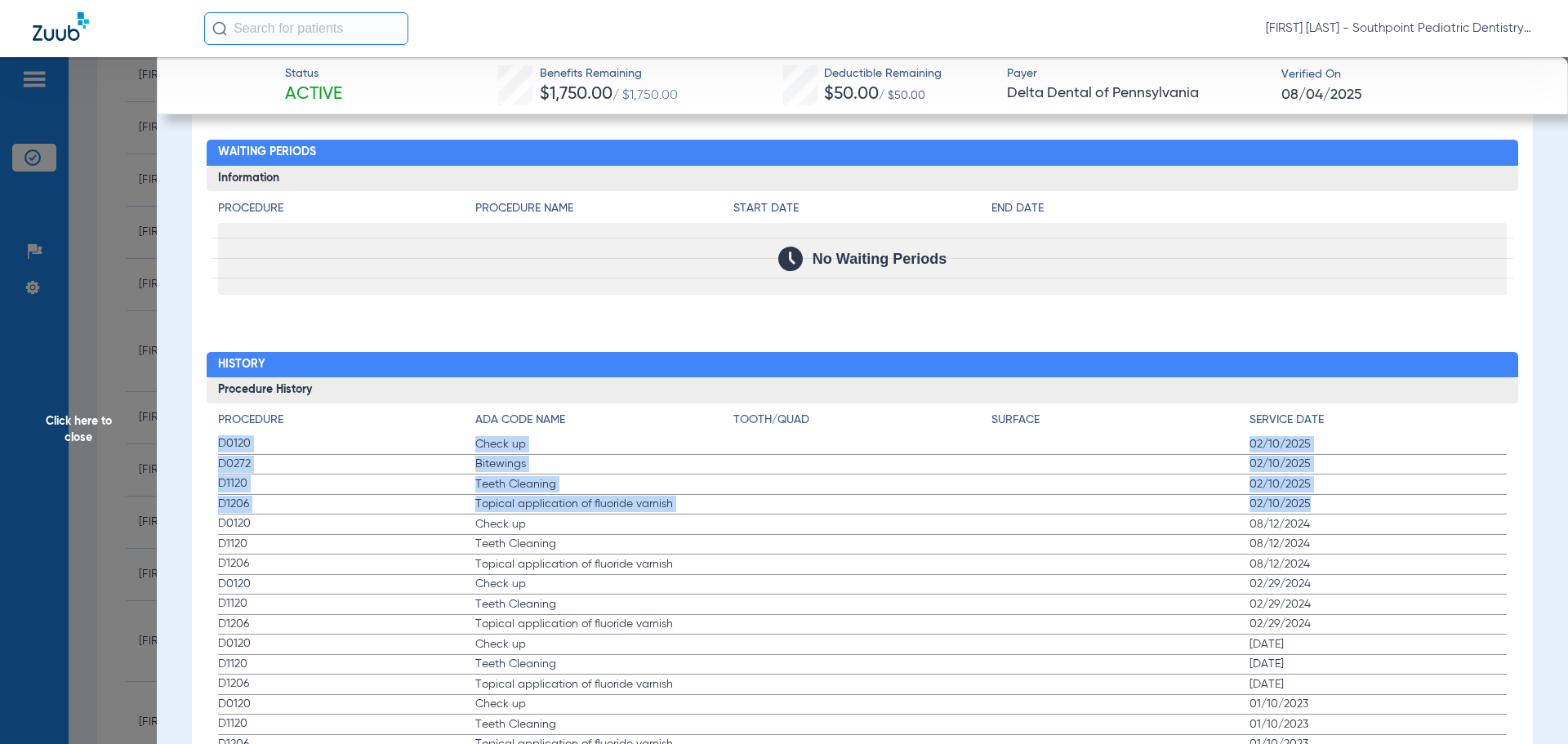 click on "Click here to close" 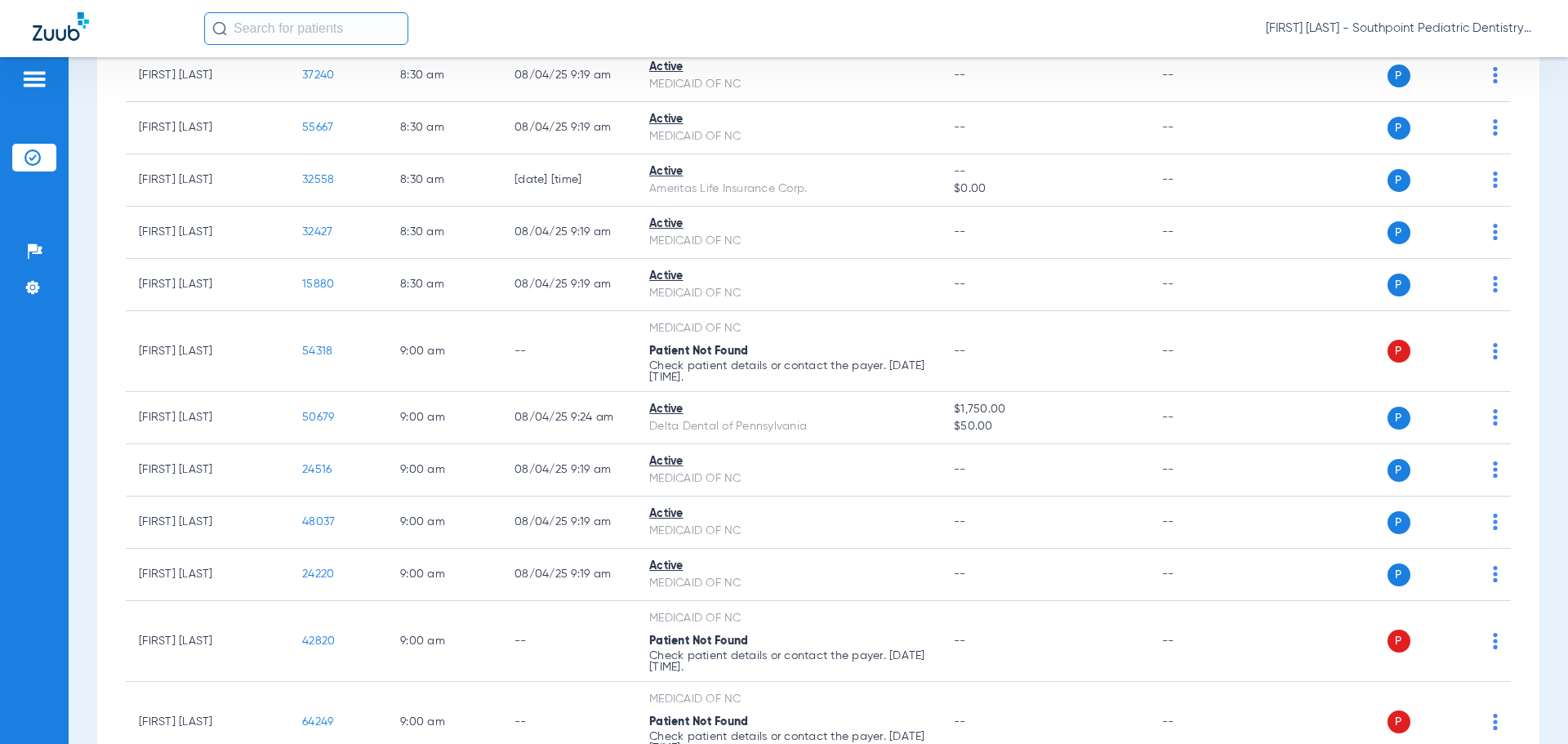 scroll, scrollTop: 0, scrollLeft: 0, axis: both 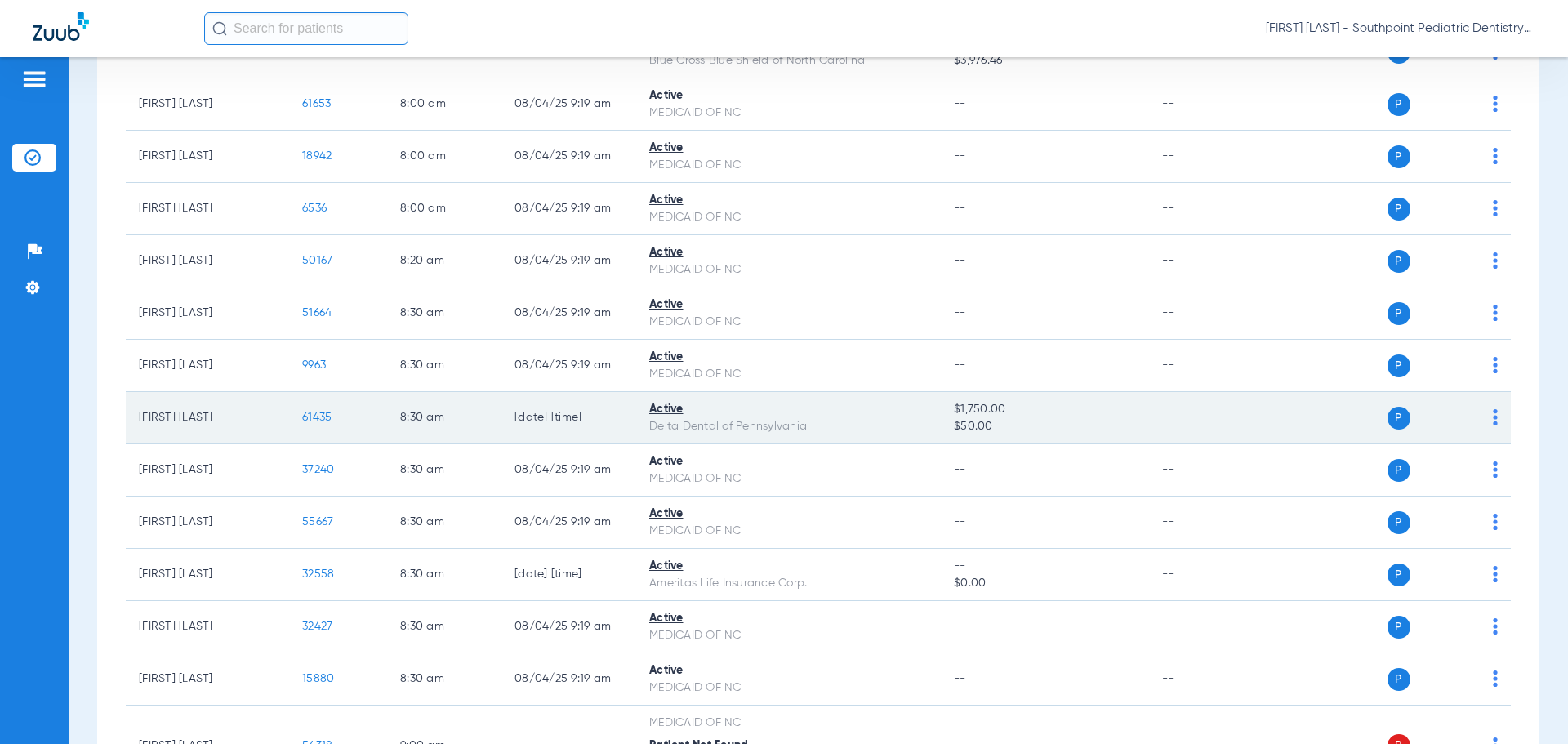 click on "61435" 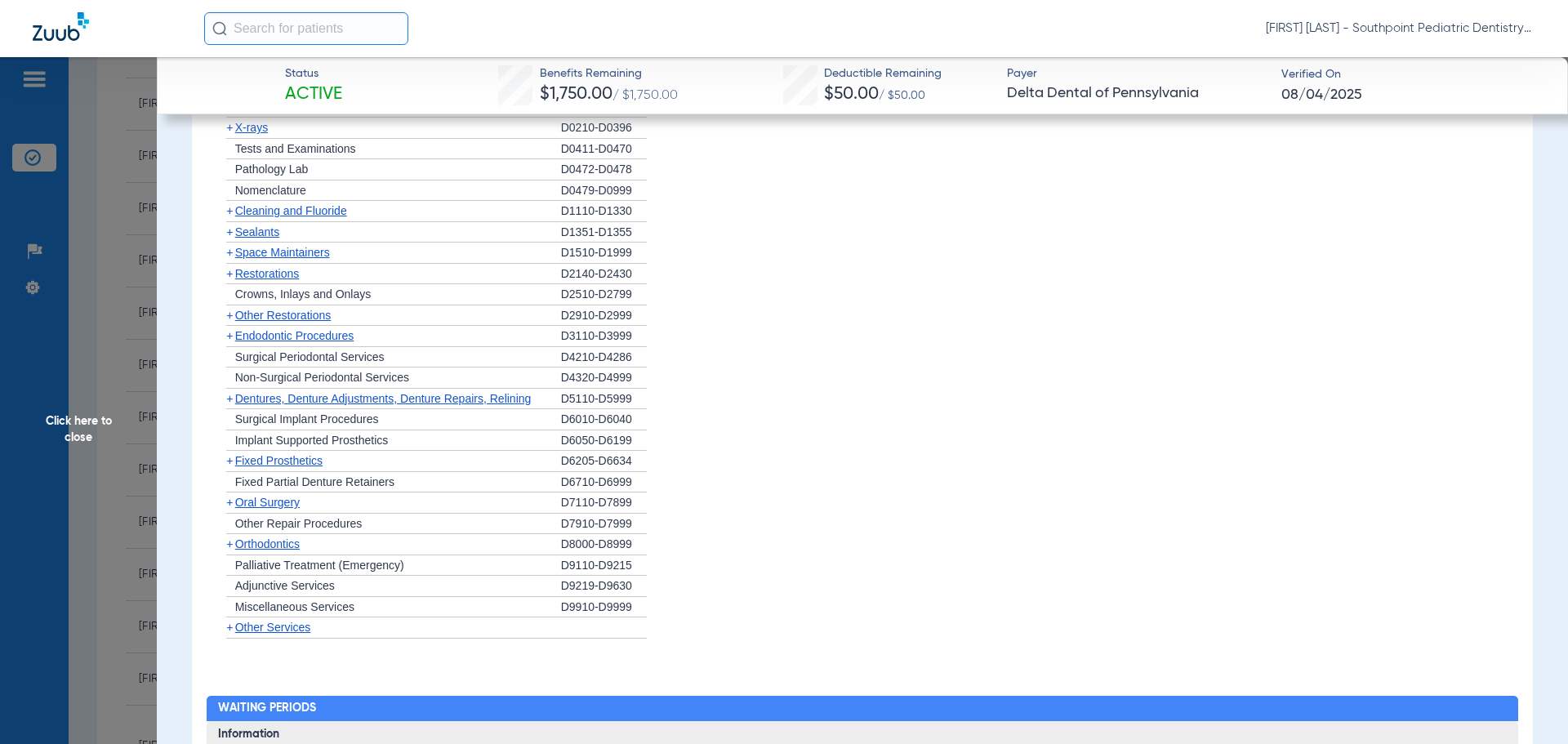 scroll, scrollTop: 1579, scrollLeft: 0, axis: vertical 